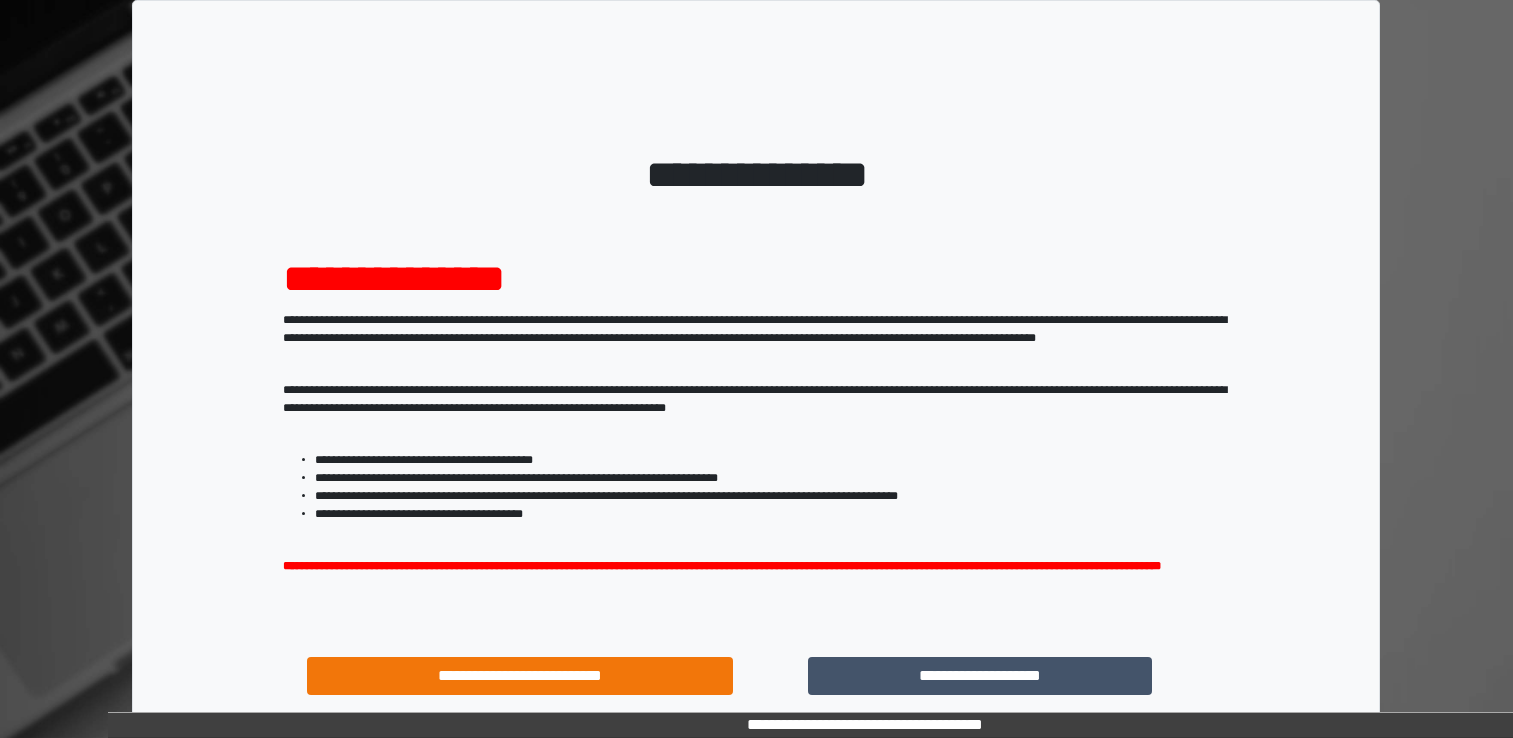 scroll, scrollTop: 0, scrollLeft: 0, axis: both 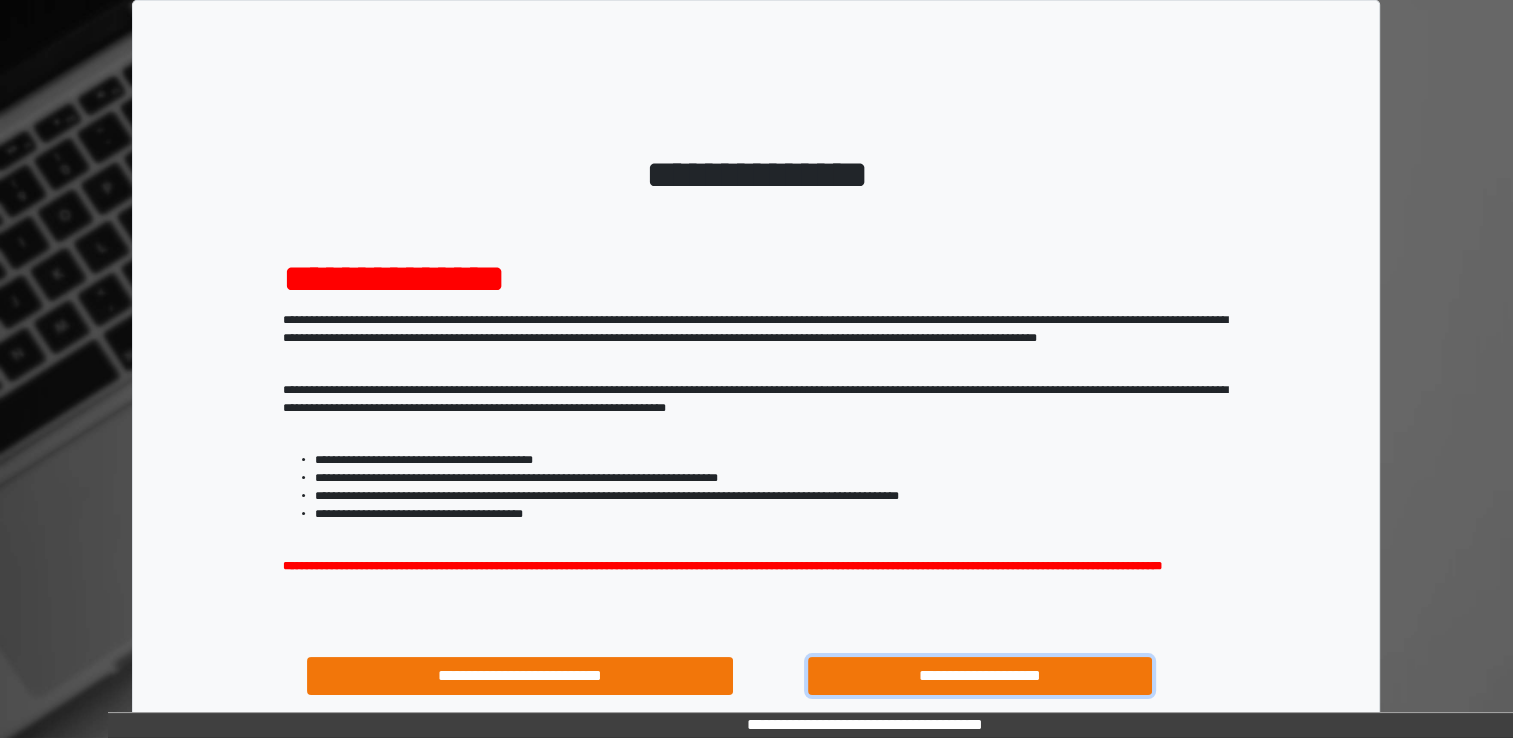 click on "**********" at bounding box center (980, 676) 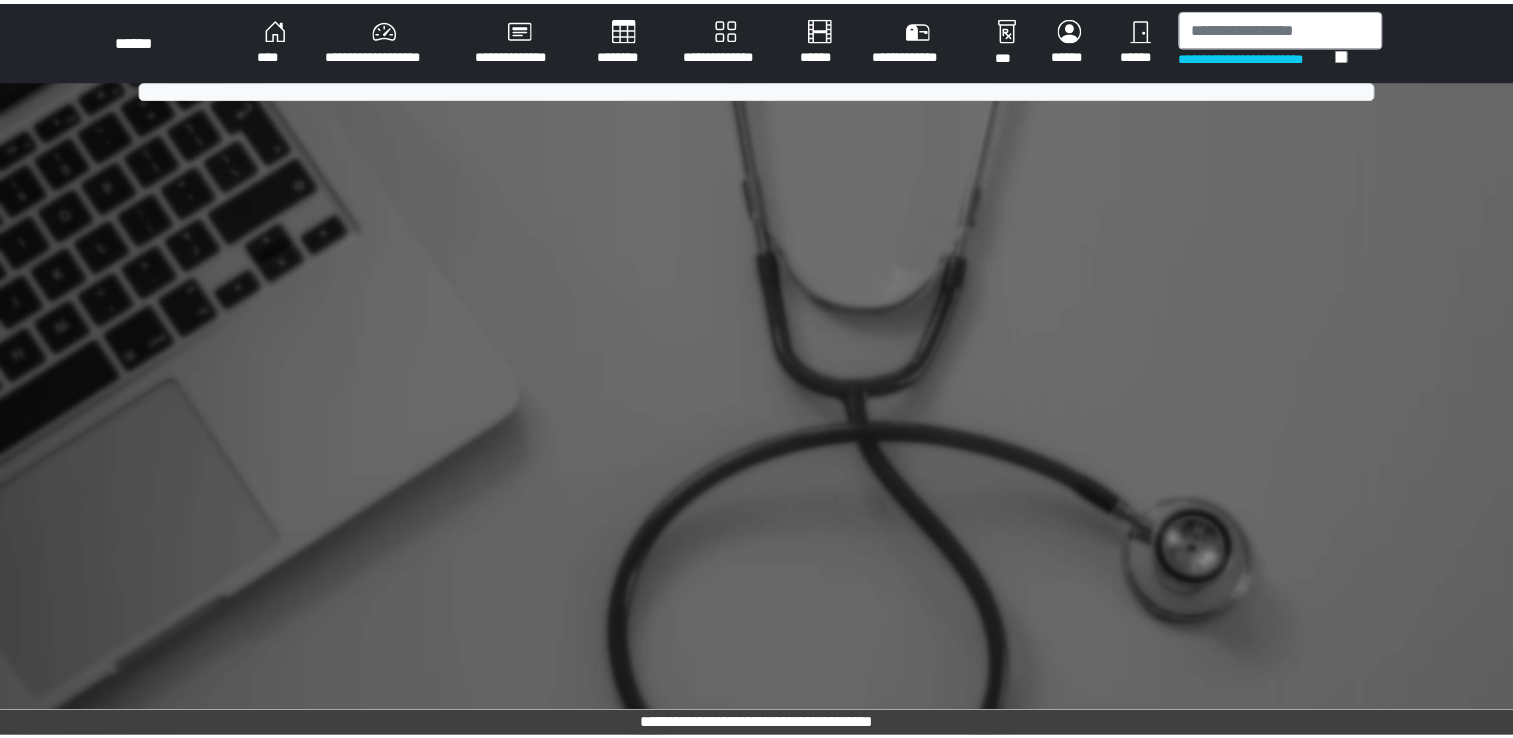 scroll, scrollTop: 0, scrollLeft: 0, axis: both 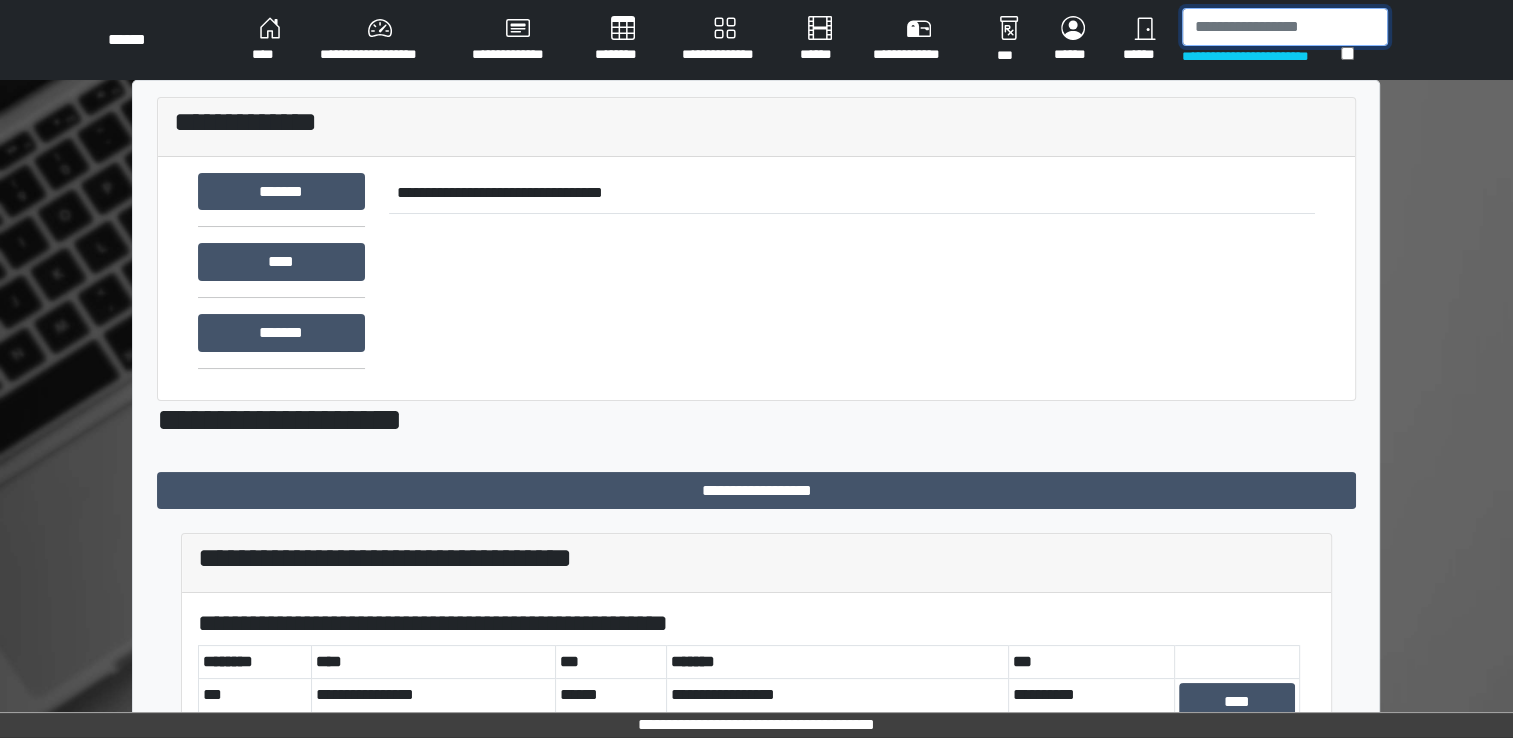 click at bounding box center [1285, 27] 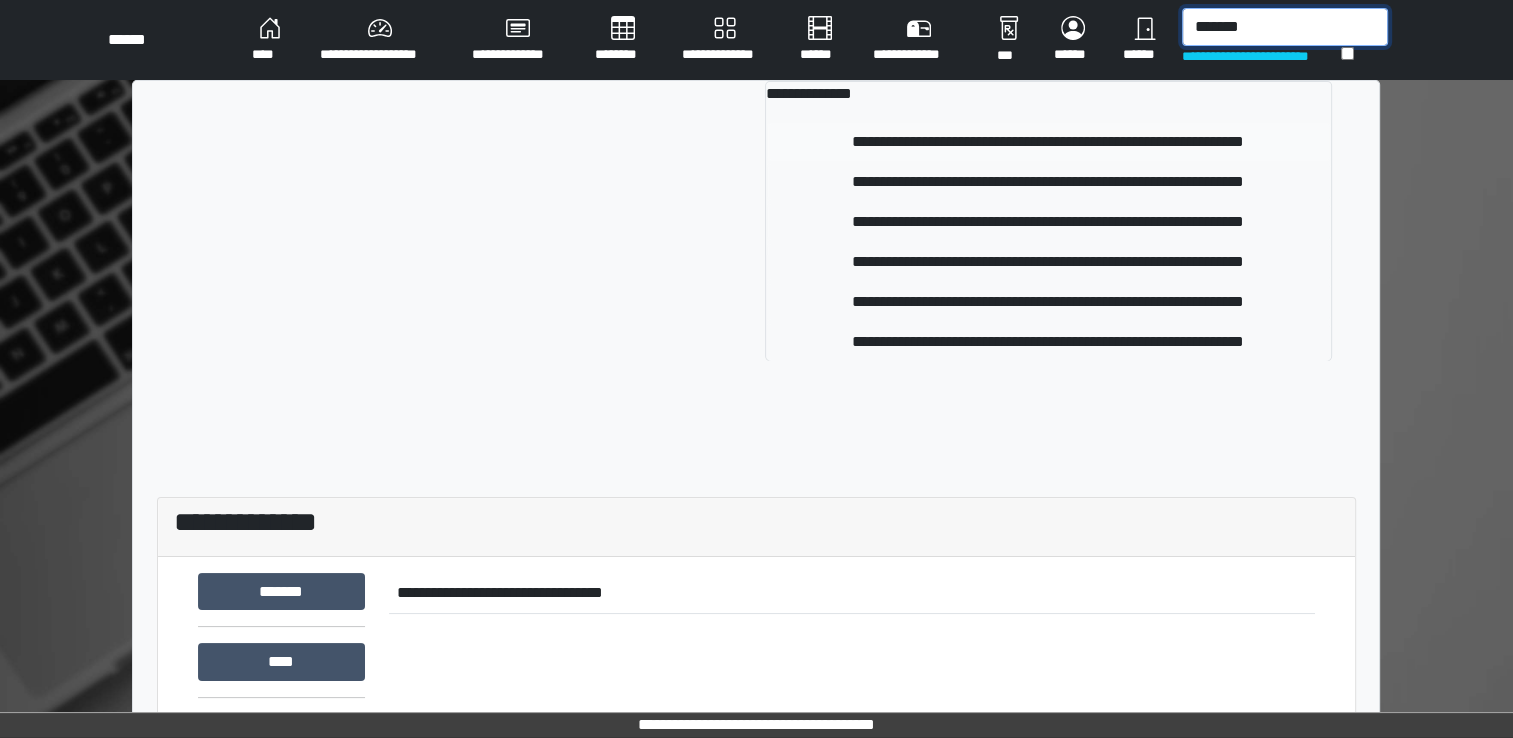 type on "*******" 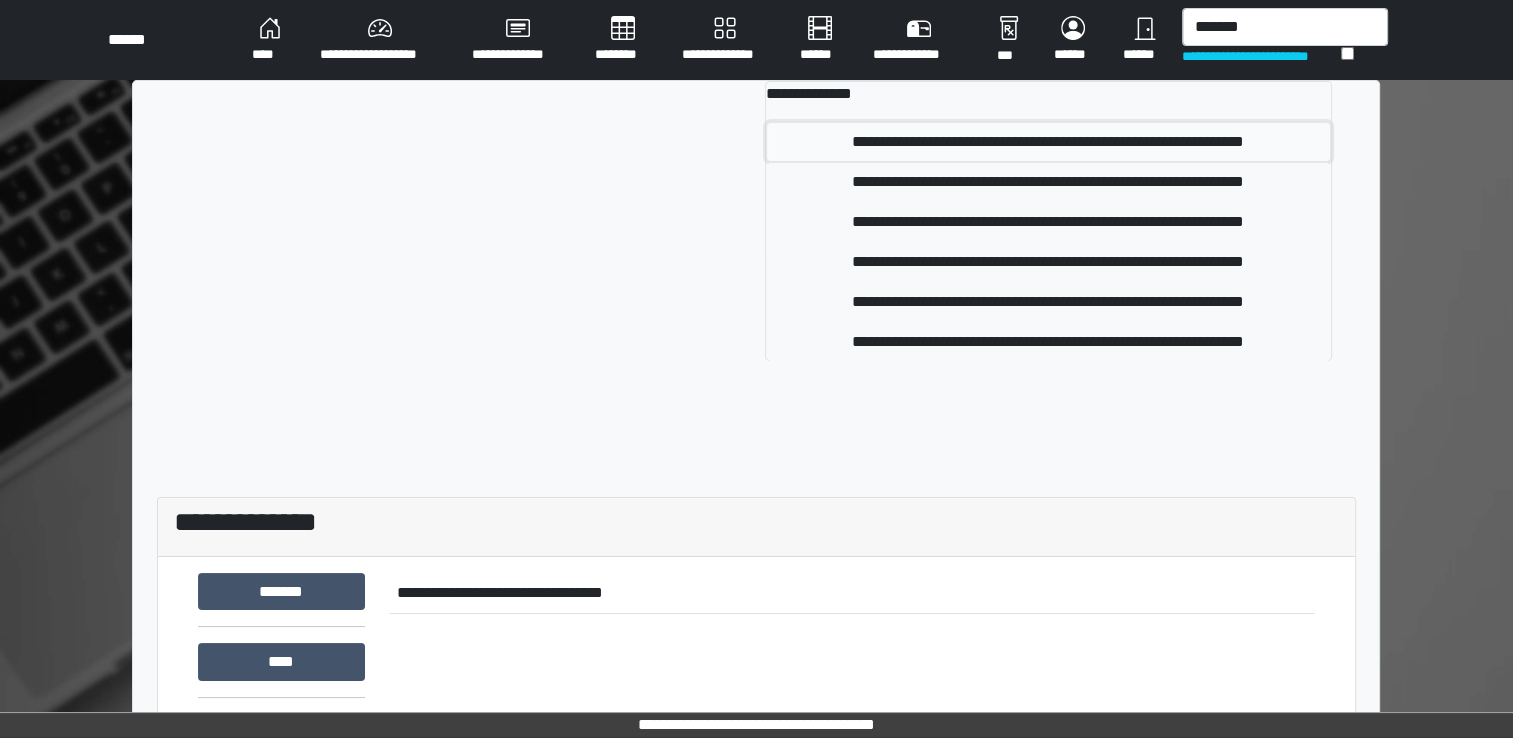click on "**********" at bounding box center [1048, 142] 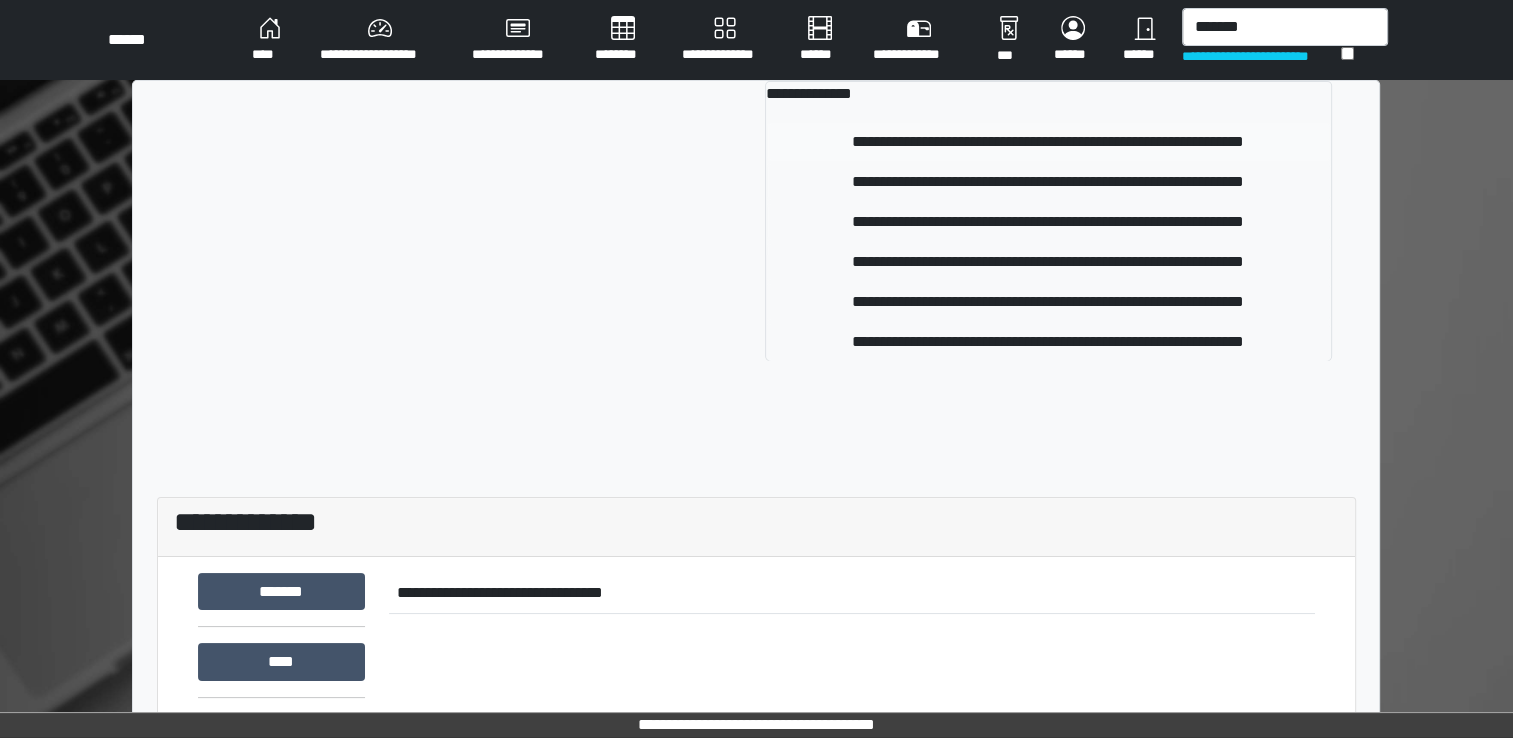 type 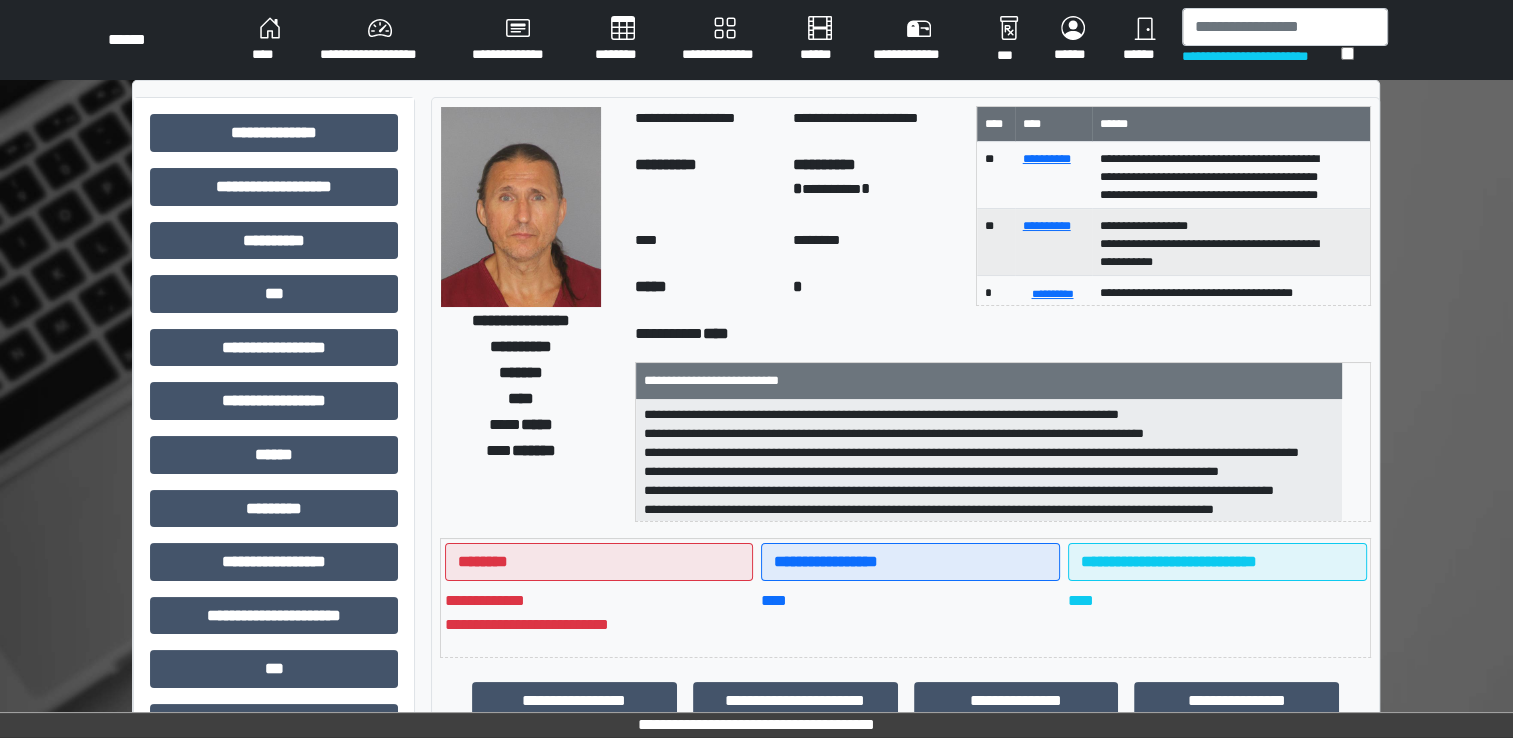 scroll, scrollTop: 100, scrollLeft: 0, axis: vertical 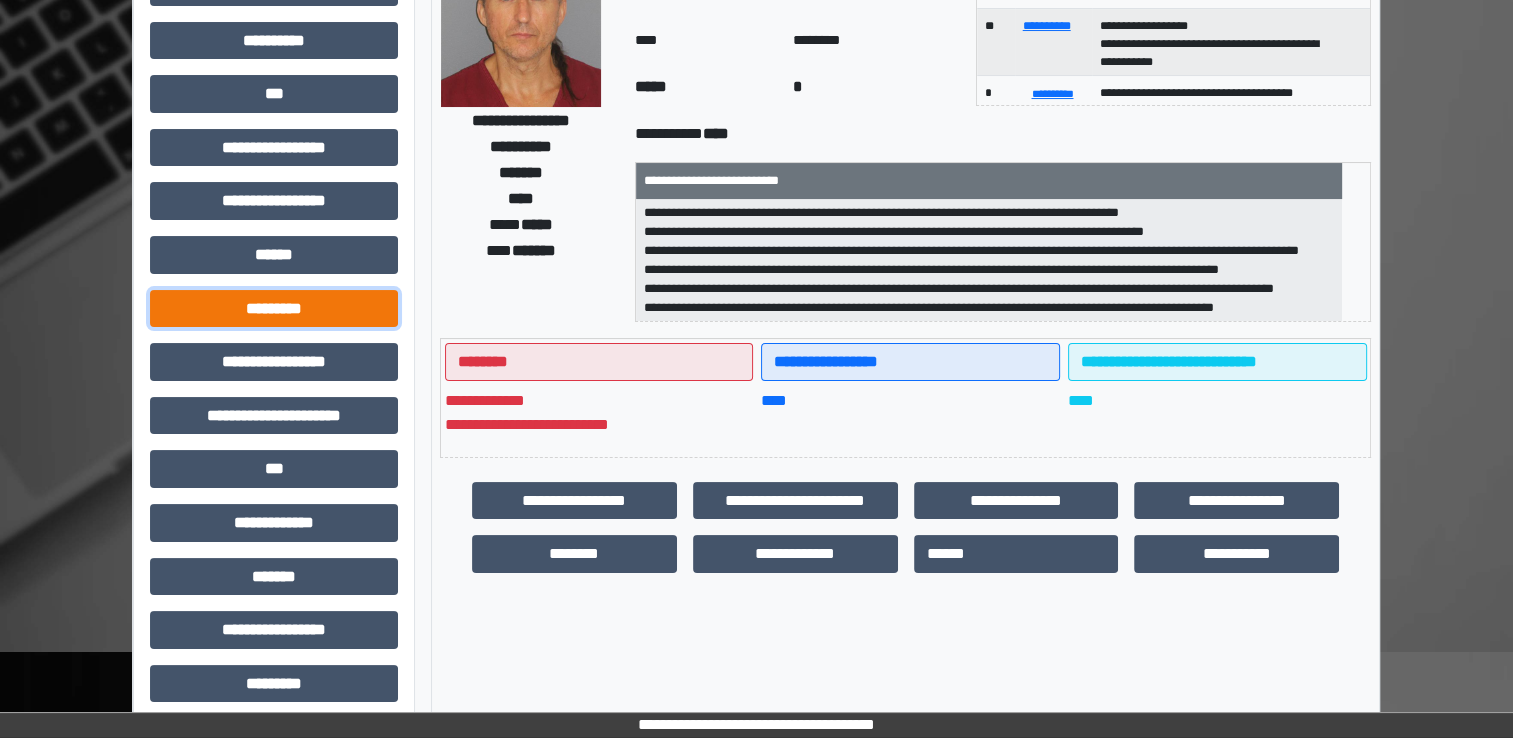 click on "*********" at bounding box center [274, 309] 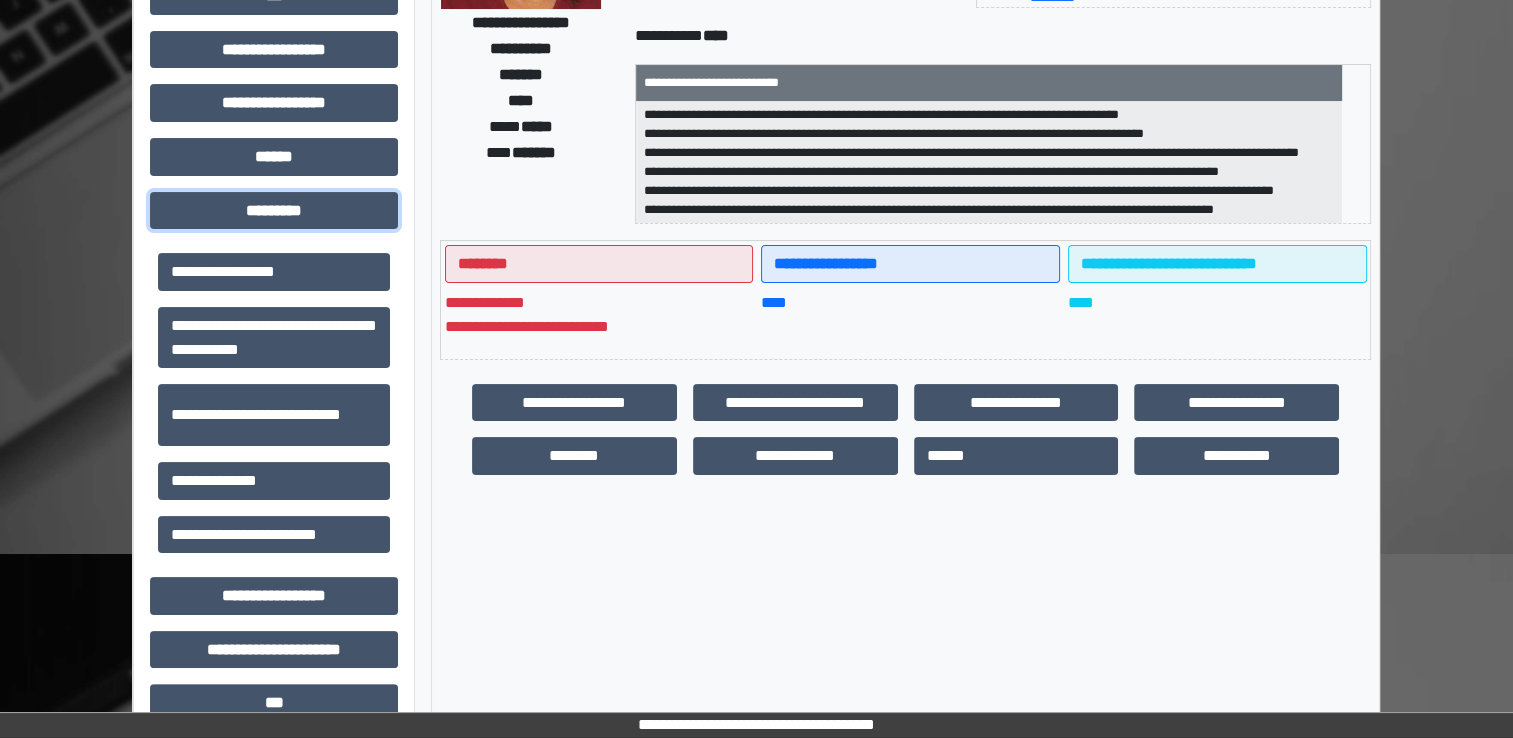 scroll, scrollTop: 300, scrollLeft: 0, axis: vertical 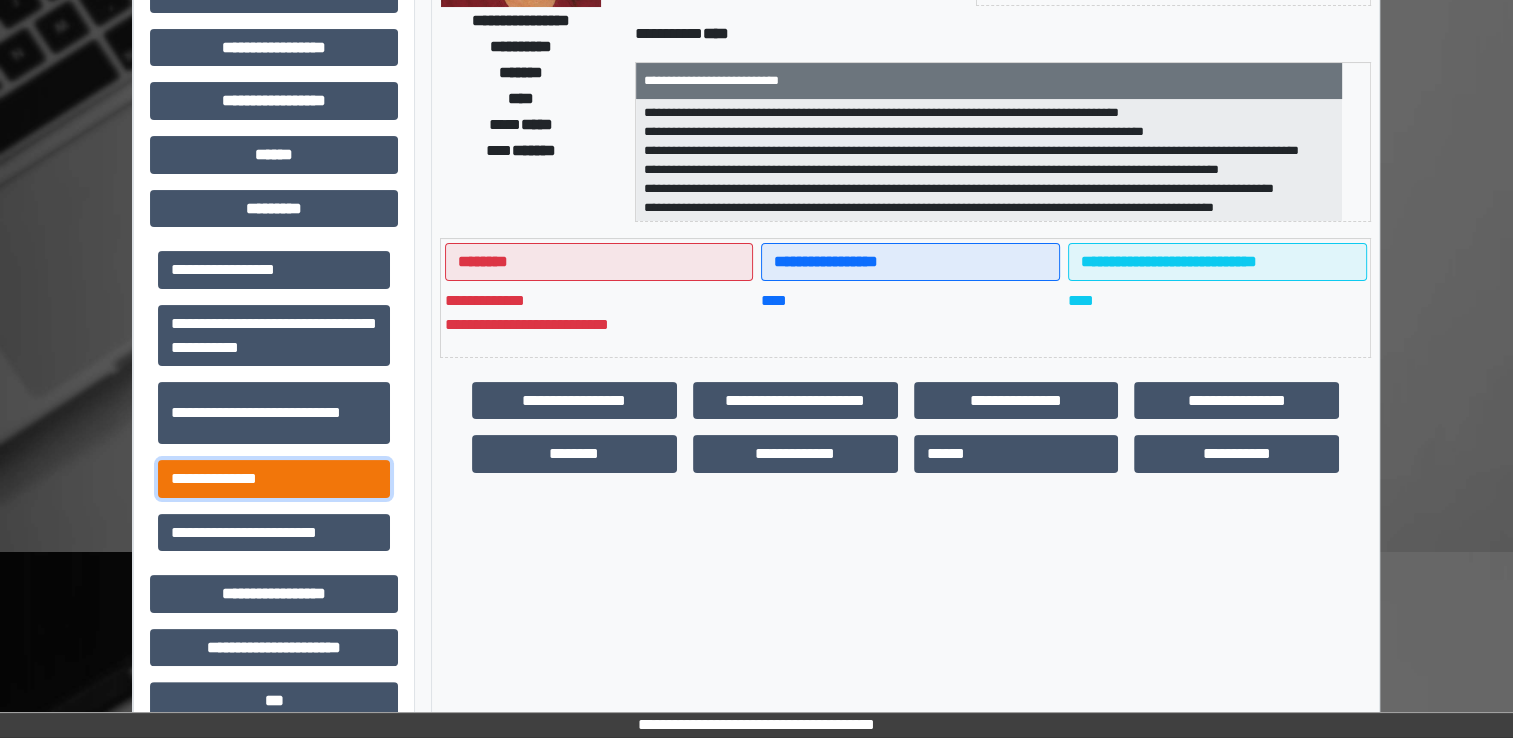 click on "**********" at bounding box center (274, 479) 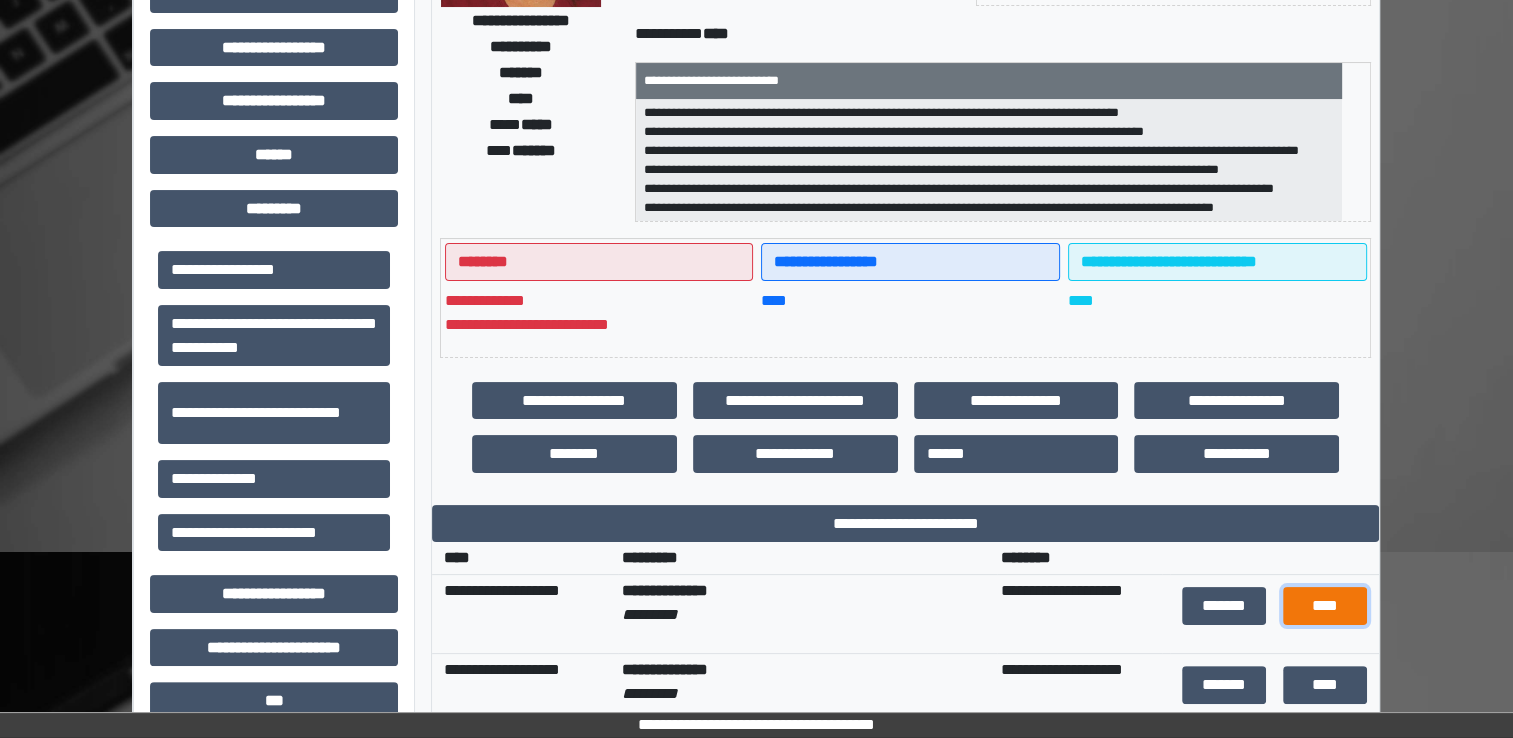 click on "****" at bounding box center (1325, 606) 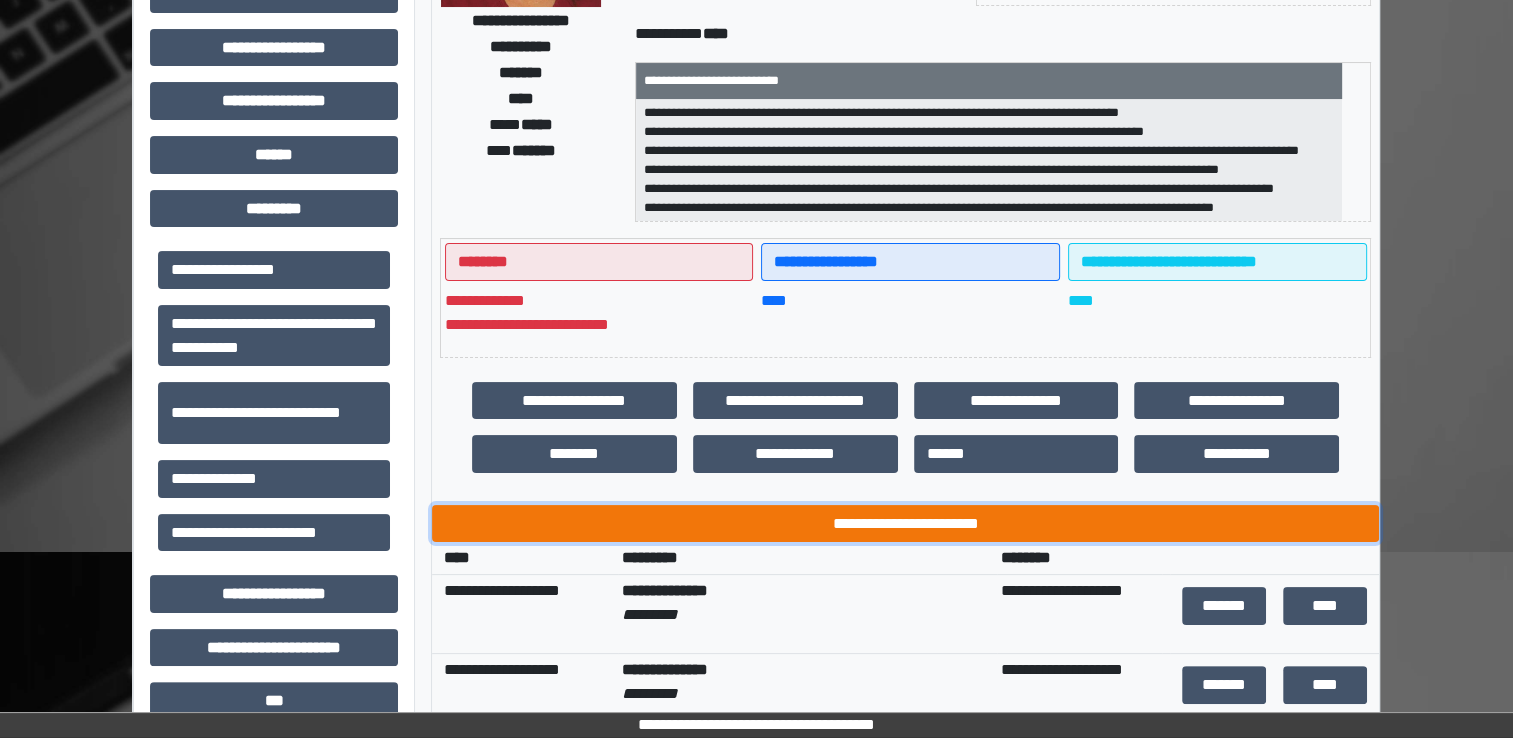 click on "**********" at bounding box center (905, 524) 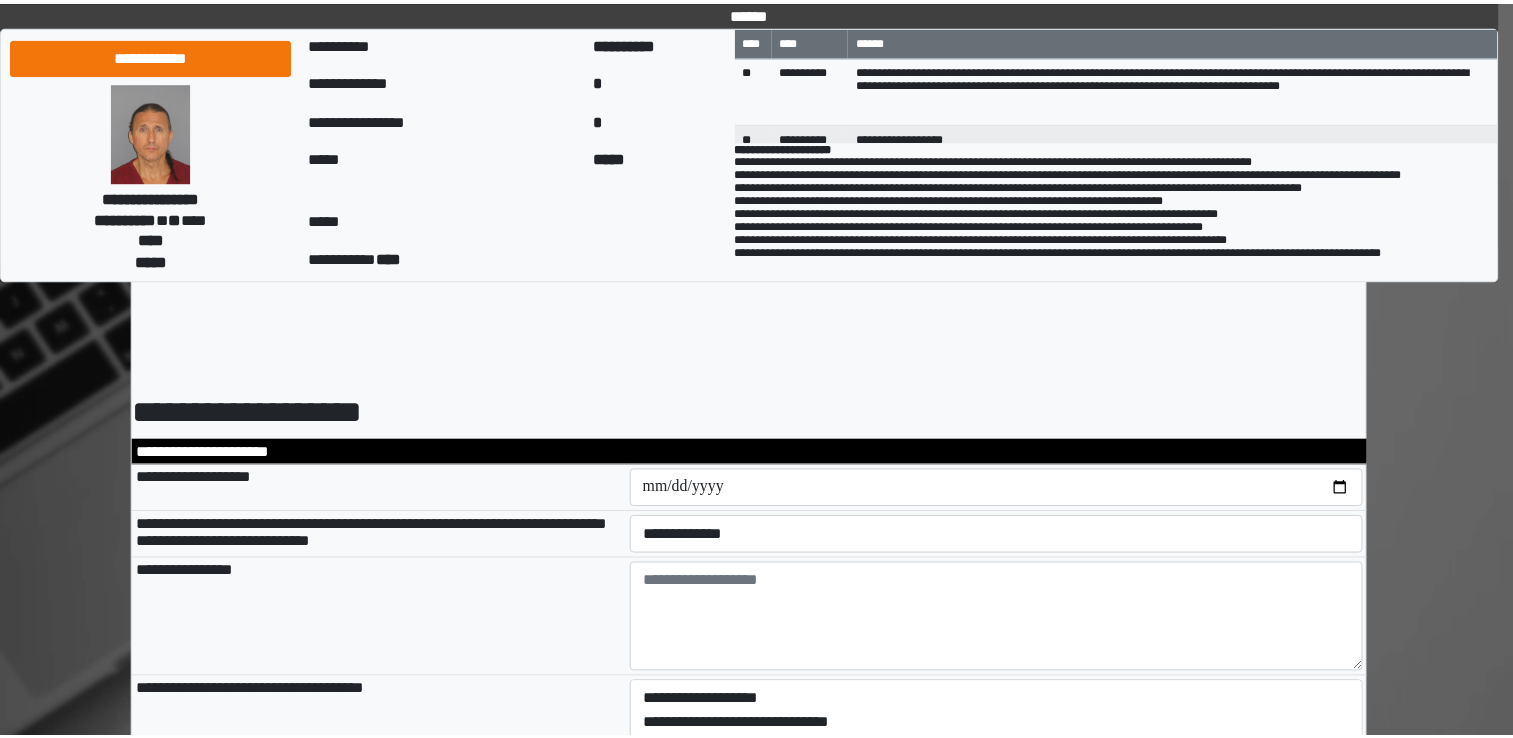 scroll, scrollTop: 0, scrollLeft: 0, axis: both 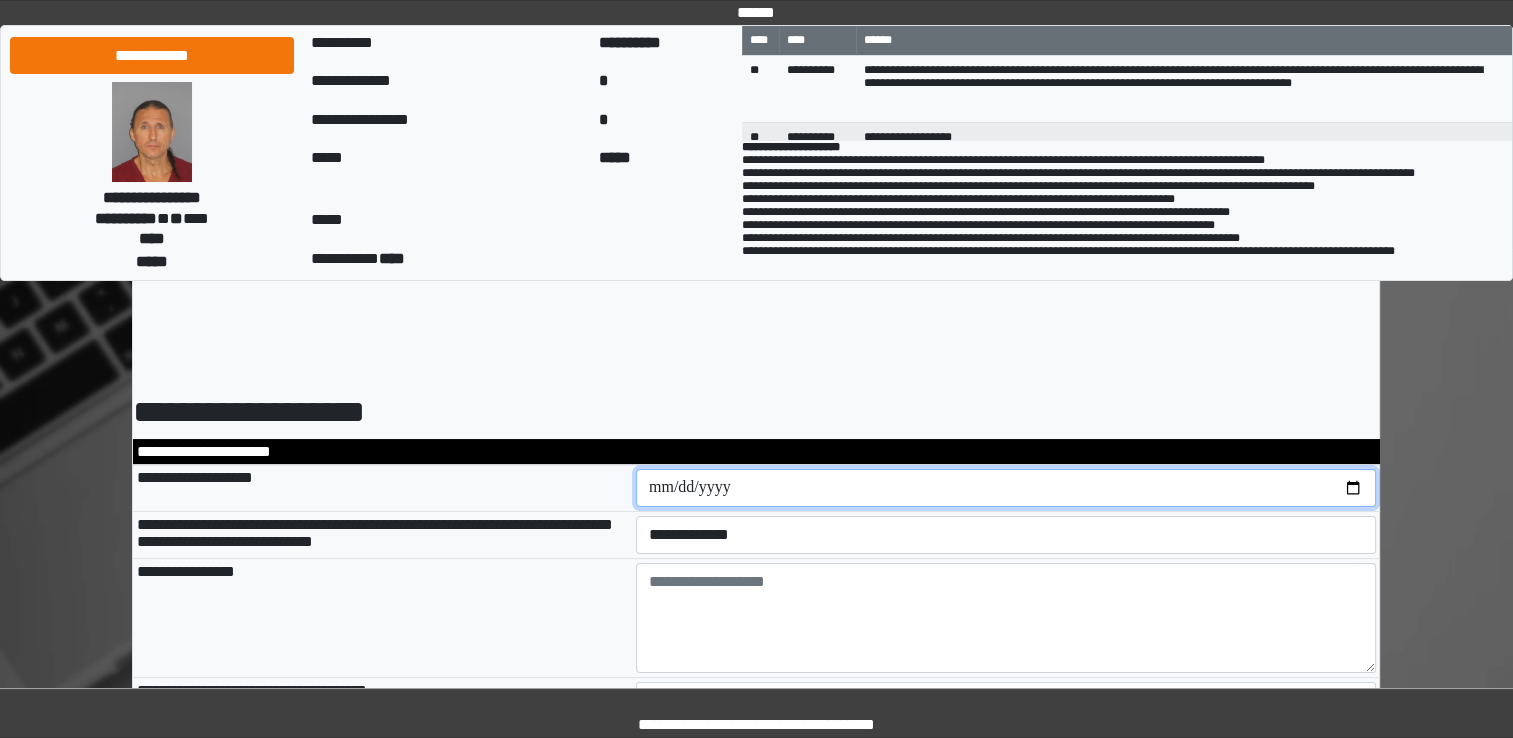 click at bounding box center (1006, 488) 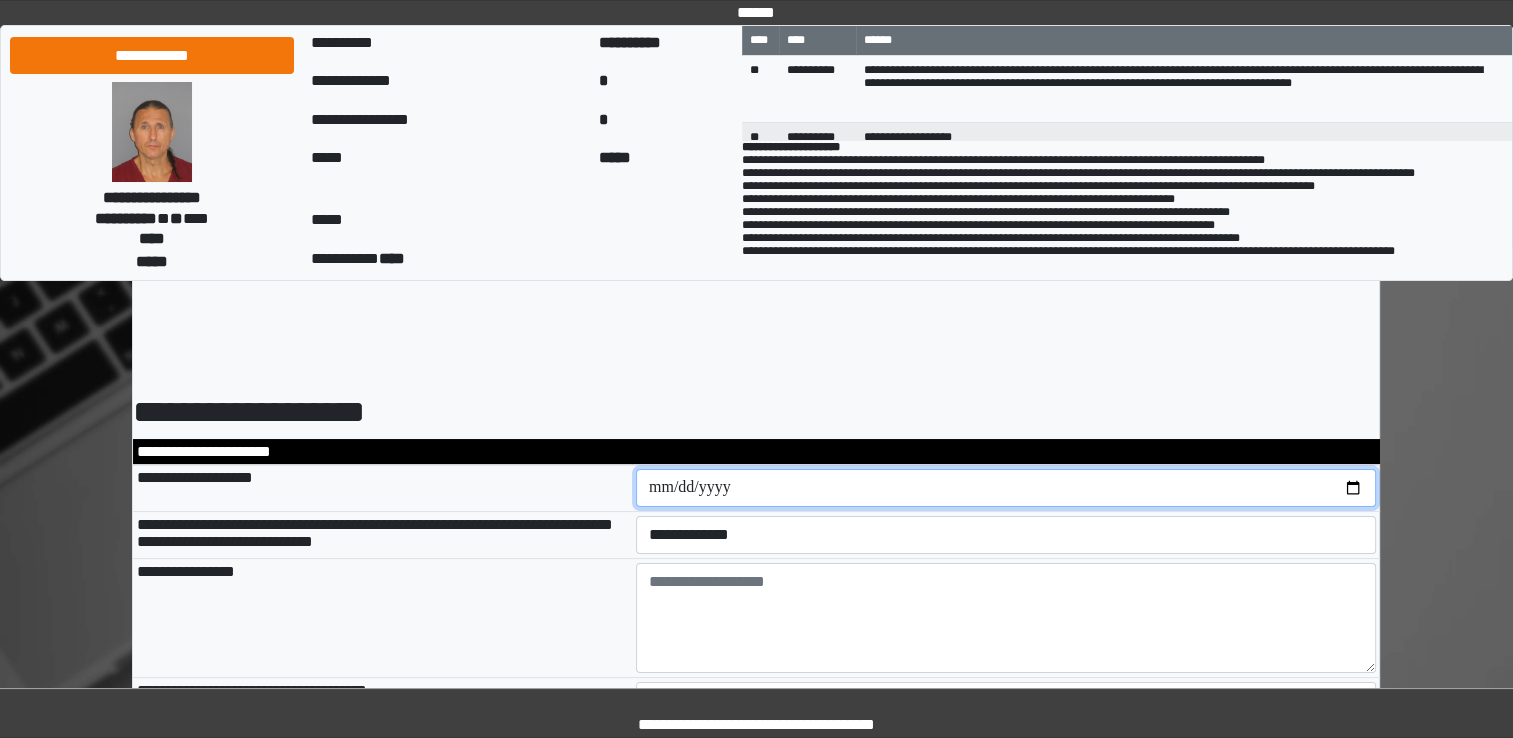 type on "**********" 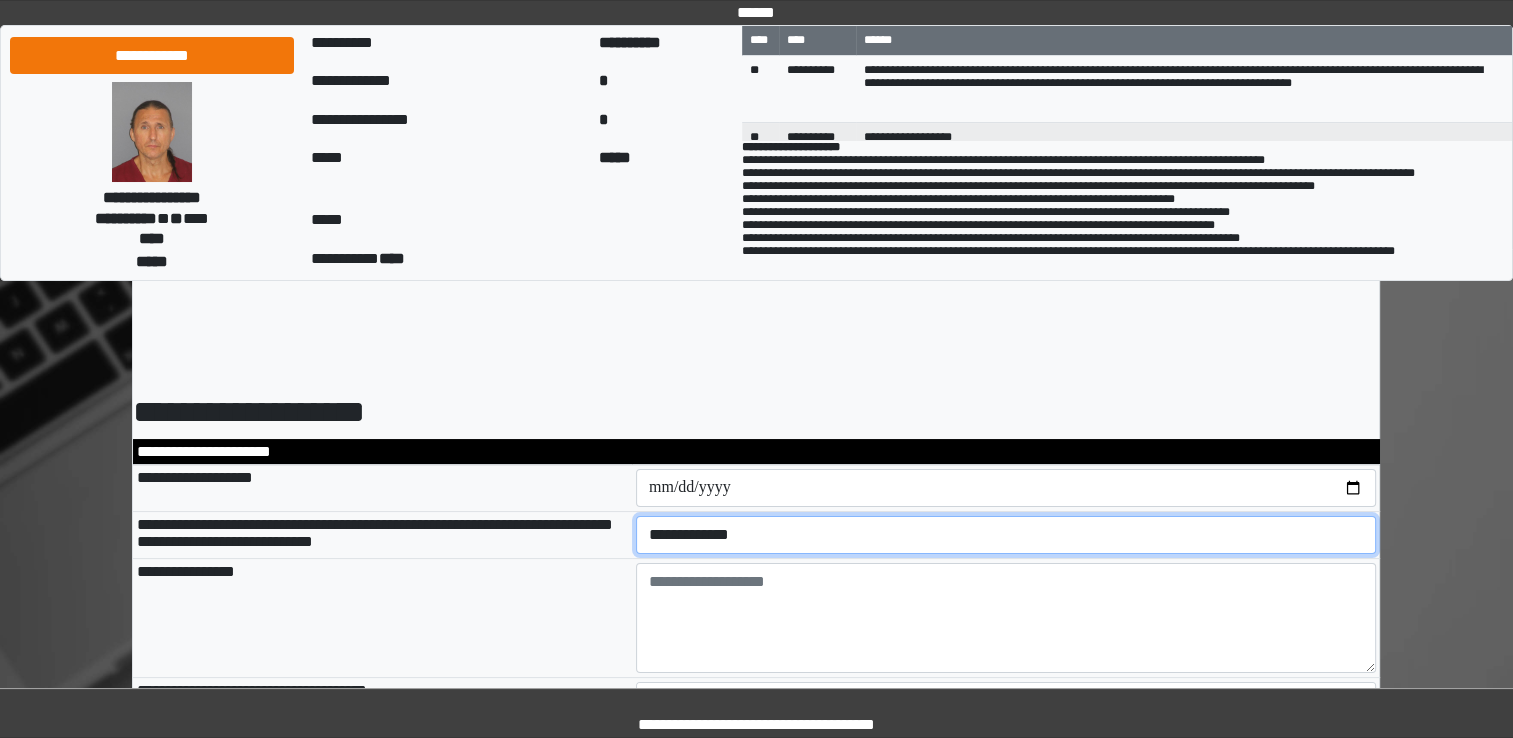 click on "**********" at bounding box center [1006, 535] 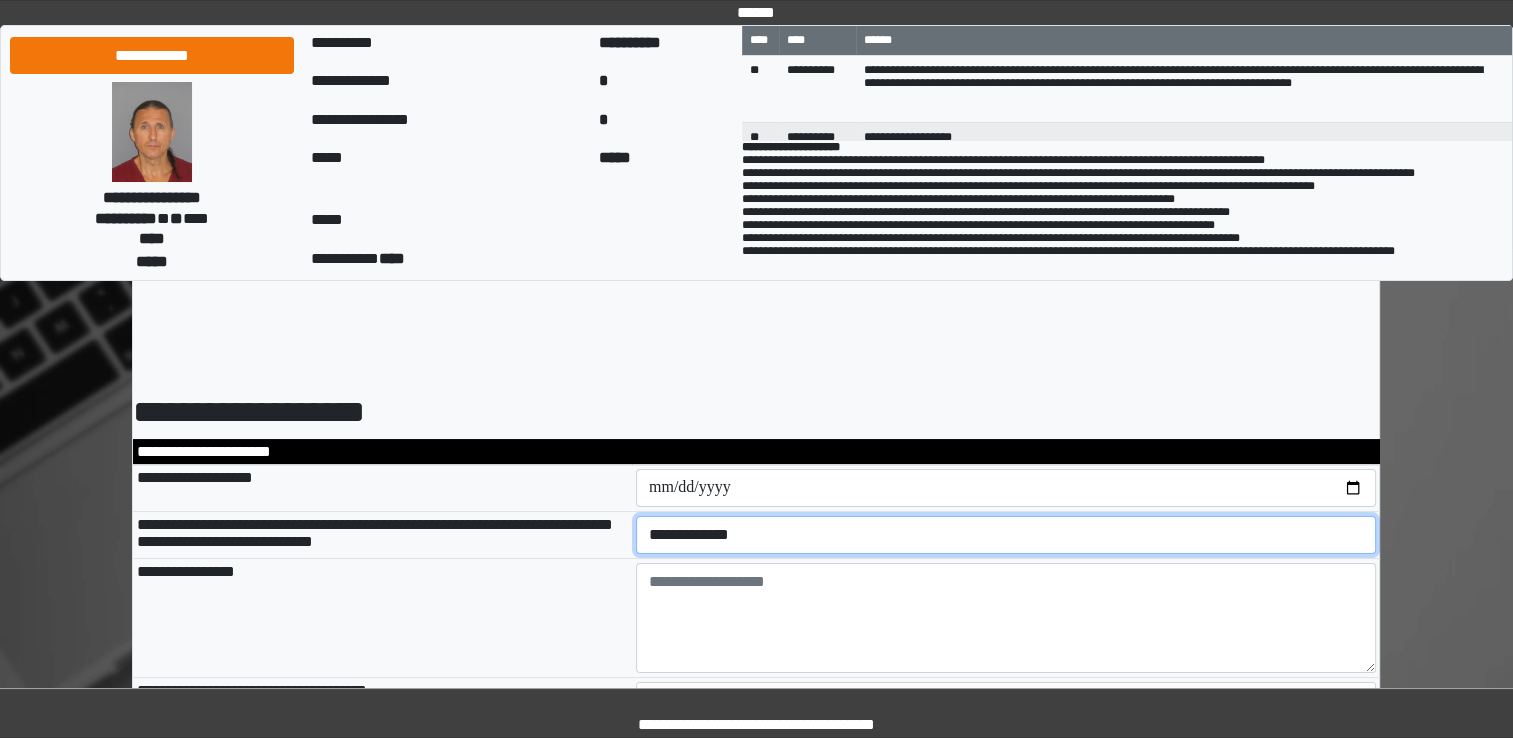 select on "*" 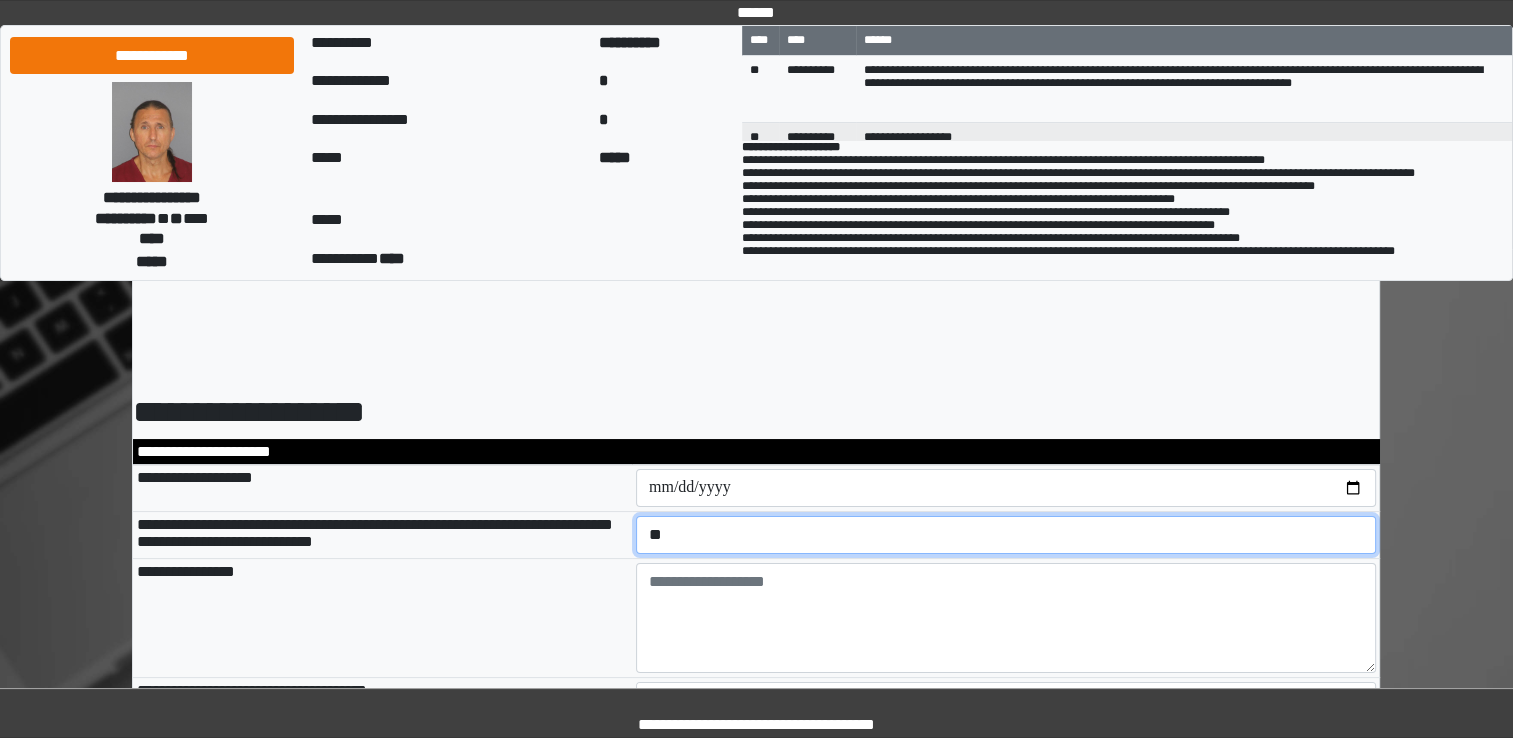 click on "**********" at bounding box center (1006, 535) 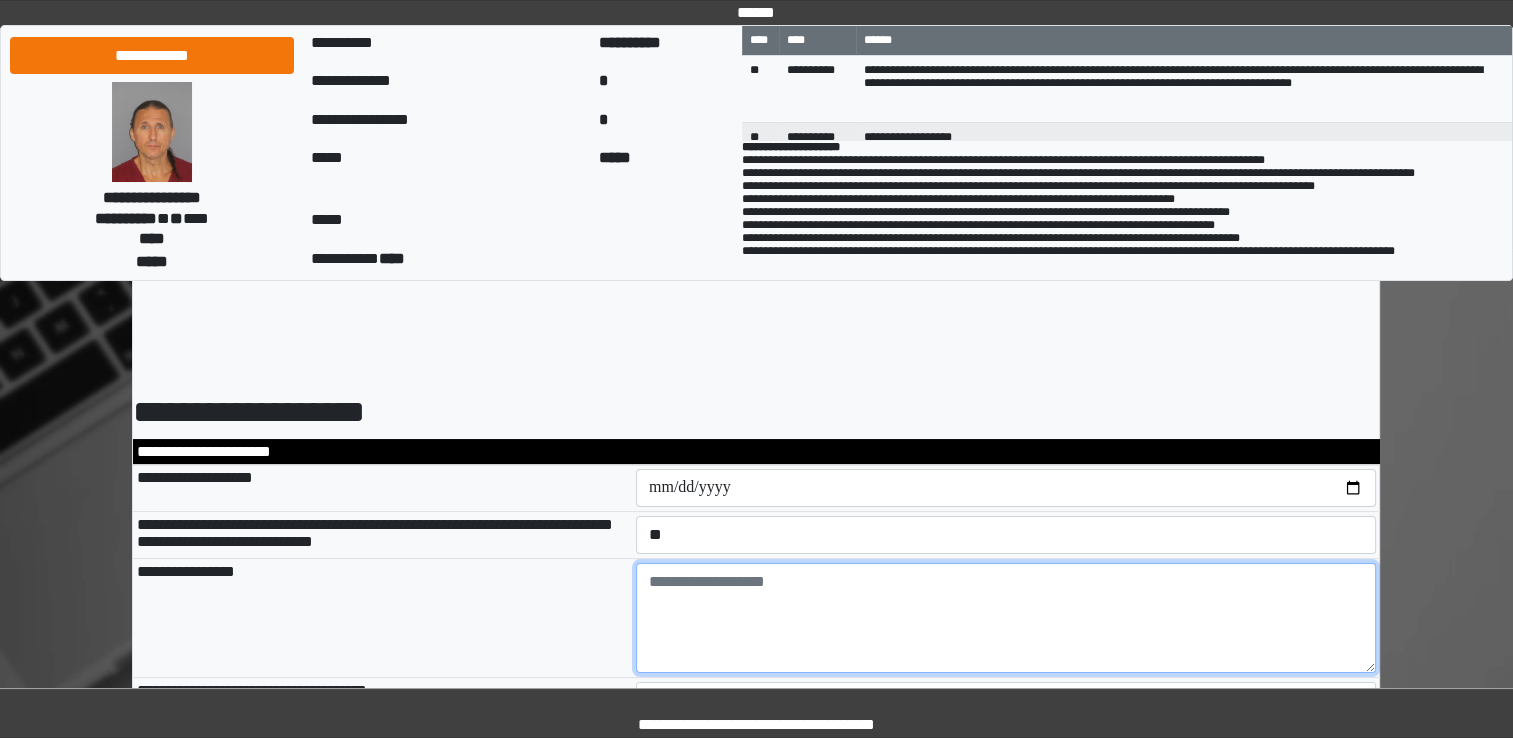 click at bounding box center (1006, 618) 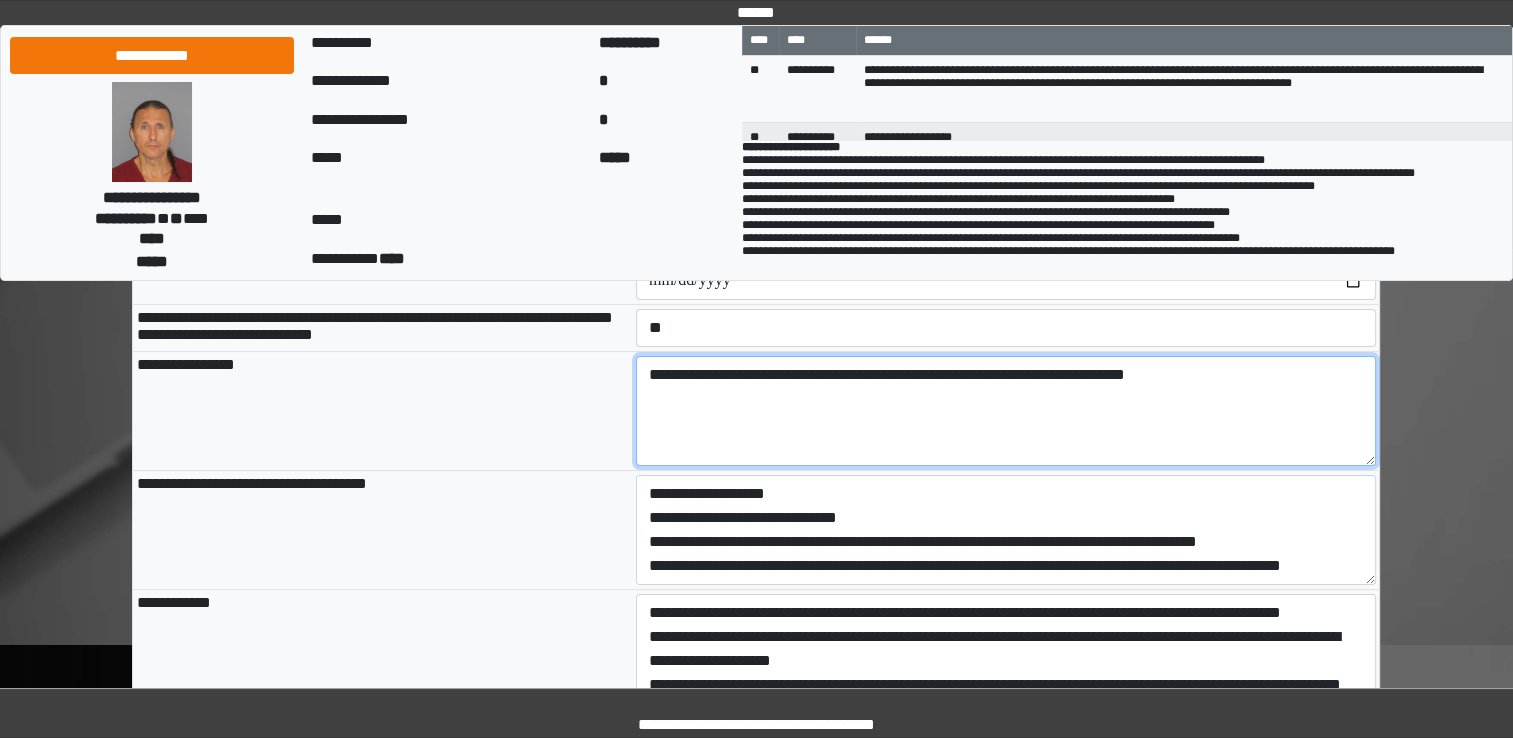 scroll, scrollTop: 300, scrollLeft: 0, axis: vertical 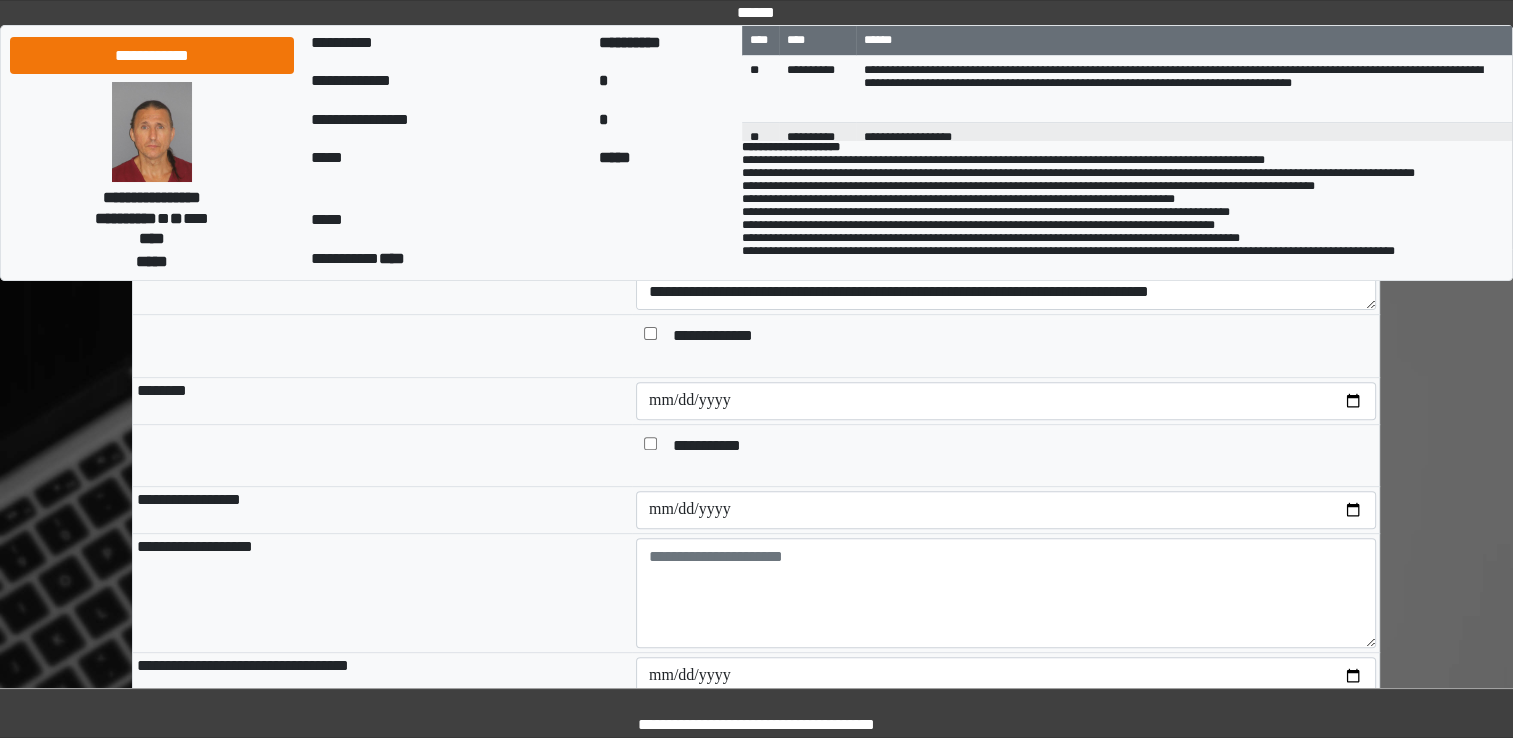 type on "**********" 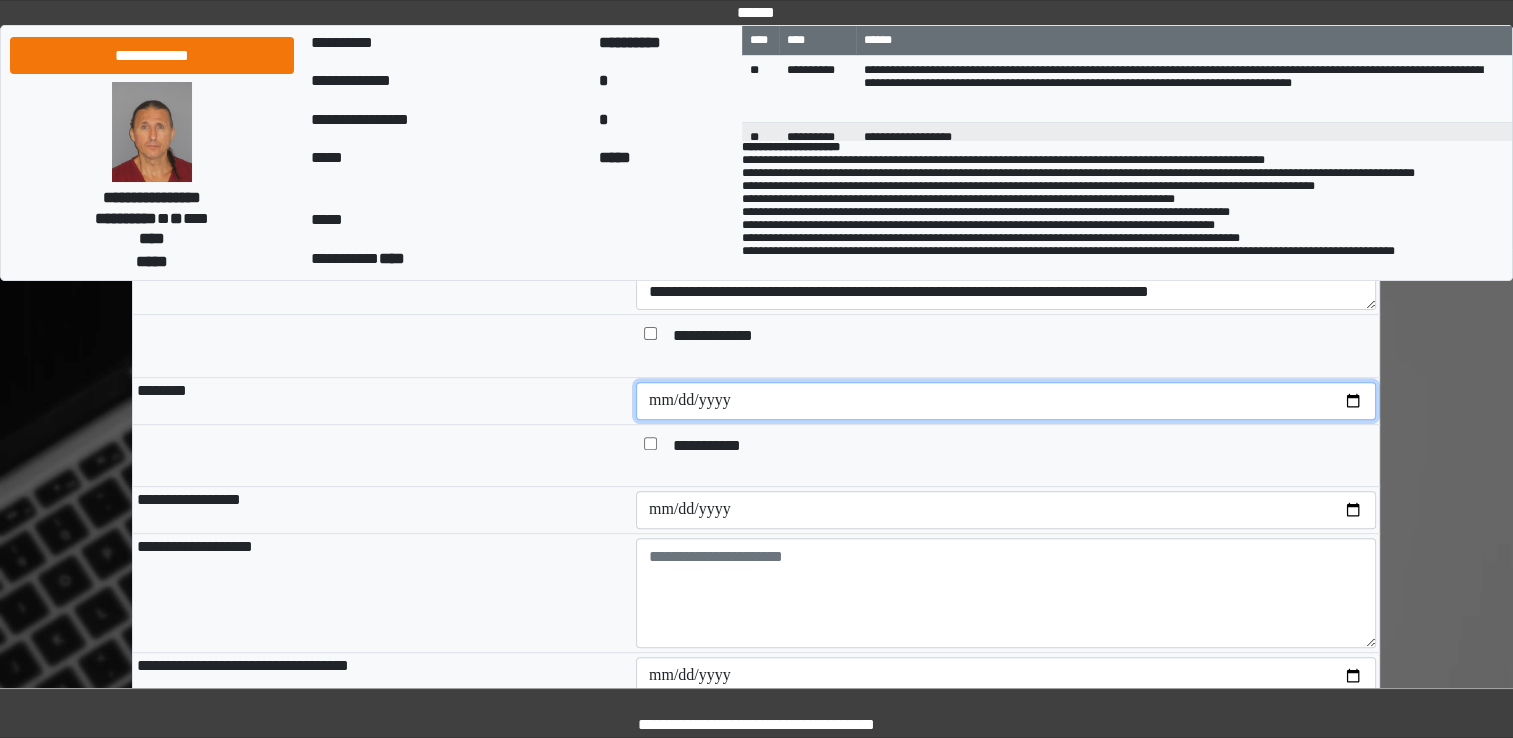 click at bounding box center [1006, 401] 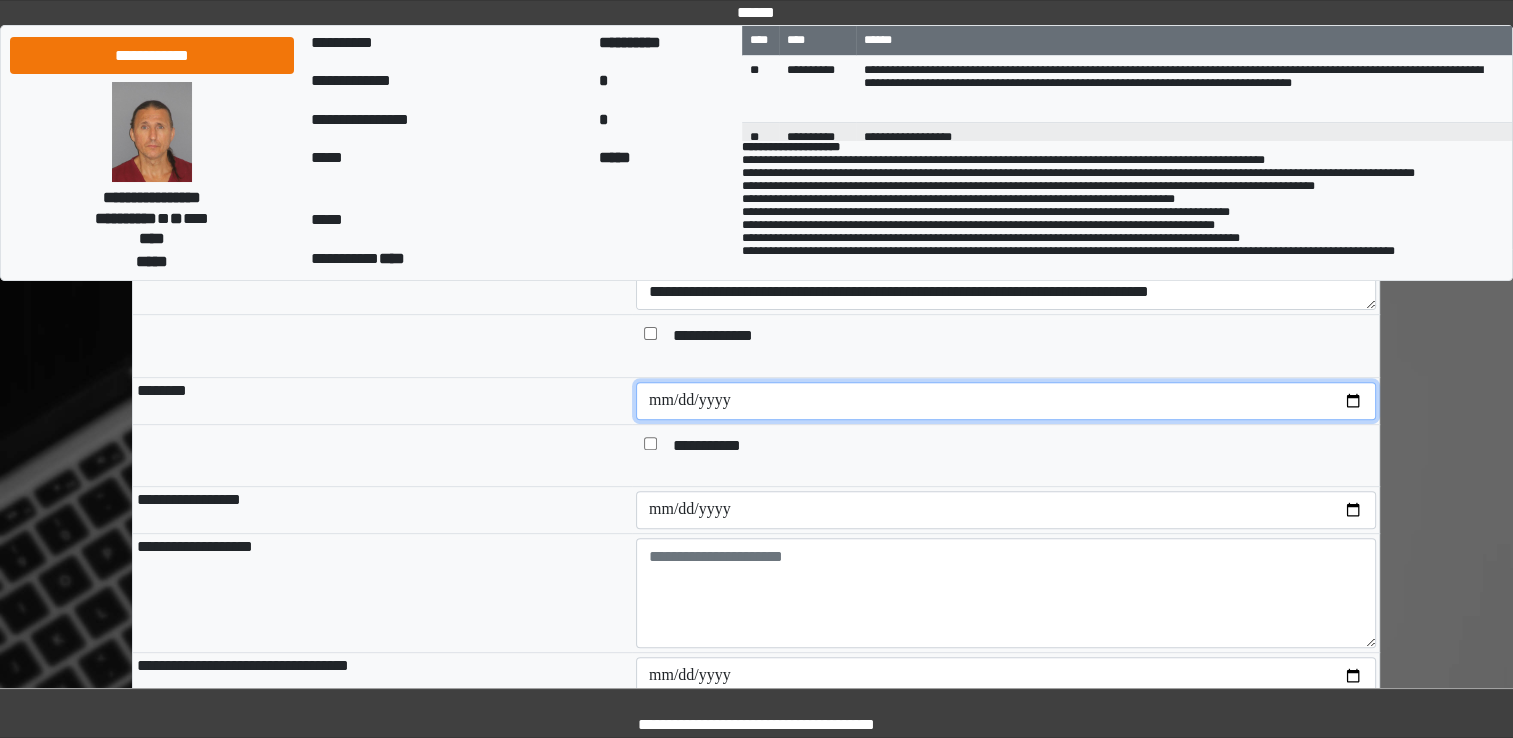 type on "**********" 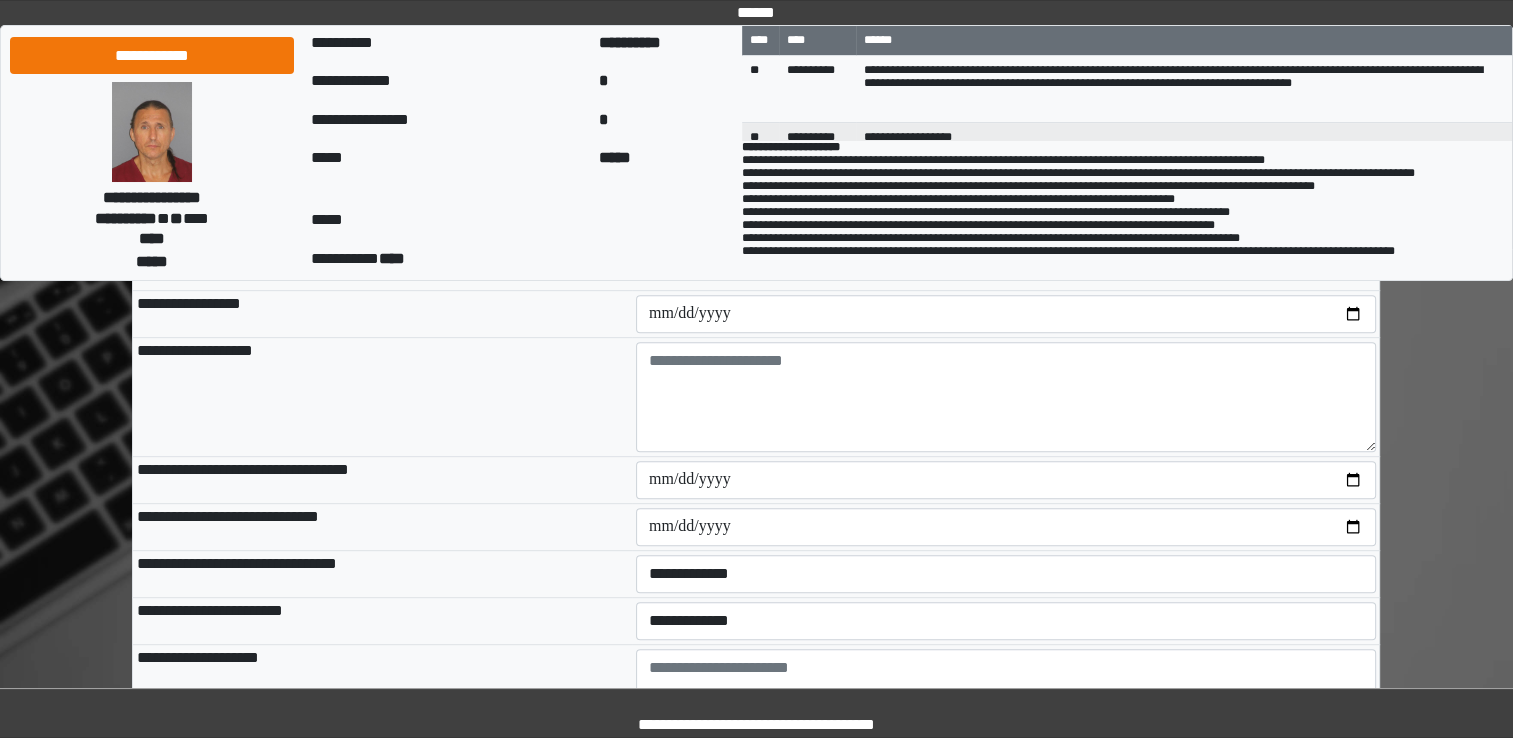 scroll, scrollTop: 800, scrollLeft: 0, axis: vertical 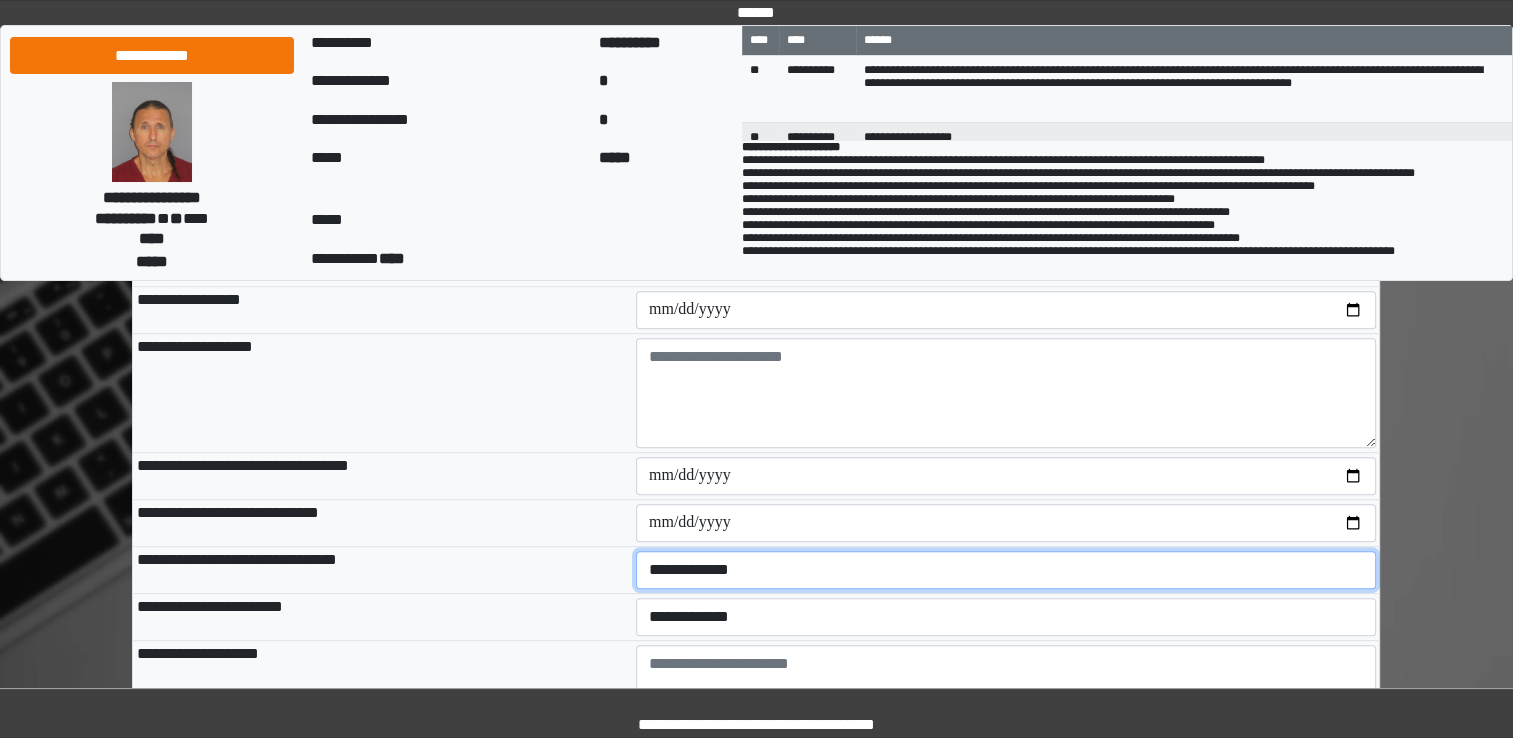click on "**********" at bounding box center (1006, 570) 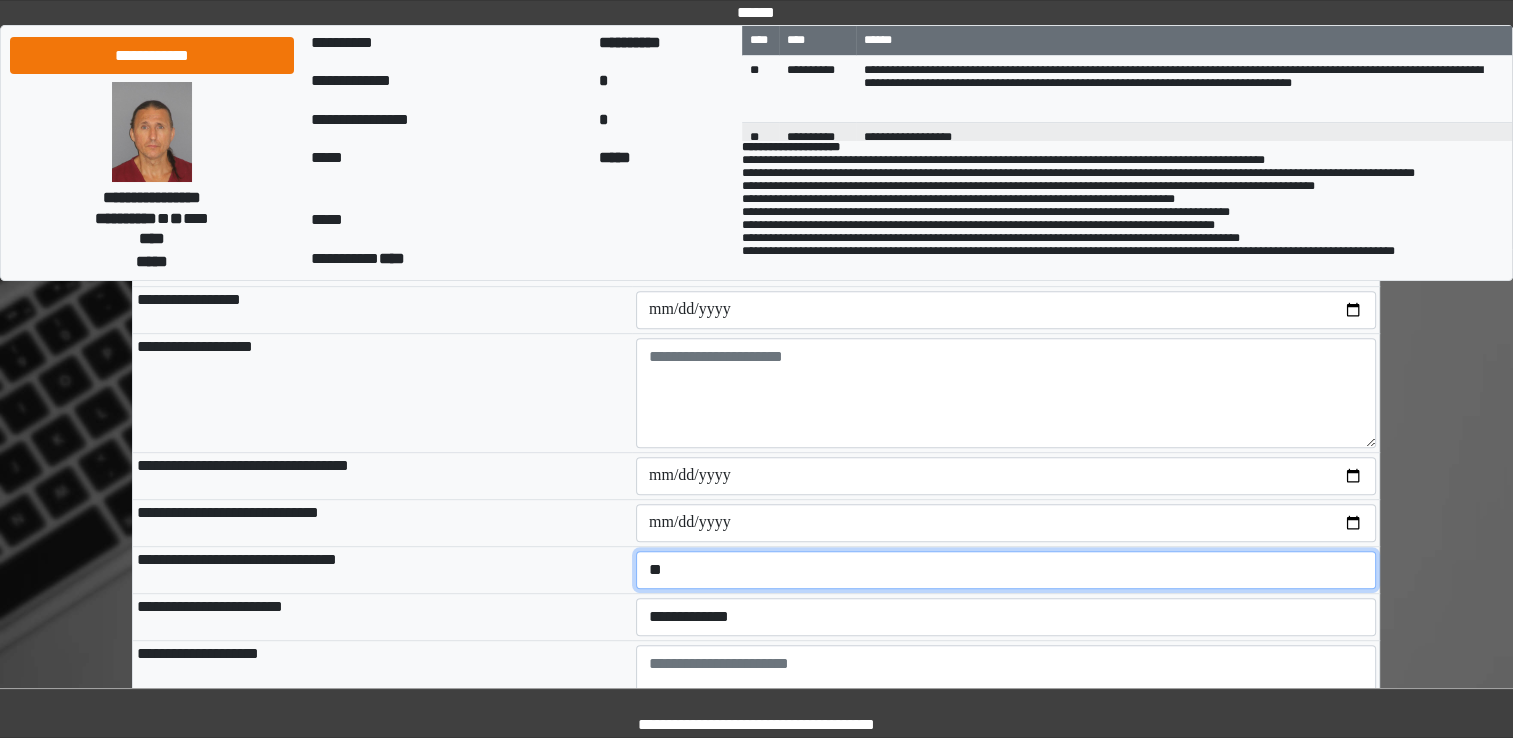 click on "**********" at bounding box center [1006, 570] 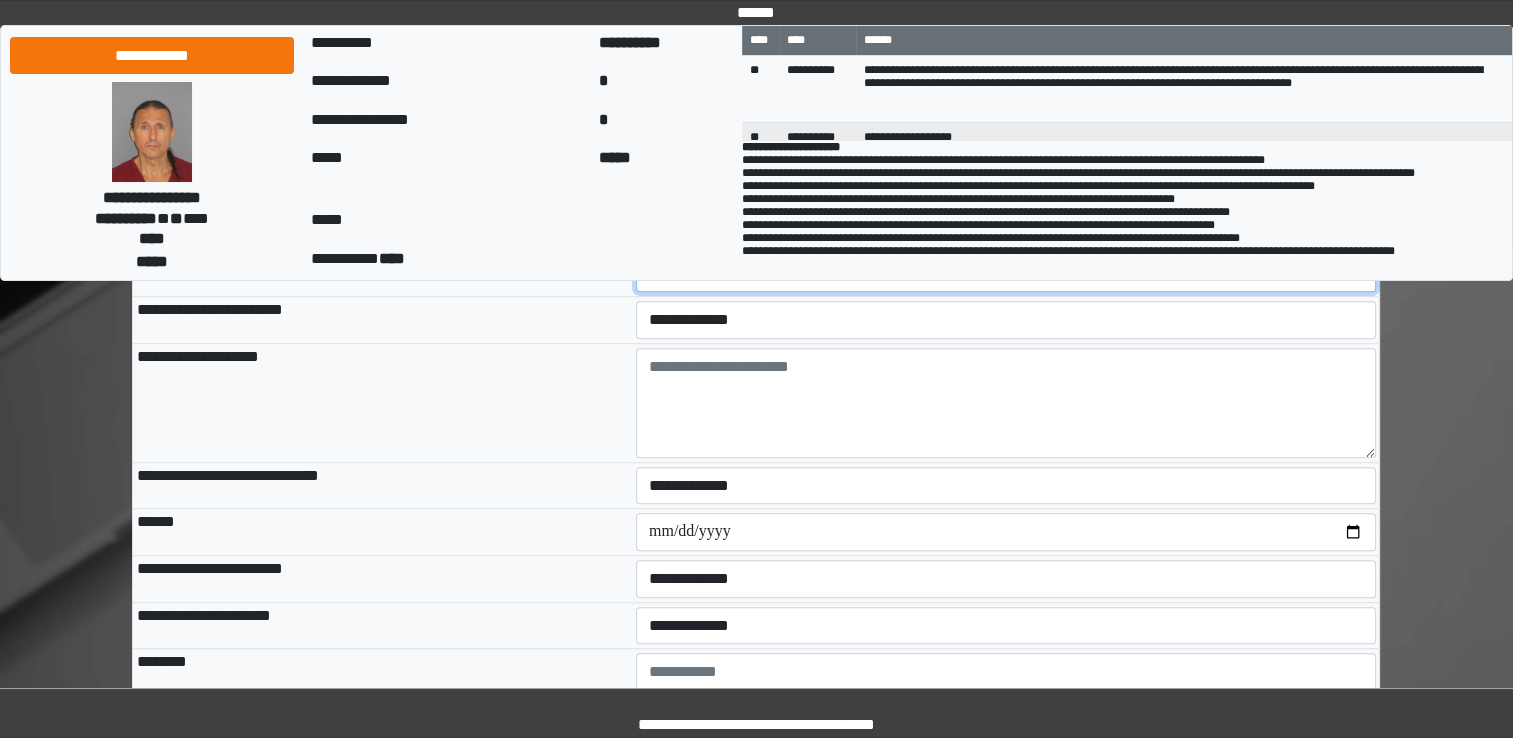 scroll, scrollTop: 1100, scrollLeft: 0, axis: vertical 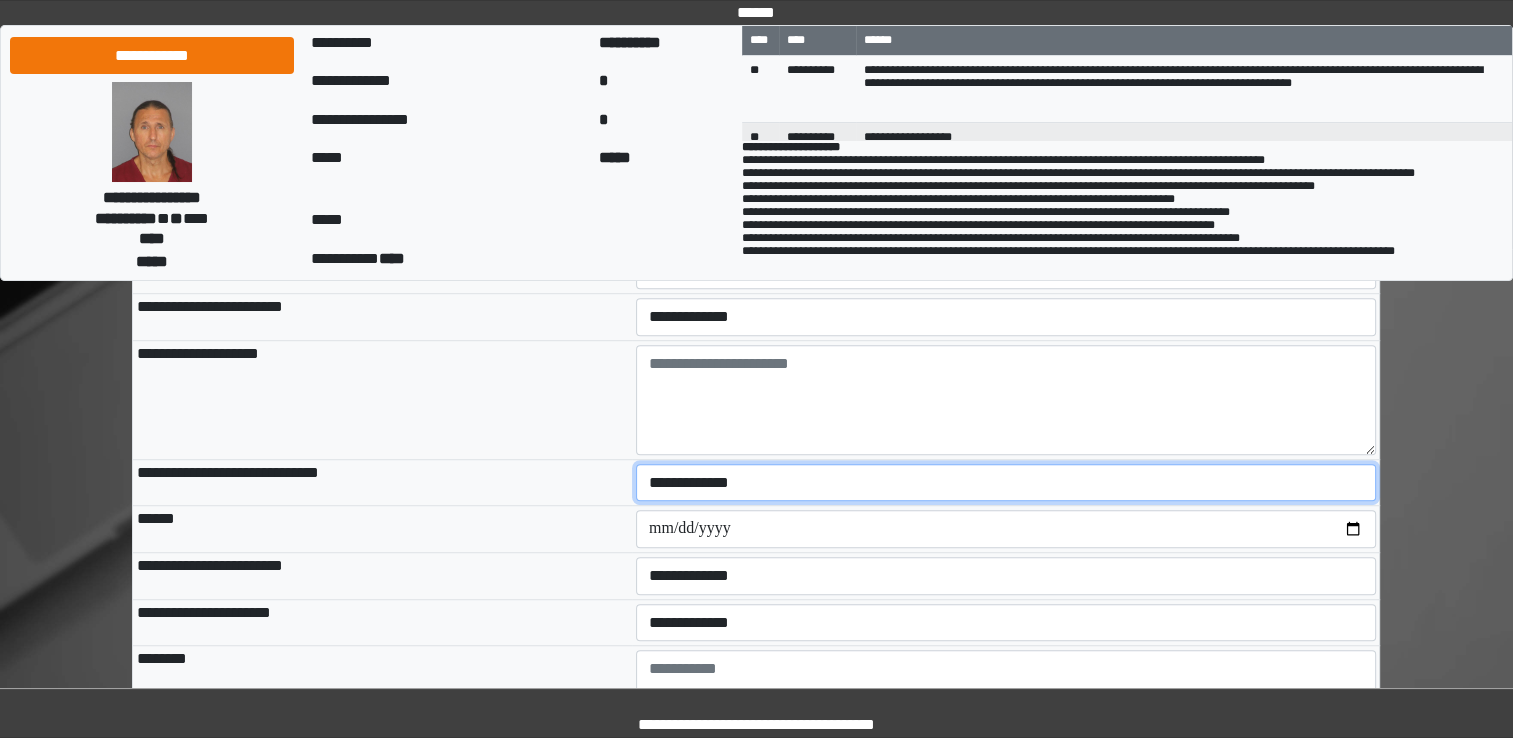 click on "**********" at bounding box center [1006, 483] 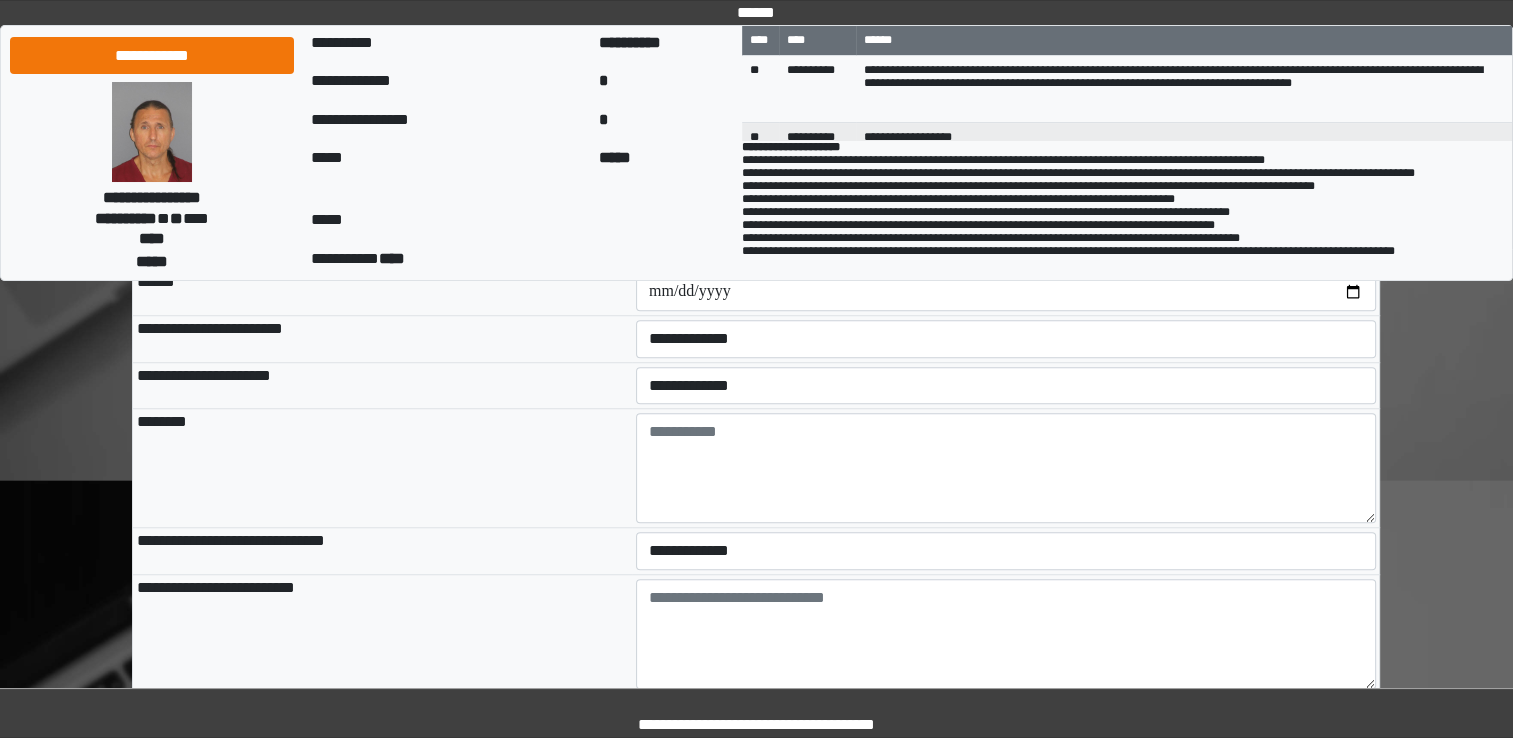 scroll, scrollTop: 1300, scrollLeft: 0, axis: vertical 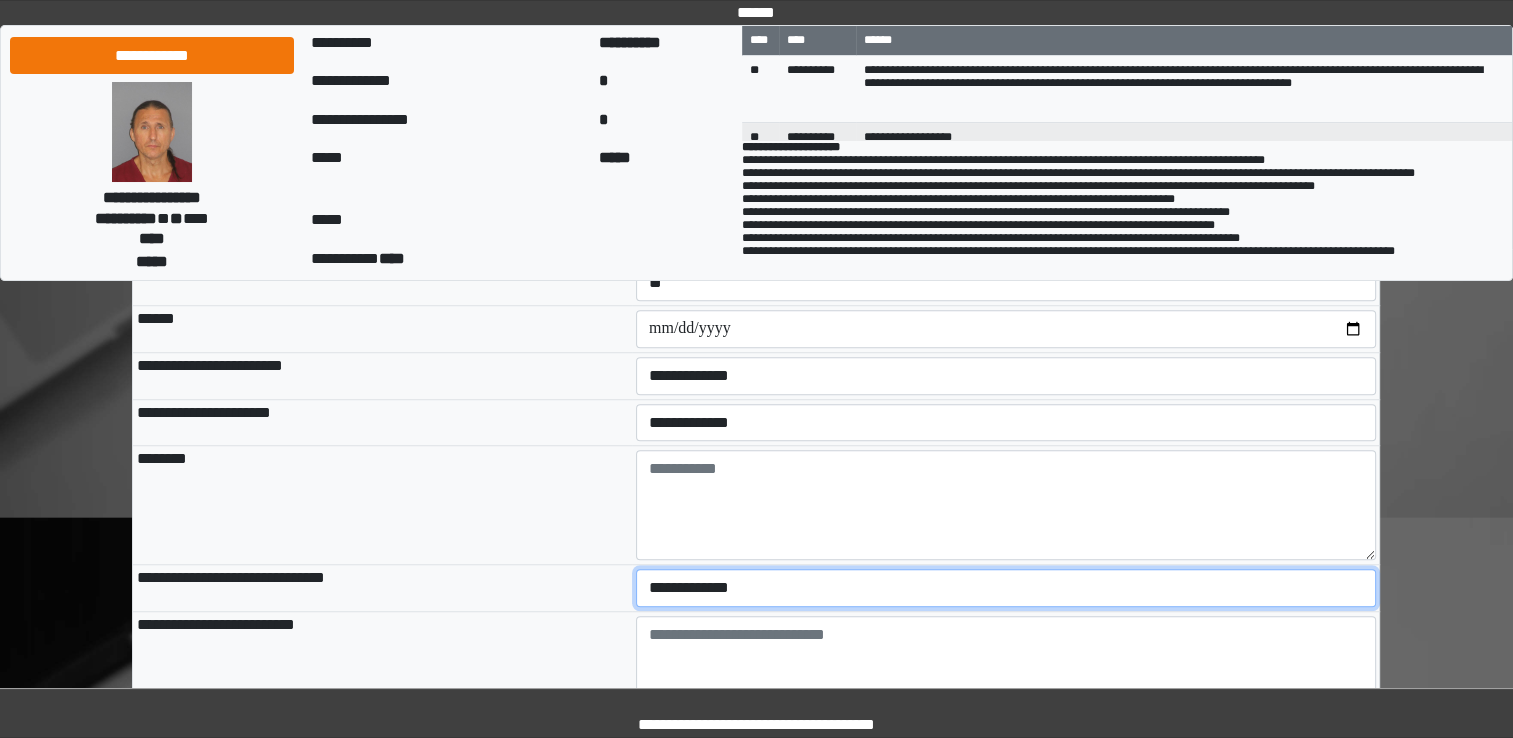 click on "**********" at bounding box center [1006, 588] 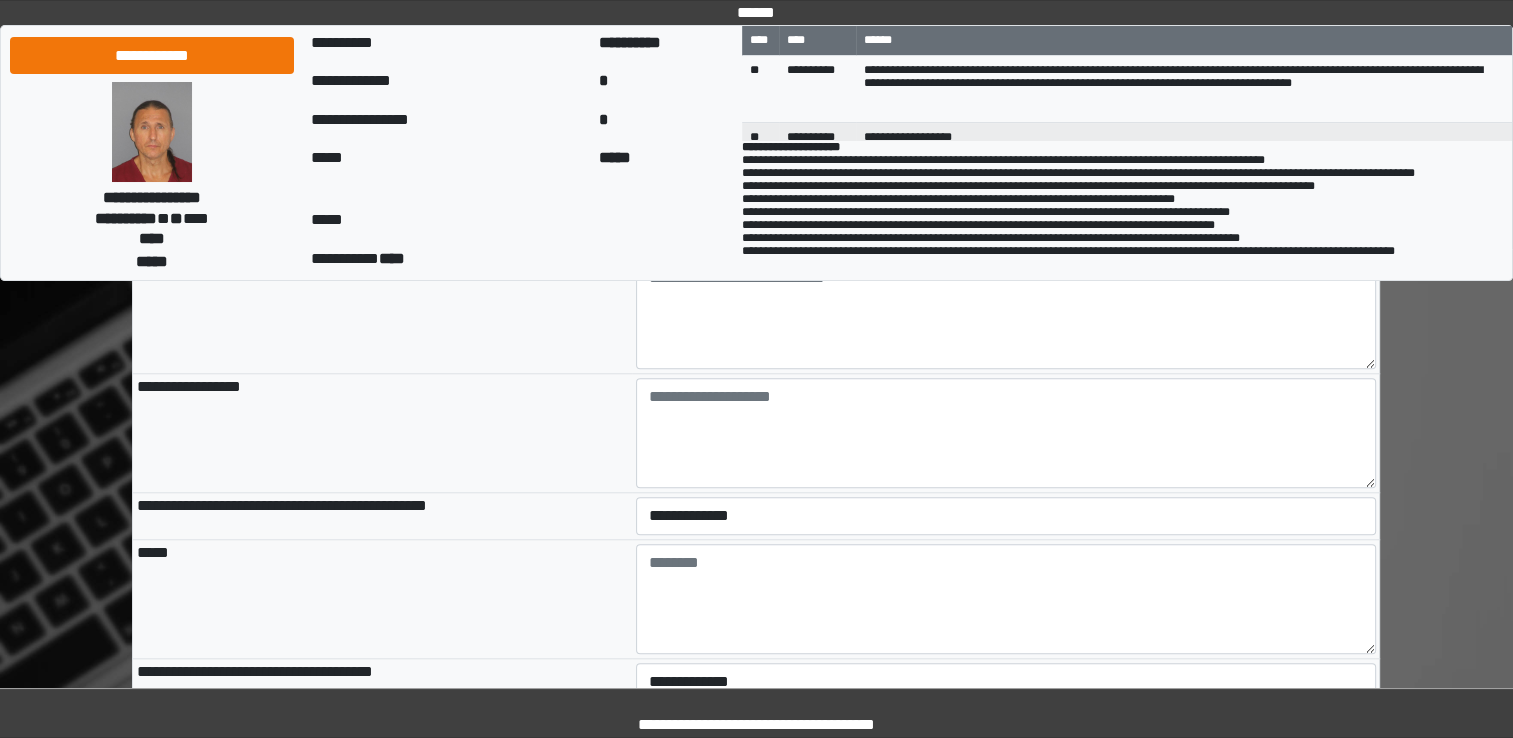 scroll, scrollTop: 1600, scrollLeft: 0, axis: vertical 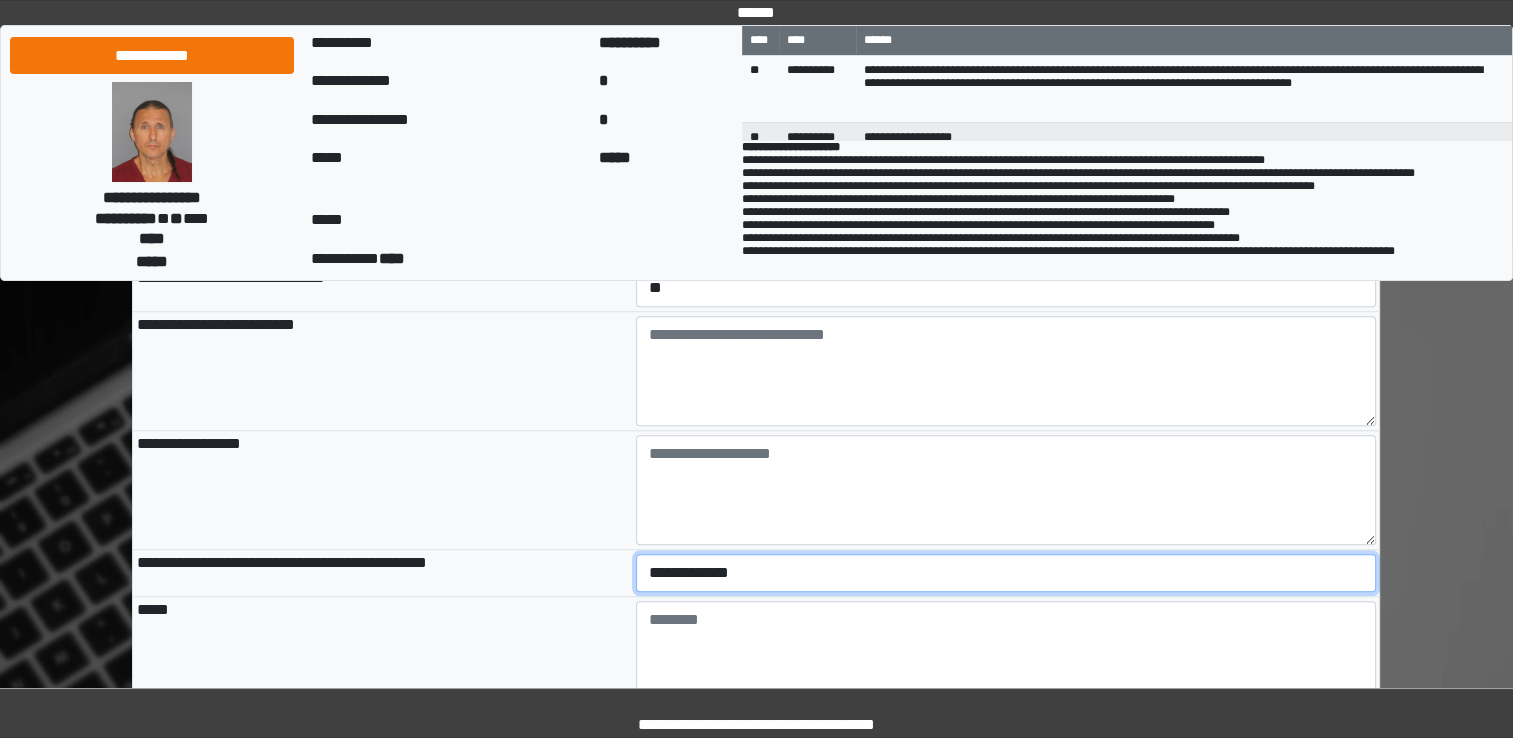 click on "**********" at bounding box center (1006, 573) 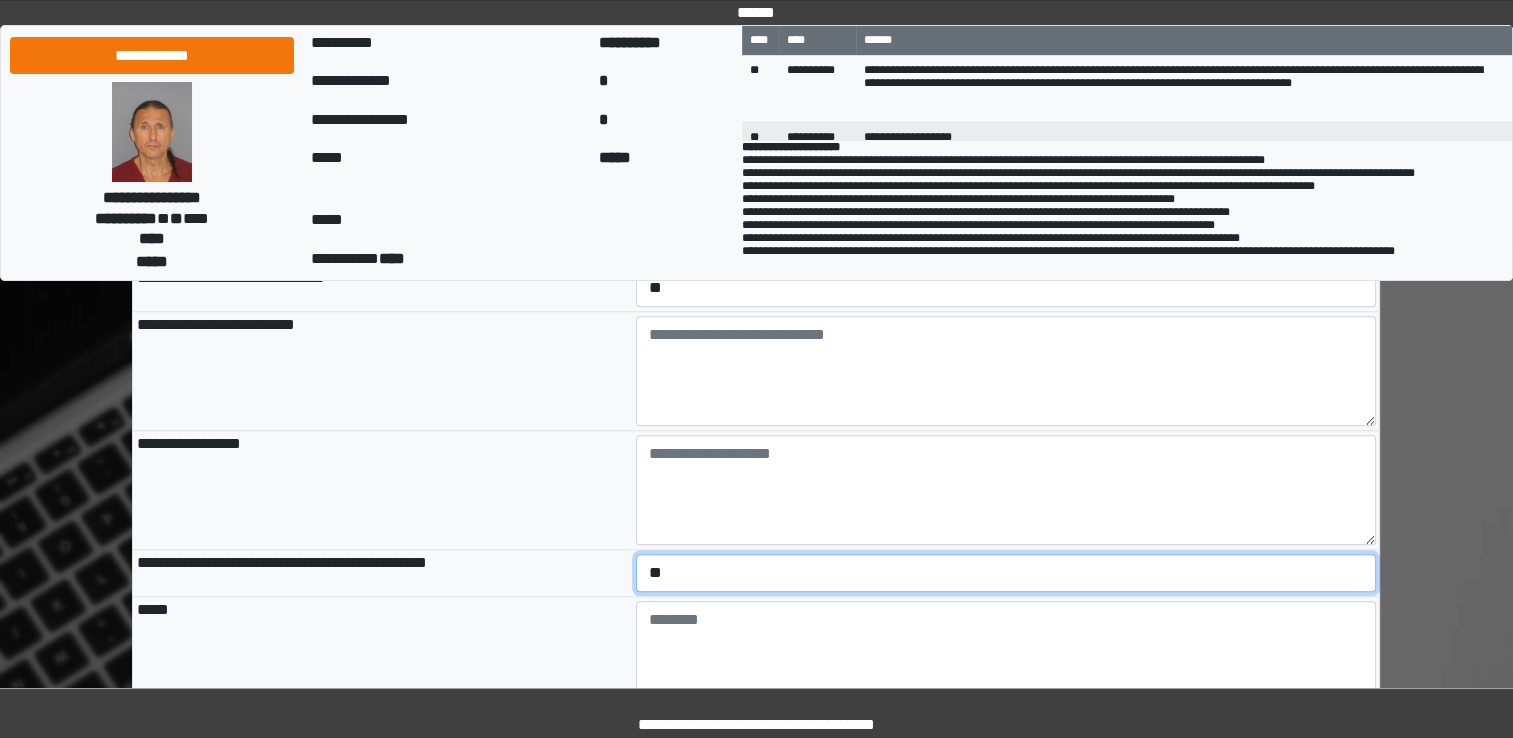 click on "**********" at bounding box center [1006, 573] 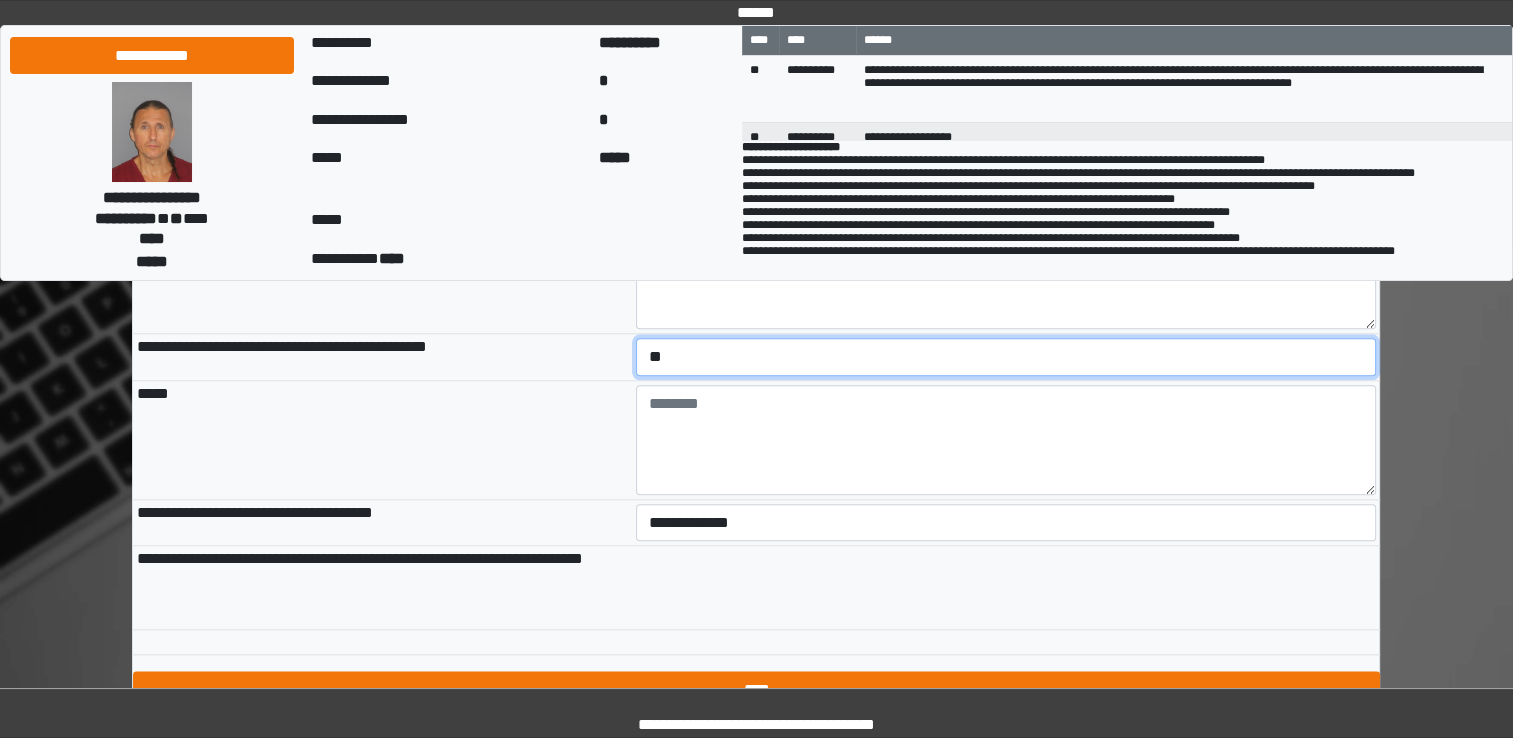 scroll, scrollTop: 1900, scrollLeft: 0, axis: vertical 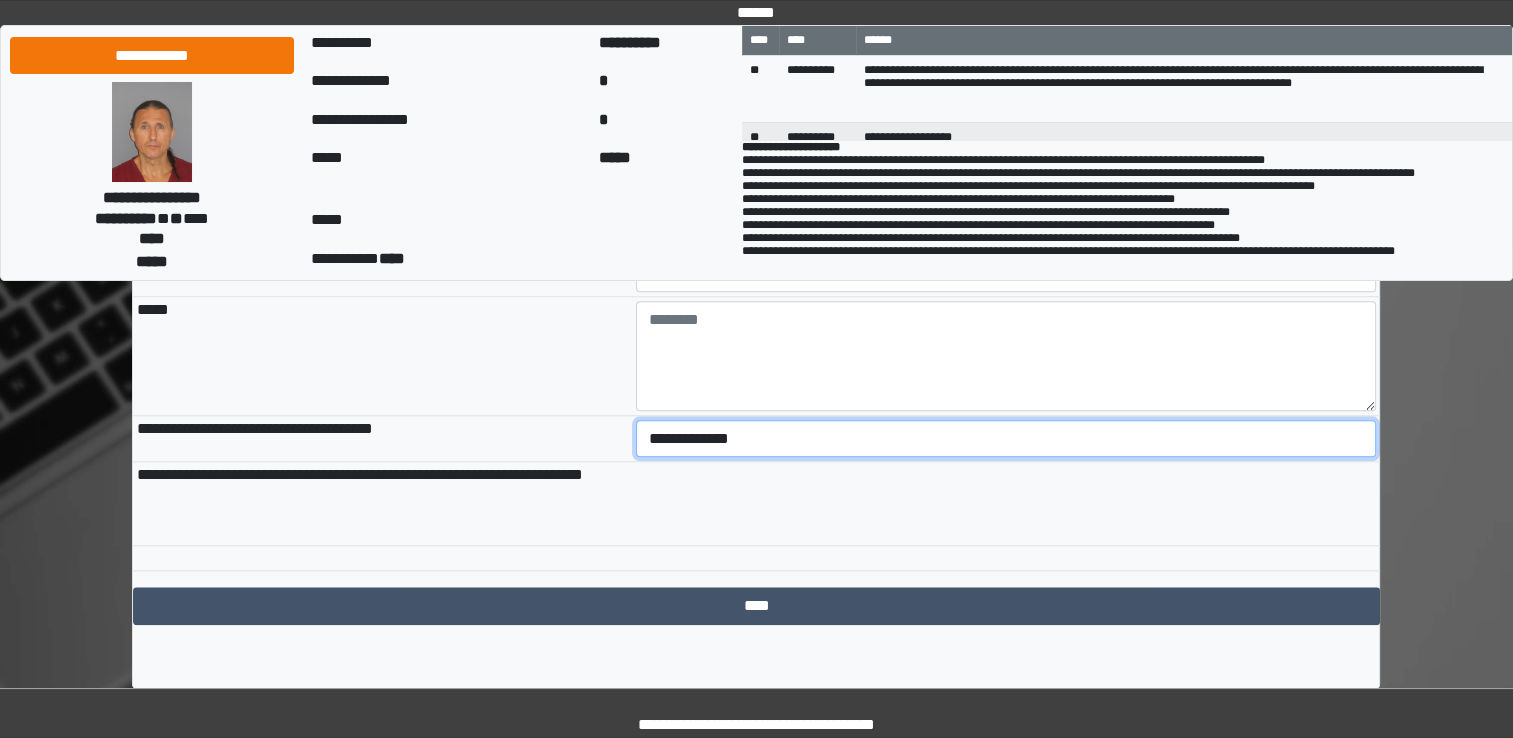 click on "**********" at bounding box center (1006, 439) 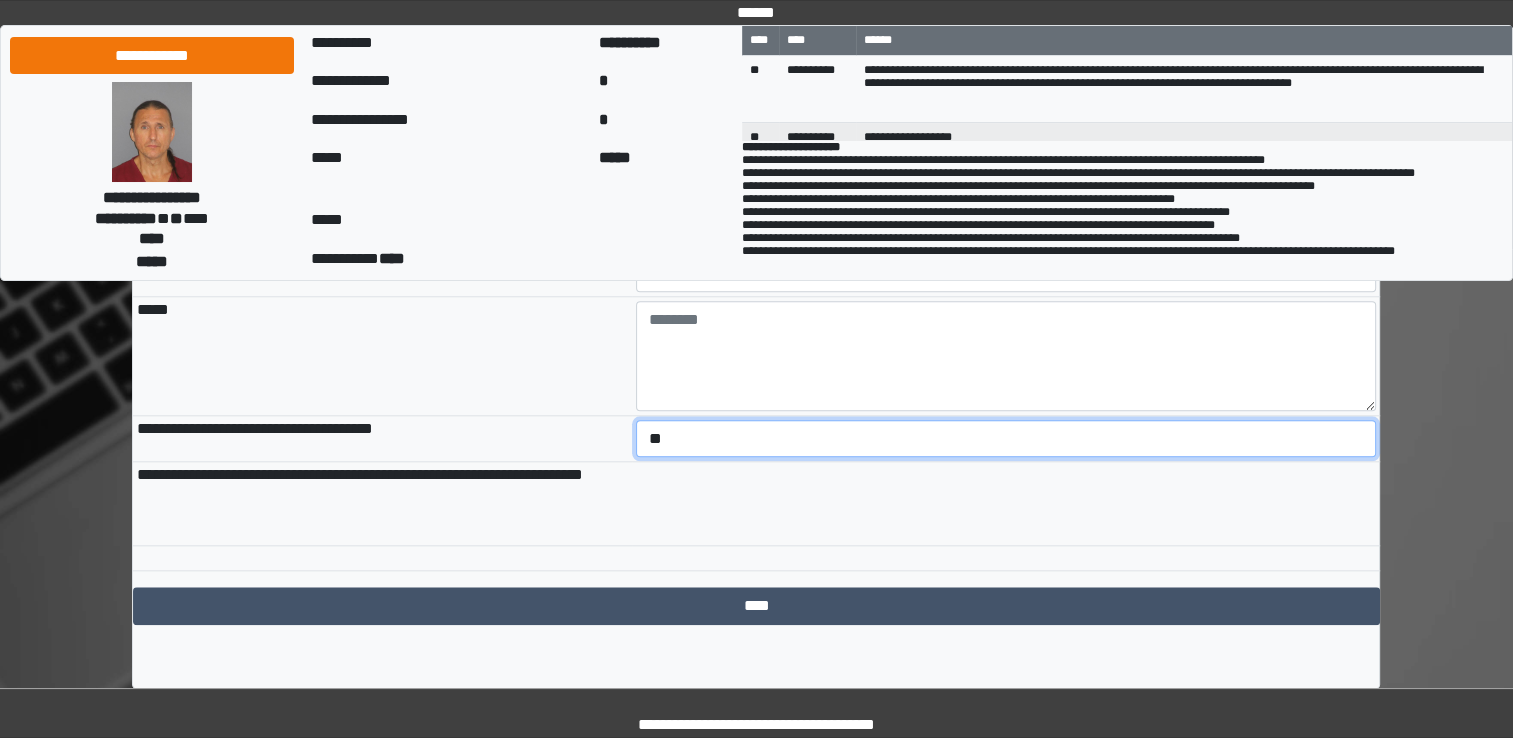 click on "**********" at bounding box center (1006, 439) 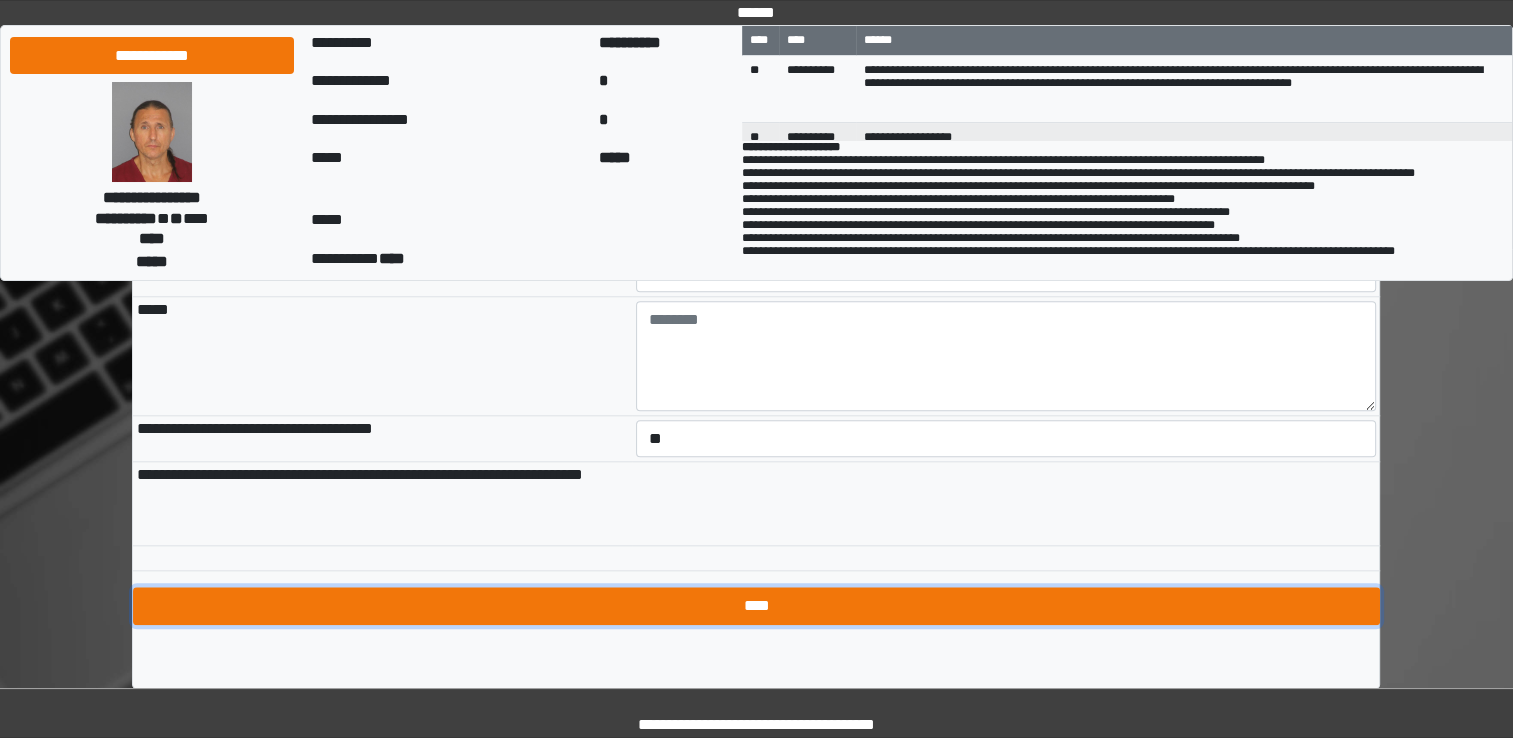click on "****" at bounding box center (756, 606) 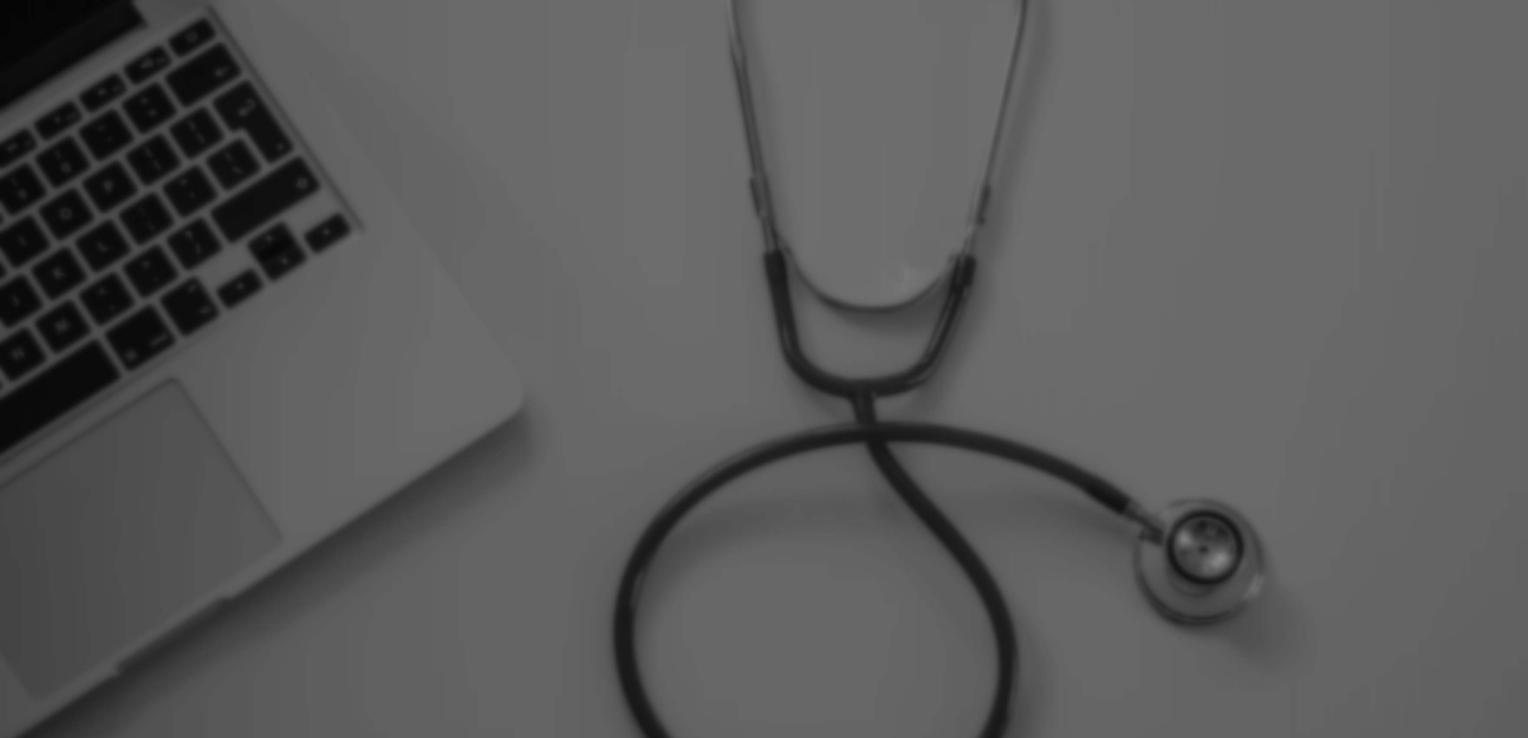 scroll, scrollTop: 0, scrollLeft: 0, axis: both 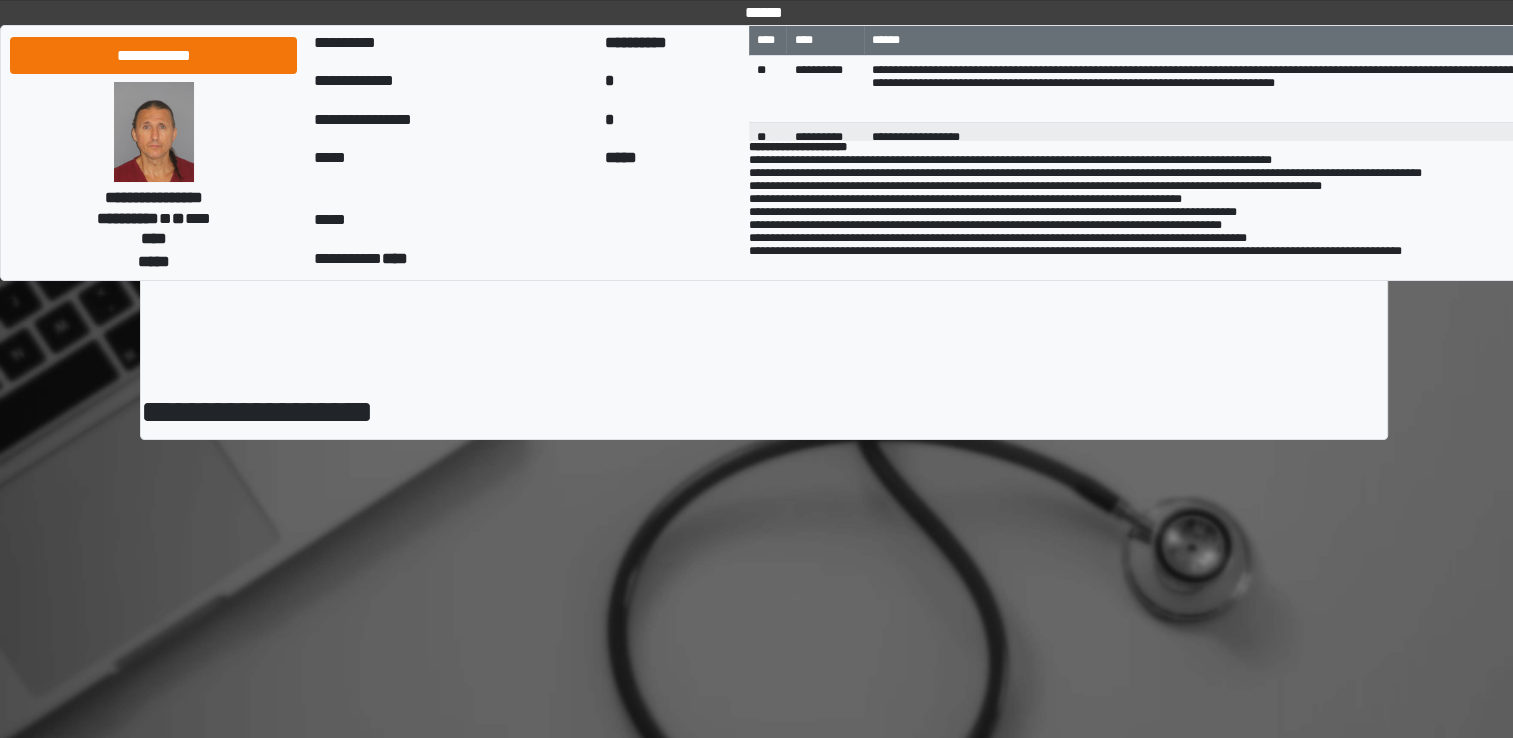 select on "*" 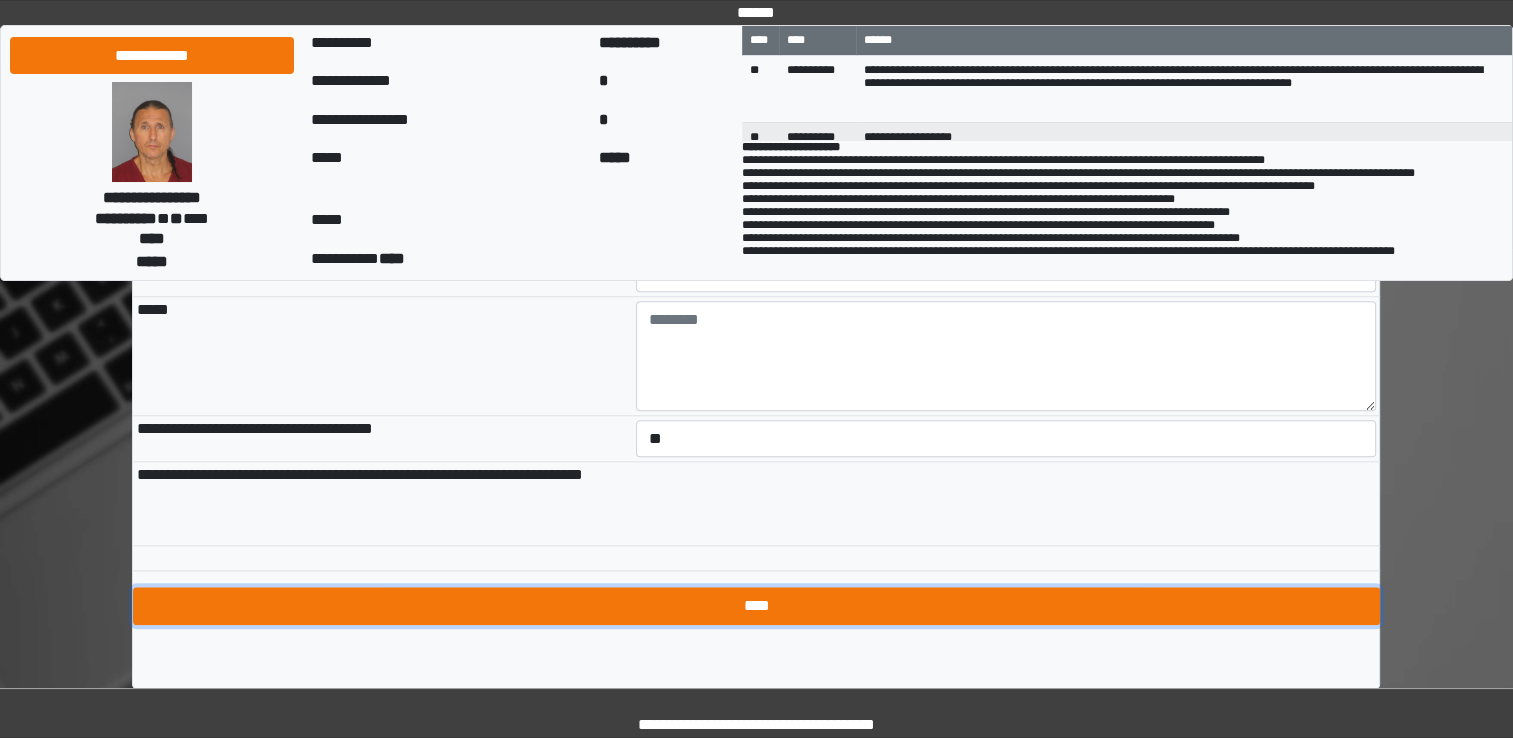 click on "****" at bounding box center (756, 606) 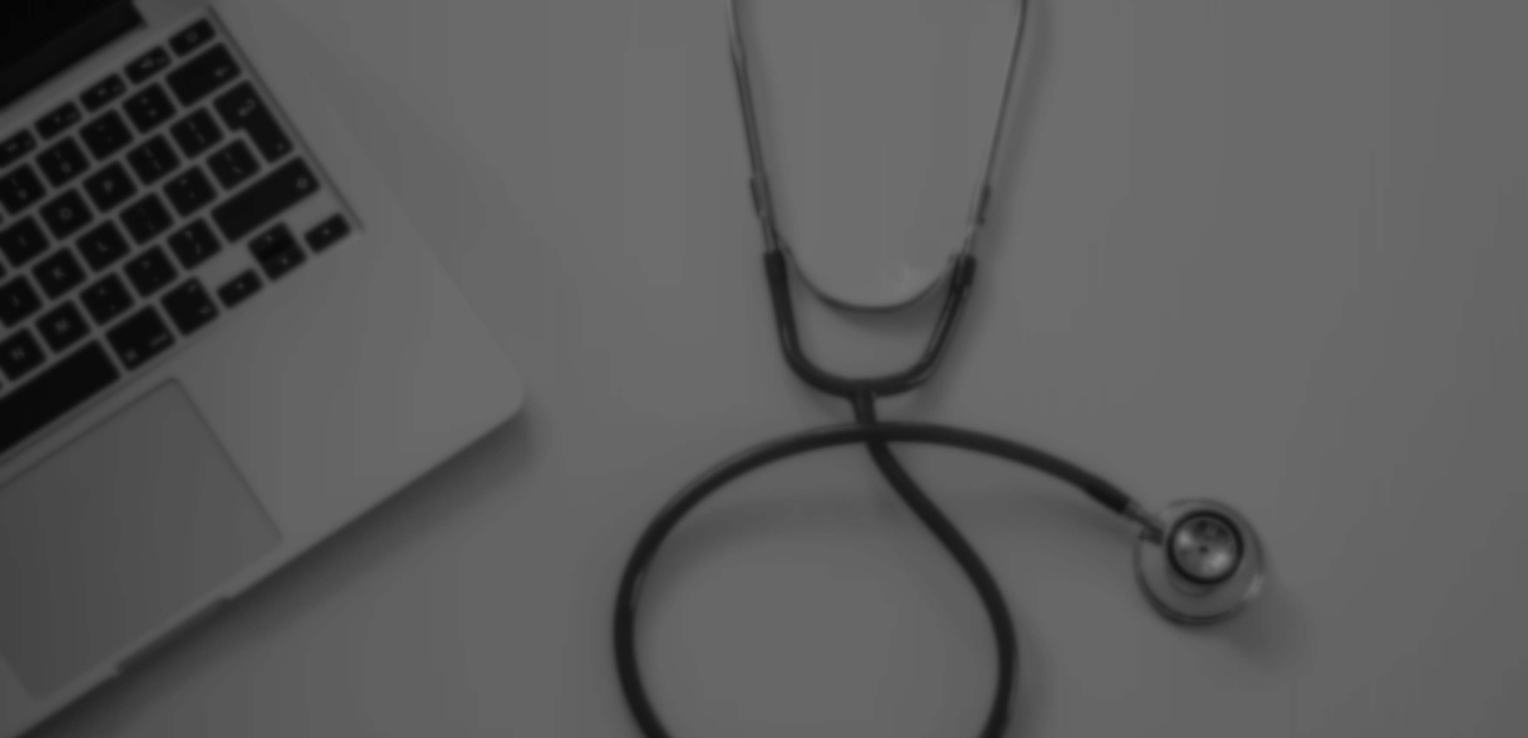 scroll, scrollTop: 0, scrollLeft: 0, axis: both 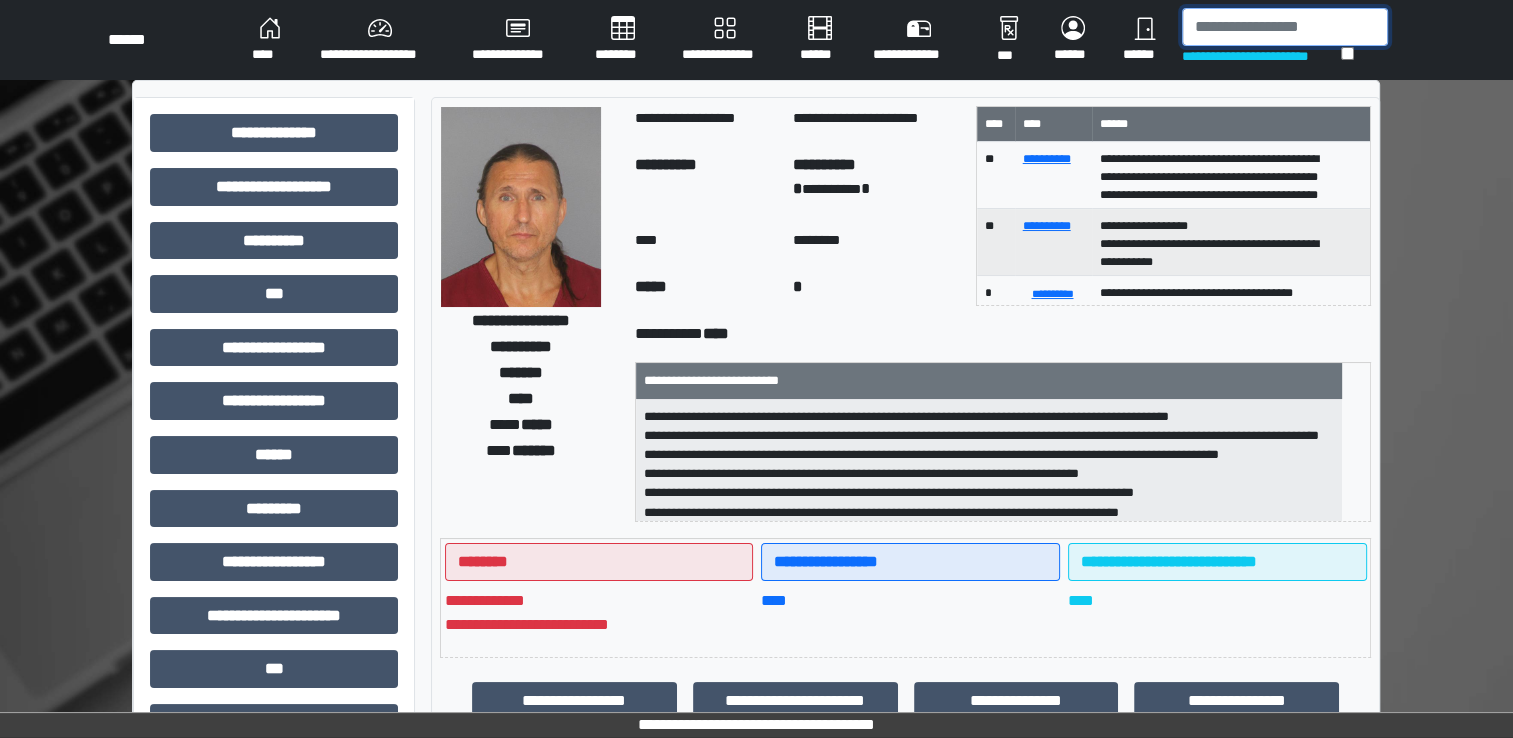 click at bounding box center [1285, 27] 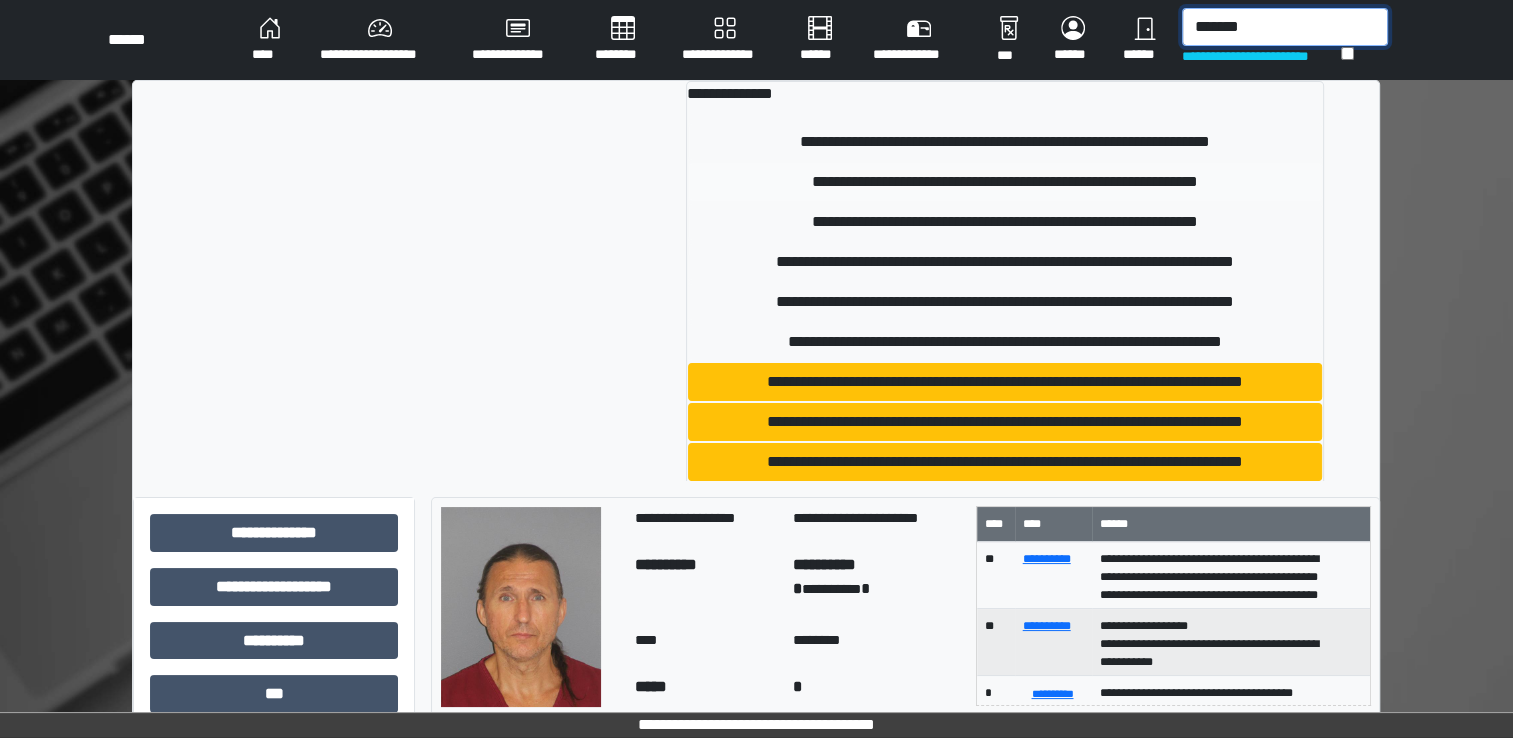 type on "*******" 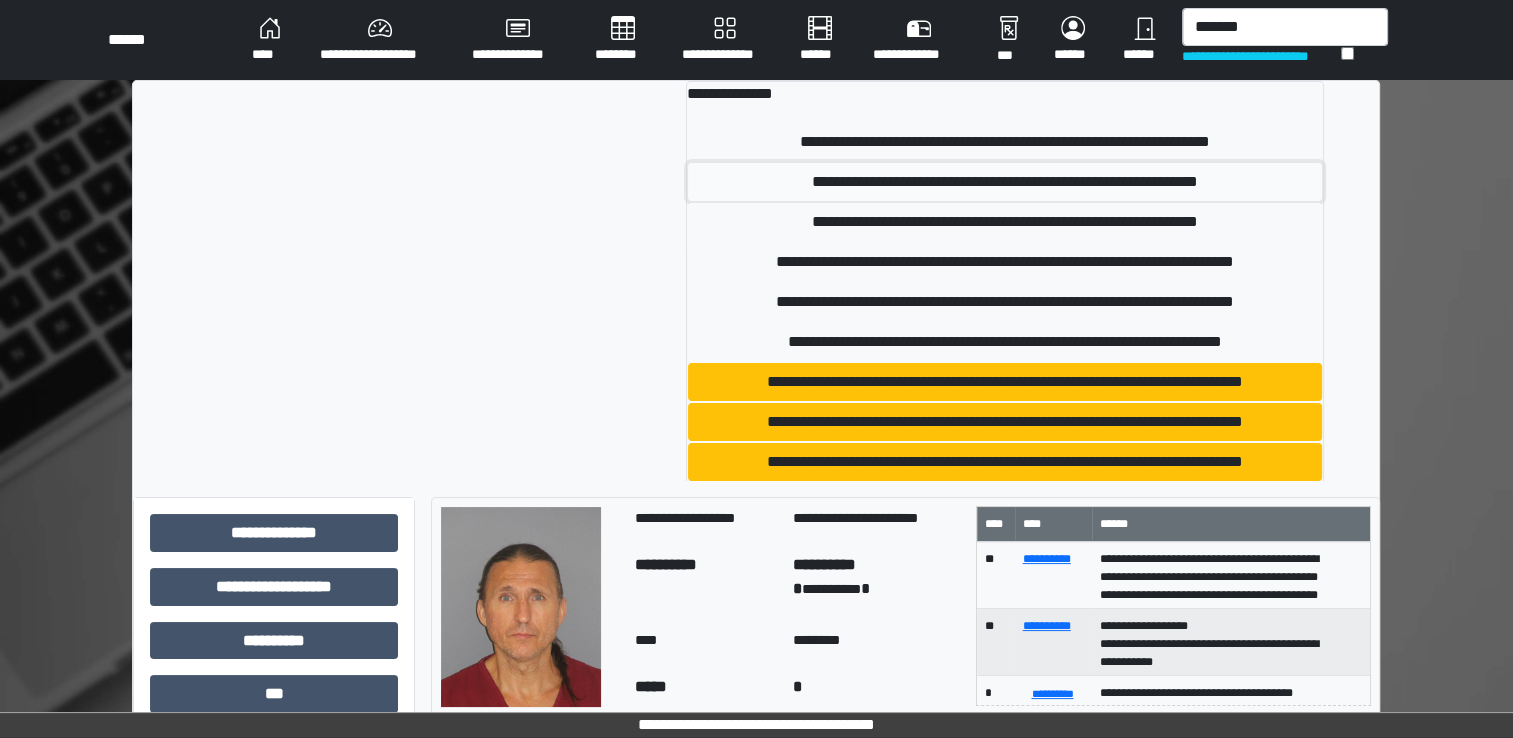 click on "**********" at bounding box center (1005, 182) 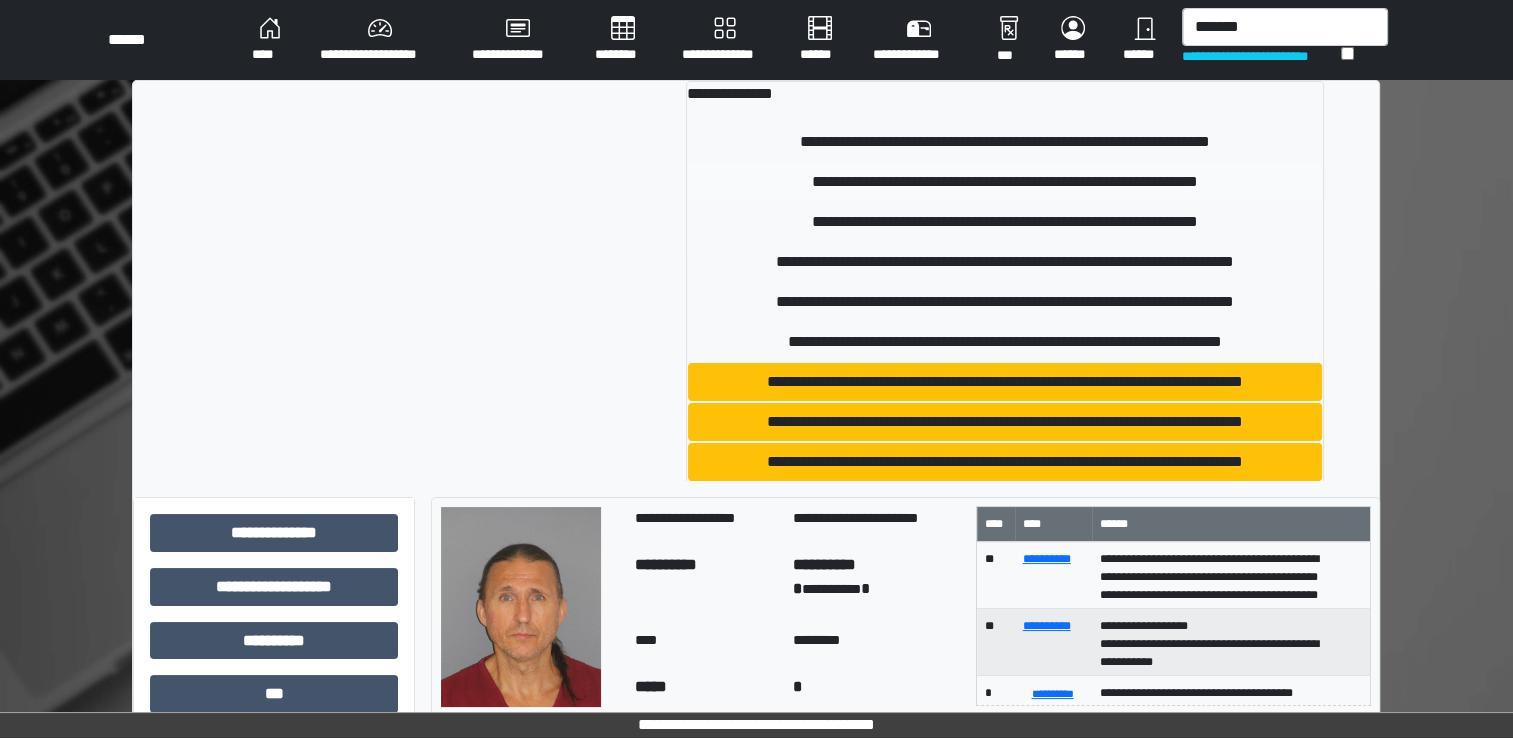 type 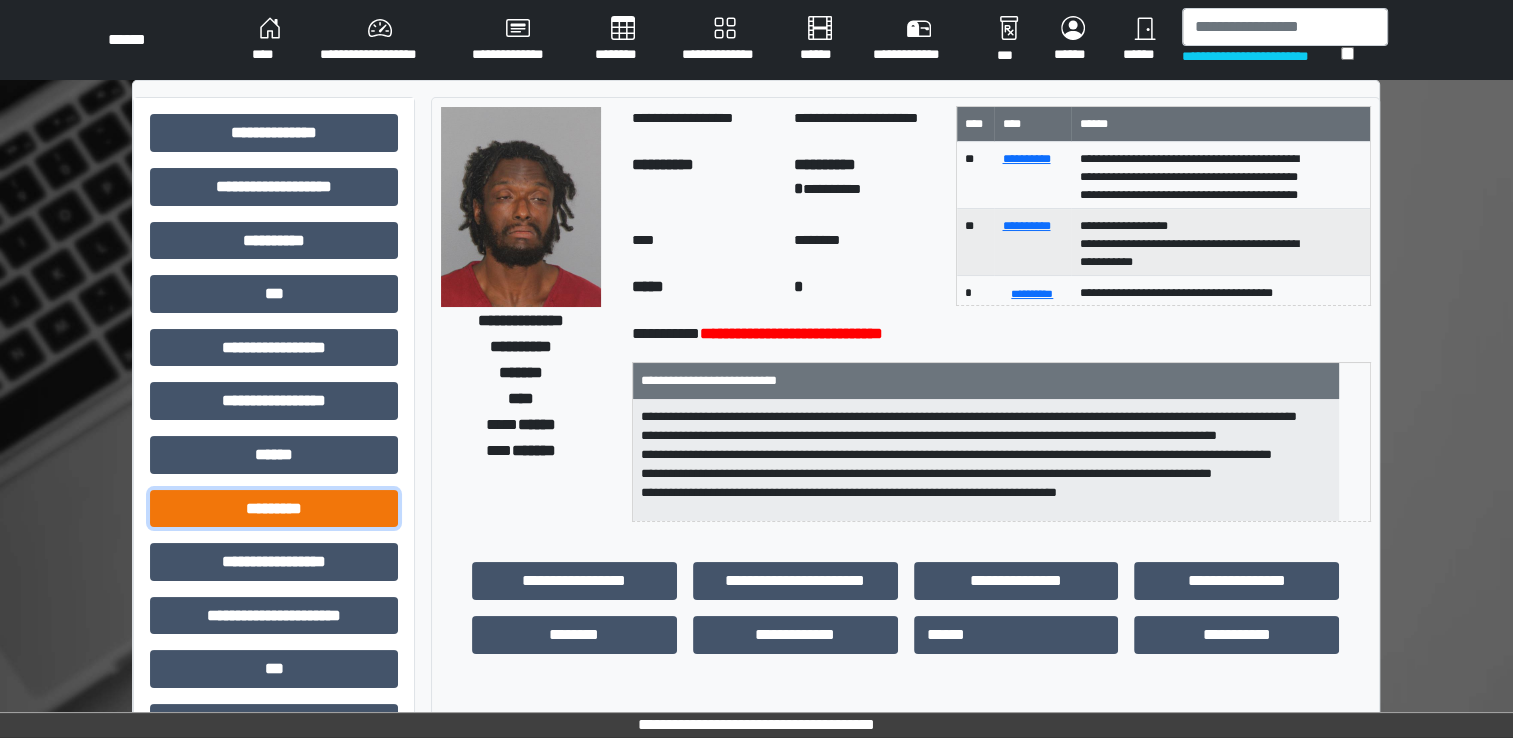 click on "*********" at bounding box center [274, 509] 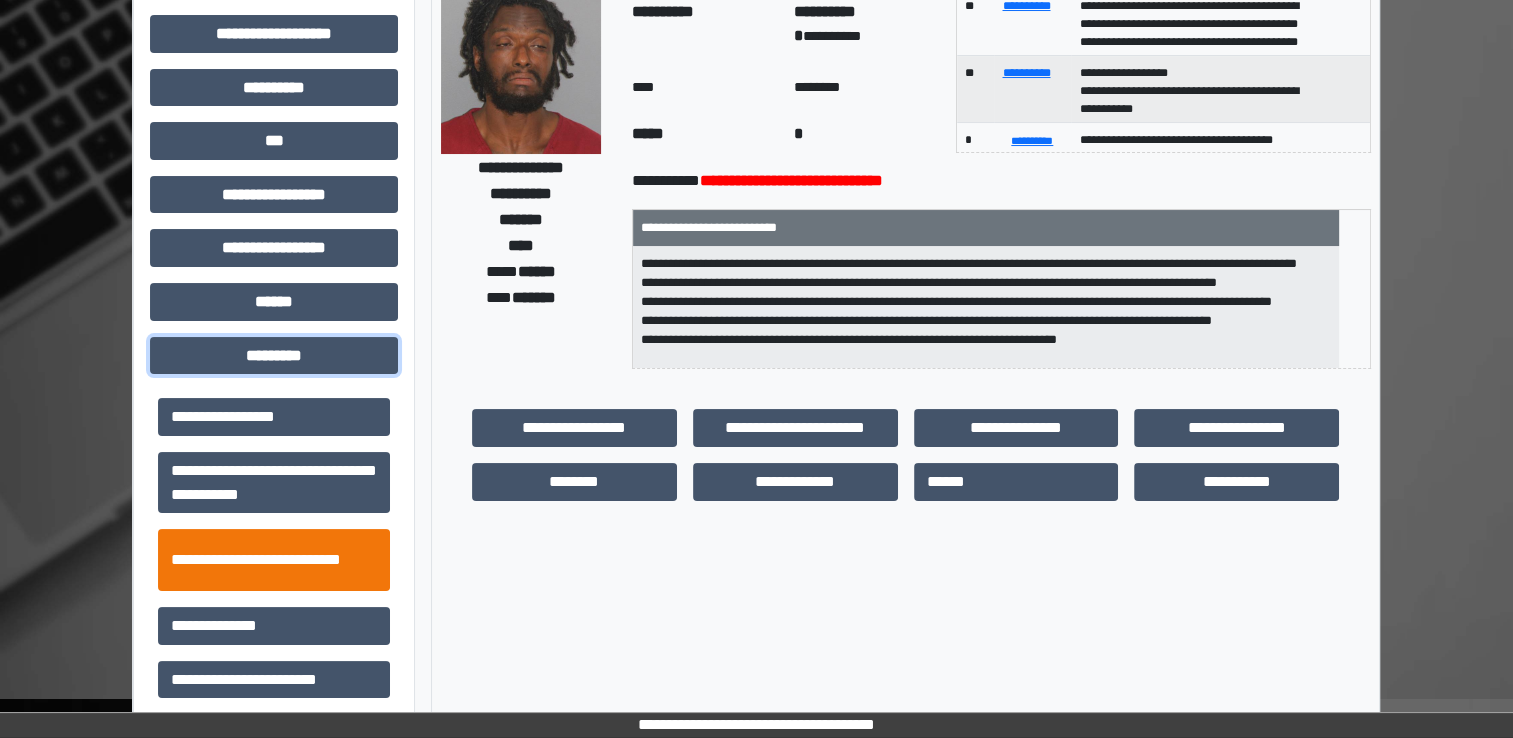 scroll, scrollTop: 200, scrollLeft: 0, axis: vertical 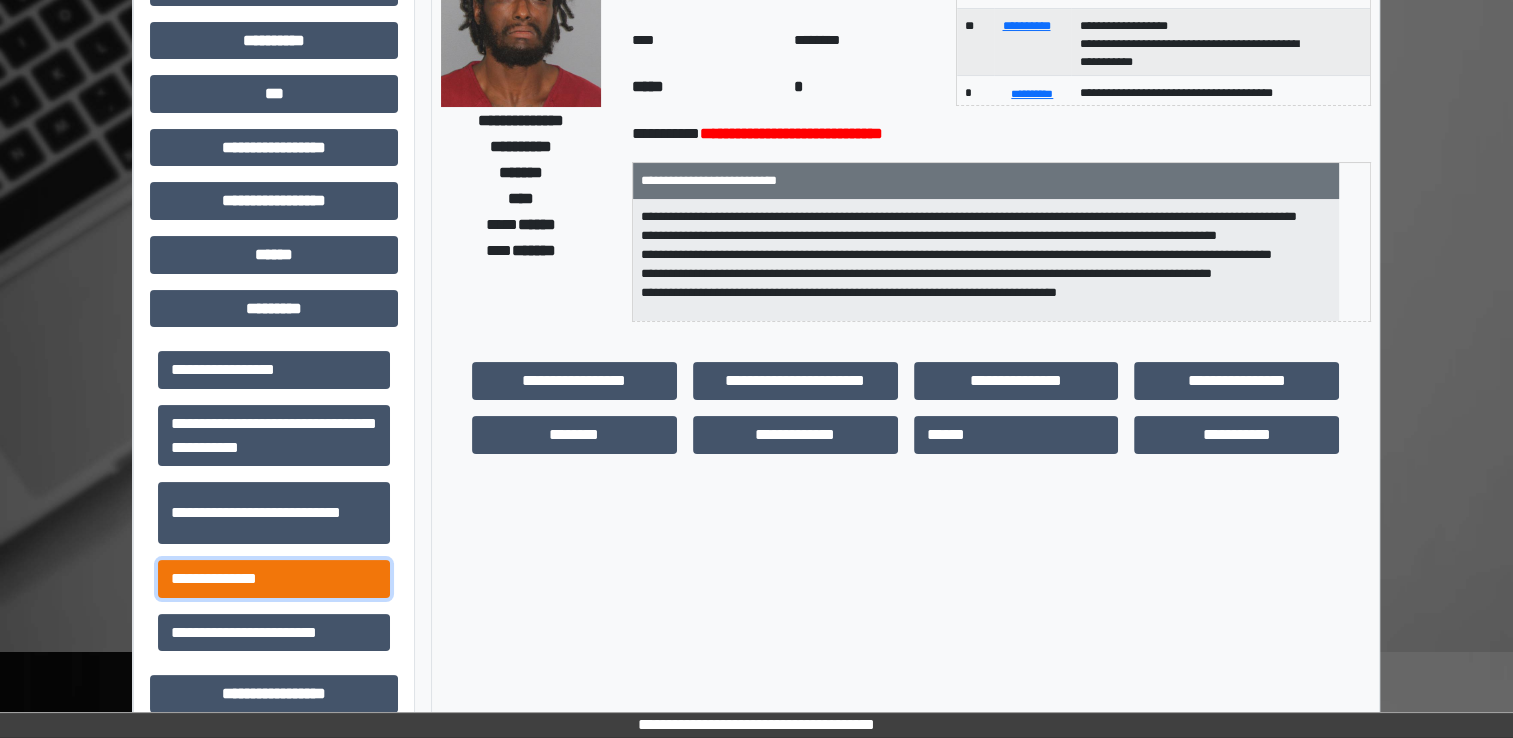 click on "**********" at bounding box center [274, 579] 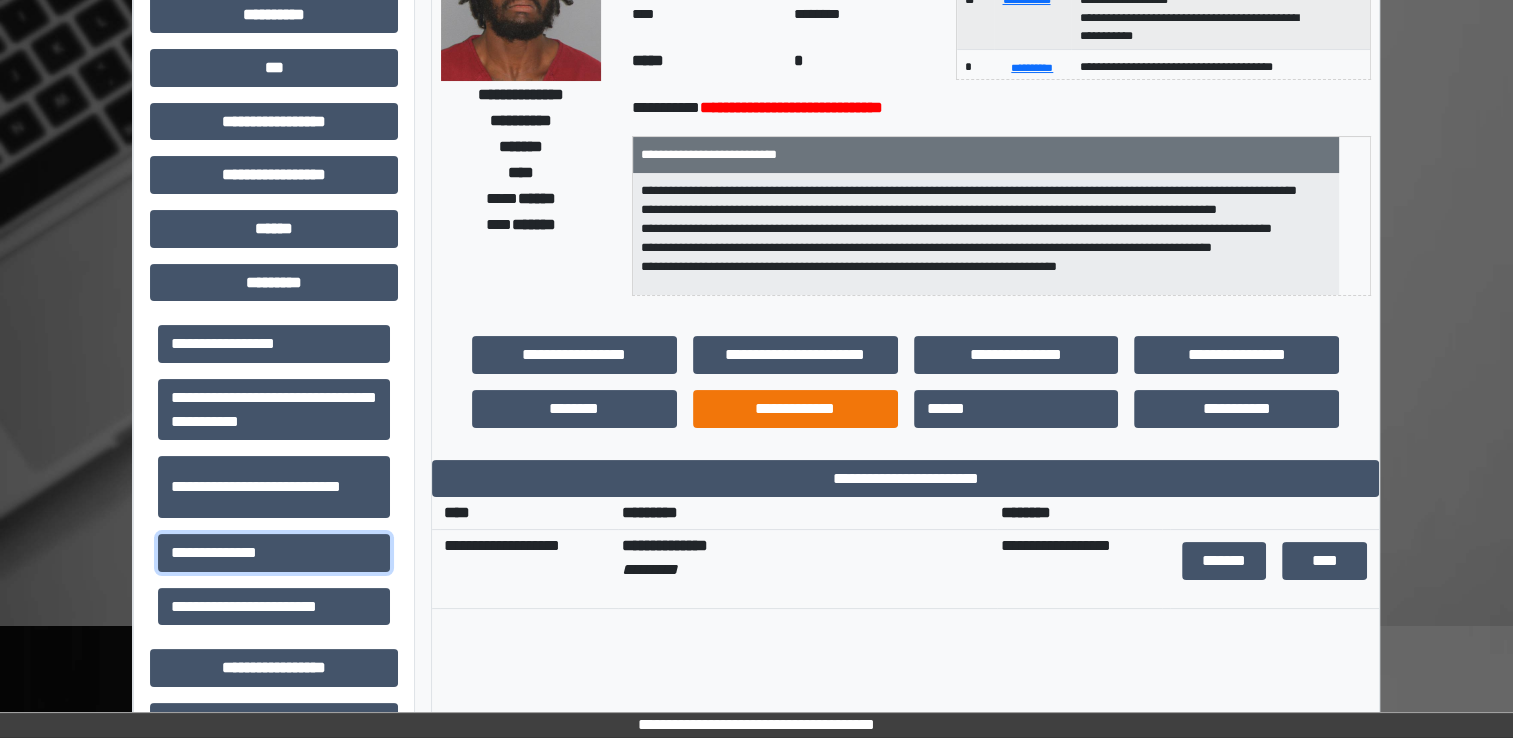 scroll, scrollTop: 300, scrollLeft: 0, axis: vertical 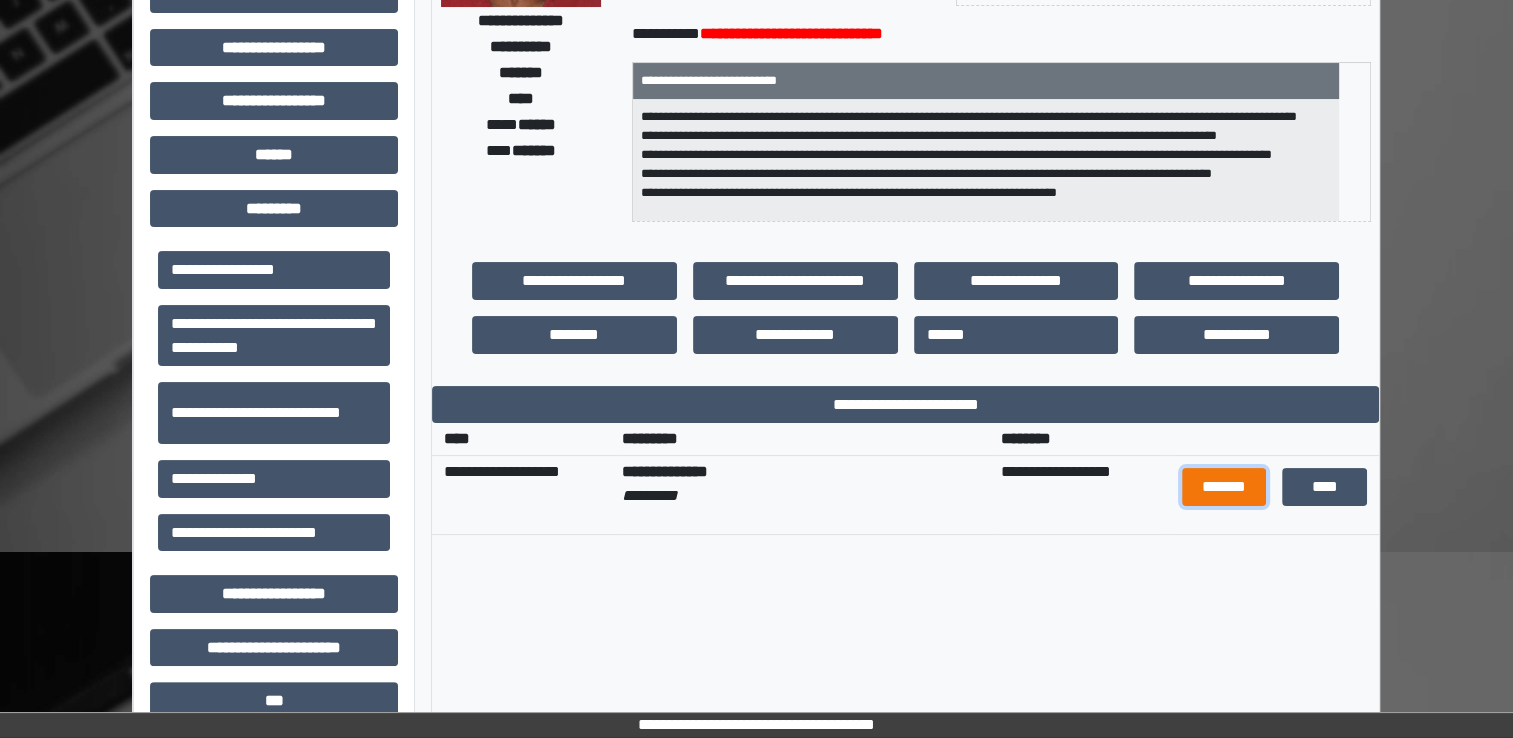 click on "*******" at bounding box center (1224, 487) 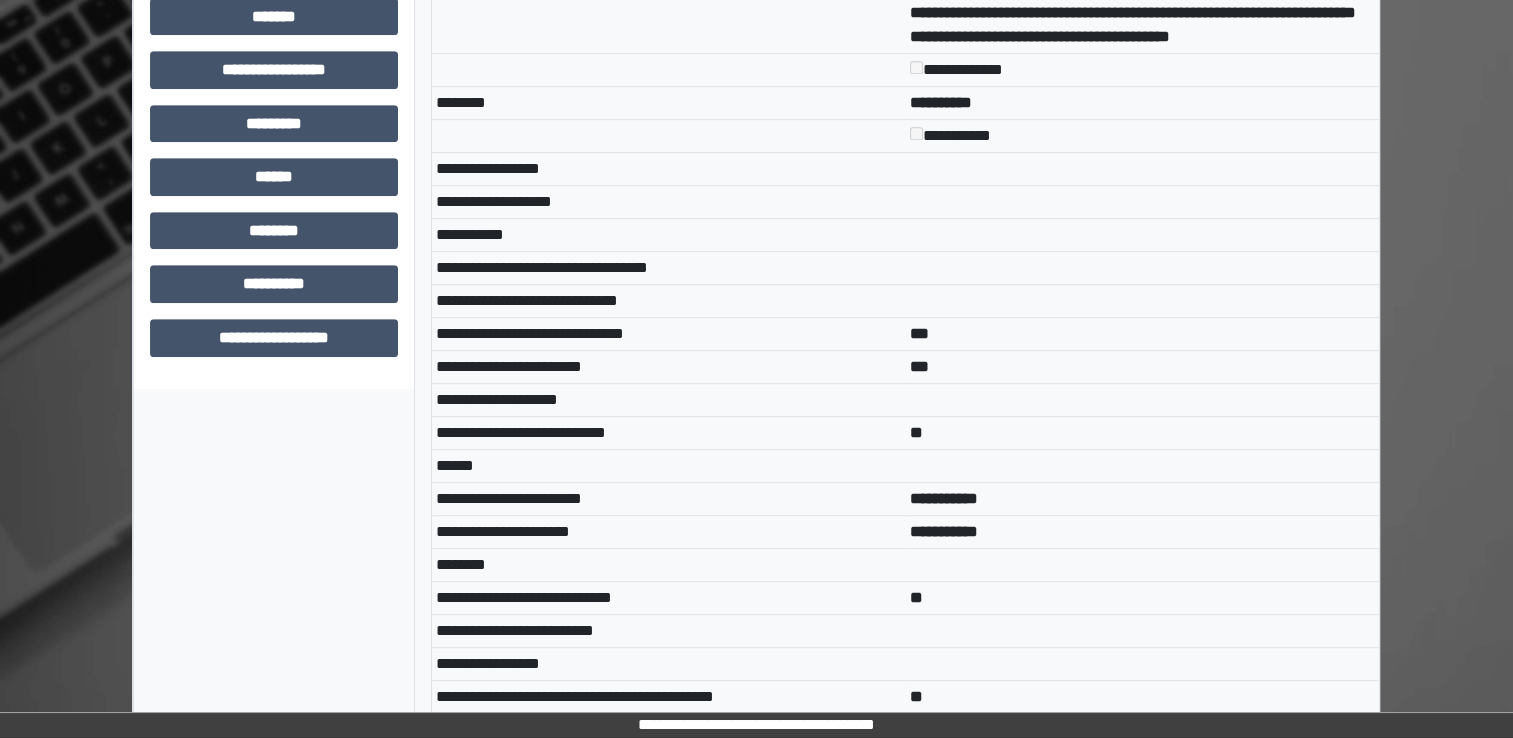 scroll, scrollTop: 1100, scrollLeft: 0, axis: vertical 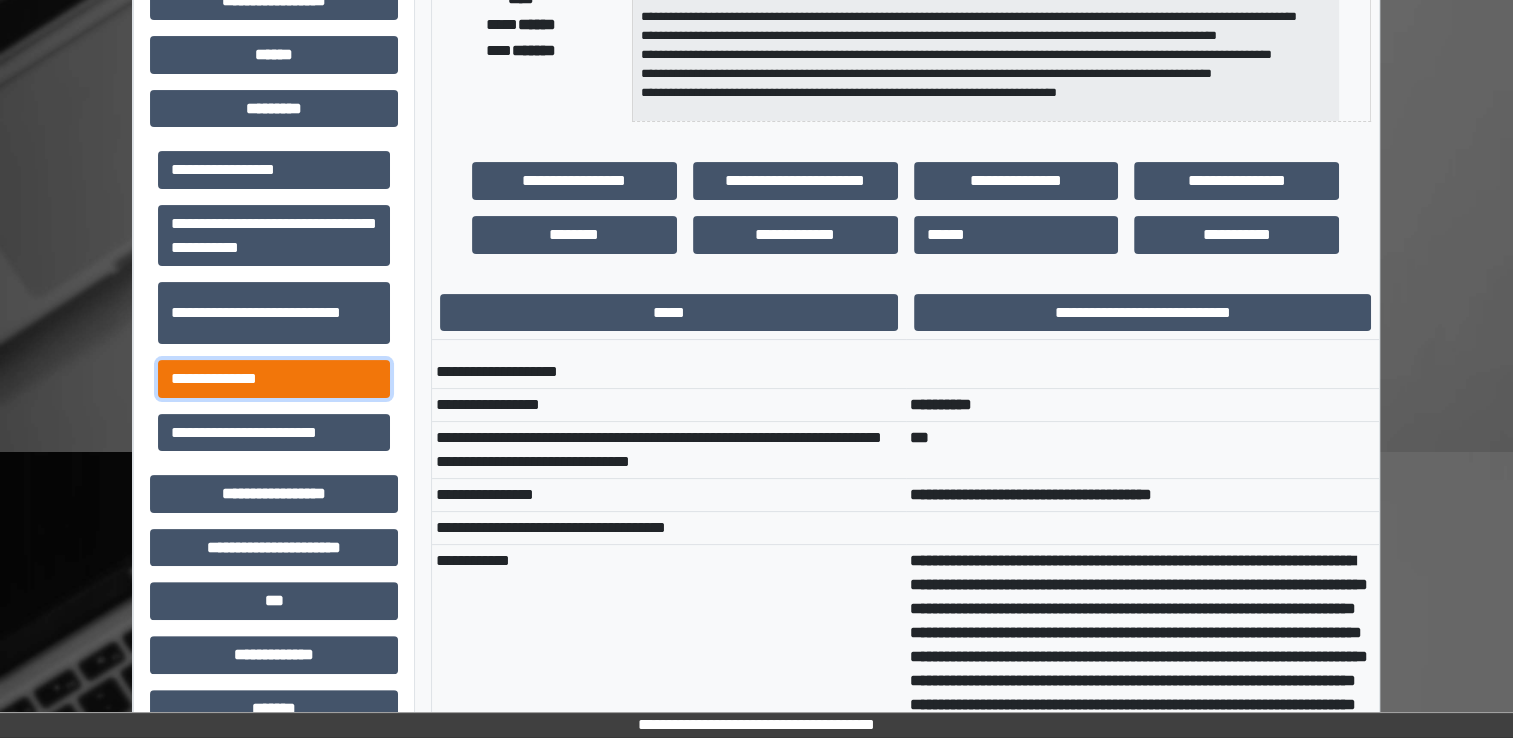 click on "**********" at bounding box center (274, 379) 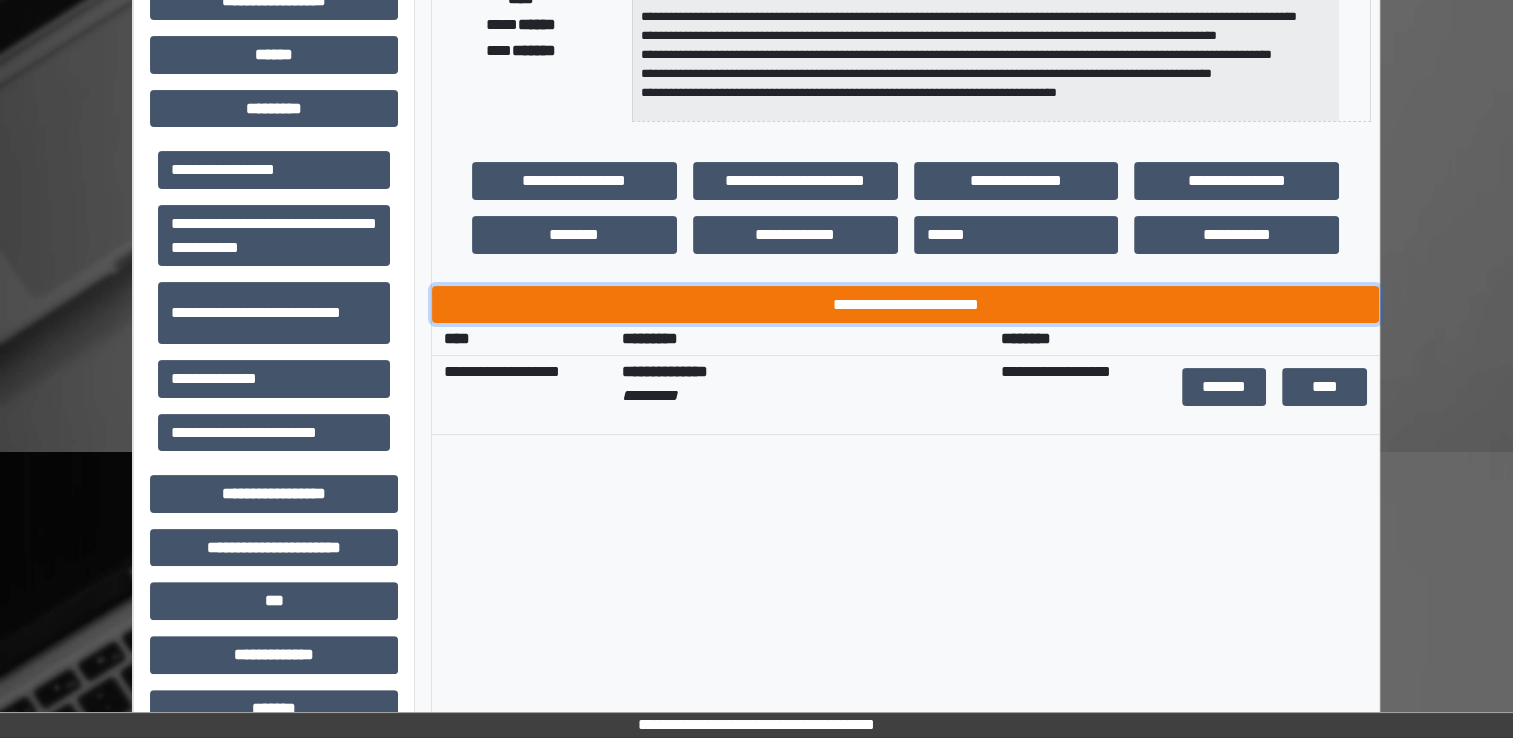 click on "**********" at bounding box center (905, 305) 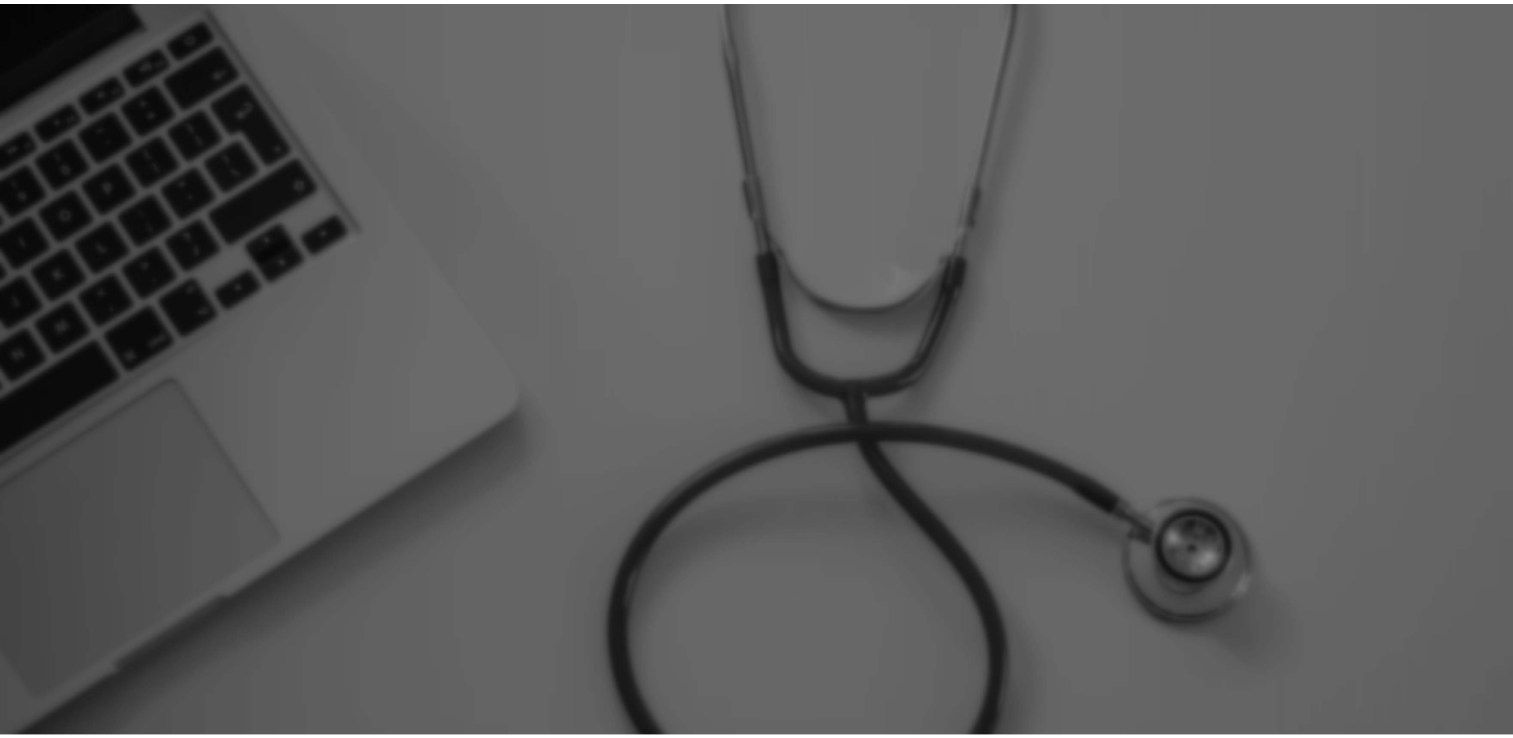 scroll, scrollTop: 0, scrollLeft: 0, axis: both 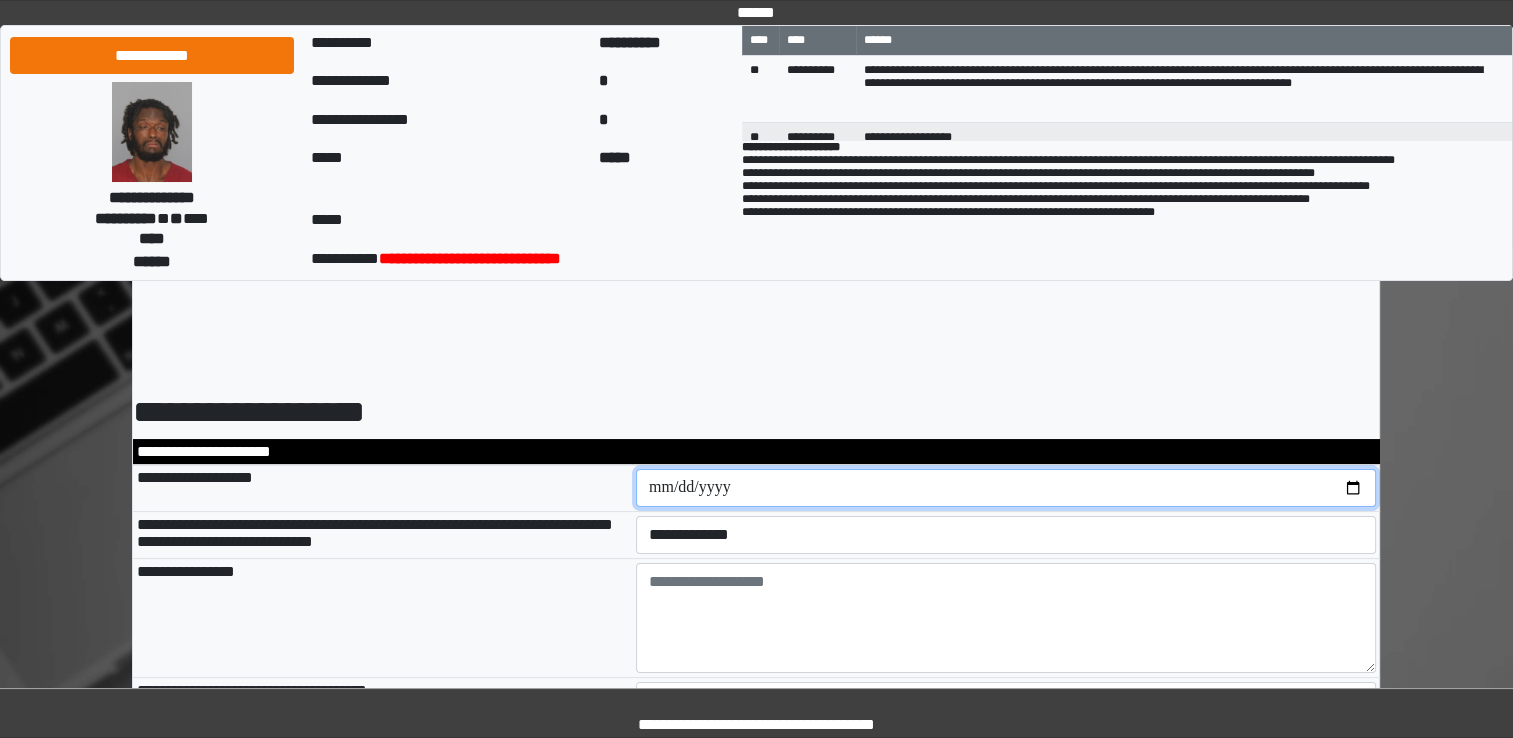 click at bounding box center (1006, 488) 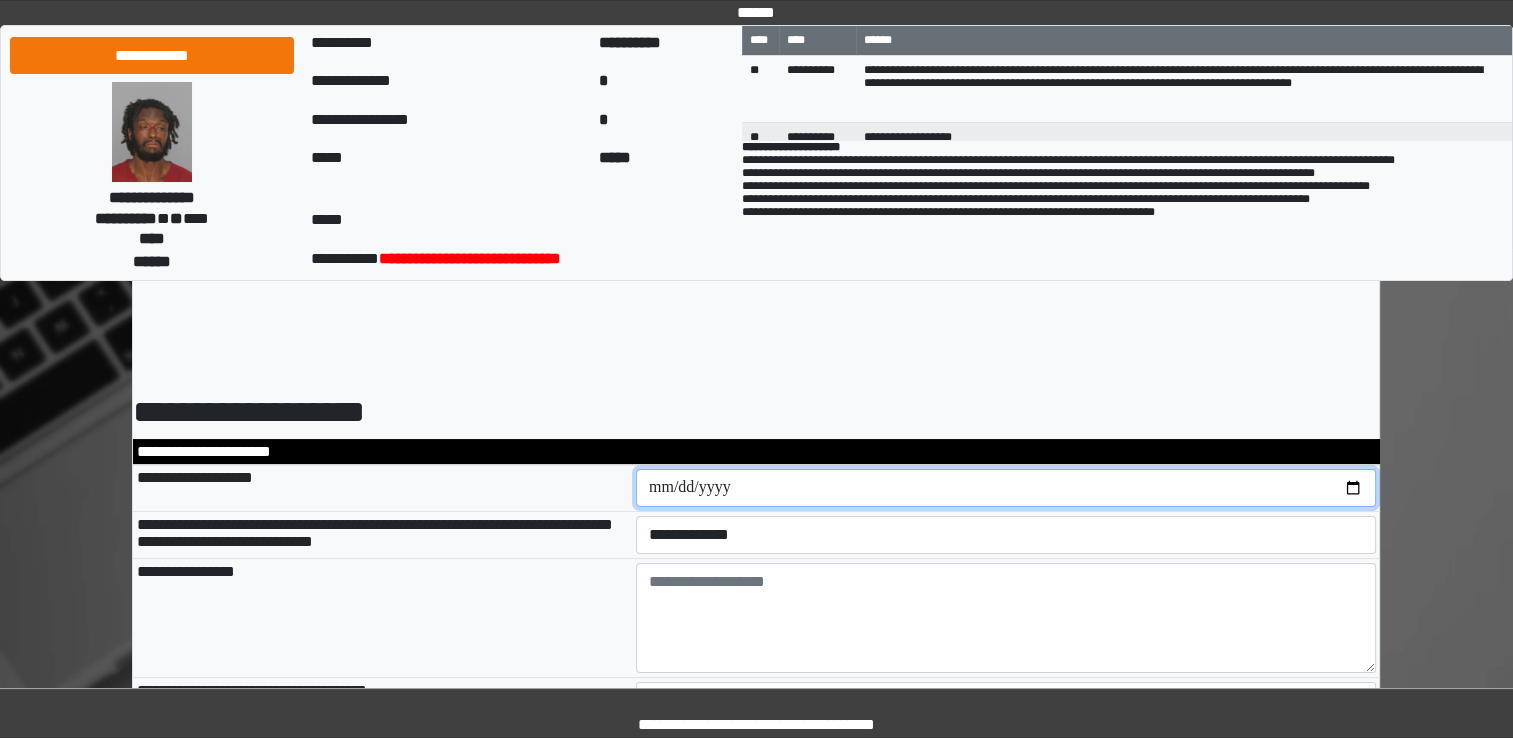 type on "**********" 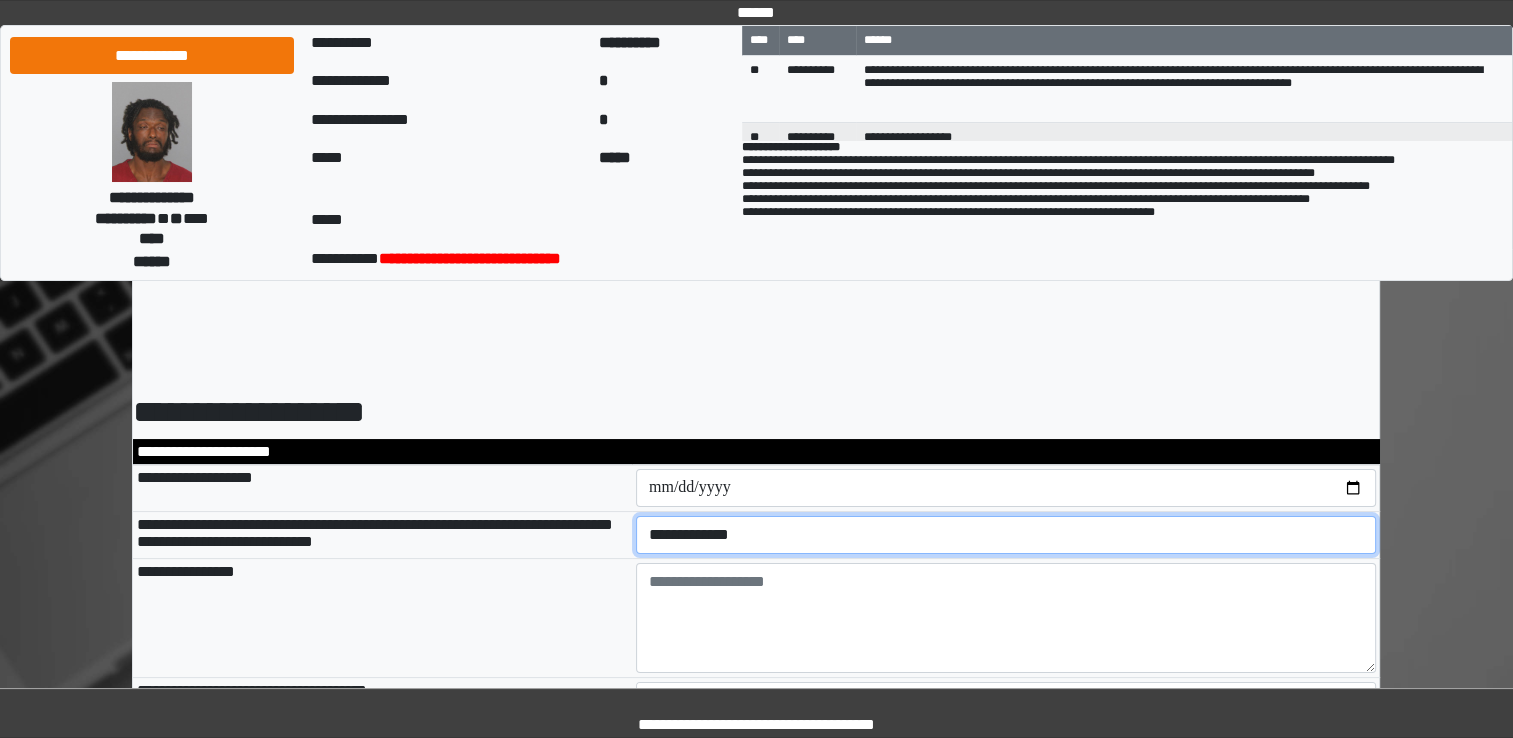 click on "**********" at bounding box center [1006, 535] 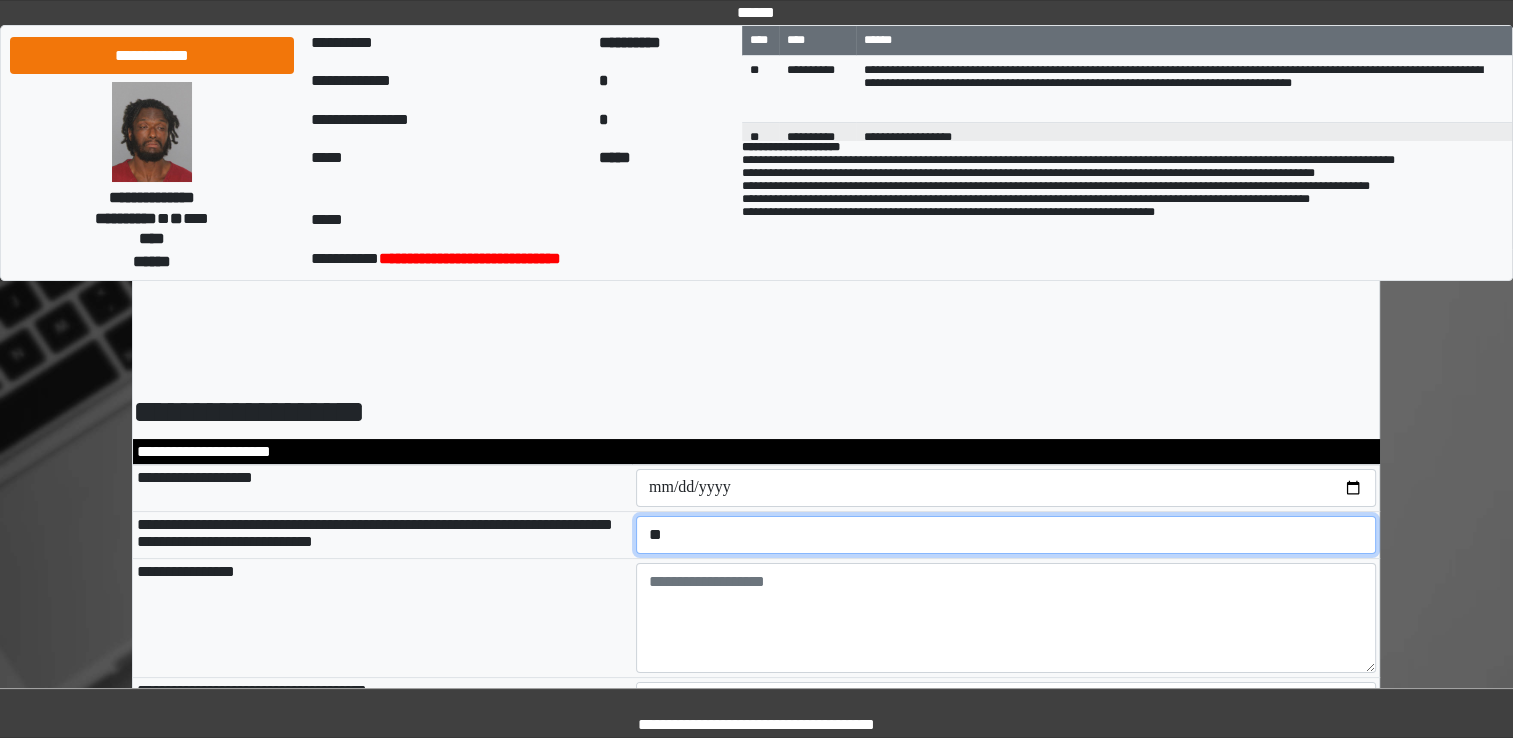 click on "**********" at bounding box center [1006, 535] 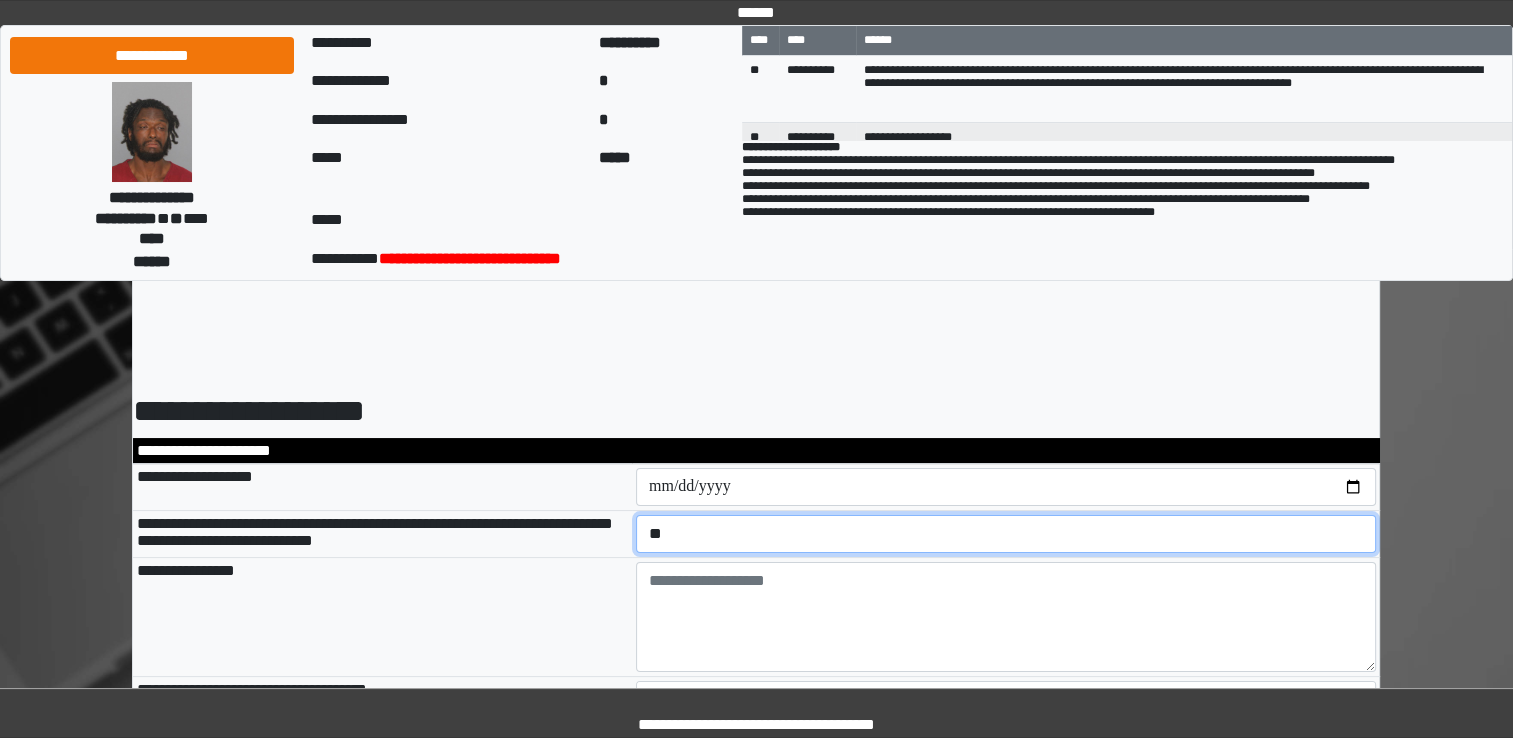 scroll, scrollTop: 0, scrollLeft: 0, axis: both 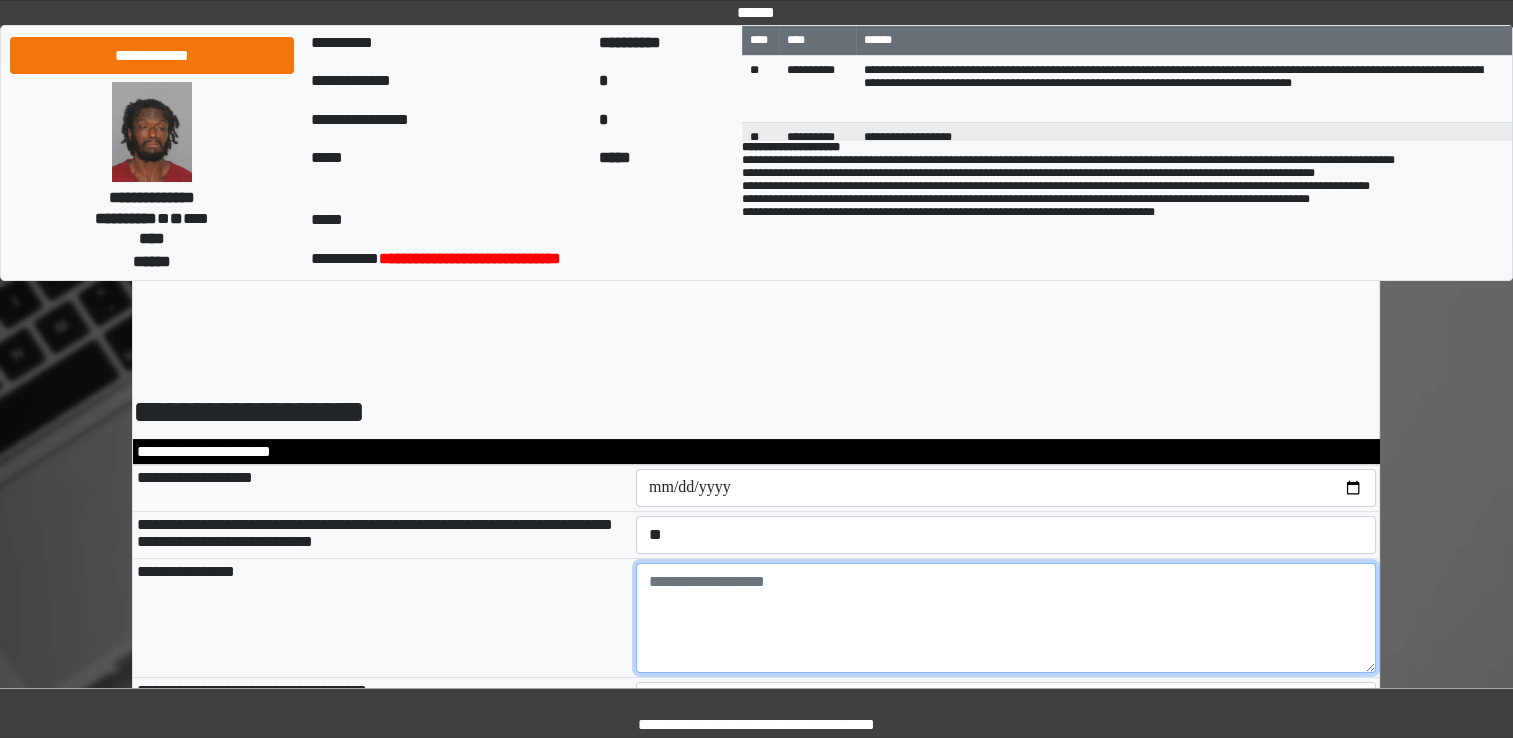 click at bounding box center (1006, 618) 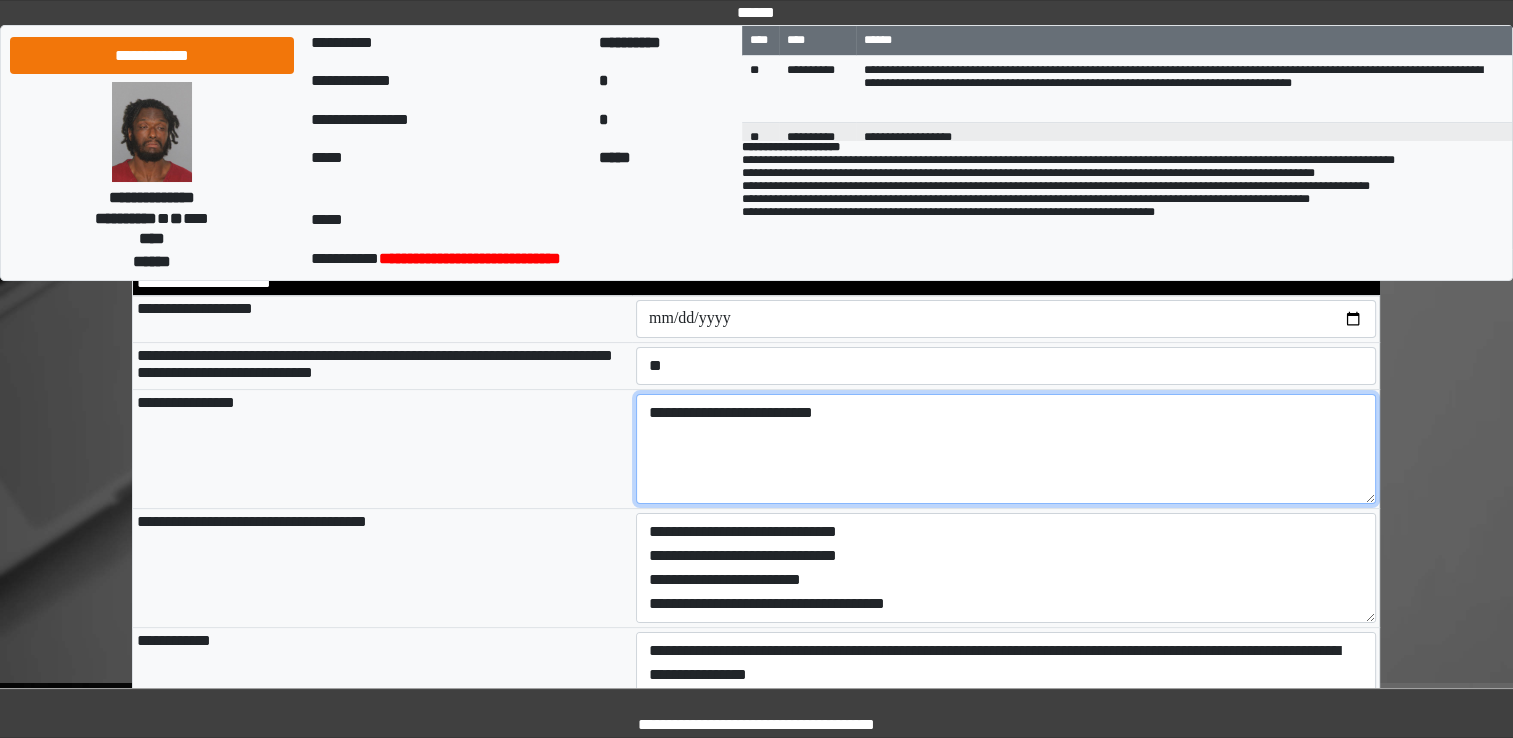 scroll, scrollTop: 200, scrollLeft: 0, axis: vertical 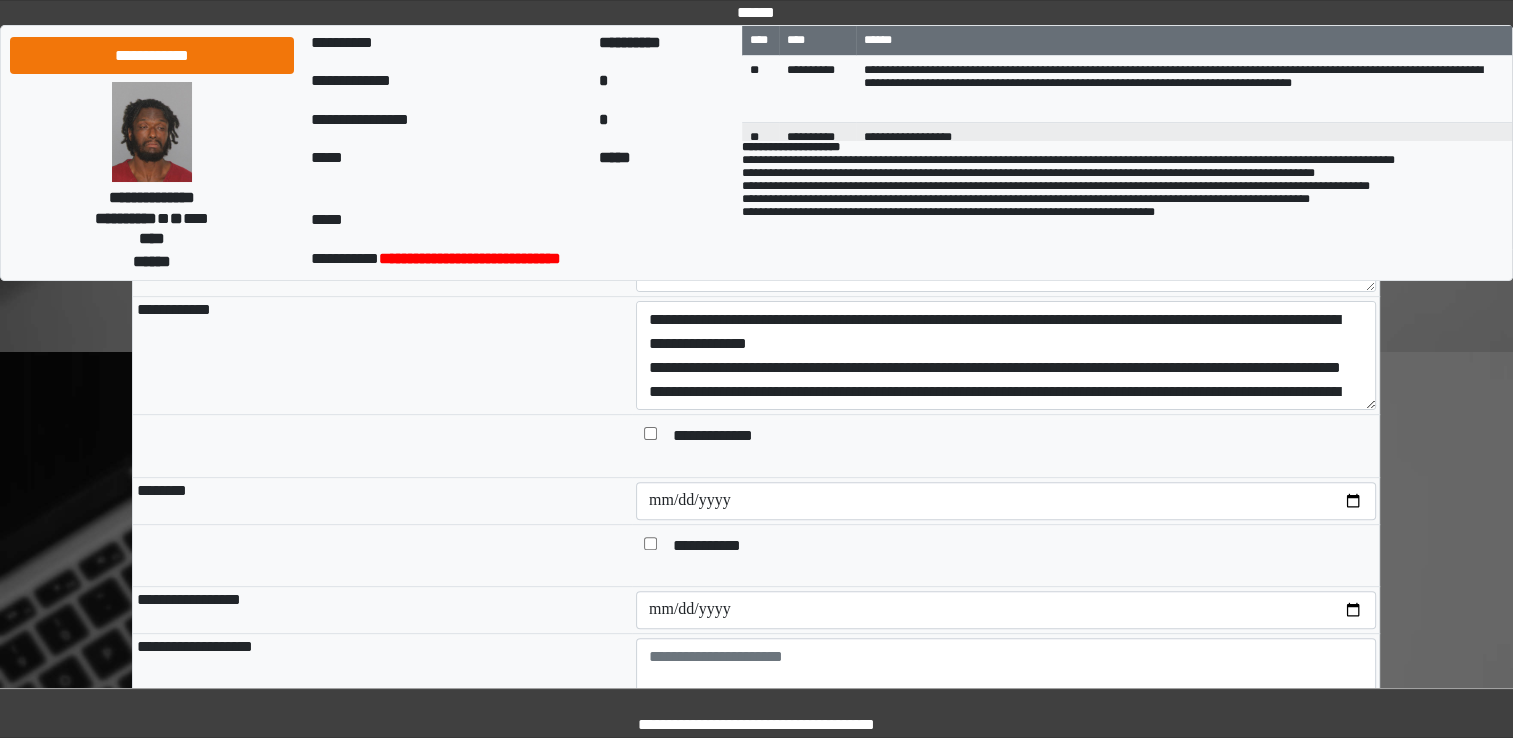 type on "**********" 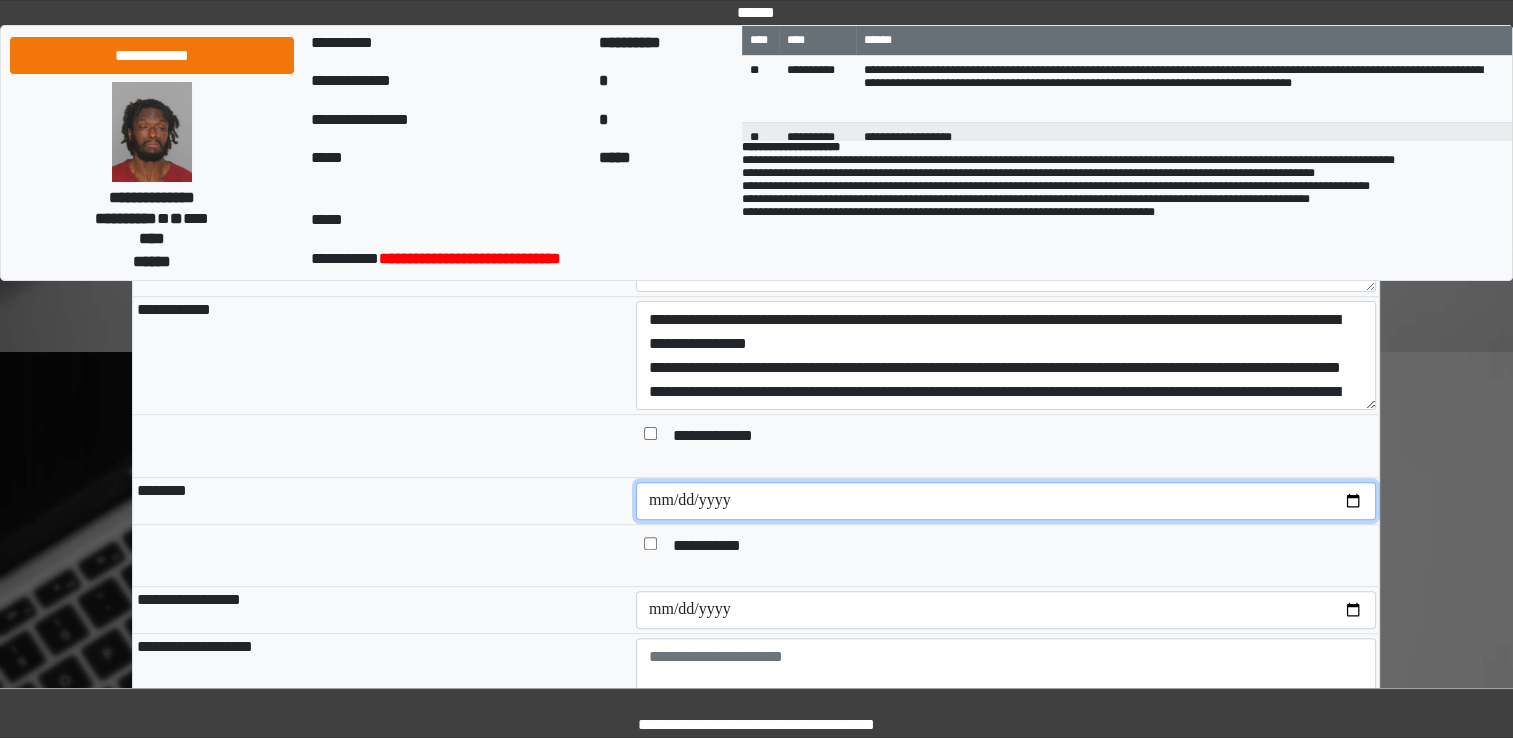 click at bounding box center (1006, 501) 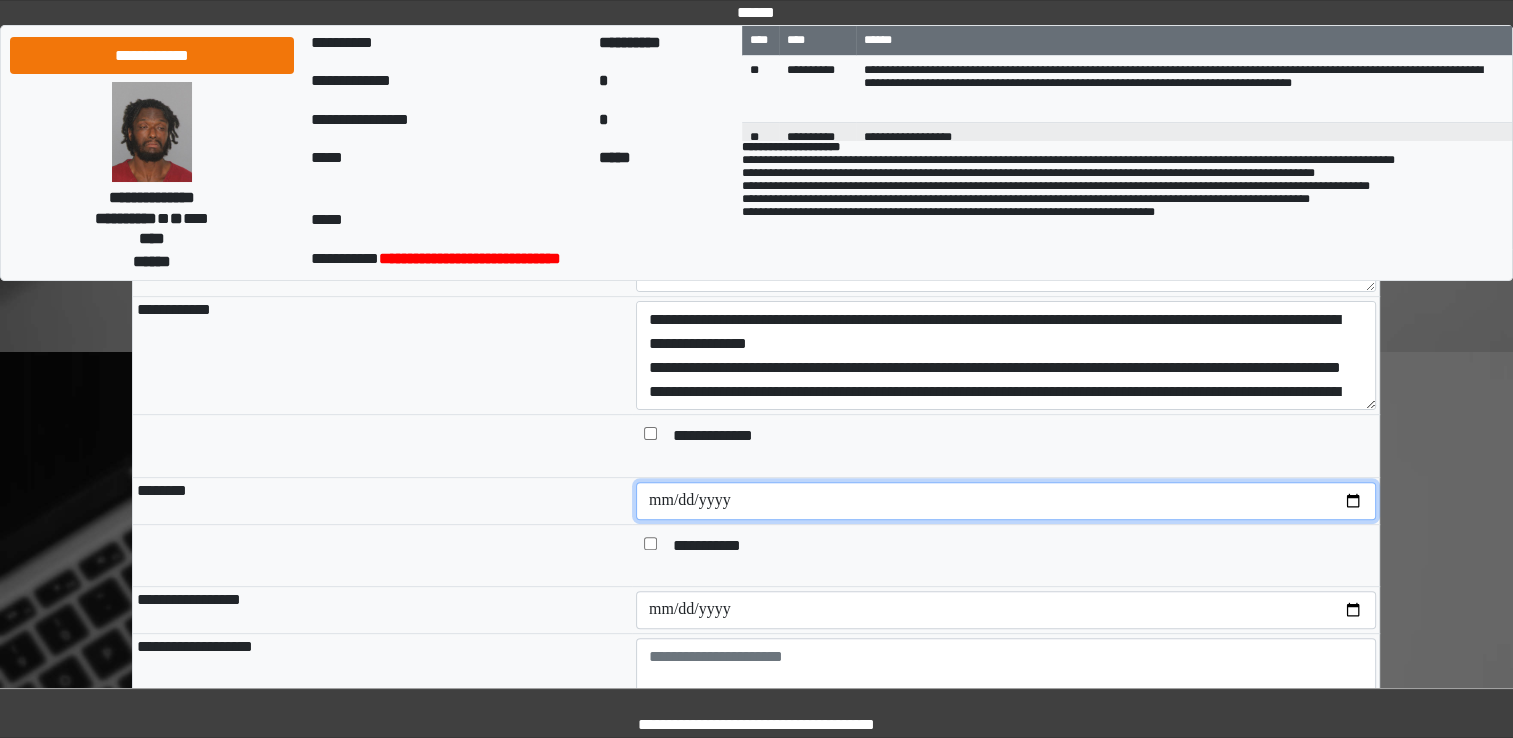 type on "**********" 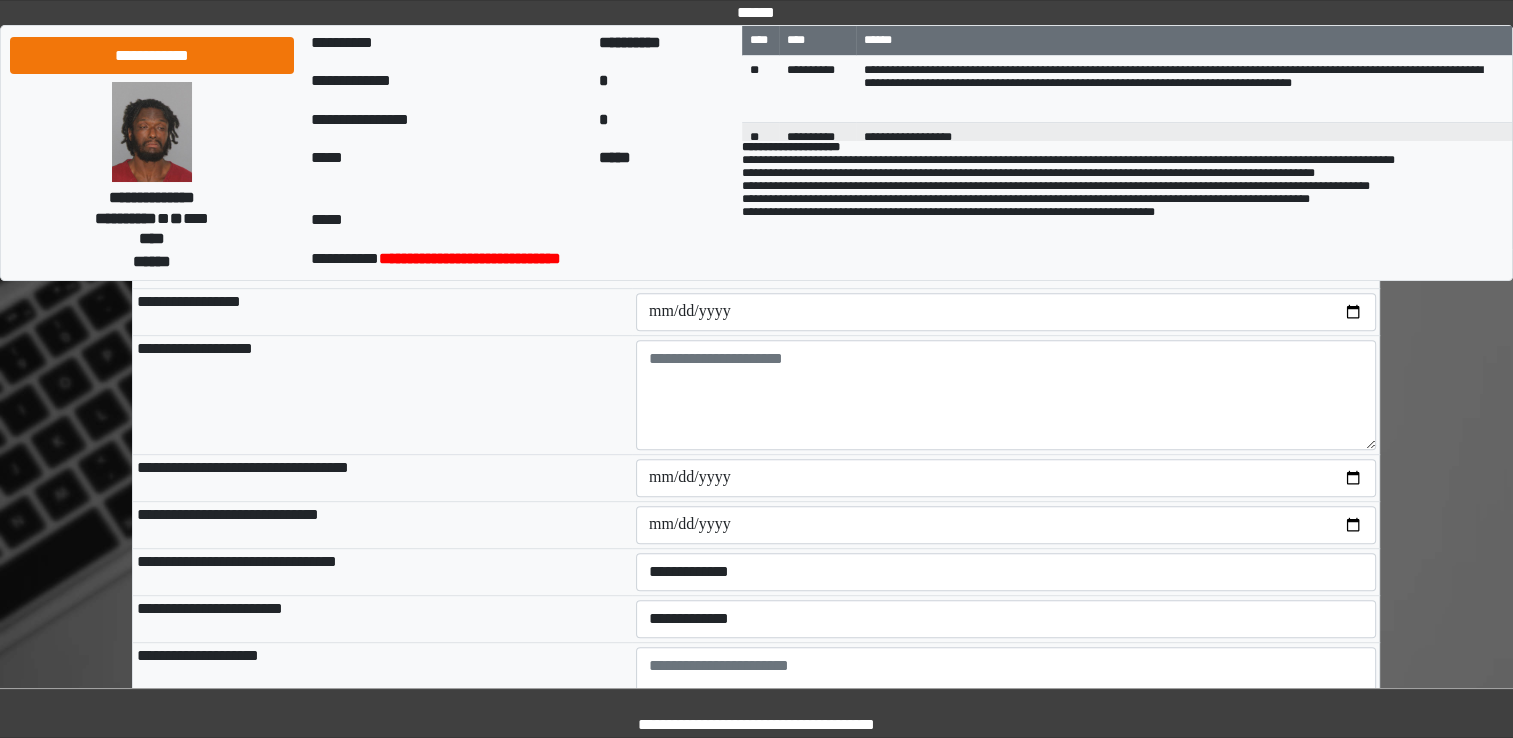 scroll, scrollTop: 800, scrollLeft: 0, axis: vertical 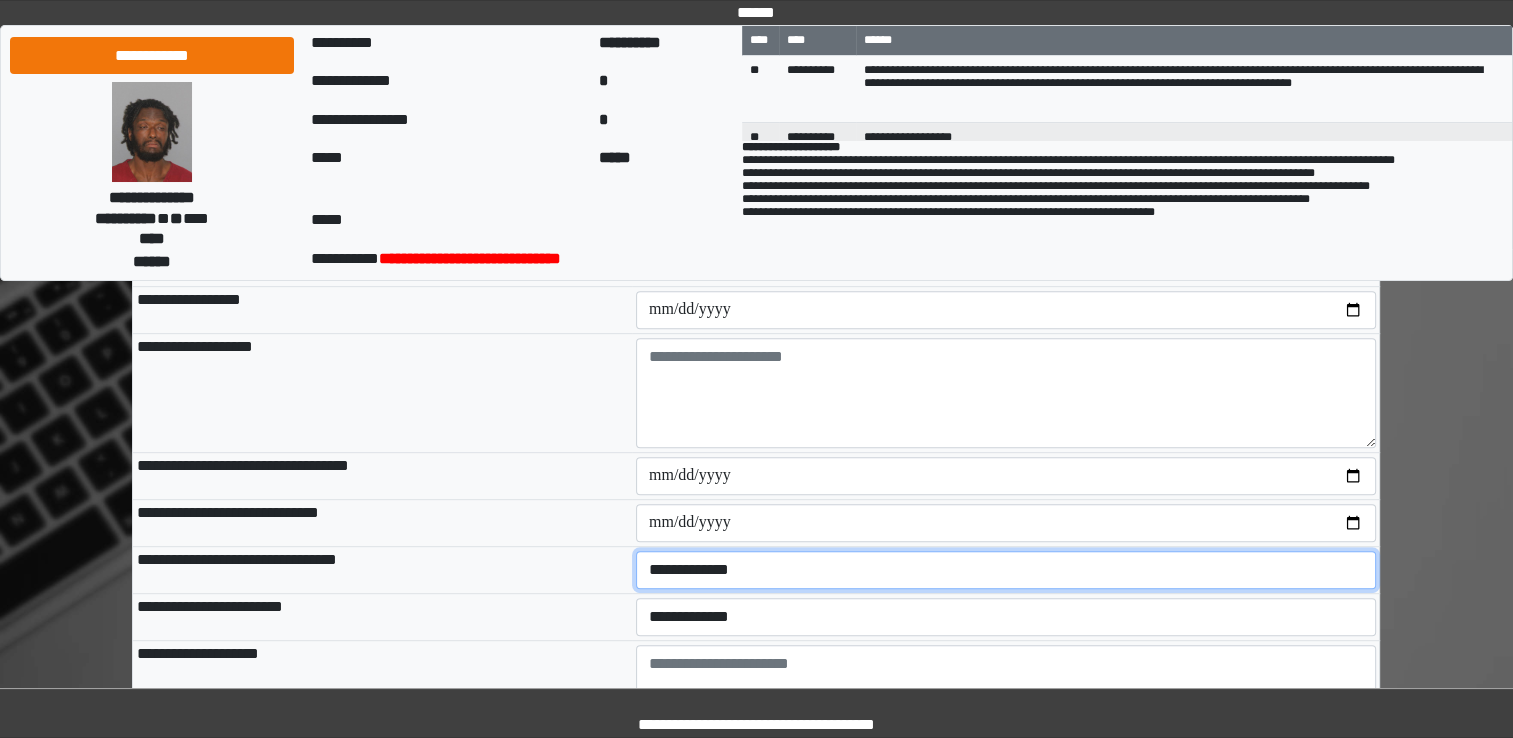 click on "**********" at bounding box center (1006, 570) 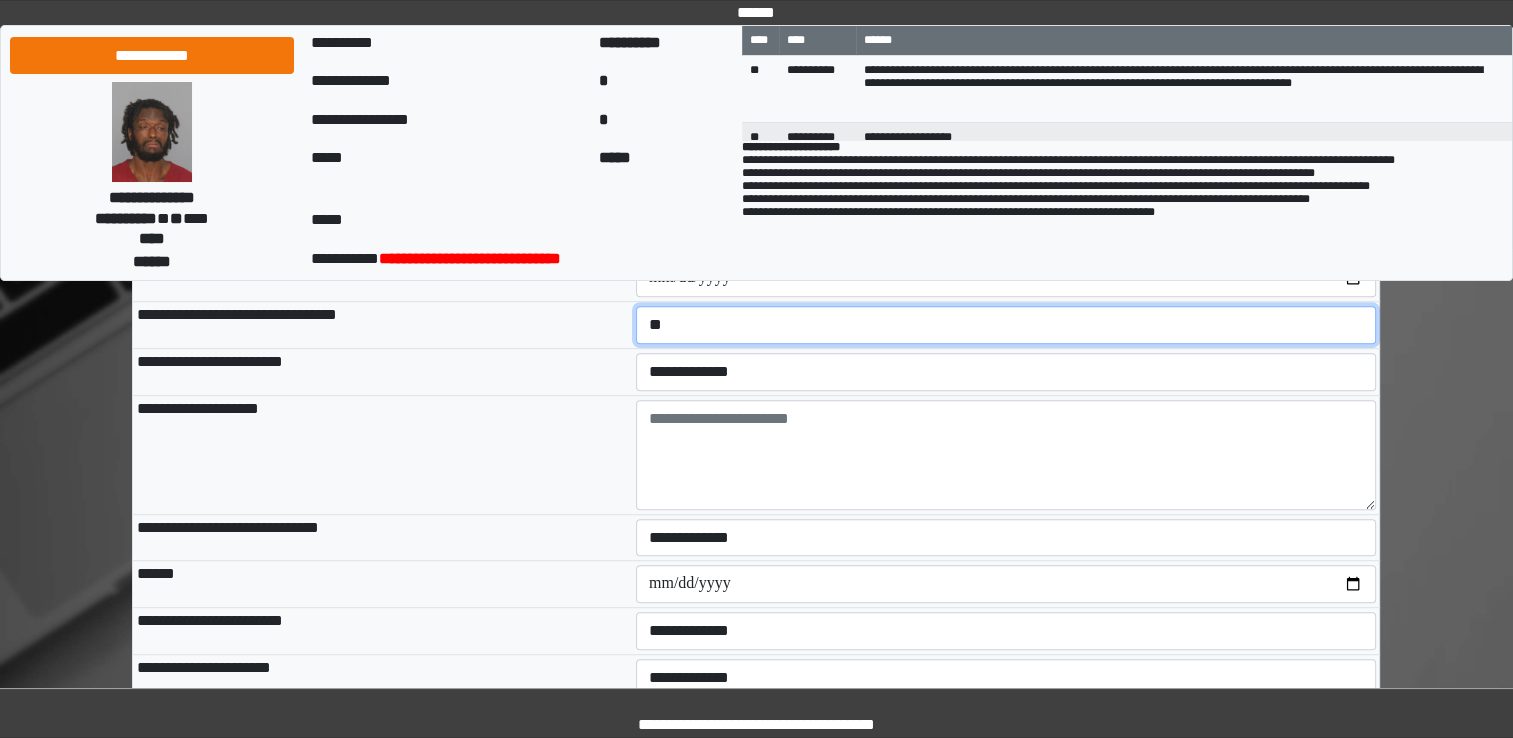 scroll, scrollTop: 1100, scrollLeft: 0, axis: vertical 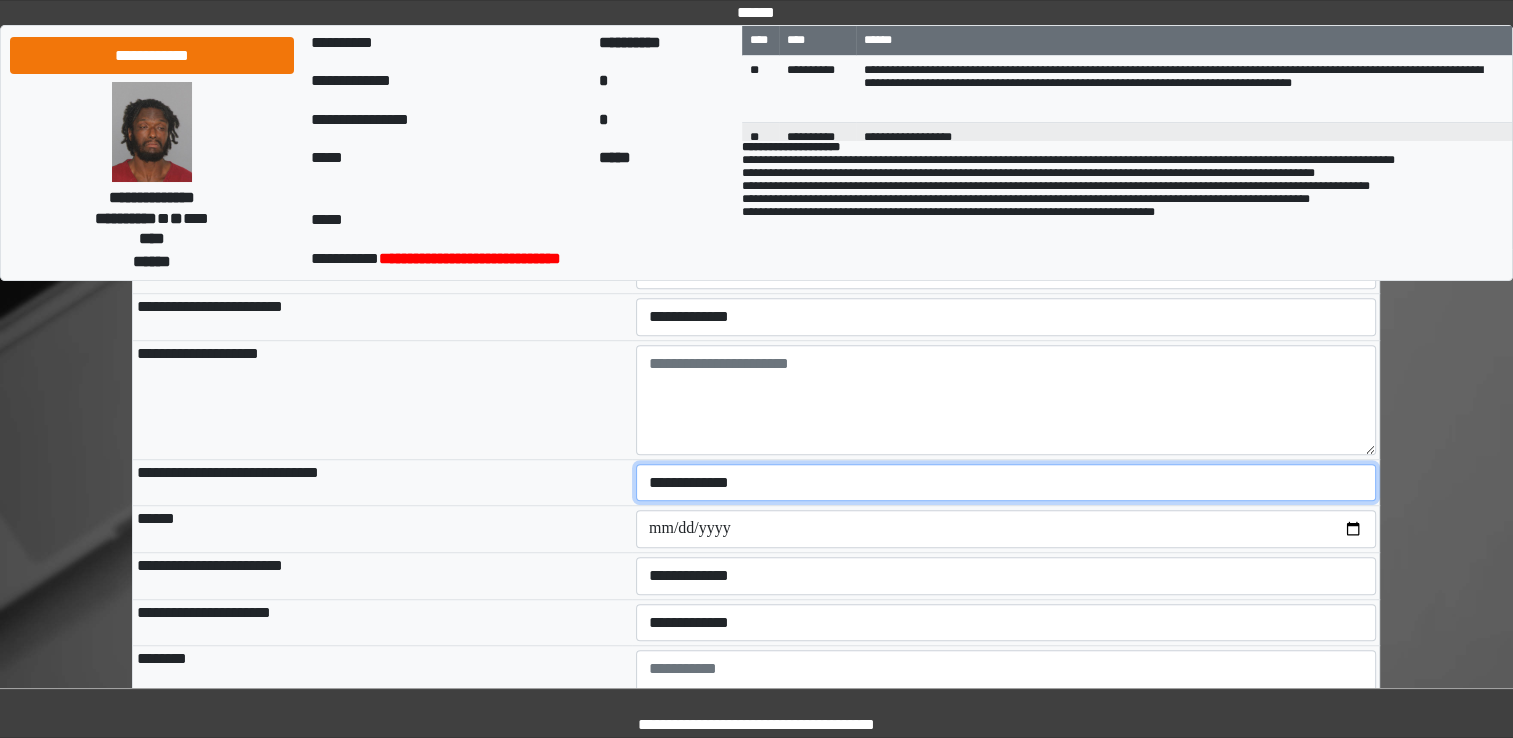click on "**********" at bounding box center [1006, 483] 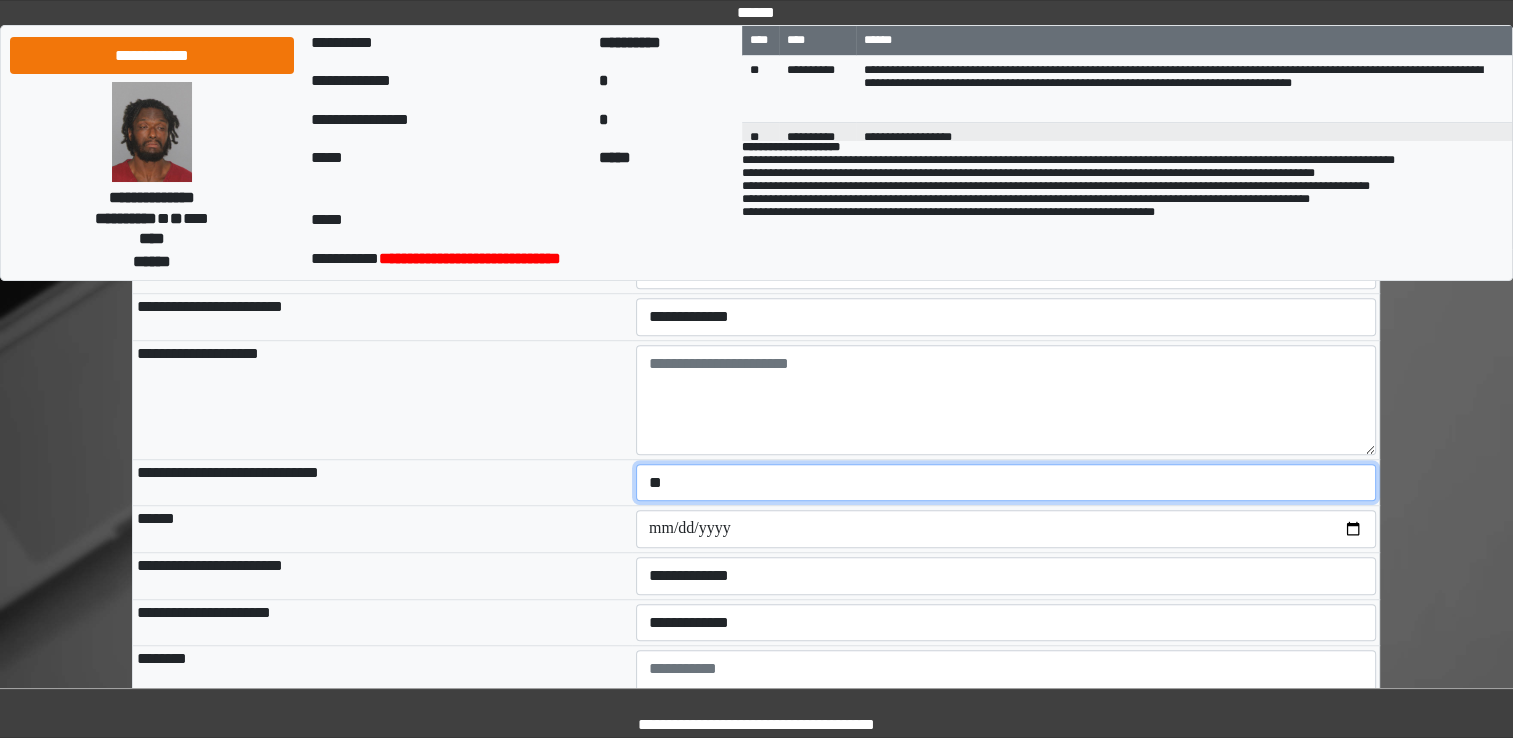 click on "**********" at bounding box center [1006, 483] 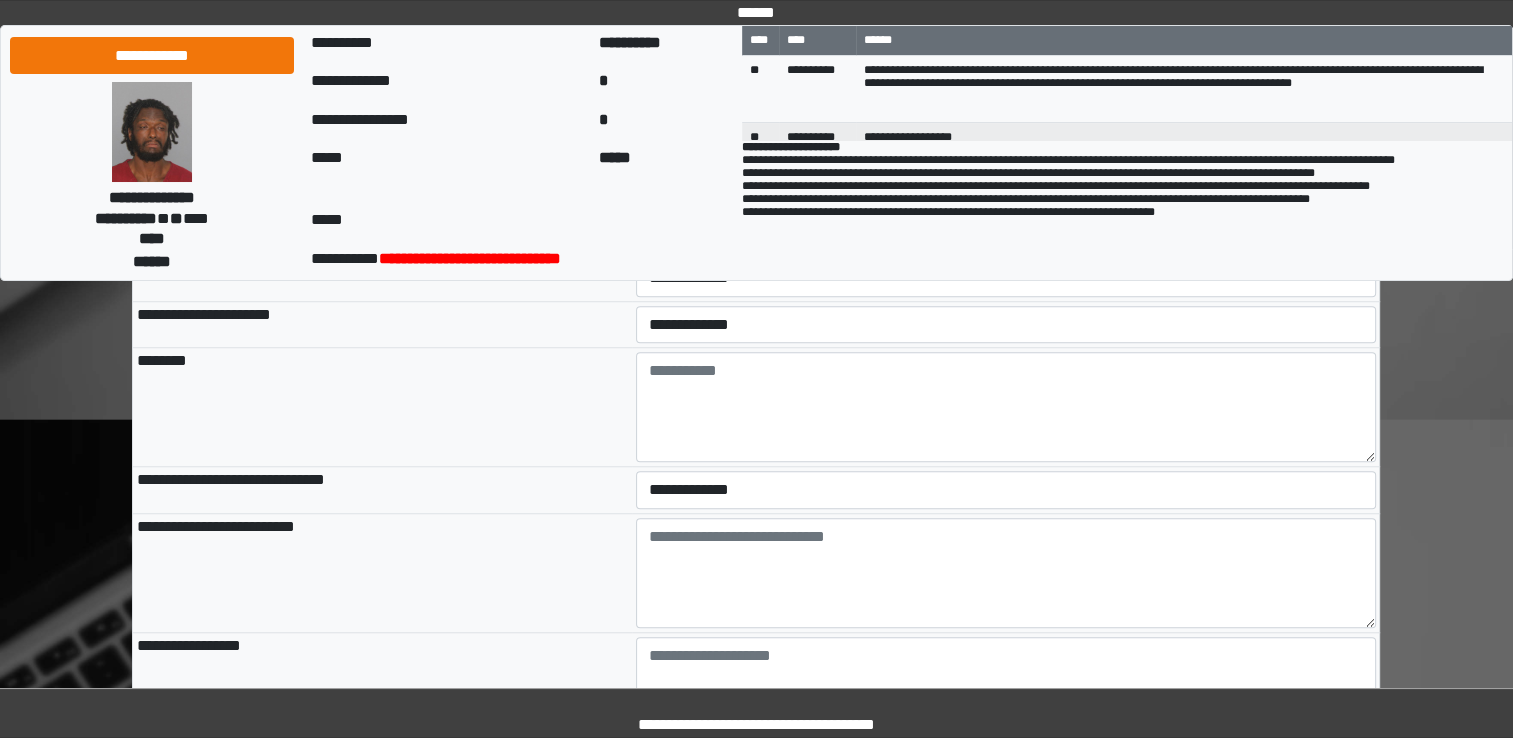 scroll, scrollTop: 1400, scrollLeft: 0, axis: vertical 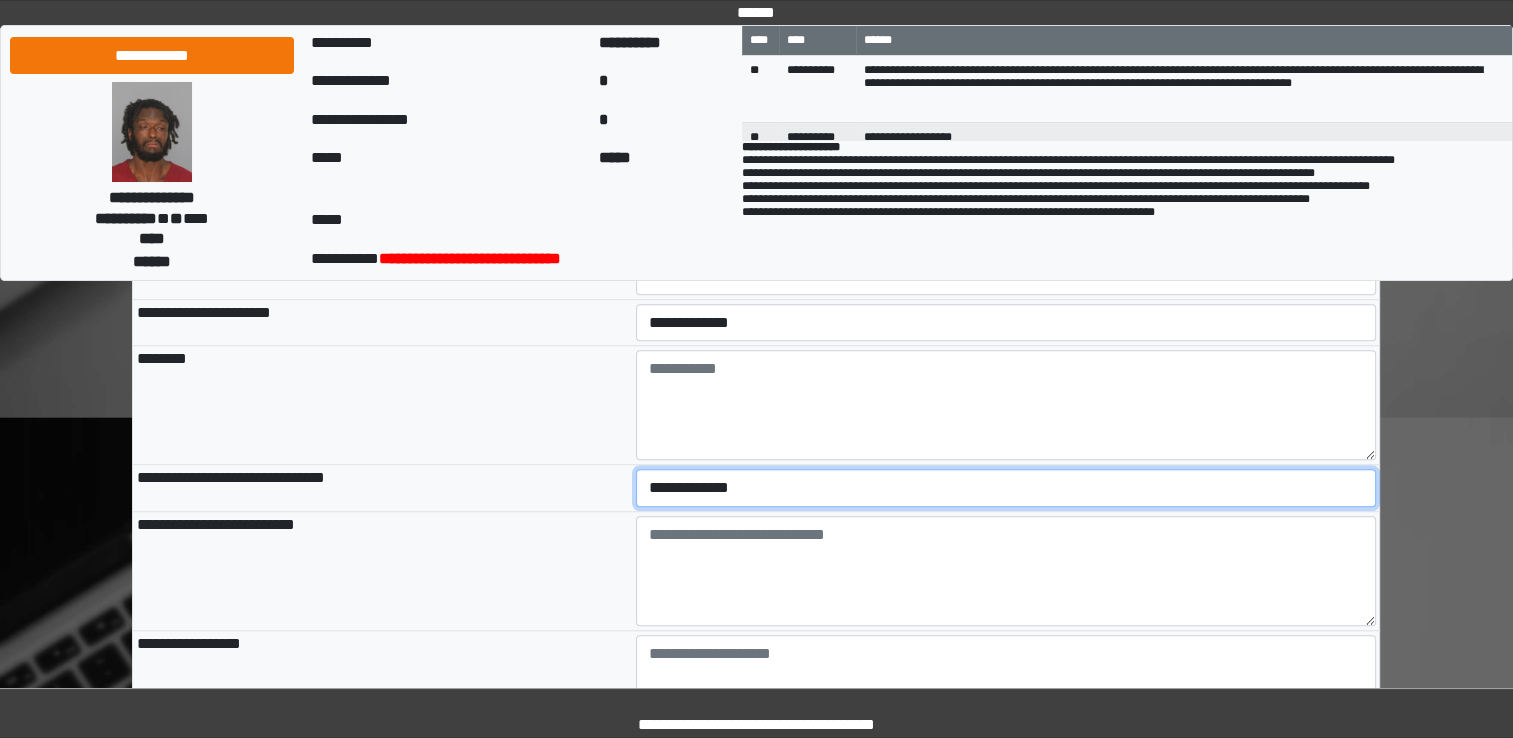 click on "**********" at bounding box center (1006, 488) 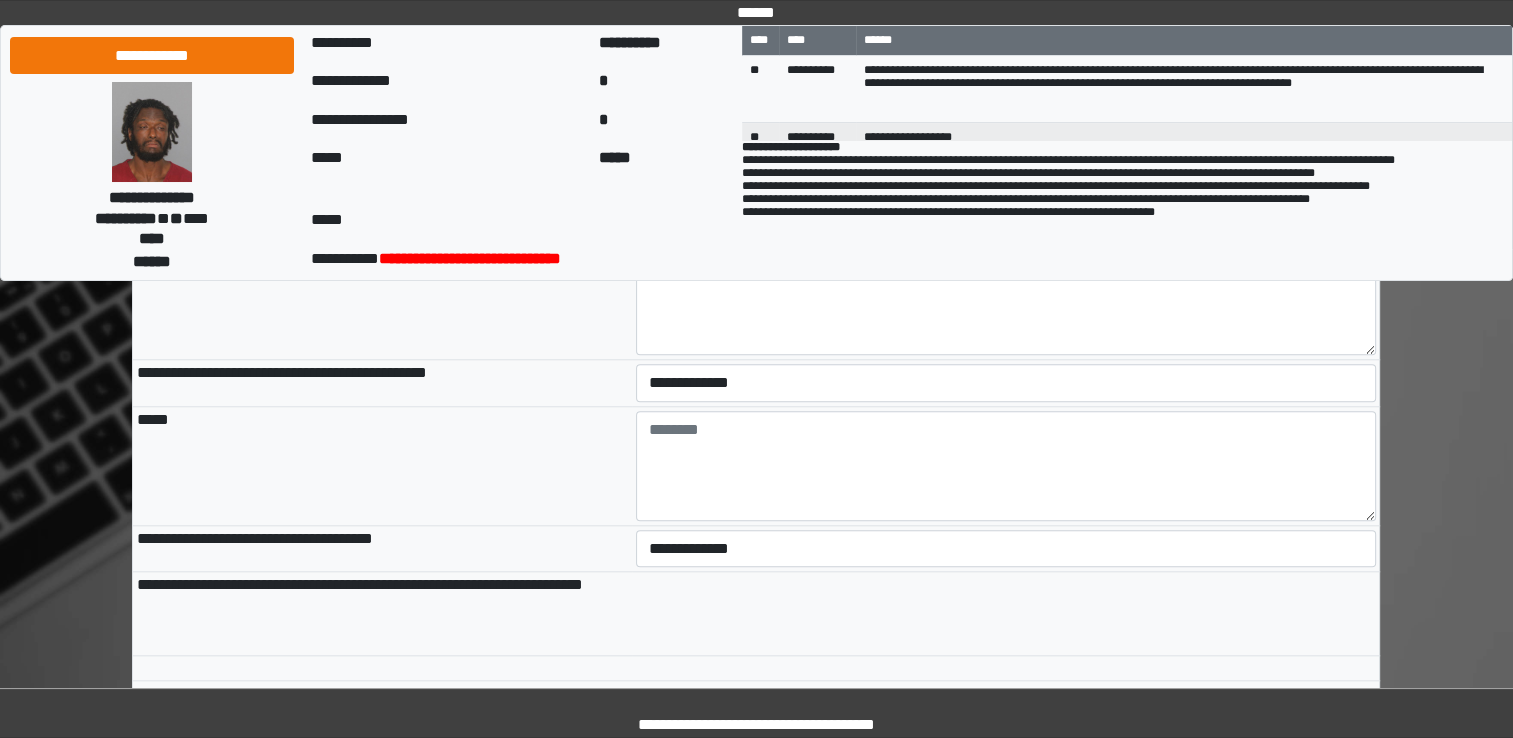 scroll, scrollTop: 1800, scrollLeft: 0, axis: vertical 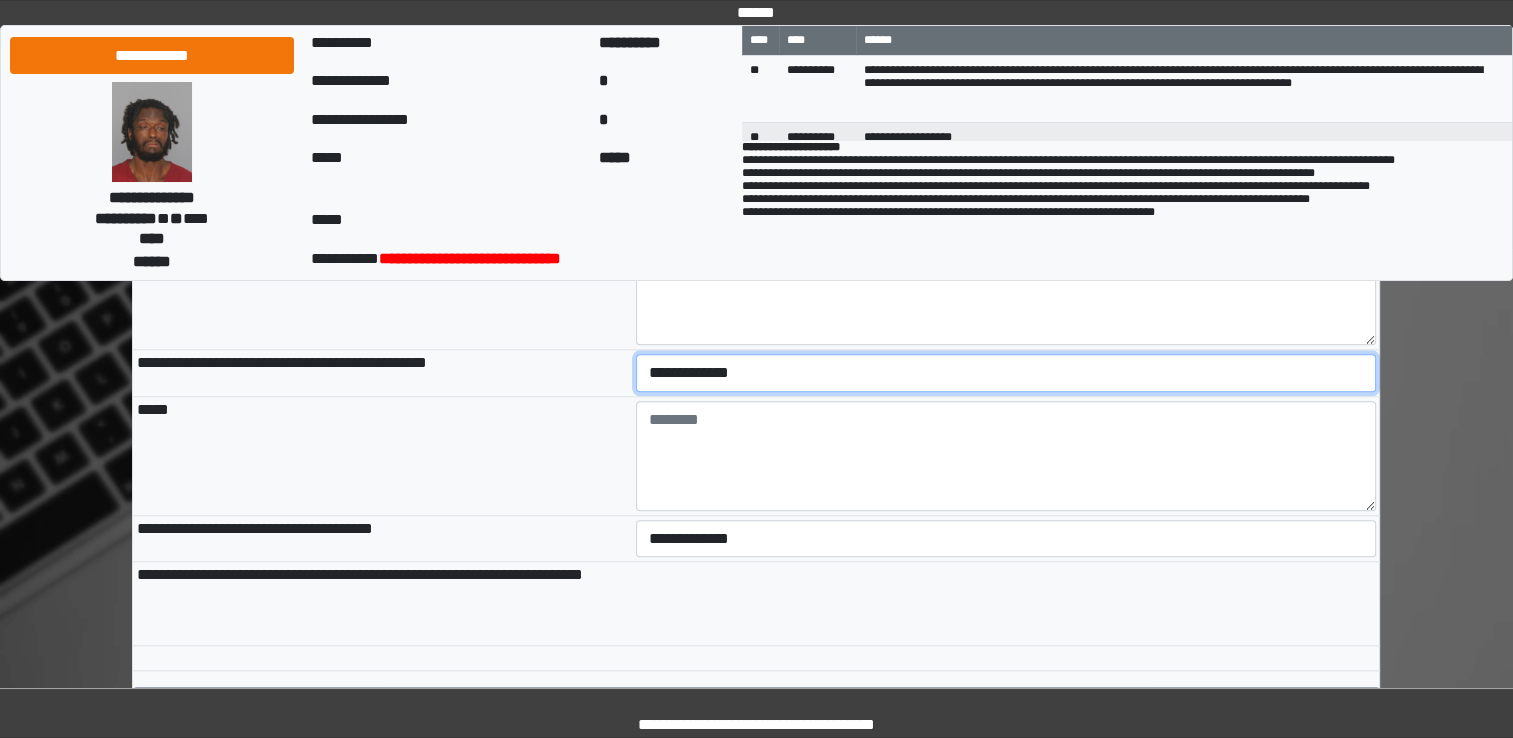 click on "**********" at bounding box center (1006, 373) 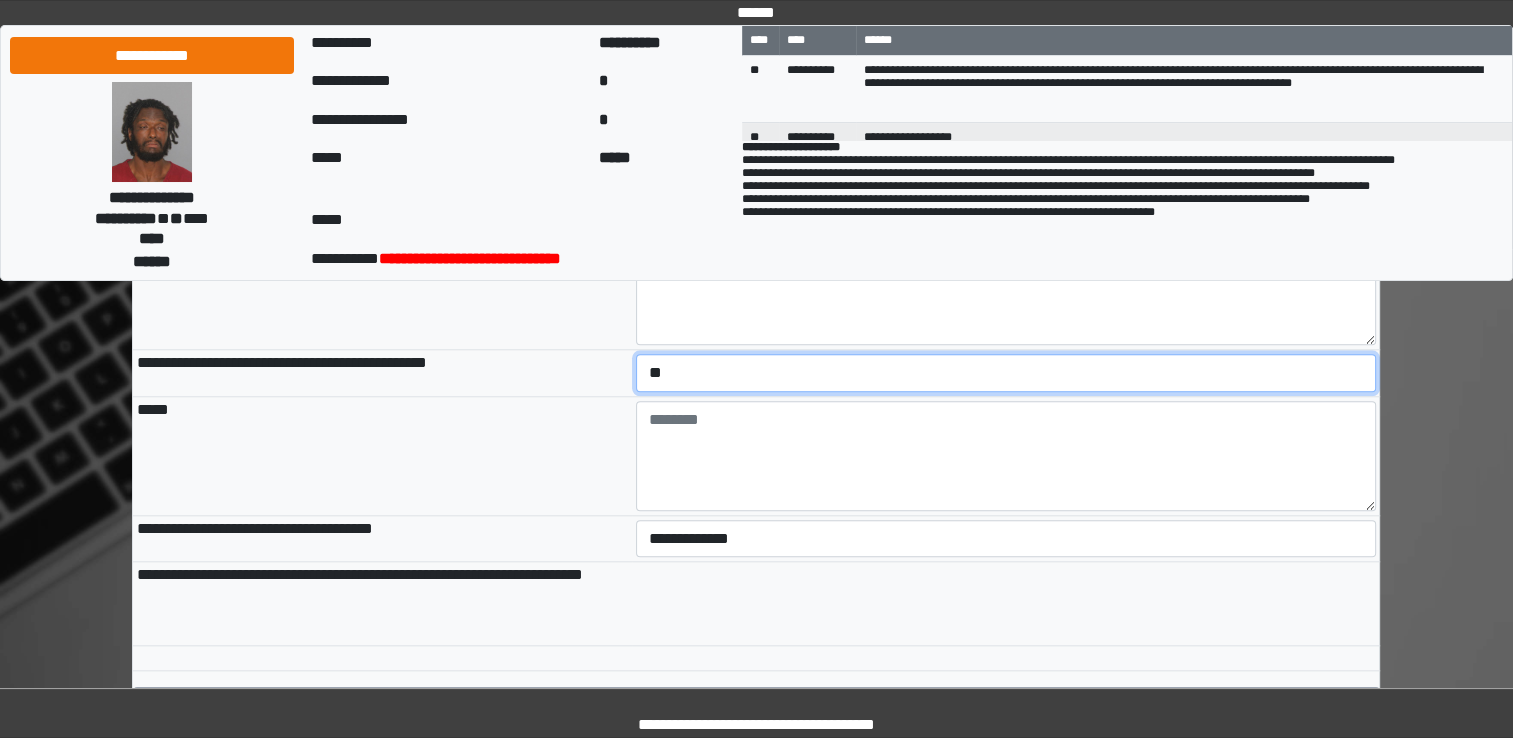 click on "**********" at bounding box center (1006, 373) 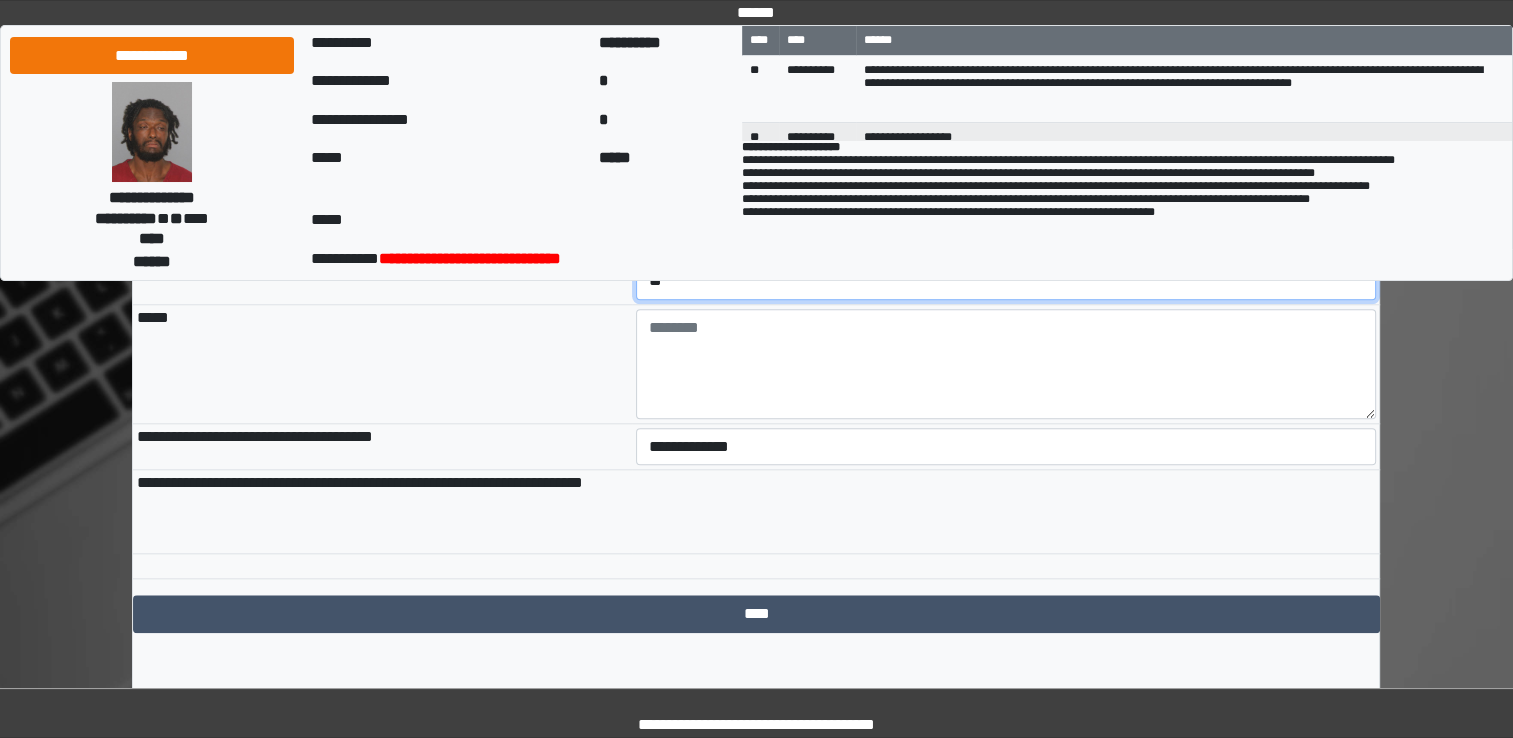 scroll, scrollTop: 1914, scrollLeft: 0, axis: vertical 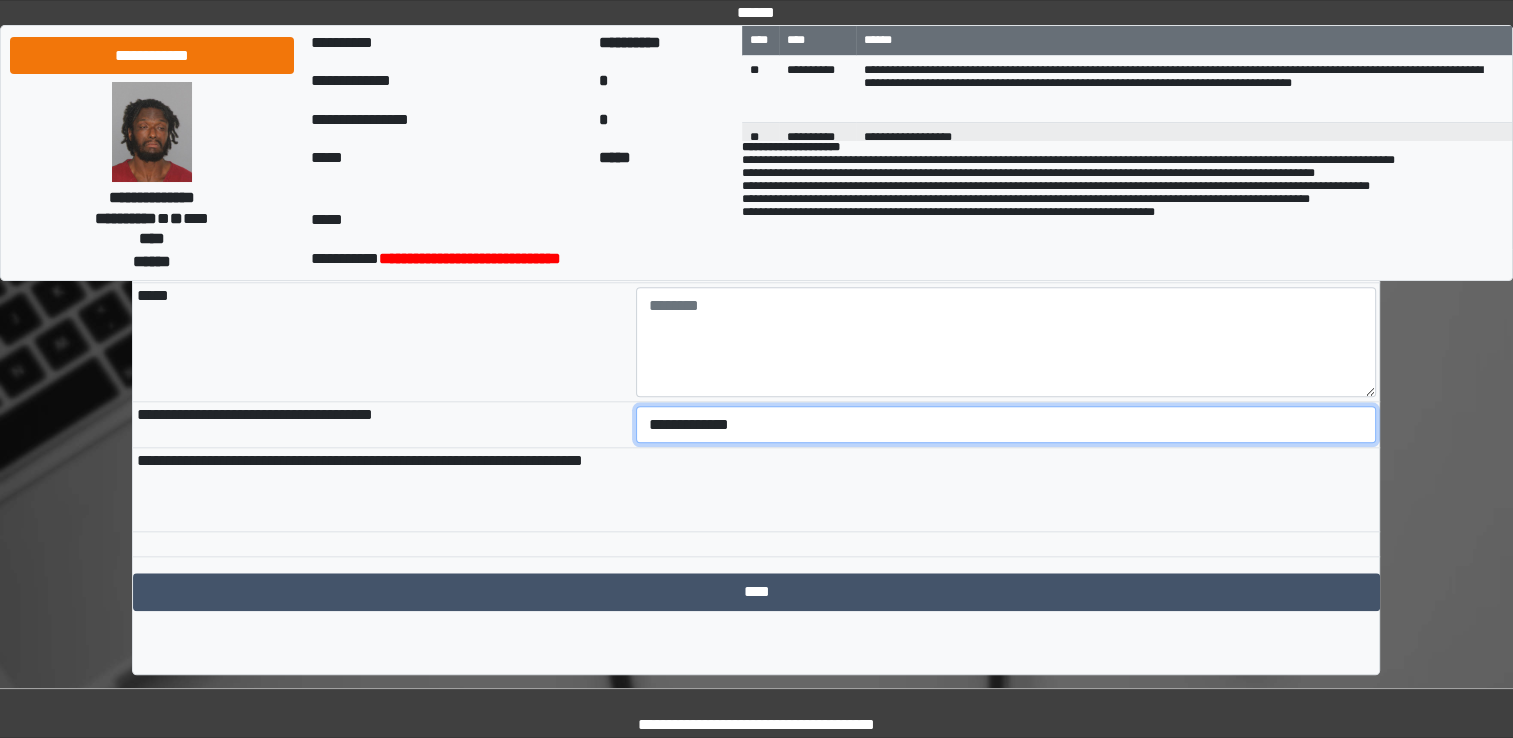click on "**********" at bounding box center (1006, 425) 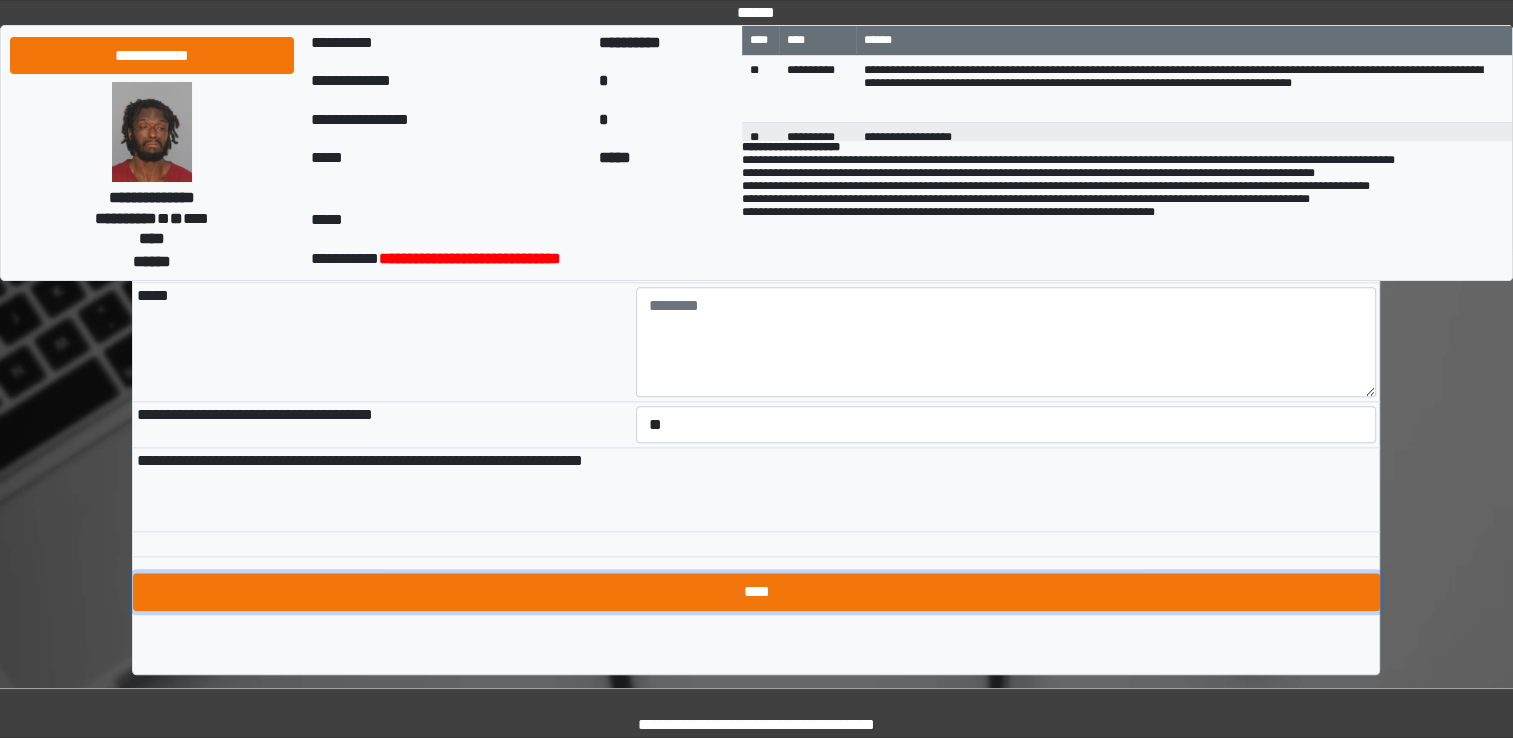 click on "****" at bounding box center (756, 592) 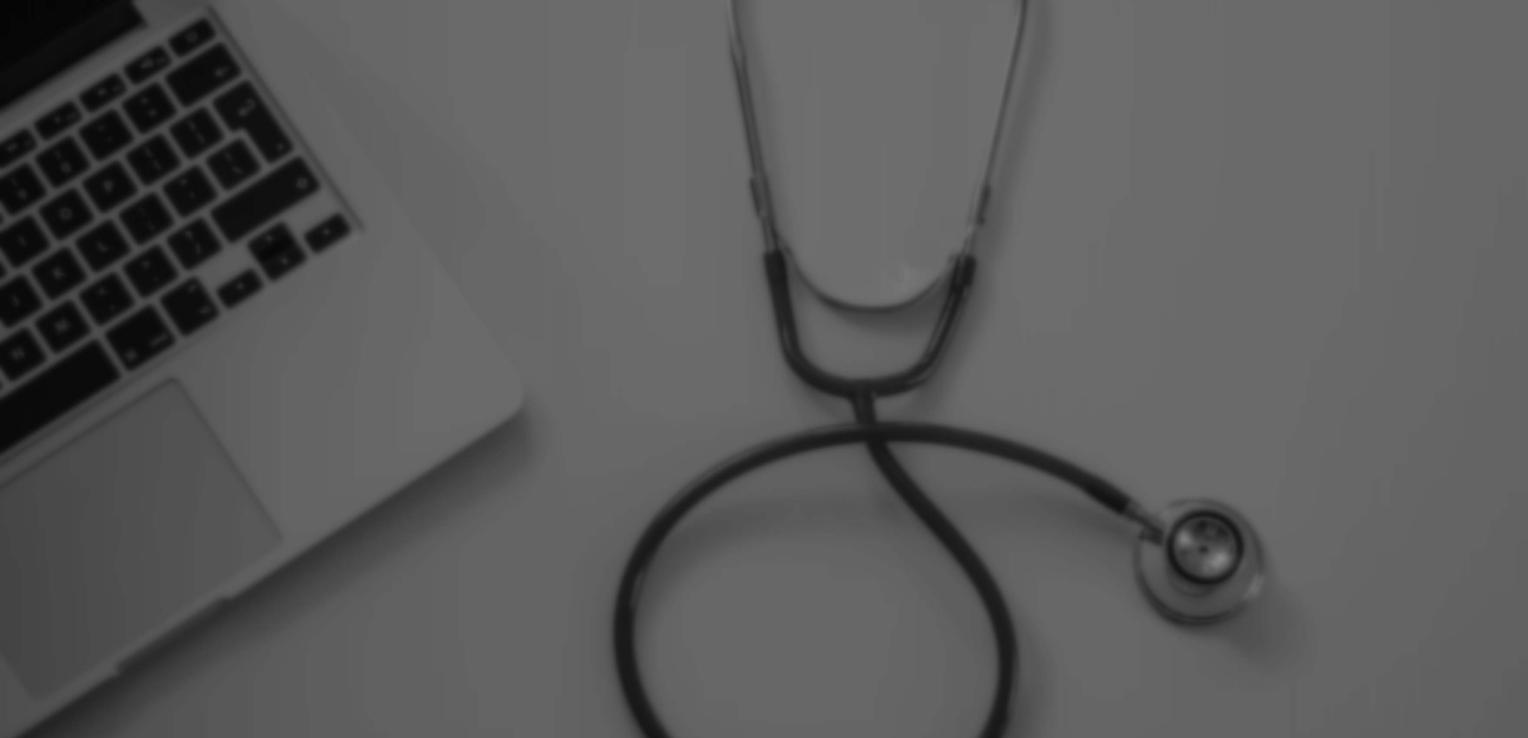 scroll, scrollTop: 0, scrollLeft: 0, axis: both 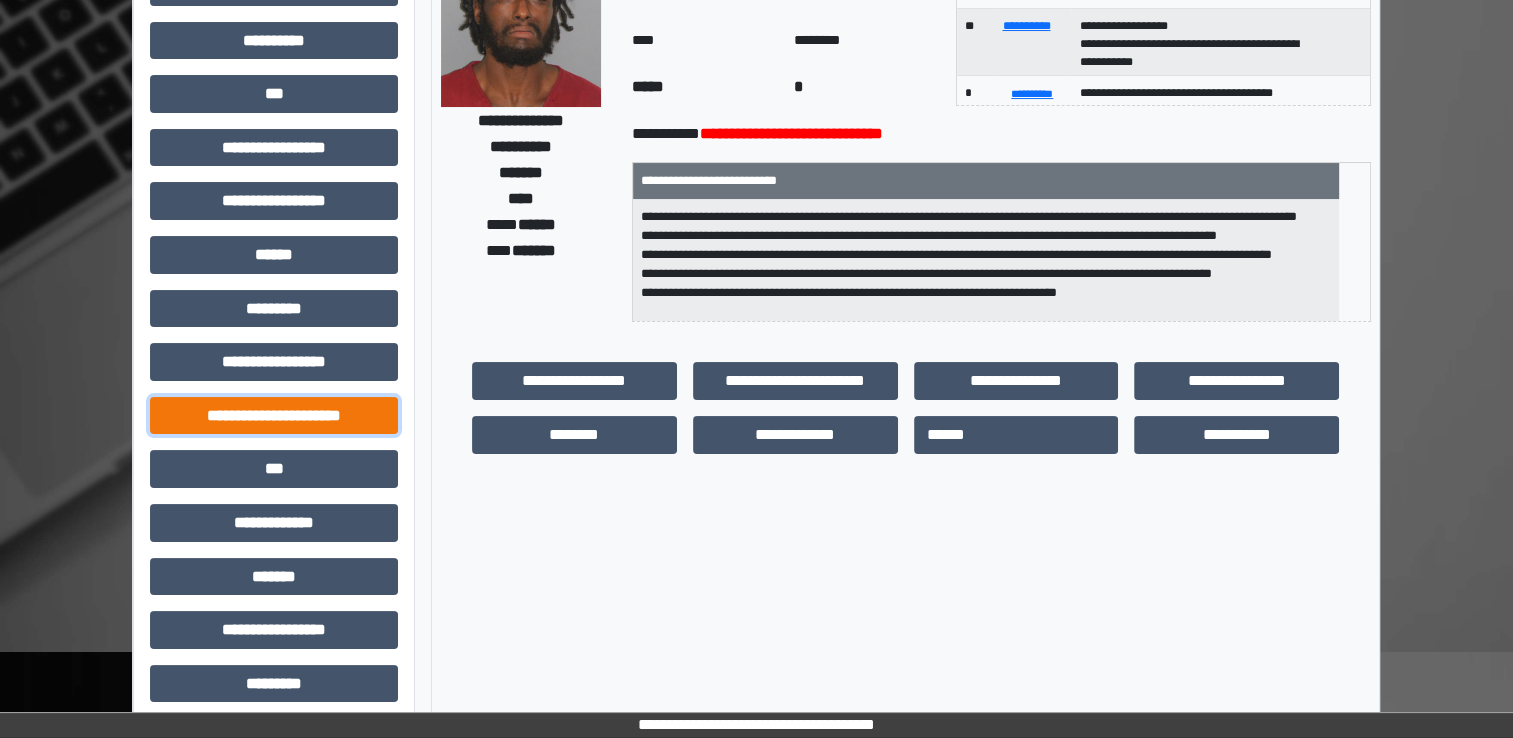 click on "**********" at bounding box center [274, 416] 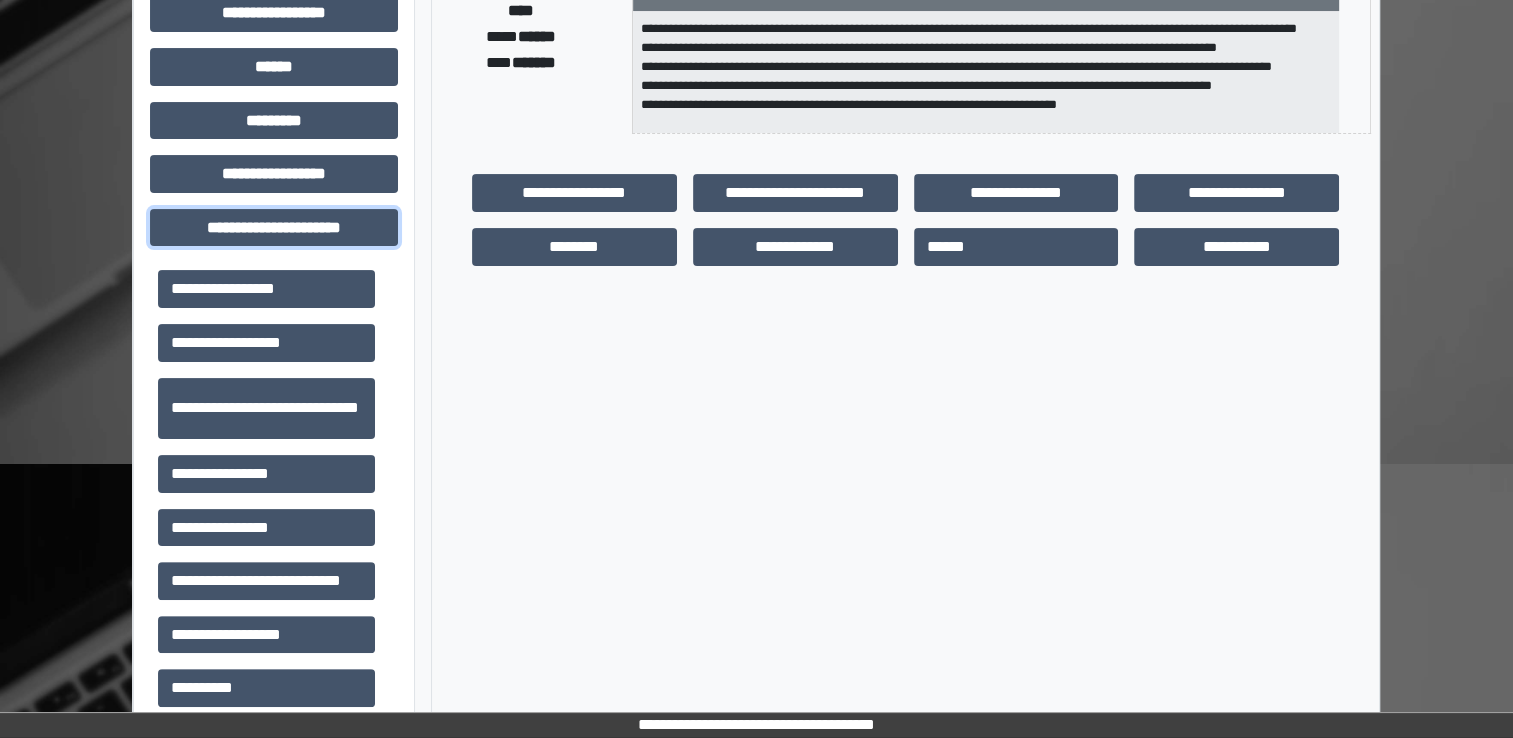 scroll, scrollTop: 400, scrollLeft: 0, axis: vertical 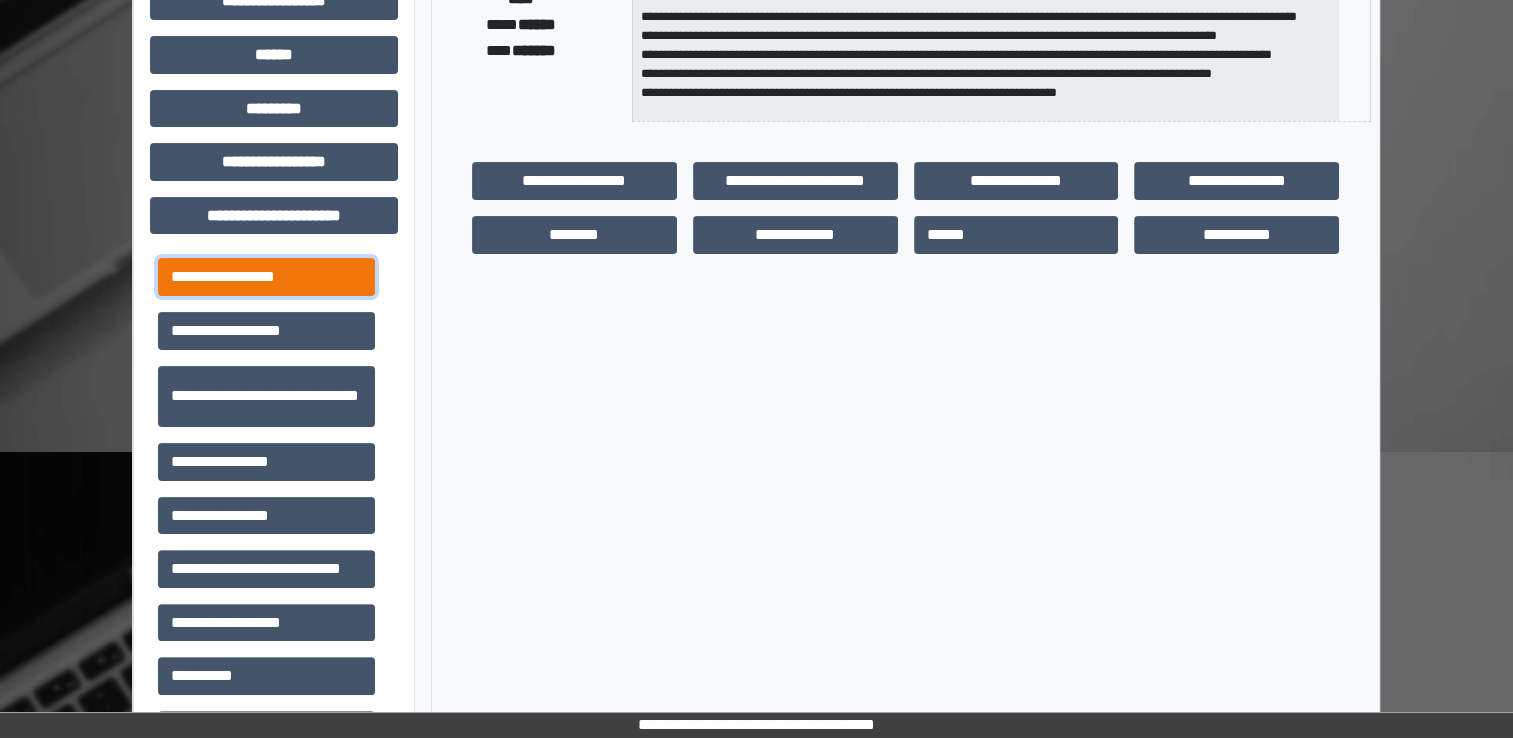 click on "**********" at bounding box center (266, 277) 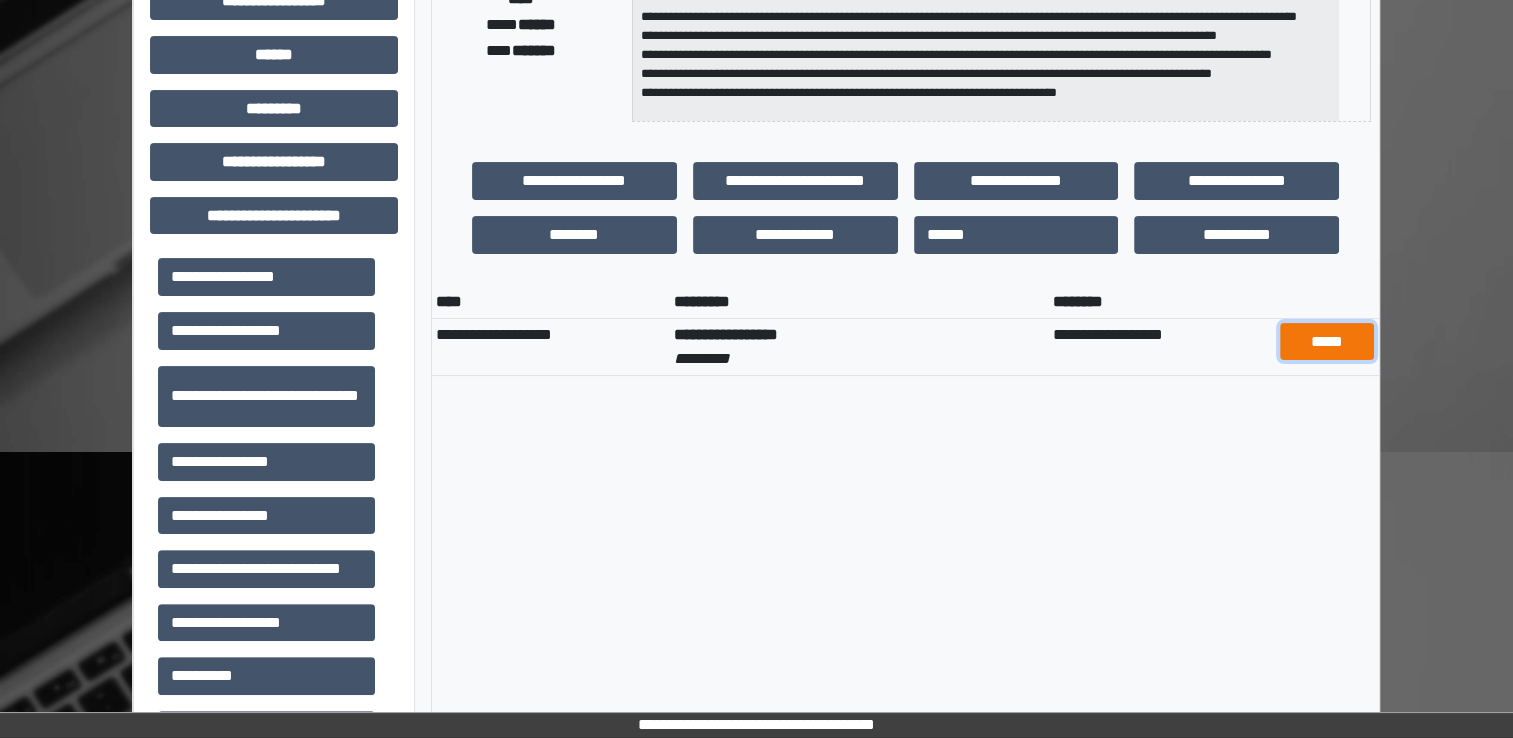 click on "*****" at bounding box center (1327, 342) 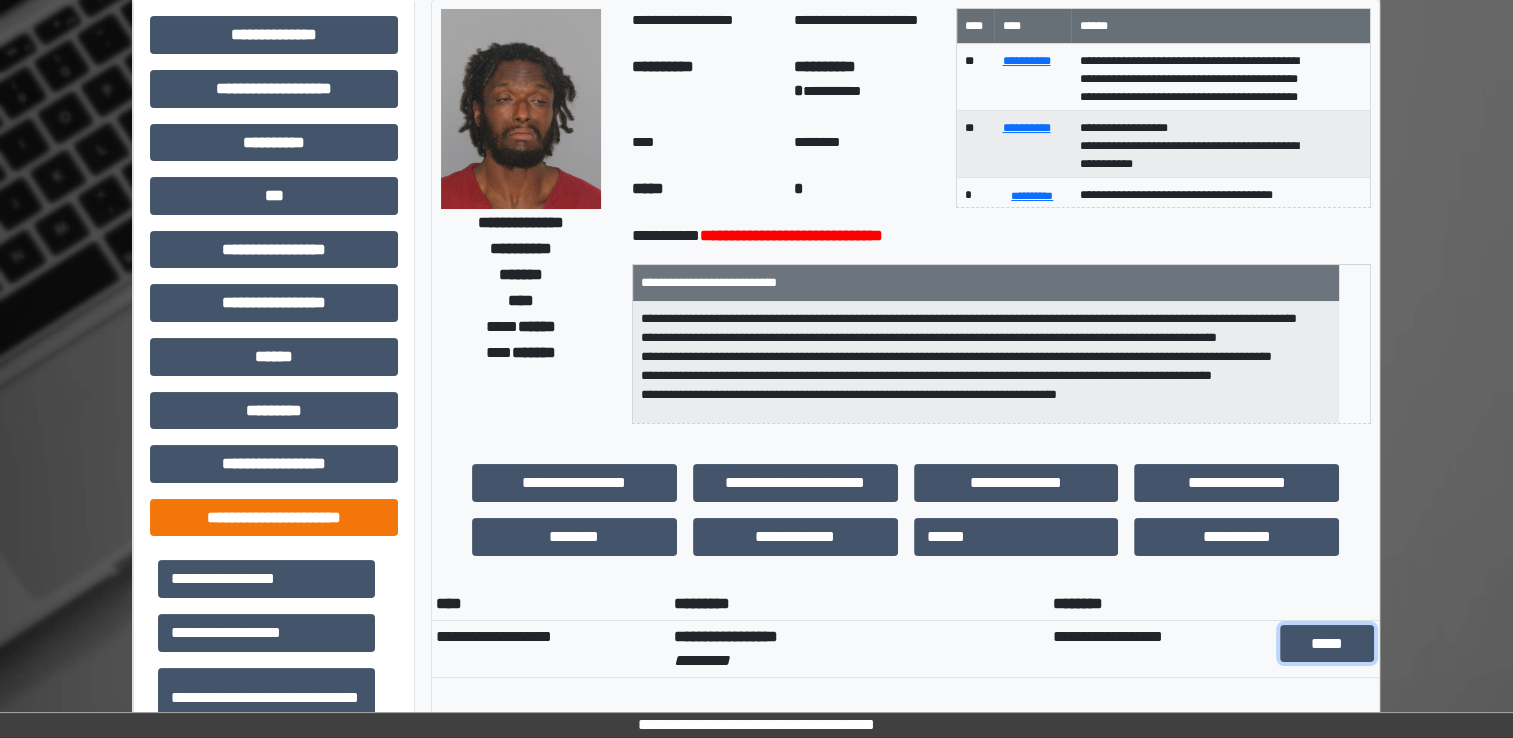scroll, scrollTop: 0, scrollLeft: 0, axis: both 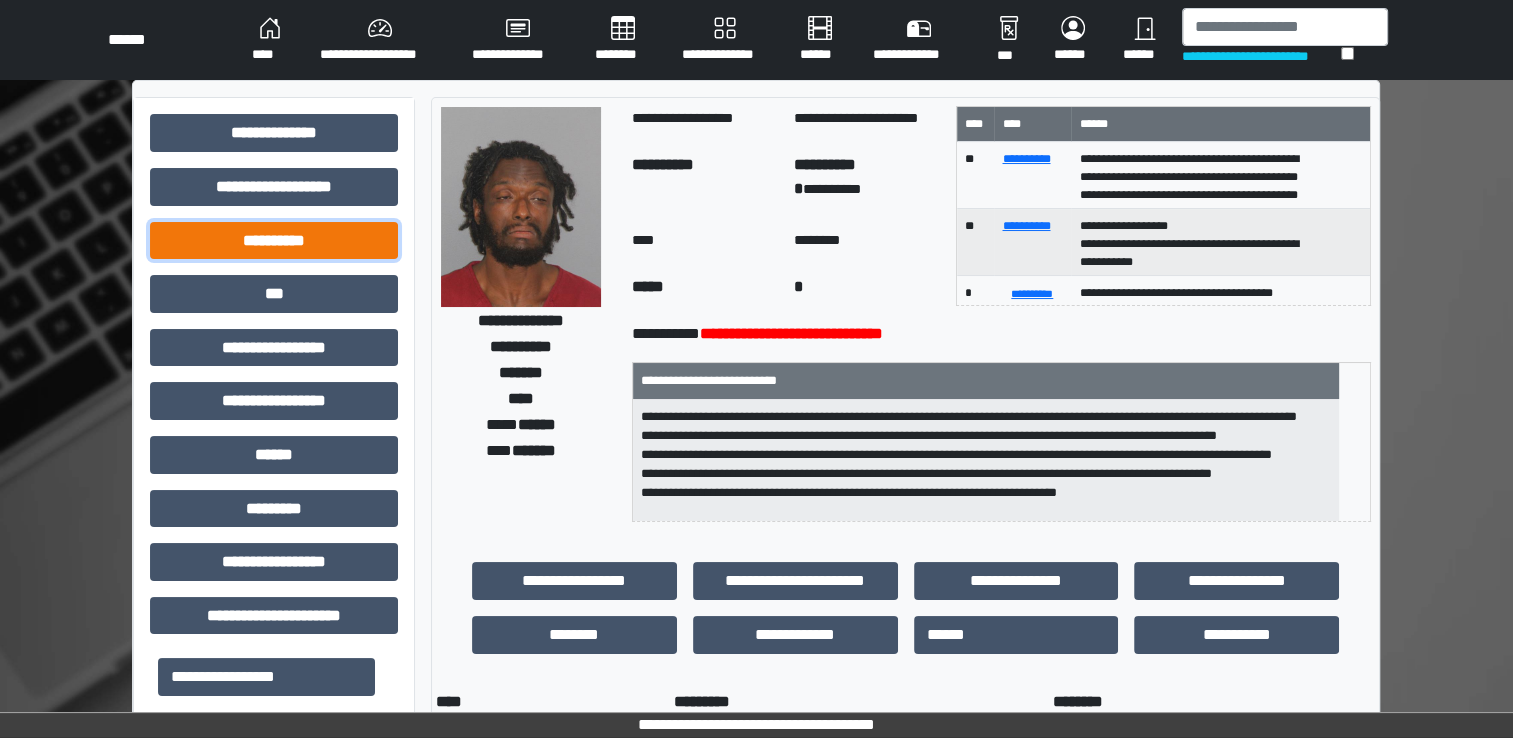 click on "**********" at bounding box center [274, 241] 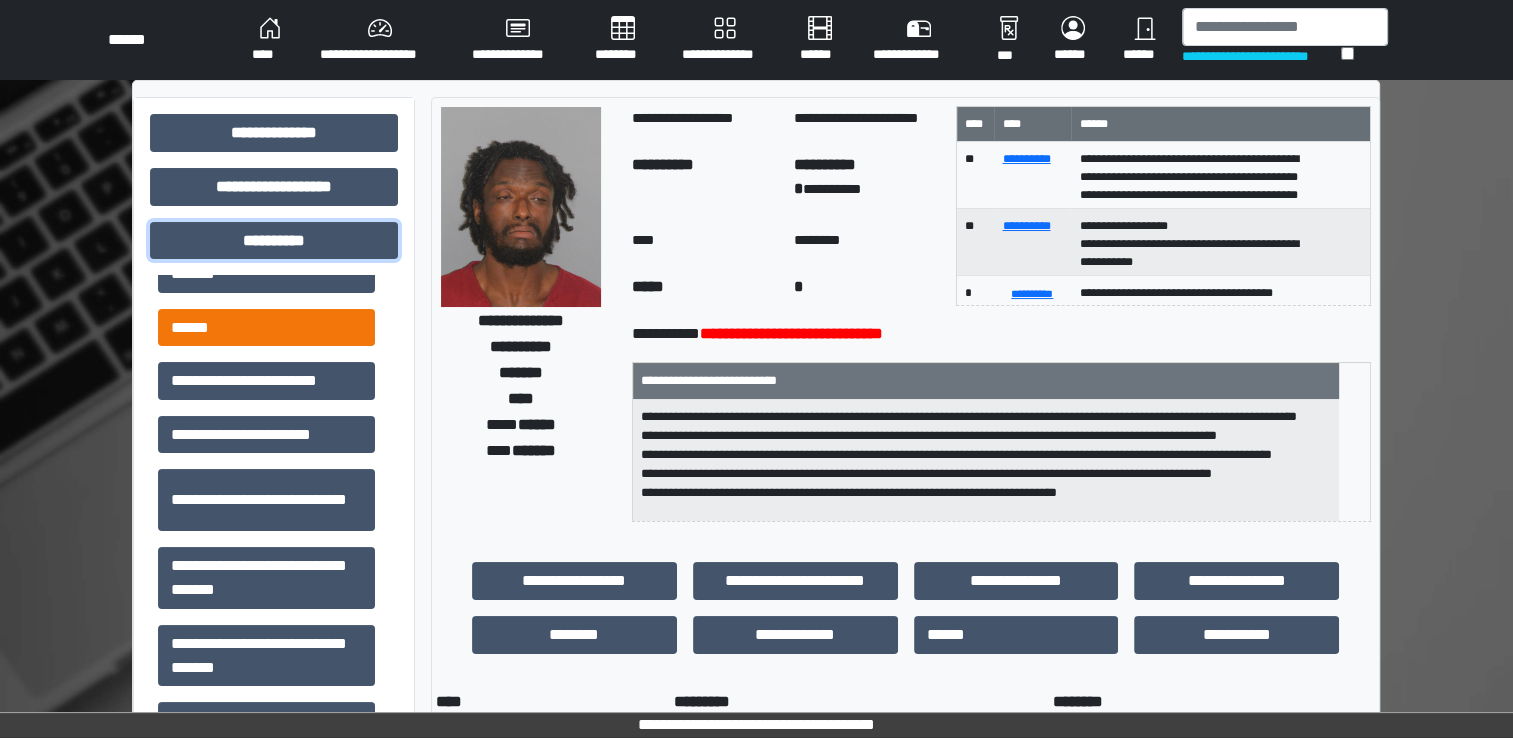 scroll, scrollTop: 197, scrollLeft: 0, axis: vertical 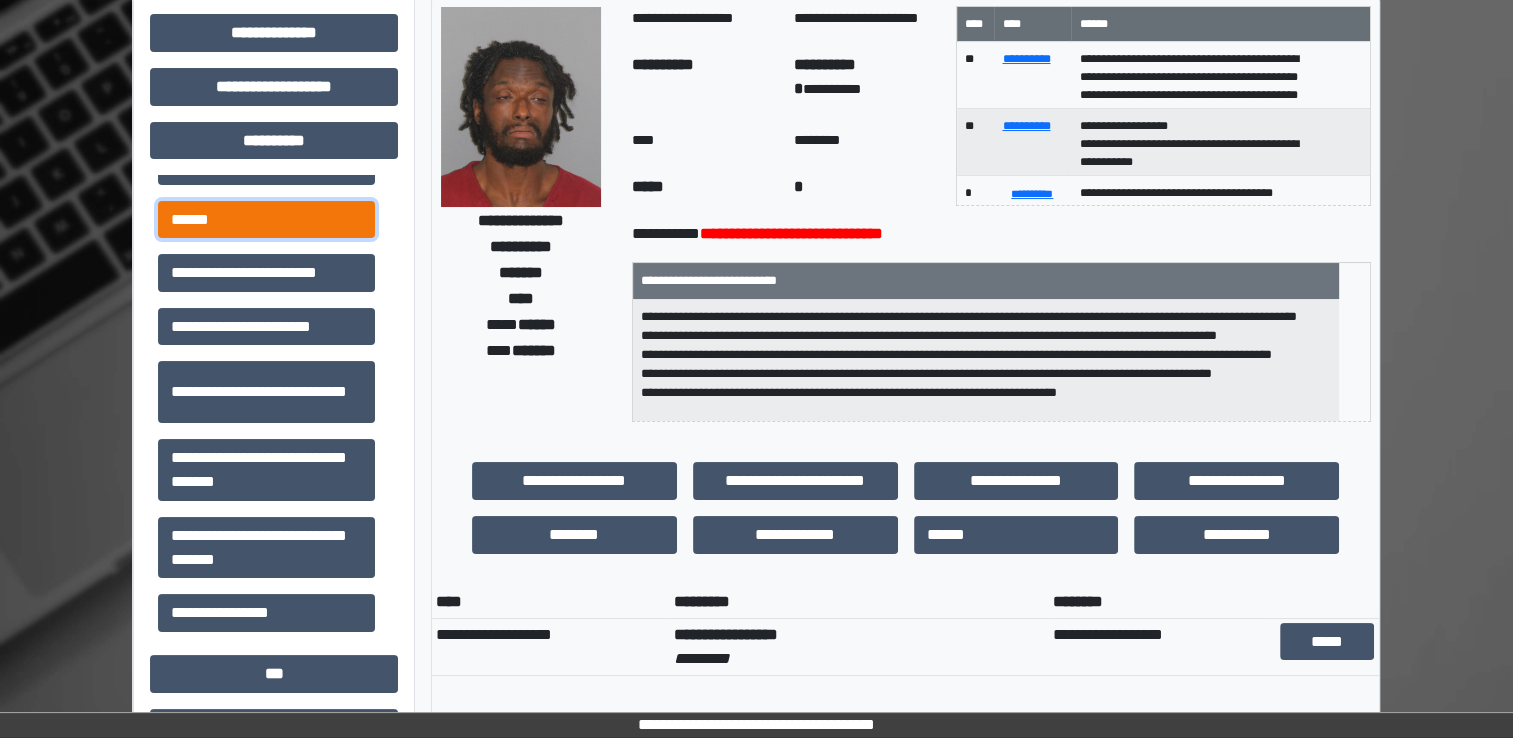 click on "******" at bounding box center [266, 220] 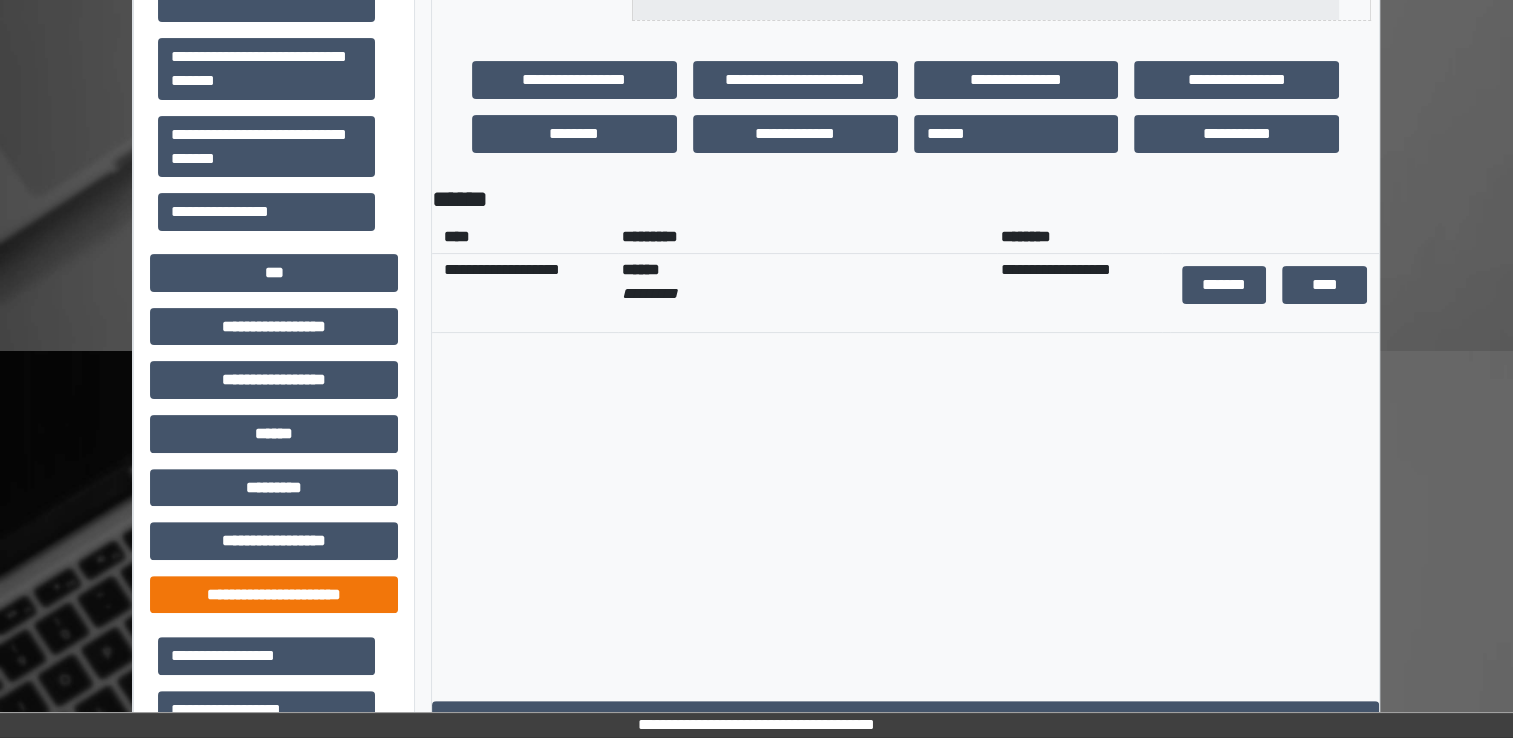 scroll, scrollTop: 500, scrollLeft: 0, axis: vertical 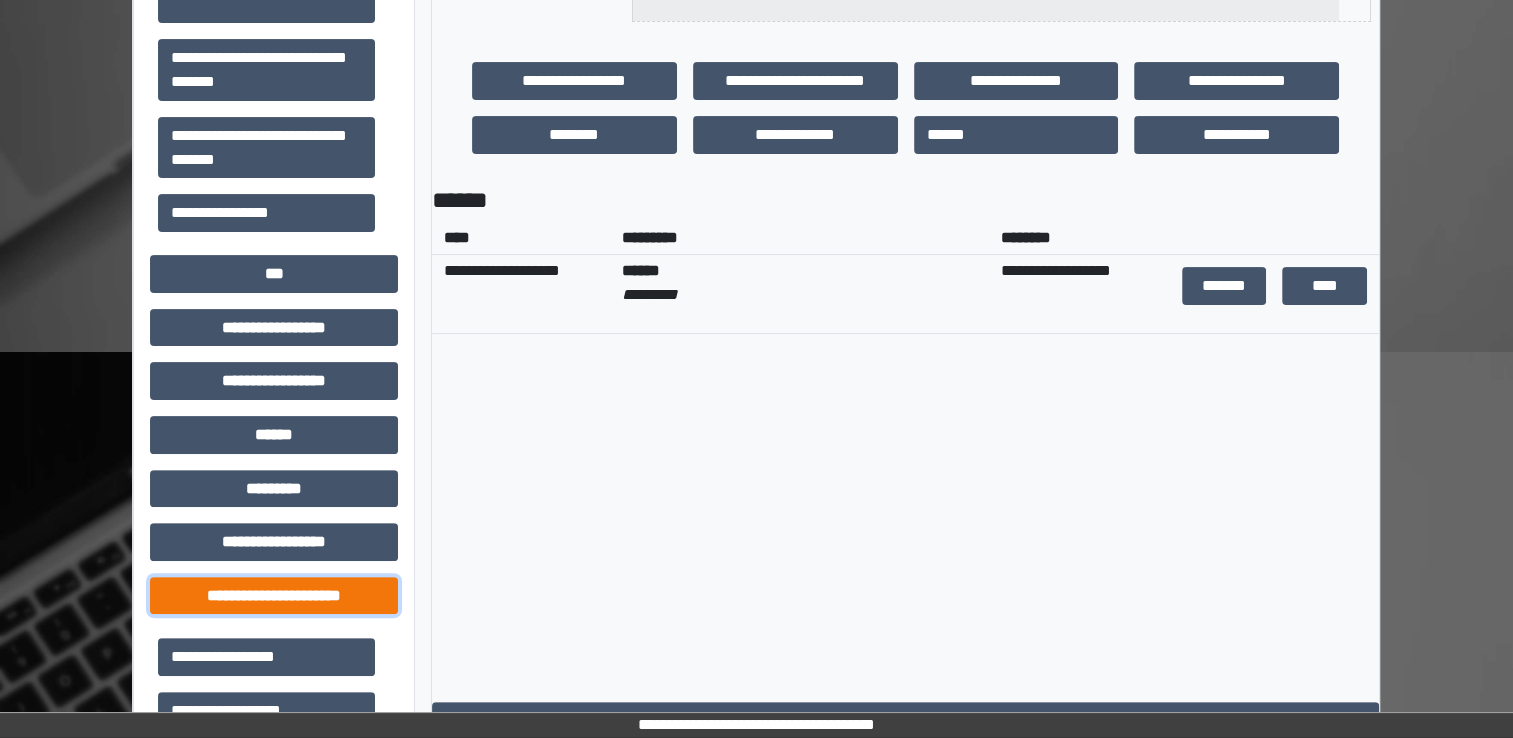 click on "**********" at bounding box center (274, 596) 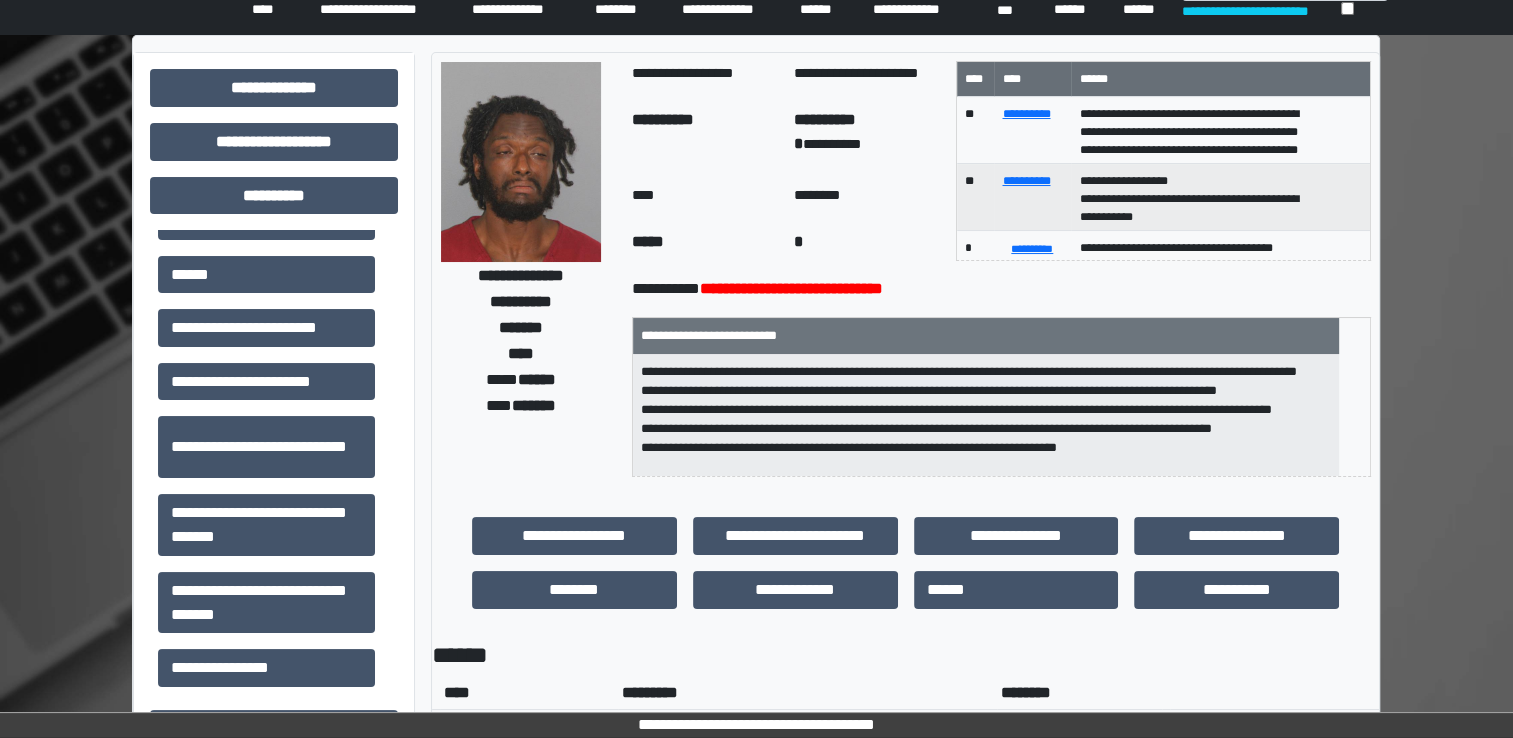 scroll, scrollTop: 0, scrollLeft: 0, axis: both 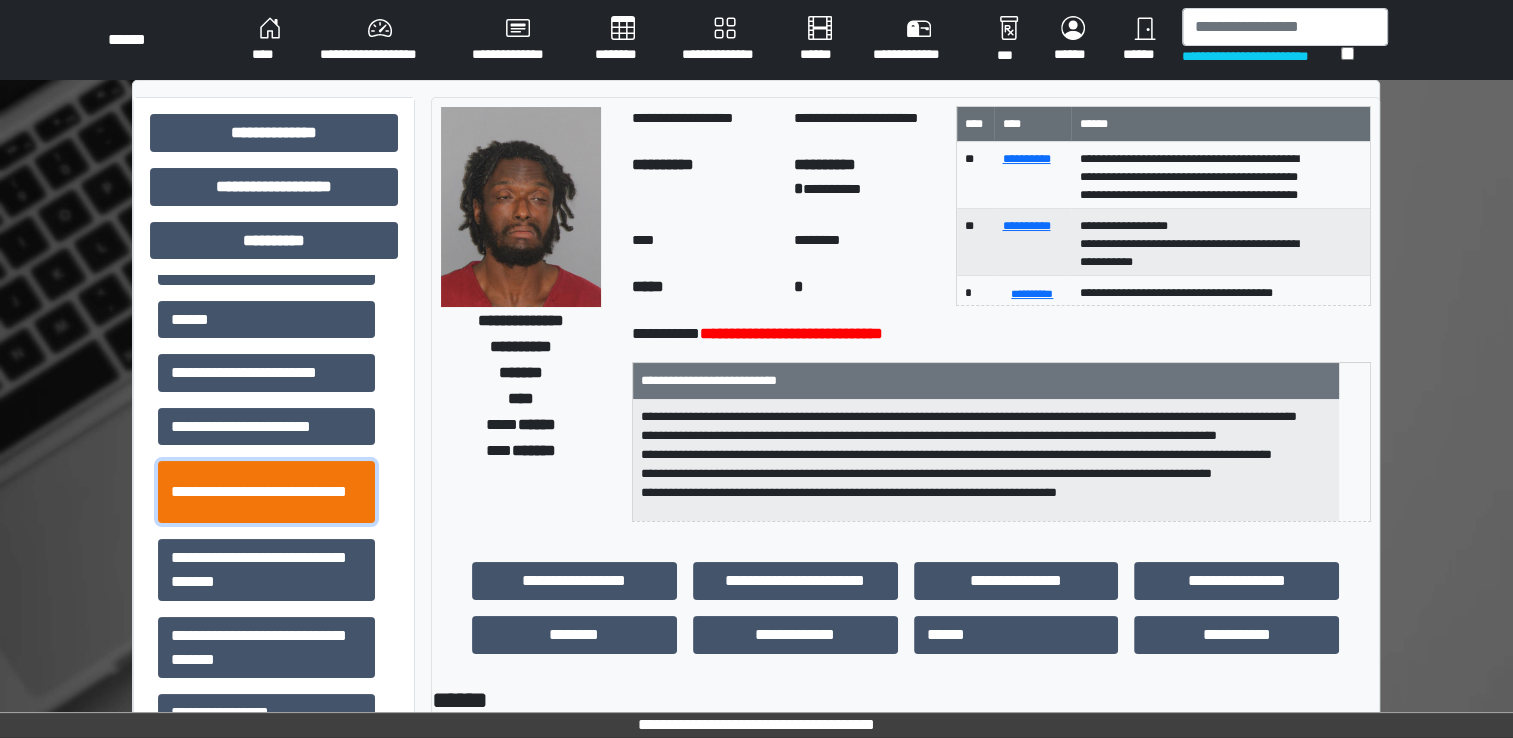 click on "**********" at bounding box center (266, 492) 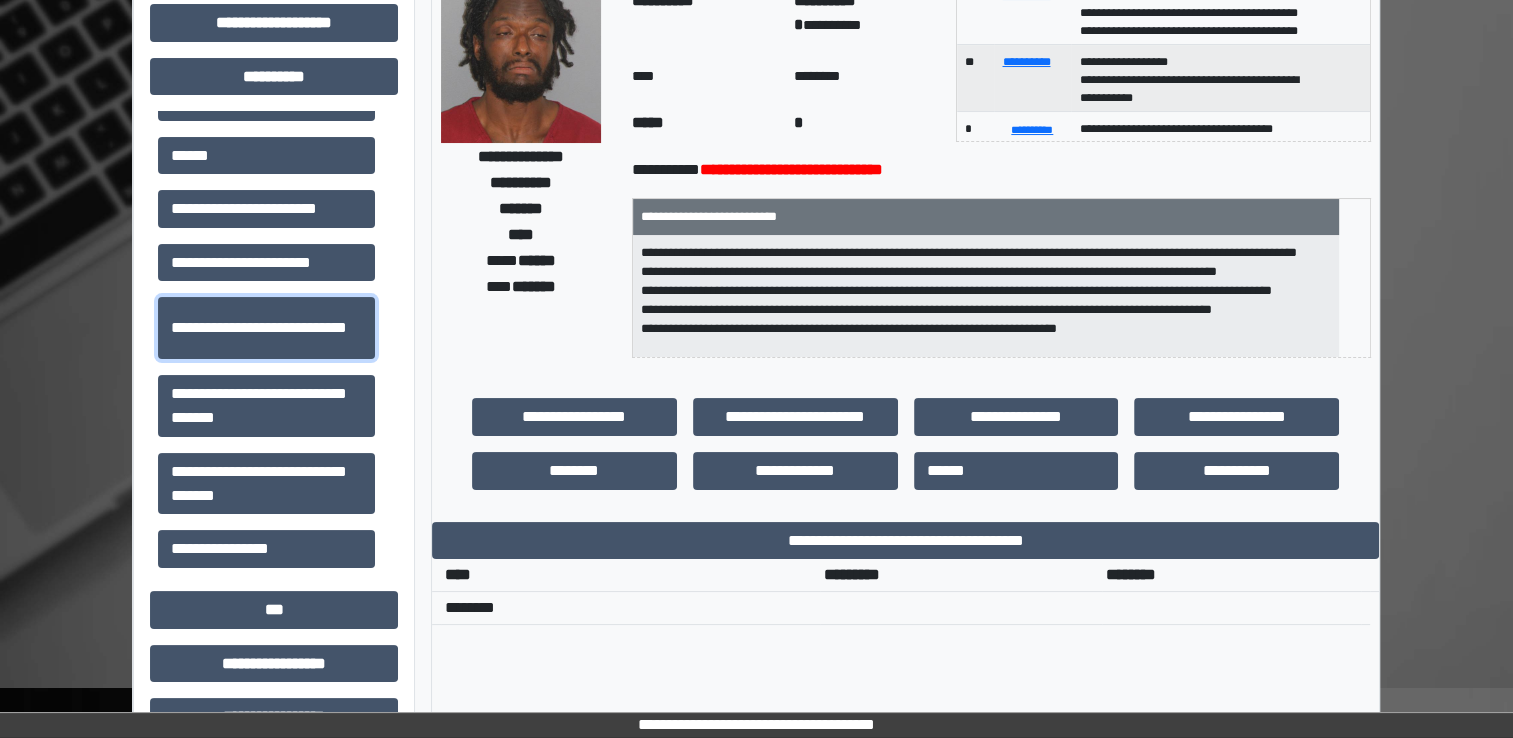 scroll, scrollTop: 200, scrollLeft: 0, axis: vertical 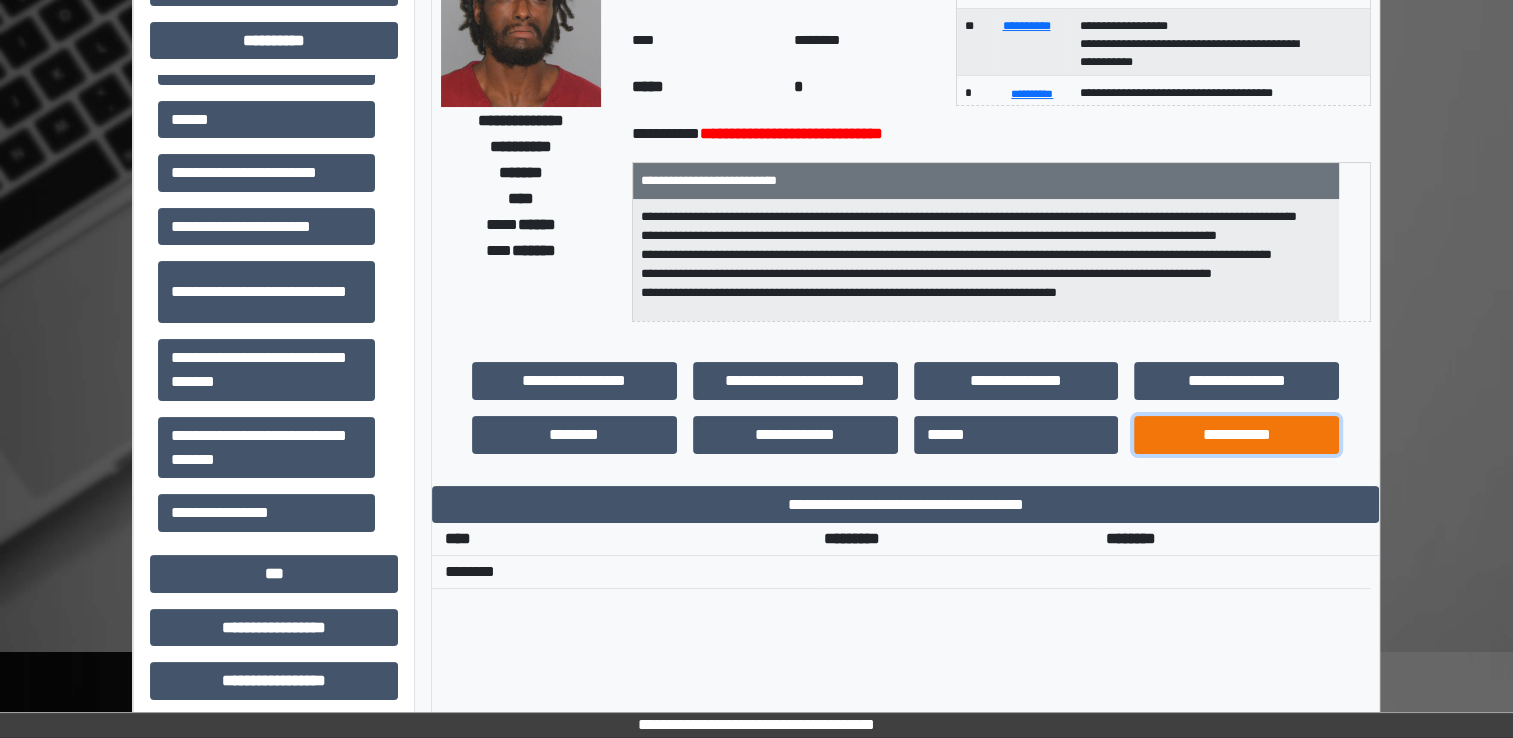 click on "**********" at bounding box center [1236, 435] 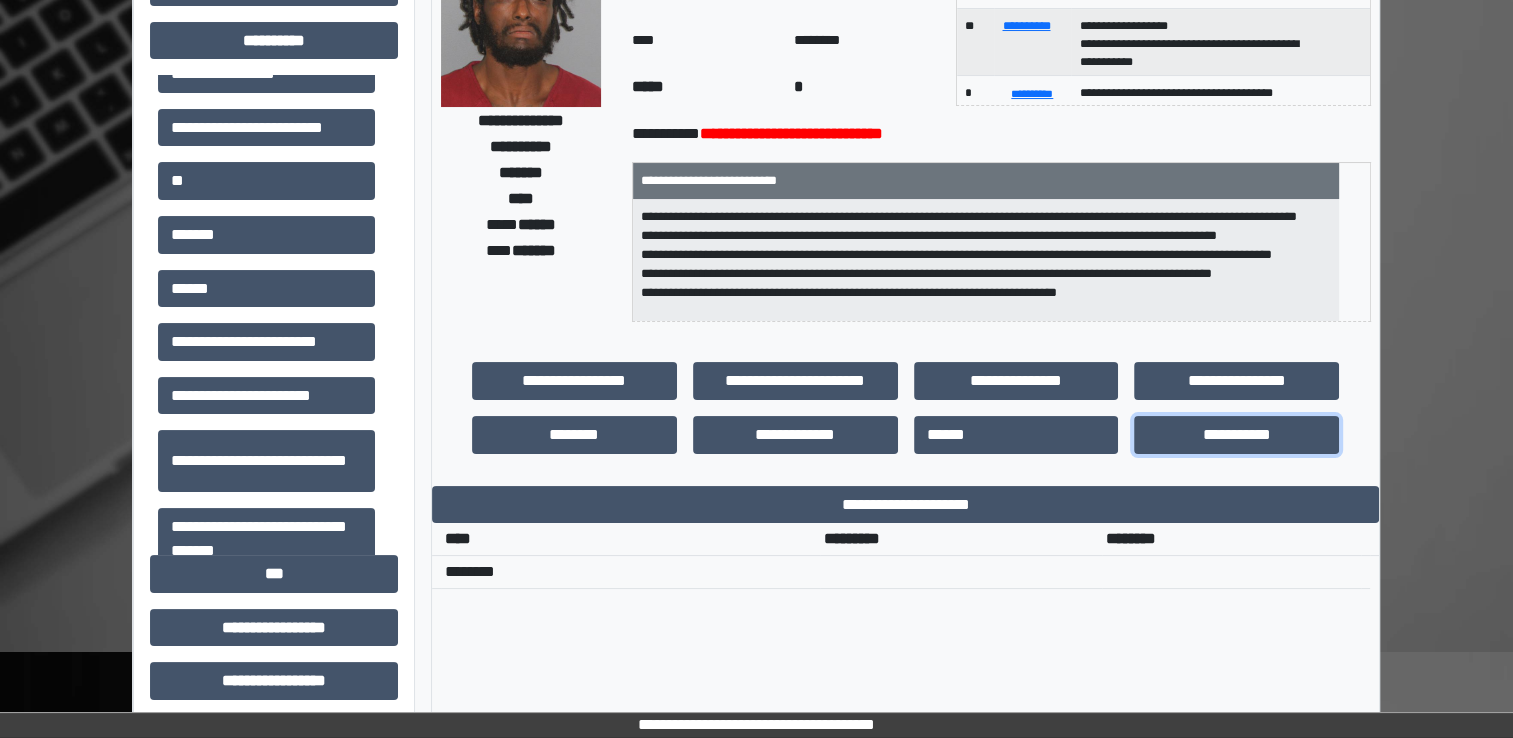 scroll, scrollTop: 0, scrollLeft: 0, axis: both 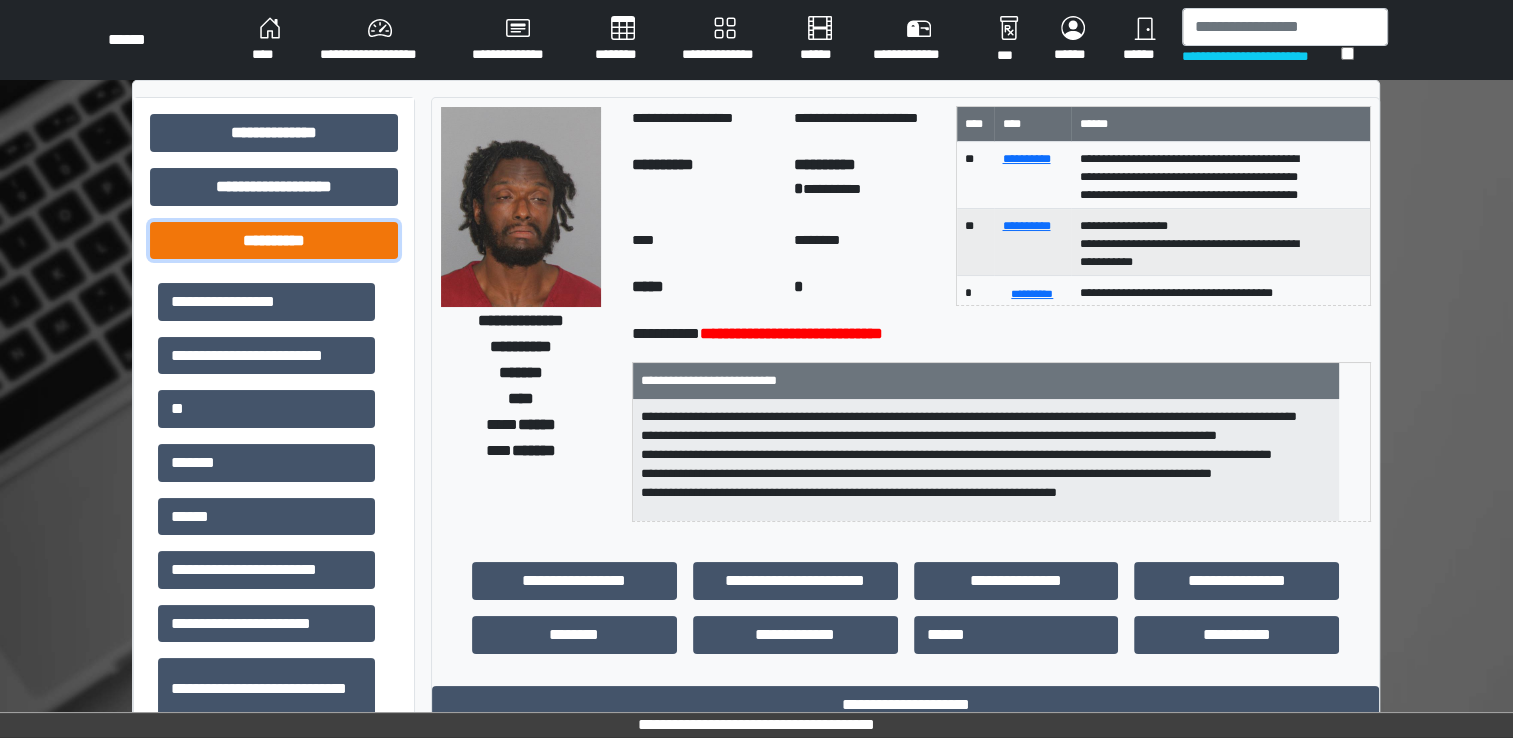 click on "**********" at bounding box center [274, 241] 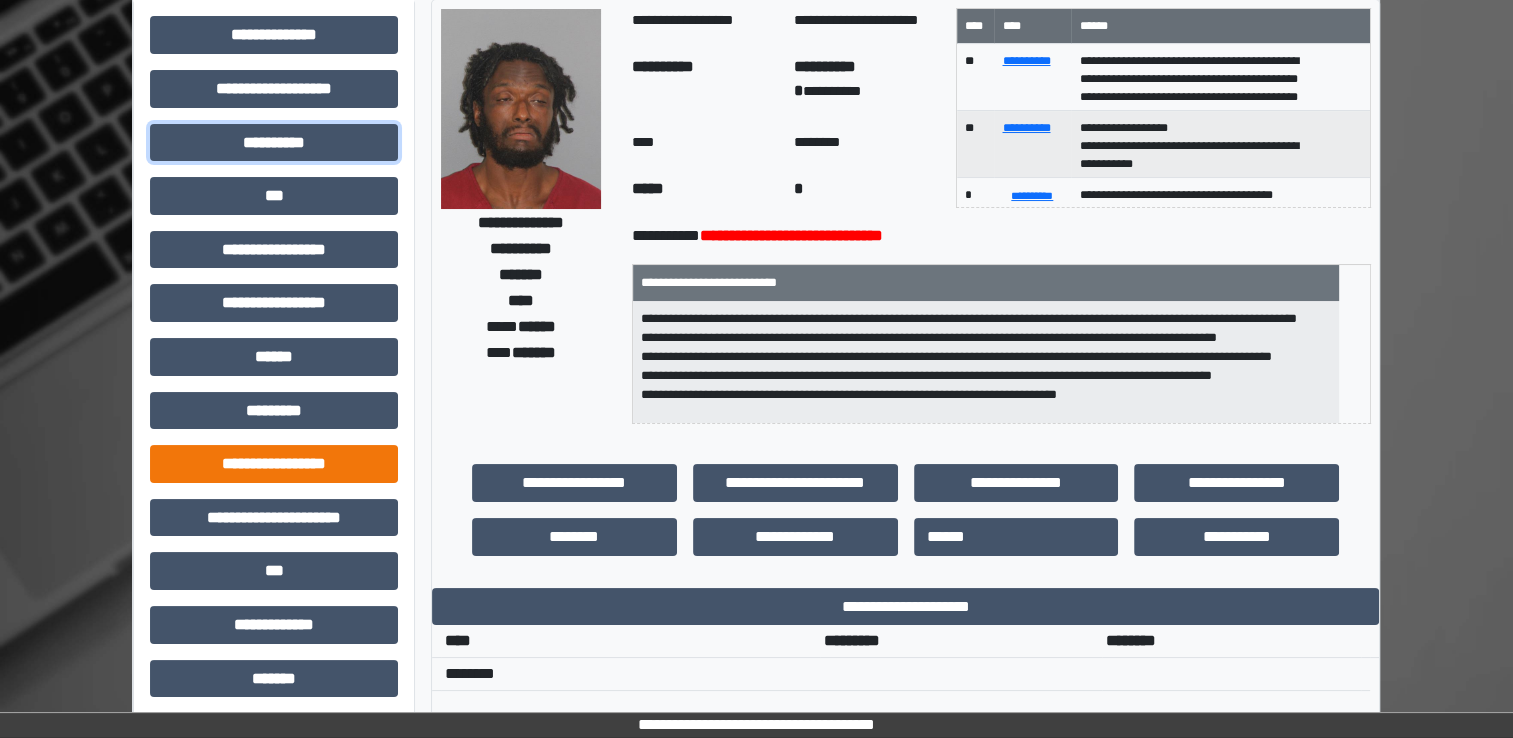 scroll, scrollTop: 100, scrollLeft: 0, axis: vertical 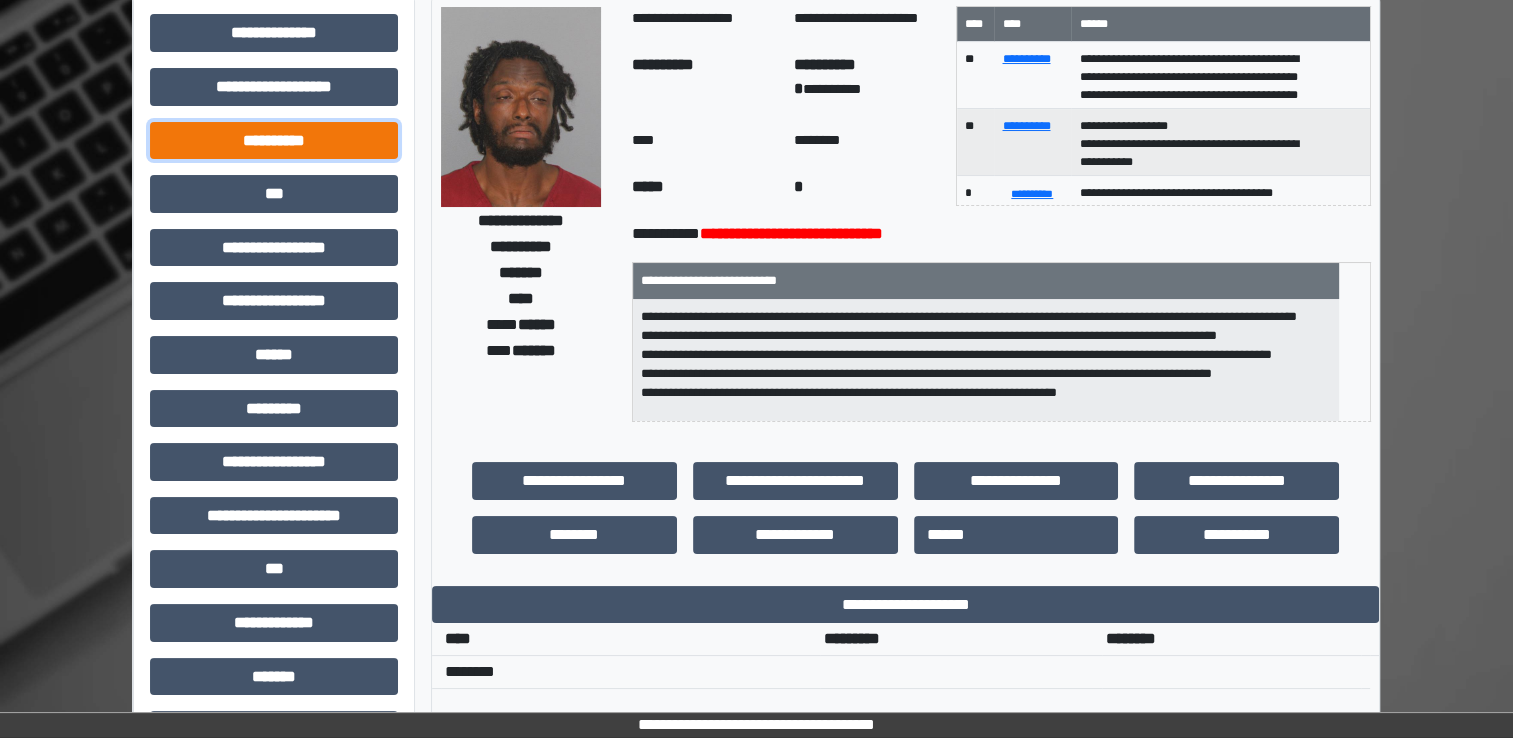 click on "**********" at bounding box center (274, 141) 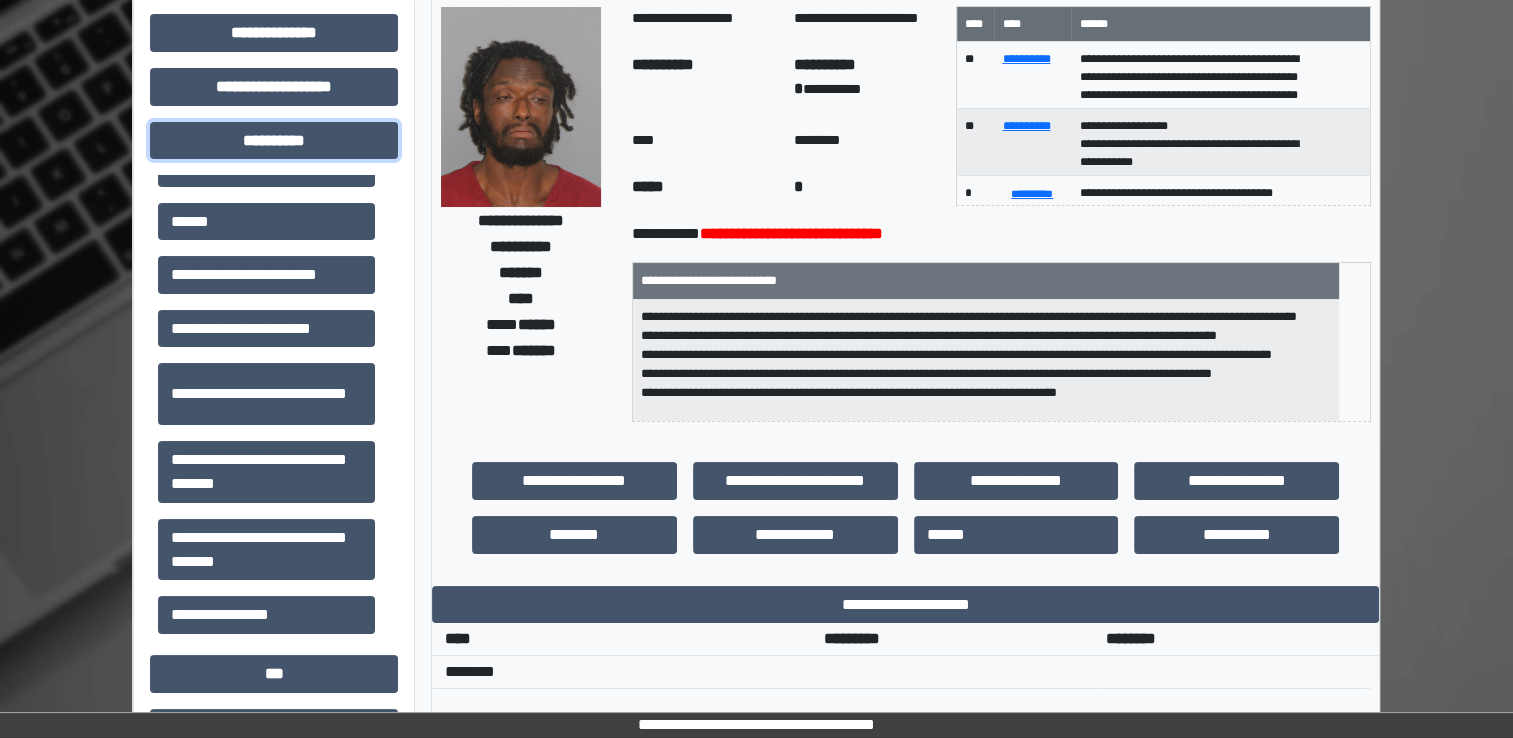 scroll, scrollTop: 197, scrollLeft: 0, axis: vertical 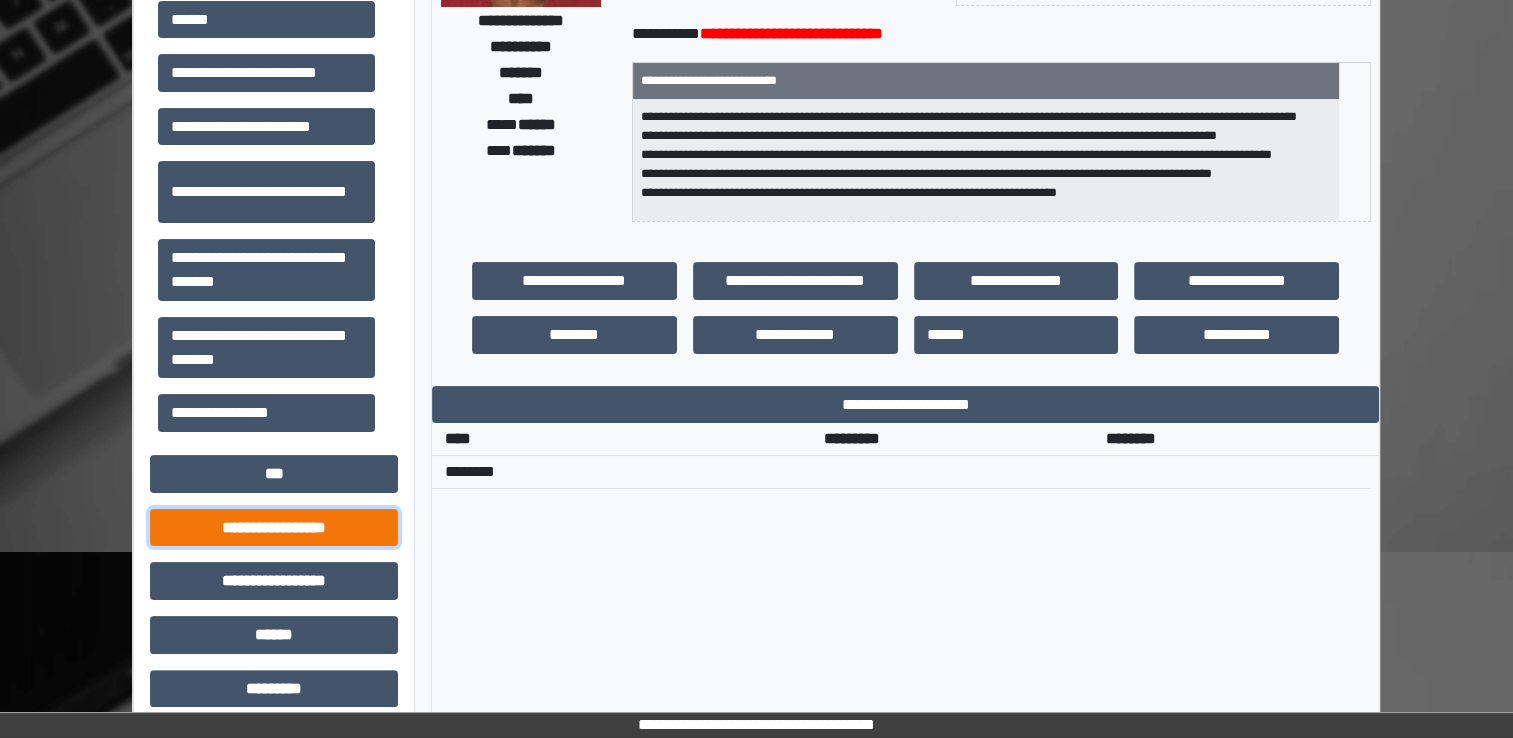 click on "**********" at bounding box center (274, 528) 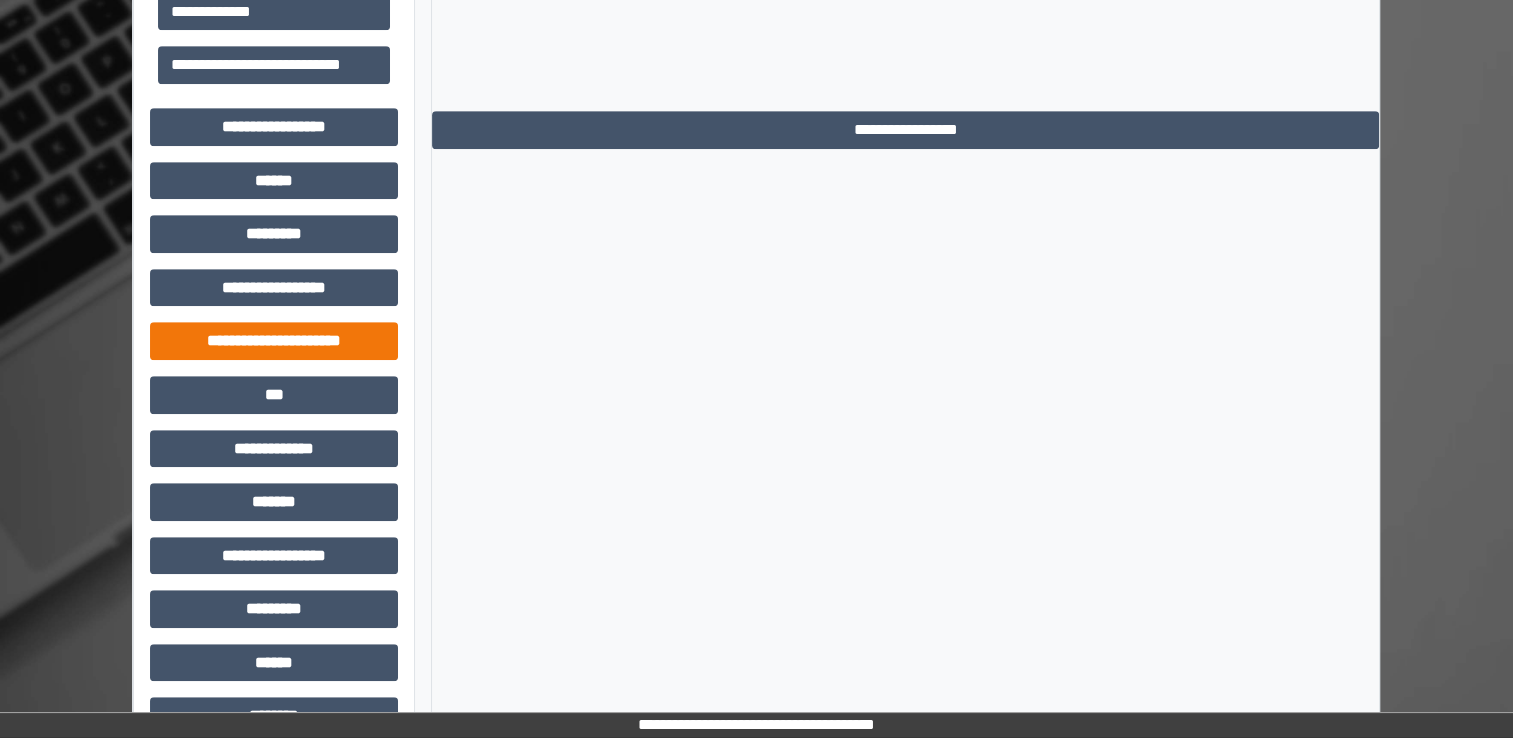 scroll, scrollTop: 1100, scrollLeft: 0, axis: vertical 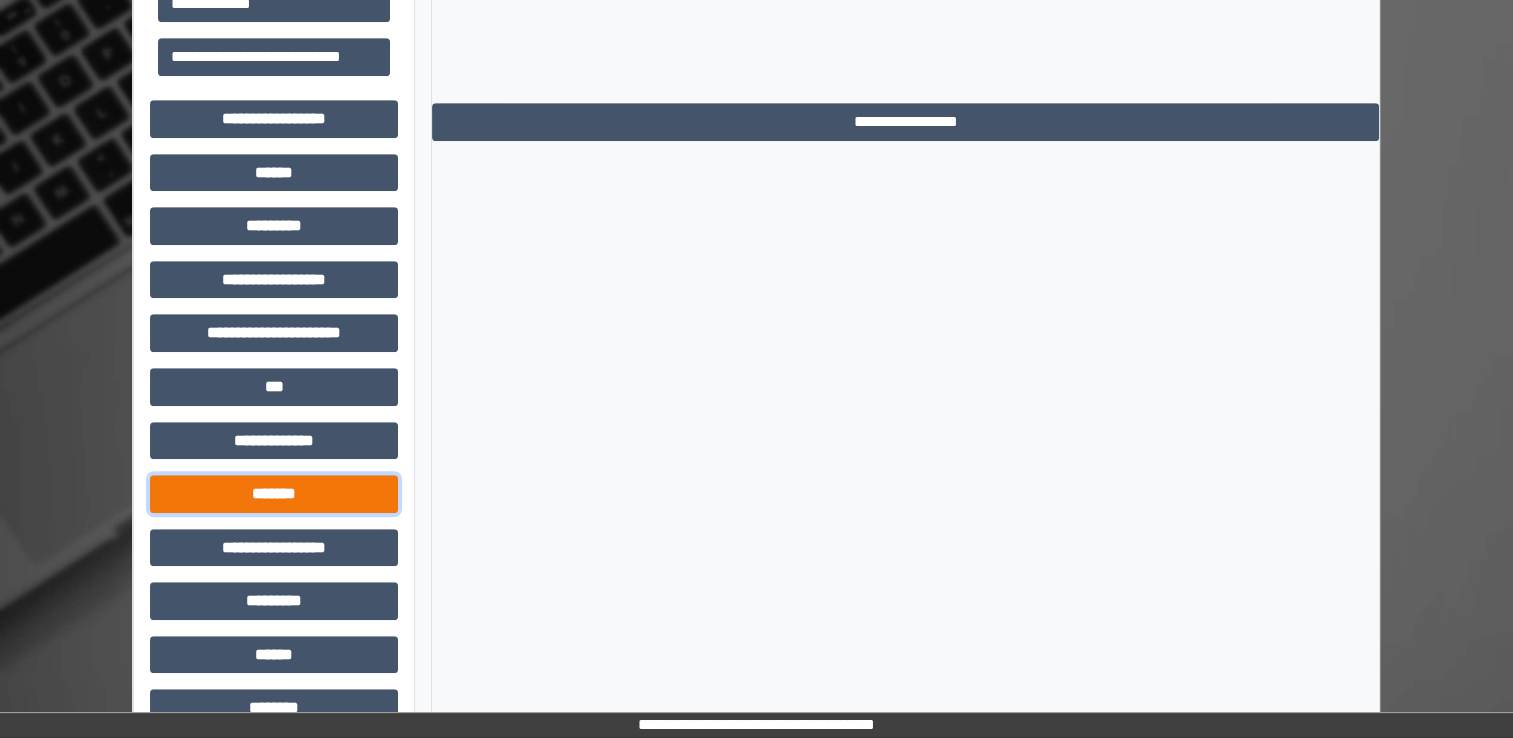 click on "*******" at bounding box center (274, 494) 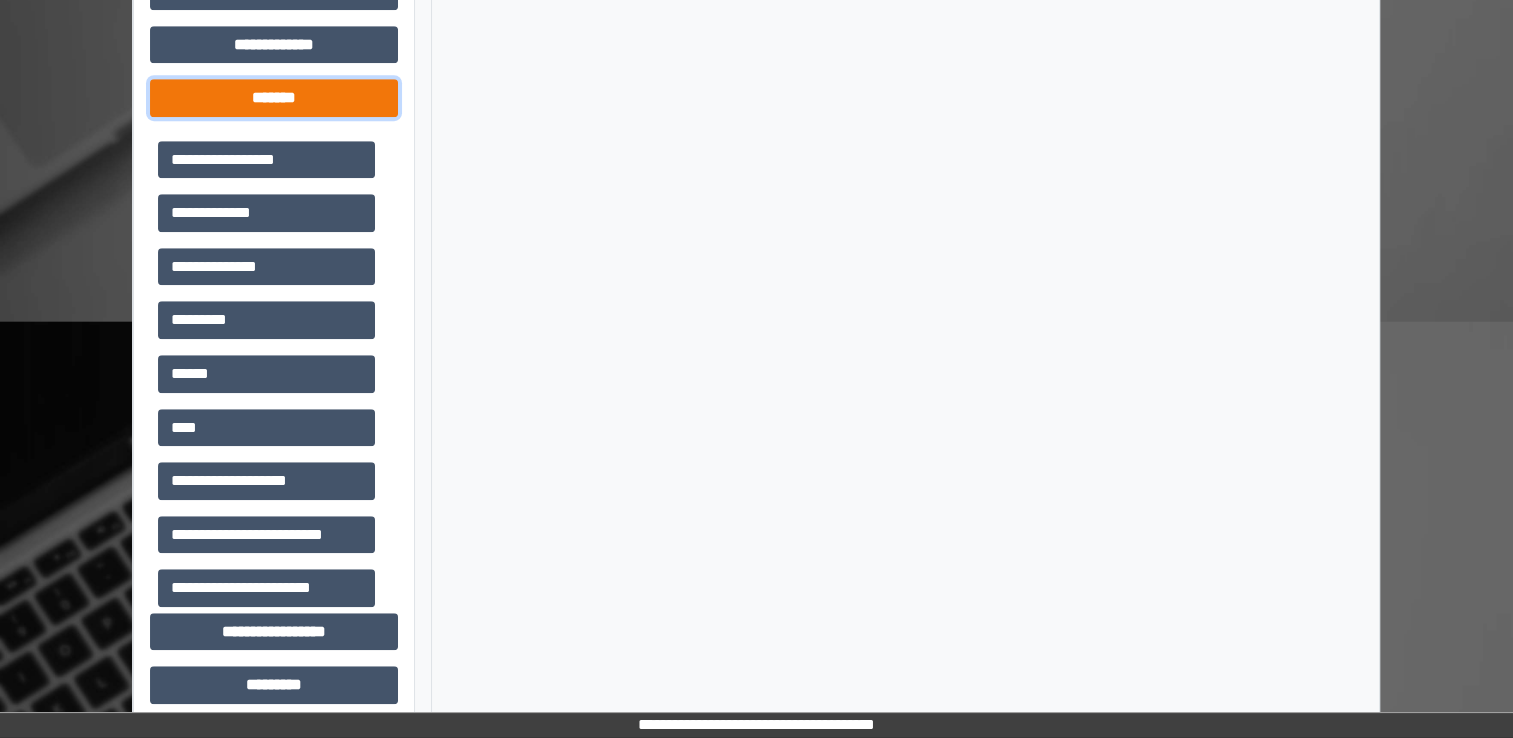 scroll, scrollTop: 1500, scrollLeft: 0, axis: vertical 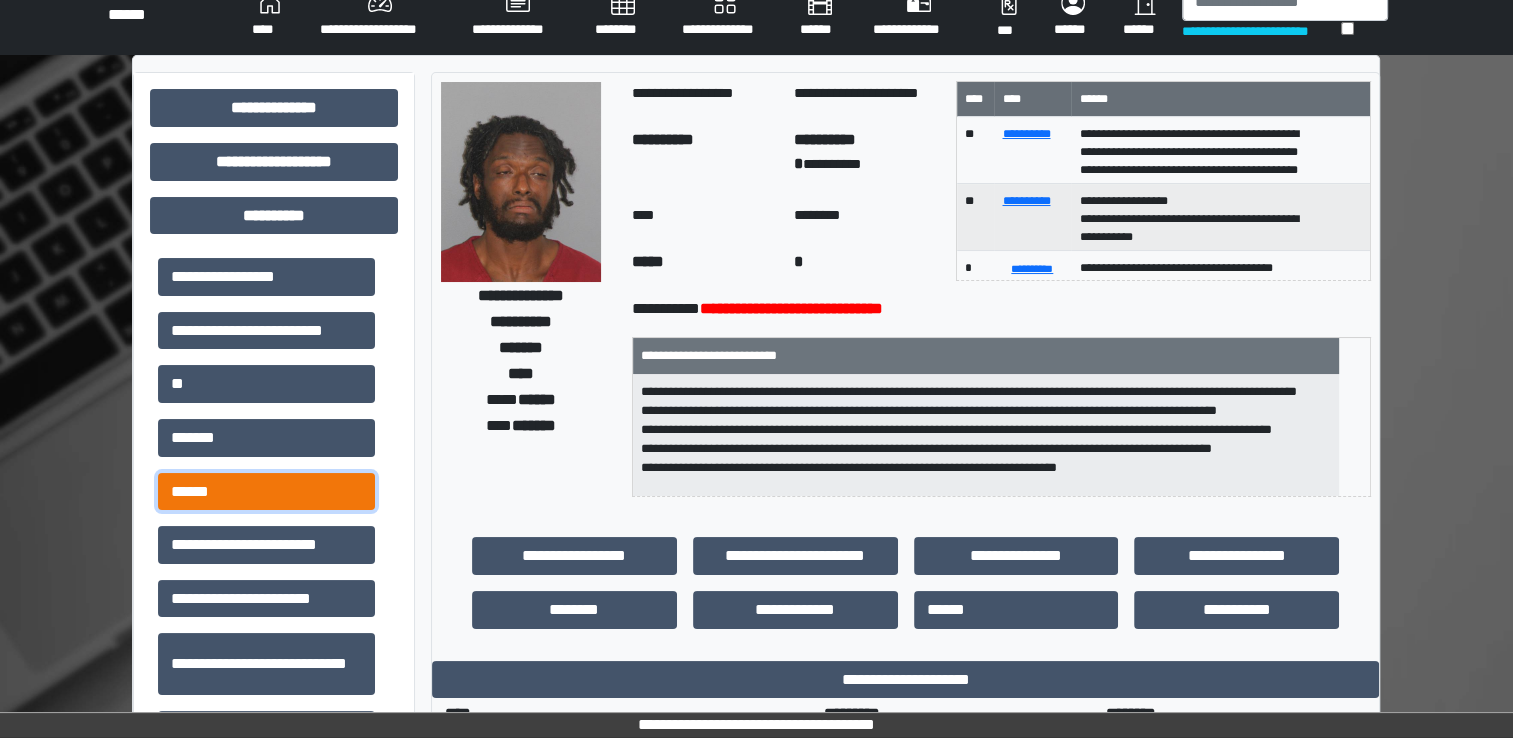 click on "******" at bounding box center (266, 492) 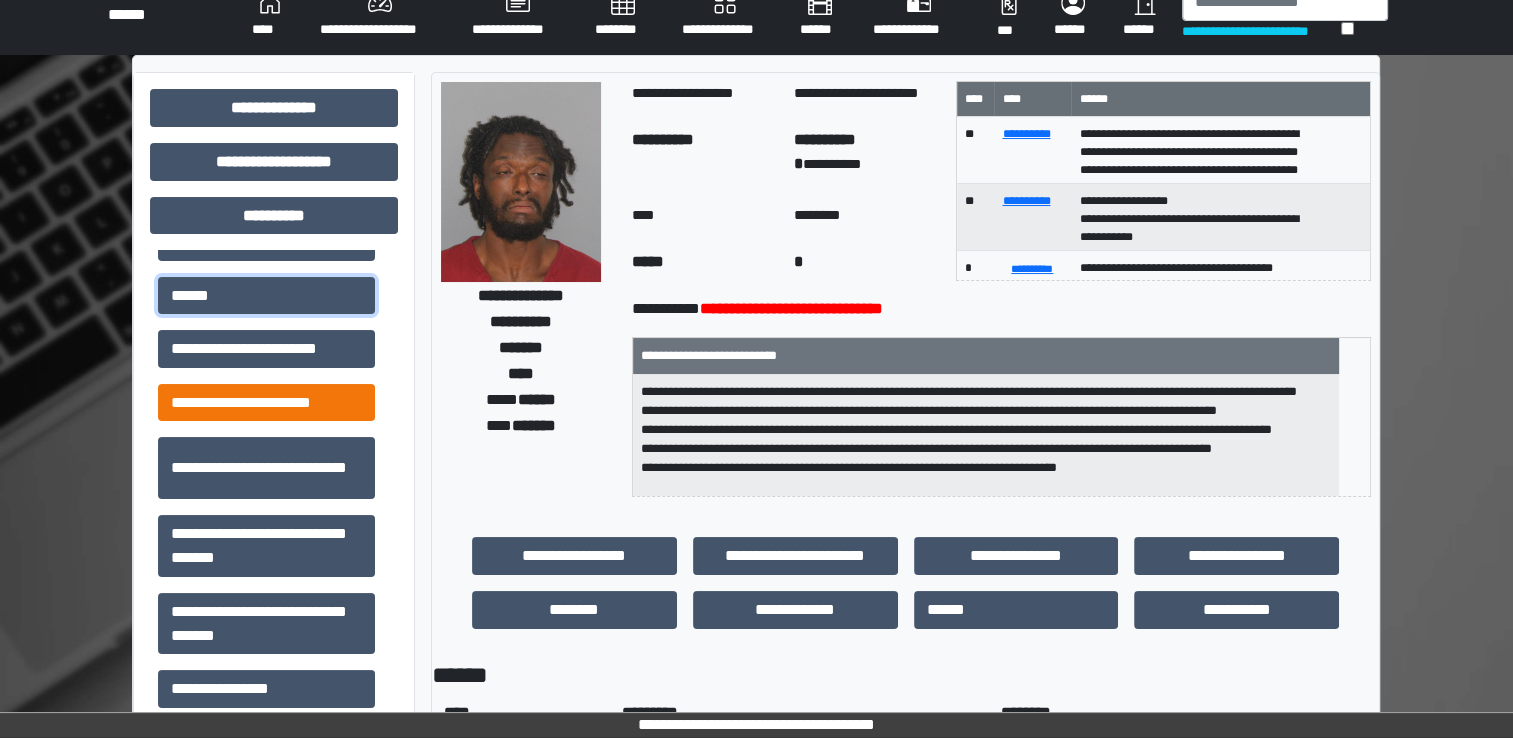 scroll, scrollTop: 197, scrollLeft: 0, axis: vertical 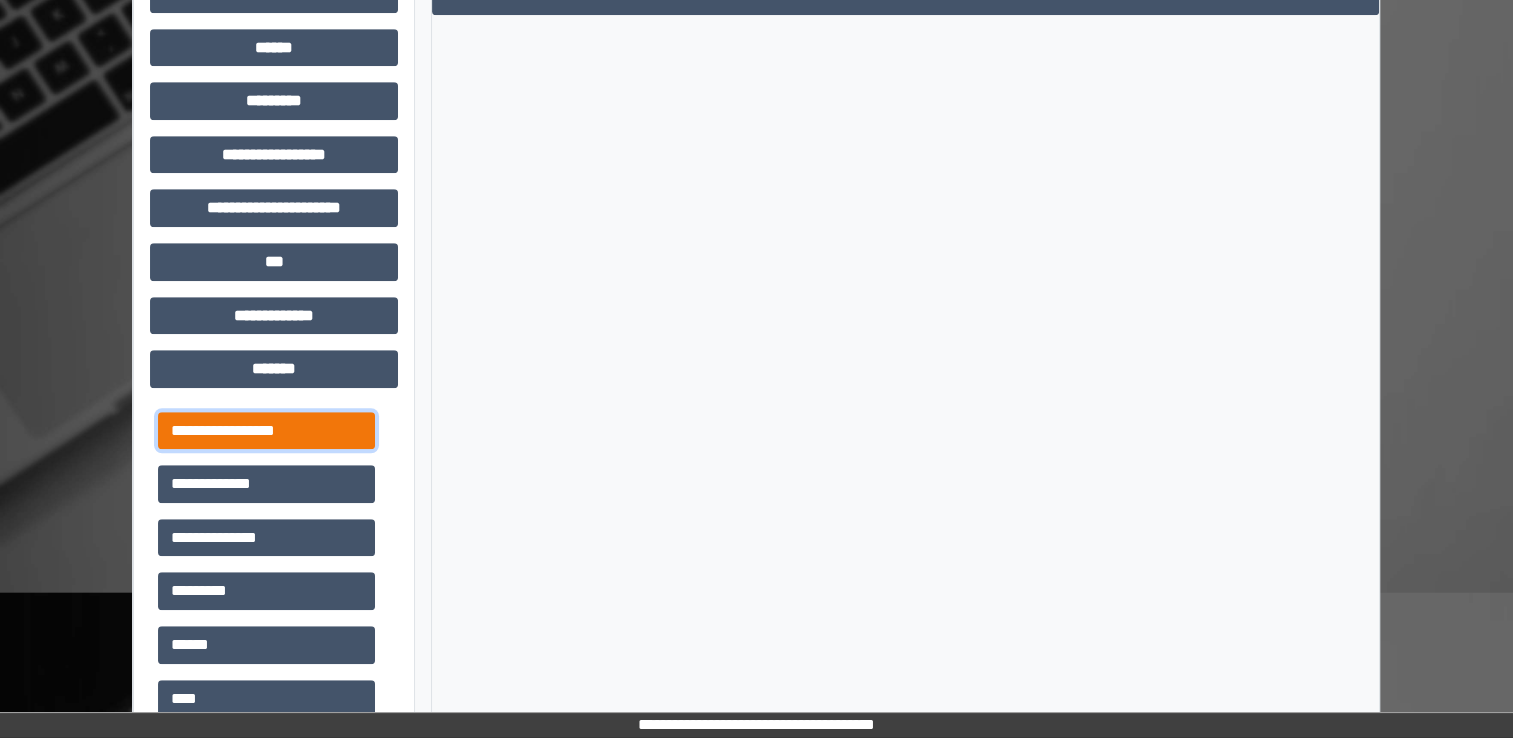 click on "**********" at bounding box center (266, 431) 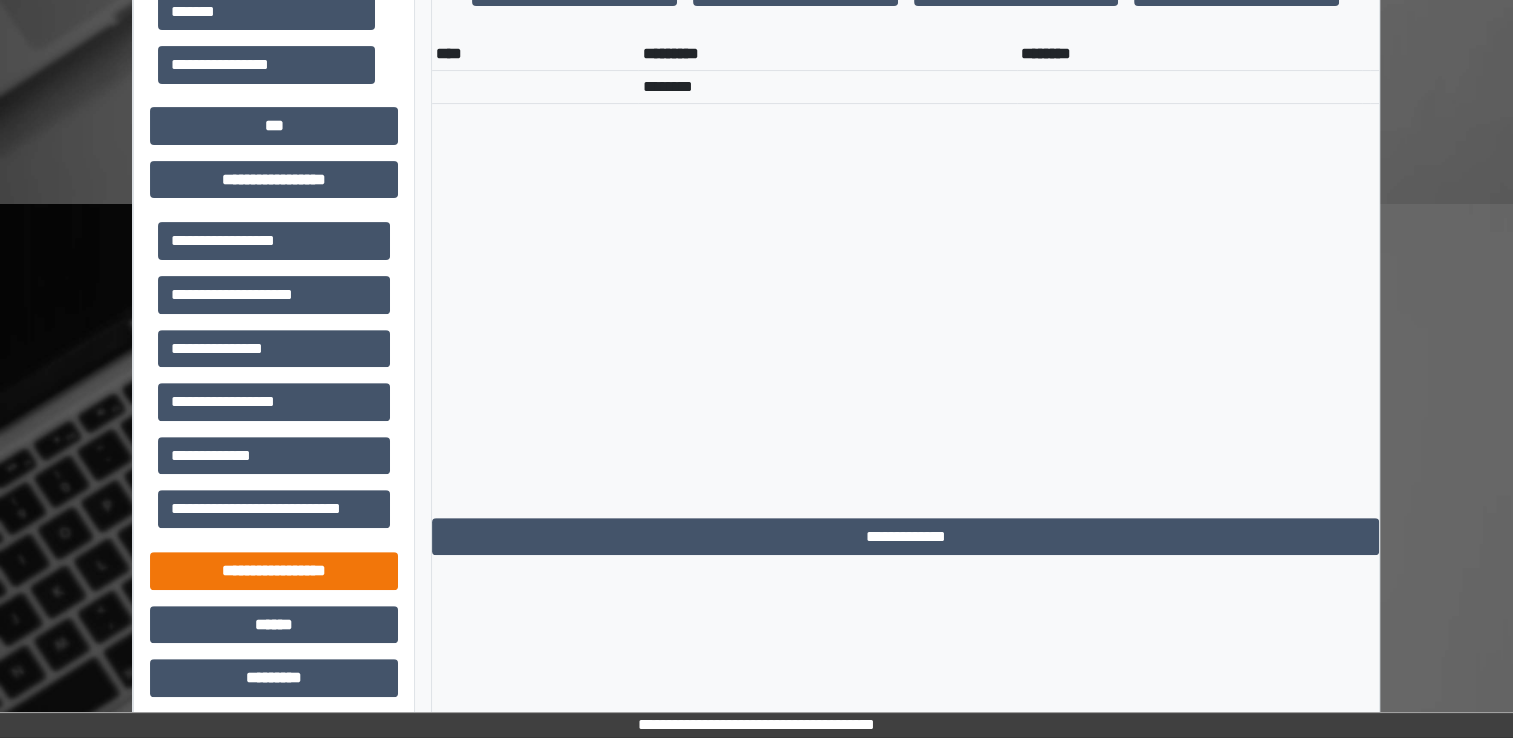 scroll, scrollTop: 900, scrollLeft: 0, axis: vertical 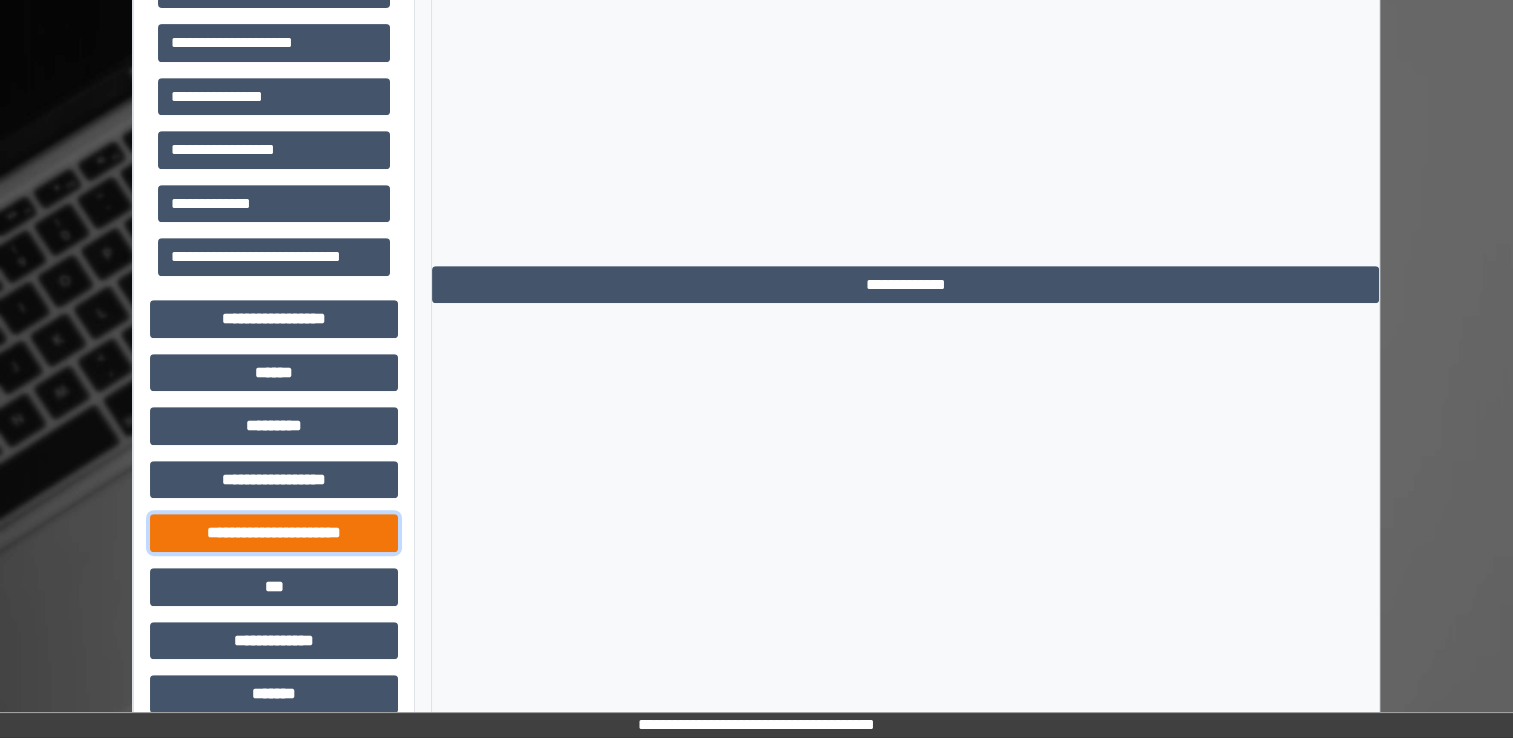 click on "**********" at bounding box center [274, 533] 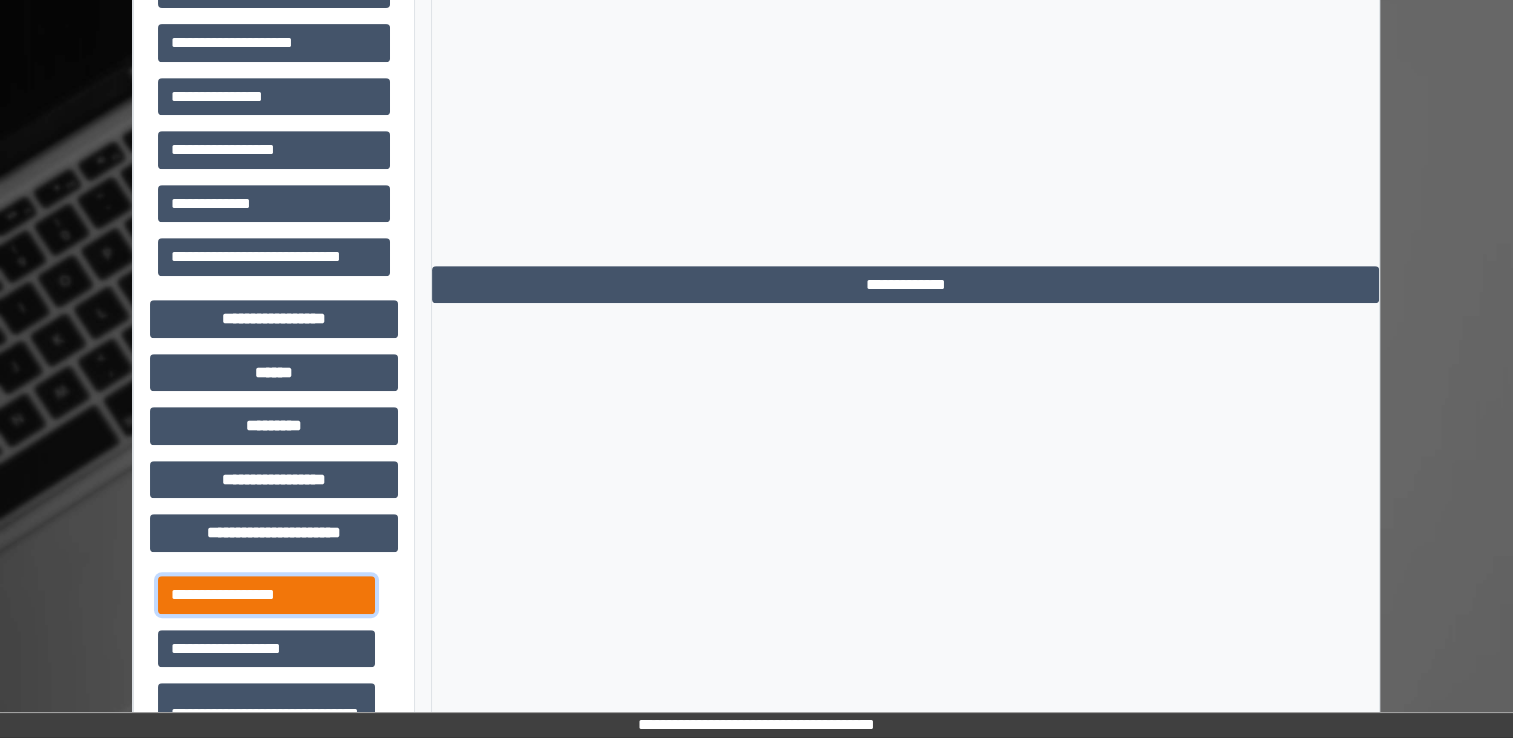 click on "**********" at bounding box center [266, 595] 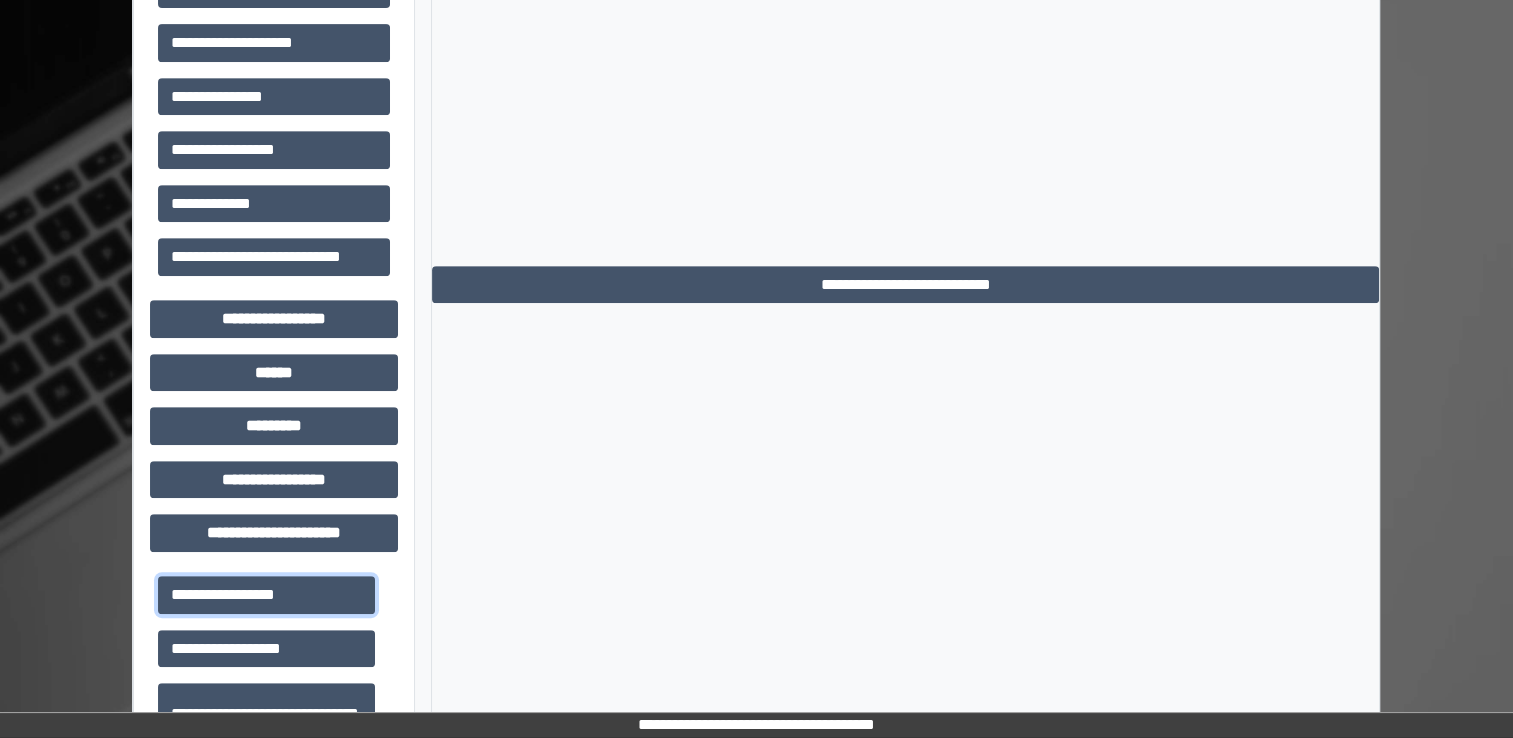 scroll, scrollTop: 42, scrollLeft: 0, axis: vertical 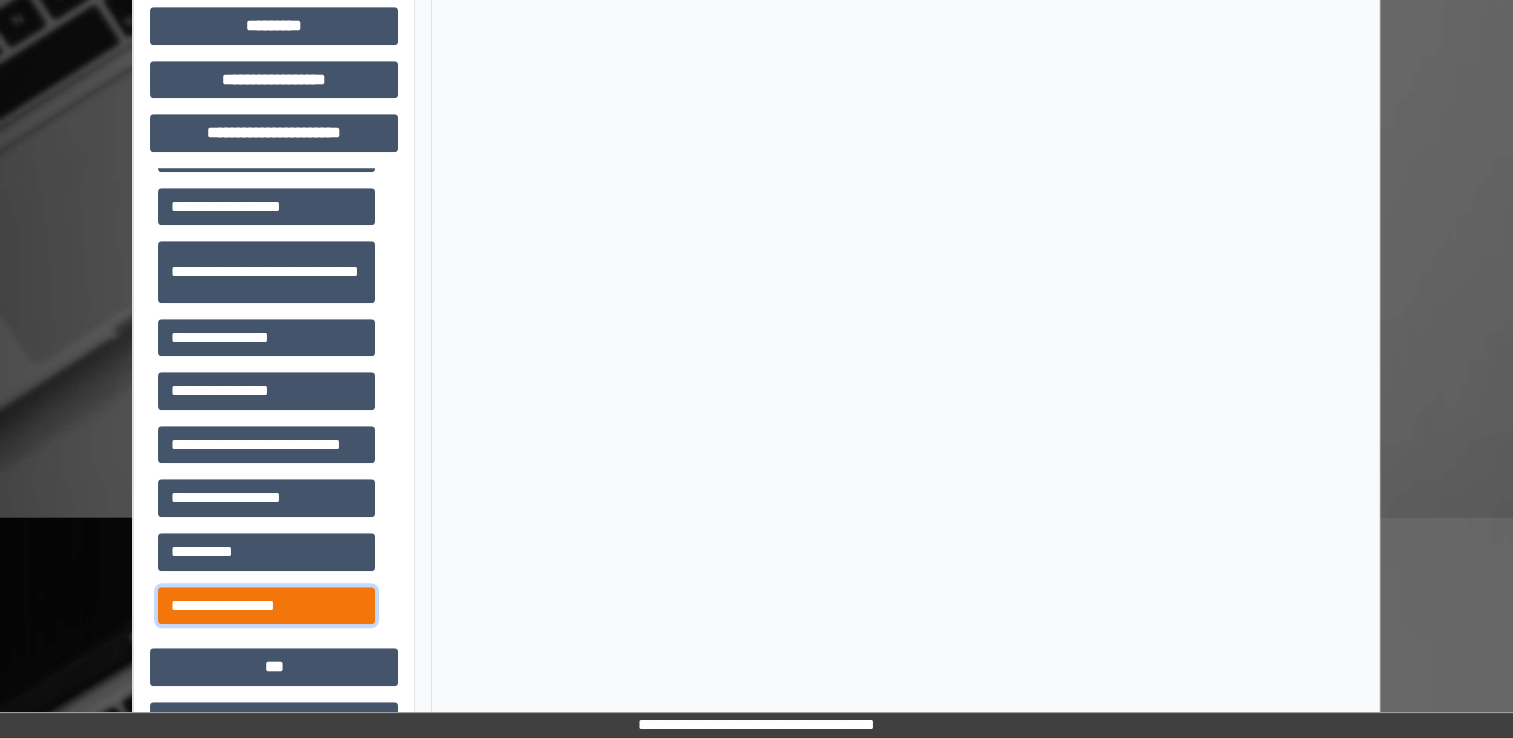 click on "**********" at bounding box center [266, 606] 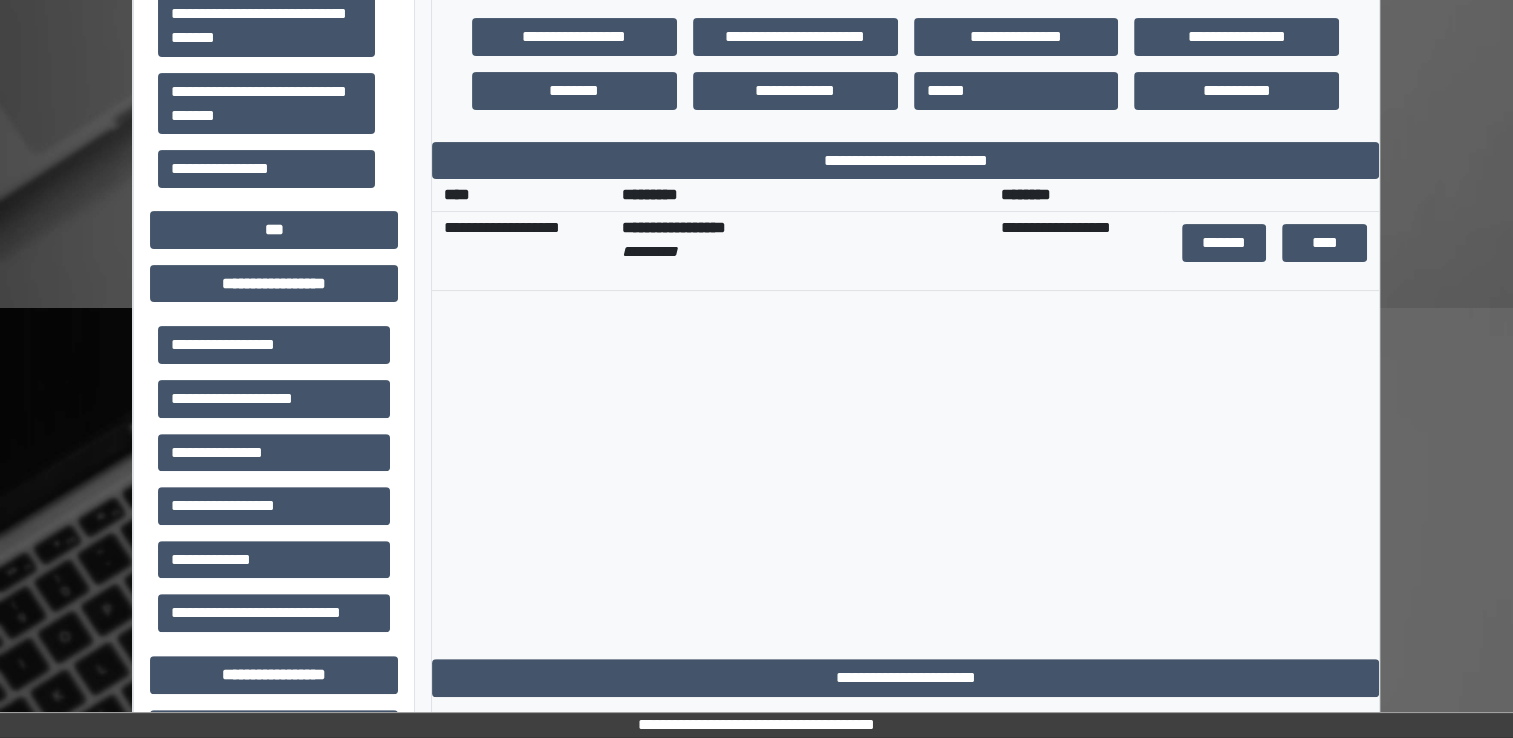 scroll, scrollTop: 500, scrollLeft: 0, axis: vertical 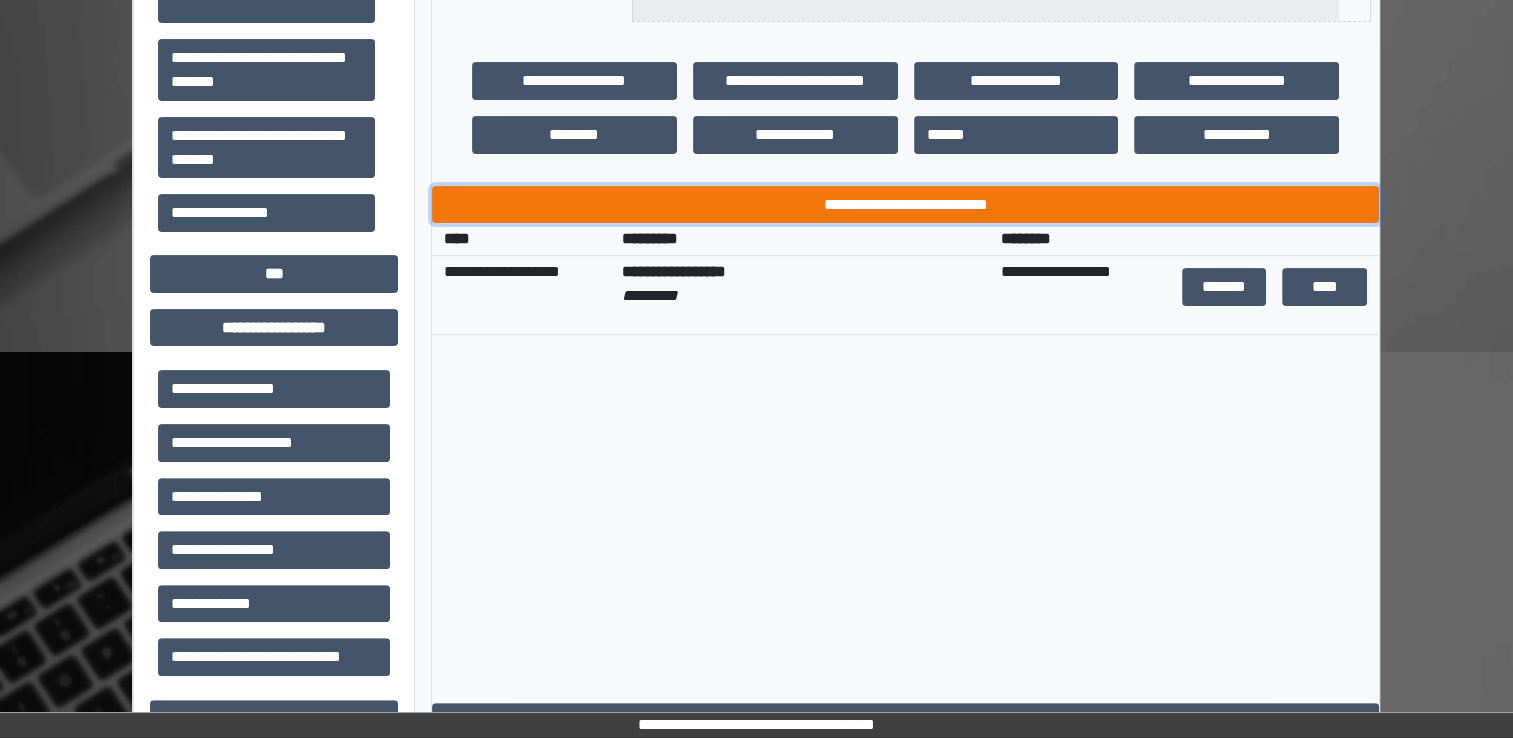 click on "**********" at bounding box center (905, 205) 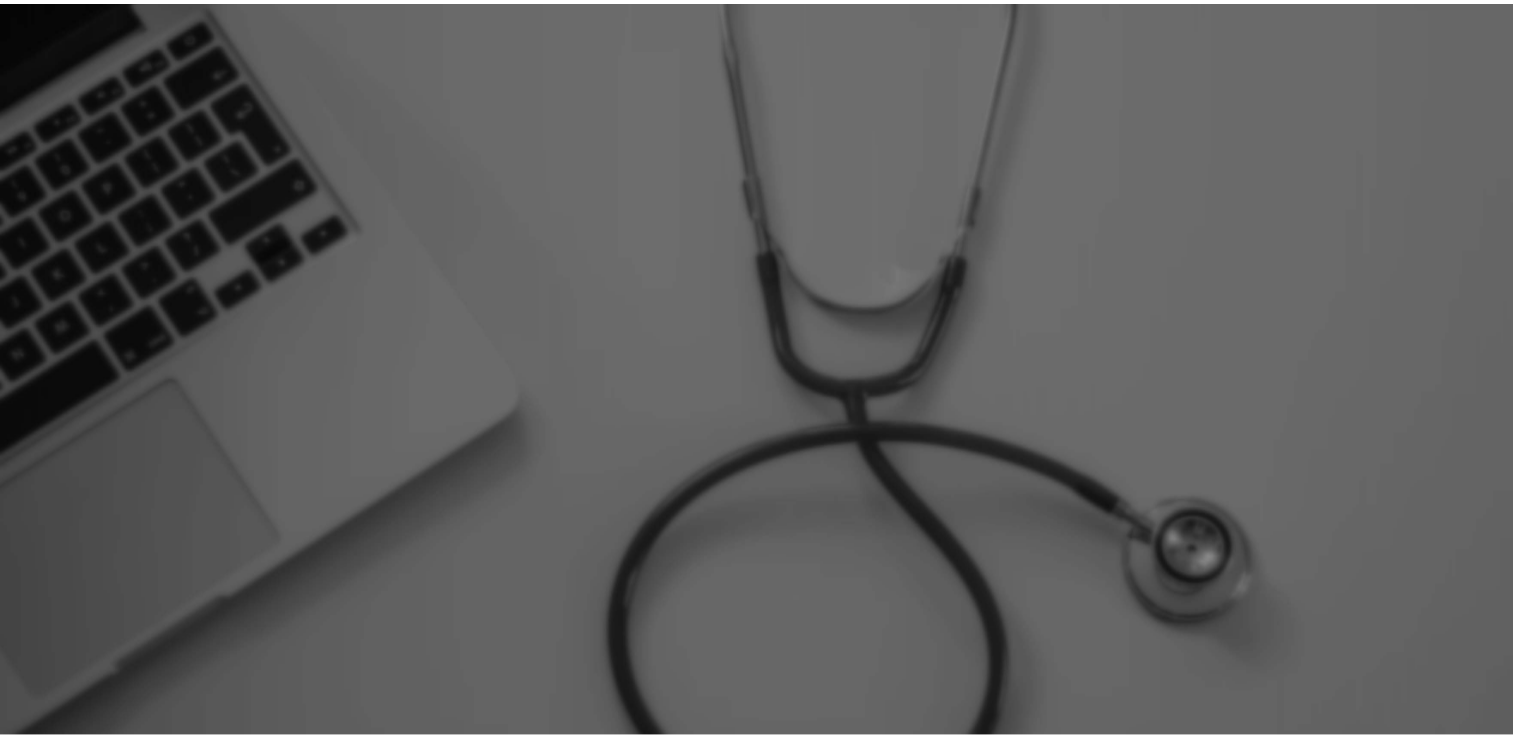 scroll, scrollTop: 0, scrollLeft: 0, axis: both 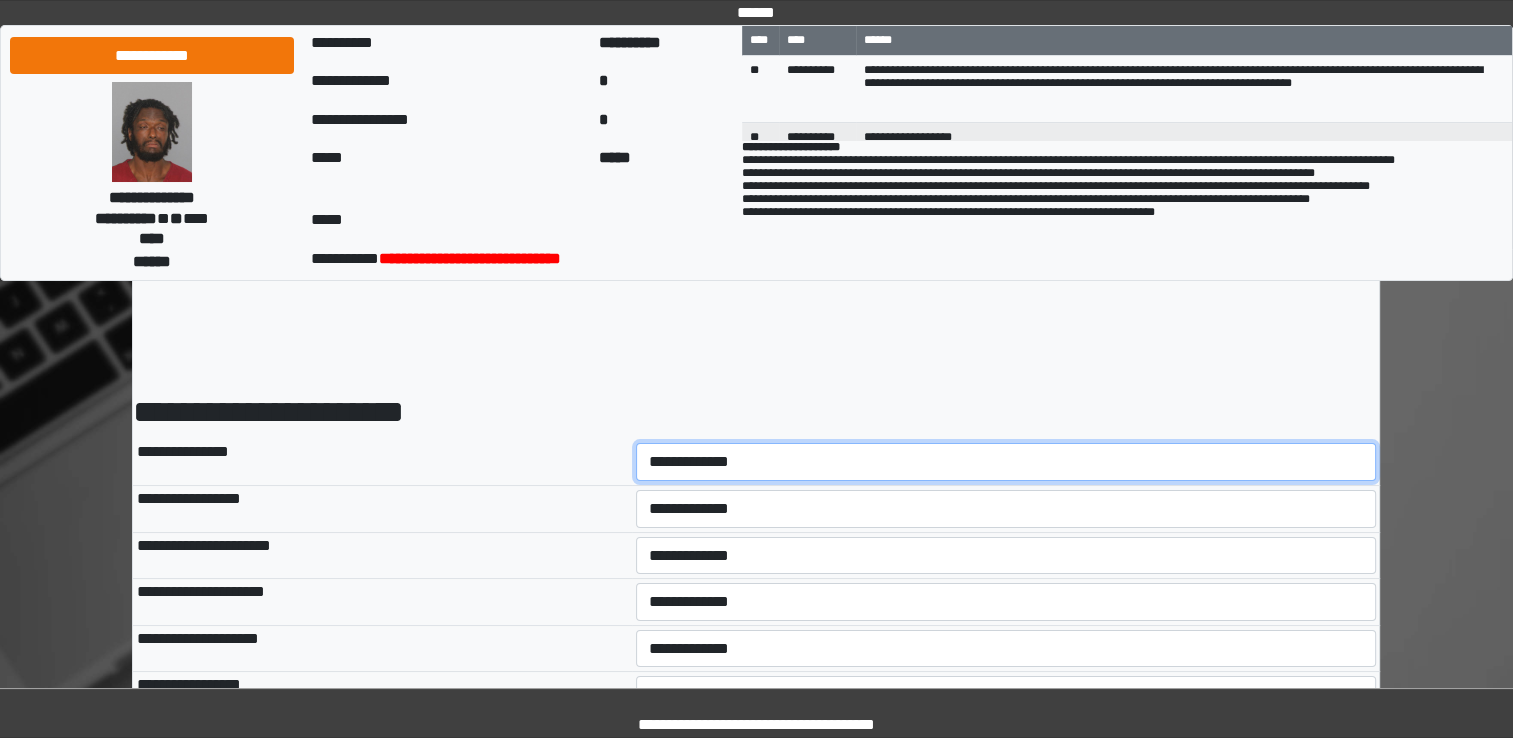 click on "**********" at bounding box center [1006, 462] 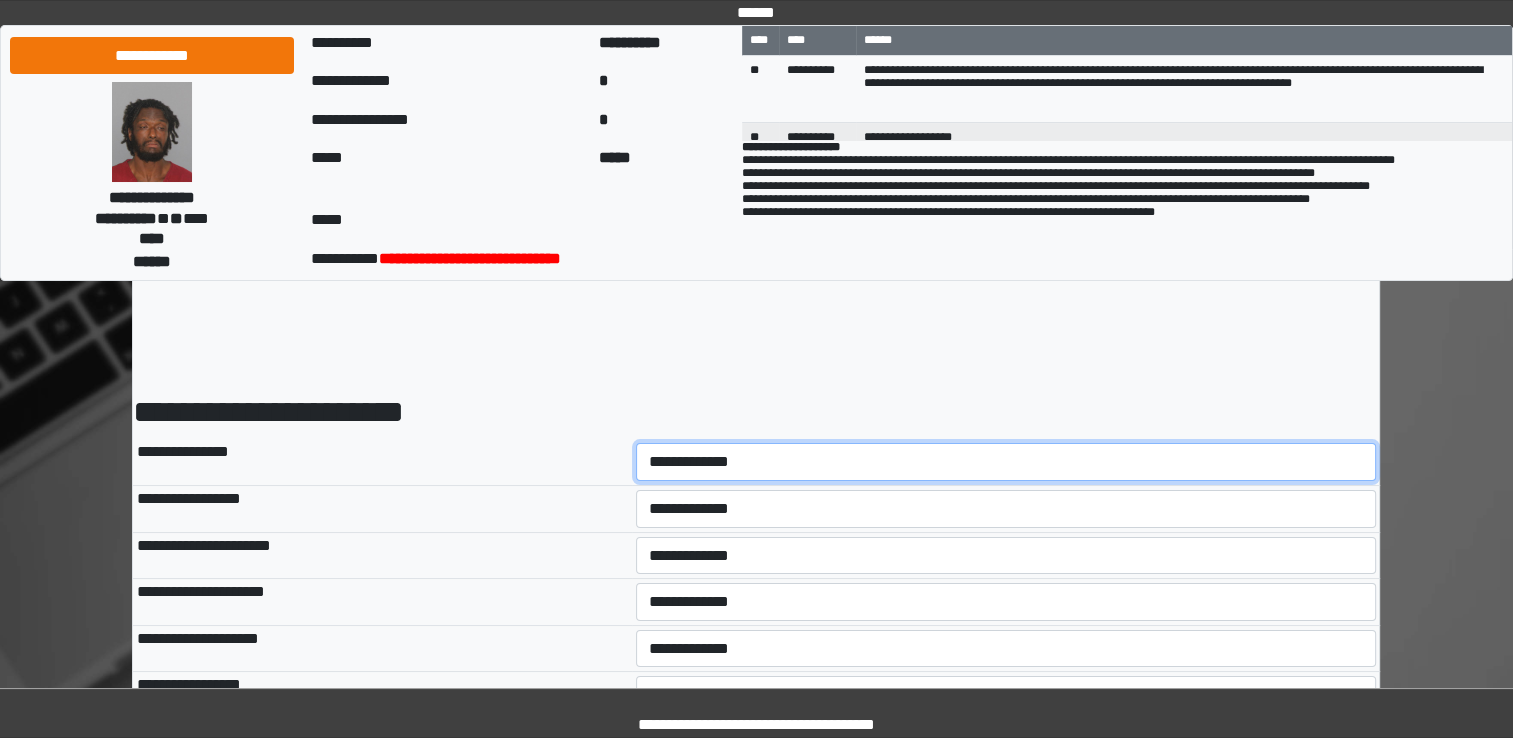 select on "*" 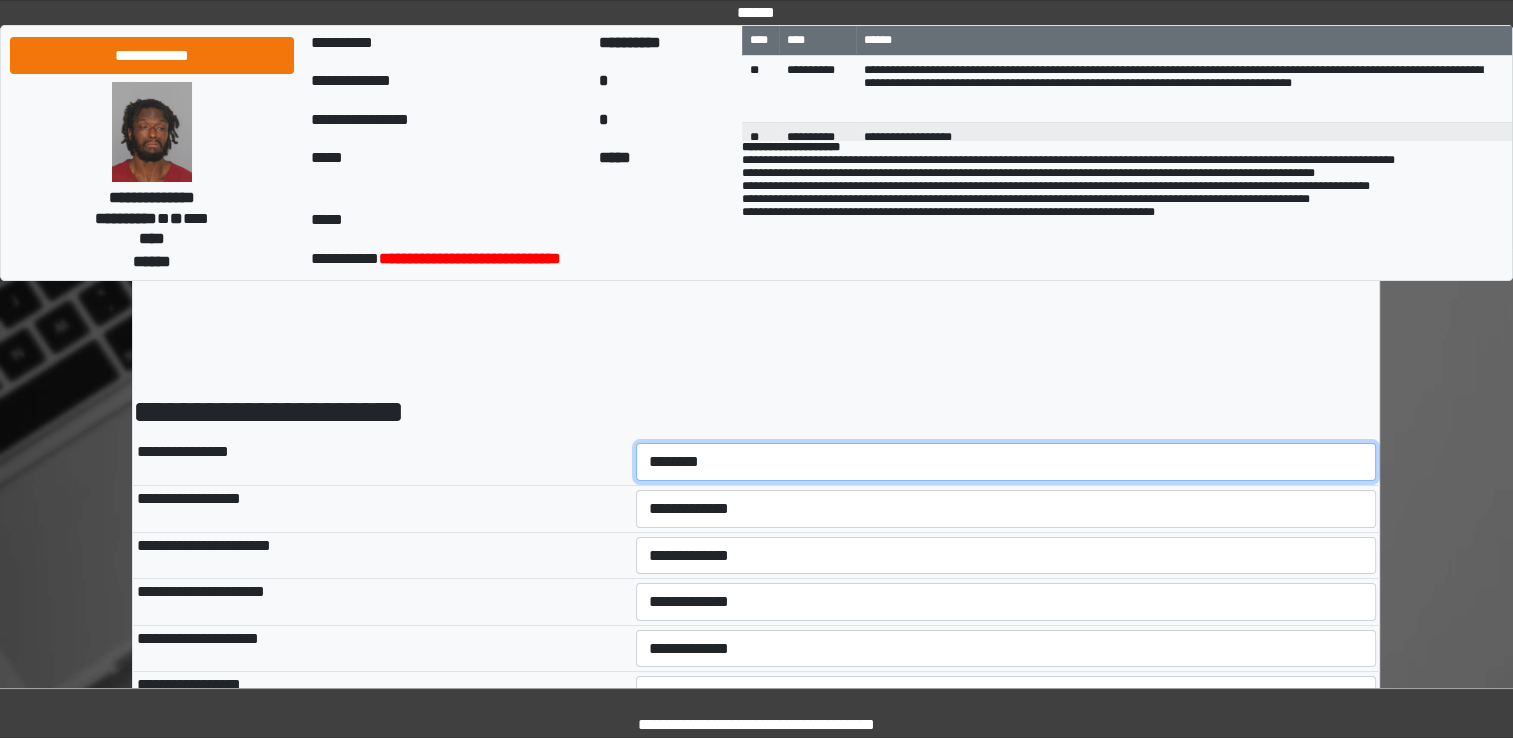 click on "**********" at bounding box center (1006, 462) 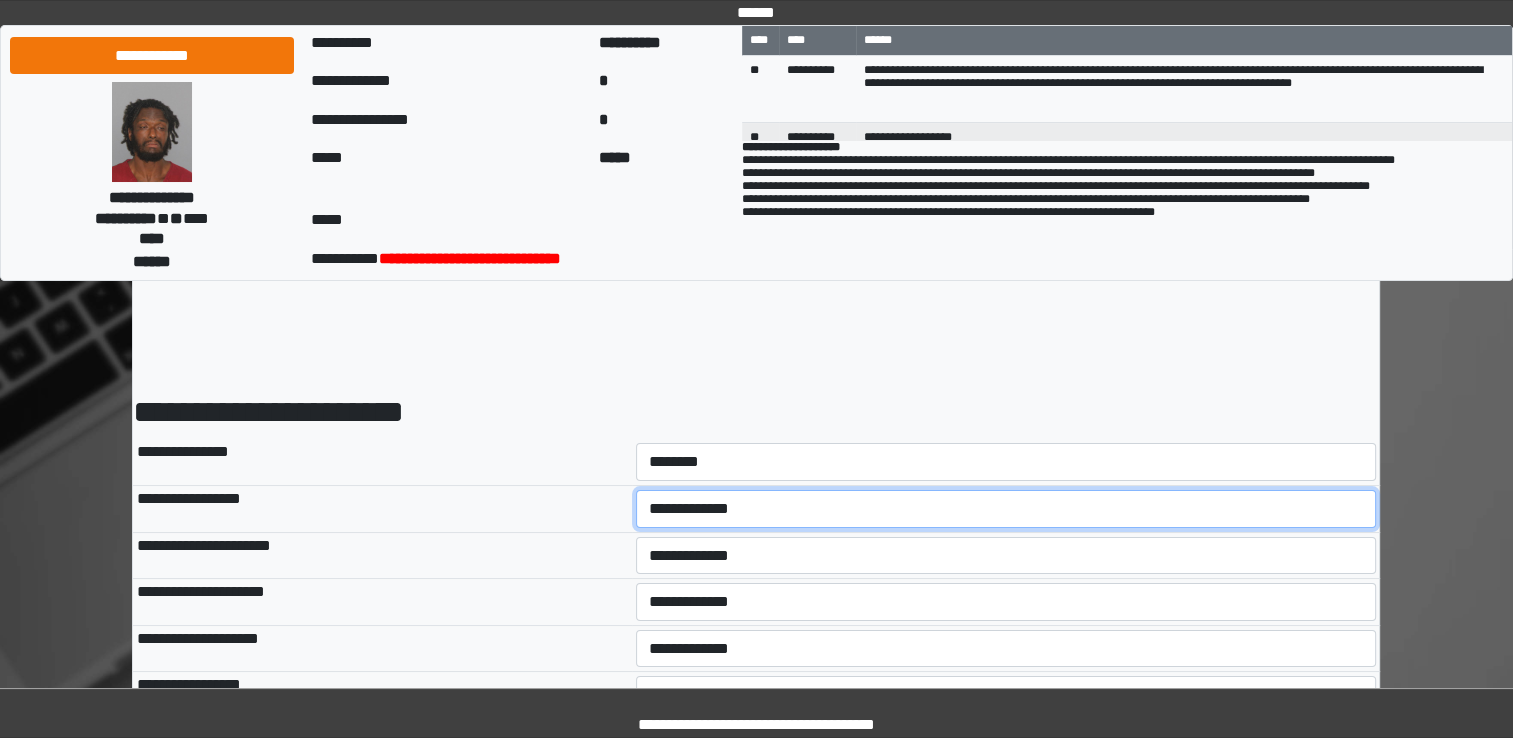 click on "**********" at bounding box center (1006, 509) 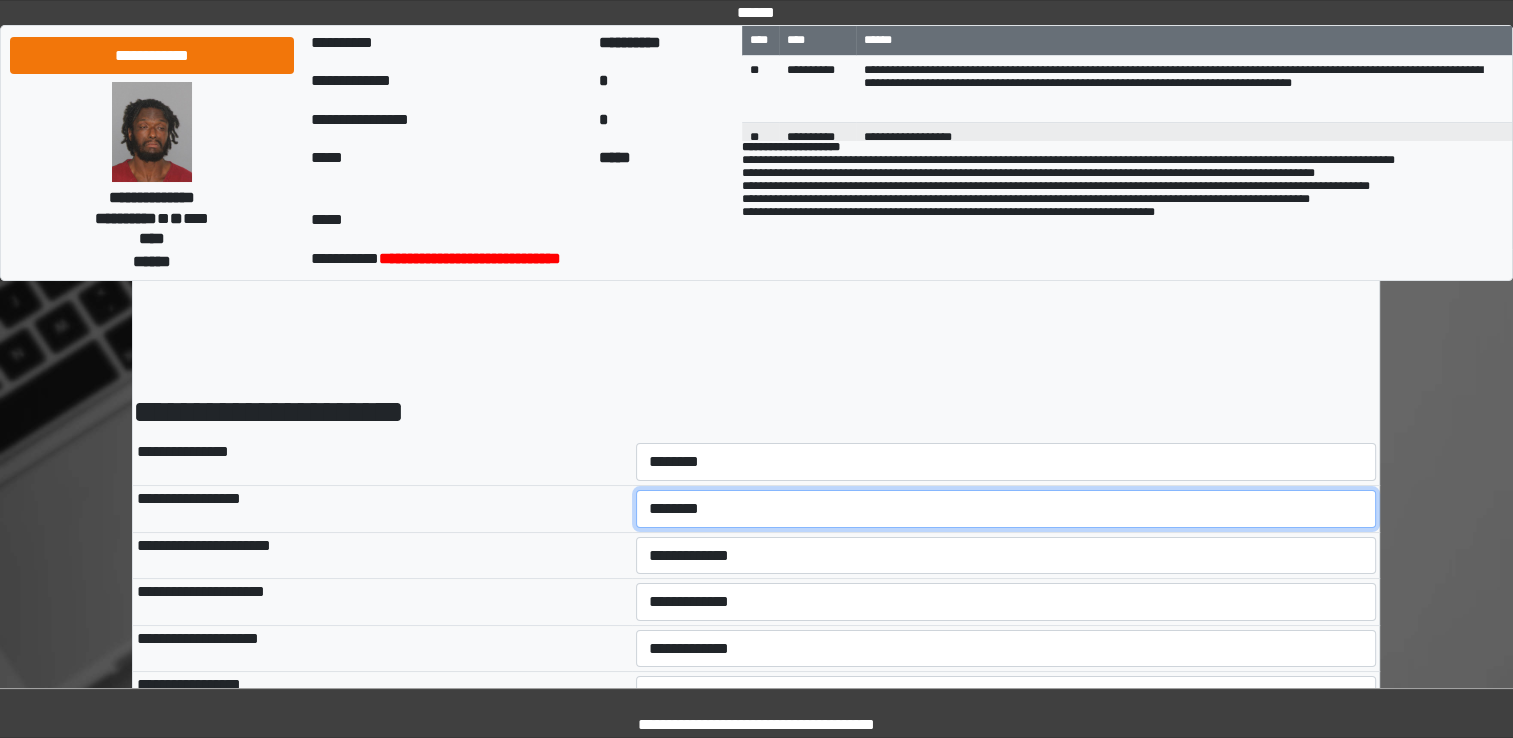 click on "**********" at bounding box center (1006, 509) 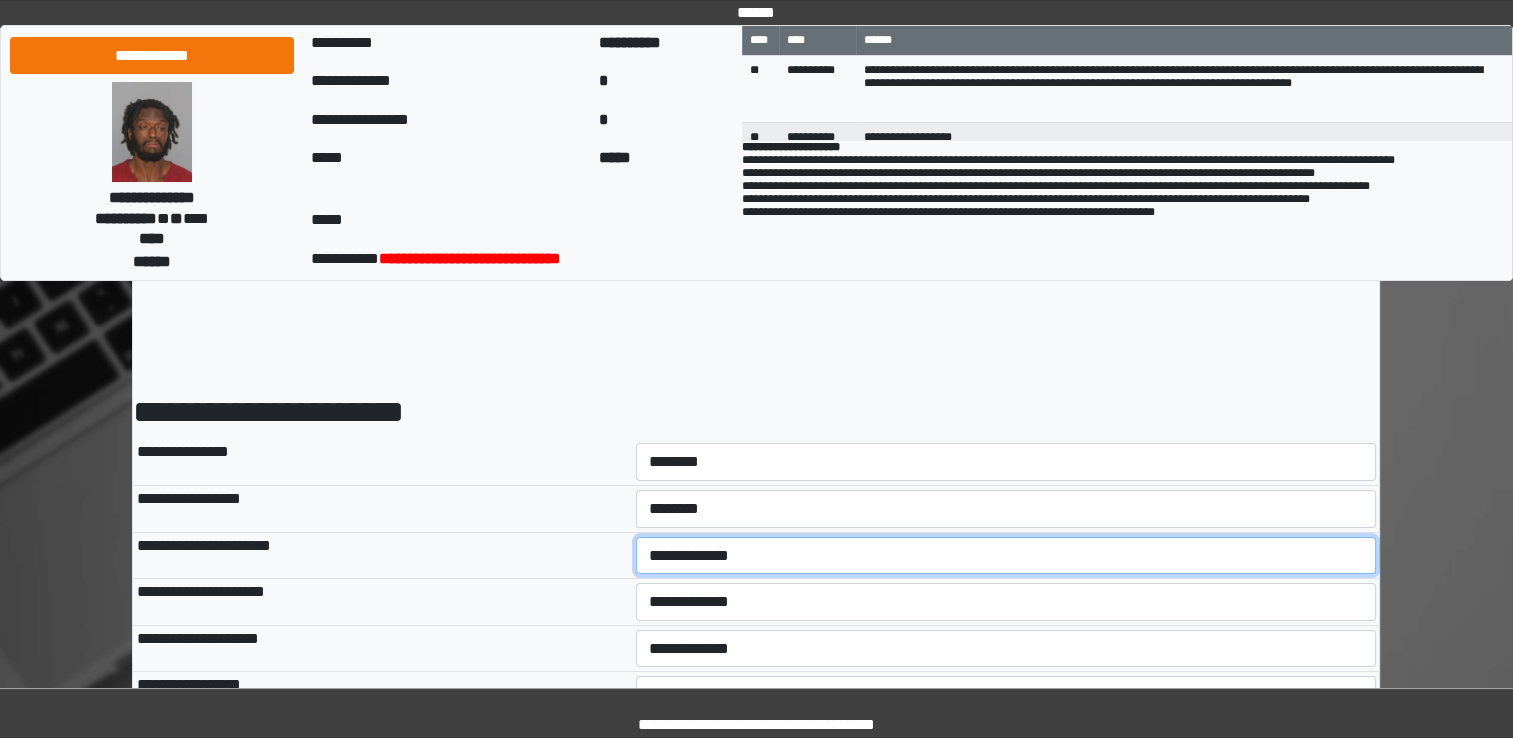 click on "**********" at bounding box center (1006, 556) 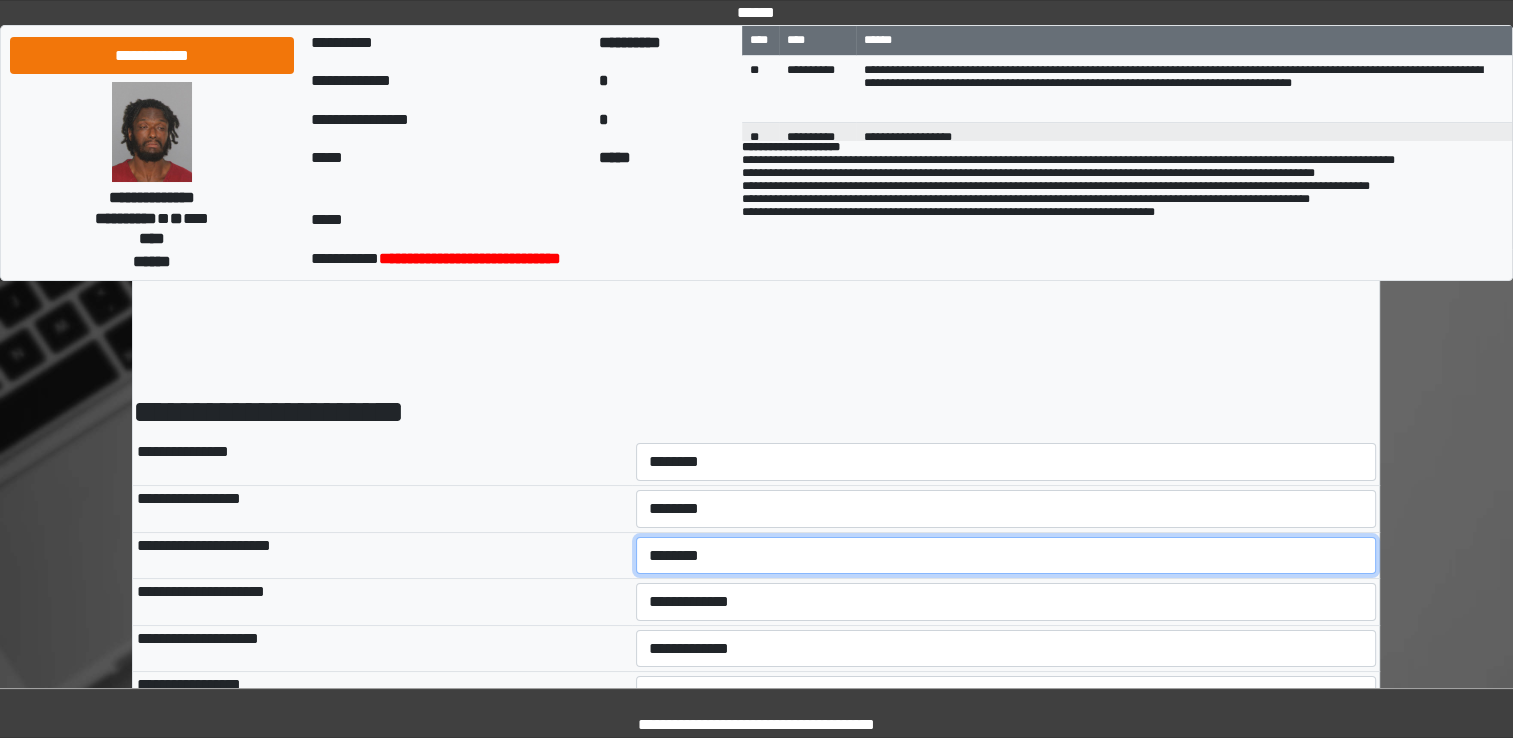 click on "**********" at bounding box center [1006, 556] 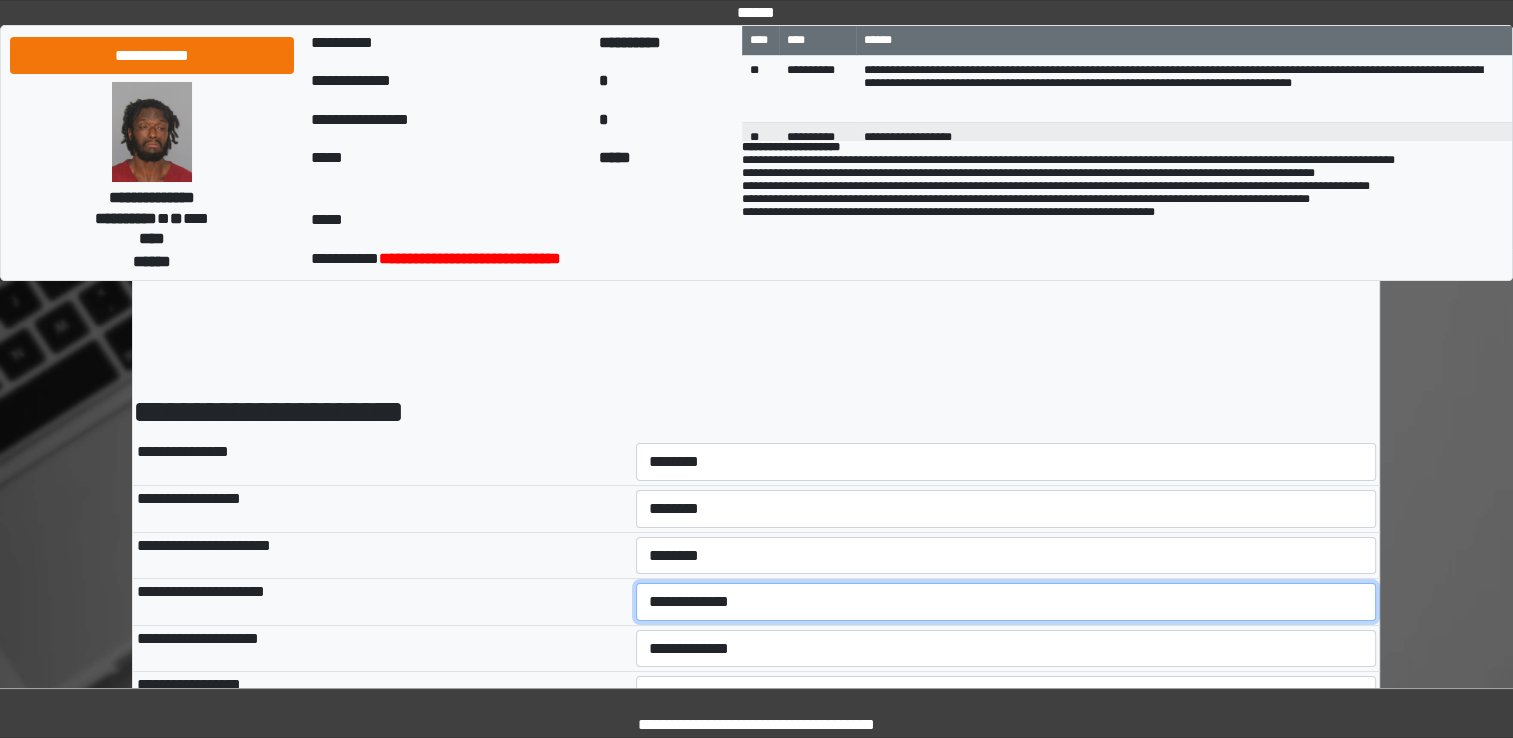 click on "**********" at bounding box center [1006, 602] 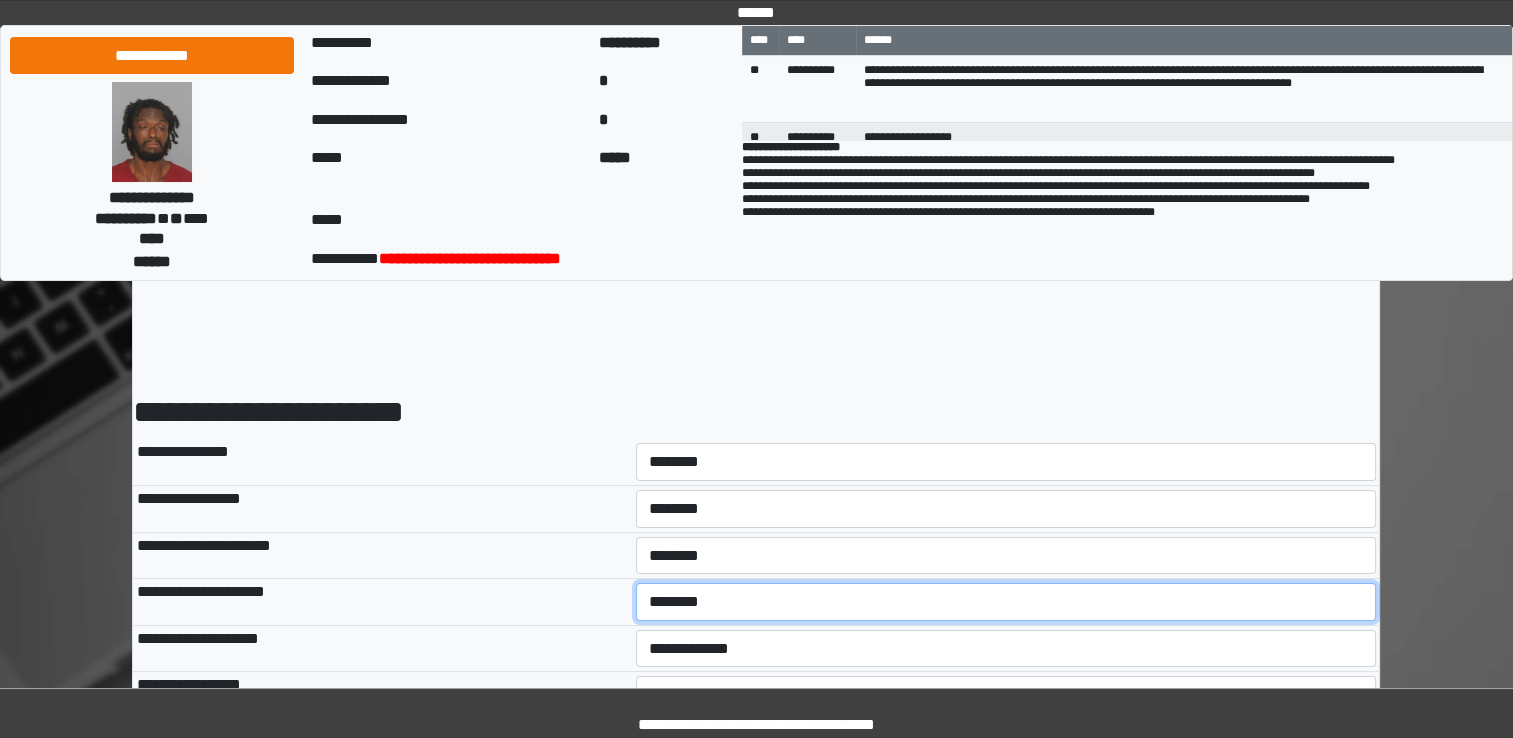 click on "**********" at bounding box center (1006, 602) 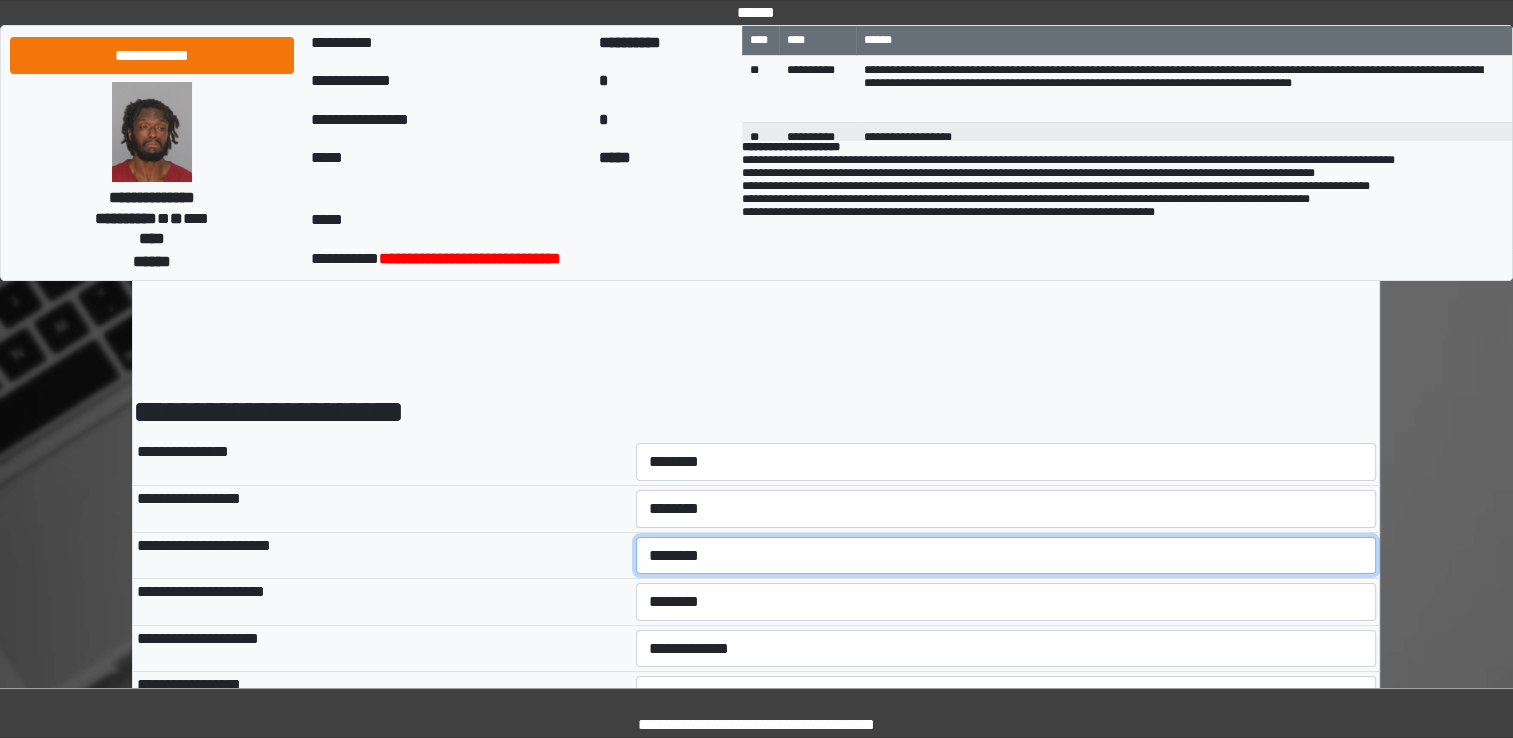 click on "**********" at bounding box center [1006, 556] 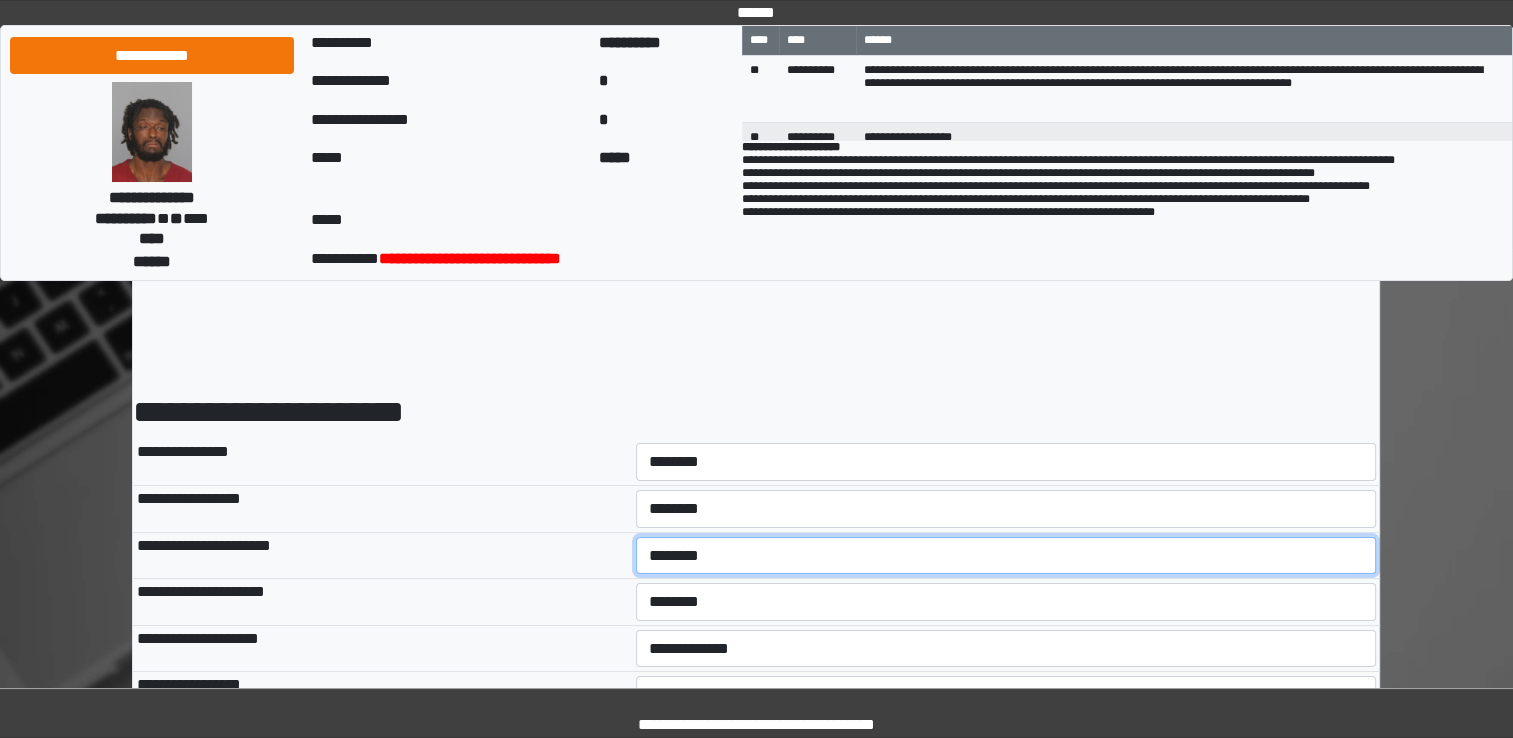click on "**********" at bounding box center (1006, 556) 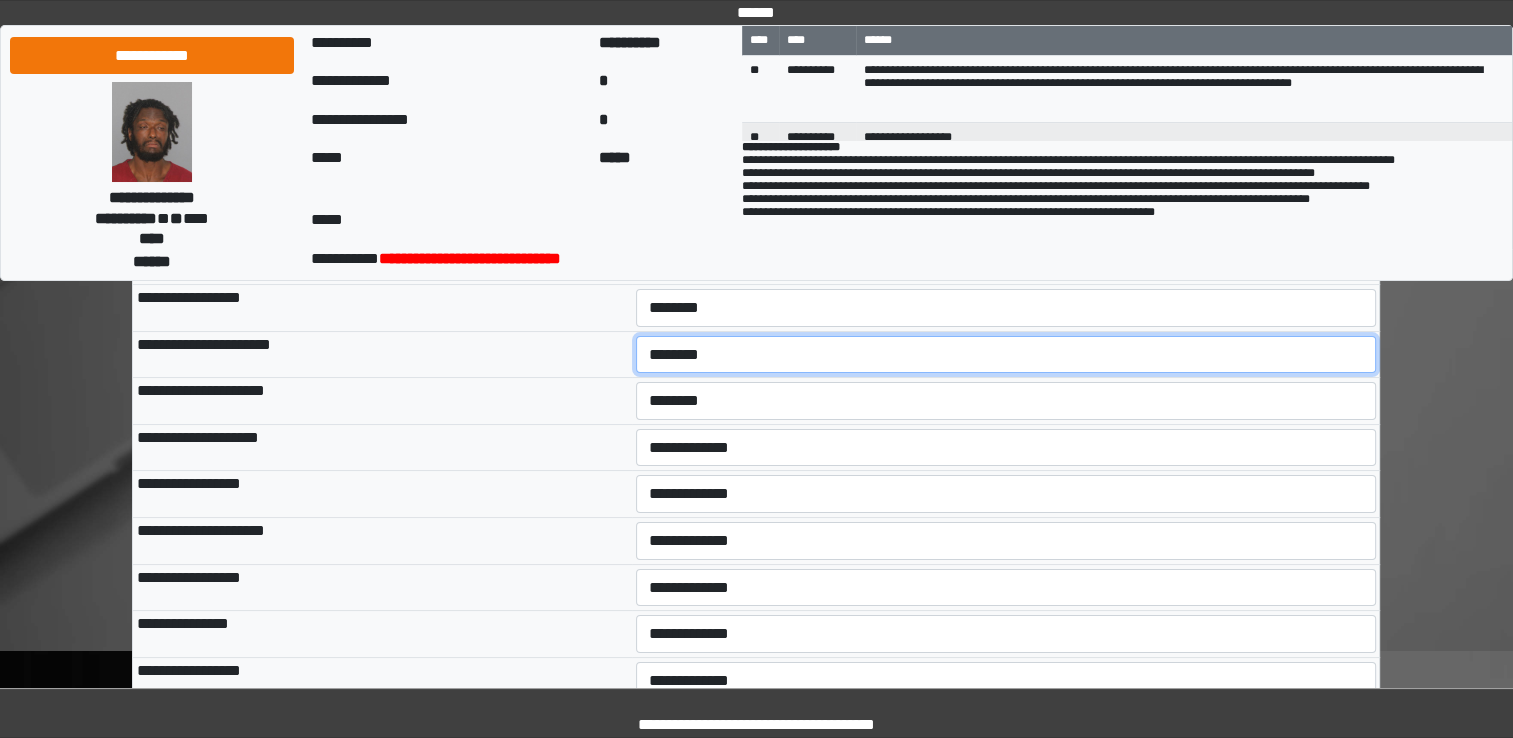scroll, scrollTop: 200, scrollLeft: 0, axis: vertical 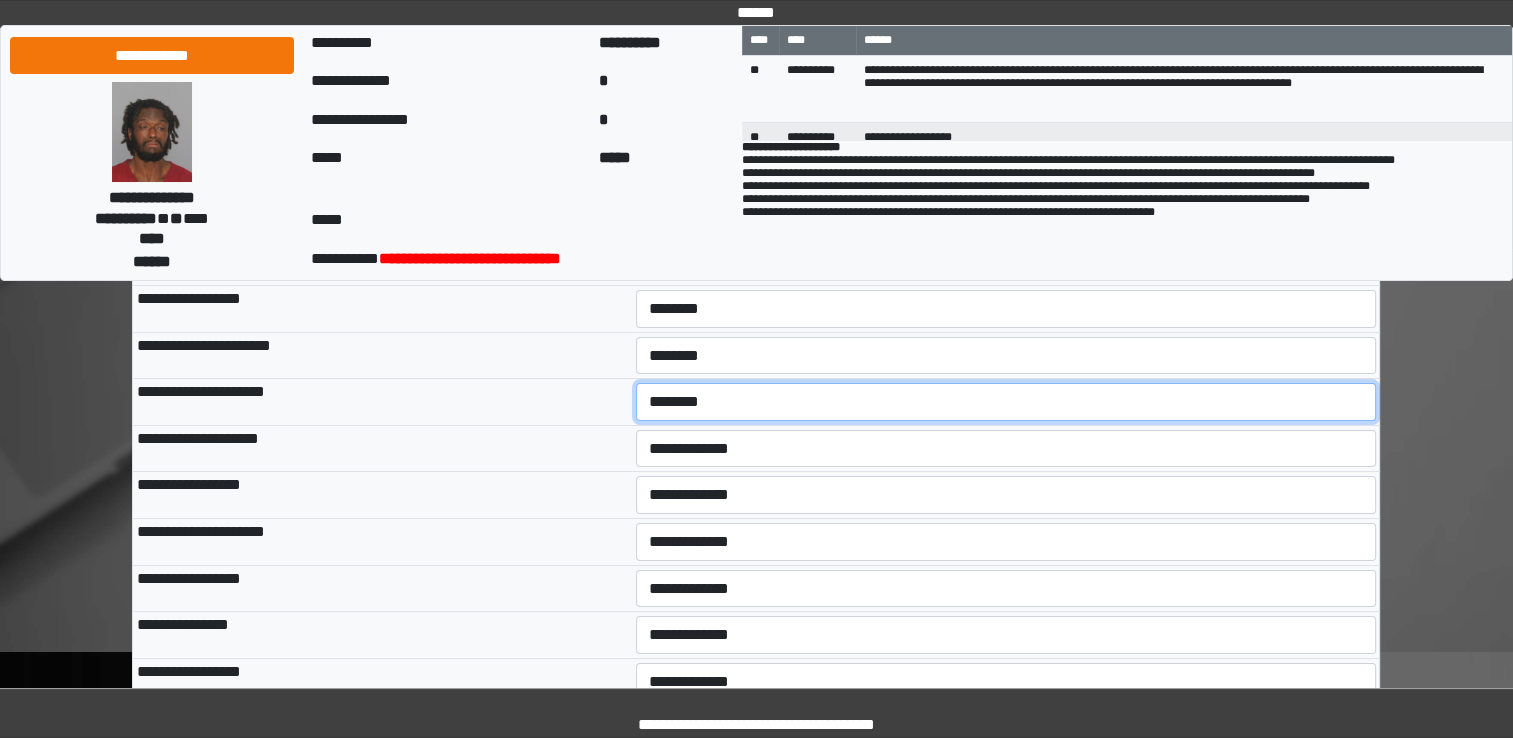 click on "**********" at bounding box center (1006, 402) 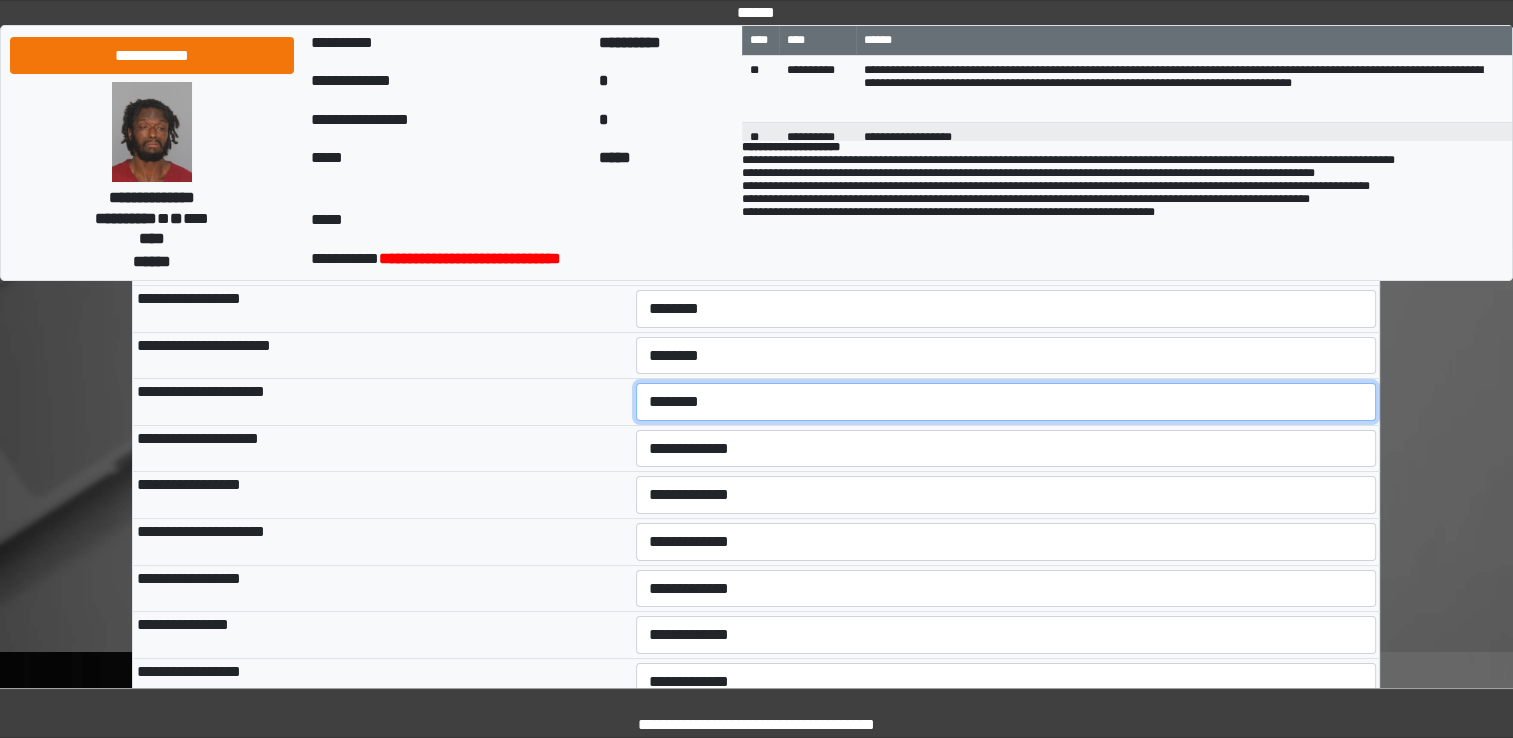 select on "*" 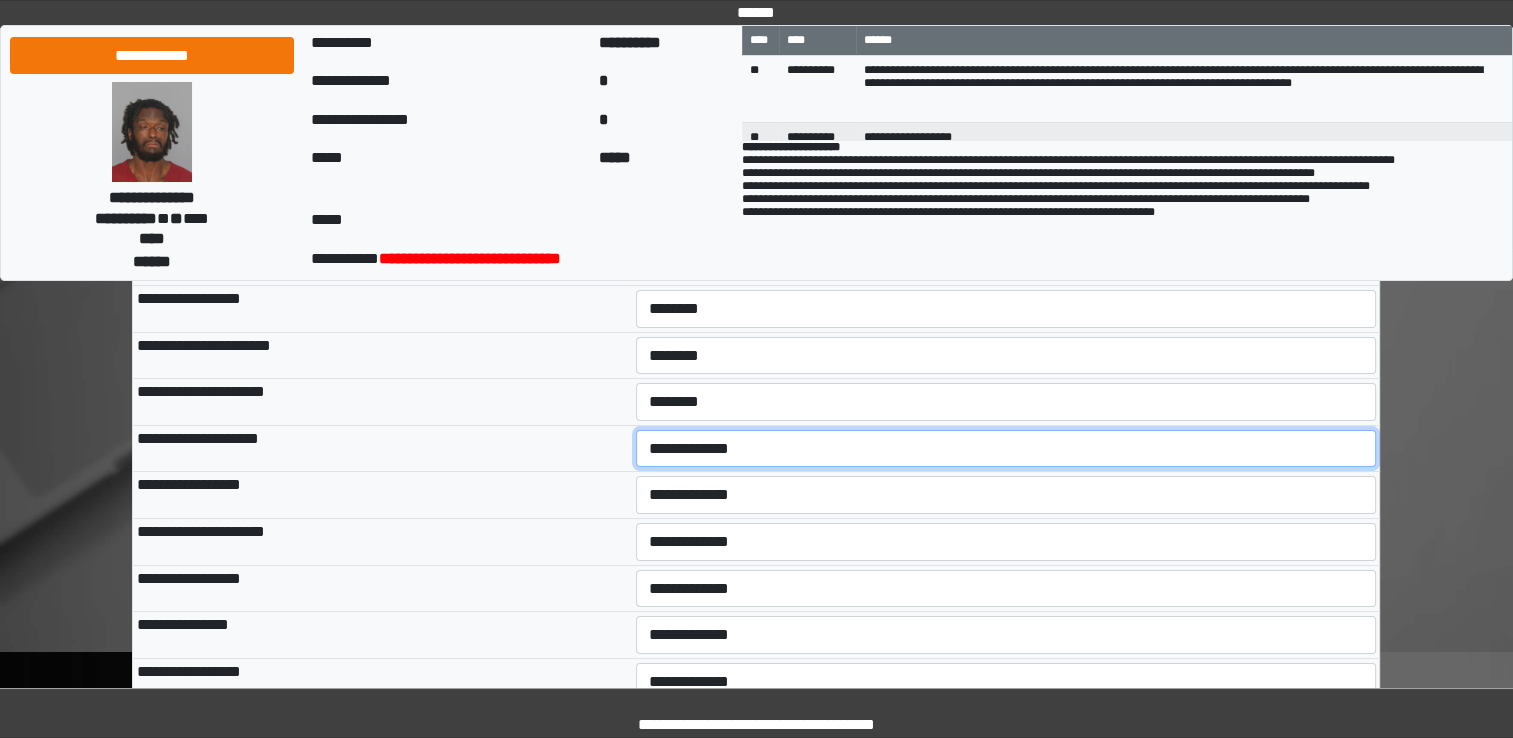 click on "**********" at bounding box center (1006, 449) 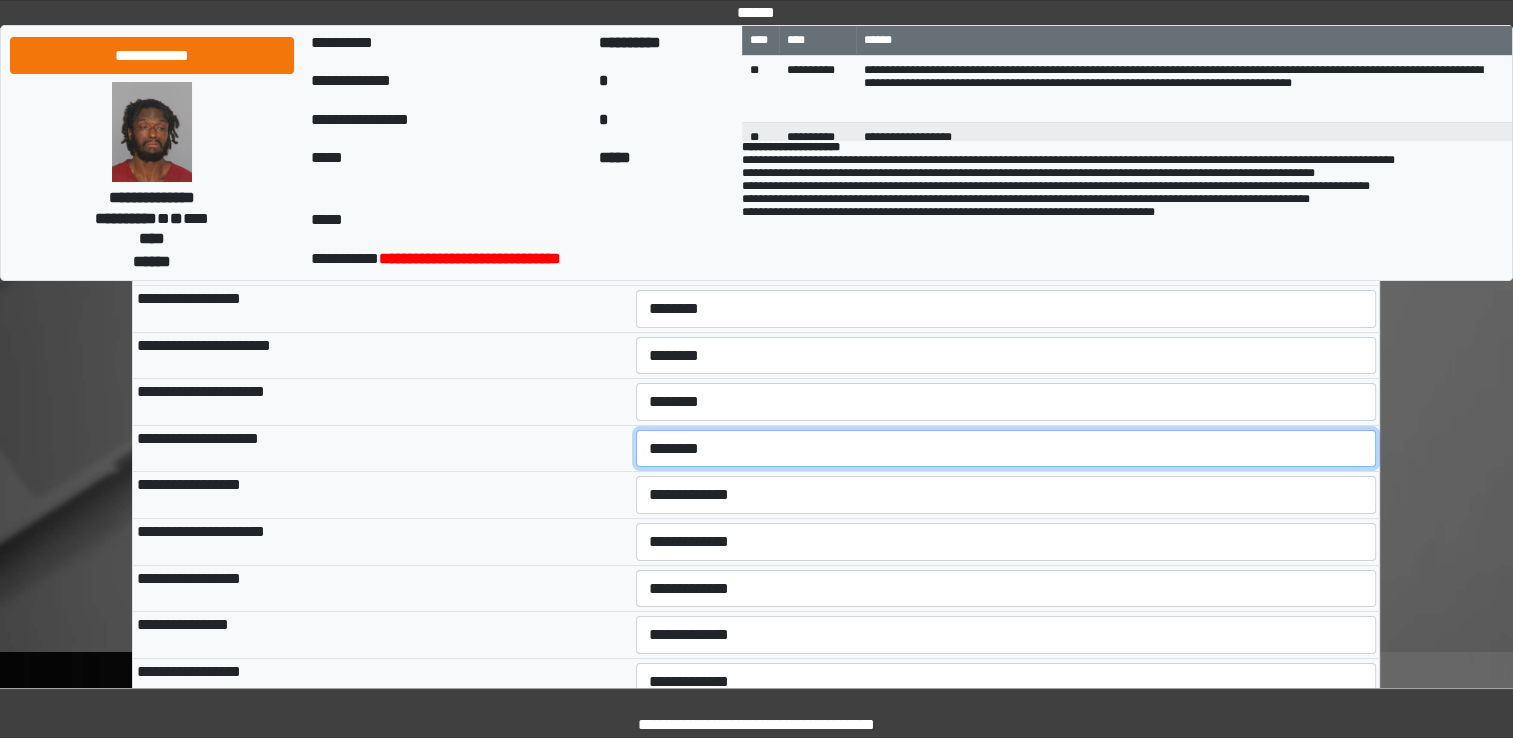 click on "**********" at bounding box center [1006, 449] 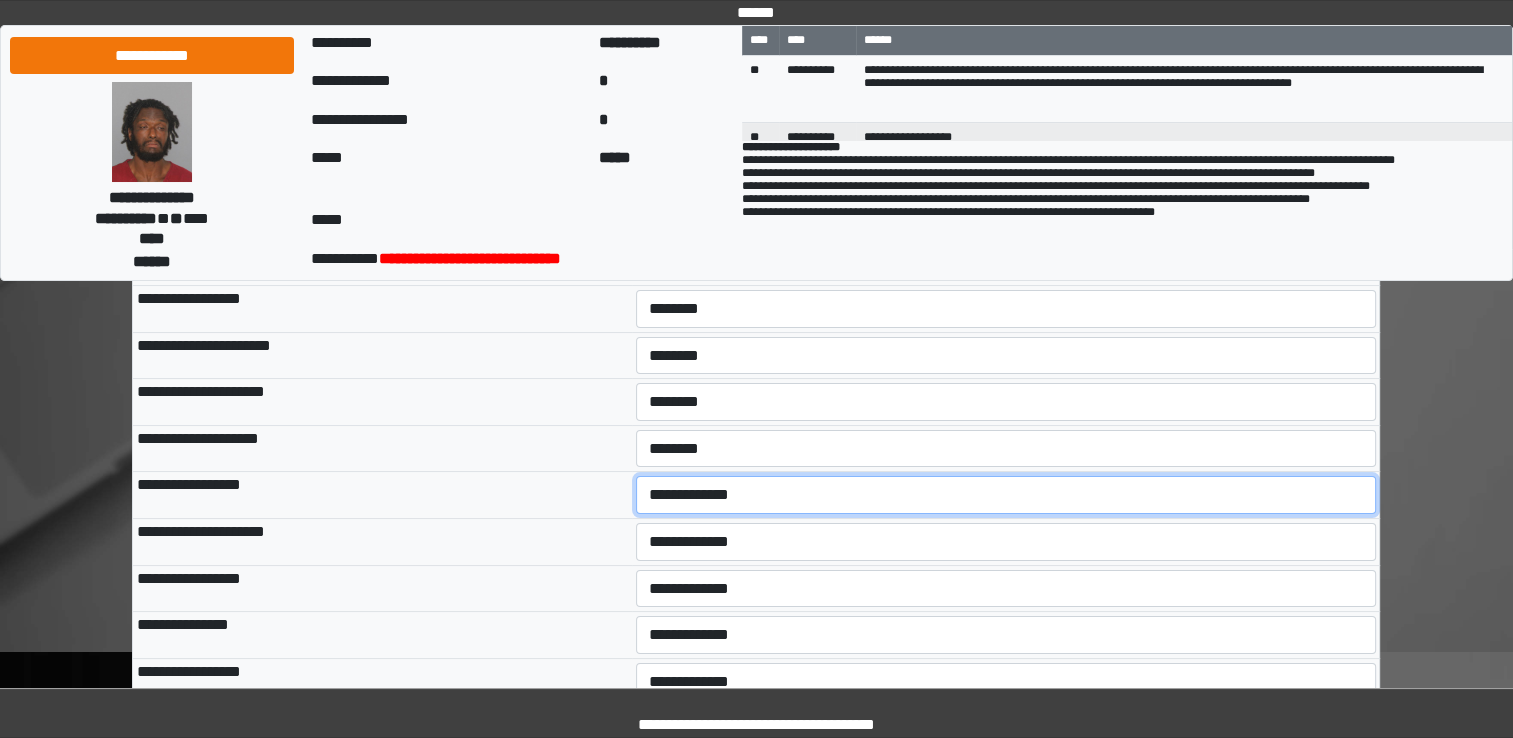 click on "**********" at bounding box center (1006, 495) 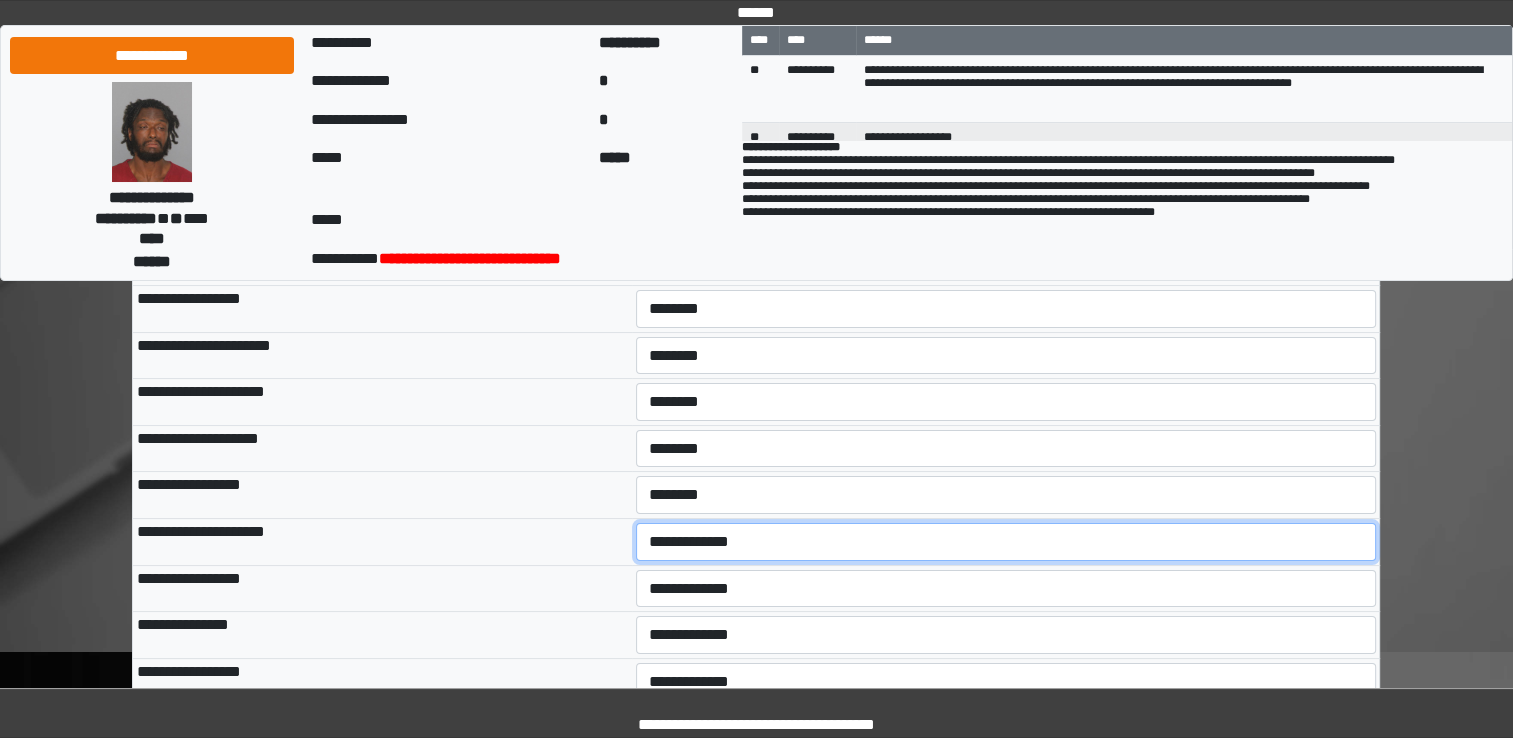 click on "**********" at bounding box center (1006, 542) 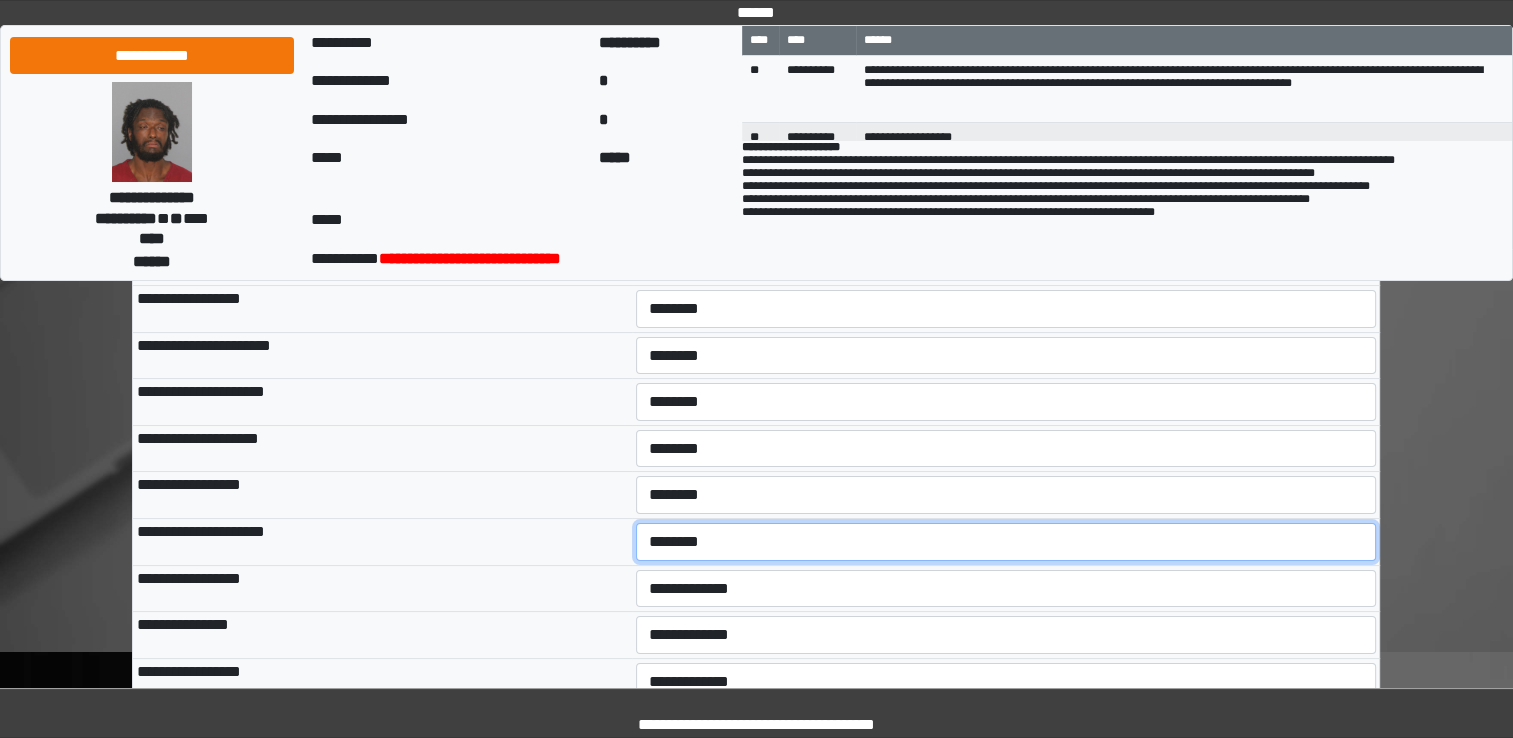 click on "**********" at bounding box center (1006, 542) 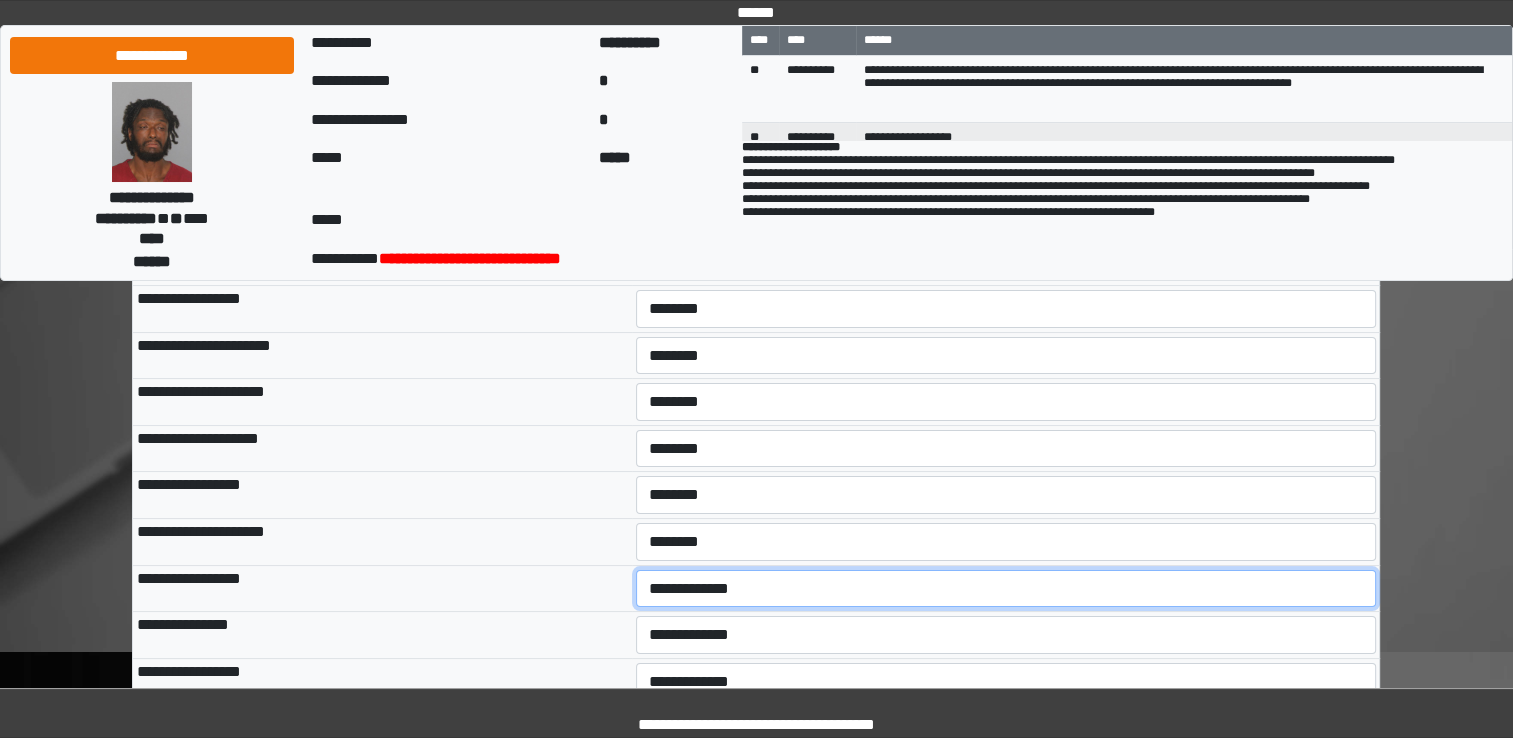 click on "**********" at bounding box center [1006, 589] 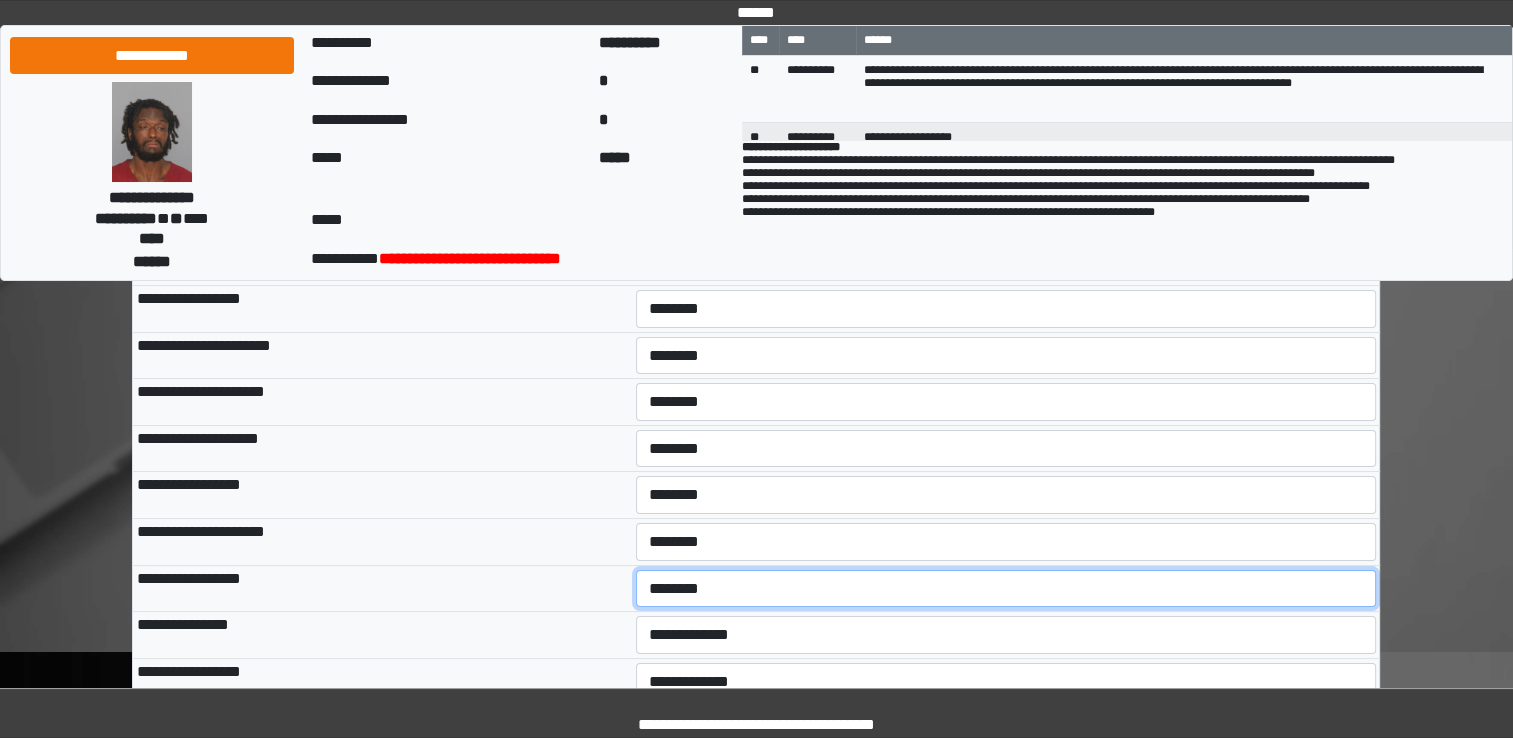 click on "**********" at bounding box center [1006, 589] 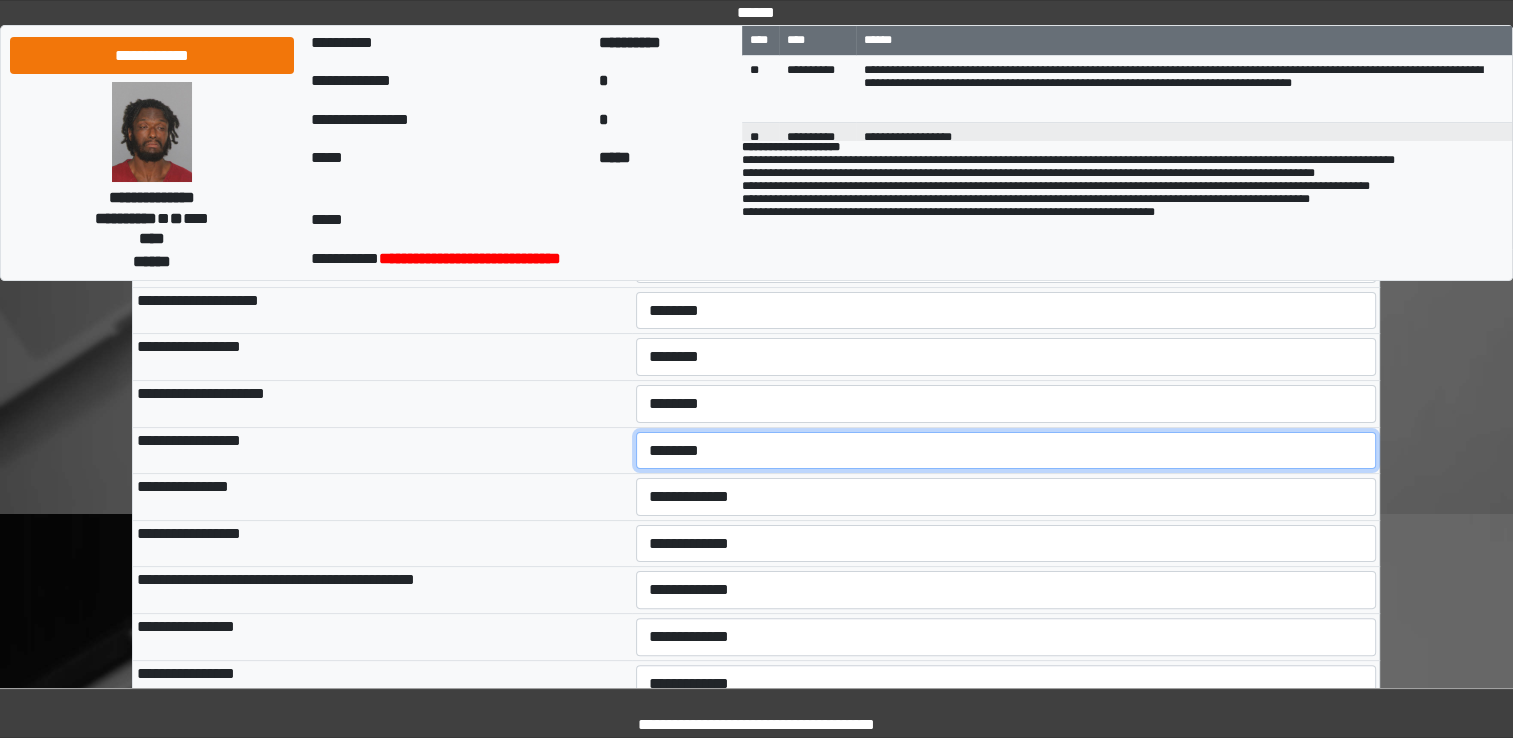 scroll, scrollTop: 400, scrollLeft: 0, axis: vertical 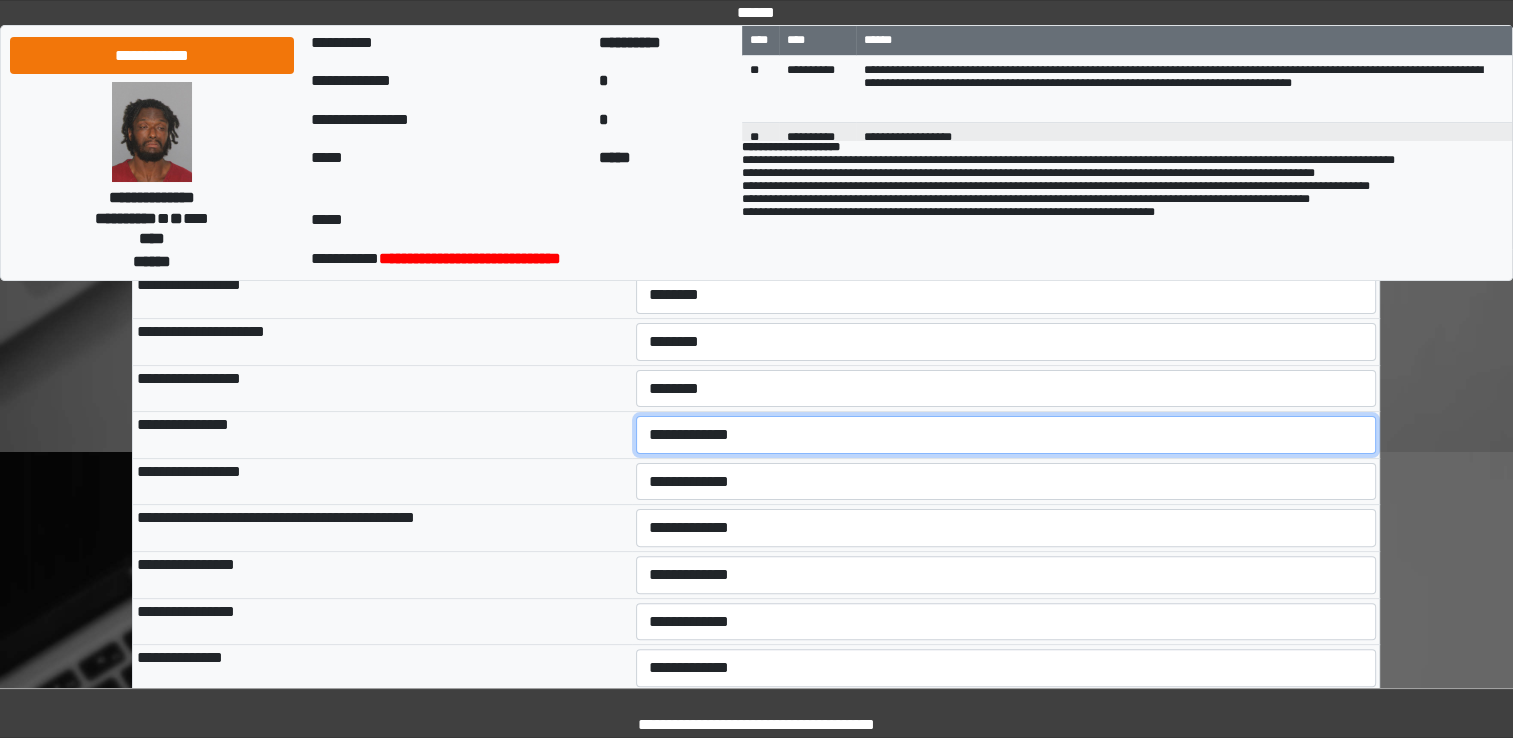 click on "**********" at bounding box center (1006, 435) 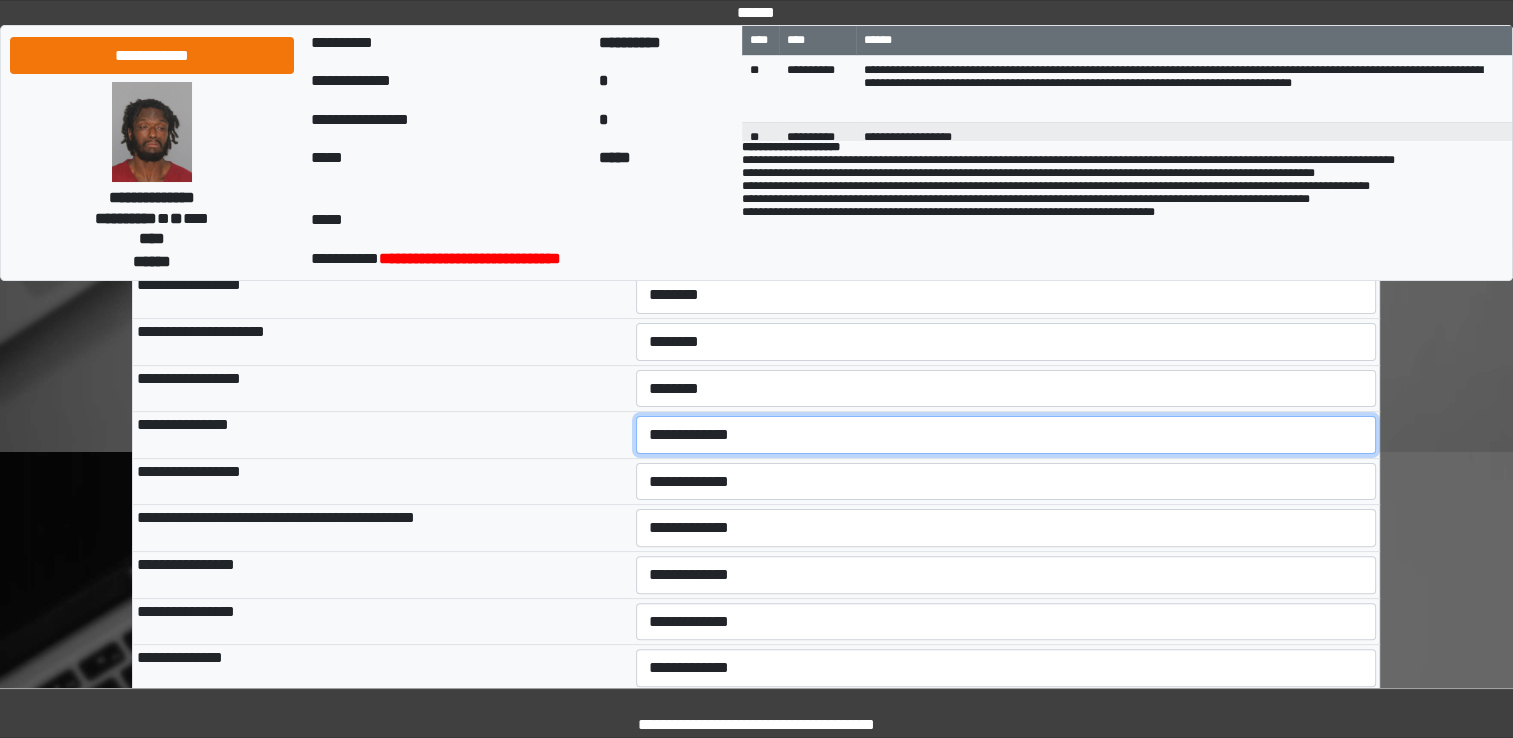 select on "*" 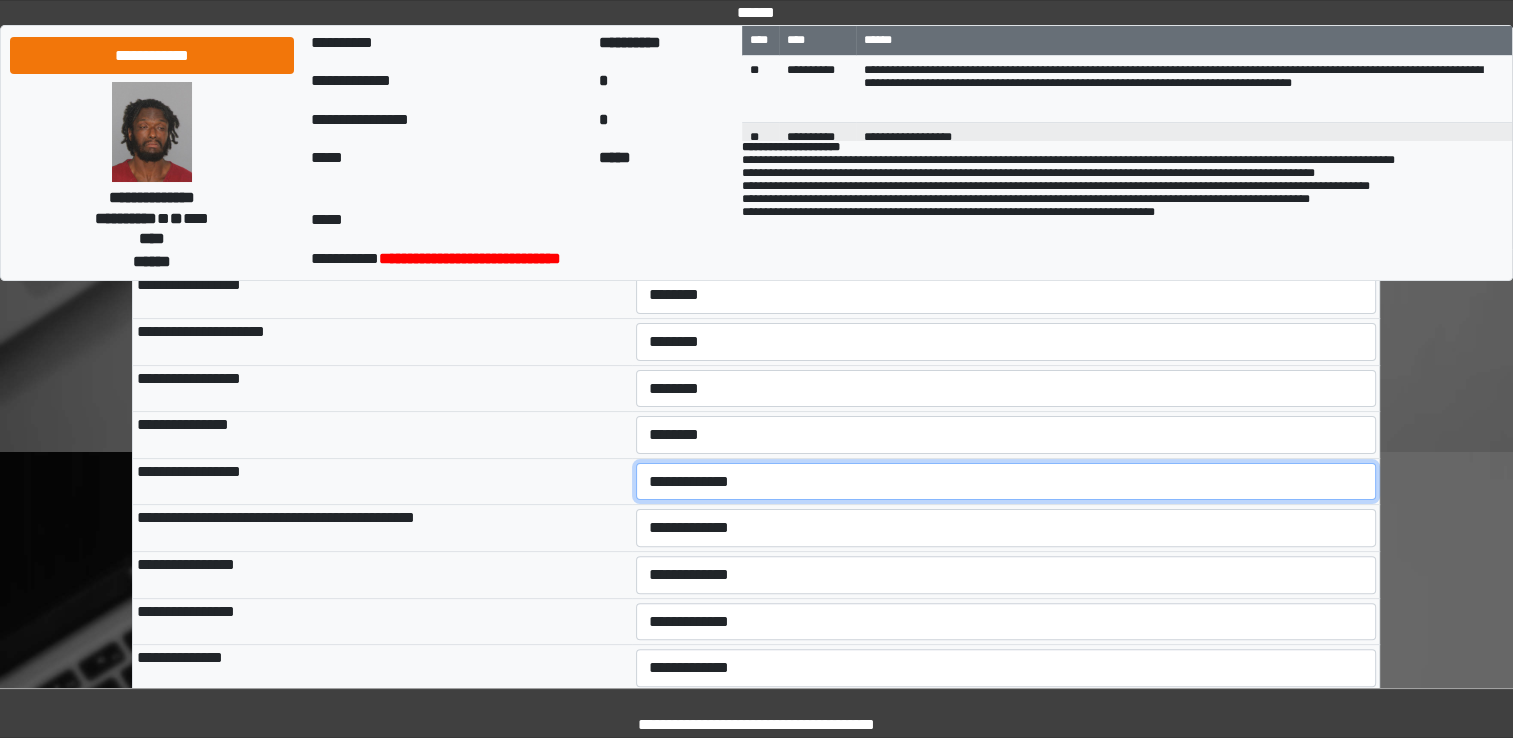 click on "**********" at bounding box center [1006, 482] 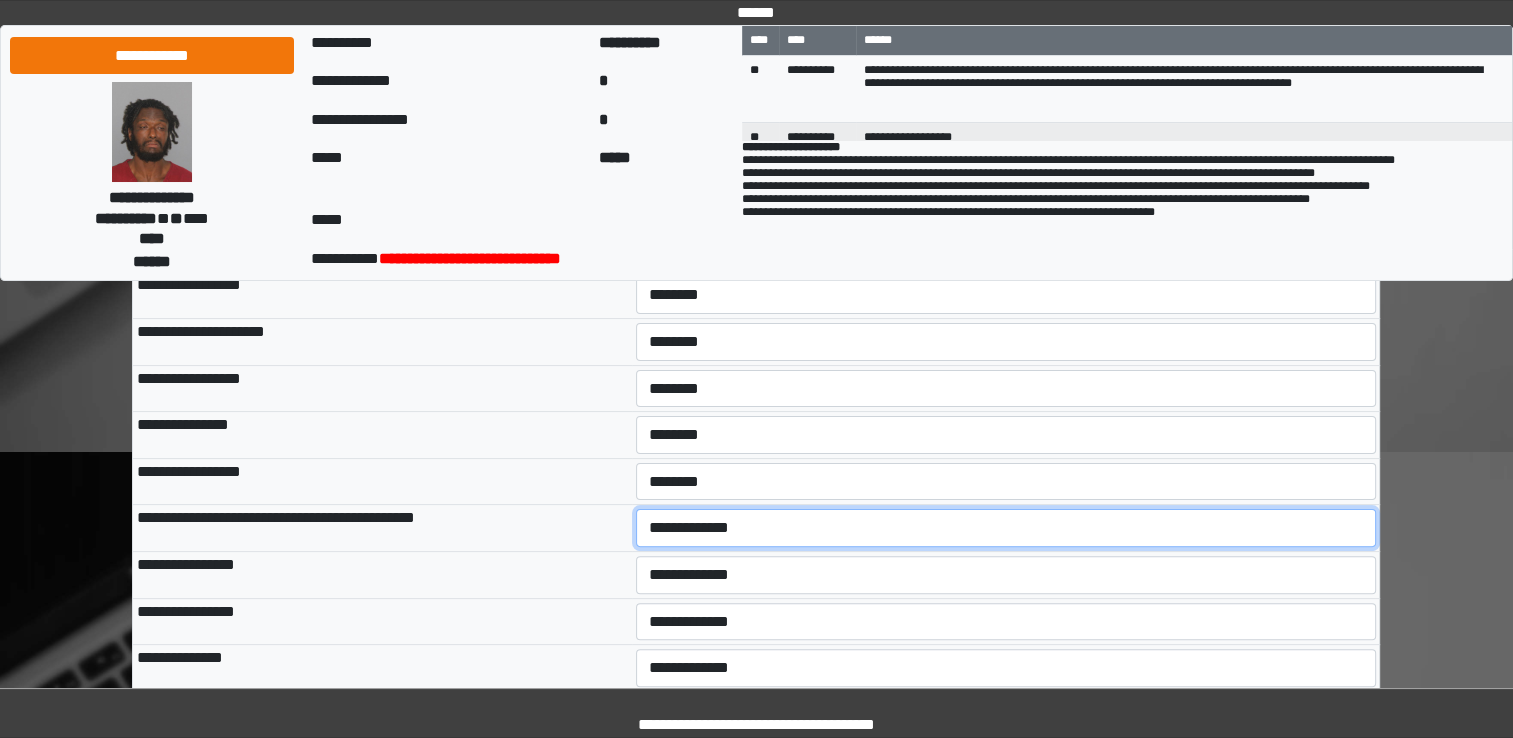click on "**********" at bounding box center [1006, 528] 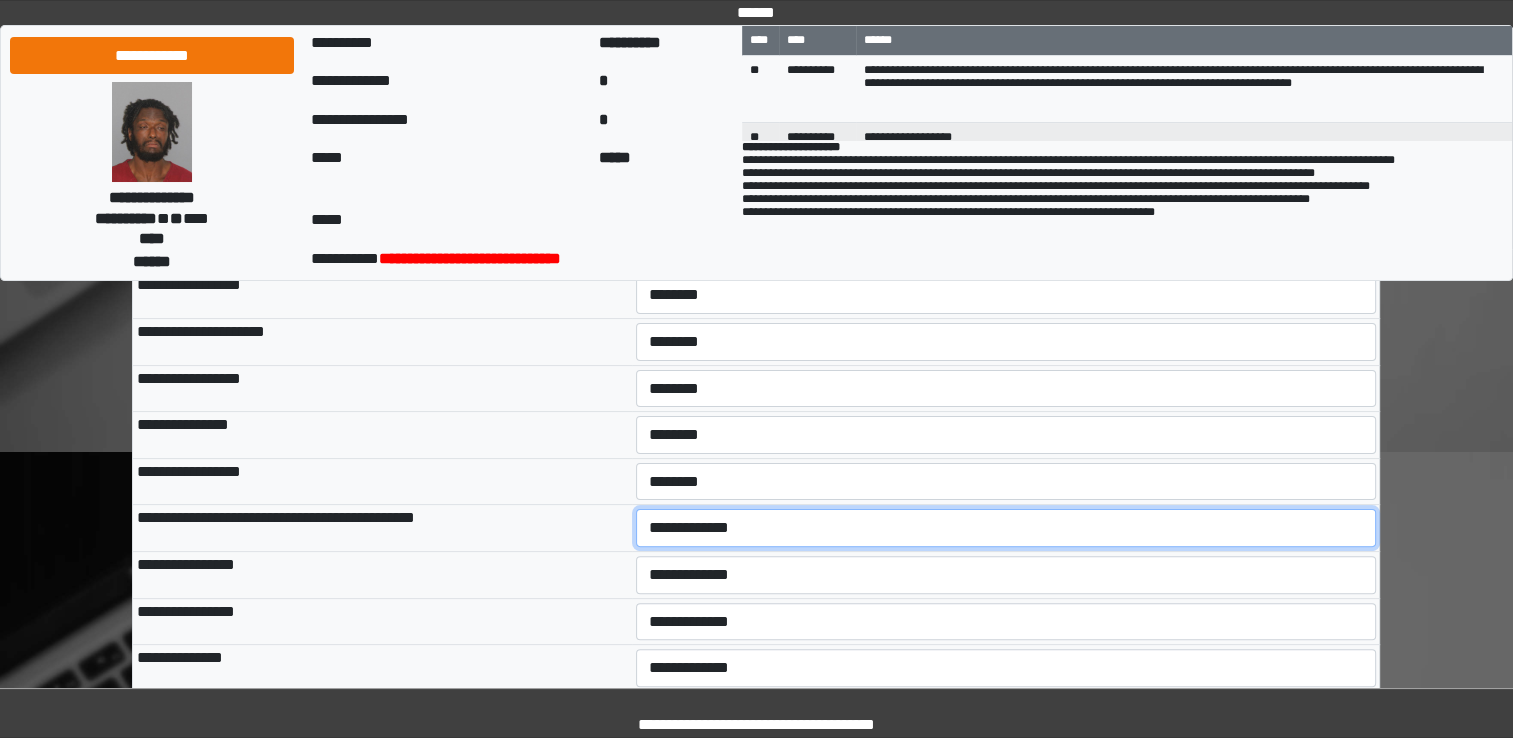 select on "*" 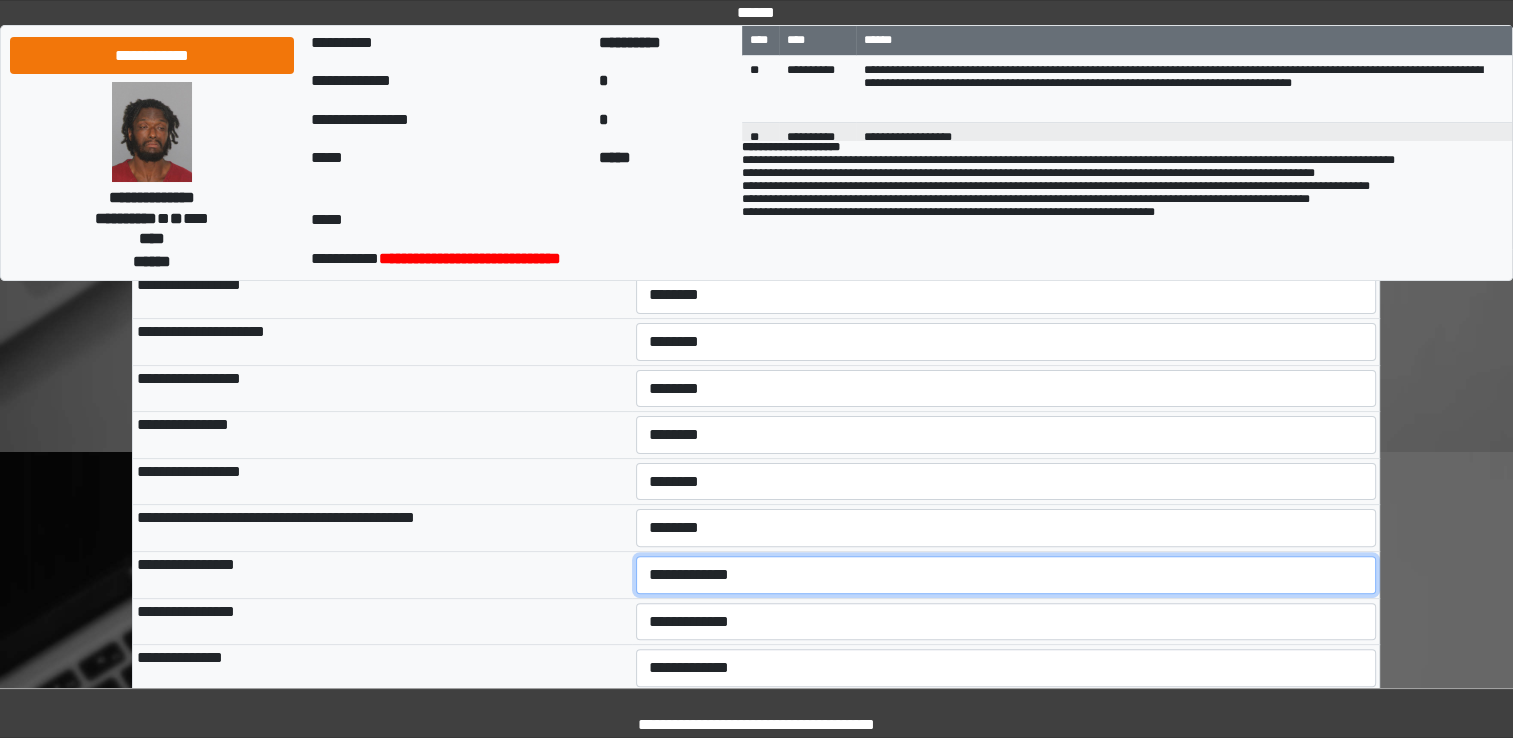 click on "**********" at bounding box center (1006, 575) 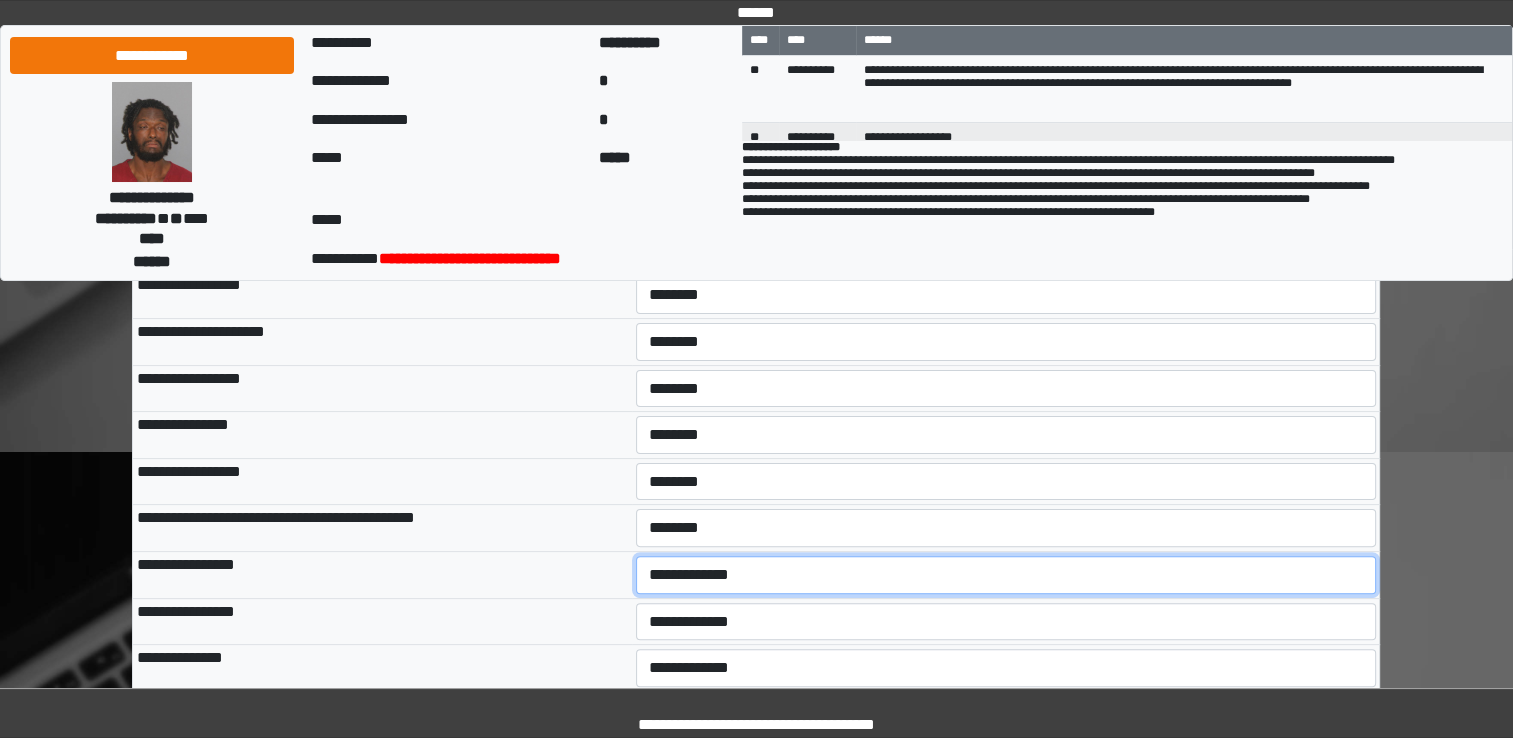 select on "*" 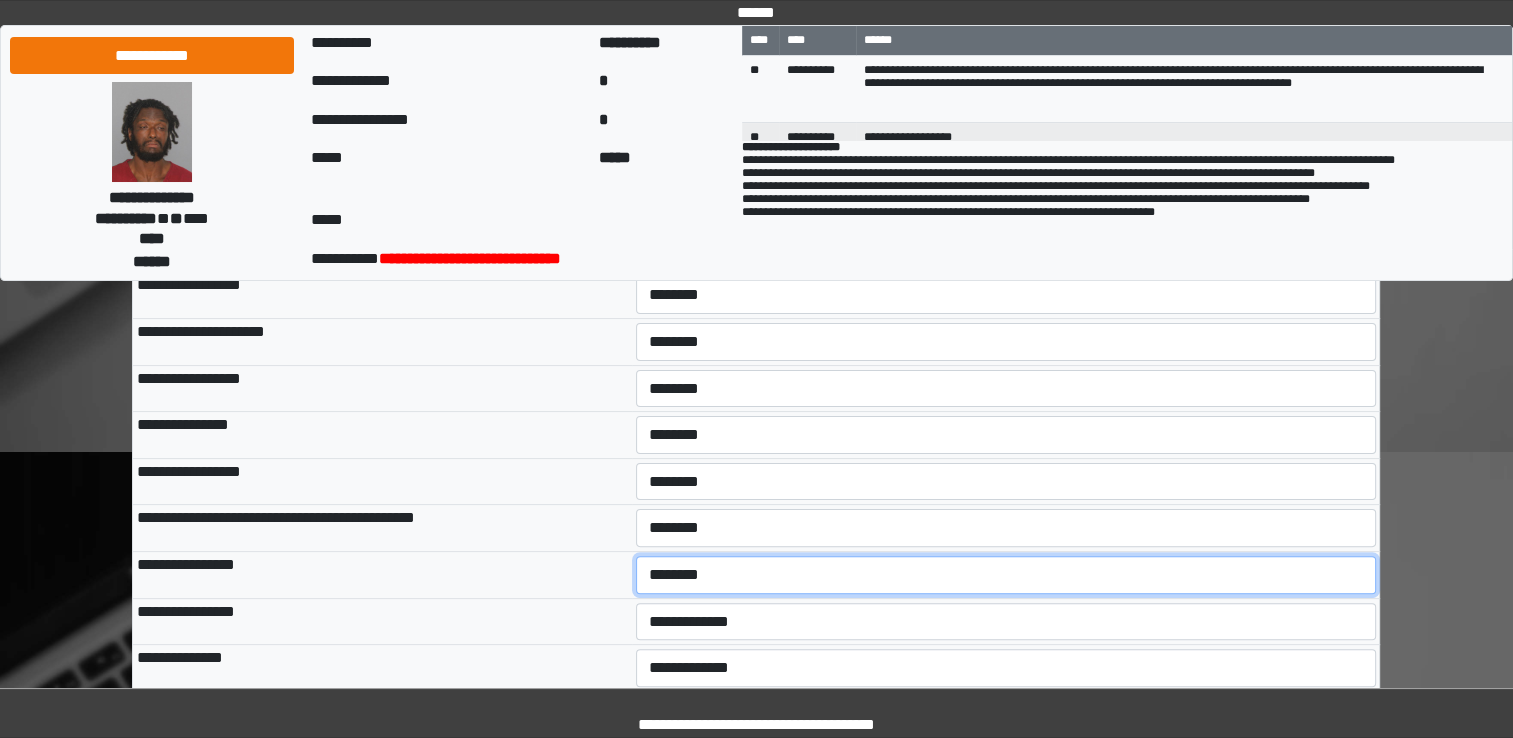 click on "**********" at bounding box center [1006, 575] 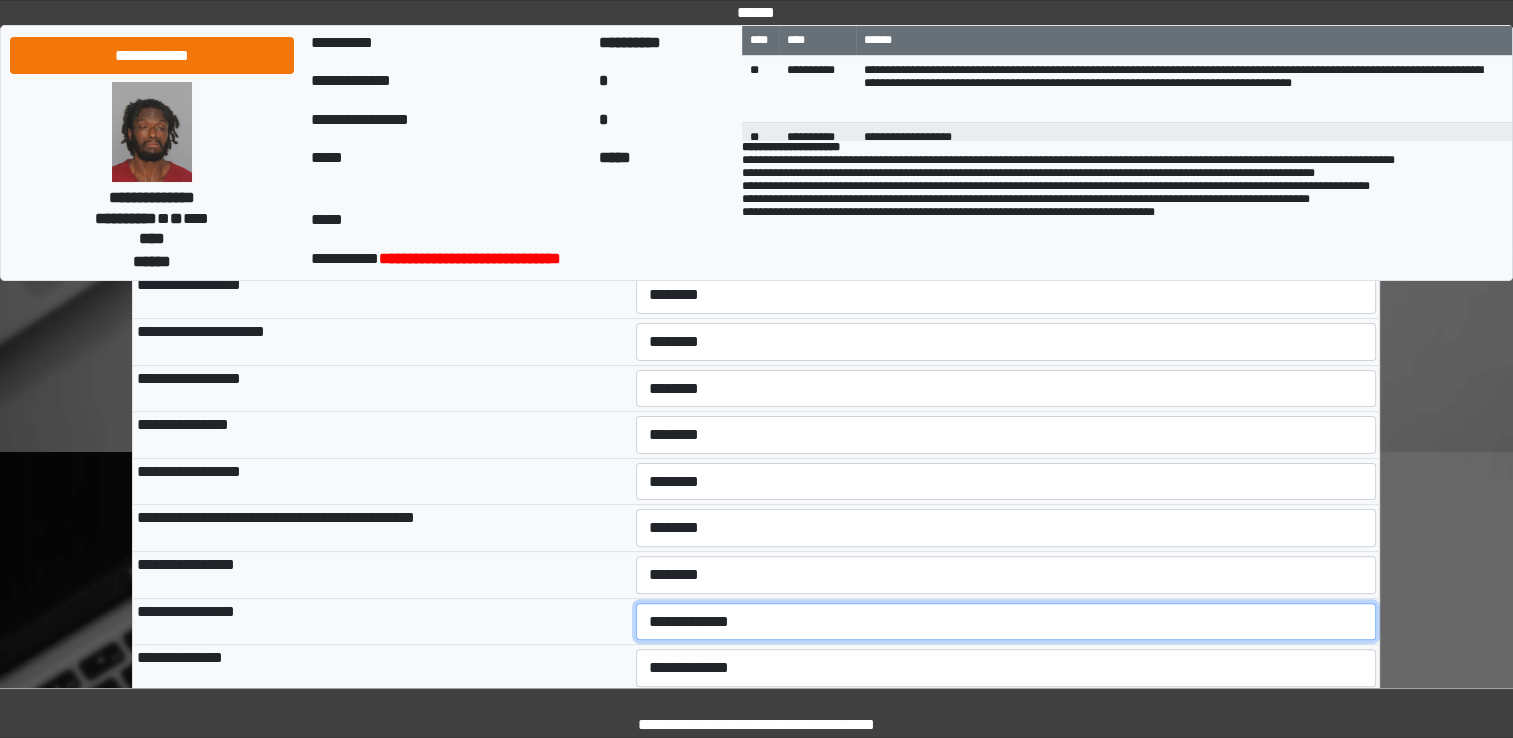 click on "**********" at bounding box center [1006, 622] 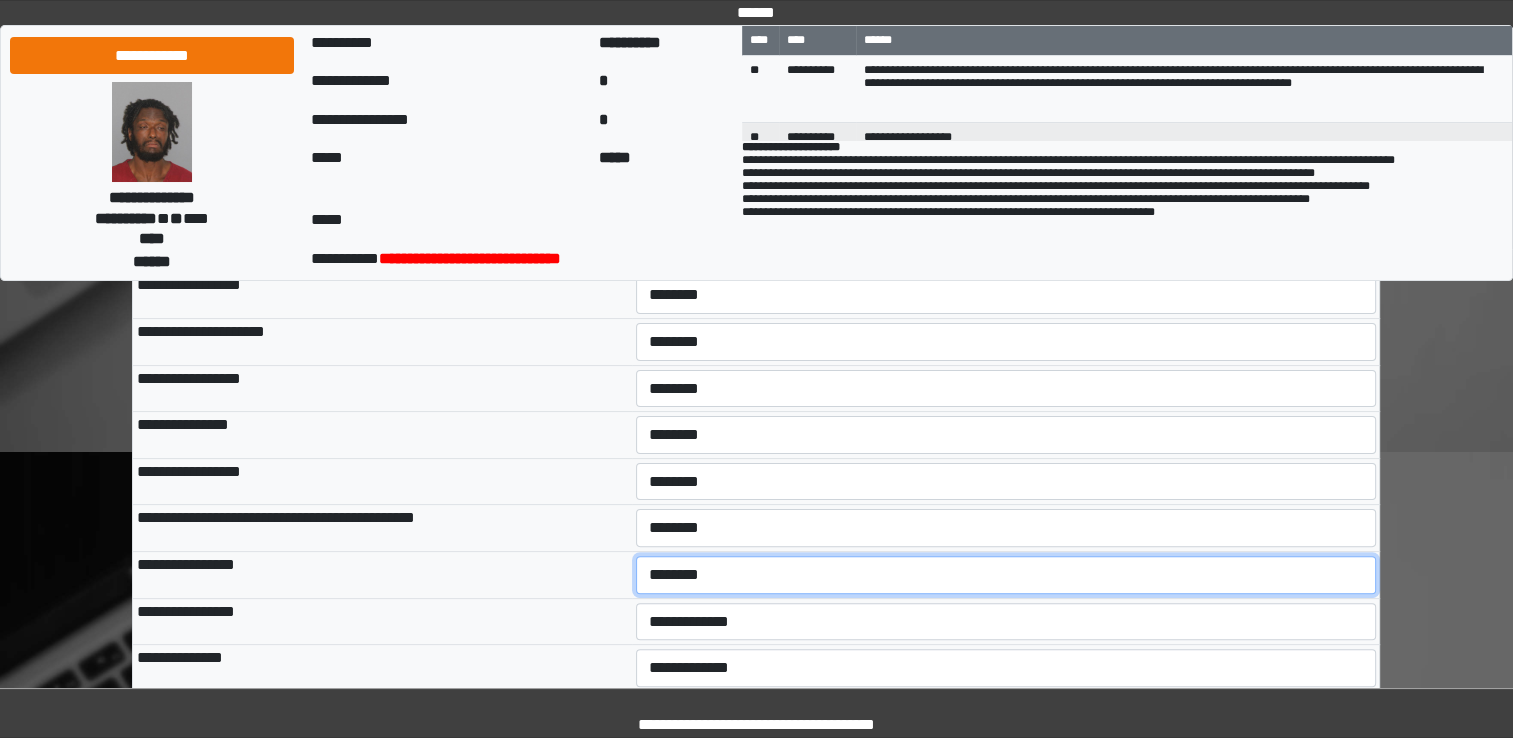 click on "**********" at bounding box center [1006, 575] 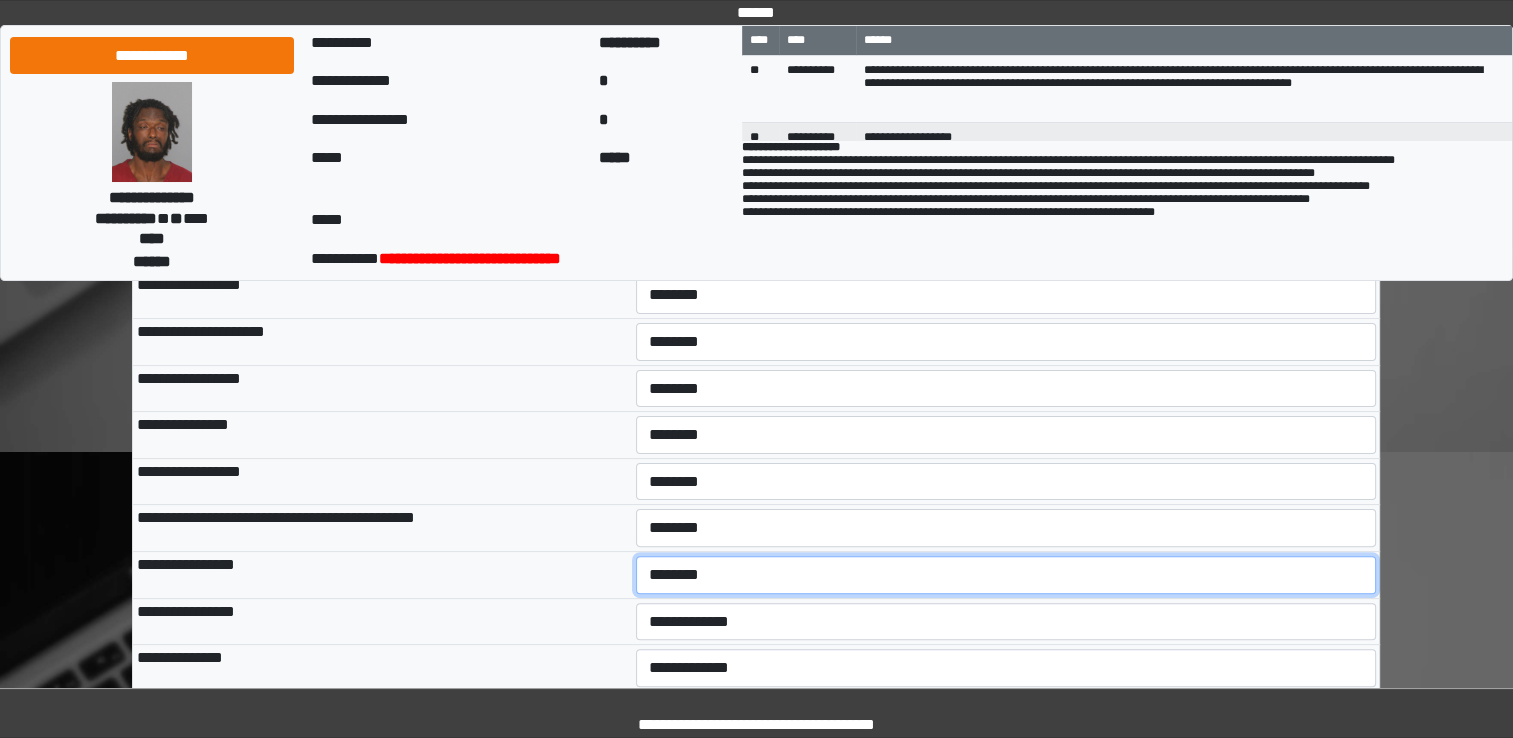 click on "**********" at bounding box center (1006, 575) 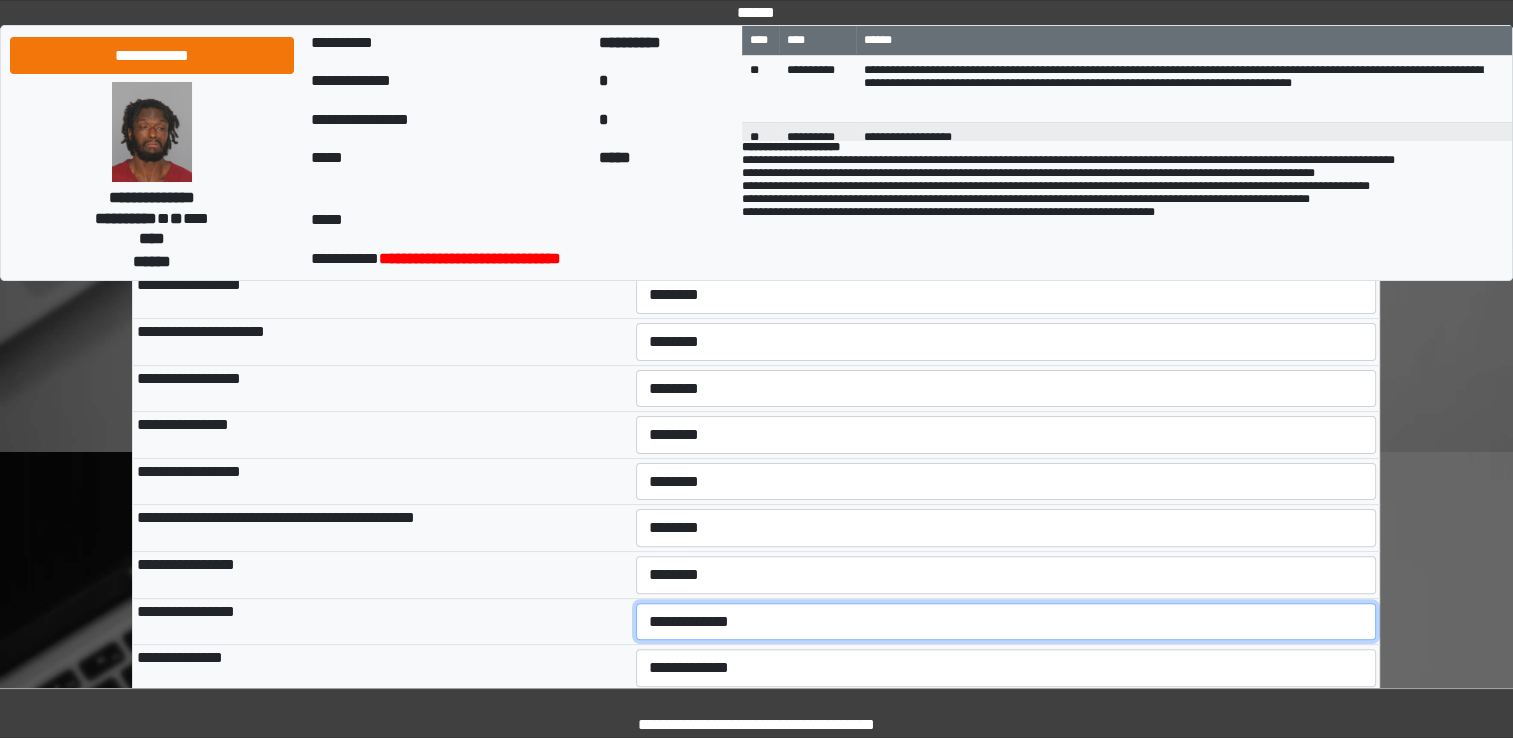 click on "**********" at bounding box center (1006, 622) 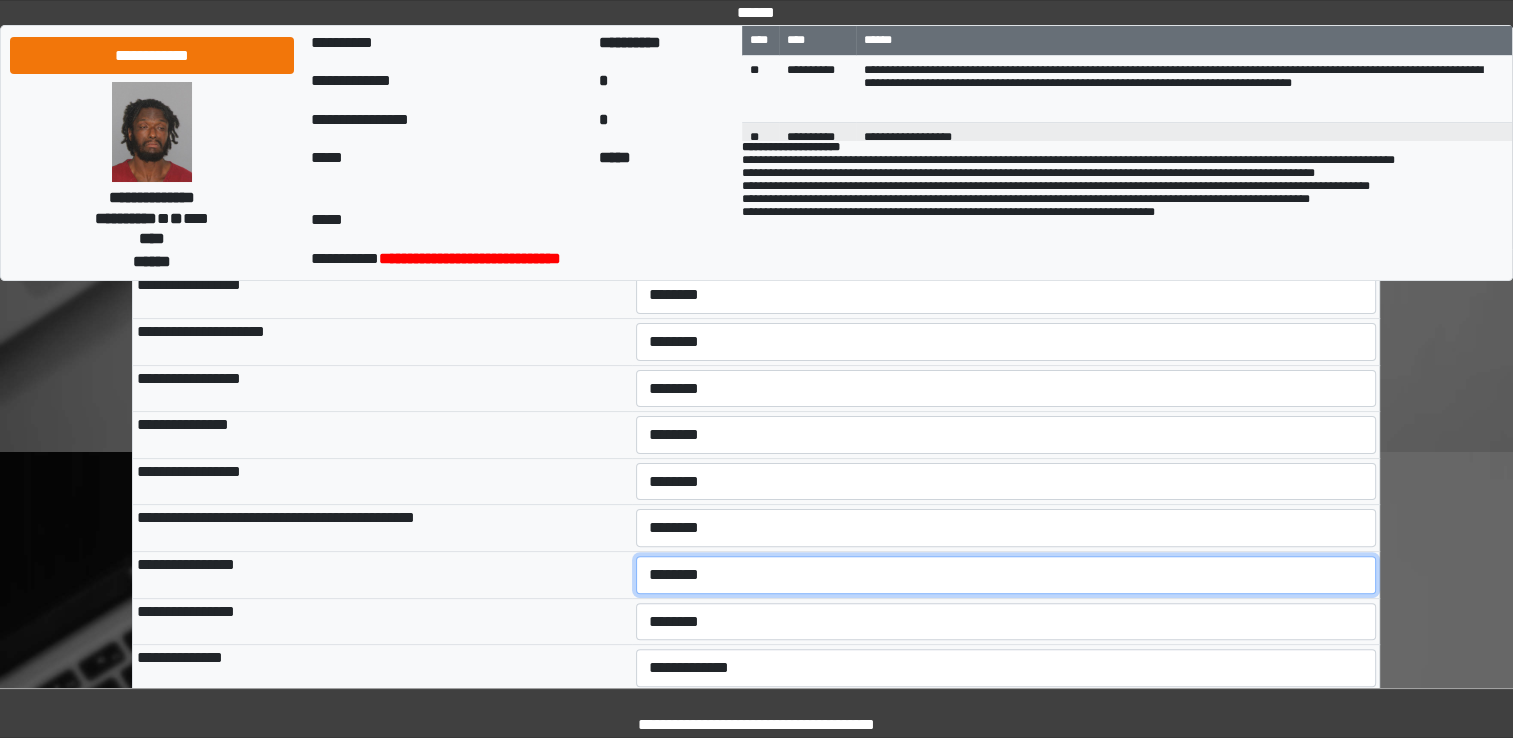 click on "**********" at bounding box center (1006, 575) 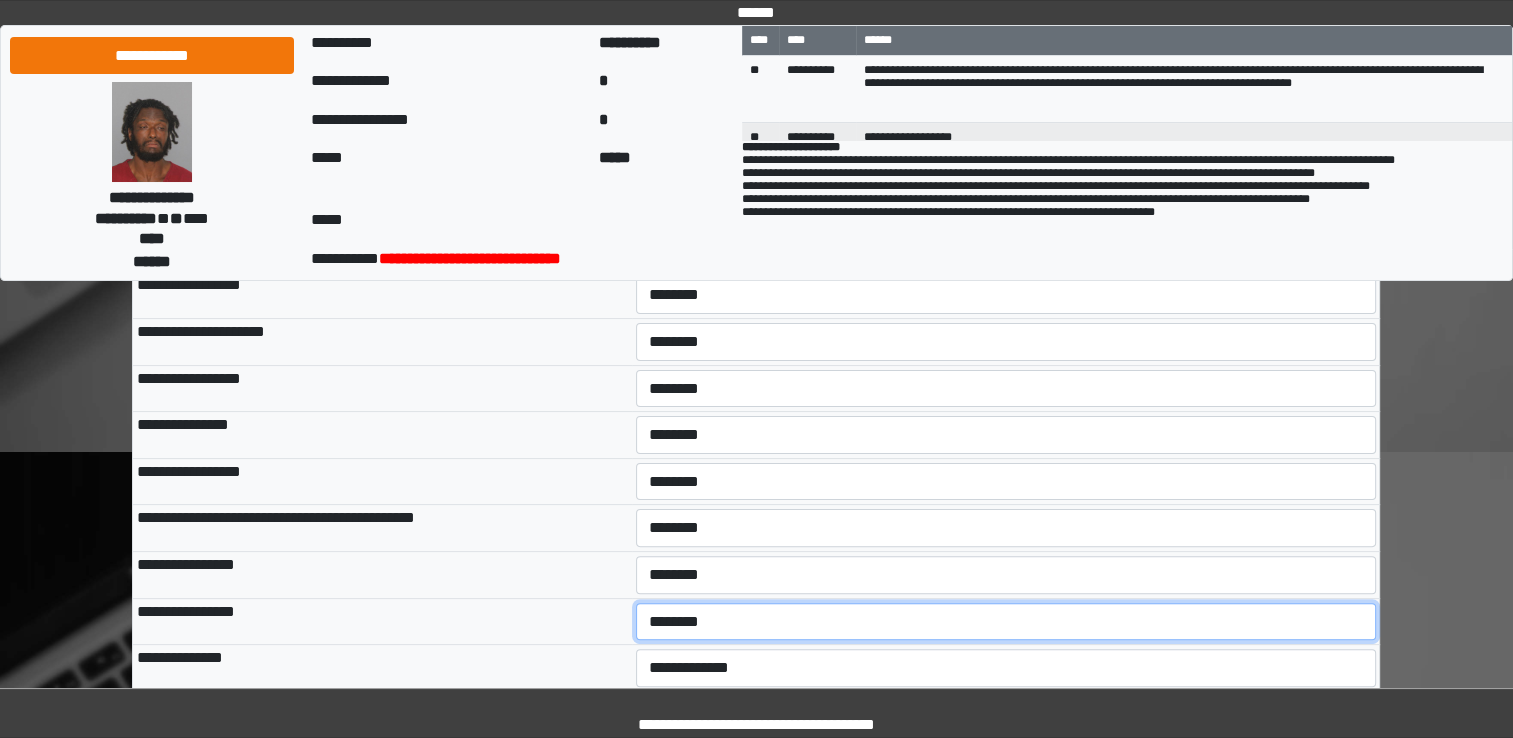 click on "**********" at bounding box center (1006, 622) 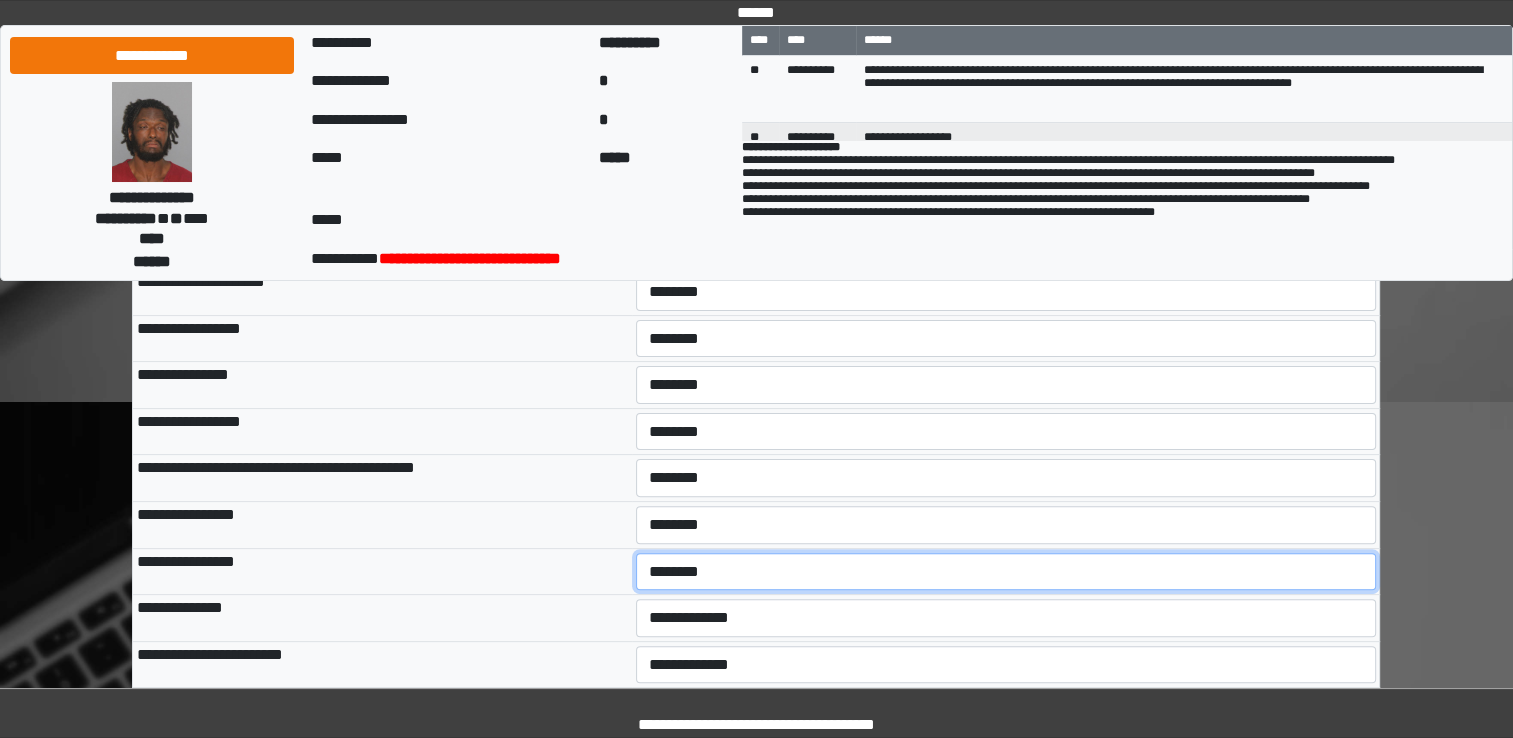 scroll, scrollTop: 600, scrollLeft: 0, axis: vertical 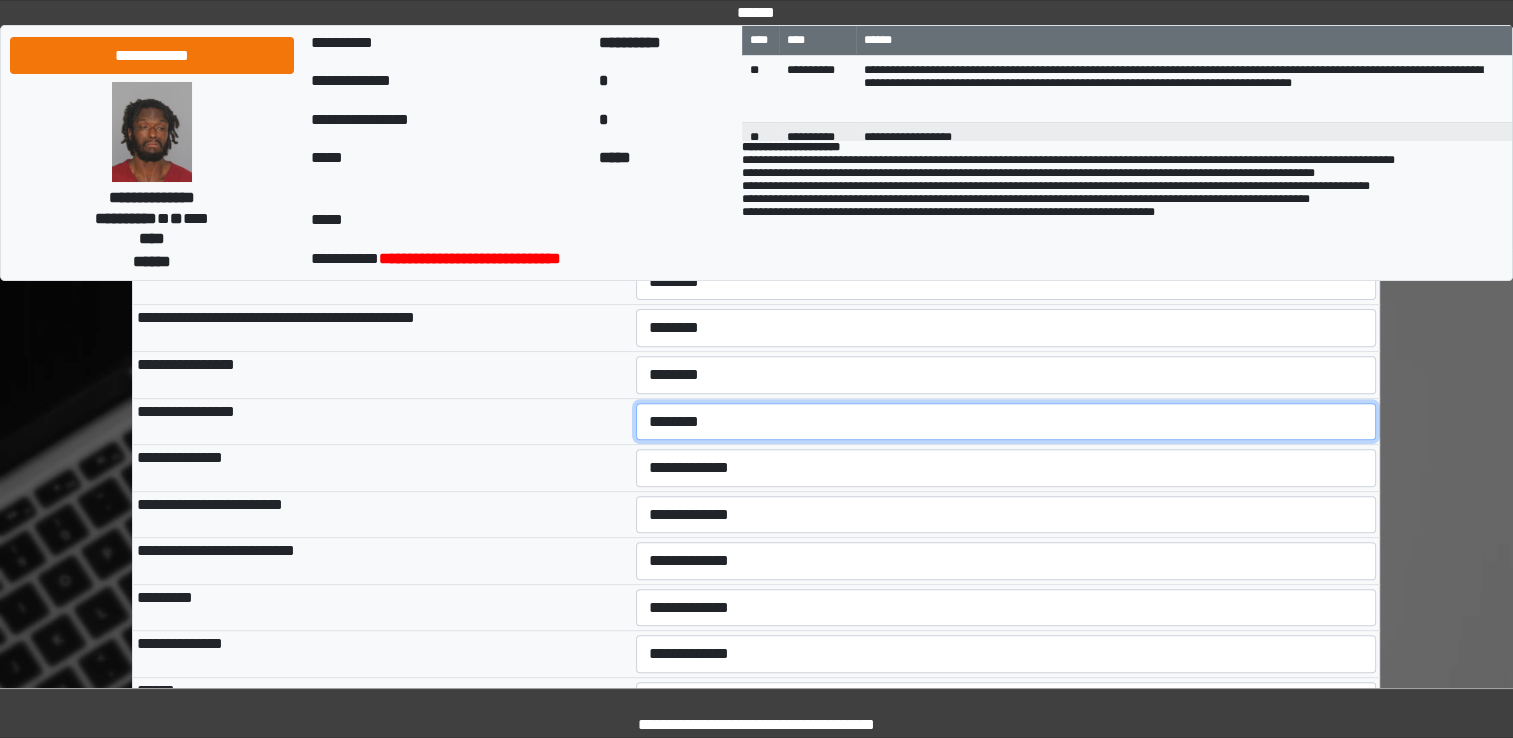click on "**********" at bounding box center (1006, 422) 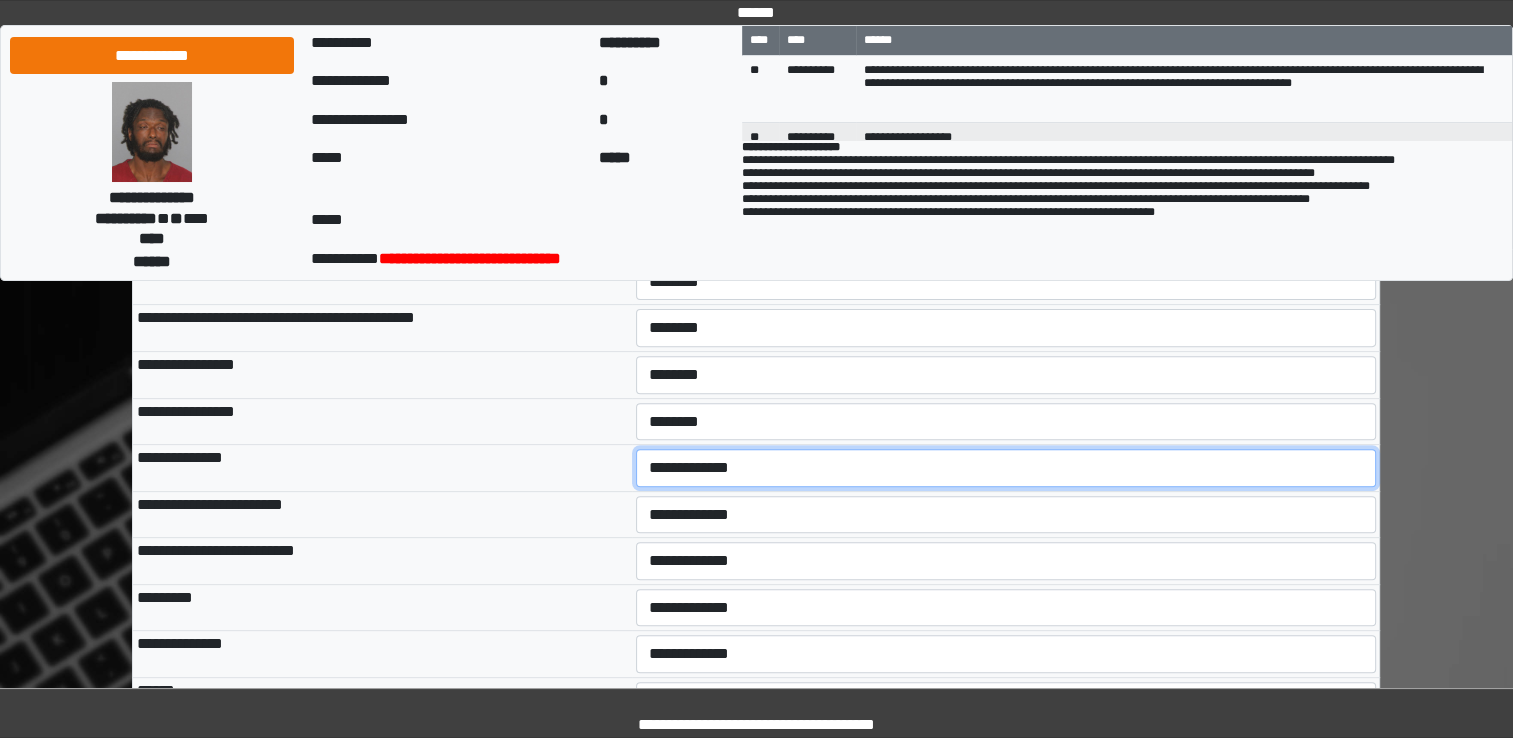 click on "**********" at bounding box center [1006, 468] 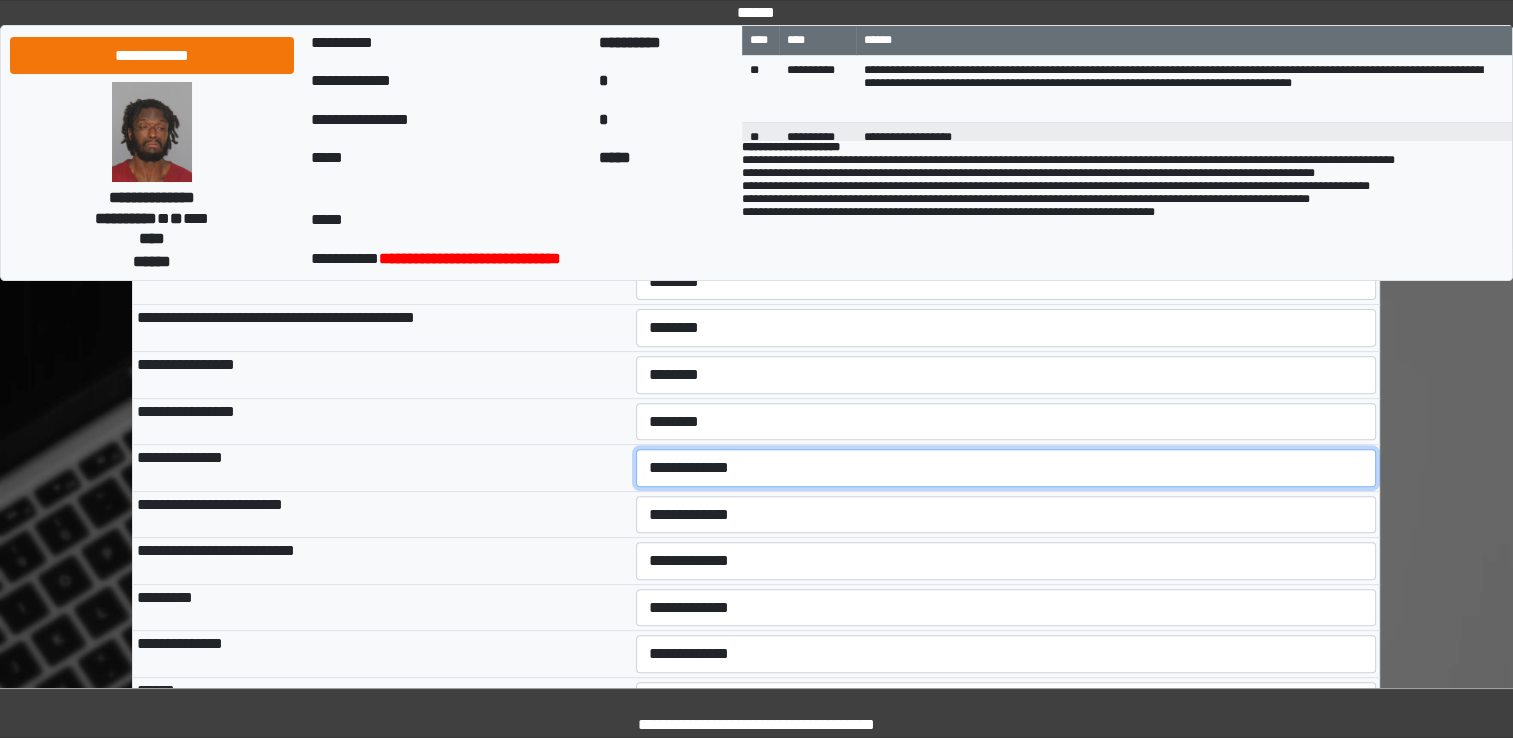 select on "*" 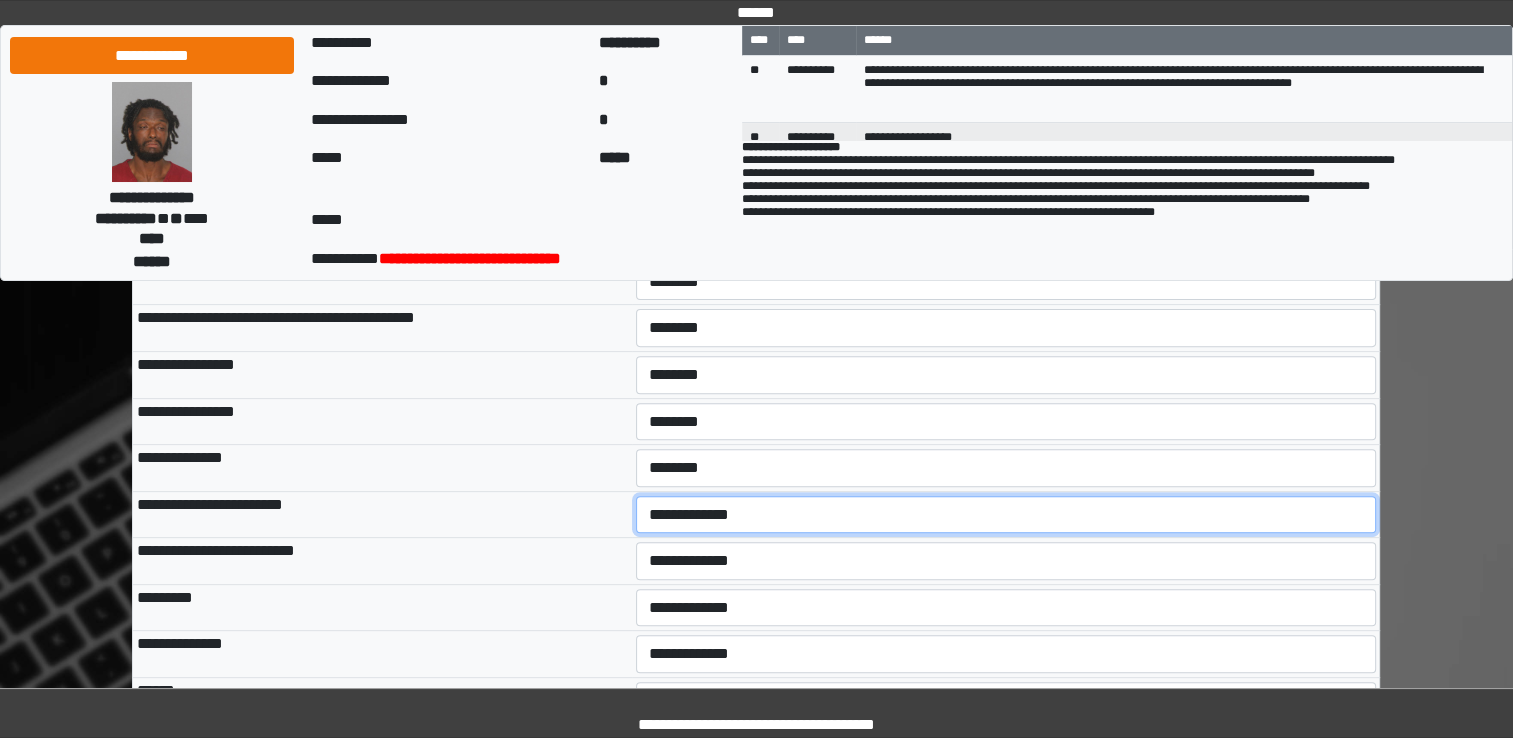 click on "**********" at bounding box center [1006, 515] 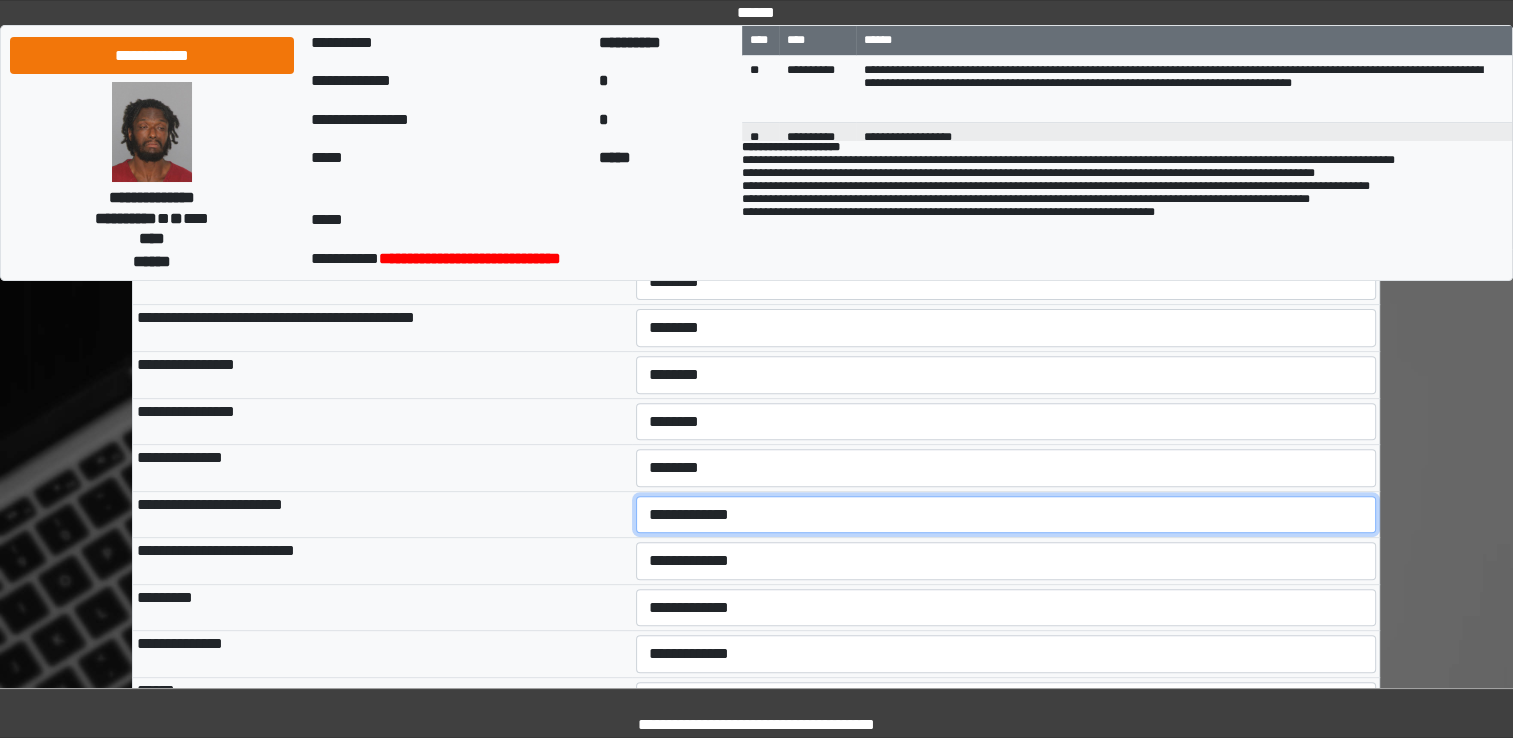 select on "*" 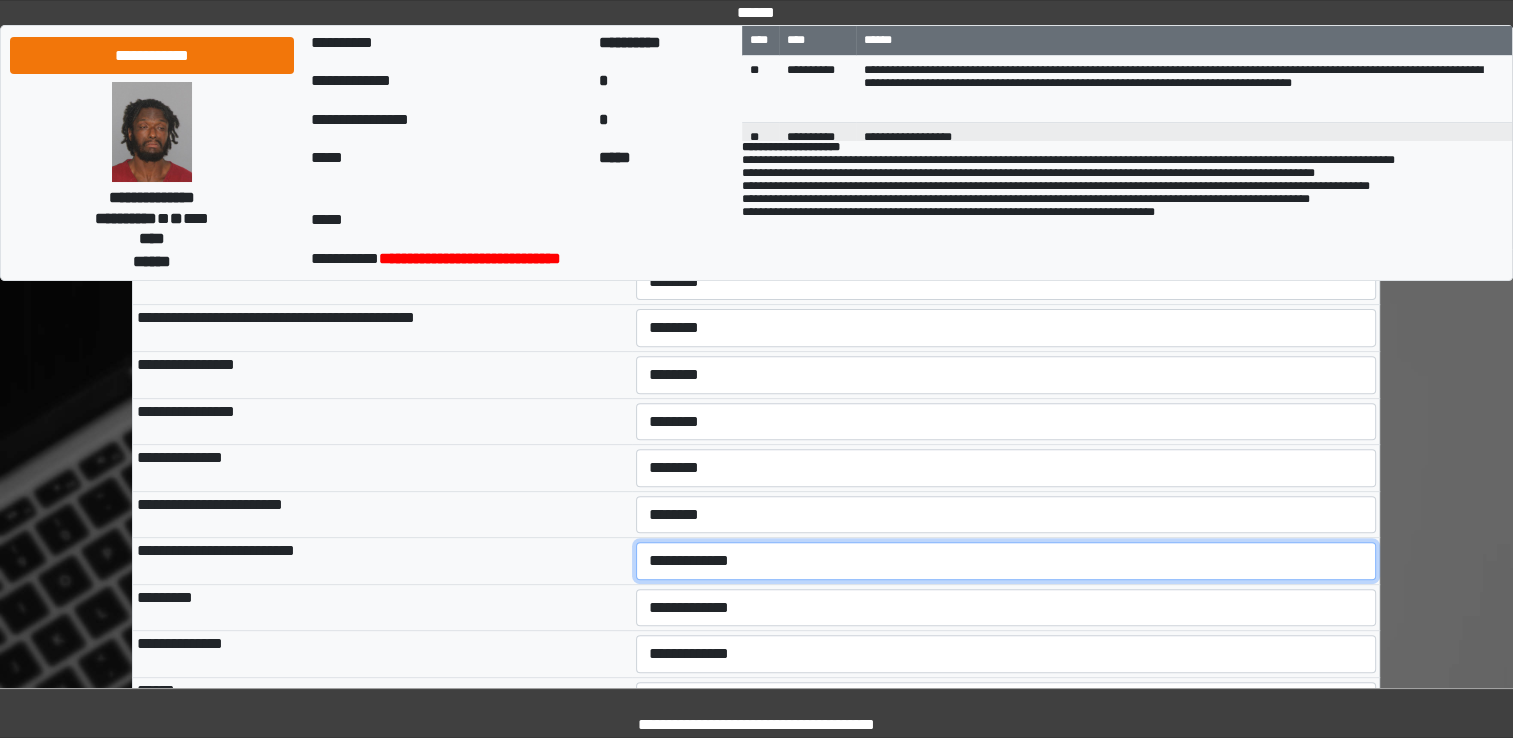click on "**********" at bounding box center (1006, 561) 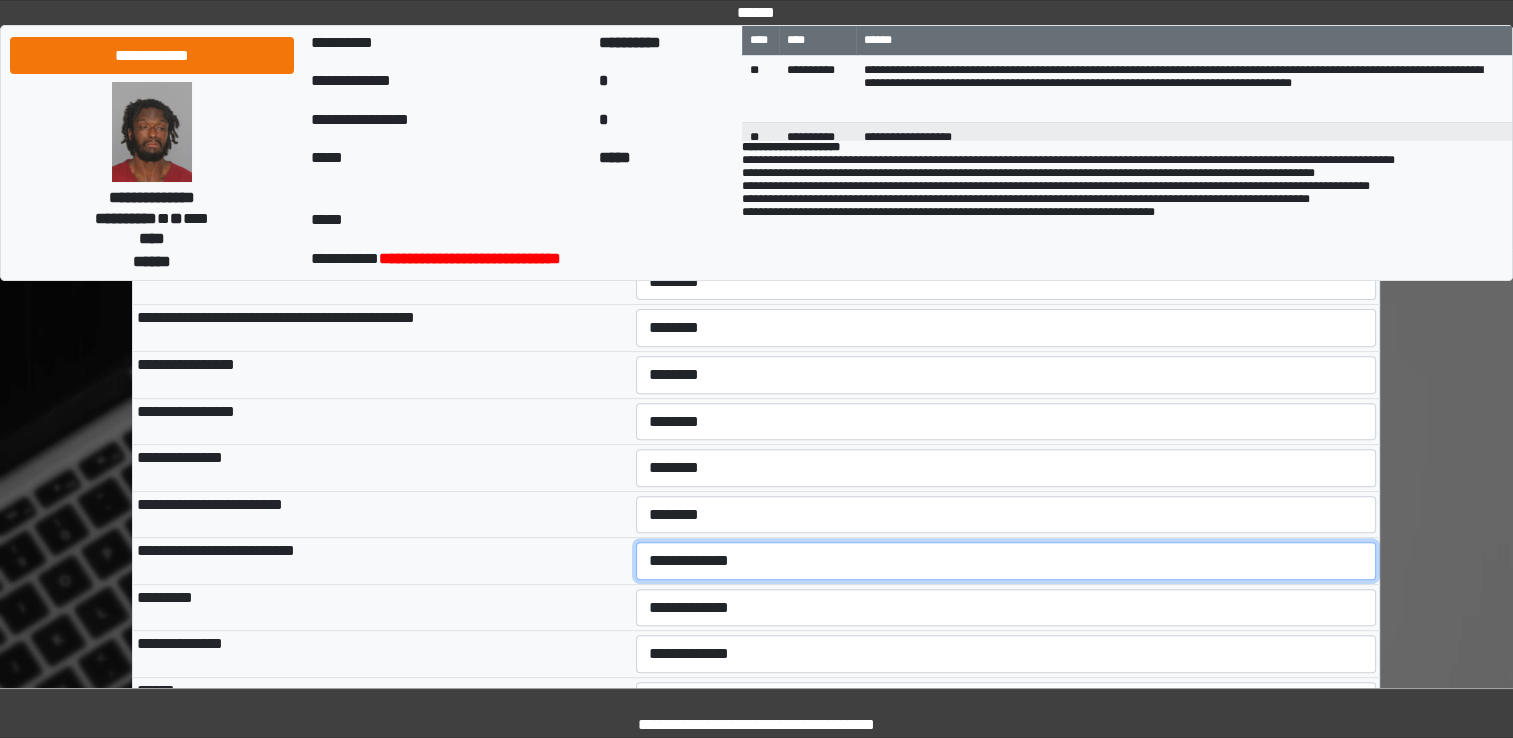 select on "*" 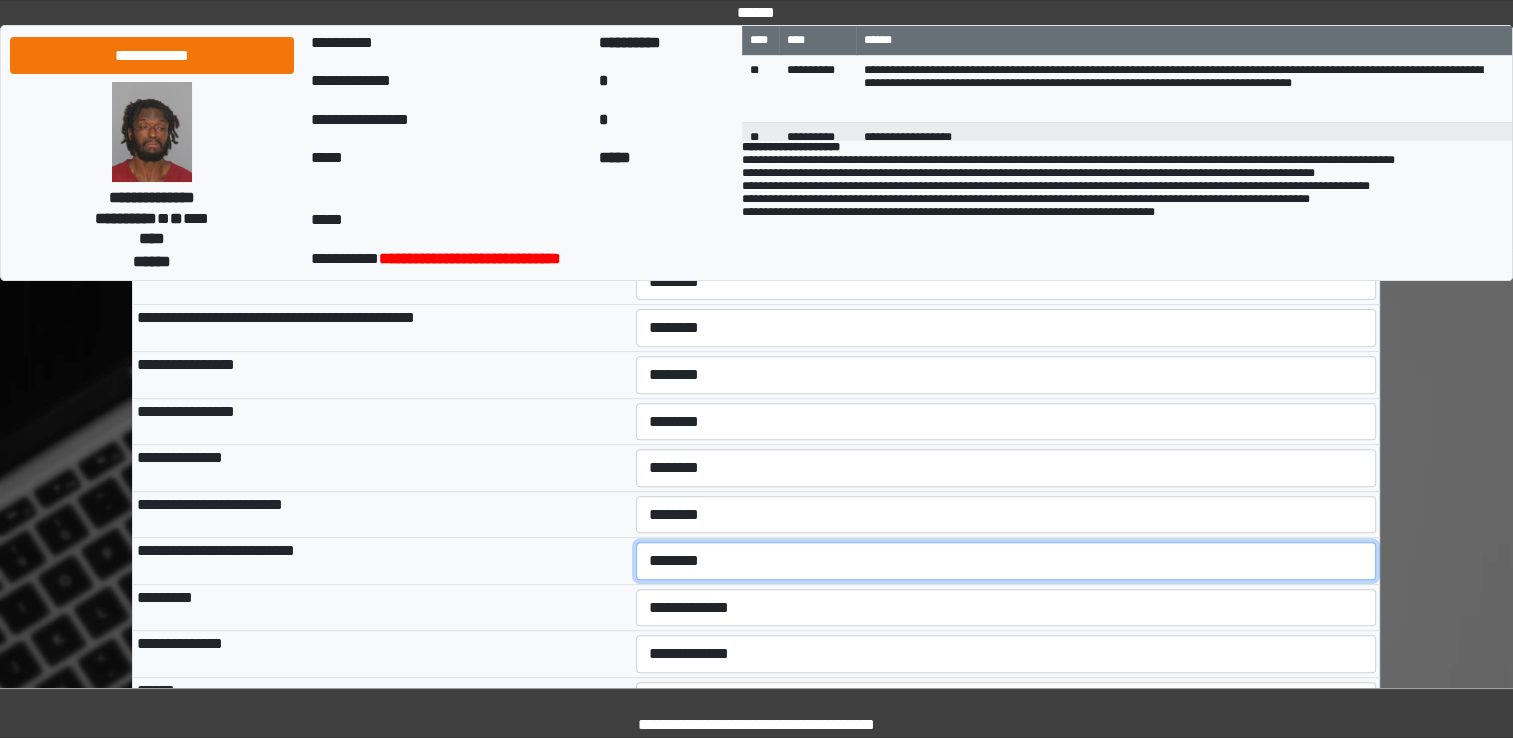 click on "**********" at bounding box center [1006, 561] 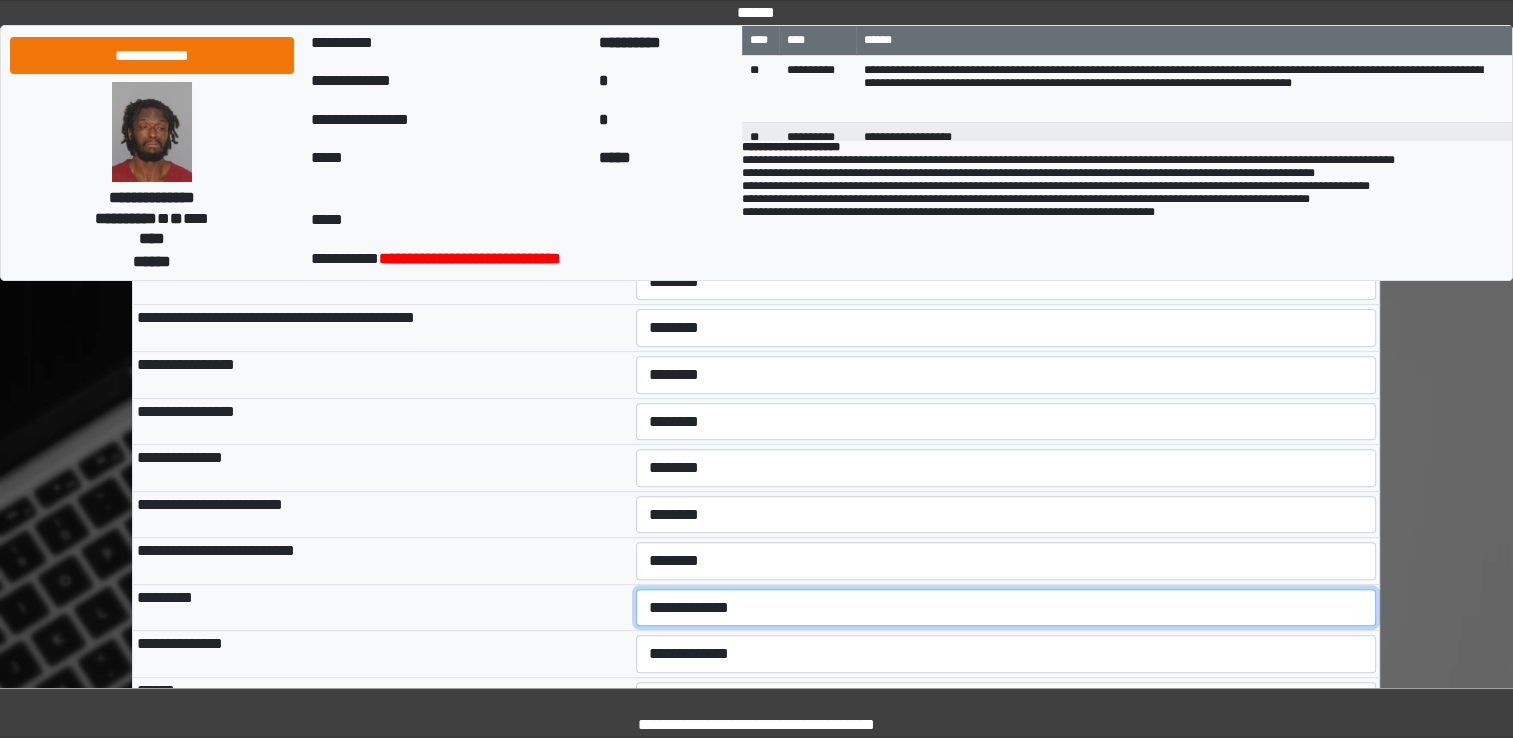 click on "**********" at bounding box center (1006, 608) 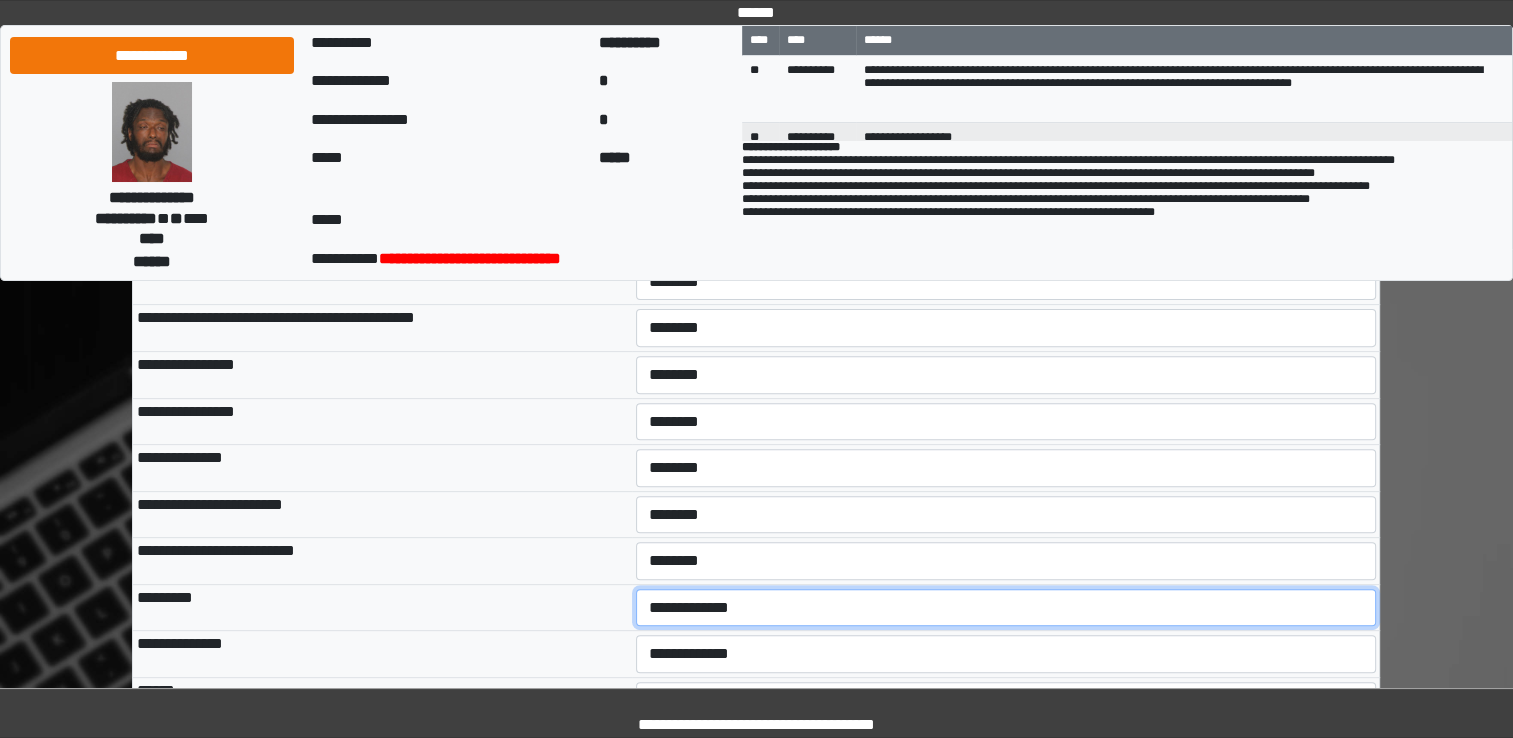 click on "**********" at bounding box center [1006, 608] 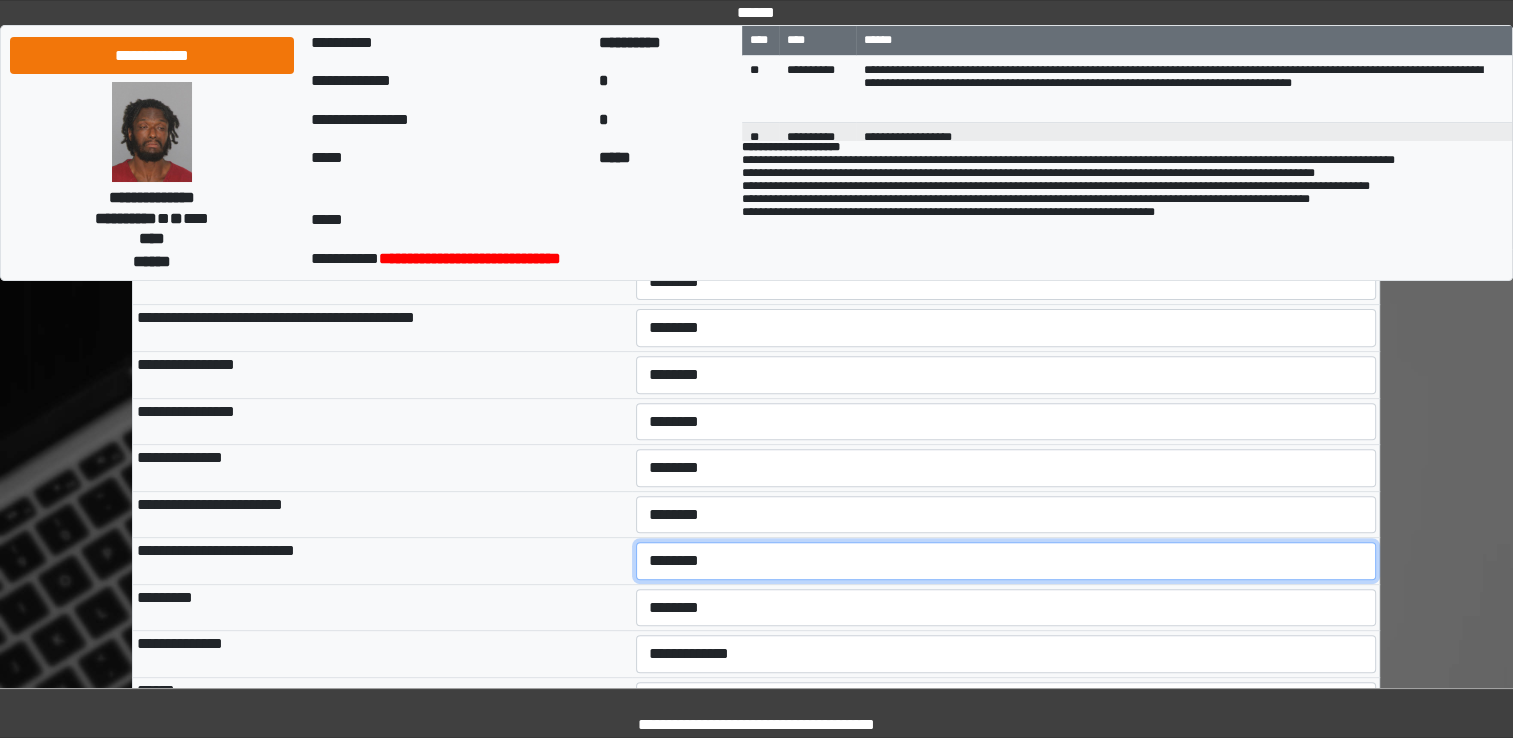 click on "**********" at bounding box center [1006, 561] 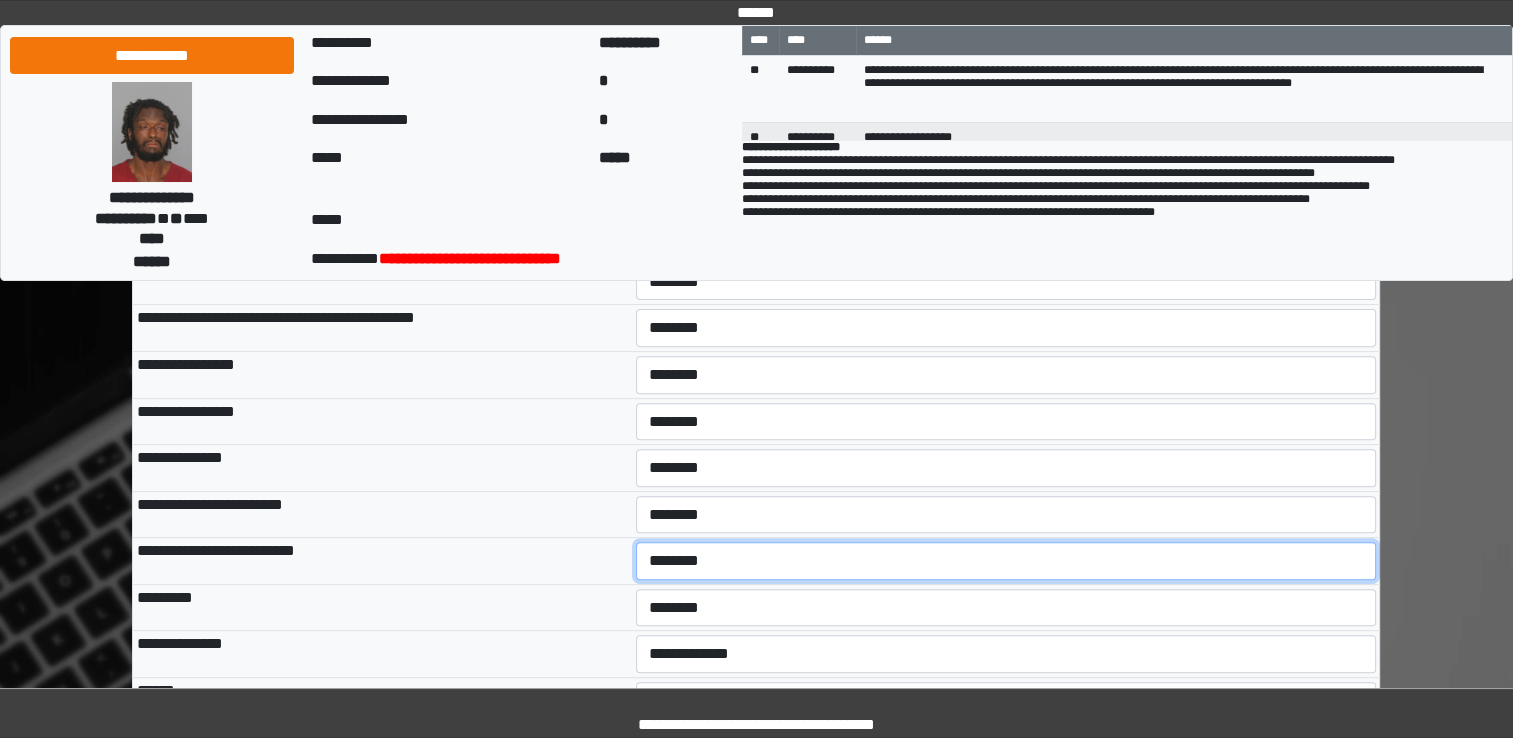 click on "**********" at bounding box center [1006, 561] 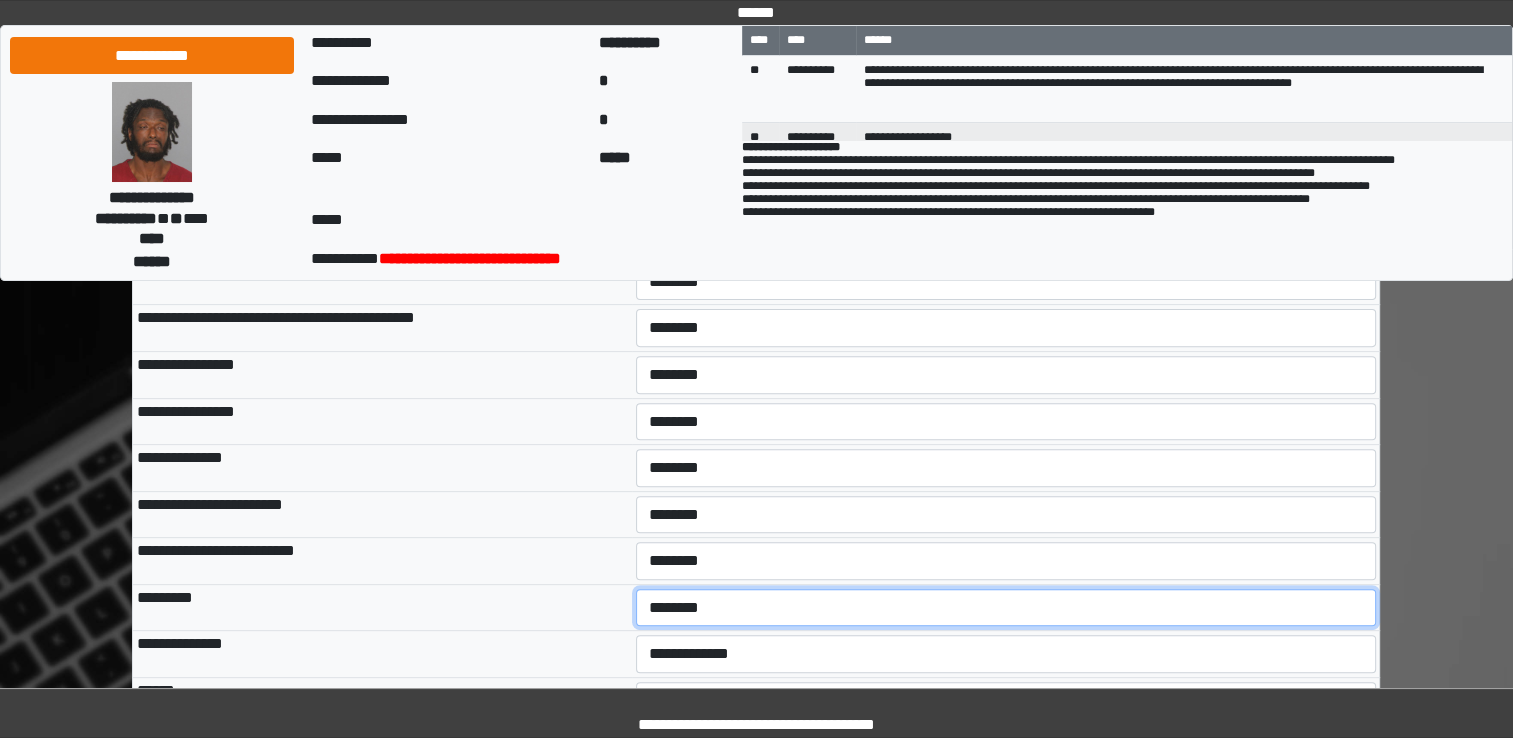 click on "**********" at bounding box center [1006, 608] 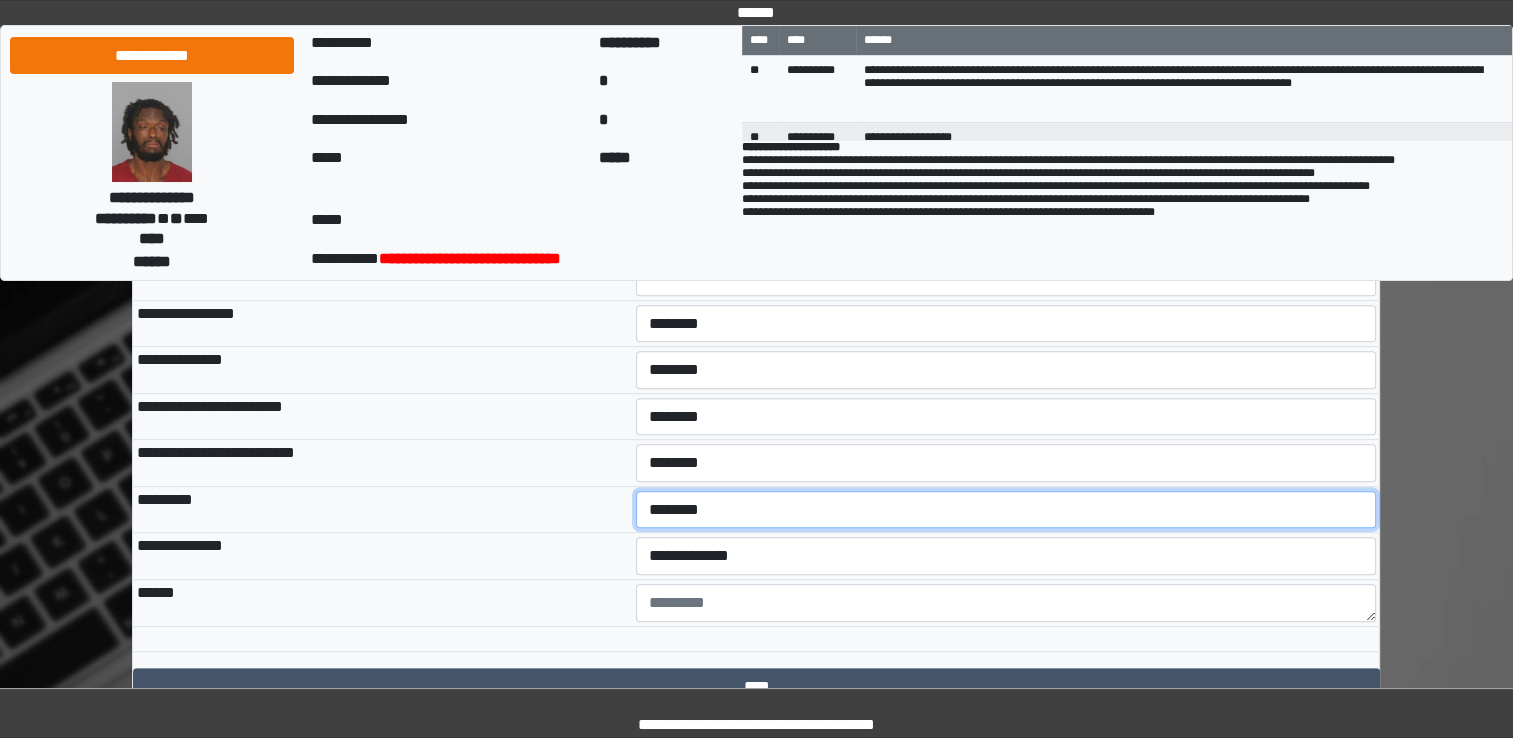 scroll, scrollTop: 700, scrollLeft: 0, axis: vertical 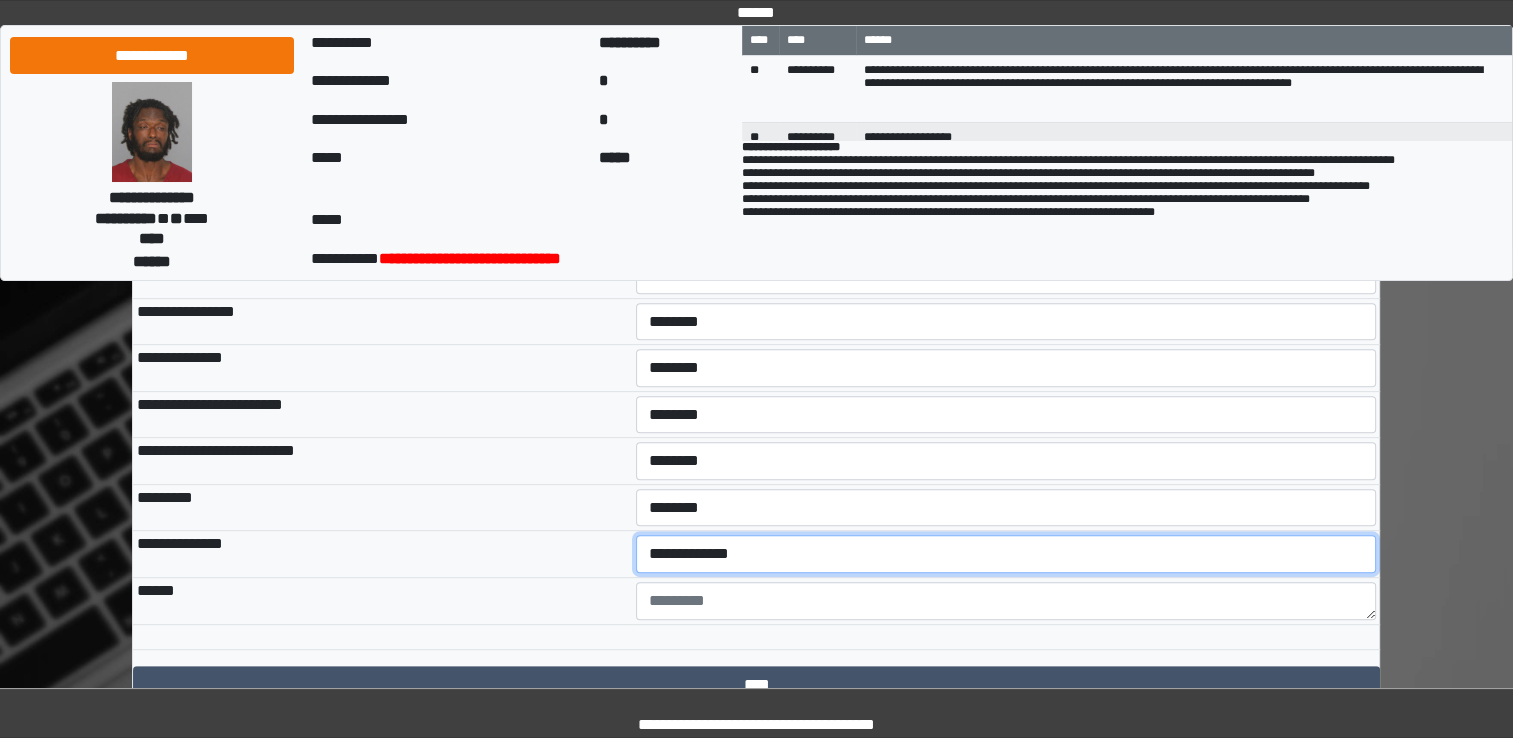 click on "**********" at bounding box center (1006, 554) 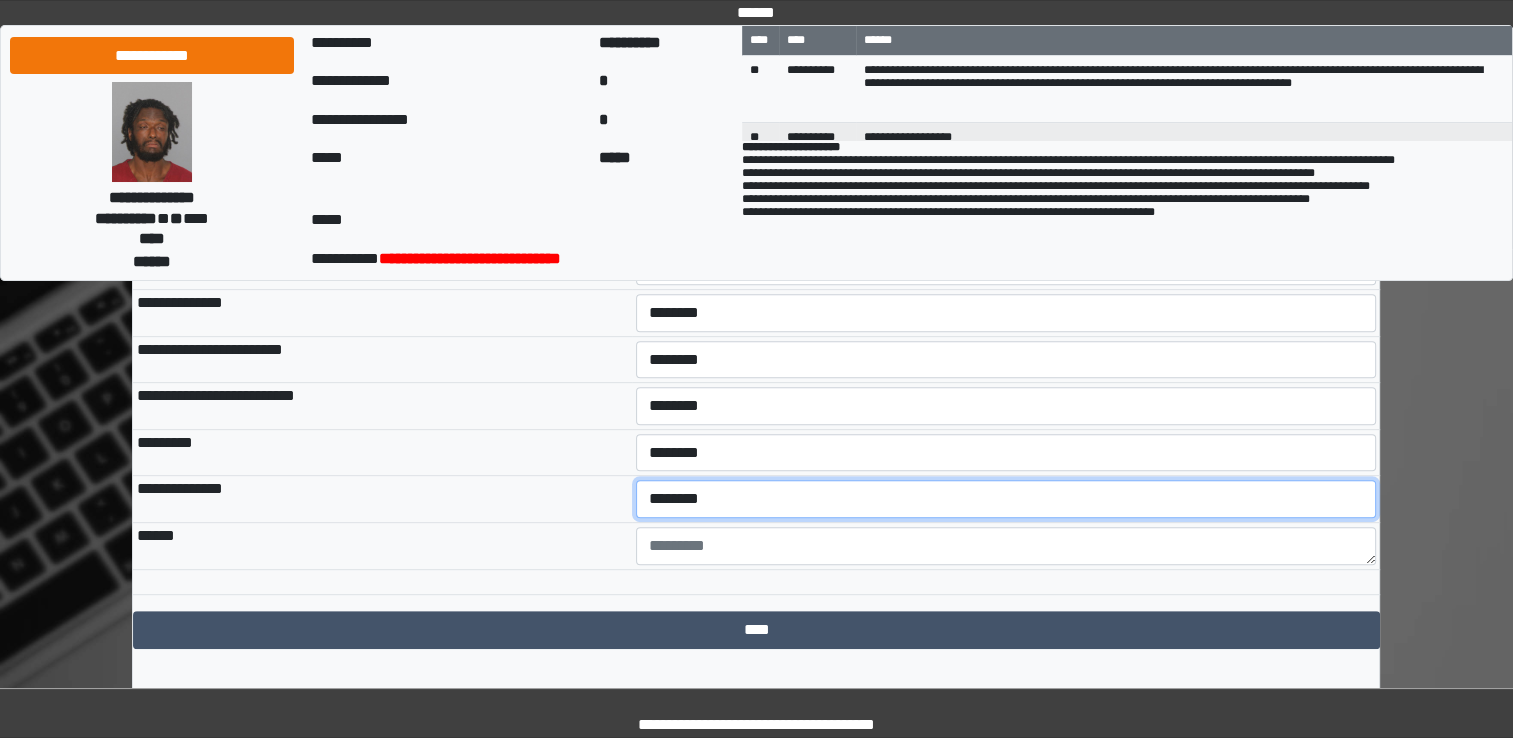 scroll, scrollTop: 790, scrollLeft: 0, axis: vertical 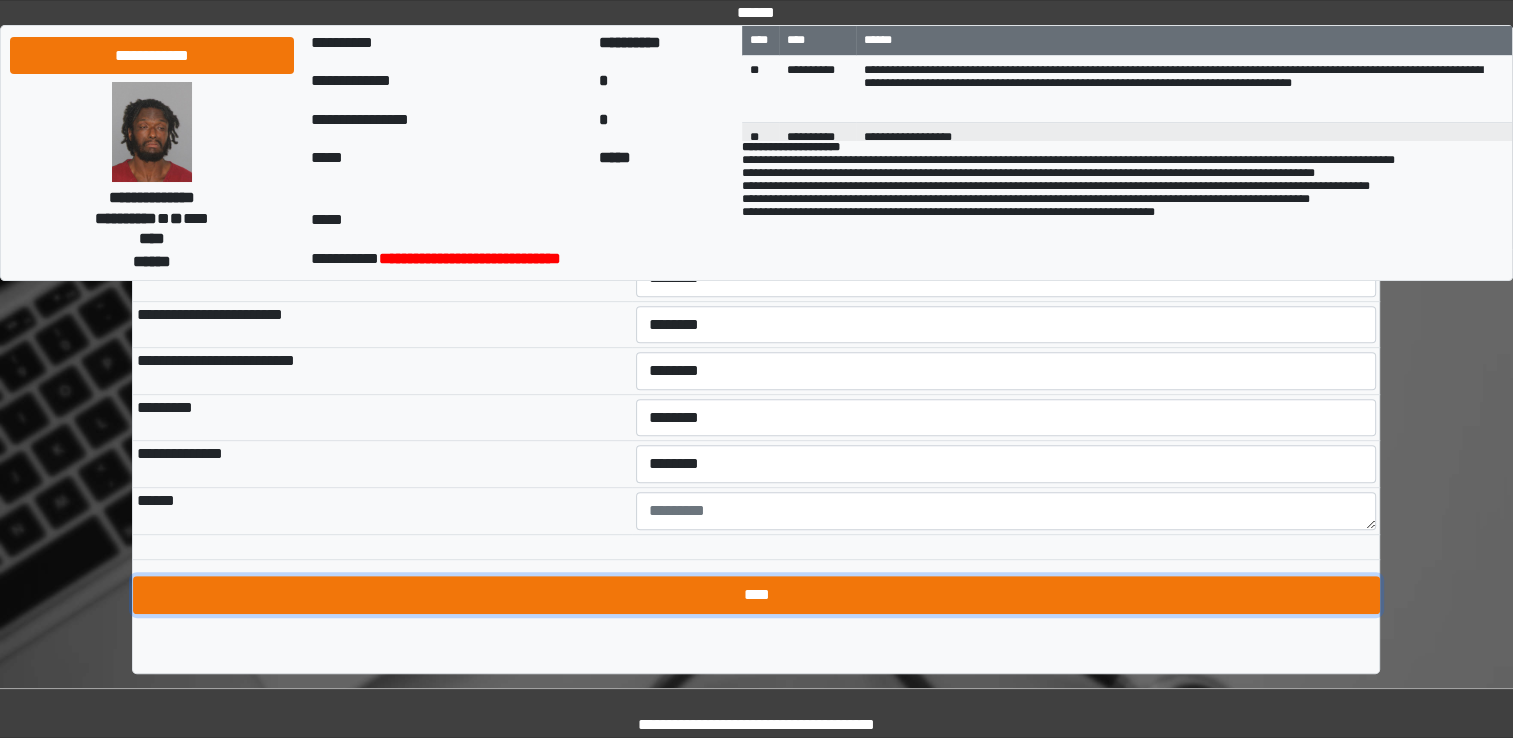 click on "****" at bounding box center (756, 595) 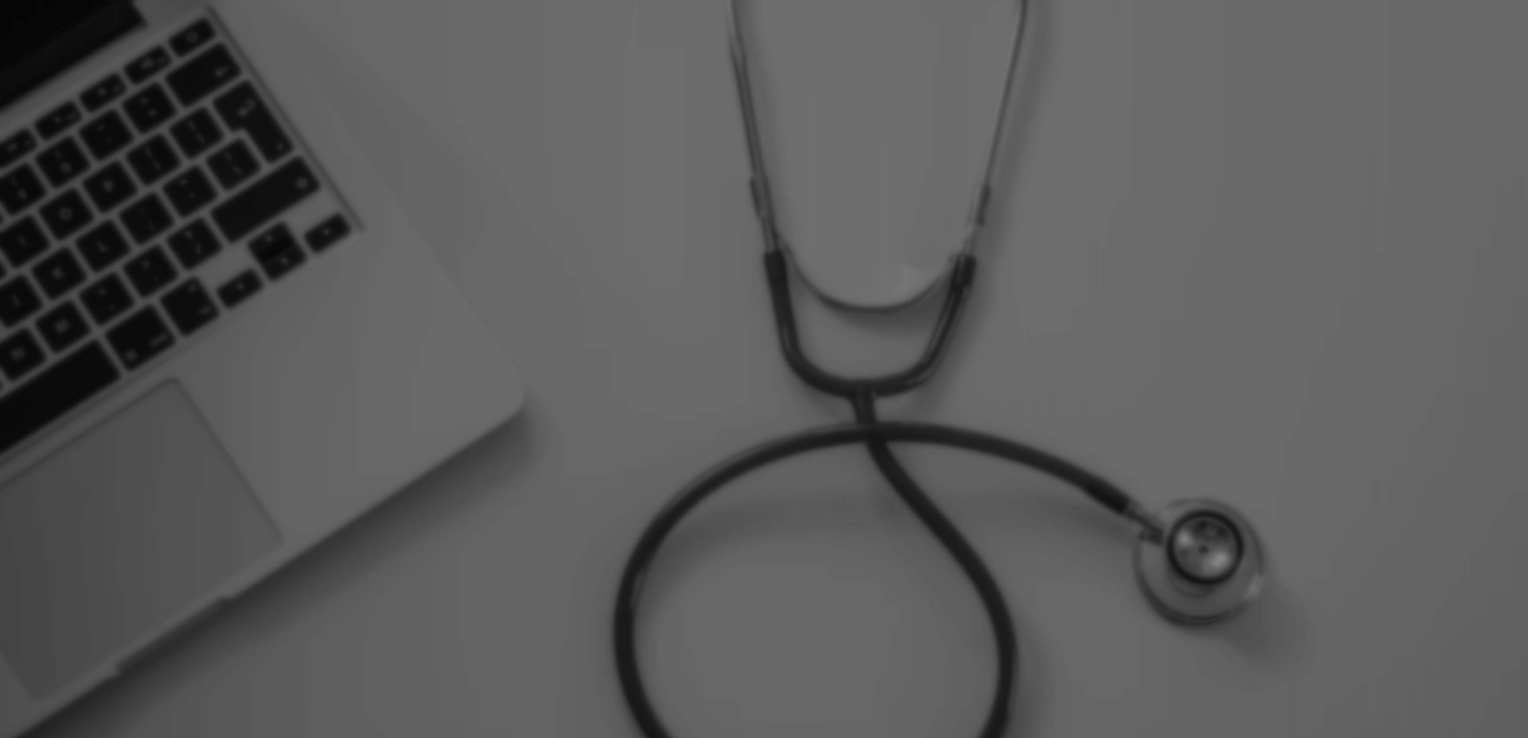 scroll, scrollTop: 0, scrollLeft: 0, axis: both 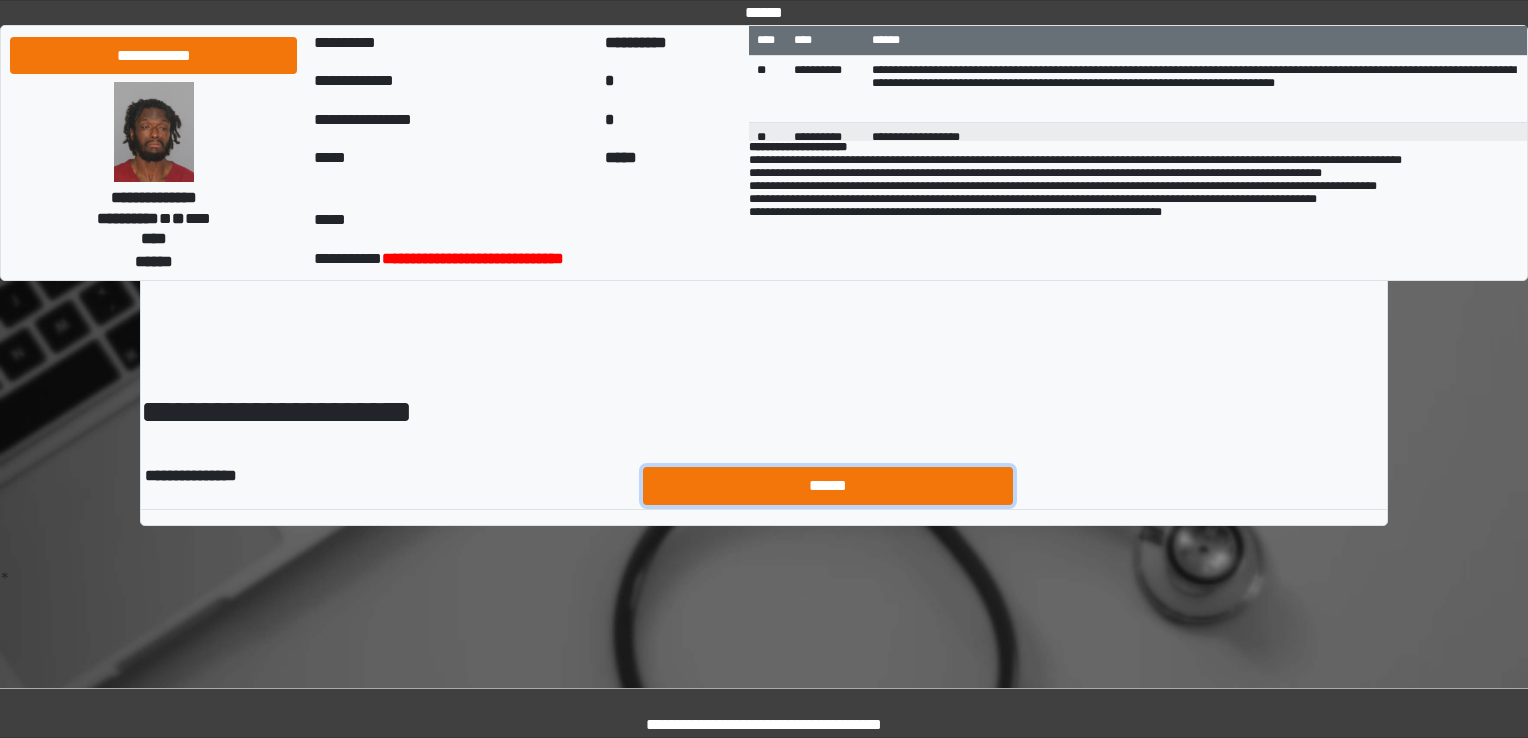 click on "******" at bounding box center (828, 486) 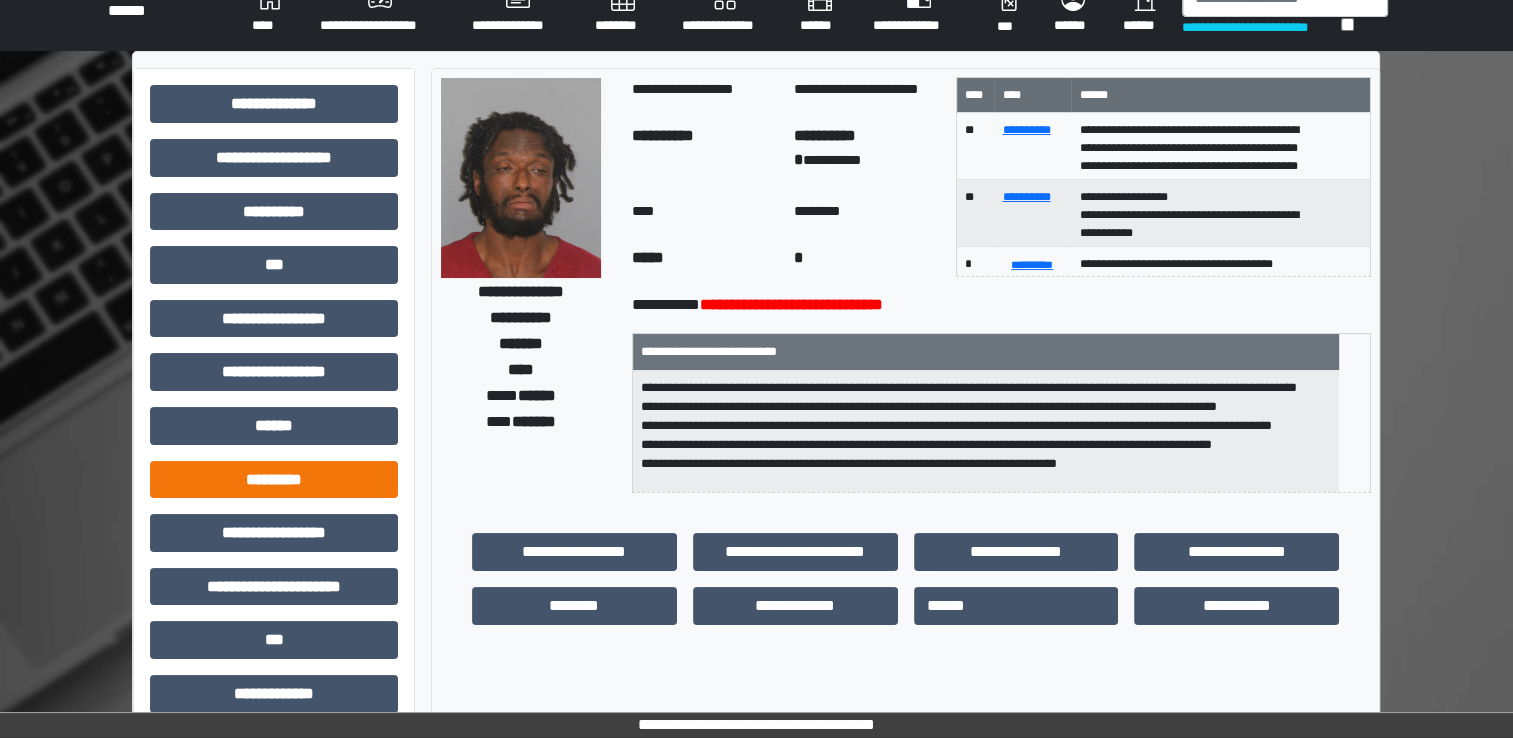 scroll, scrollTop: 28, scrollLeft: 0, axis: vertical 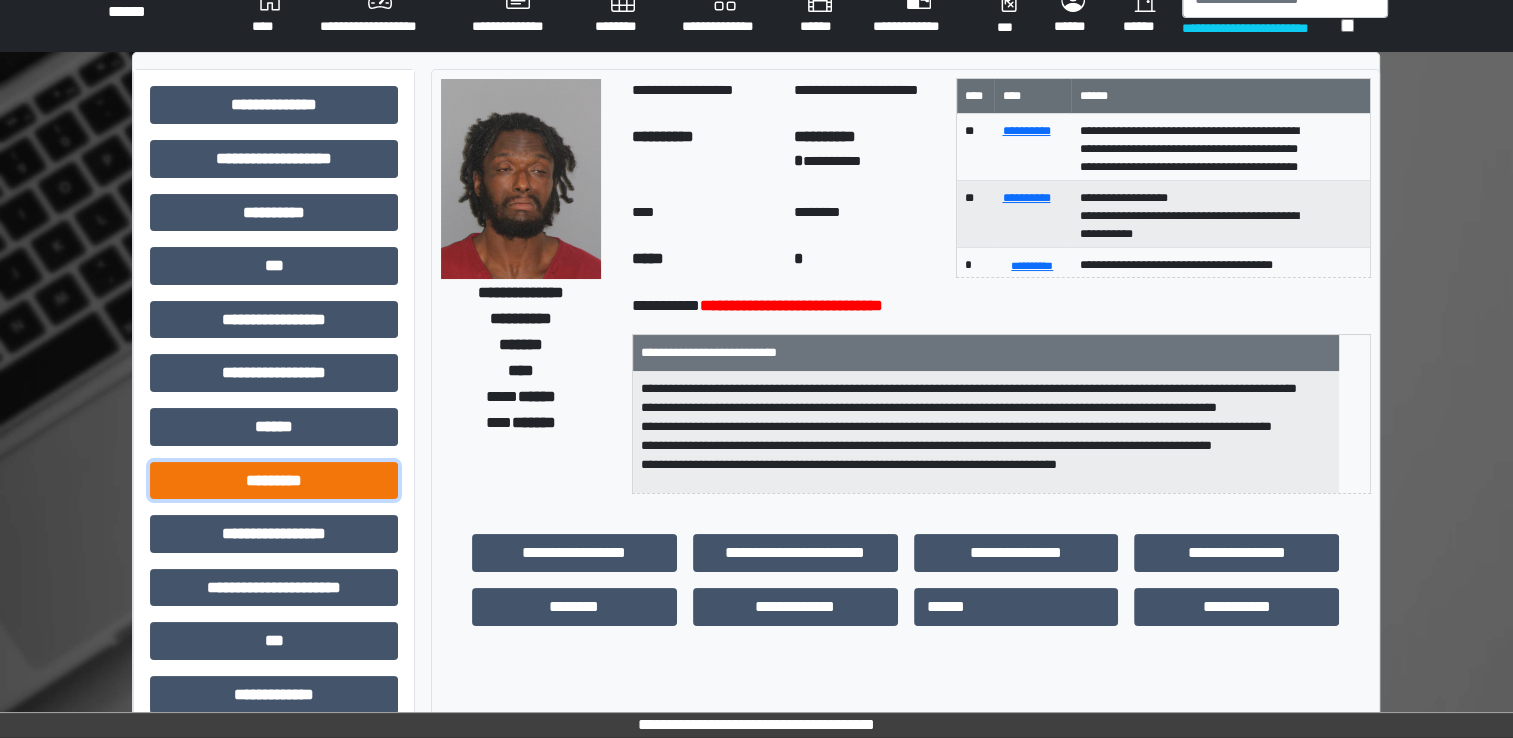 click on "*********" at bounding box center (274, 481) 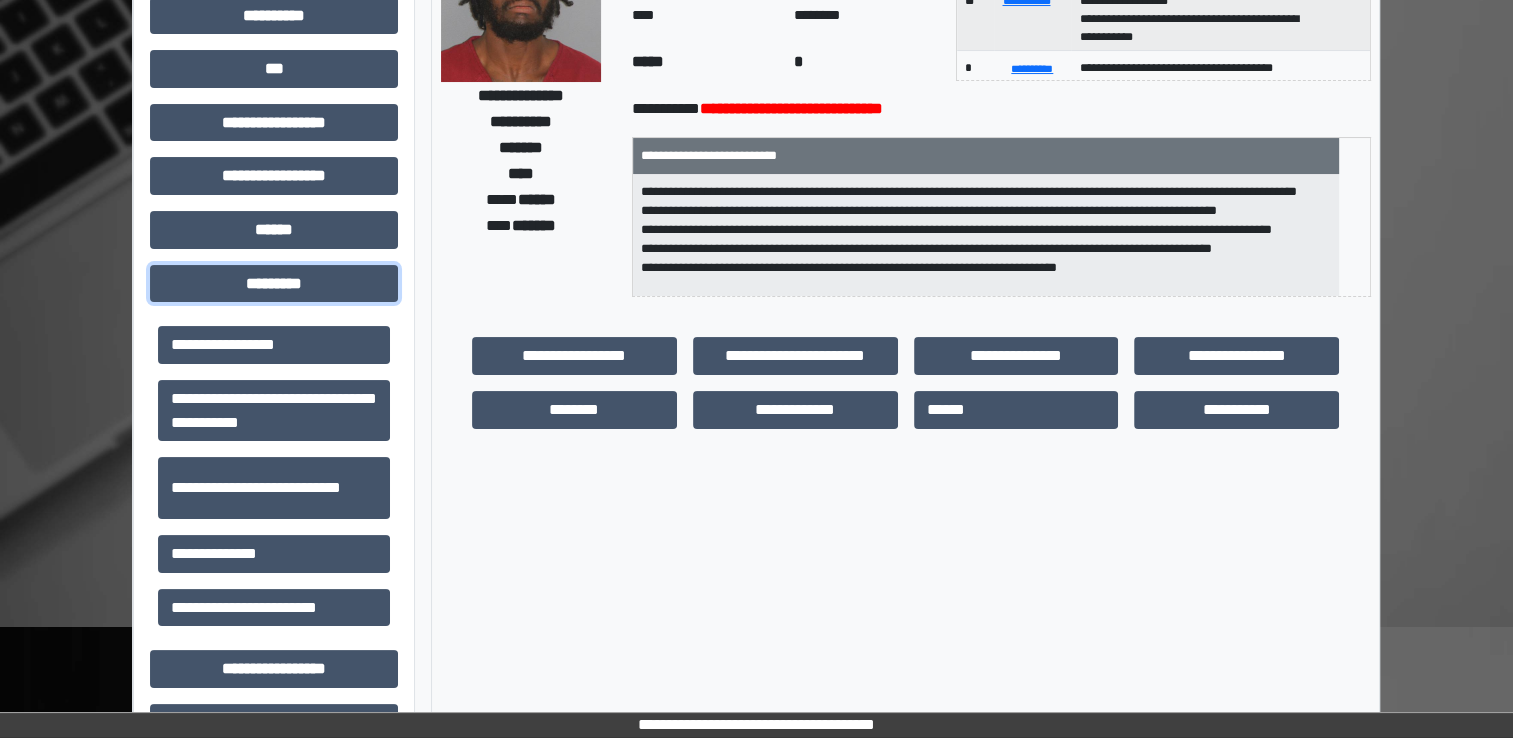 scroll, scrollTop: 228, scrollLeft: 0, axis: vertical 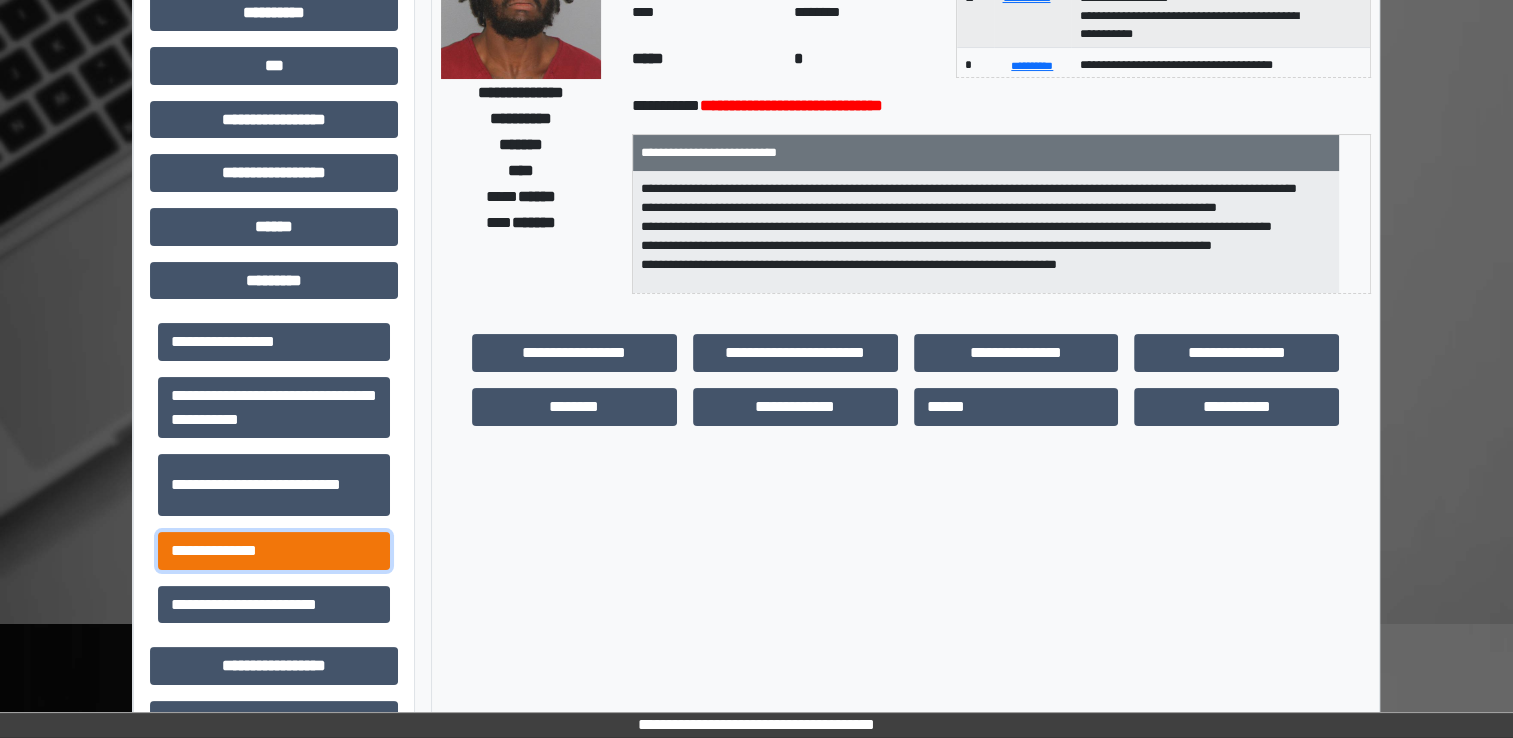 click on "**********" at bounding box center (274, 551) 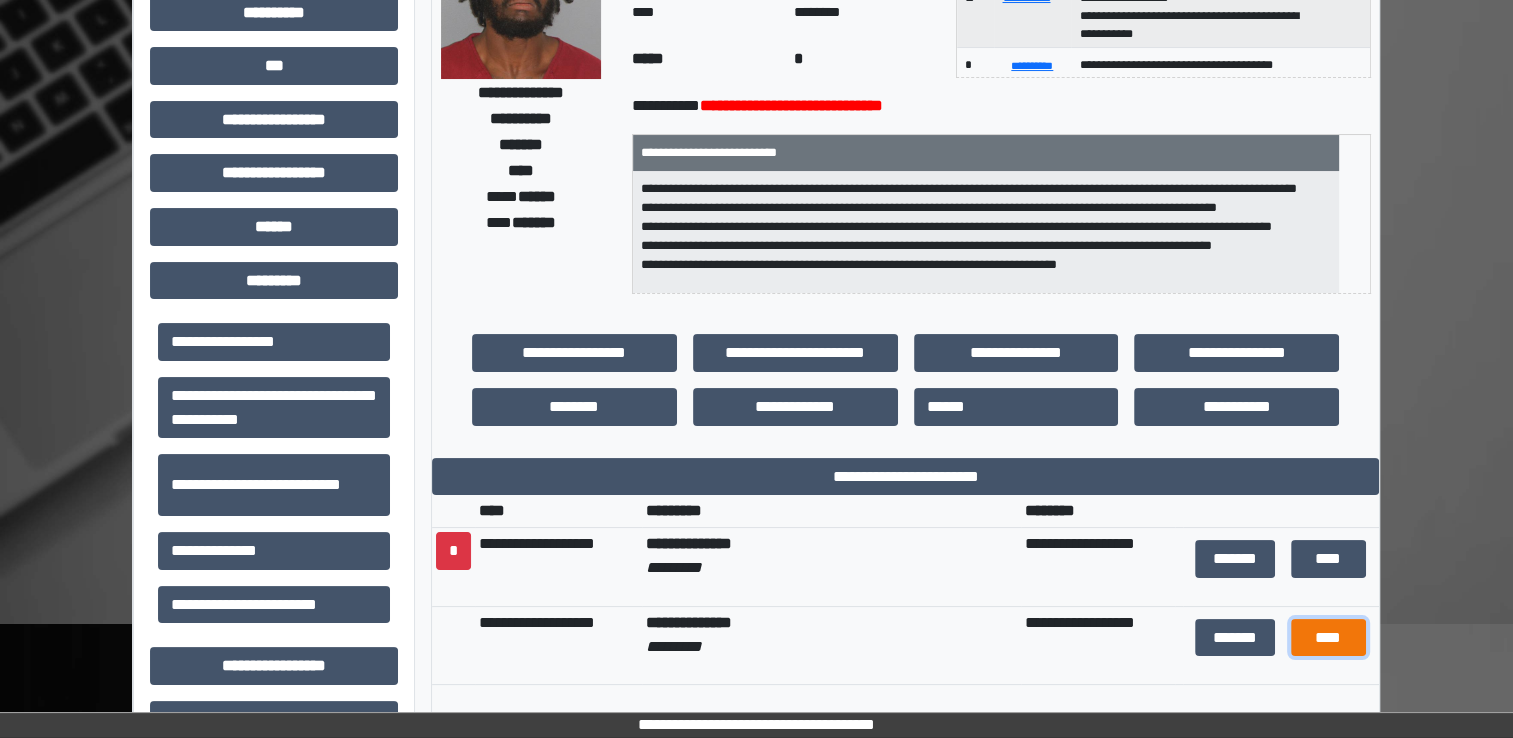 click on "****" at bounding box center [1328, 638] 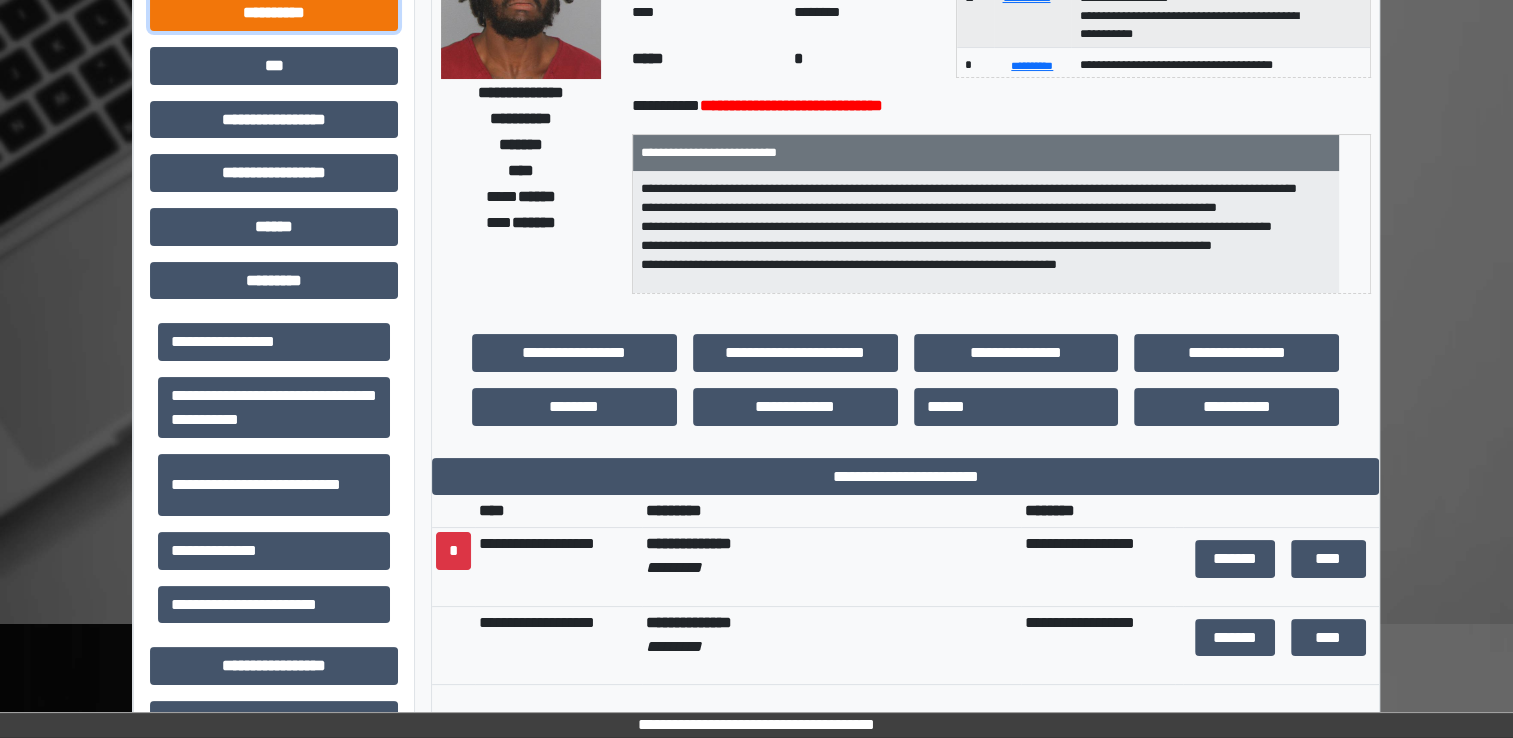 click on "**********" at bounding box center [274, 13] 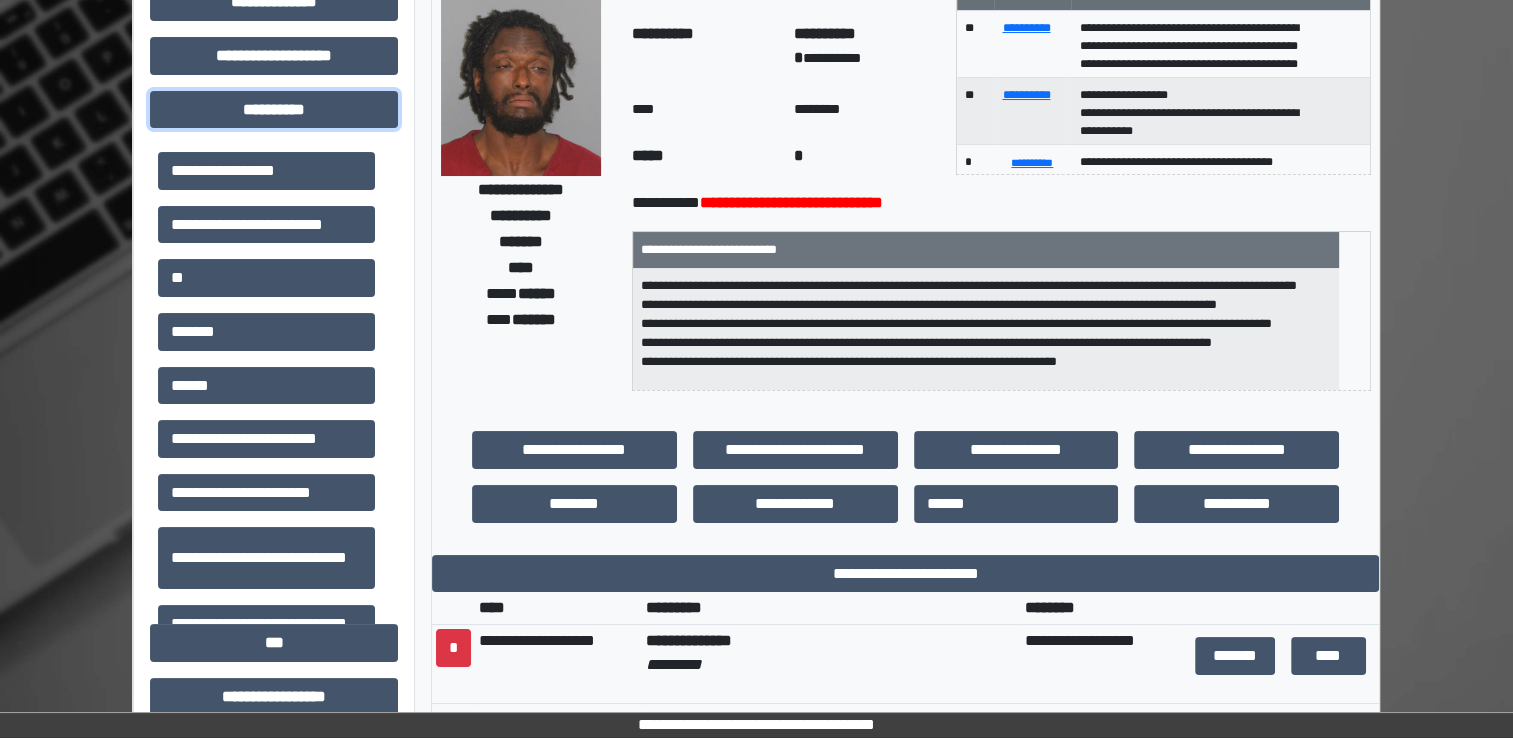 scroll, scrollTop: 128, scrollLeft: 0, axis: vertical 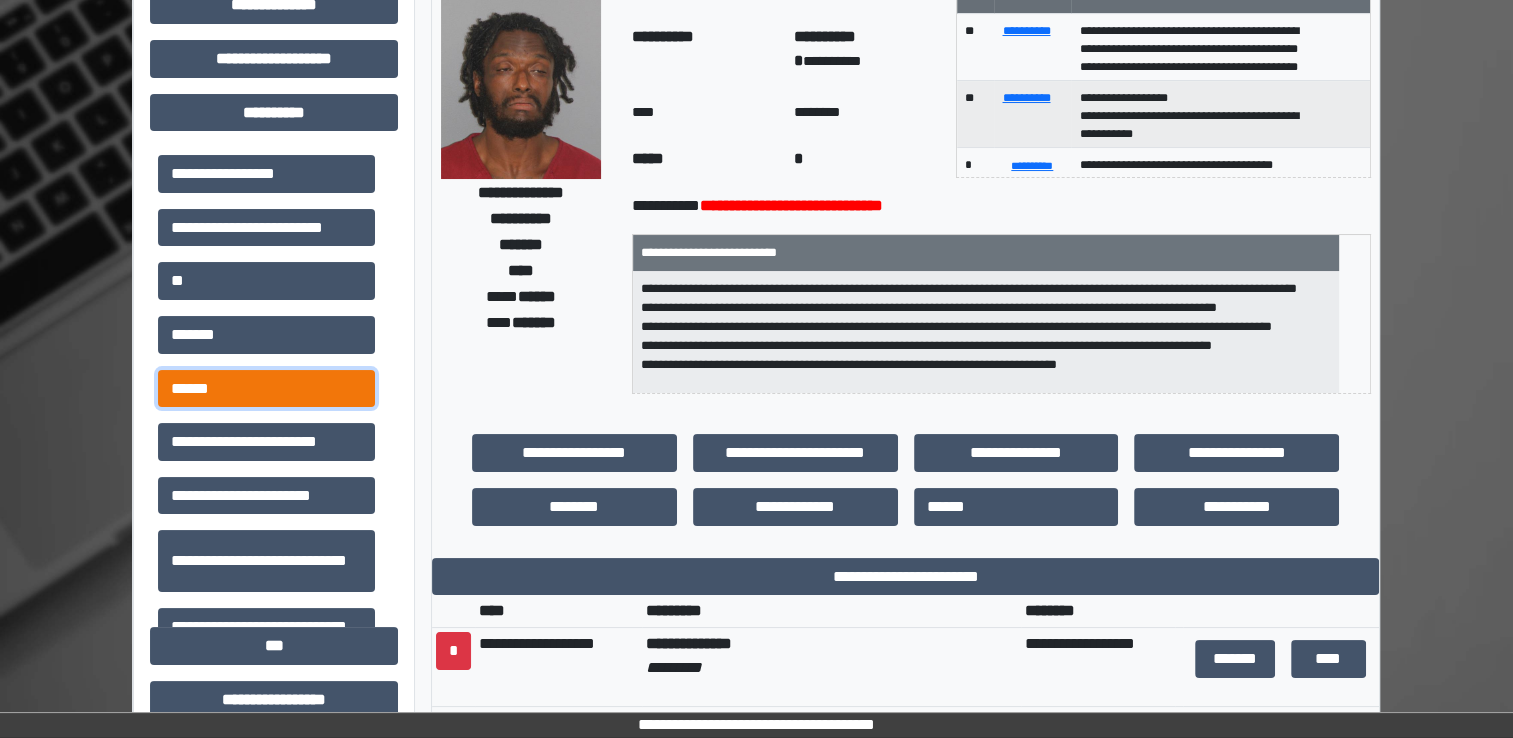 click on "******" at bounding box center [266, 389] 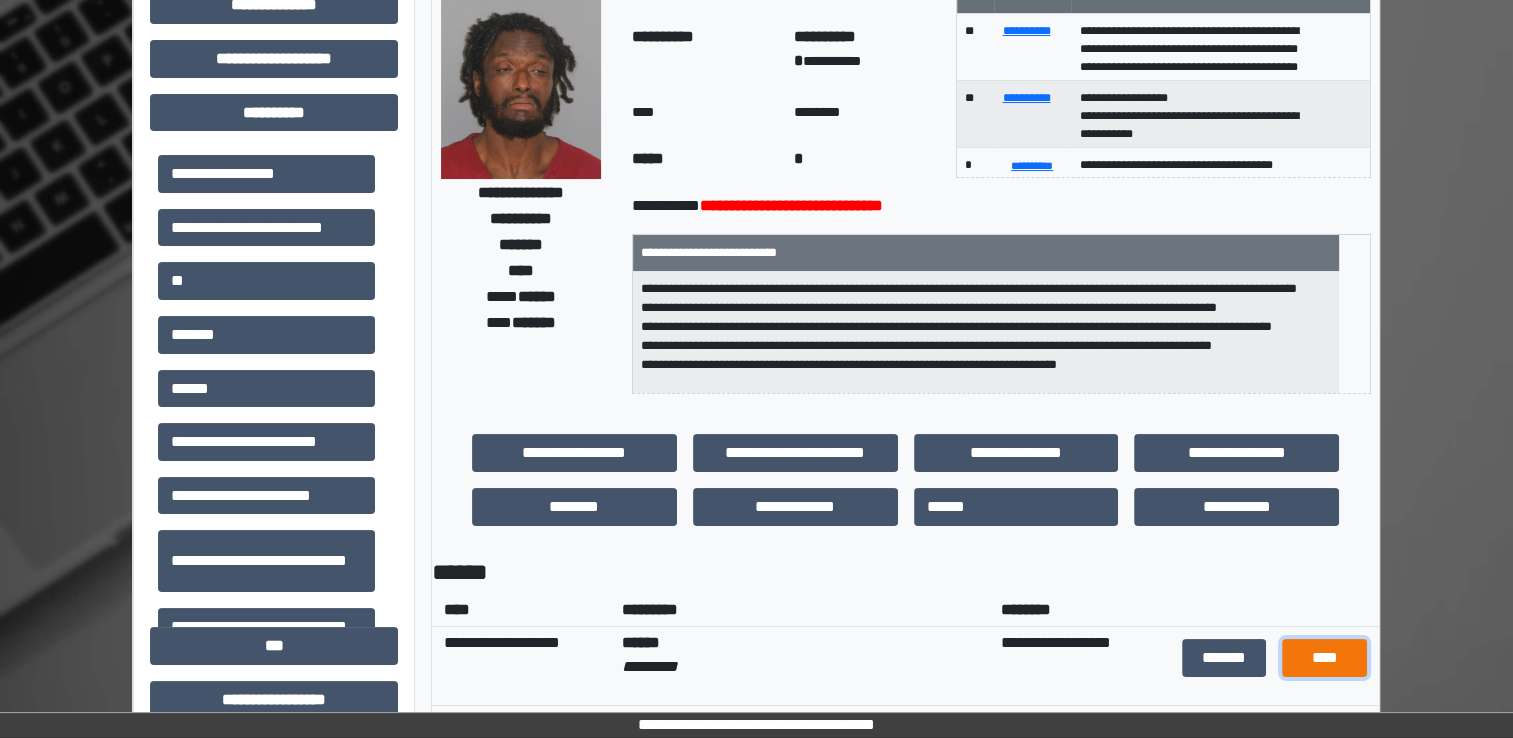 click on "****" at bounding box center [1324, 658] 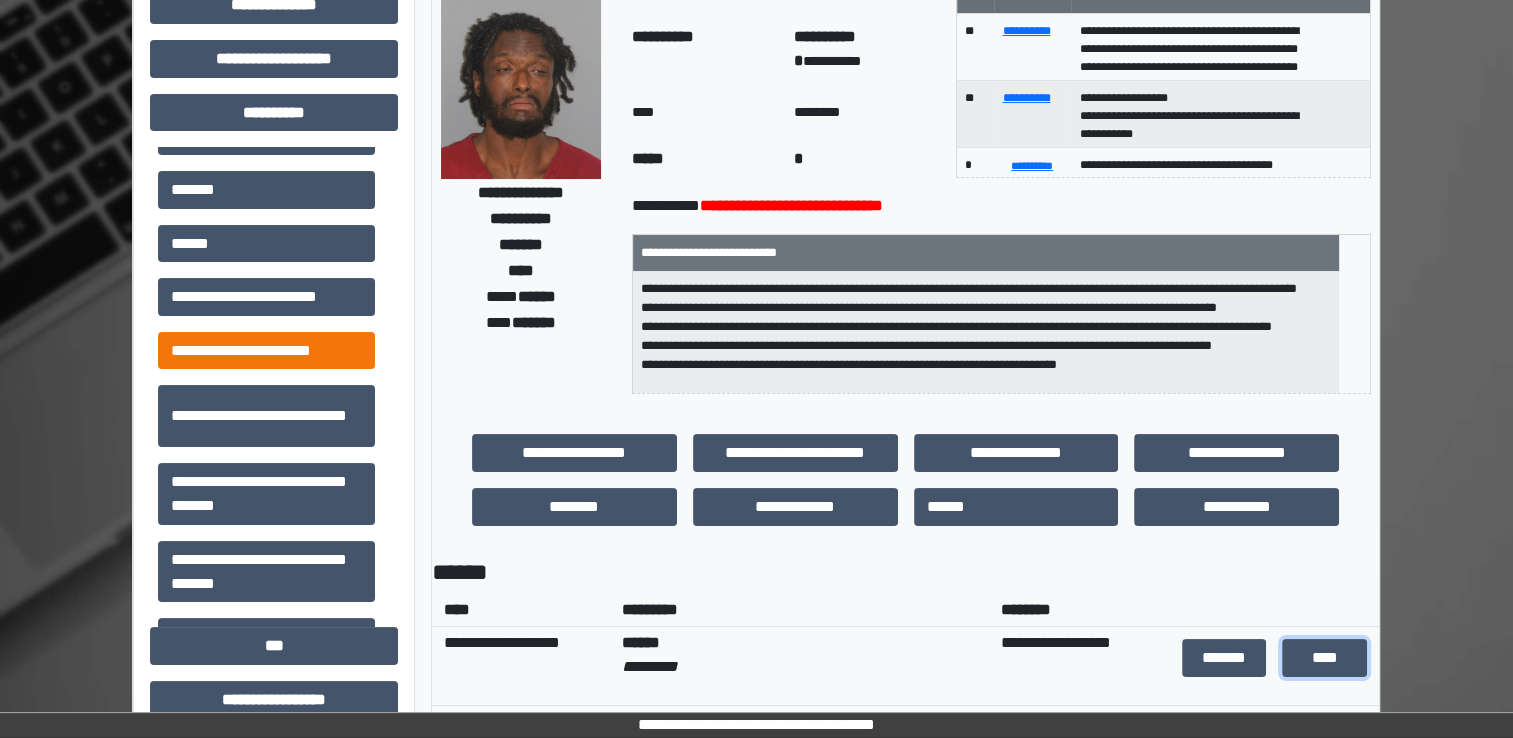 scroll, scrollTop: 197, scrollLeft: 0, axis: vertical 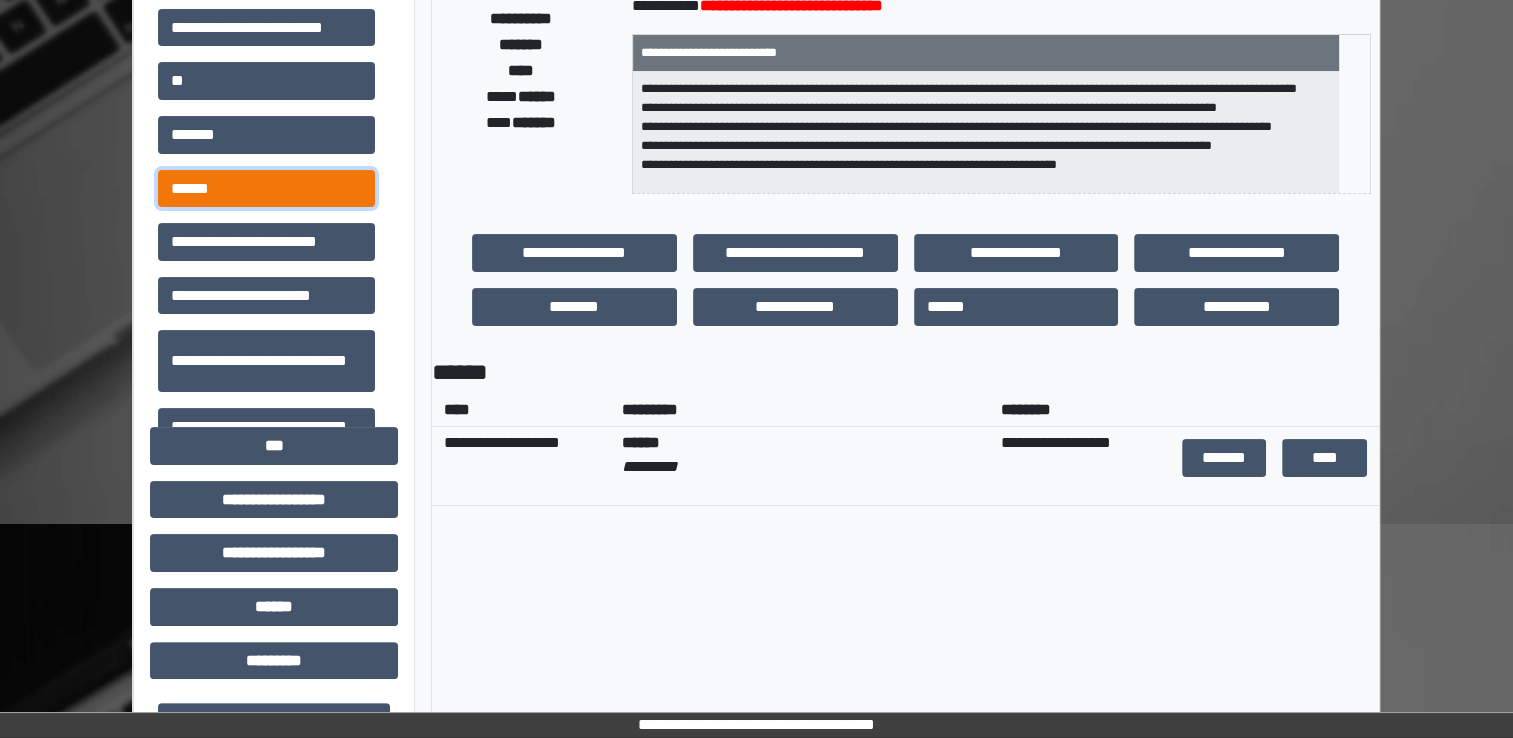 click on "******" at bounding box center (266, 189) 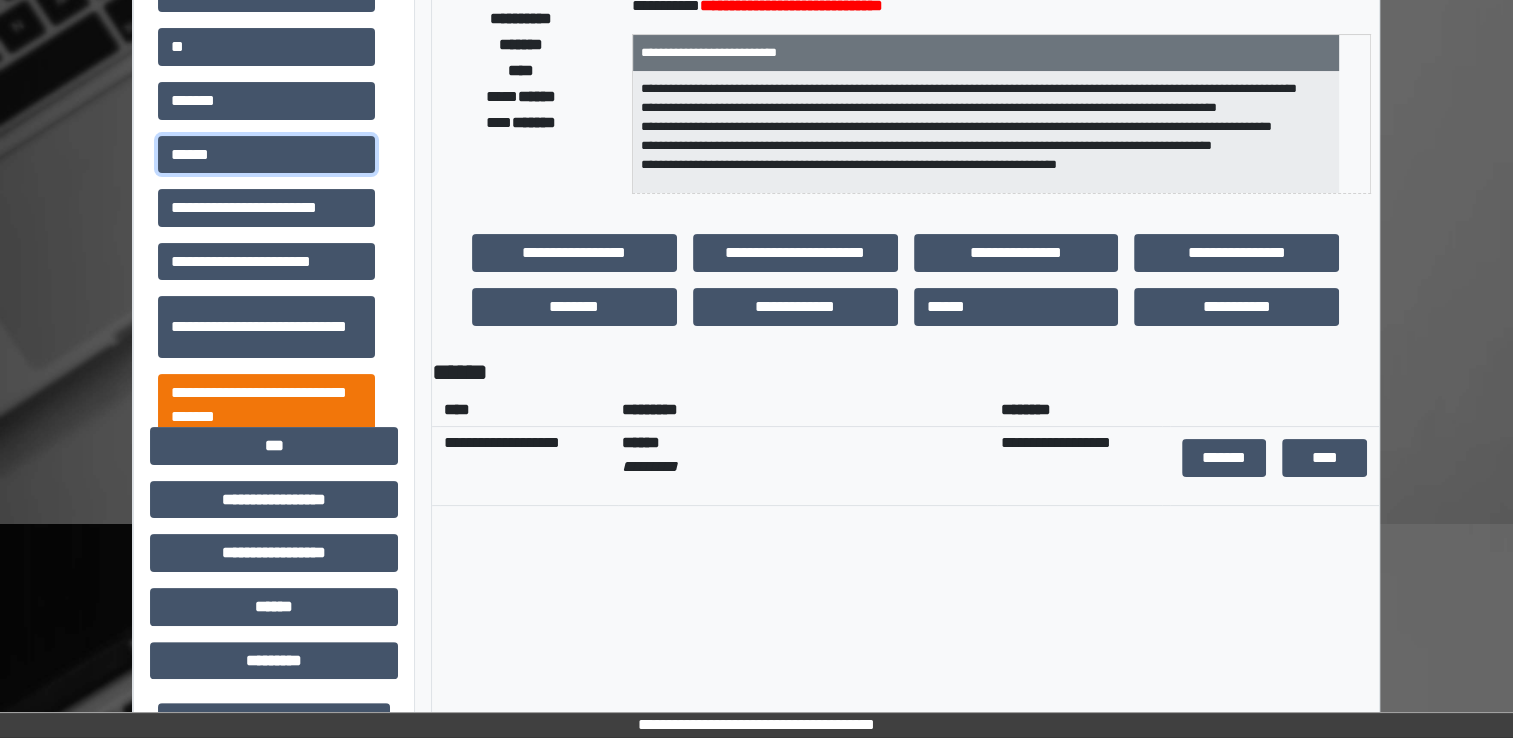 scroll, scrollTop: 197, scrollLeft: 0, axis: vertical 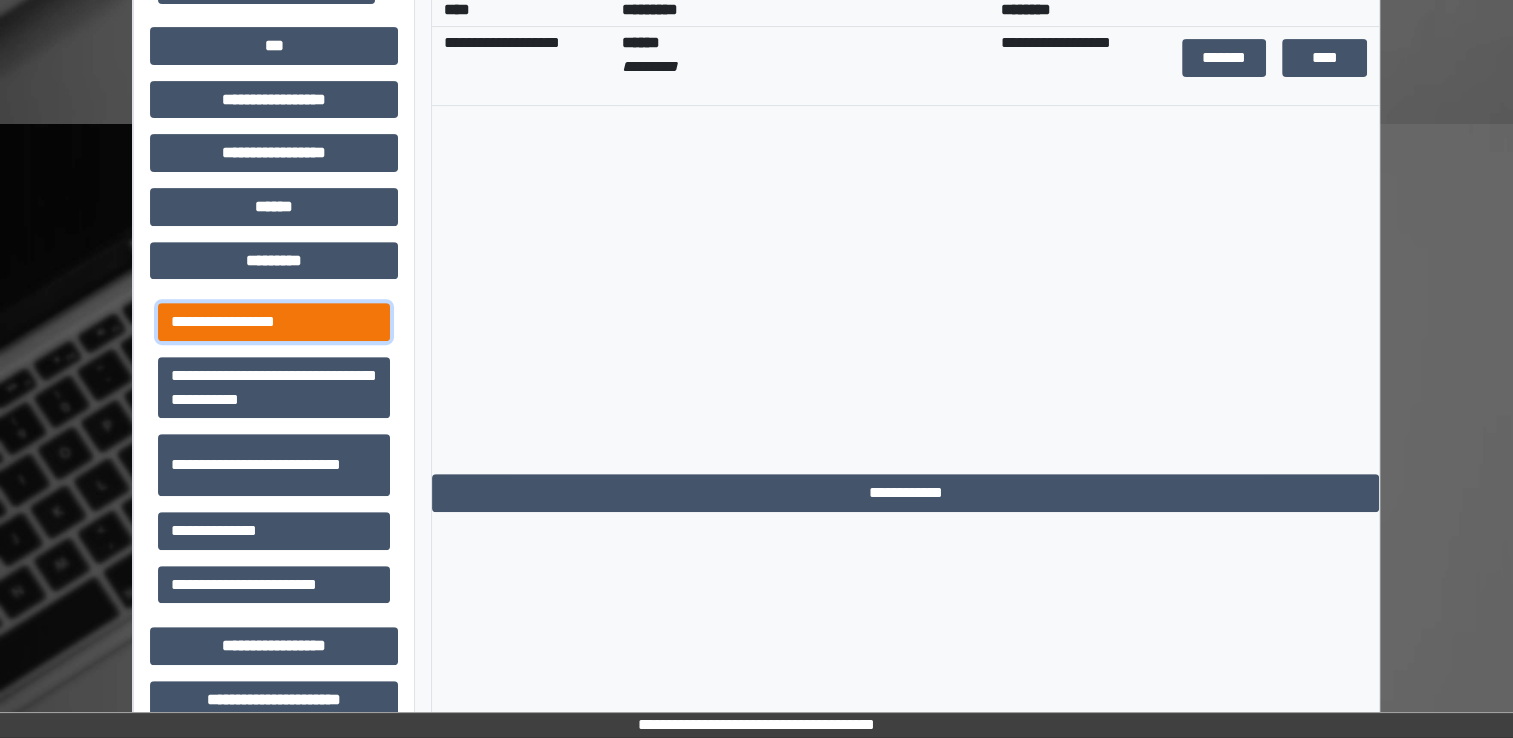 click on "**********" at bounding box center [274, 322] 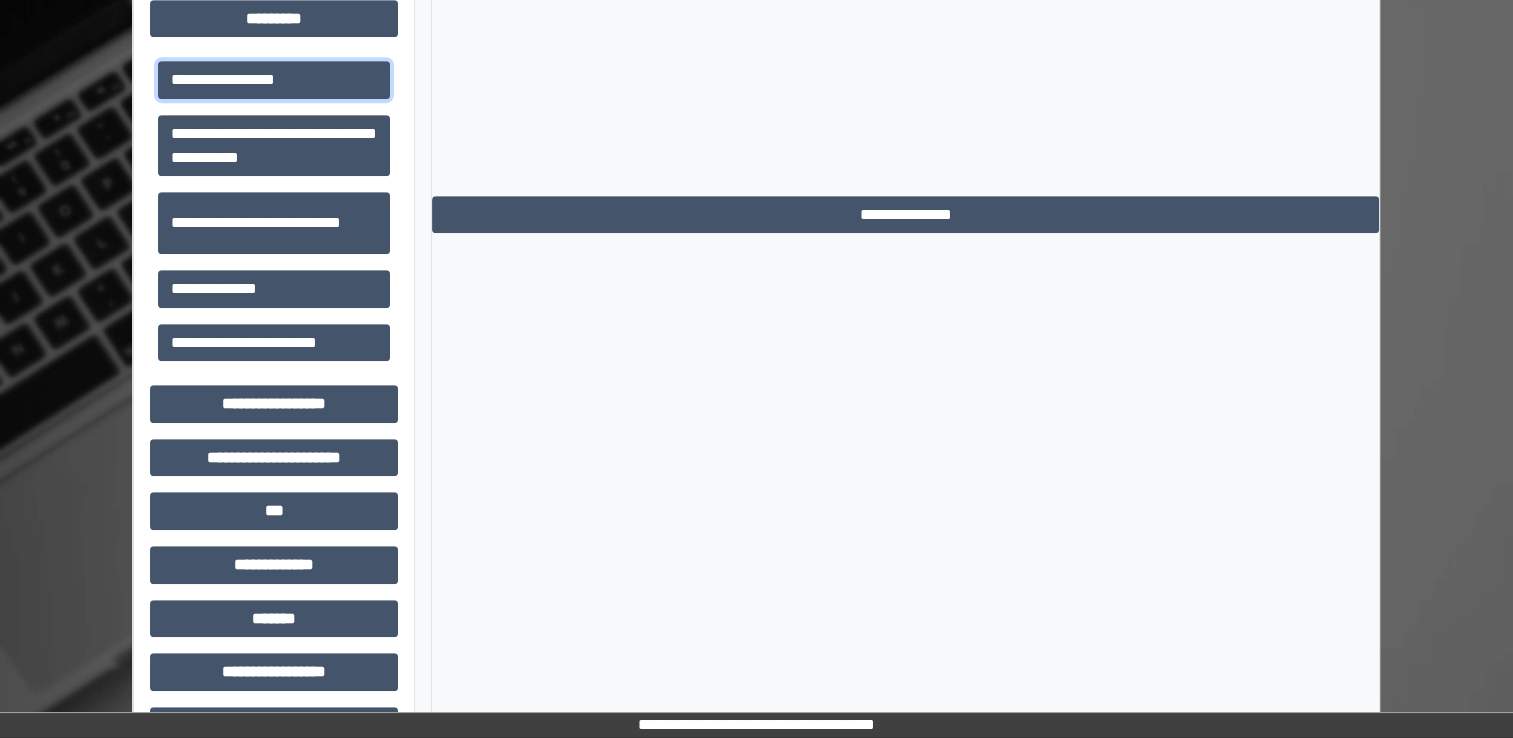 scroll, scrollTop: 1028, scrollLeft: 0, axis: vertical 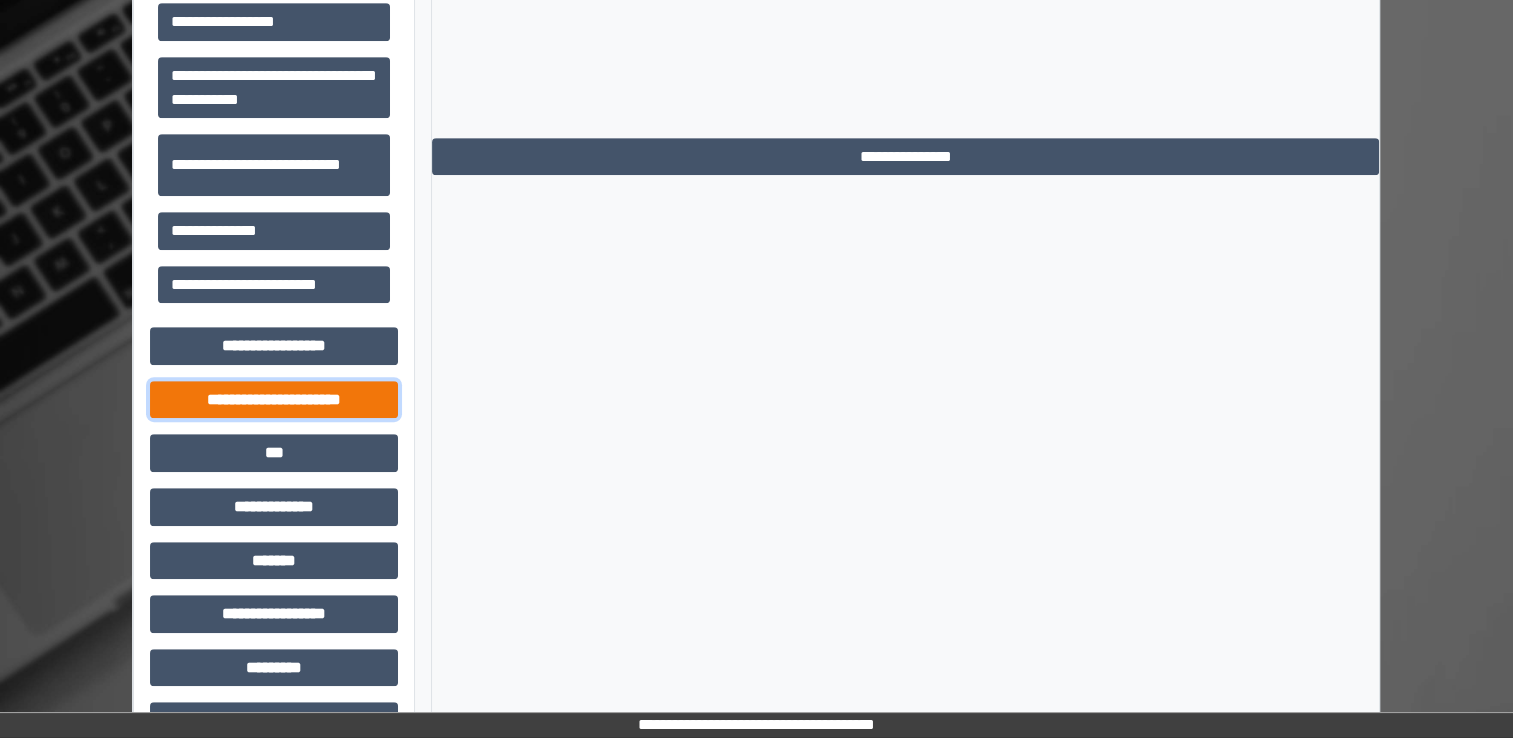 click on "**********" at bounding box center (274, 400) 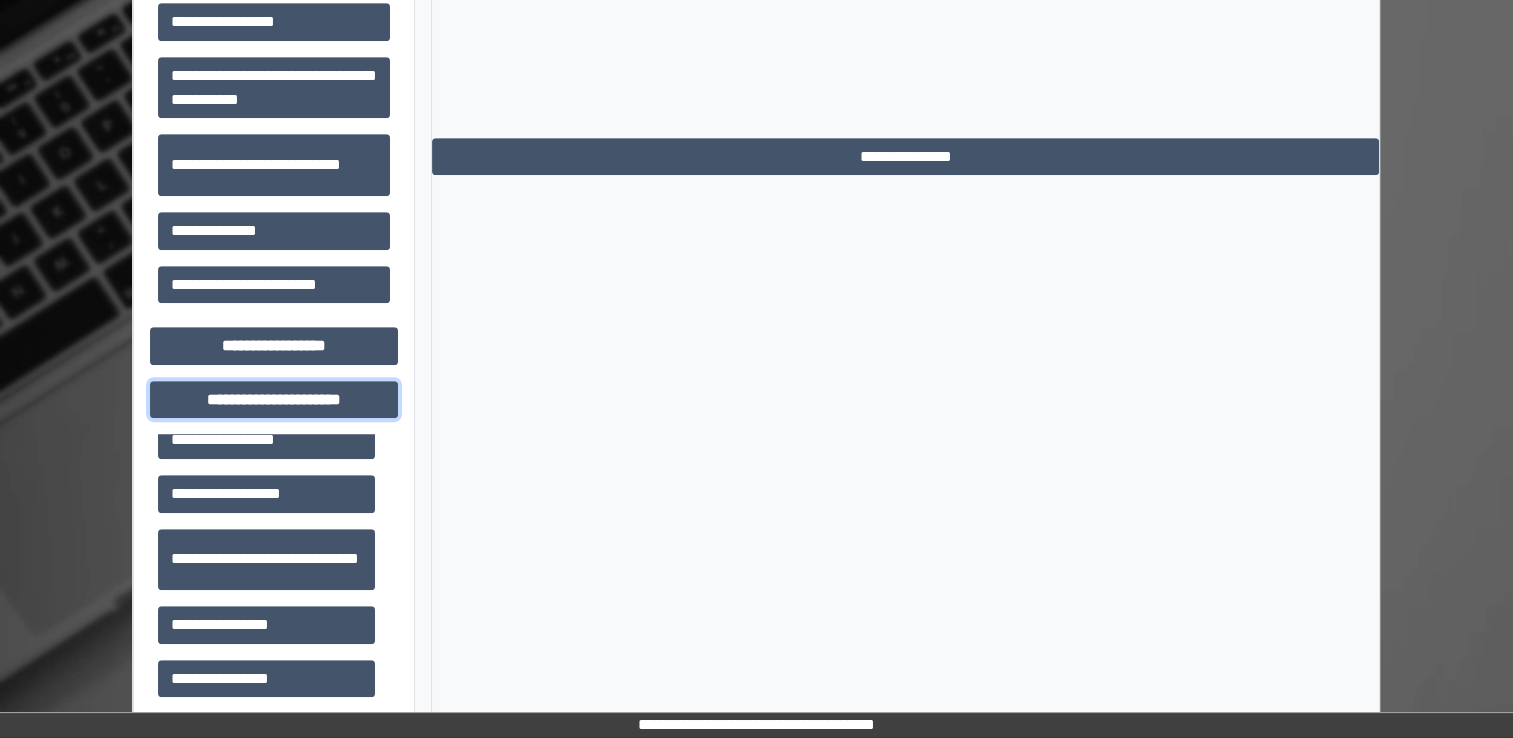 scroll, scrollTop: 42, scrollLeft: 0, axis: vertical 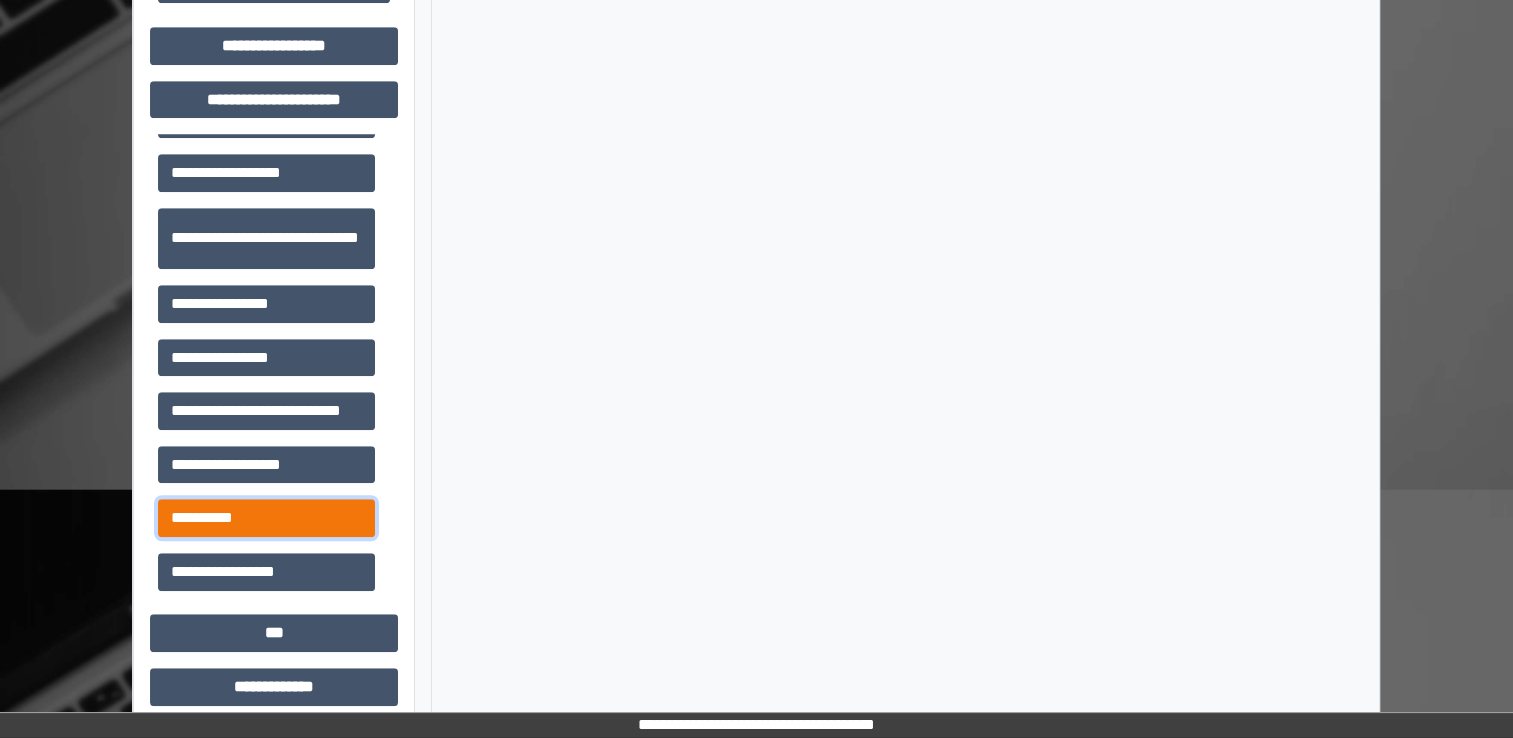 click on "**********" at bounding box center [266, 518] 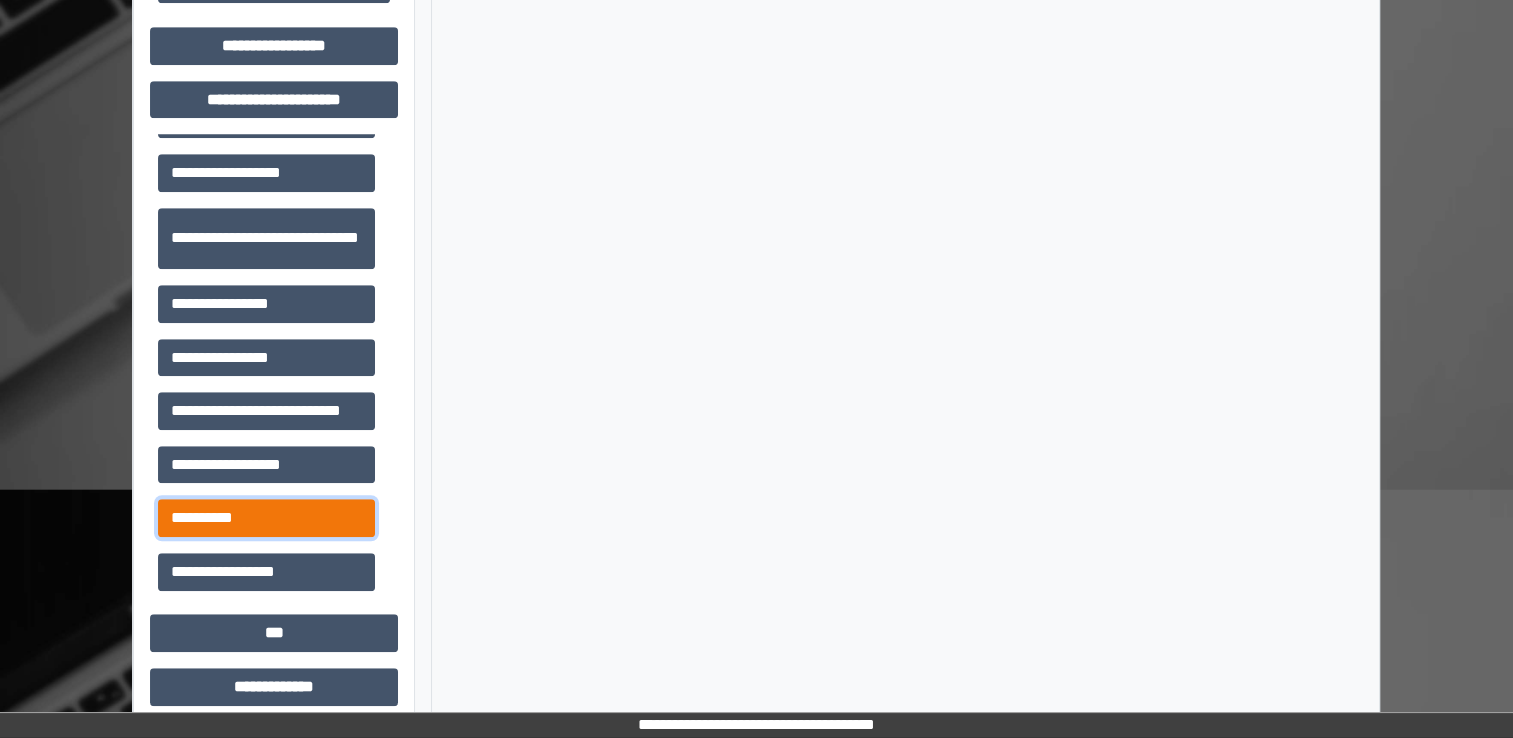 click on "**********" at bounding box center (266, 518) 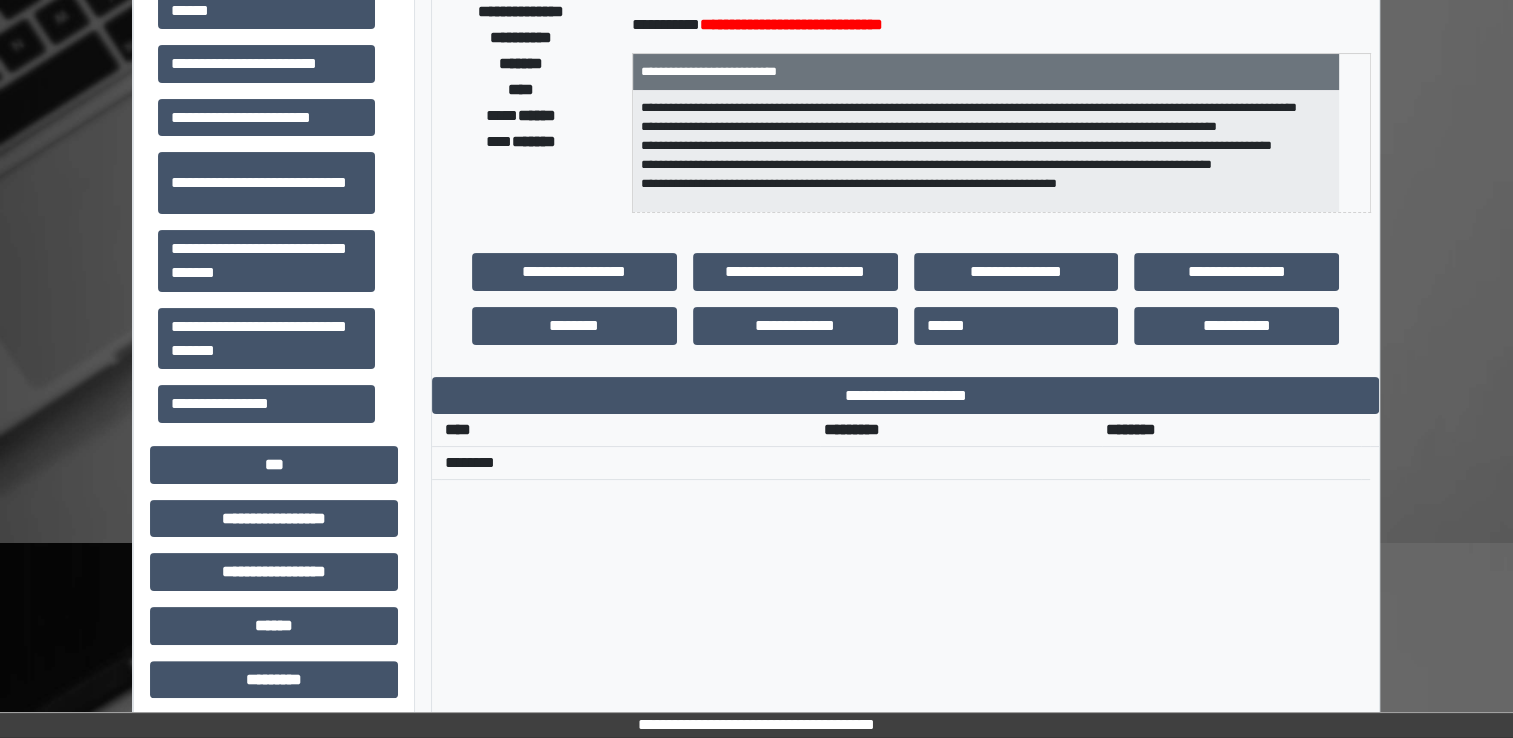 scroll, scrollTop: 228, scrollLeft: 0, axis: vertical 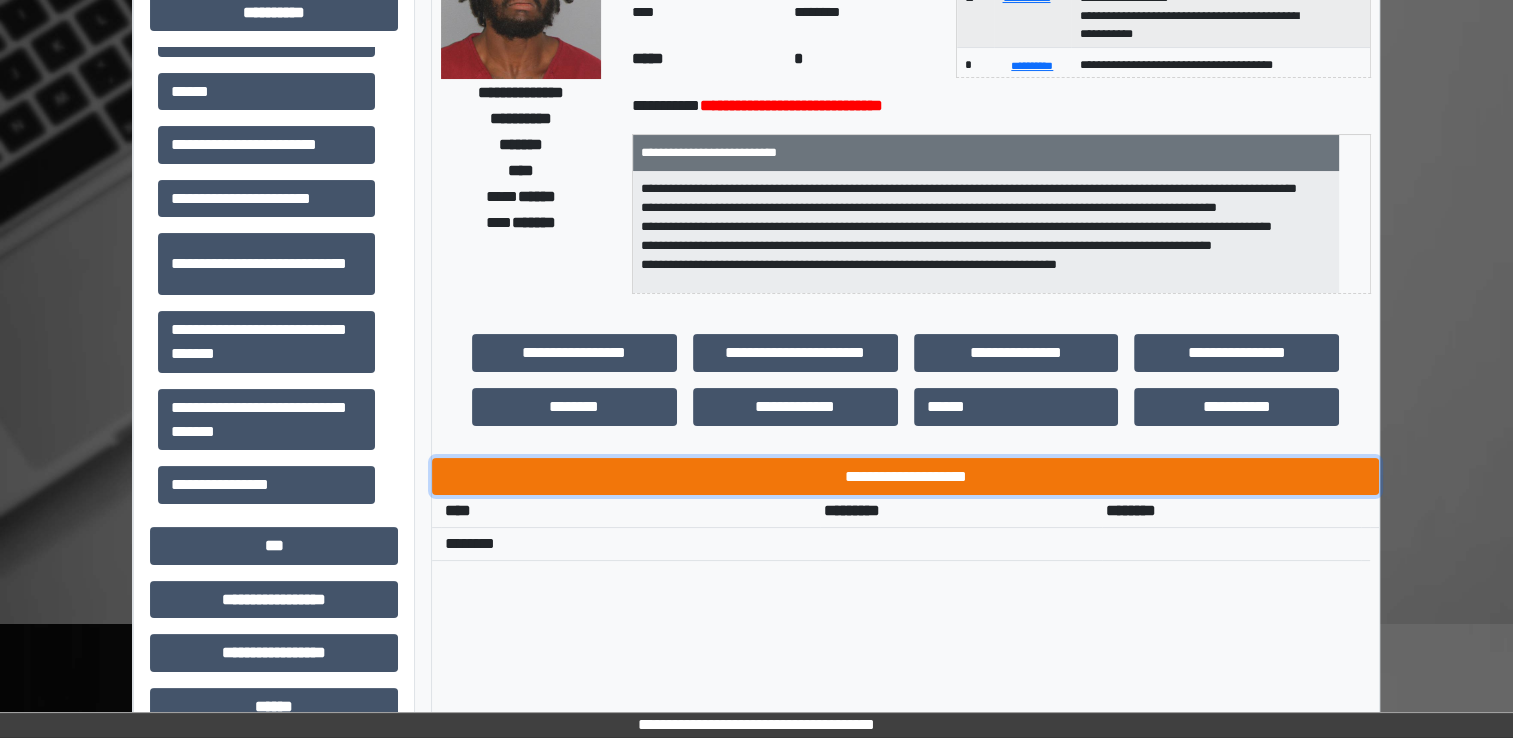 click on "**********" at bounding box center (905, 477) 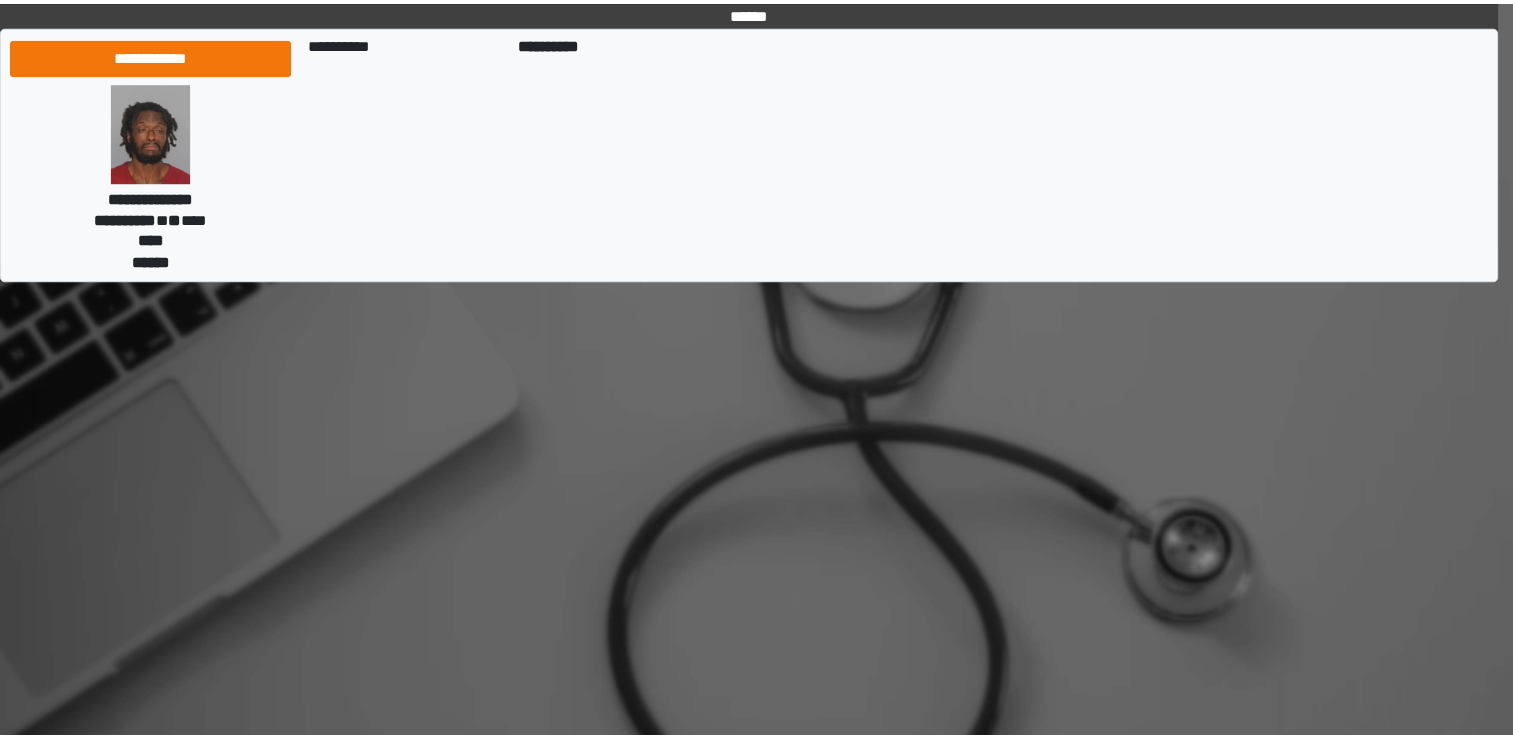scroll, scrollTop: 0, scrollLeft: 0, axis: both 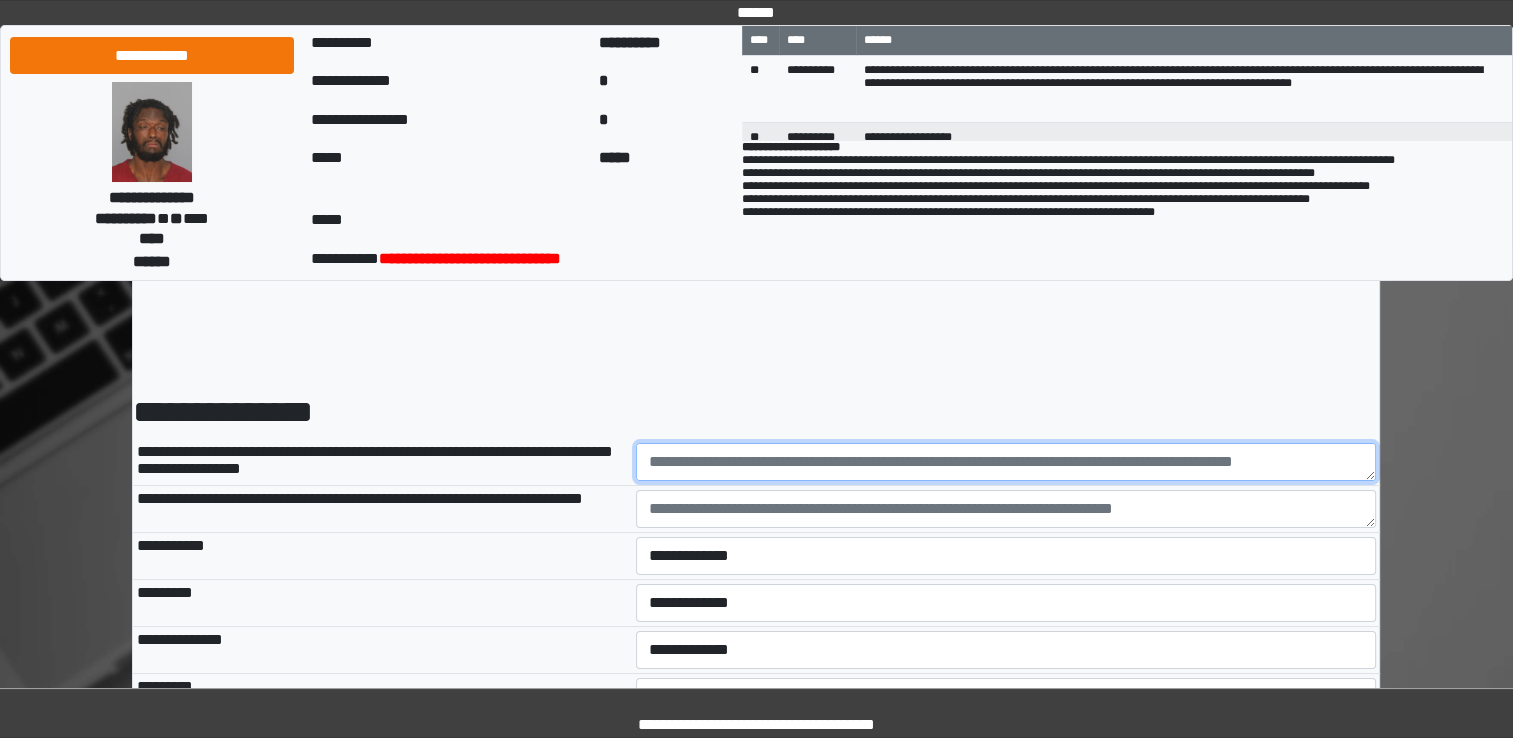 click at bounding box center (1006, 462) 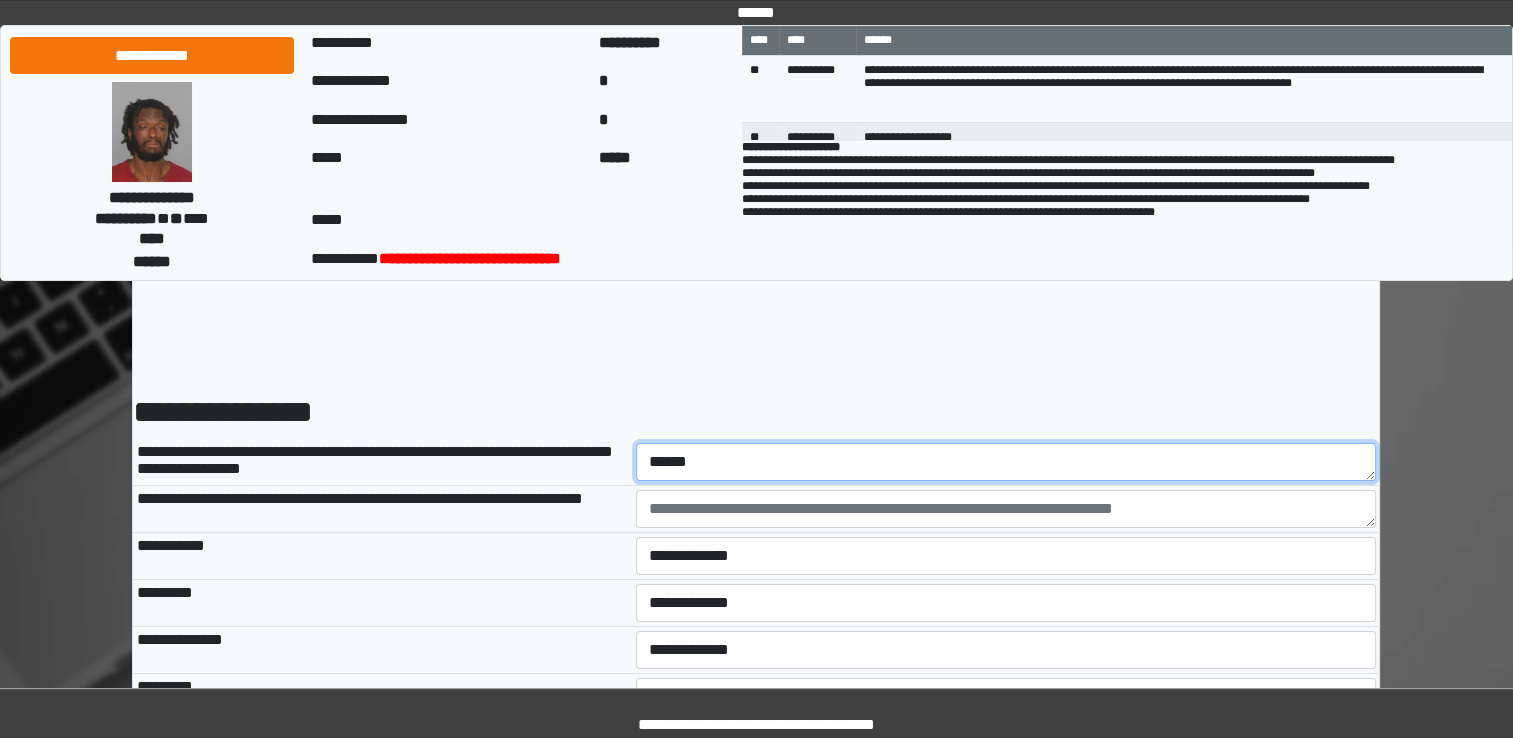 type on "******" 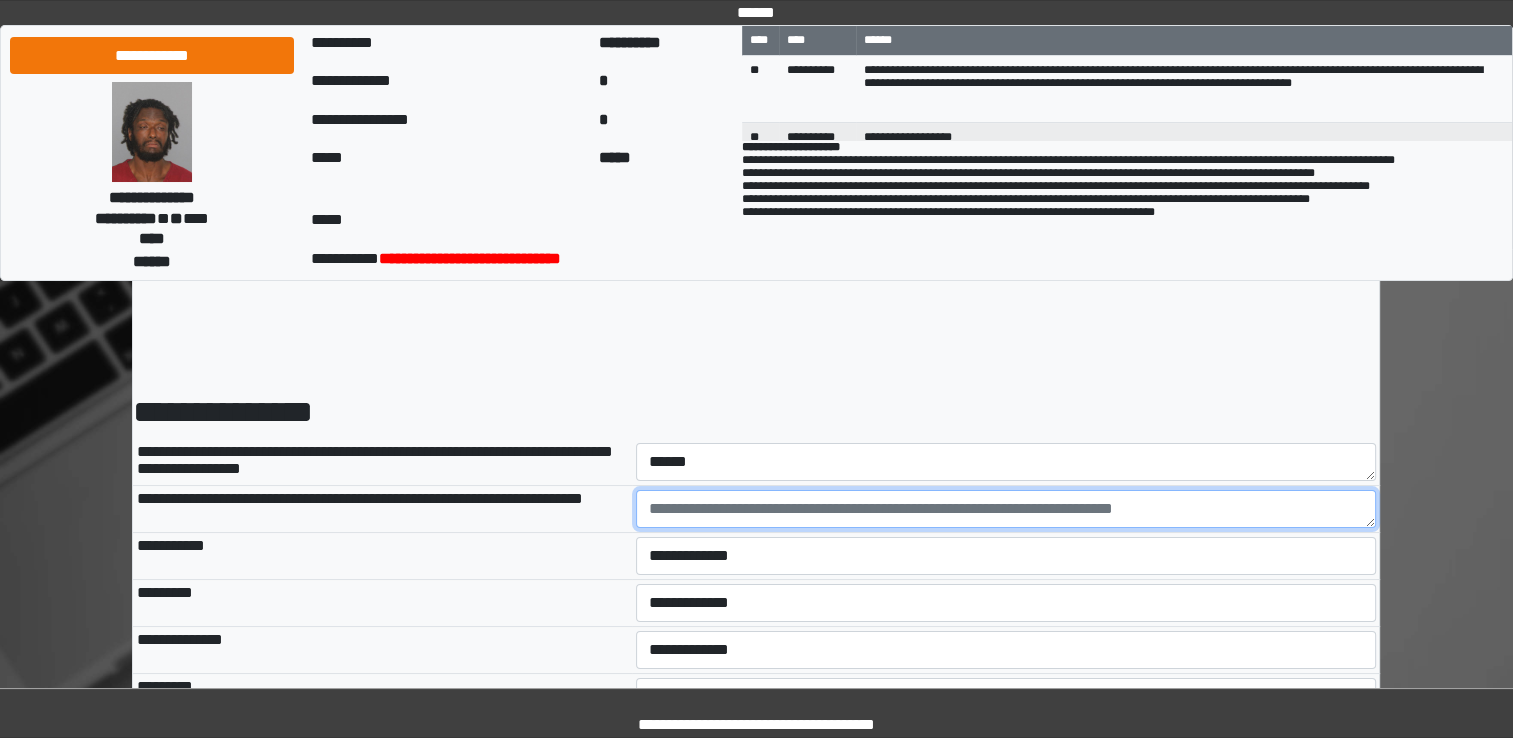click at bounding box center (1006, 509) 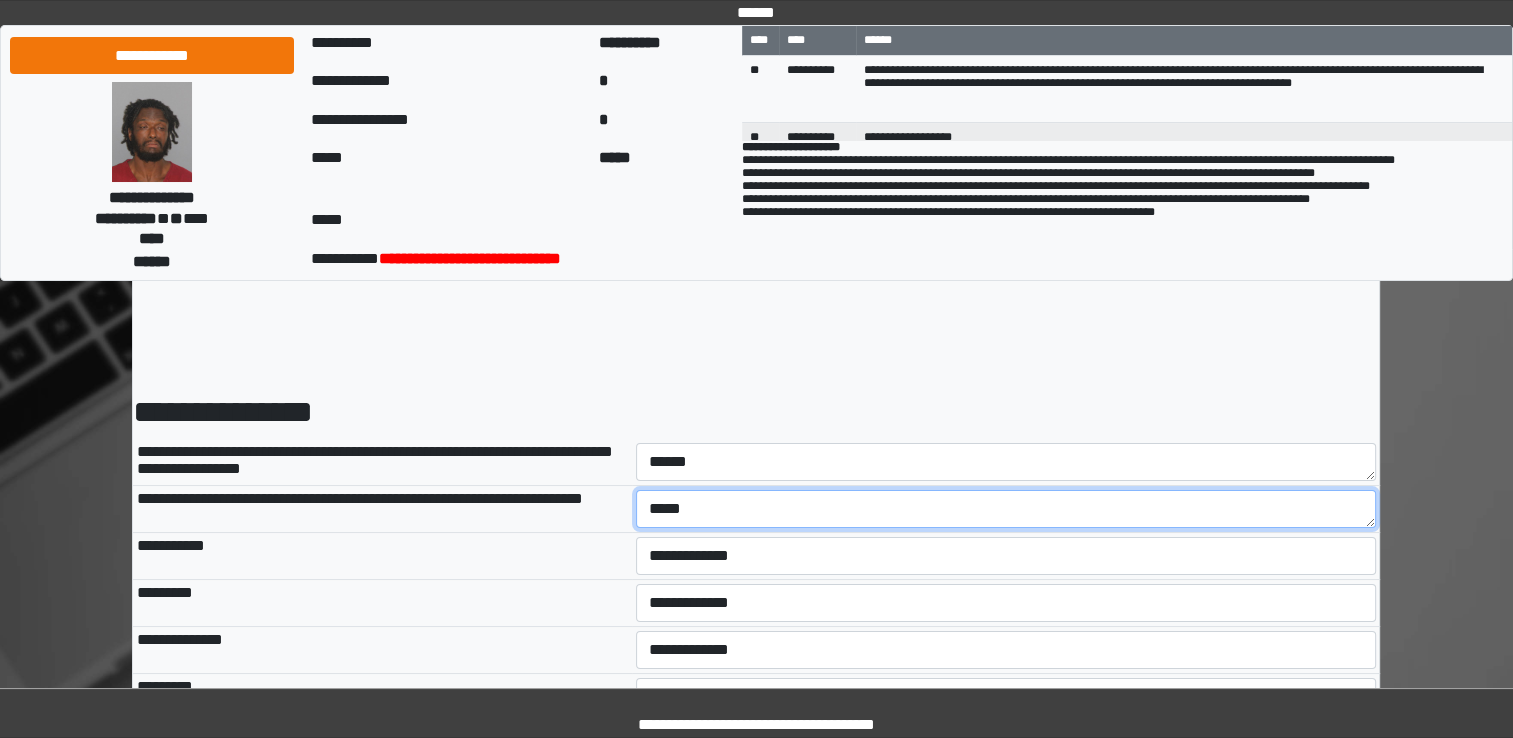 type on "*****" 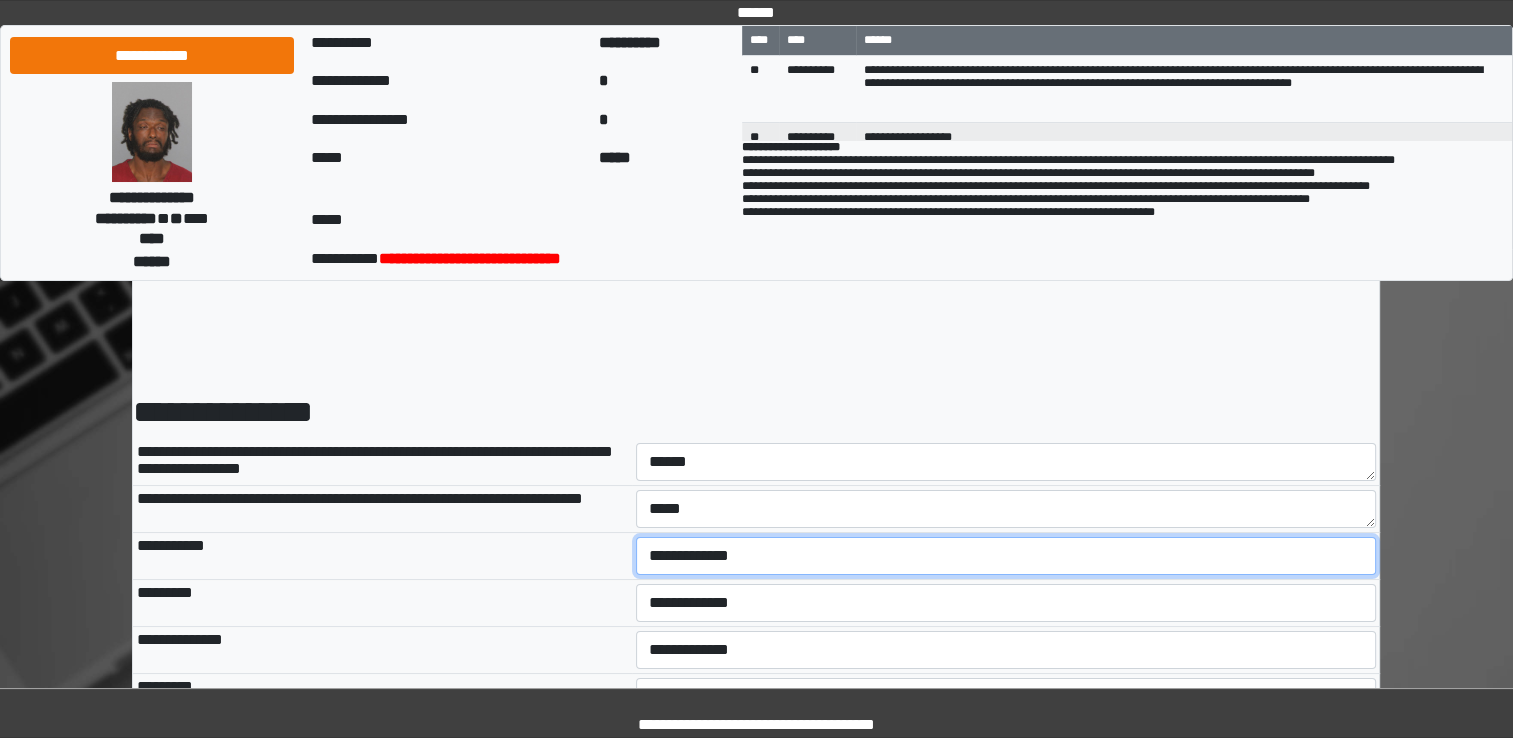 click on "**********" at bounding box center [1006, 556] 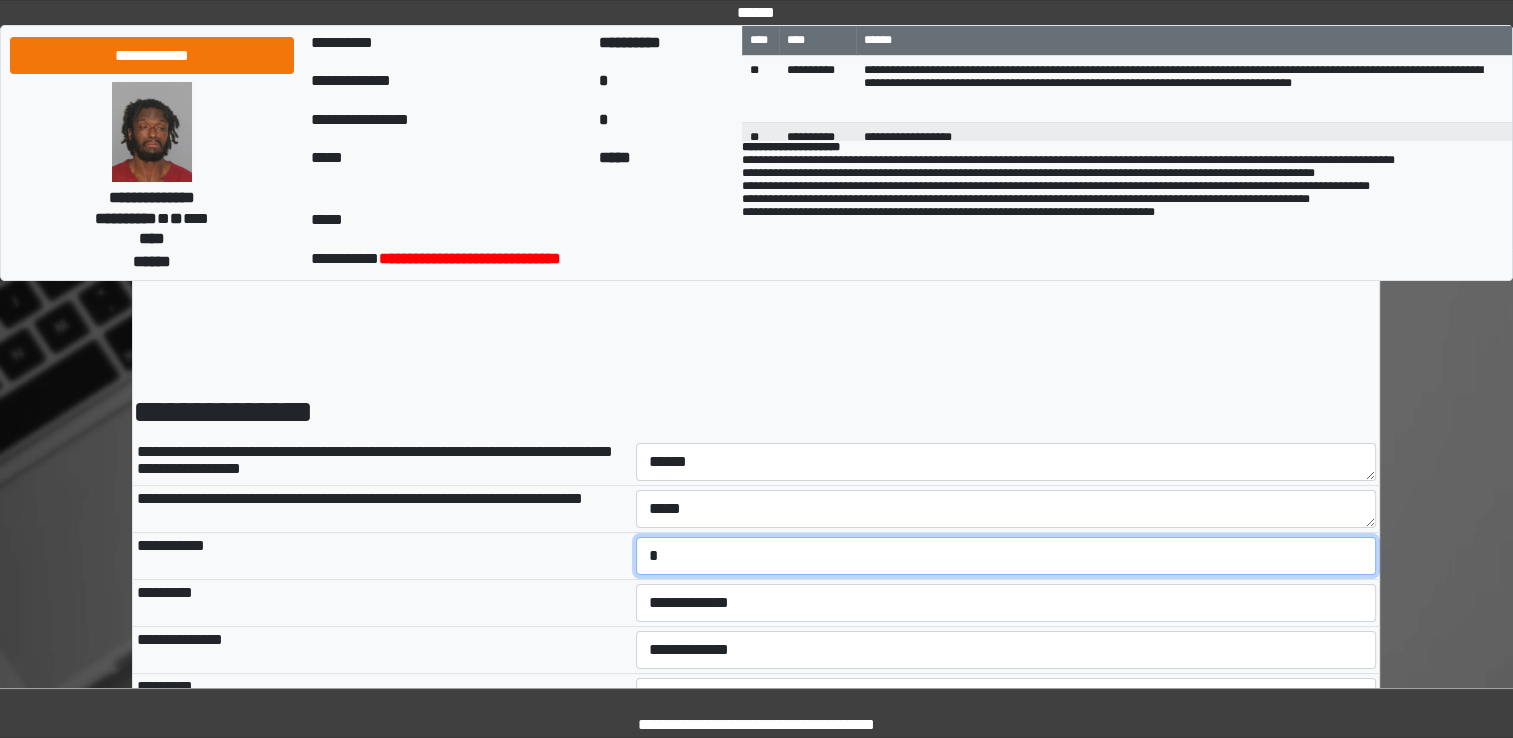click on "**********" at bounding box center [1006, 556] 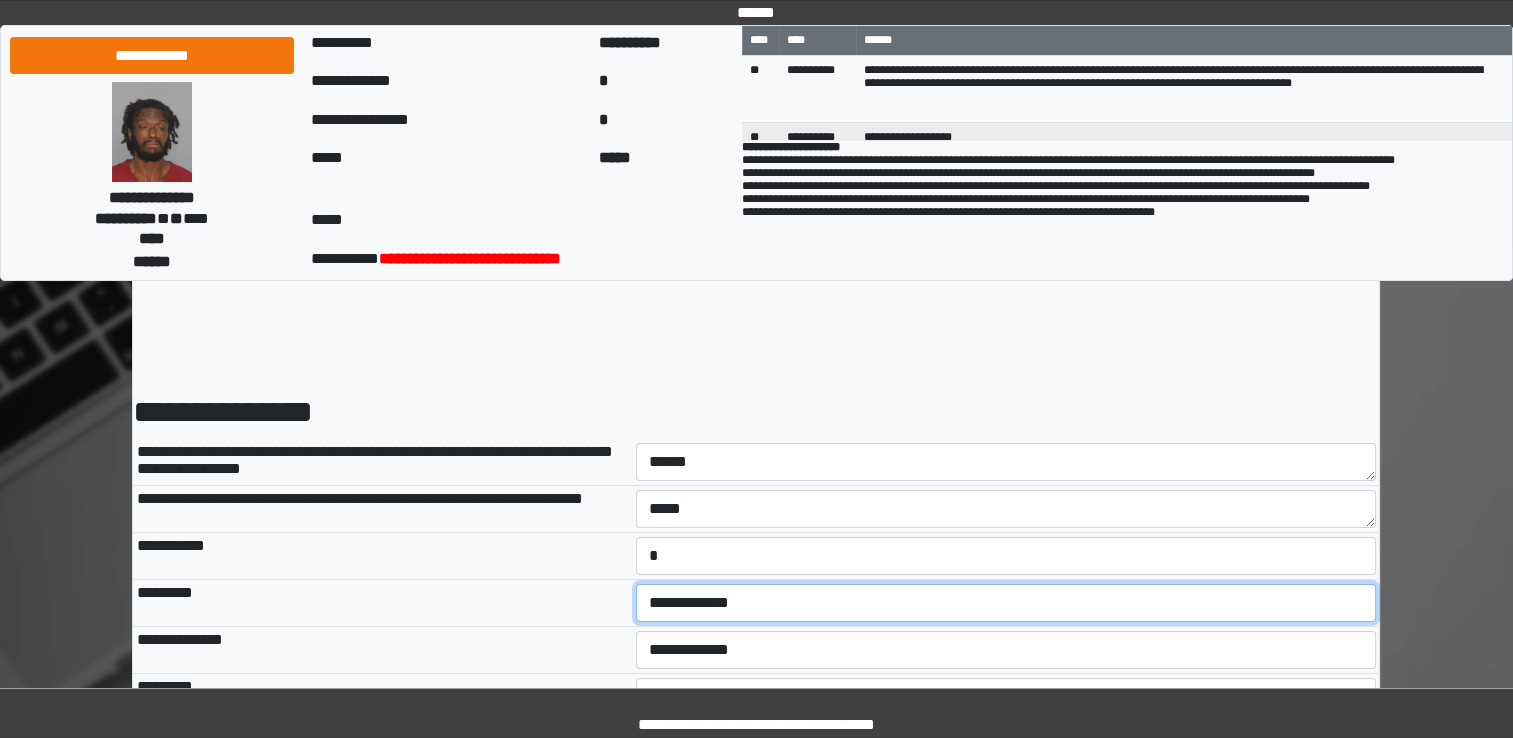 click on "**********" at bounding box center (1006, 603) 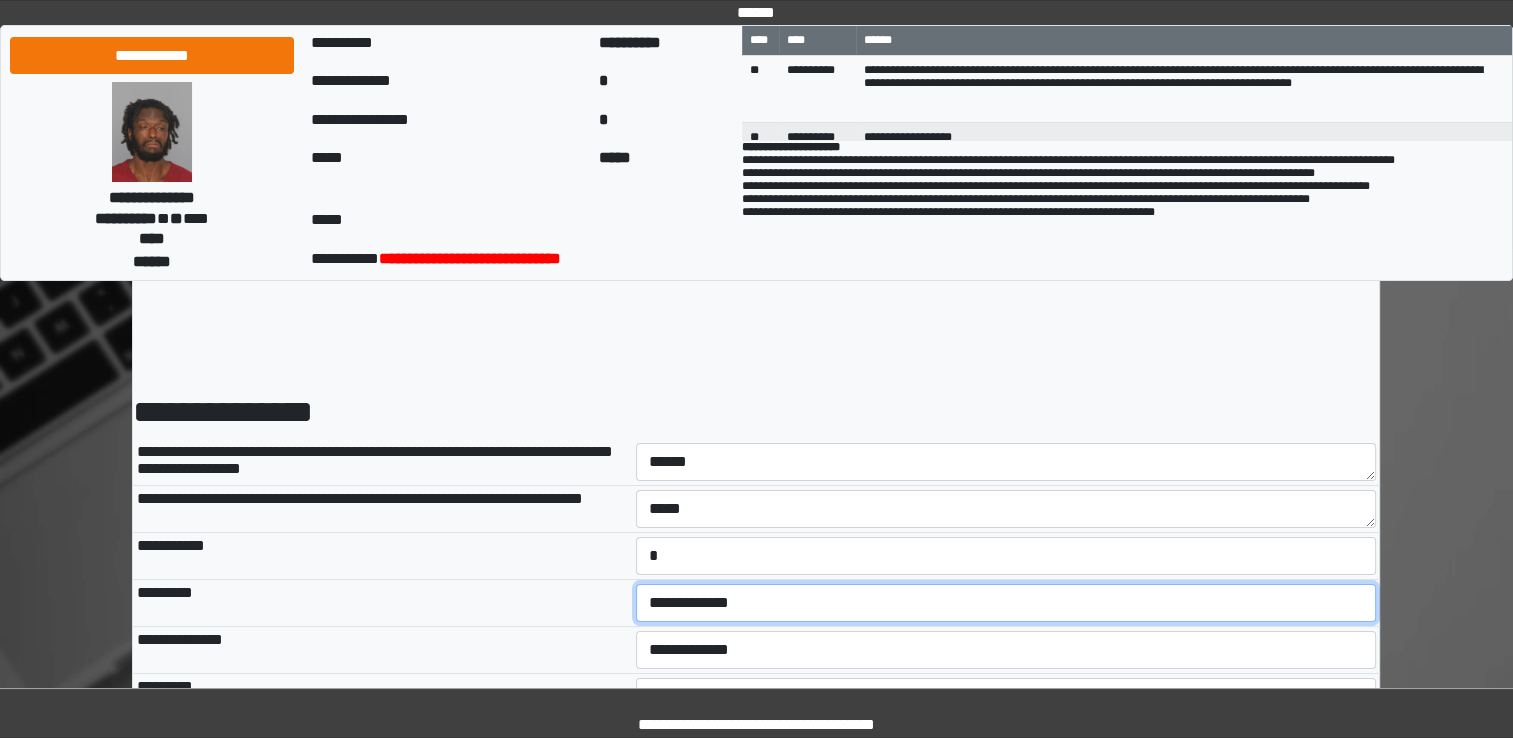 select on "*" 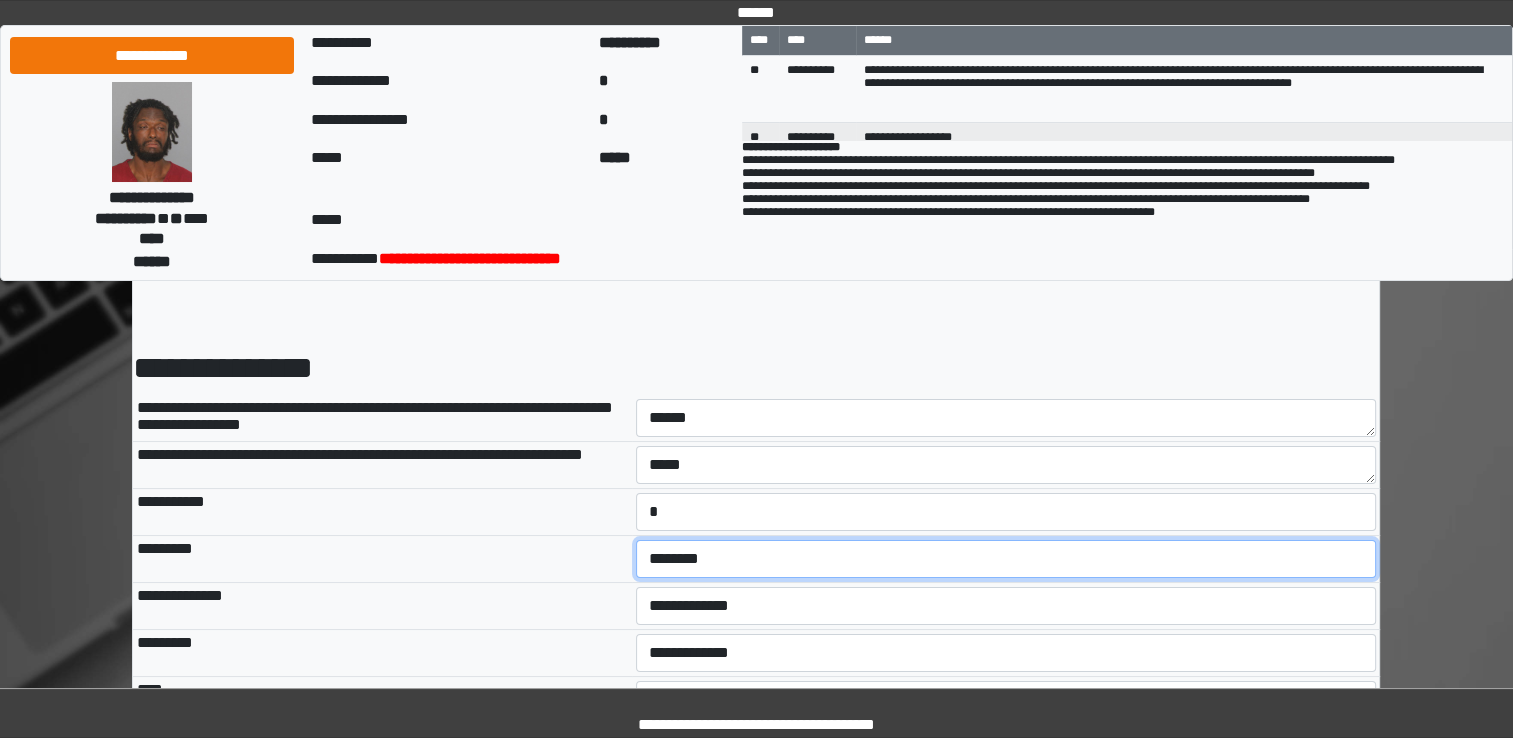 scroll, scrollTop: 200, scrollLeft: 0, axis: vertical 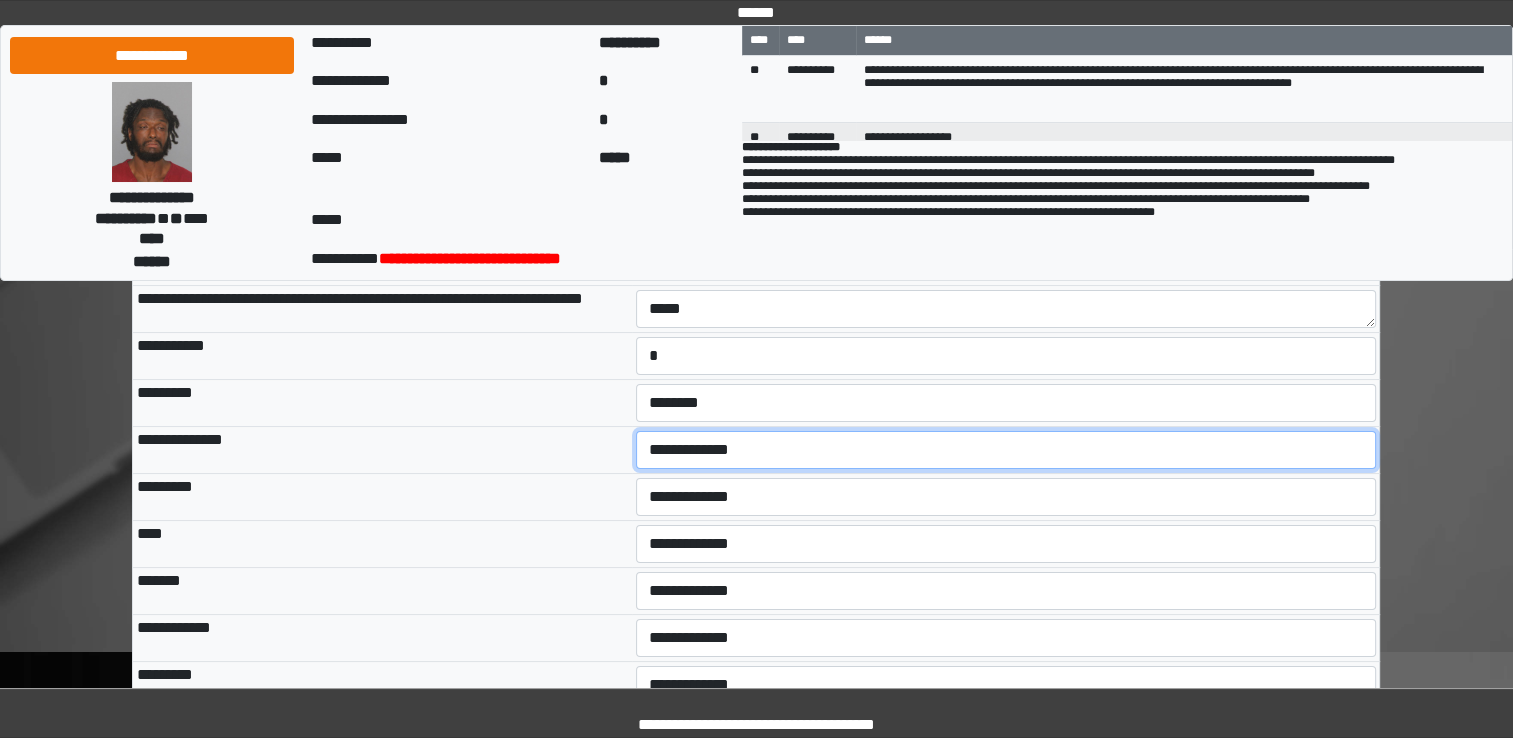 click on "**********" at bounding box center (1006, 450) 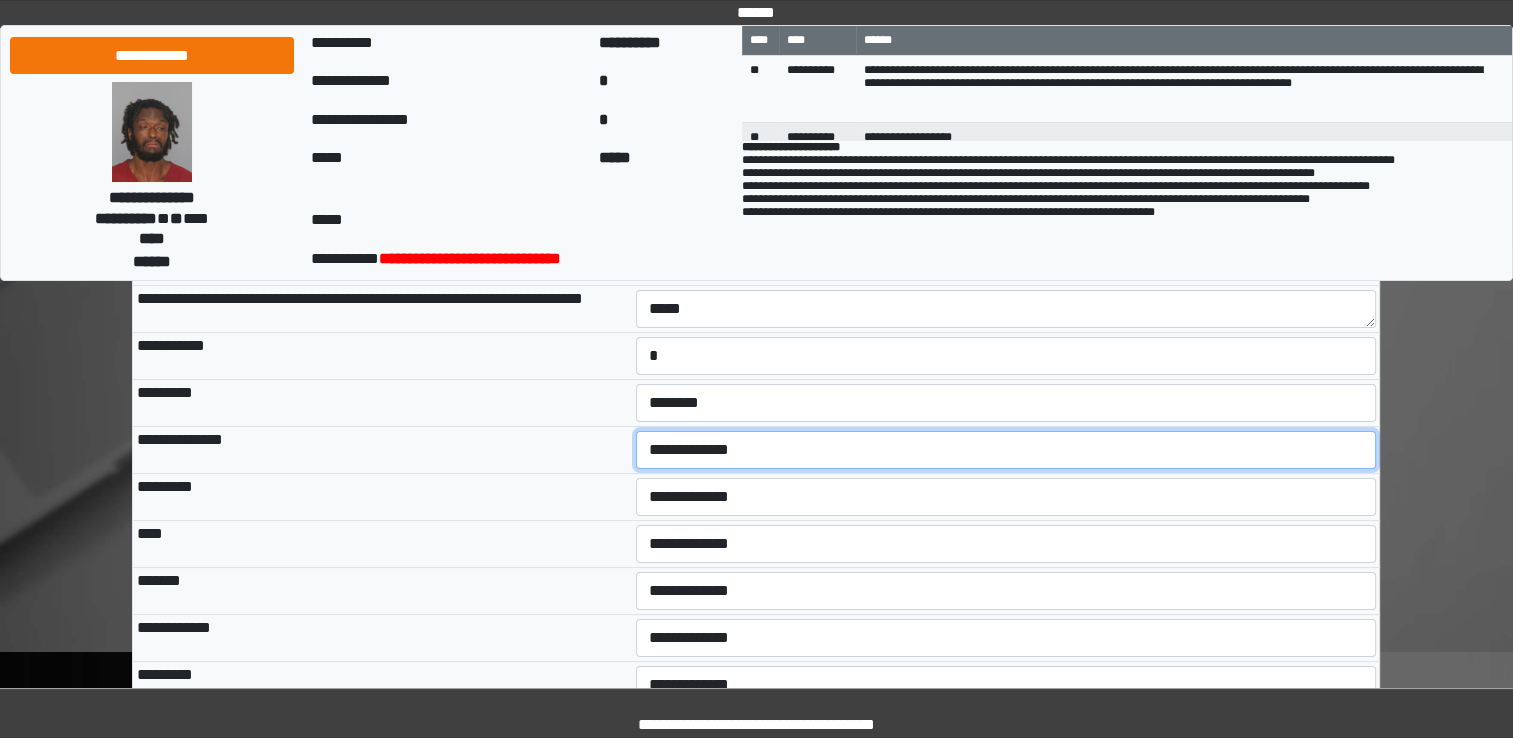 select on "***" 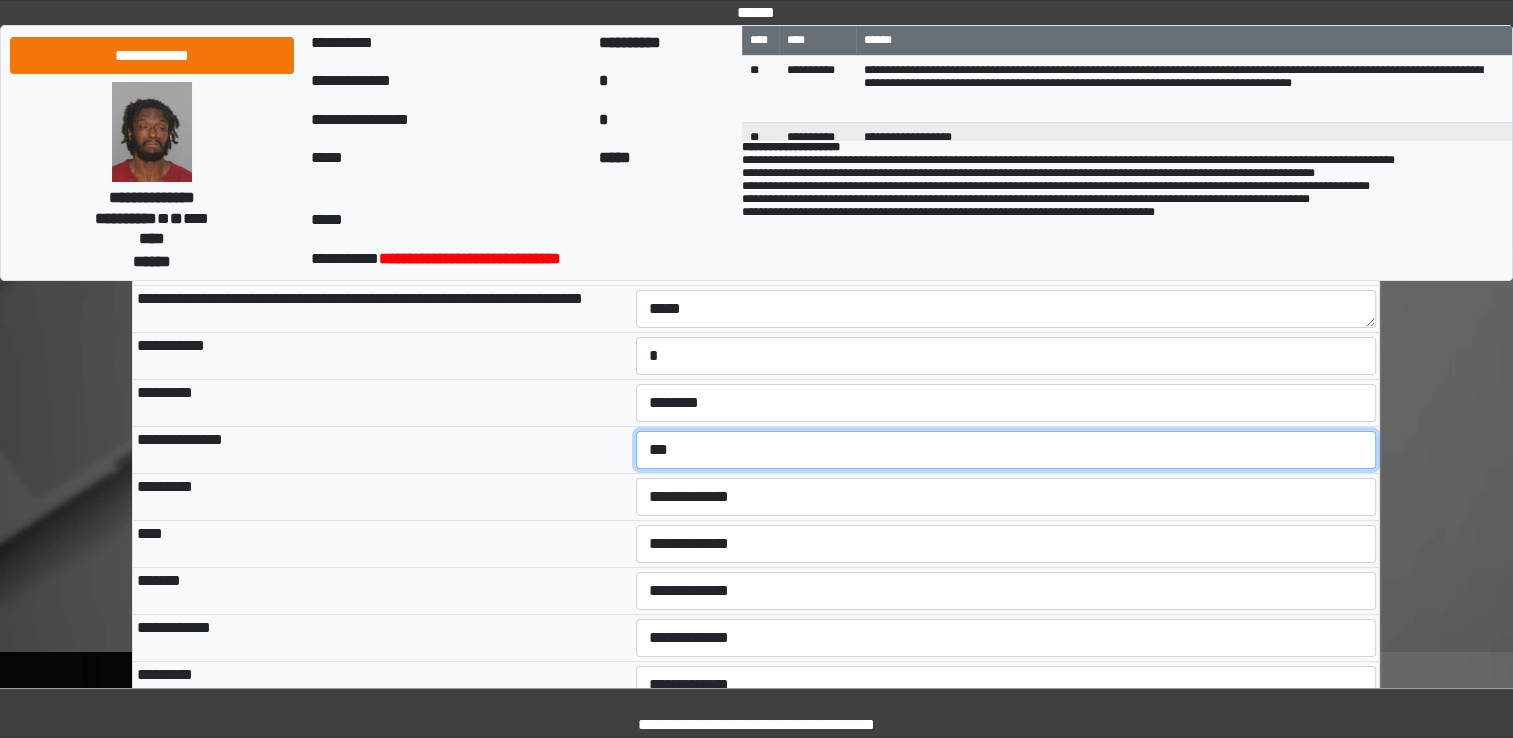 click on "**********" at bounding box center [1006, 450] 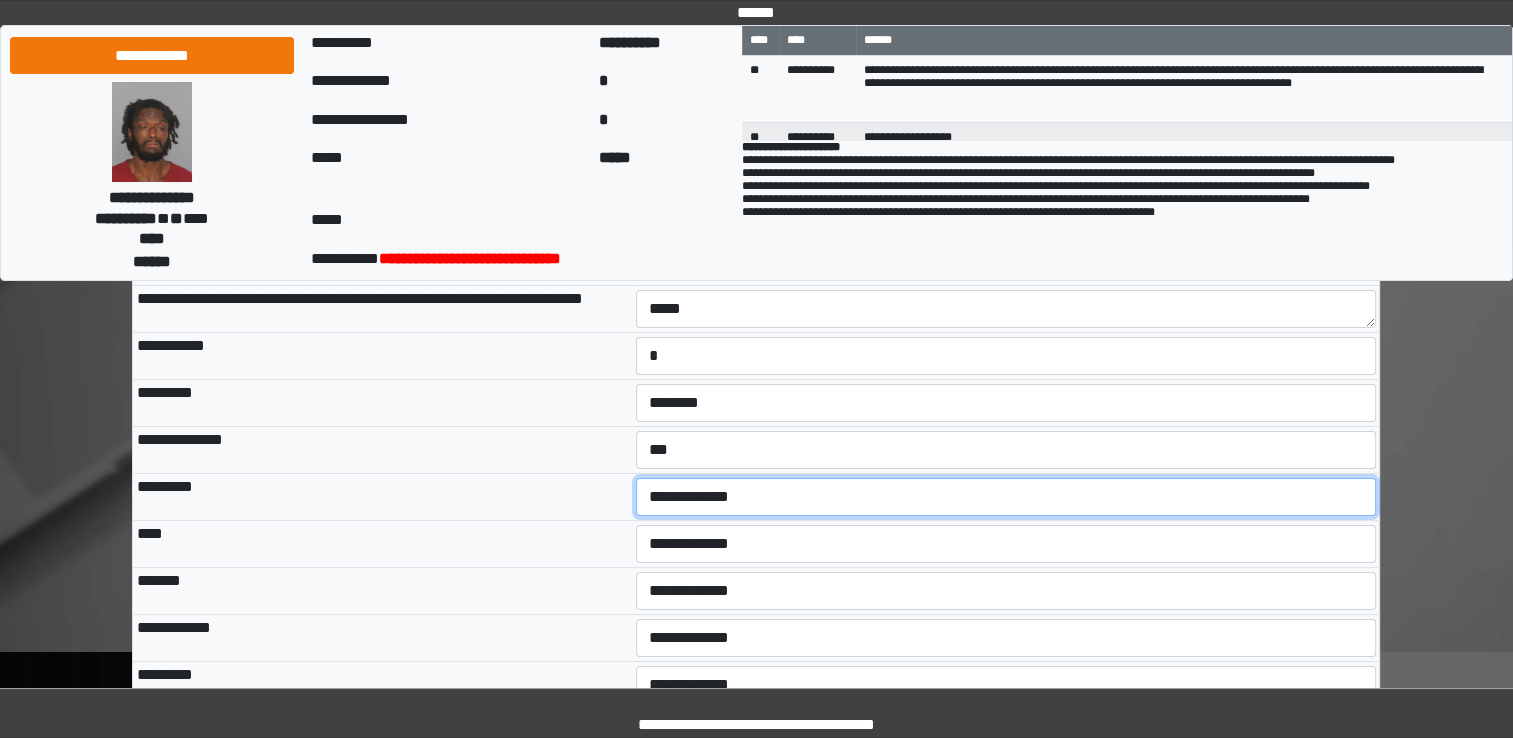 click on "**********" at bounding box center [1006, 497] 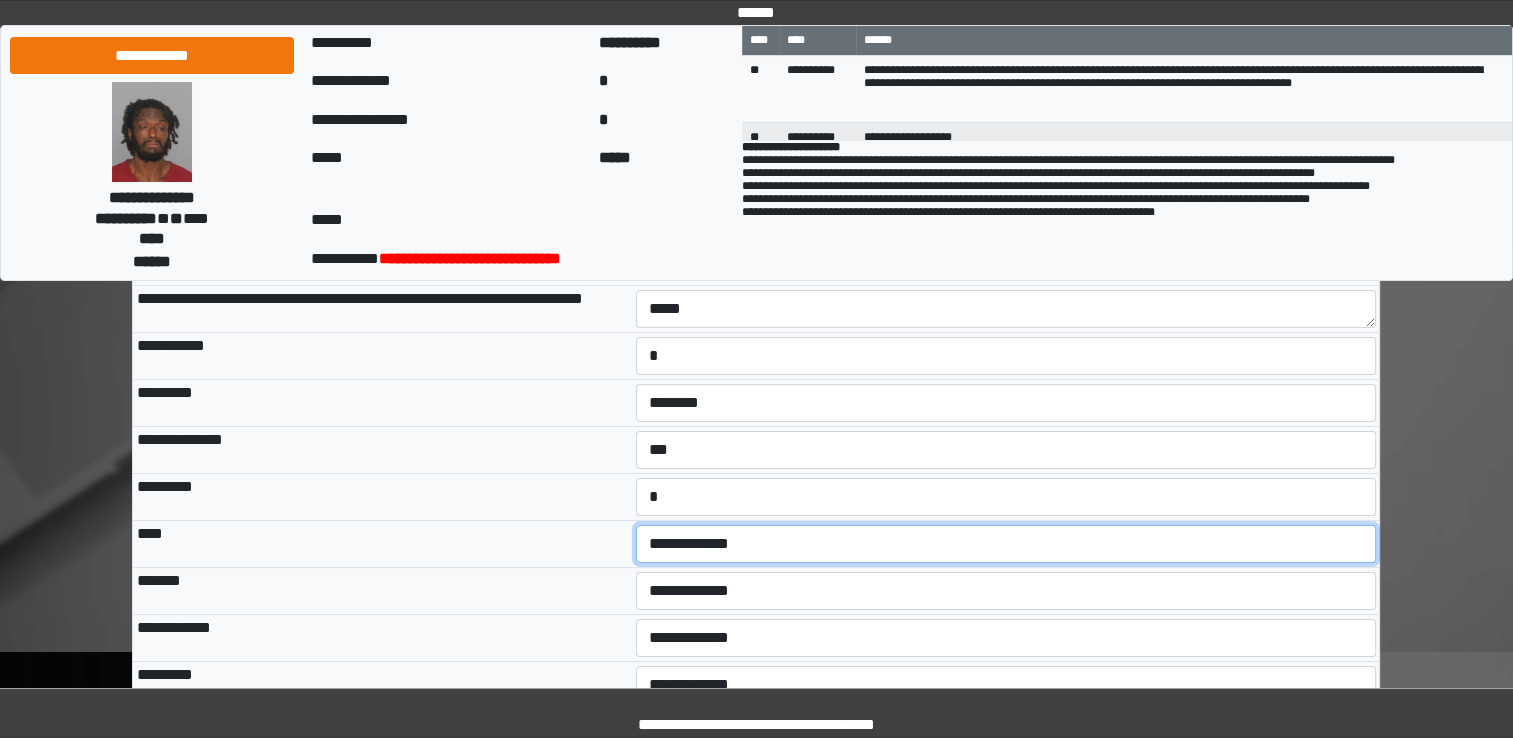 click on "**********" at bounding box center [1006, 544] 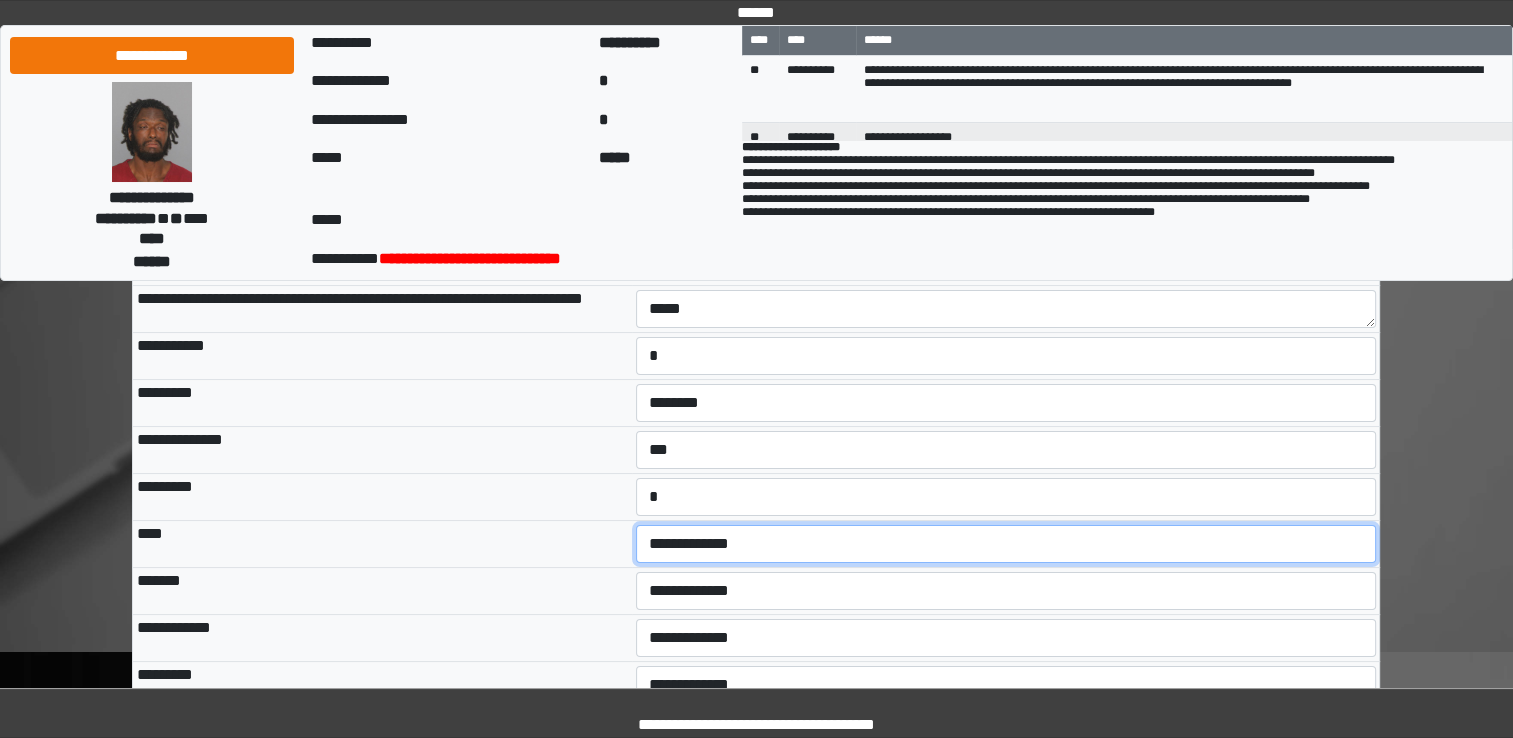 select on "***" 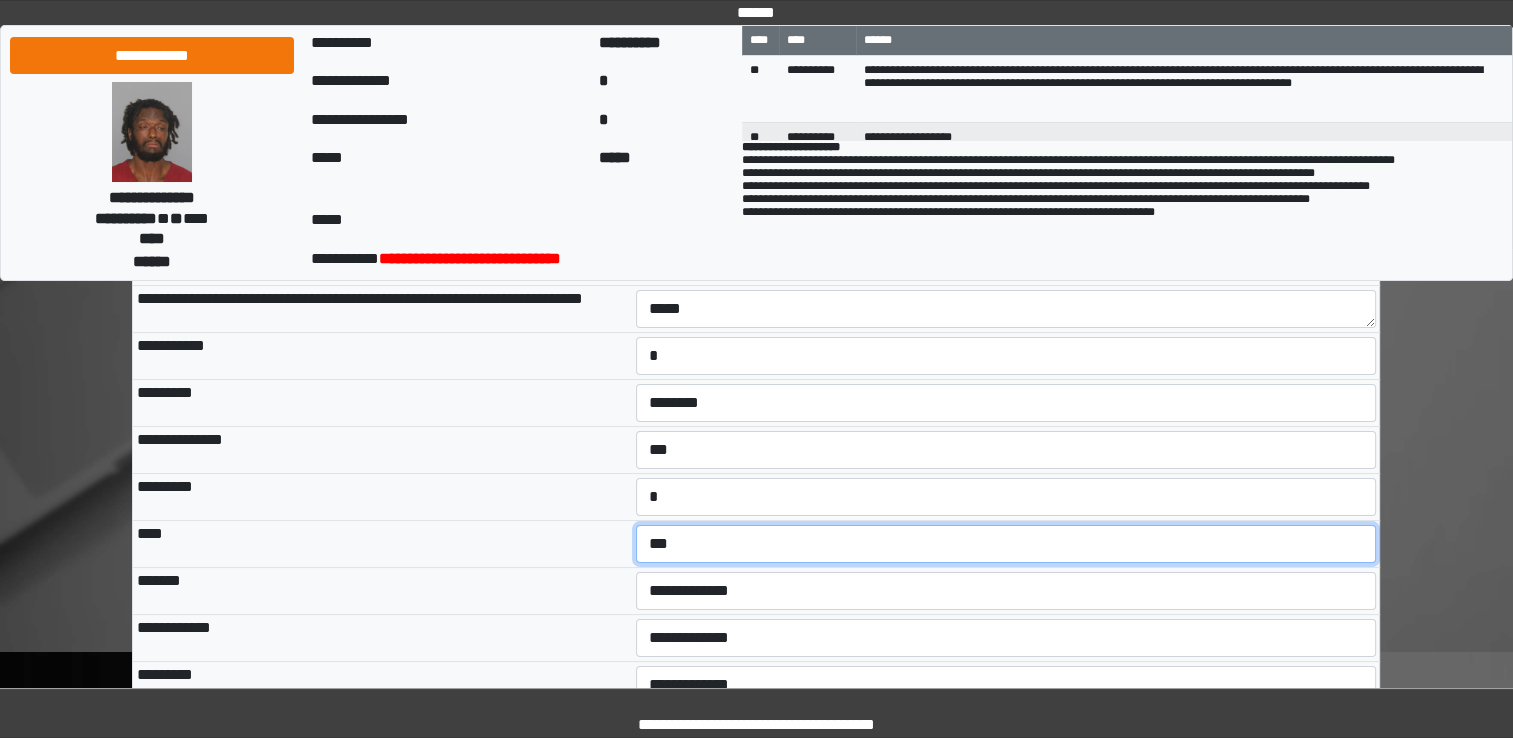 click on "**********" at bounding box center (1006, 544) 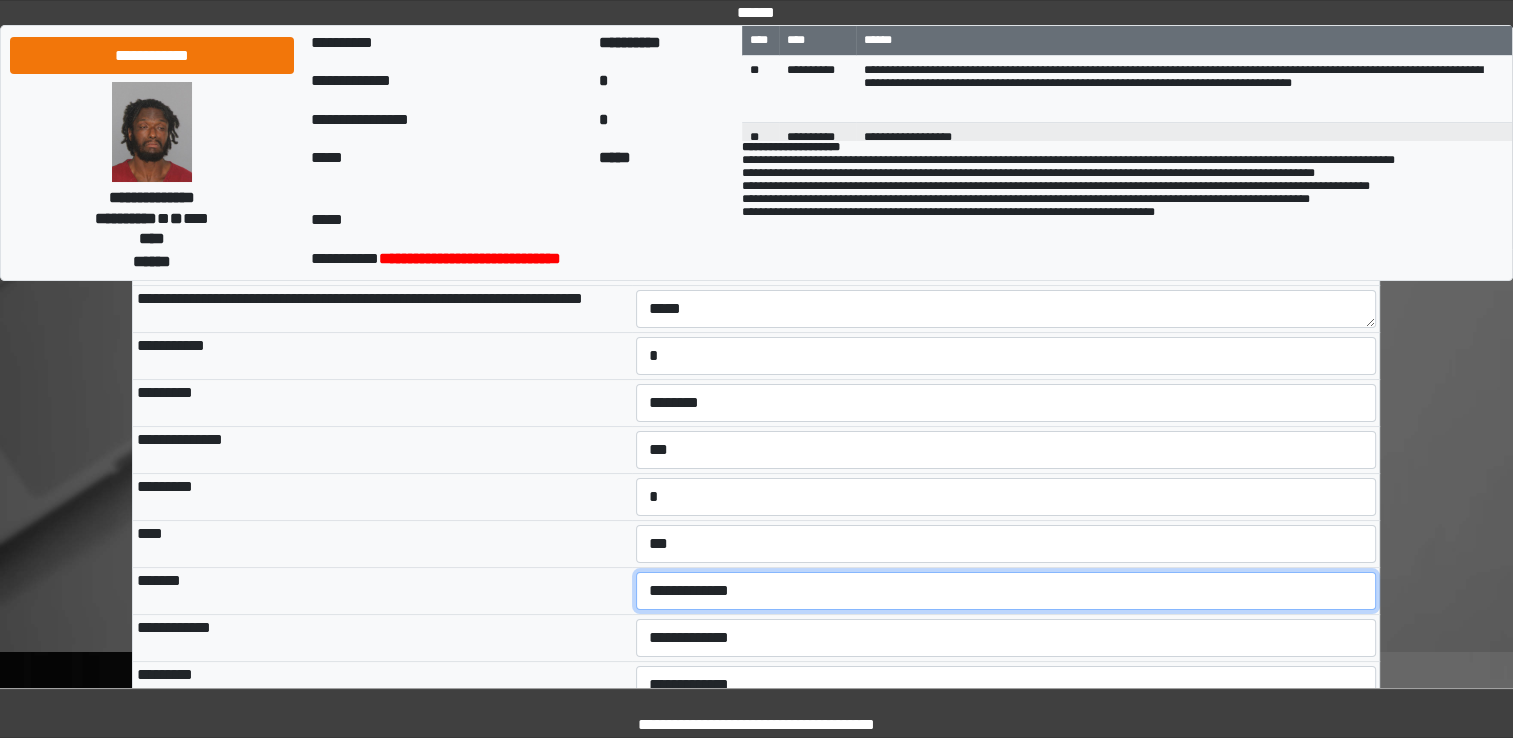 click on "**********" at bounding box center (1006, 591) 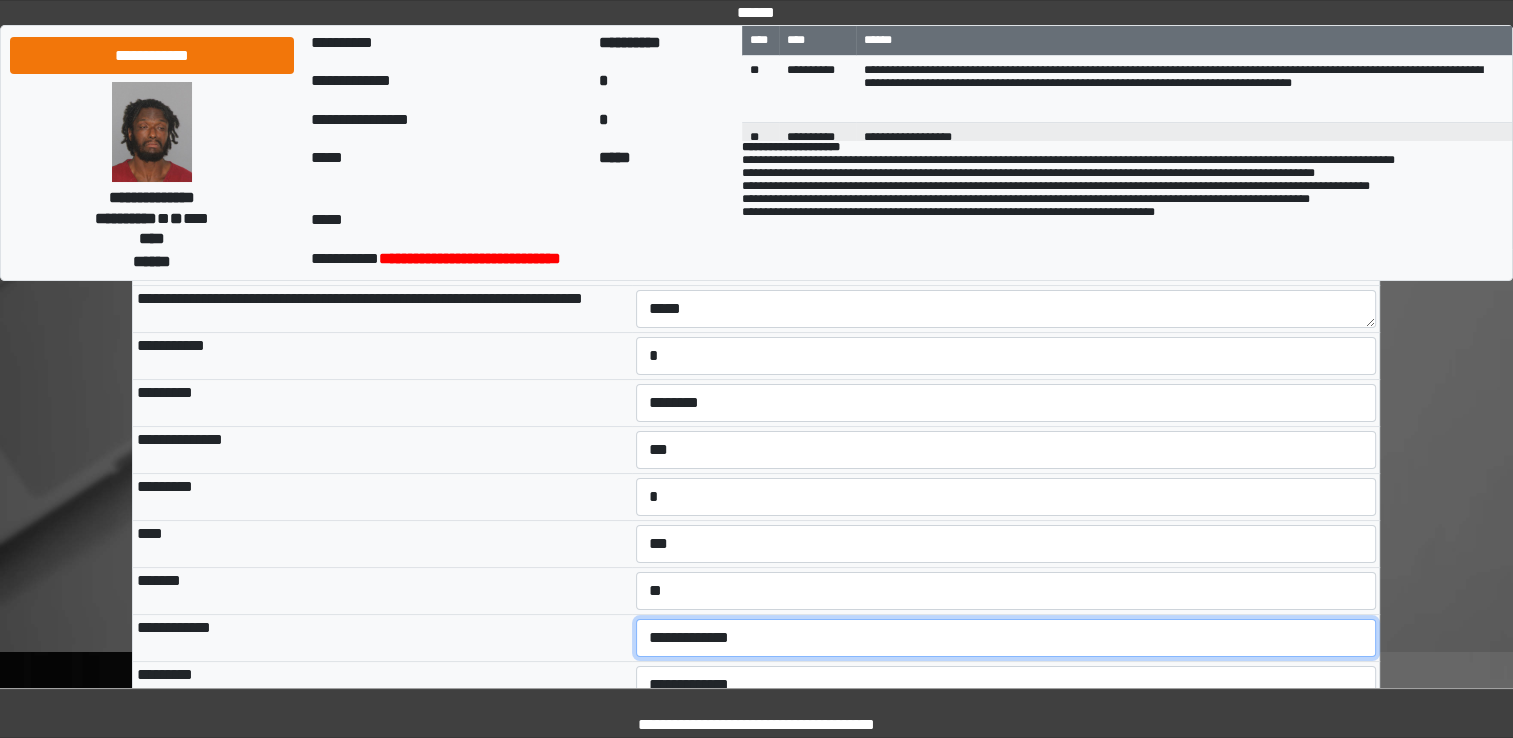 click on "**********" at bounding box center (1006, 638) 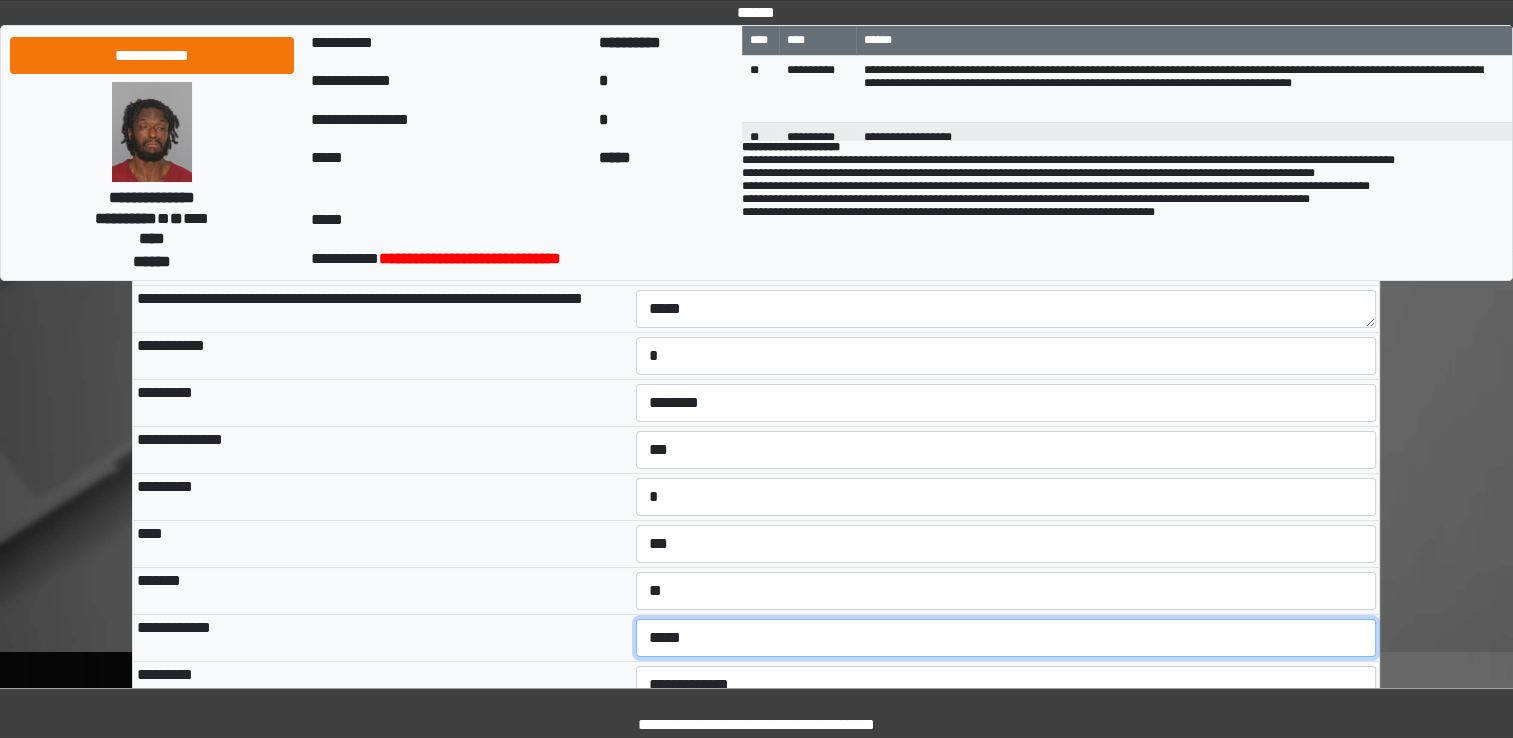 click on "**********" at bounding box center (1006, 638) 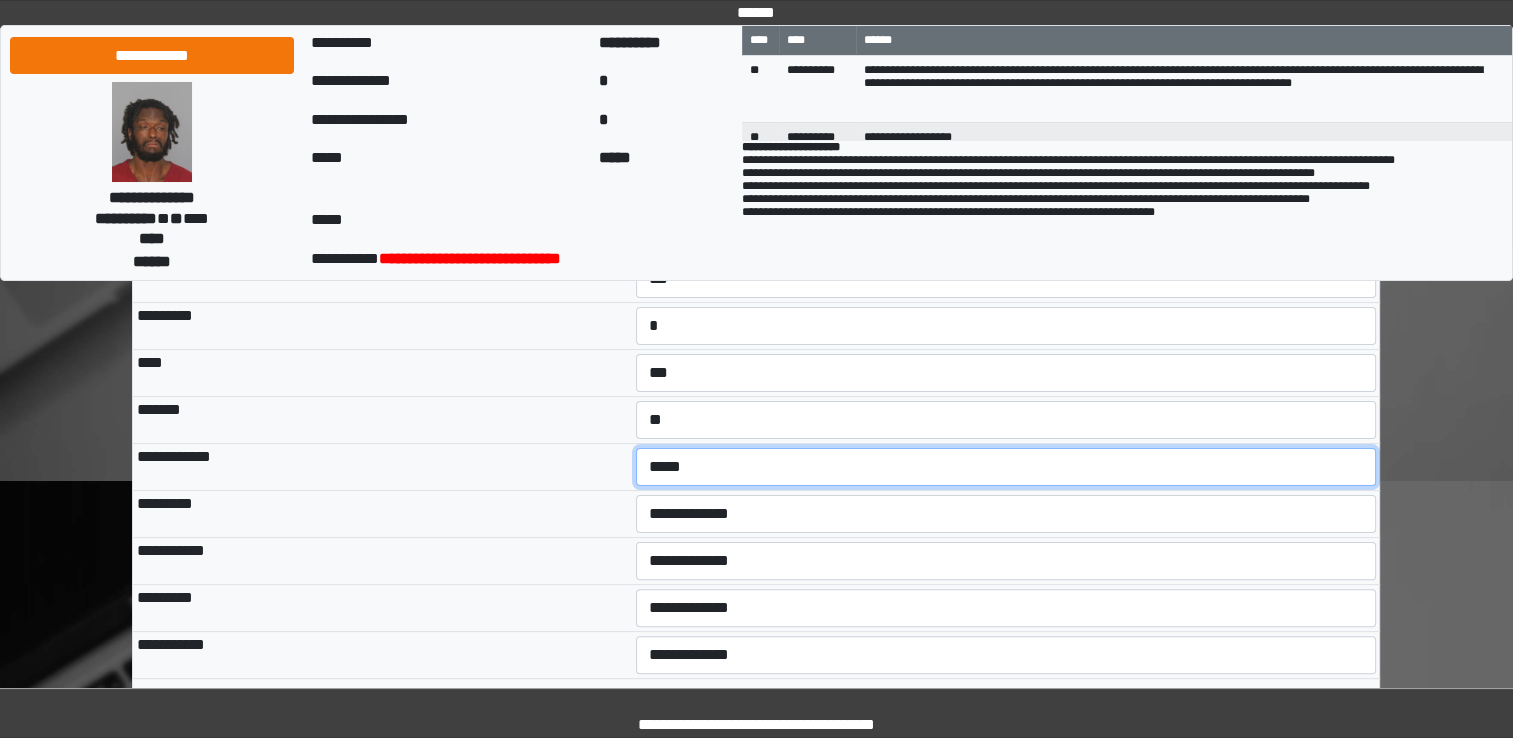 scroll, scrollTop: 400, scrollLeft: 0, axis: vertical 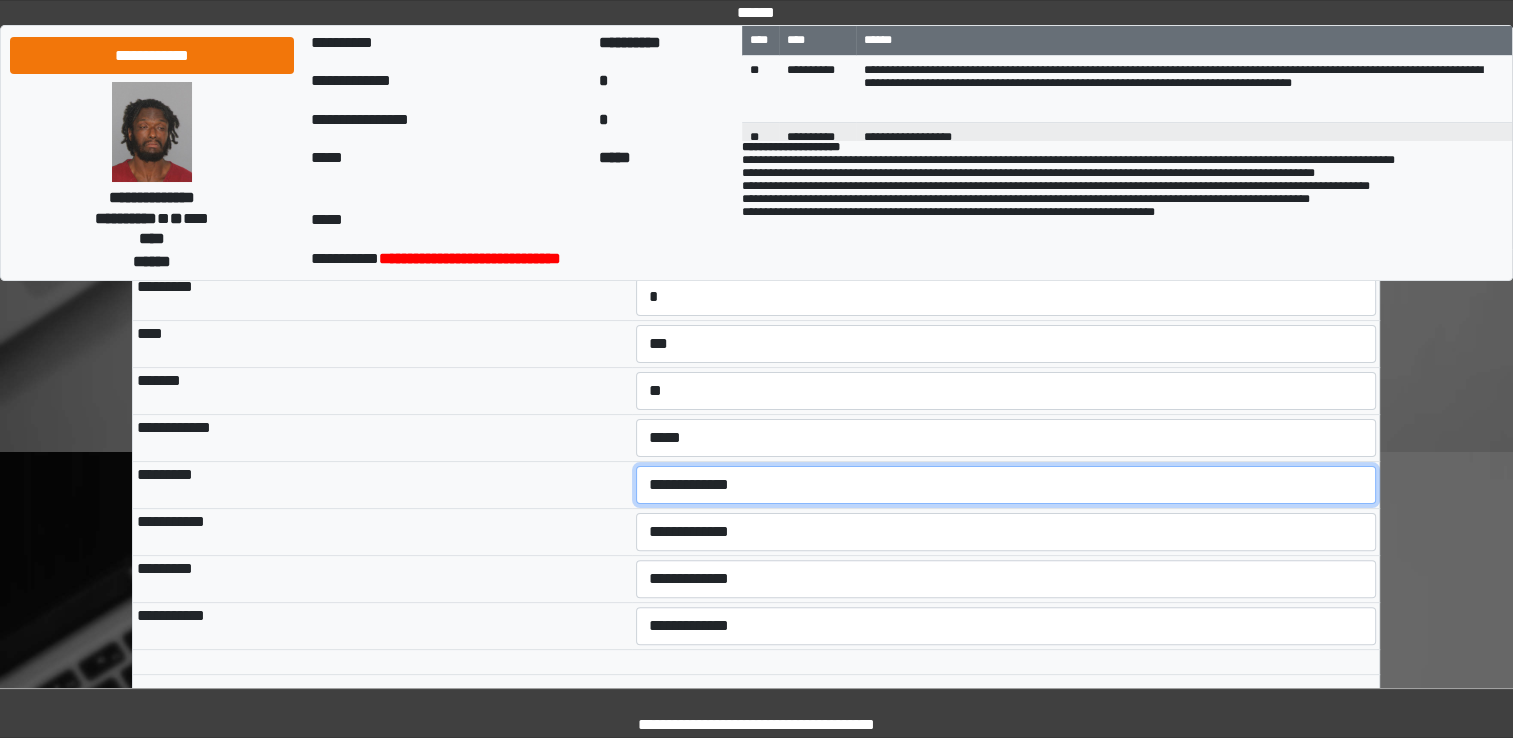 click on "**********" at bounding box center [1006, 485] 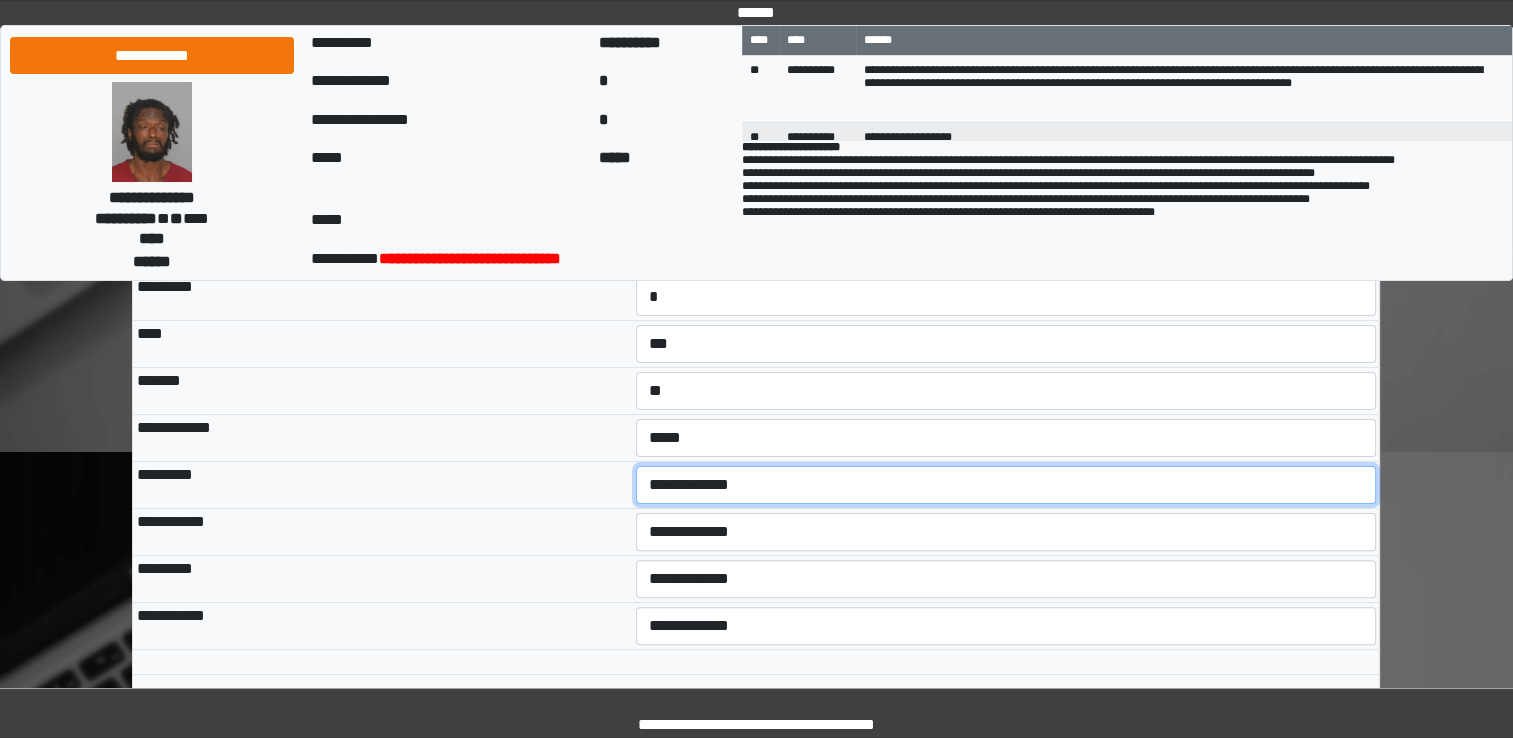 select on "***" 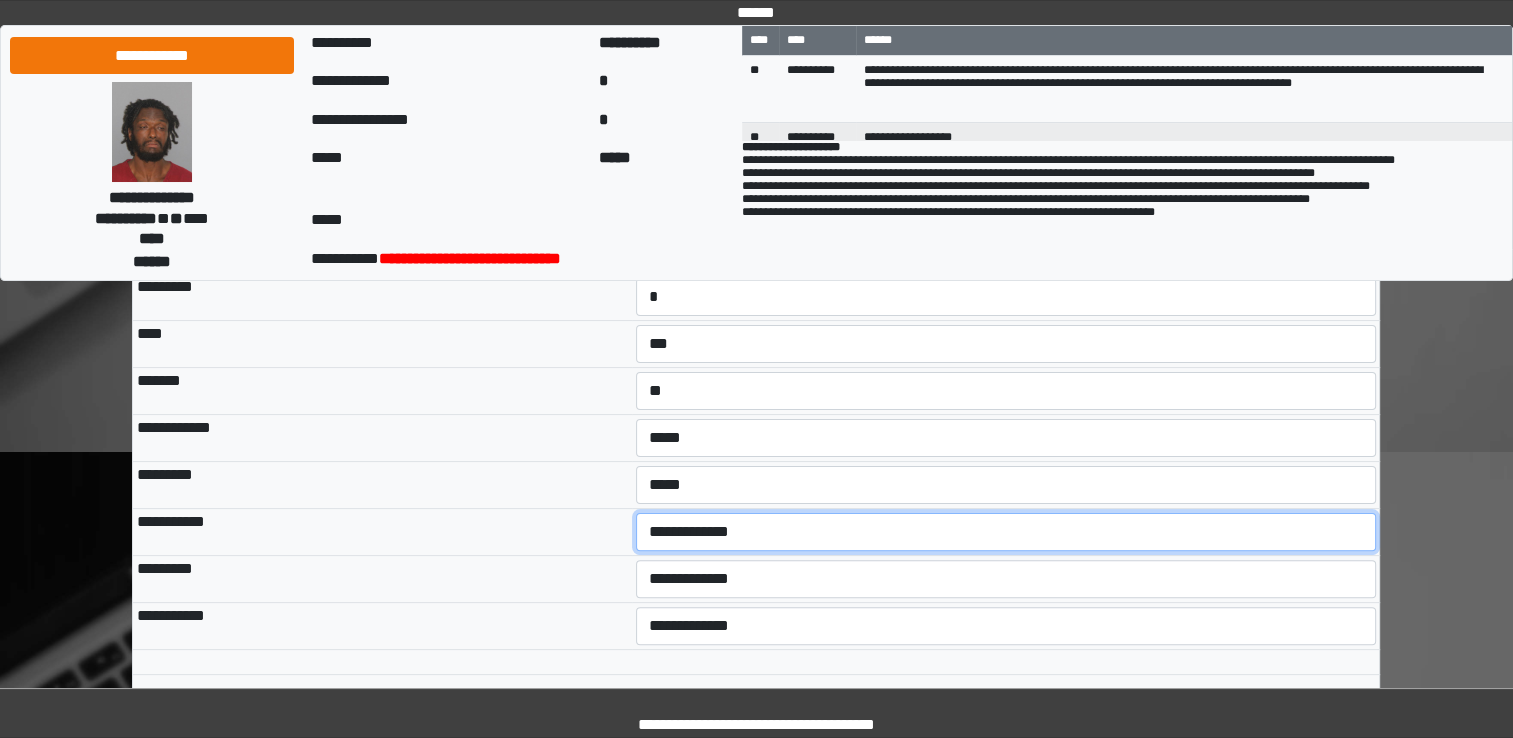 click on "**********" at bounding box center (1006, 532) 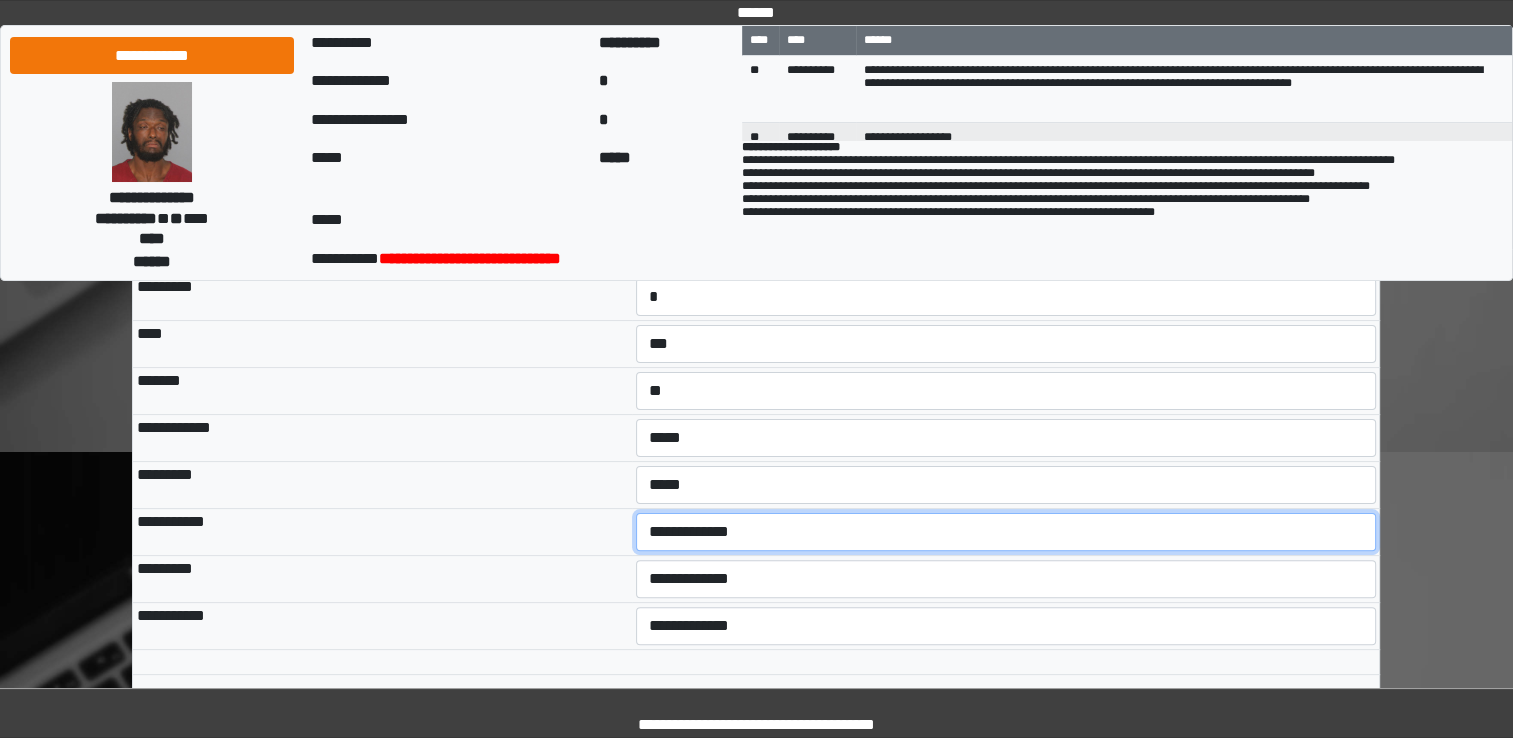 select on "***" 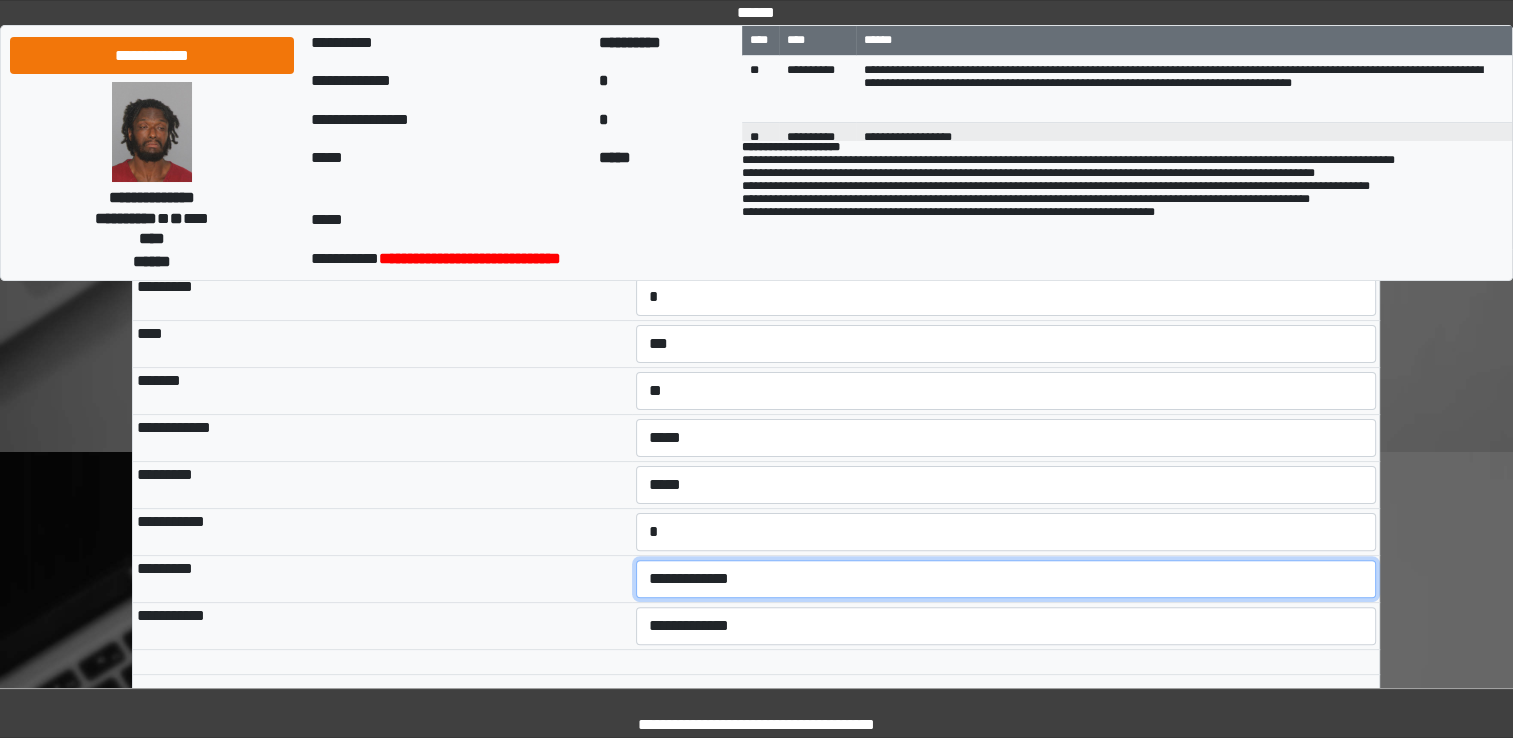 click on "**********" at bounding box center (1006, 579) 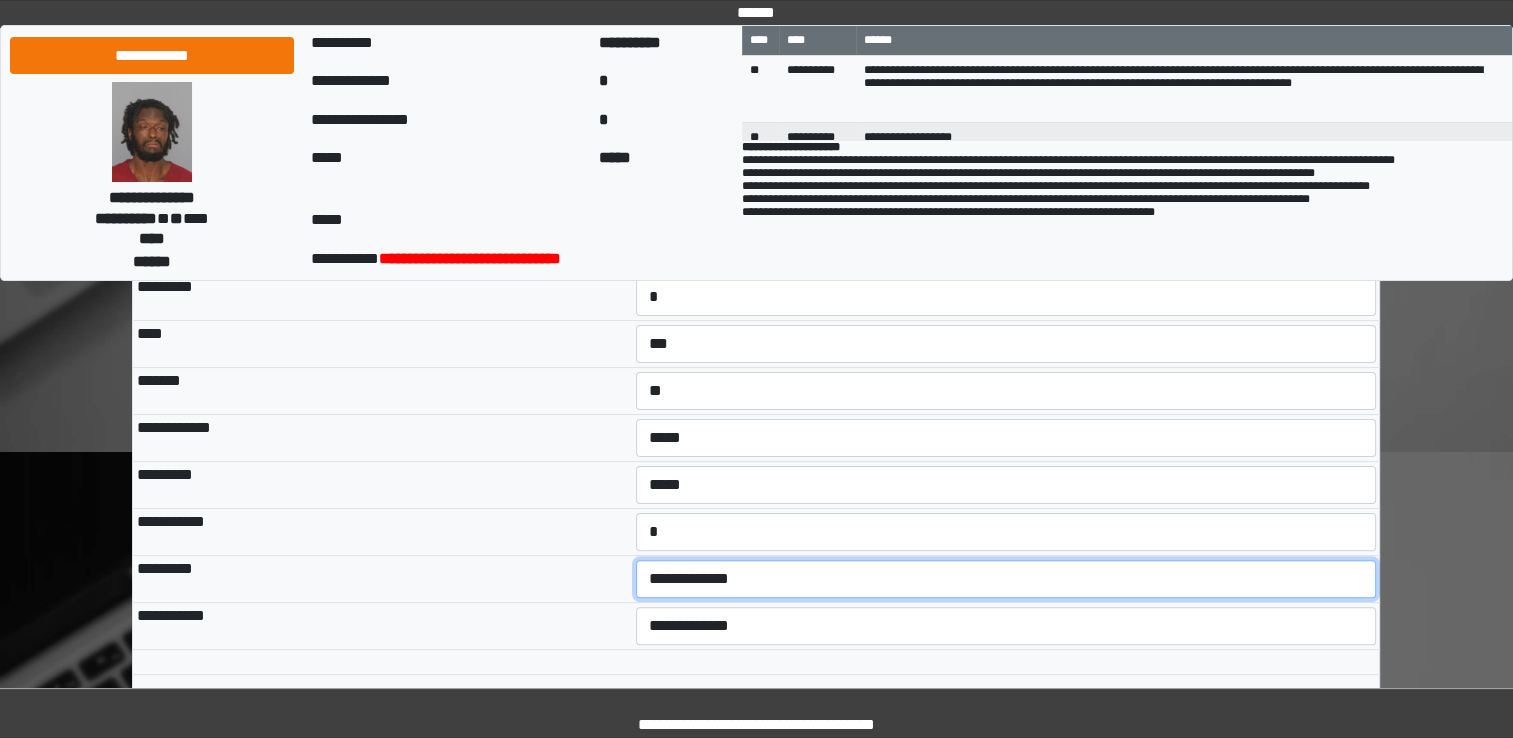 select on "***" 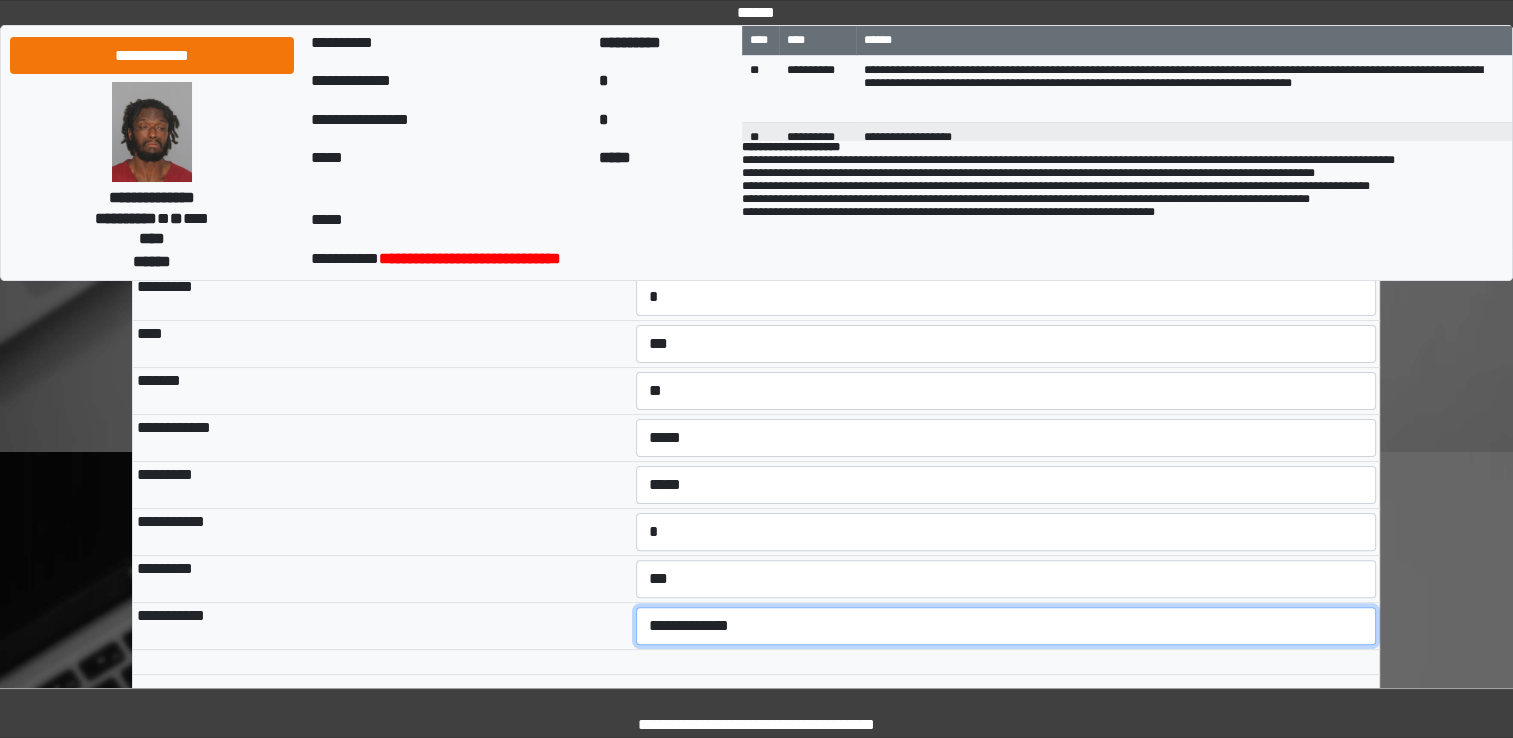 click on "**********" at bounding box center (1006, 626) 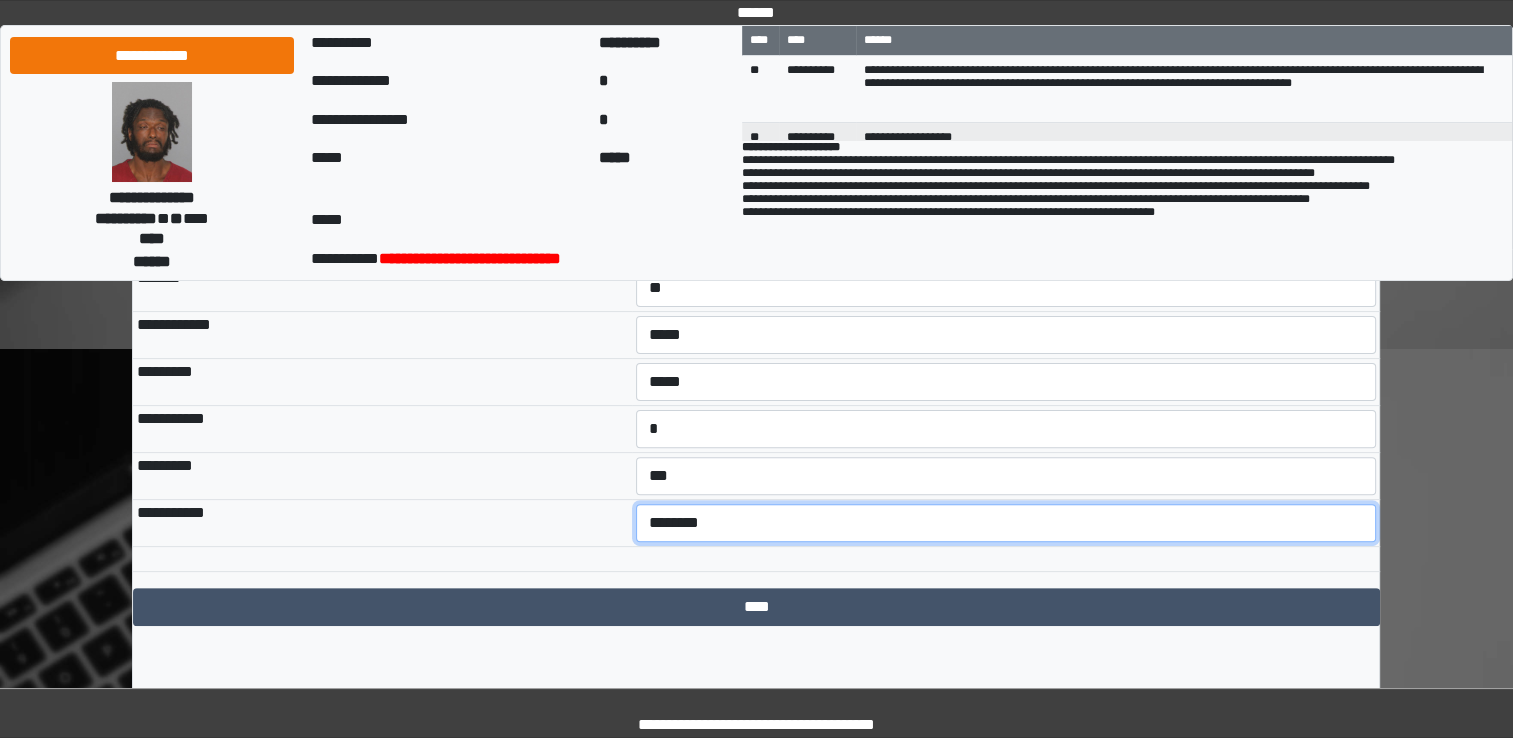 scroll, scrollTop: 522, scrollLeft: 0, axis: vertical 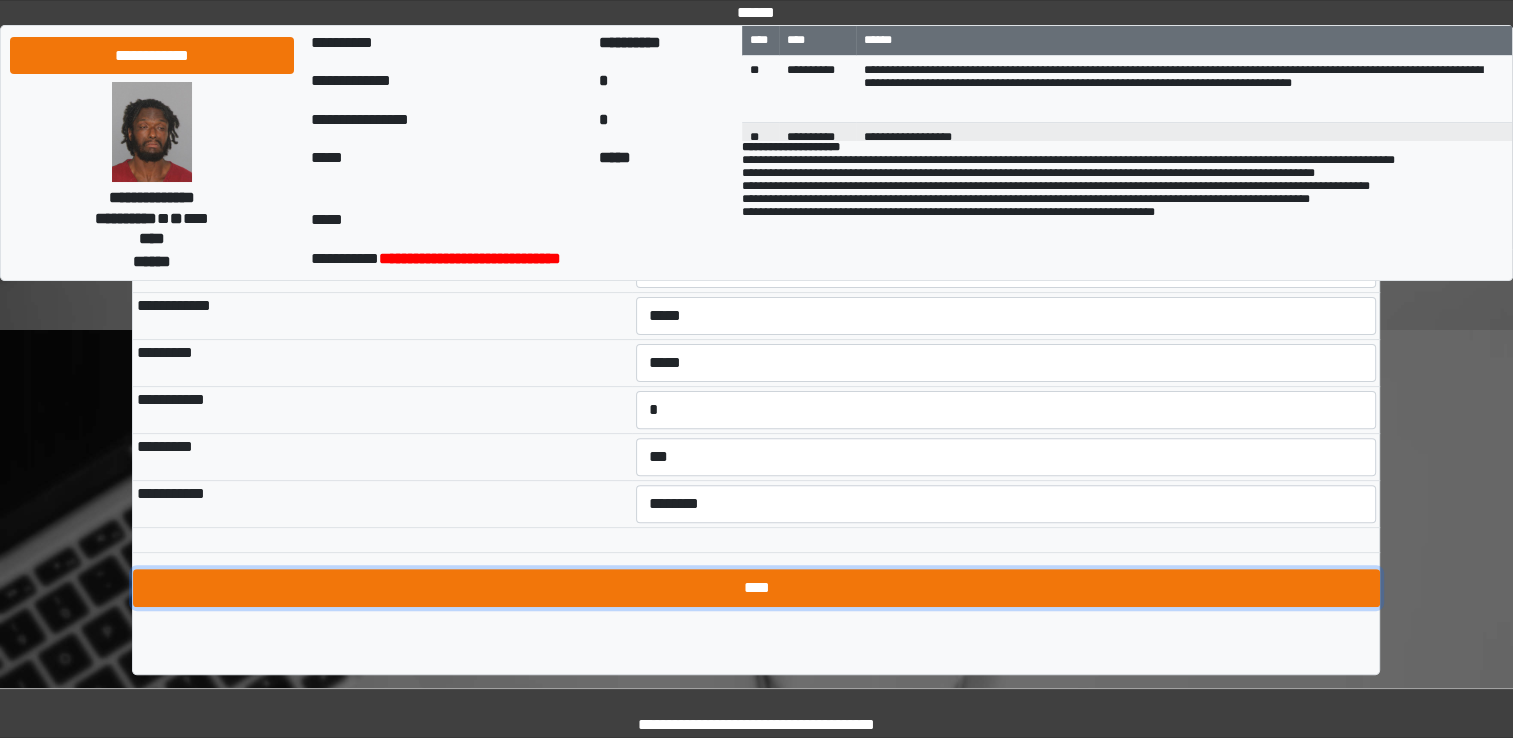 click on "****" at bounding box center (756, 588) 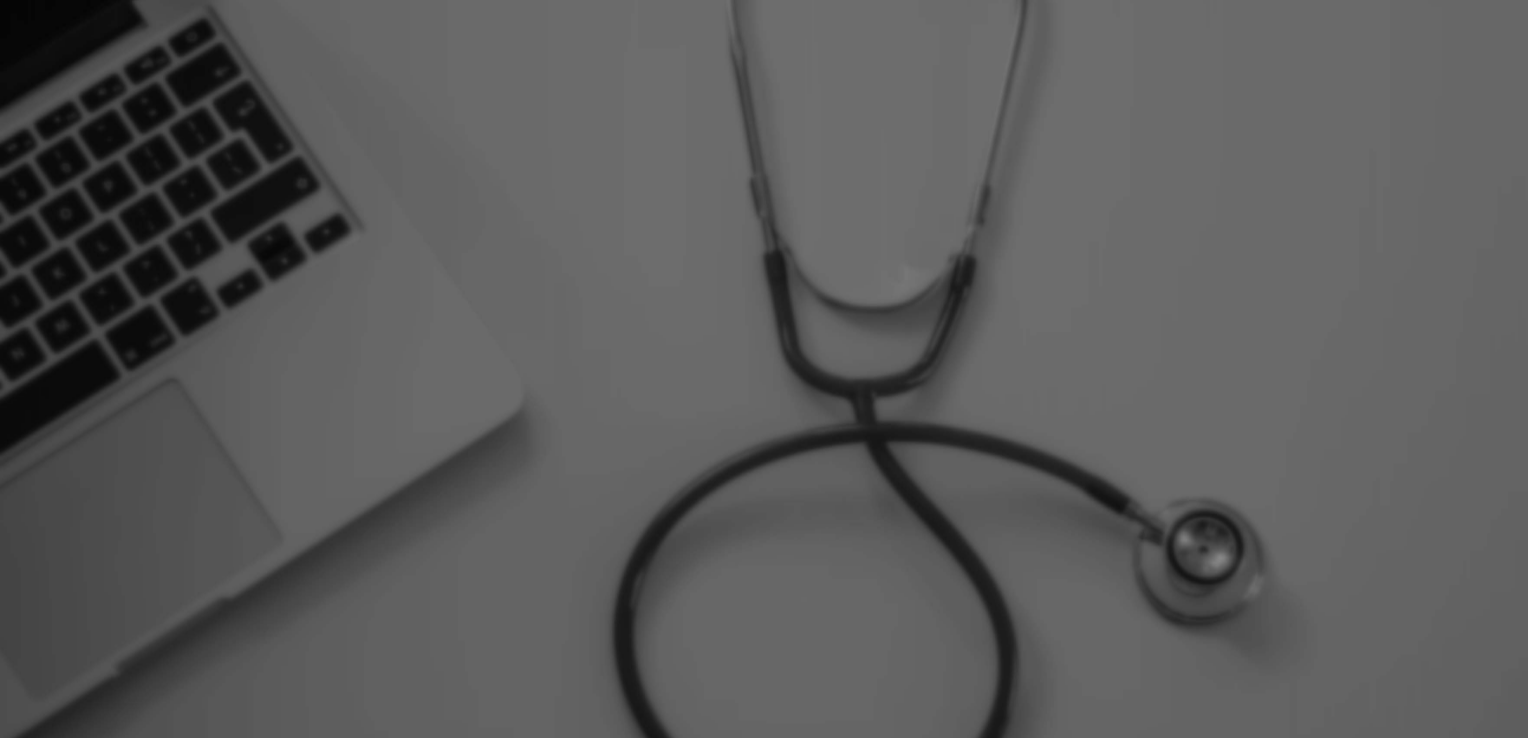 scroll, scrollTop: 0, scrollLeft: 0, axis: both 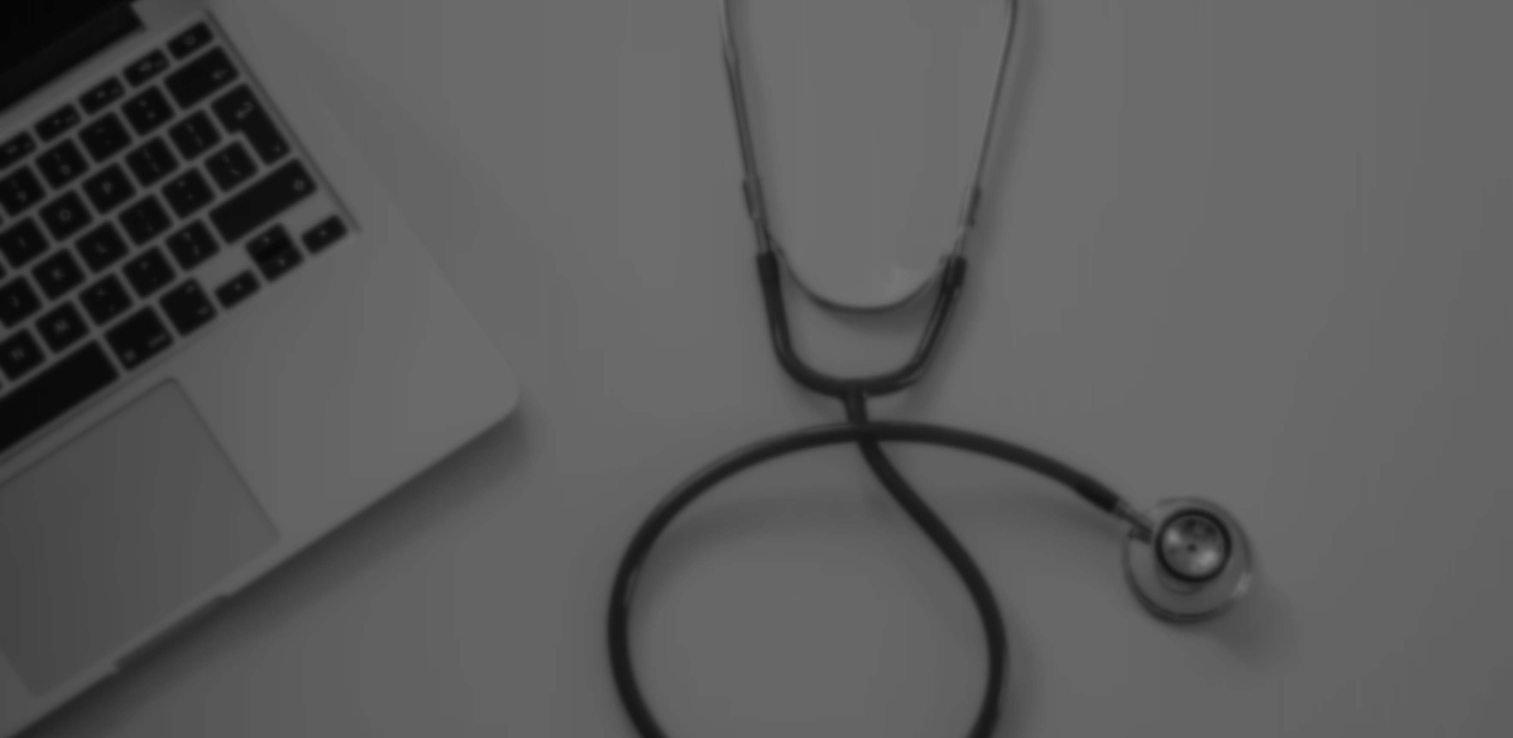 select on "***" 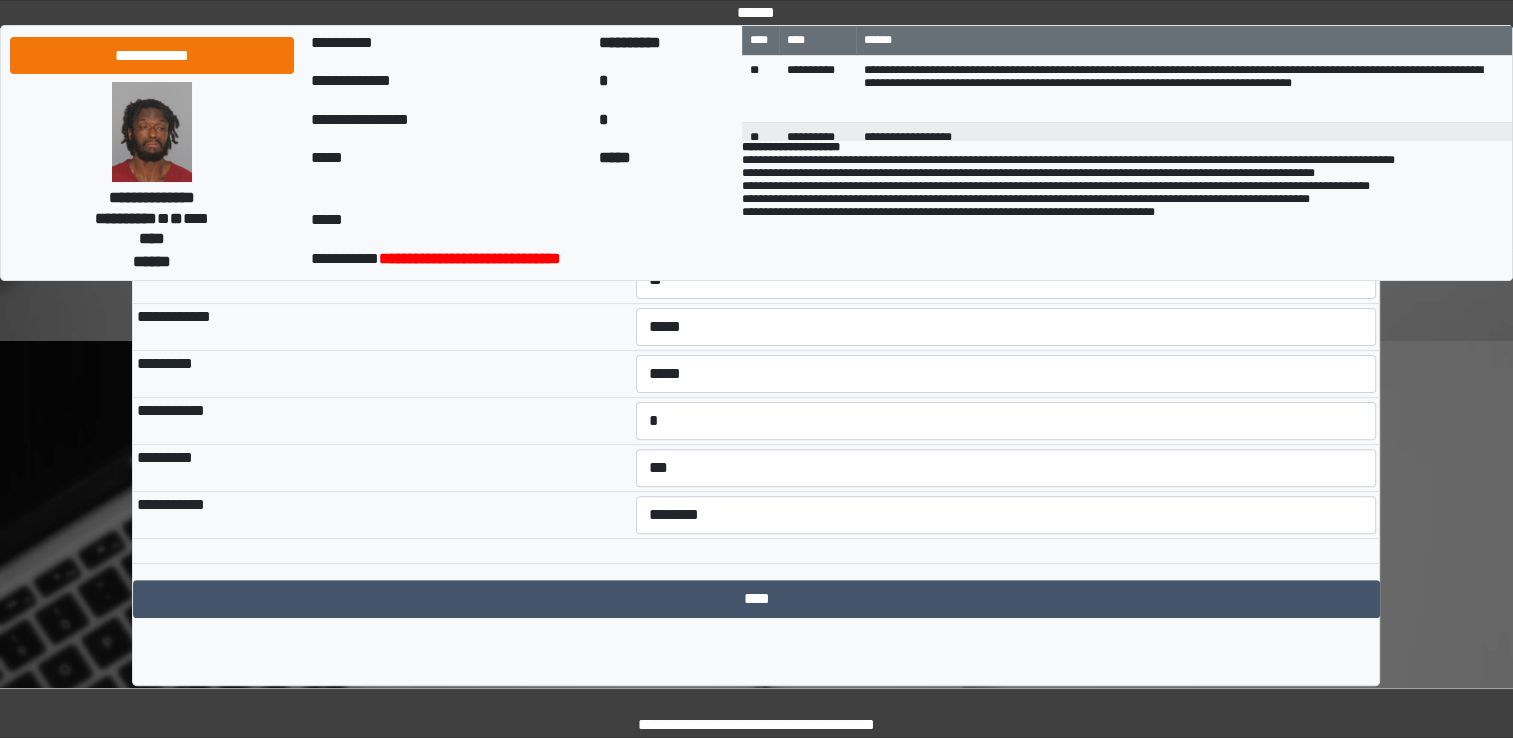 scroll, scrollTop: 522, scrollLeft: 0, axis: vertical 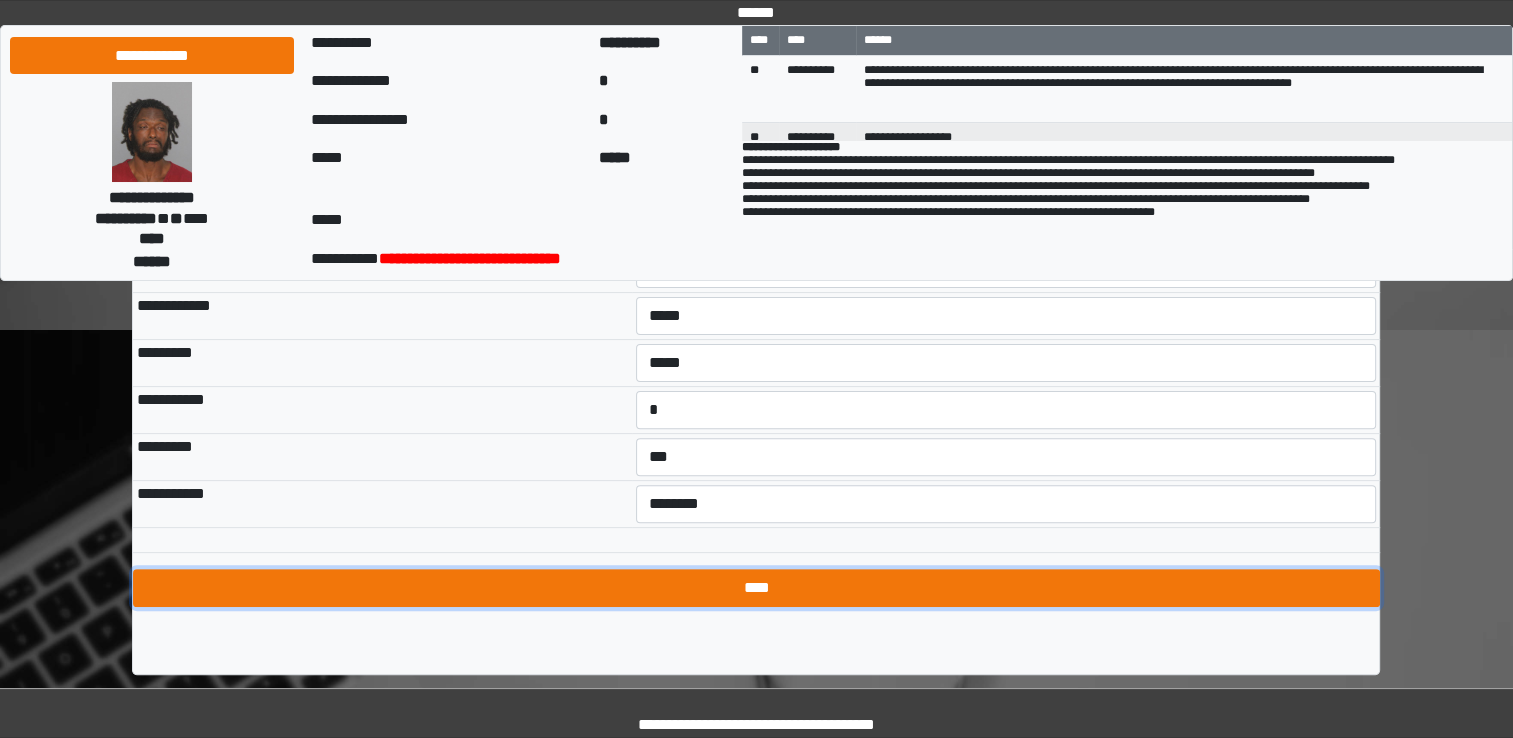 click on "****" at bounding box center [756, 588] 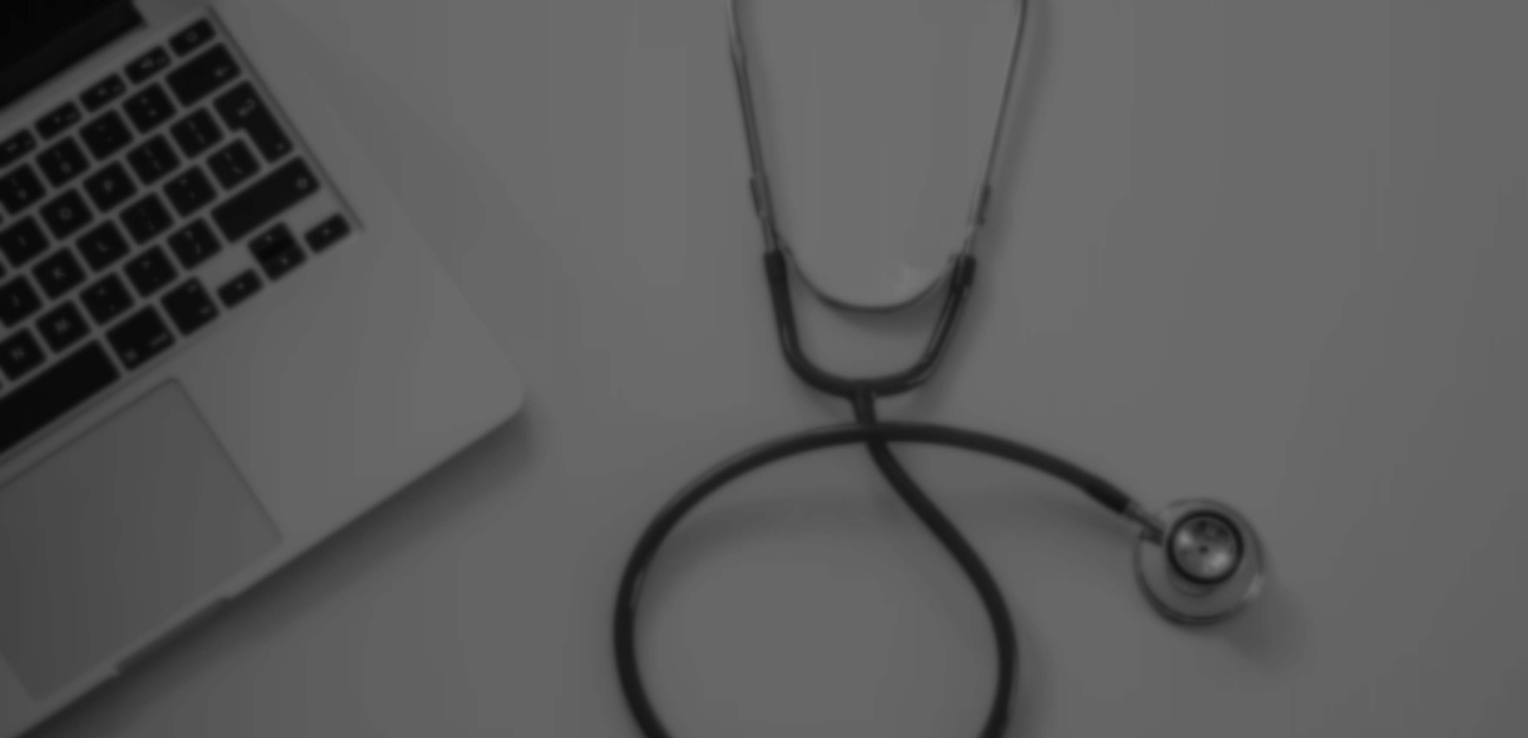 scroll, scrollTop: 0, scrollLeft: 0, axis: both 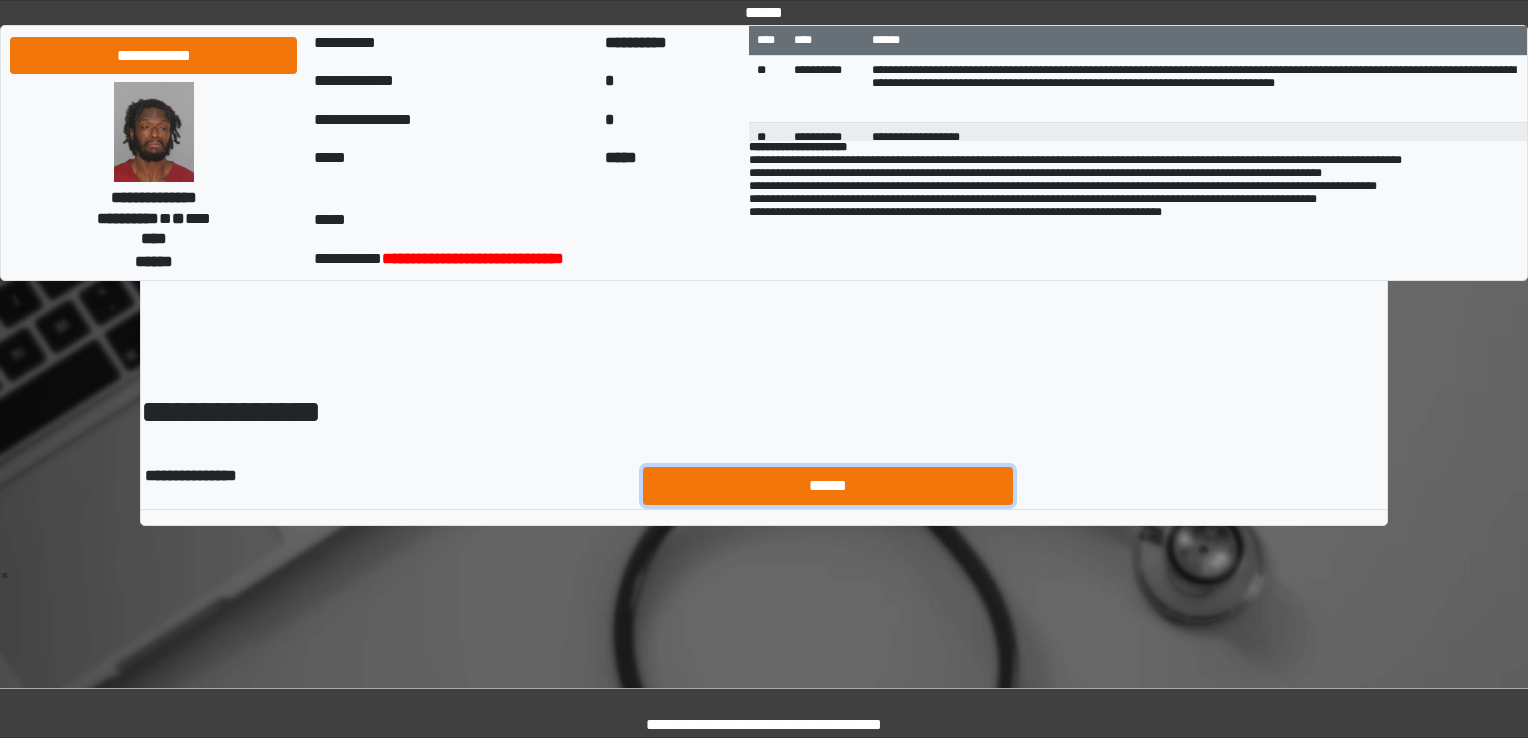click on "******" at bounding box center [828, 486] 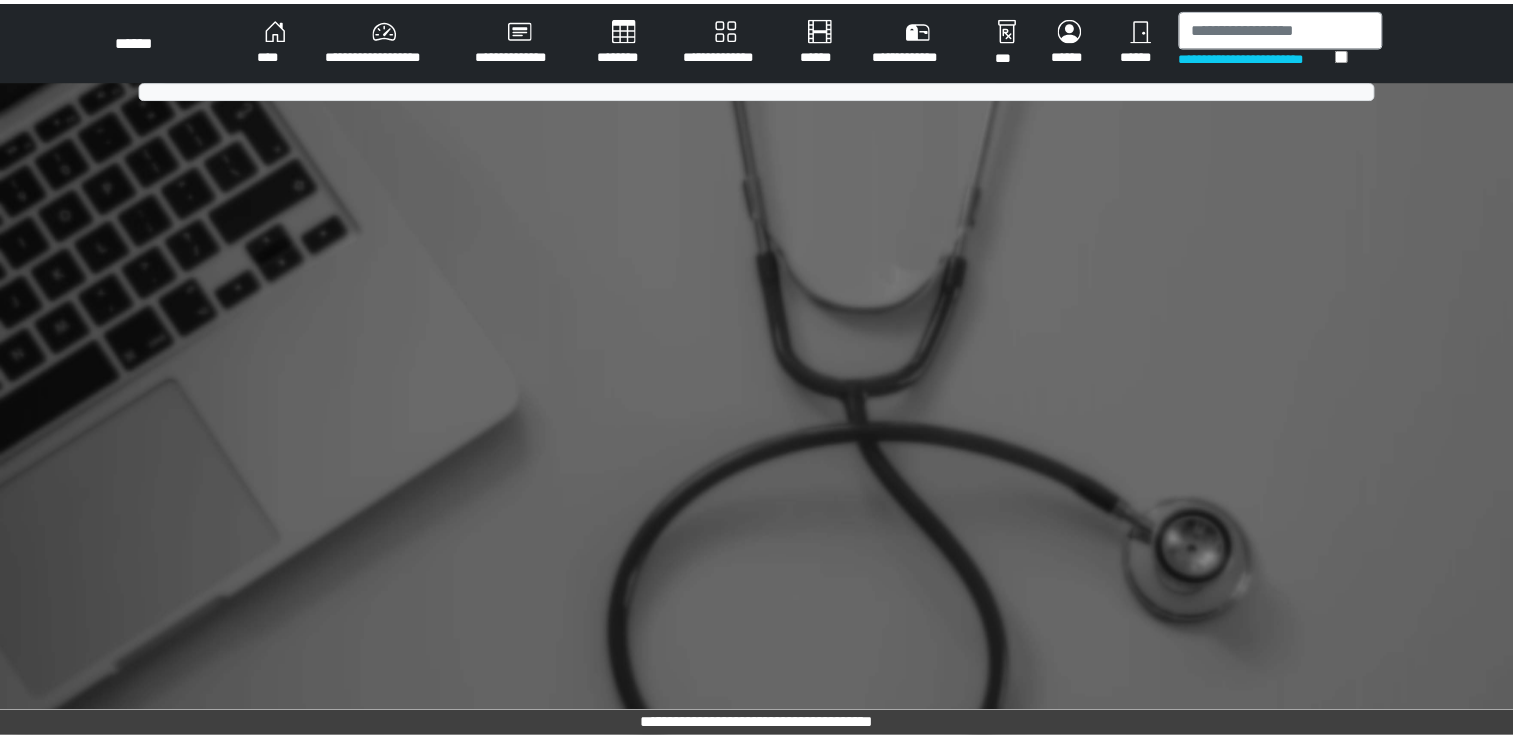 scroll, scrollTop: 0, scrollLeft: 0, axis: both 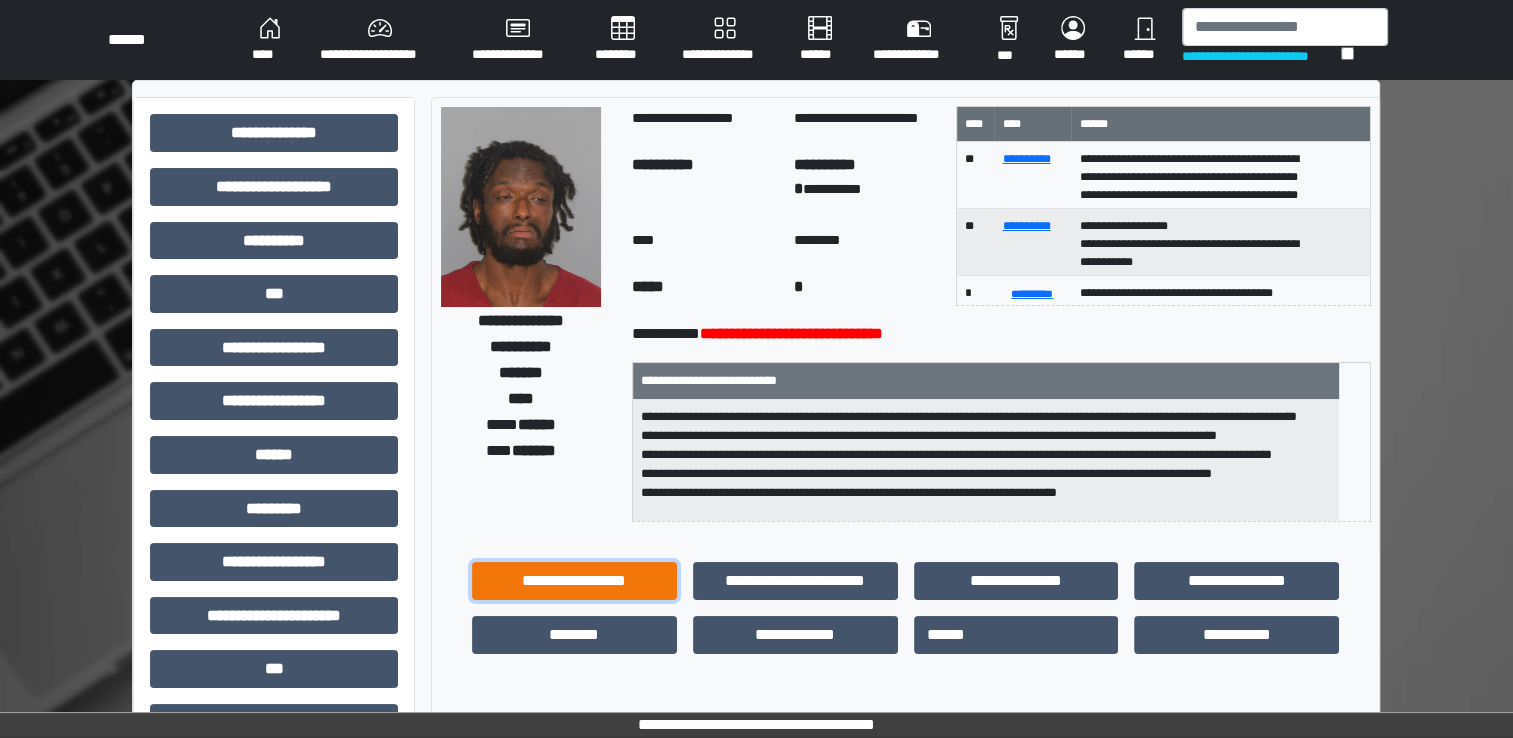 click on "**********" at bounding box center (574, 581) 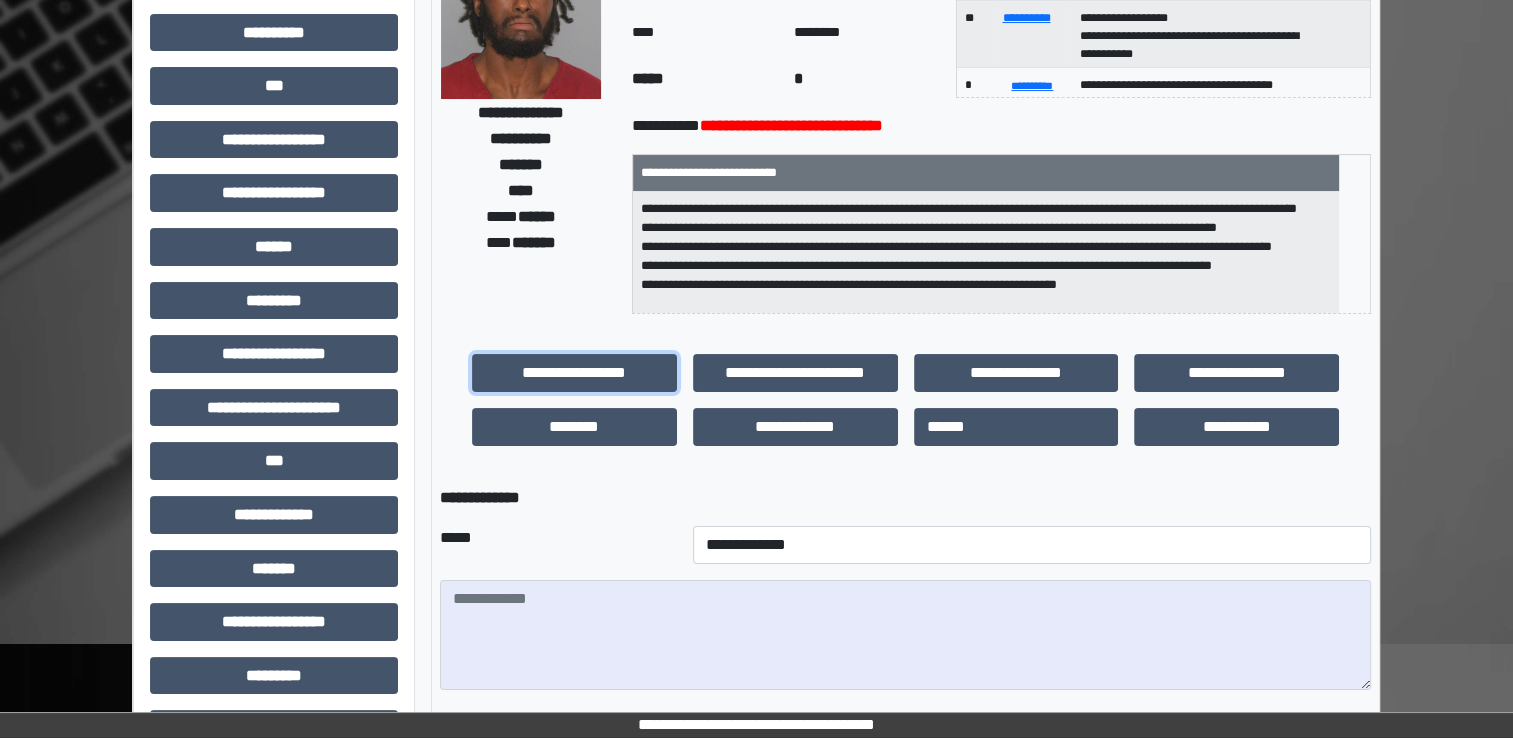 scroll, scrollTop: 400, scrollLeft: 0, axis: vertical 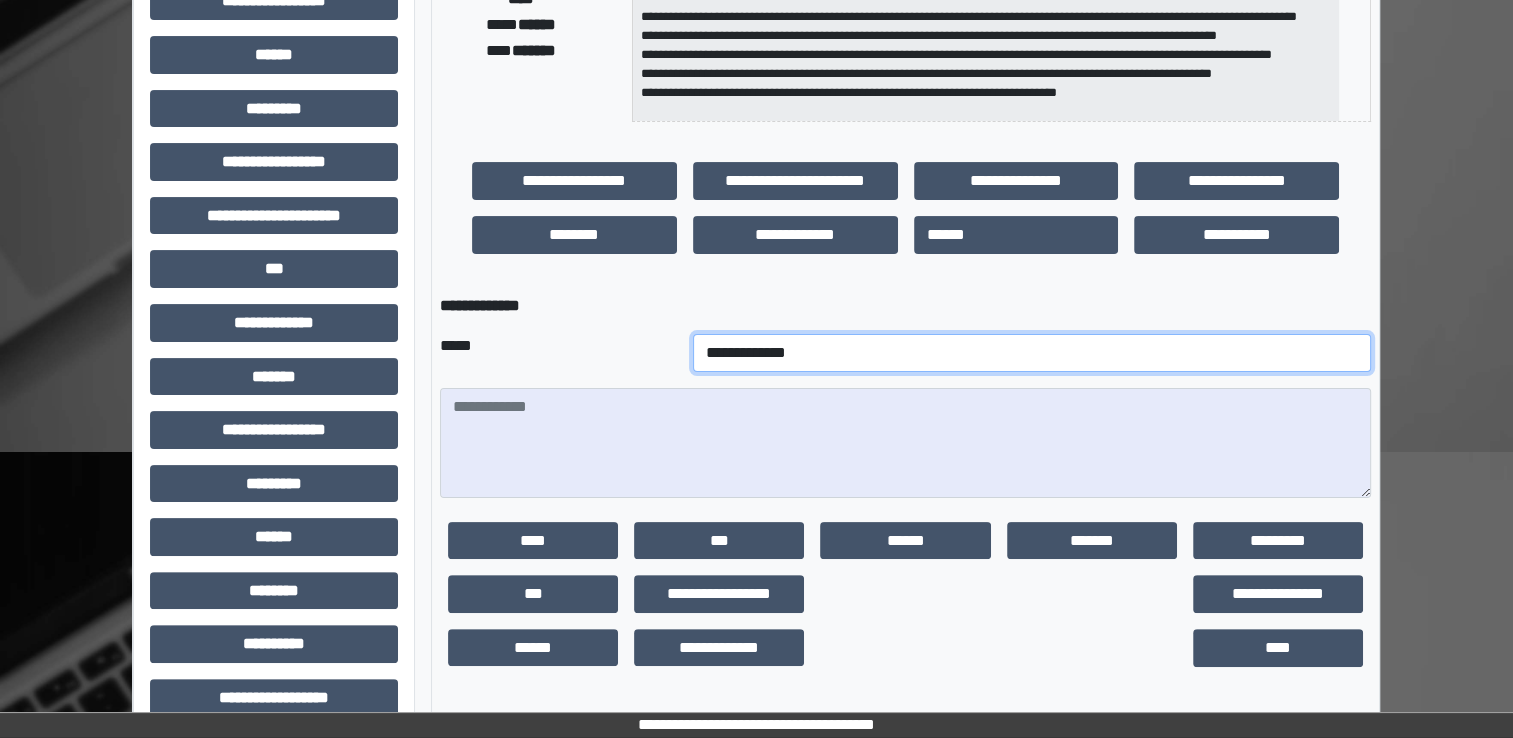 click on "**********" at bounding box center (1032, 353) 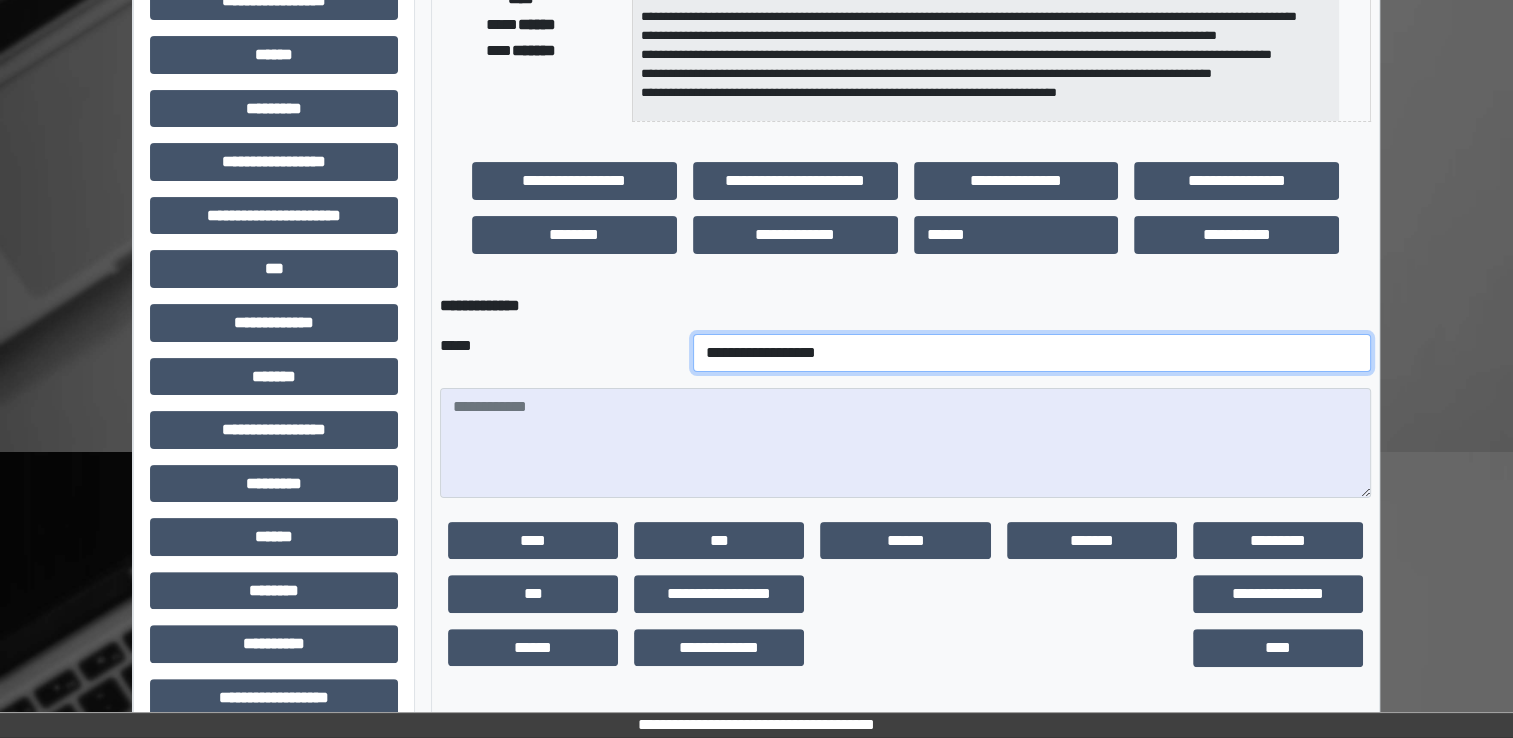 click on "**********" at bounding box center (1032, 353) 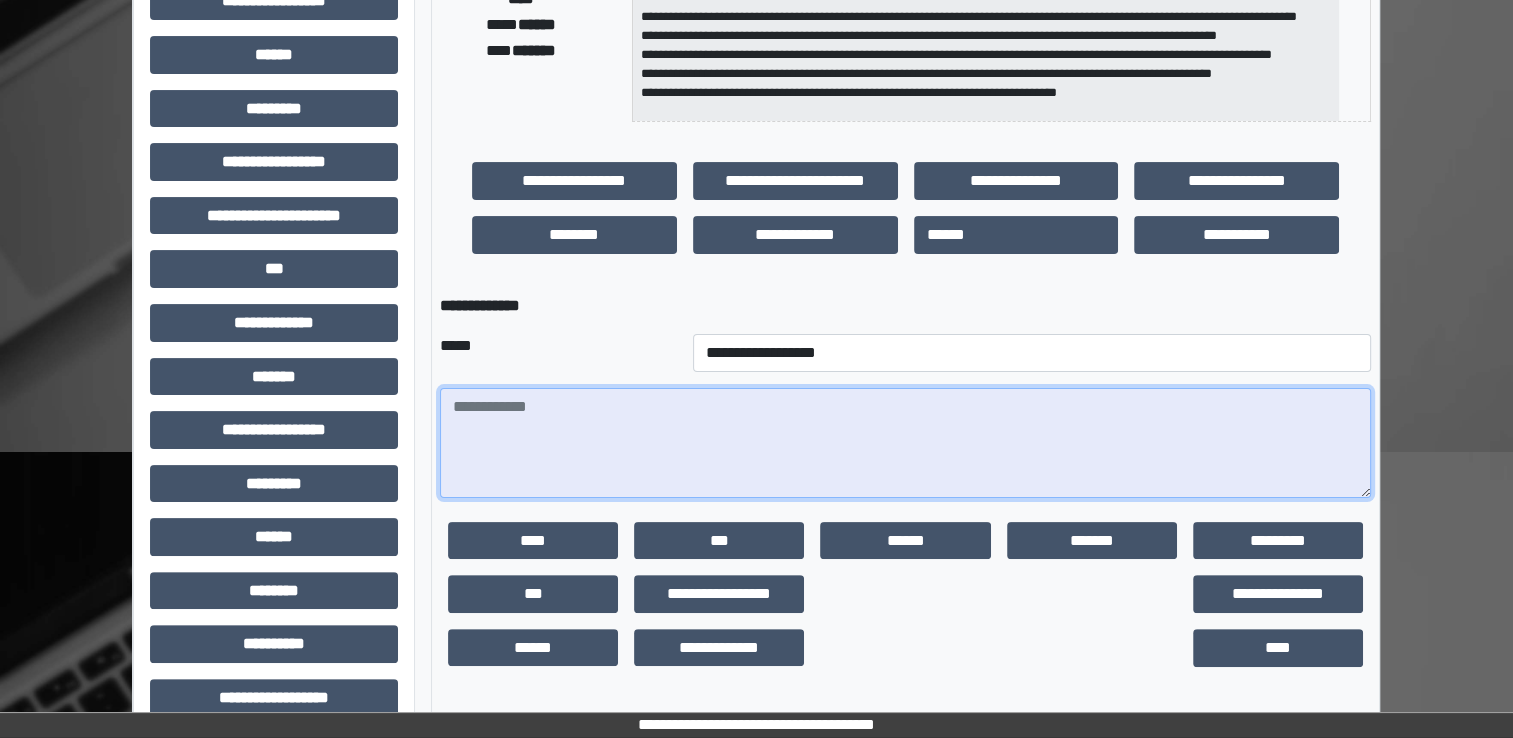 click at bounding box center (905, 443) 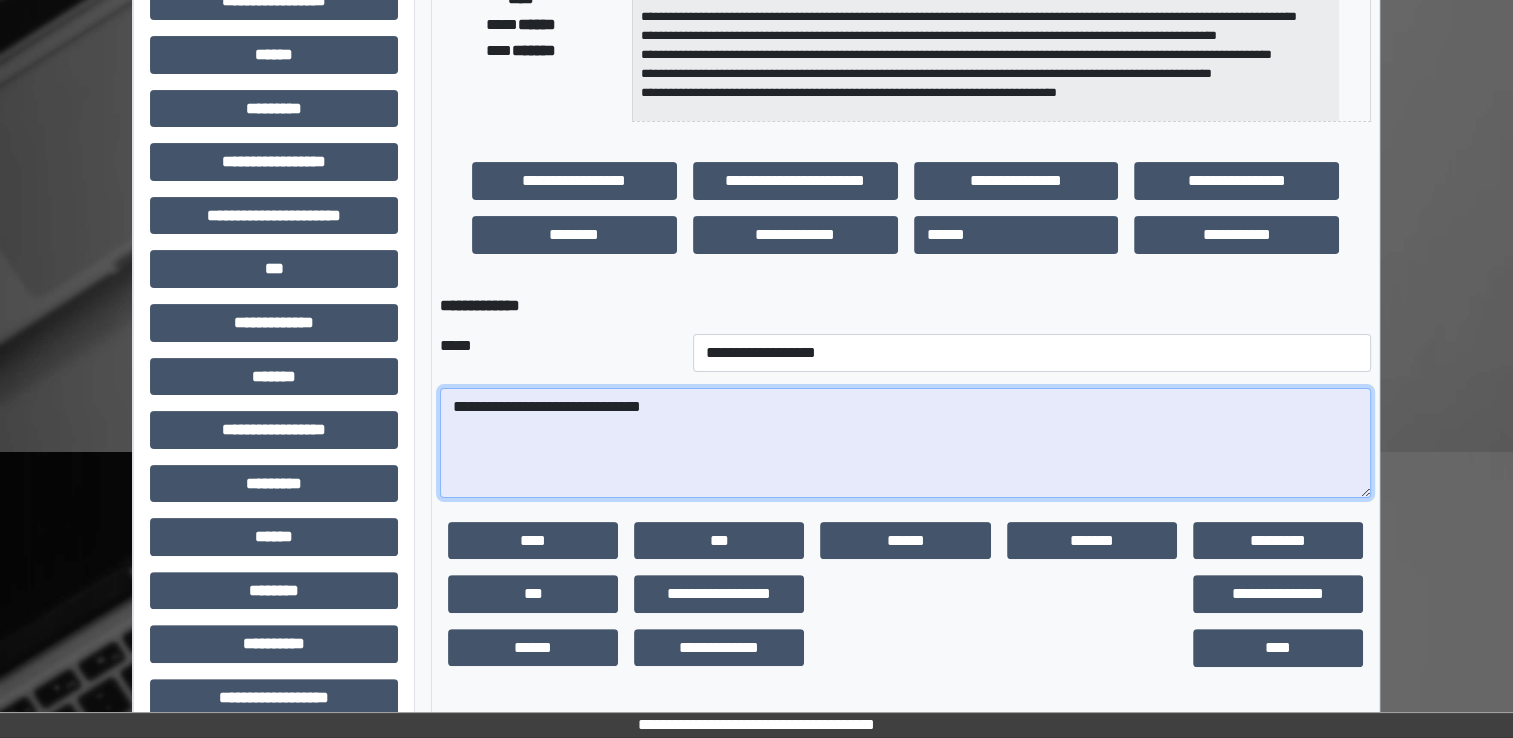 click on "**********" at bounding box center (905, 443) 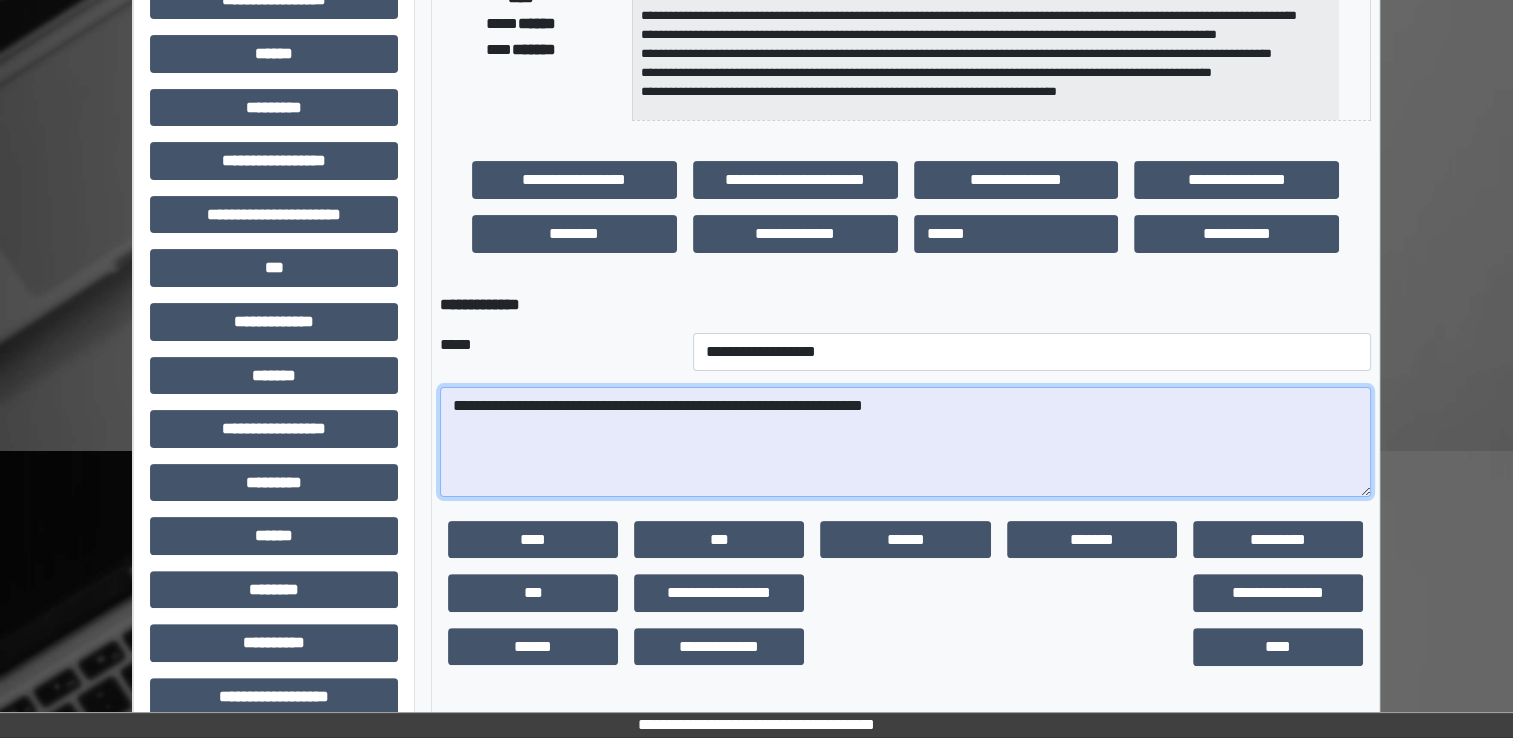scroll, scrollTop: 428, scrollLeft: 0, axis: vertical 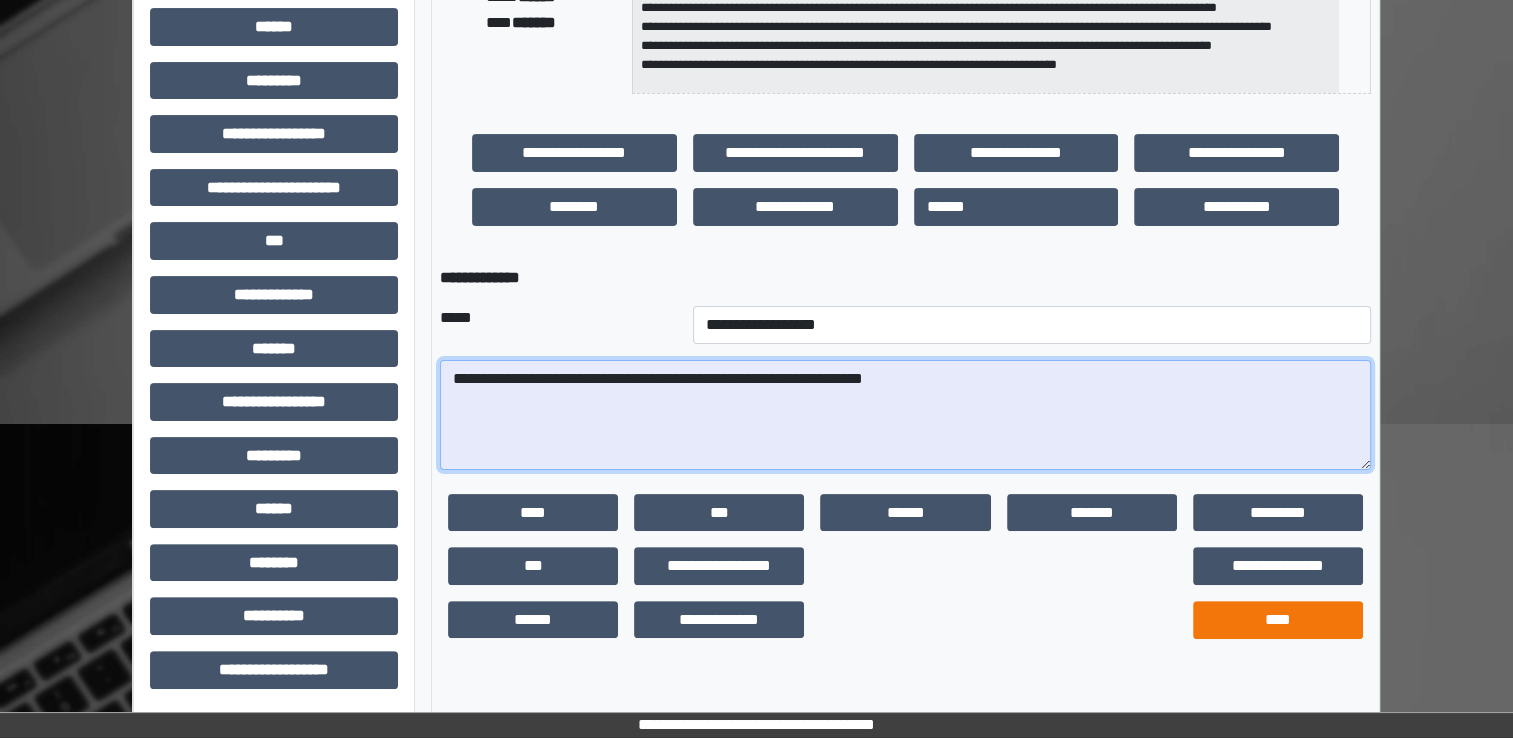 type on "**********" 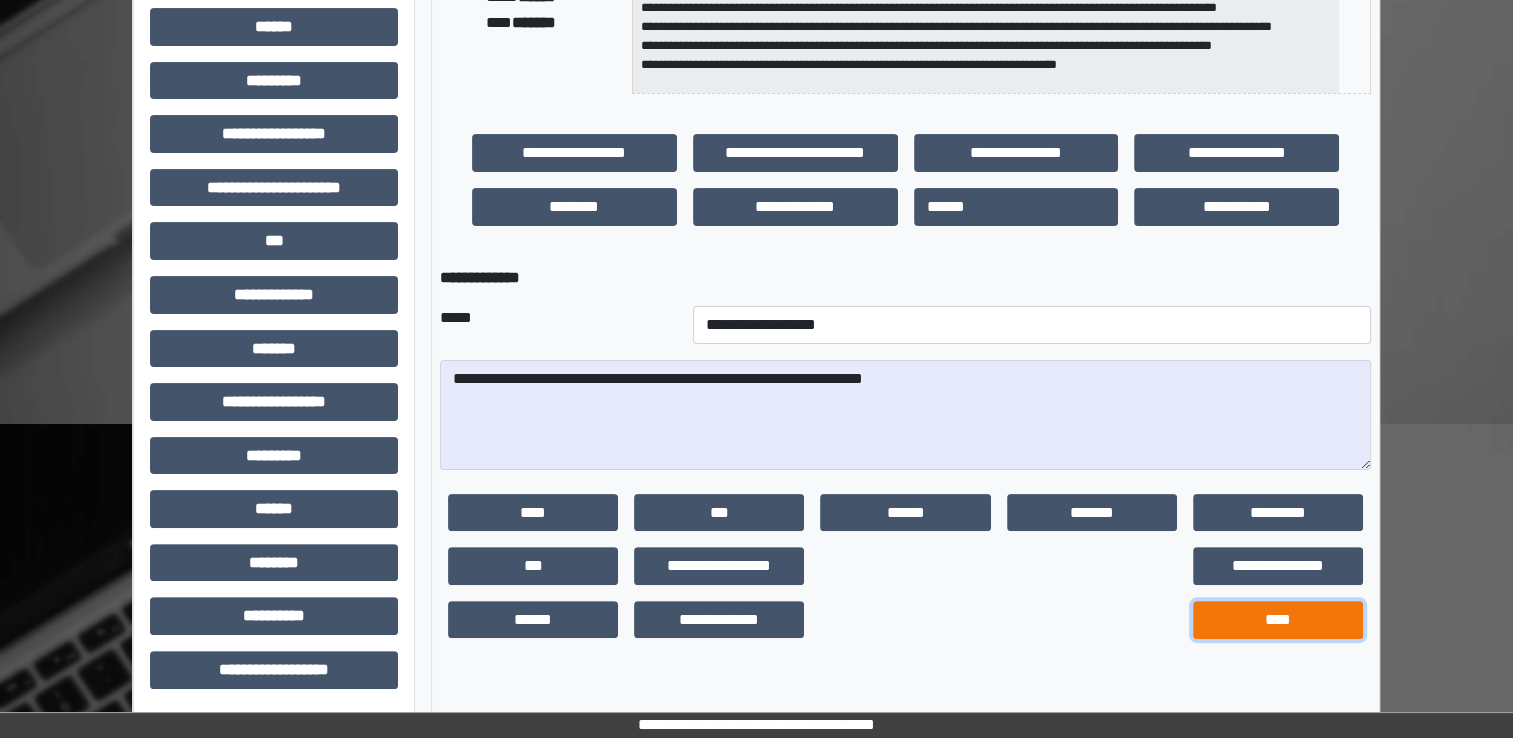 click on "****" at bounding box center [1278, 620] 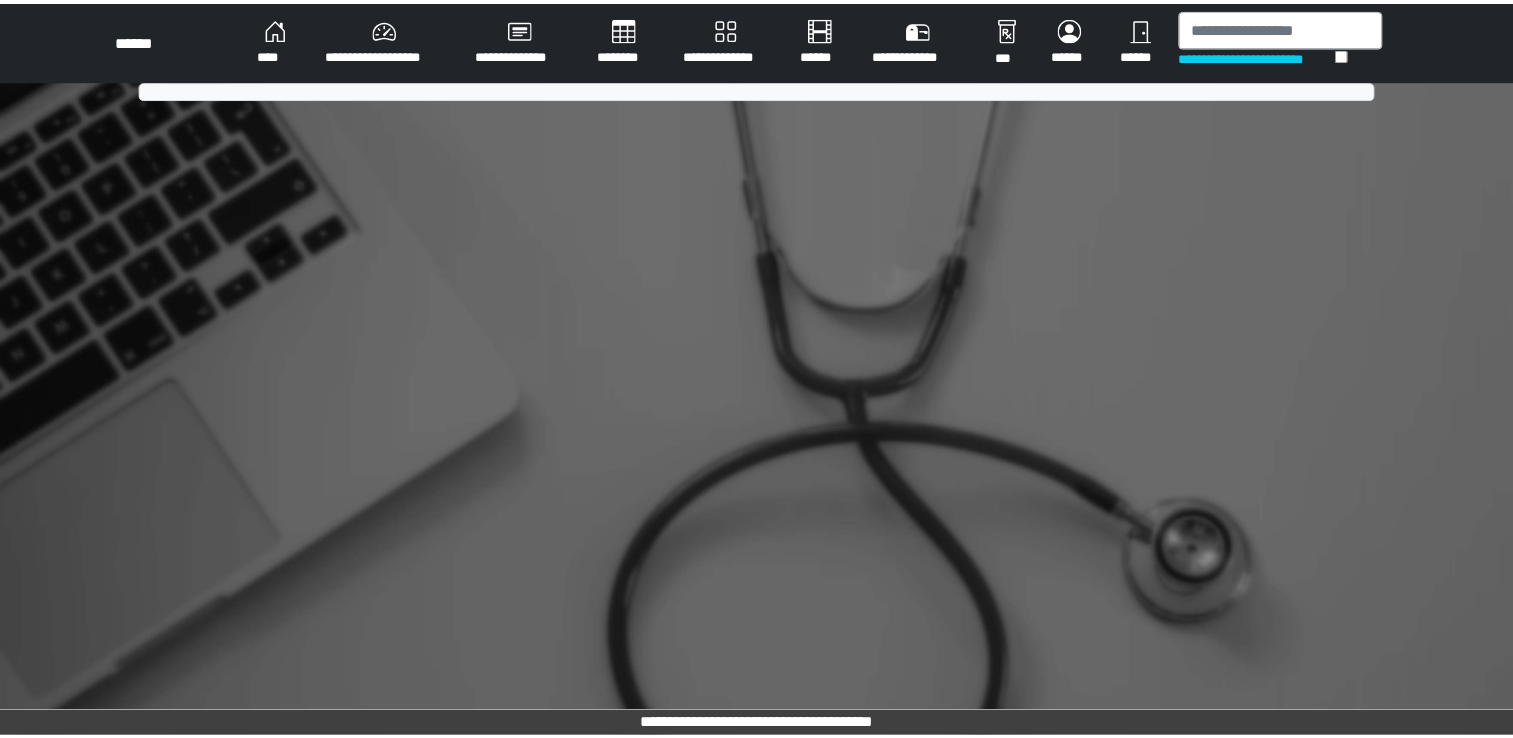 scroll, scrollTop: 0, scrollLeft: 0, axis: both 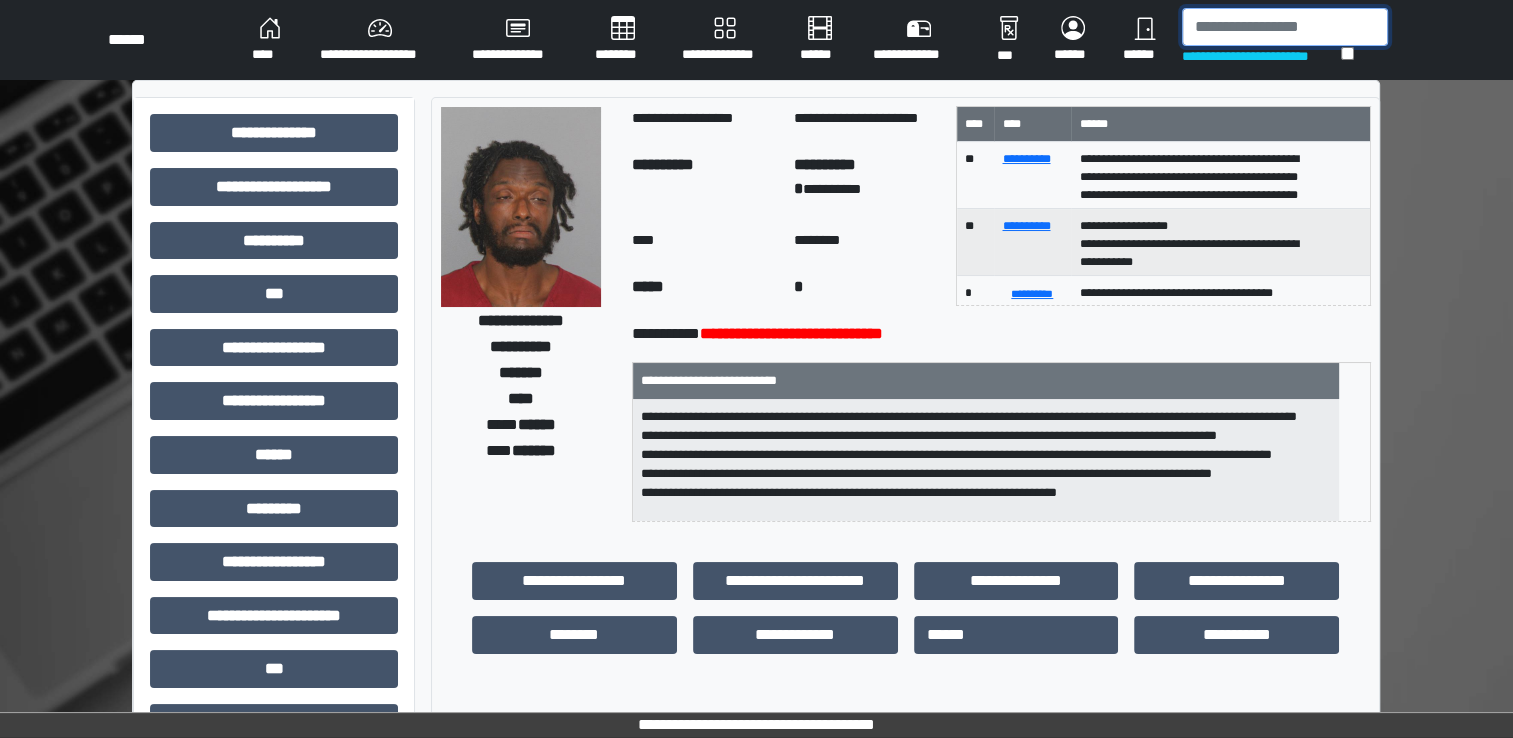 click at bounding box center (1285, 27) 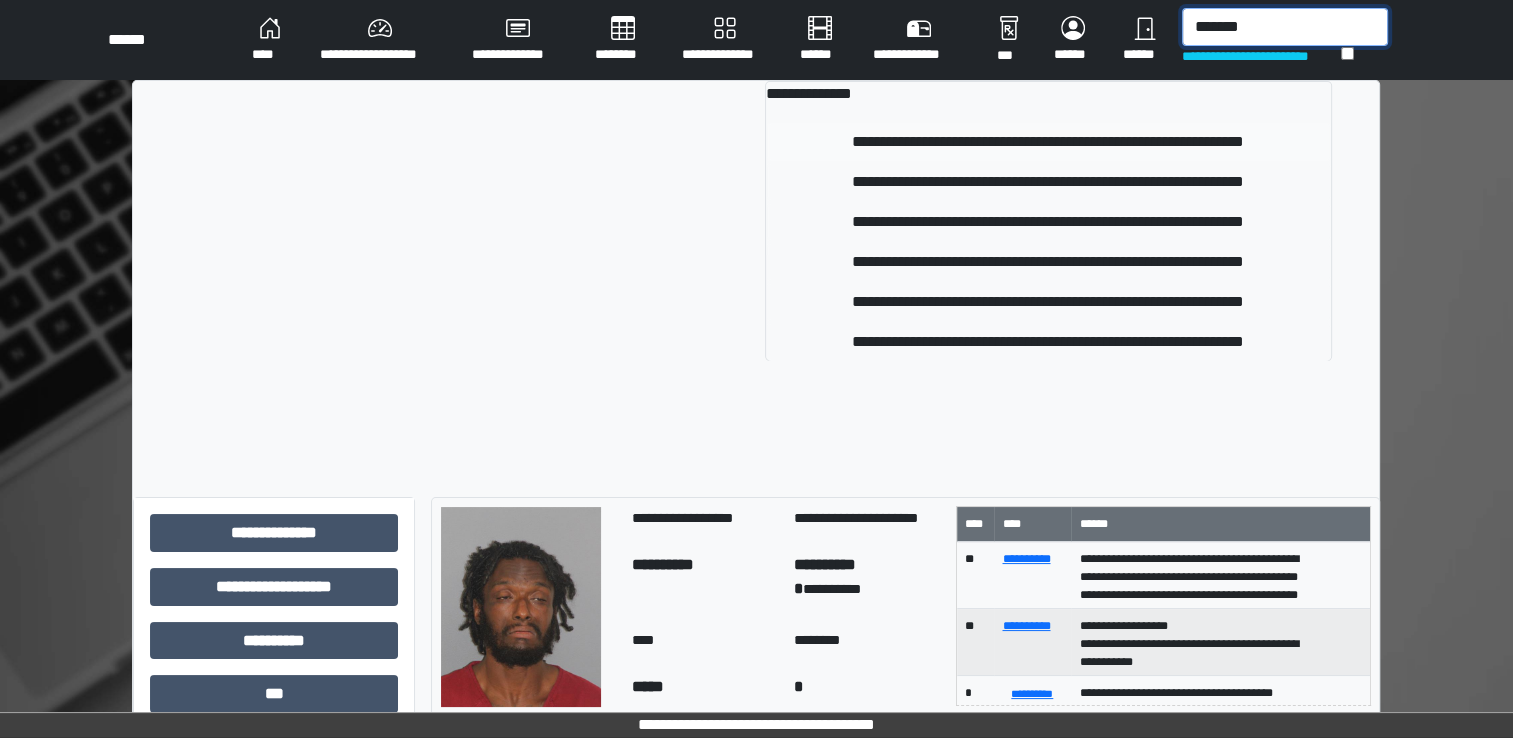 type on "*******" 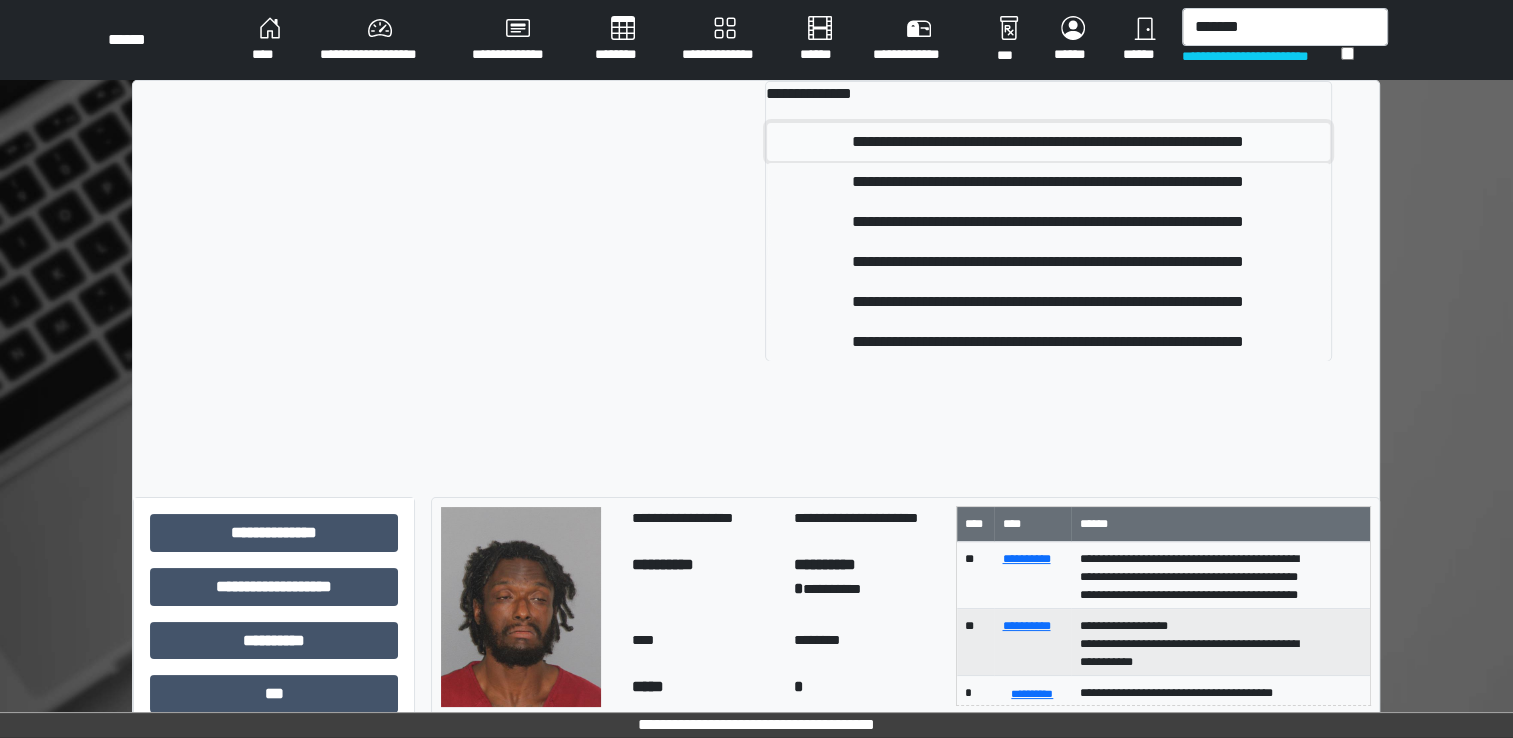 click on "**********" at bounding box center [1048, 142] 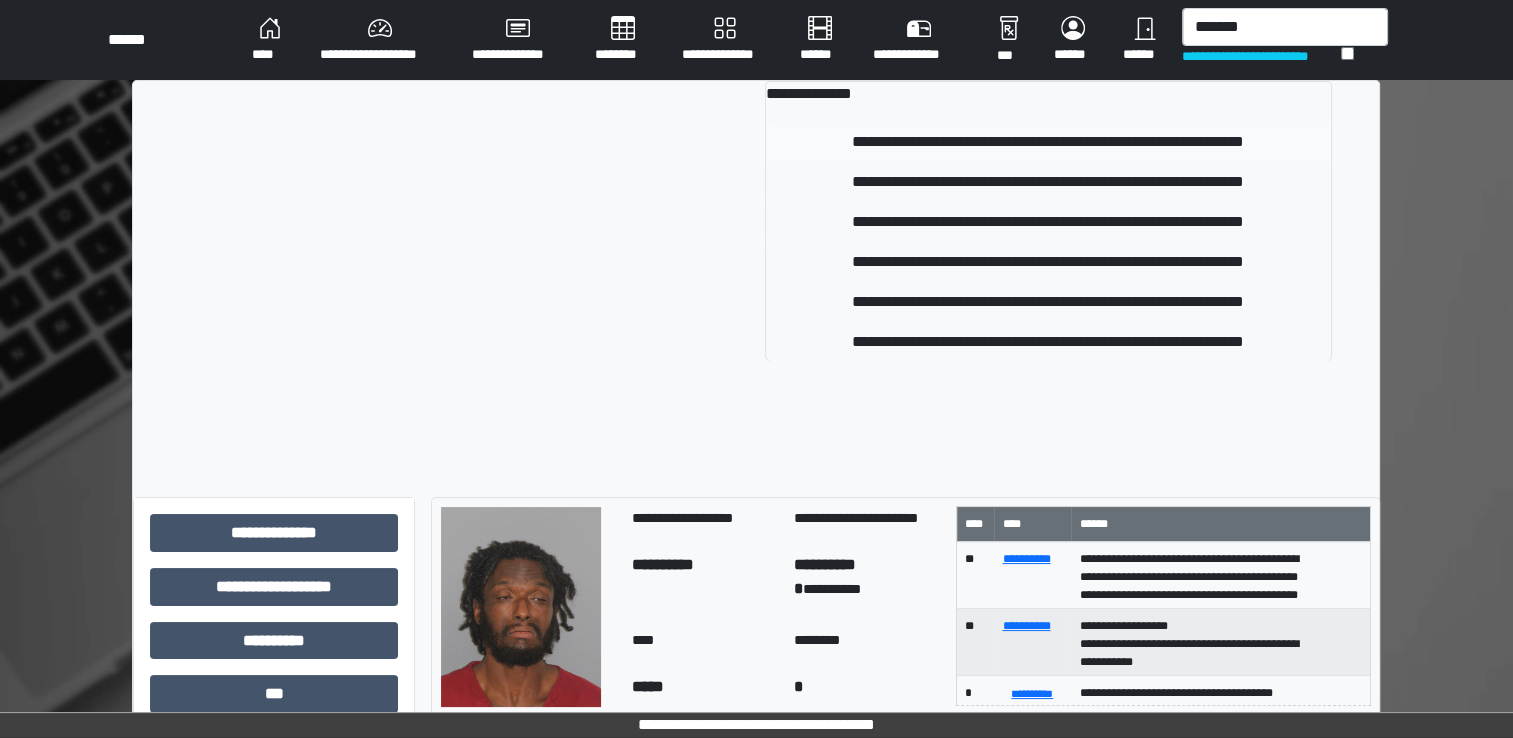 type 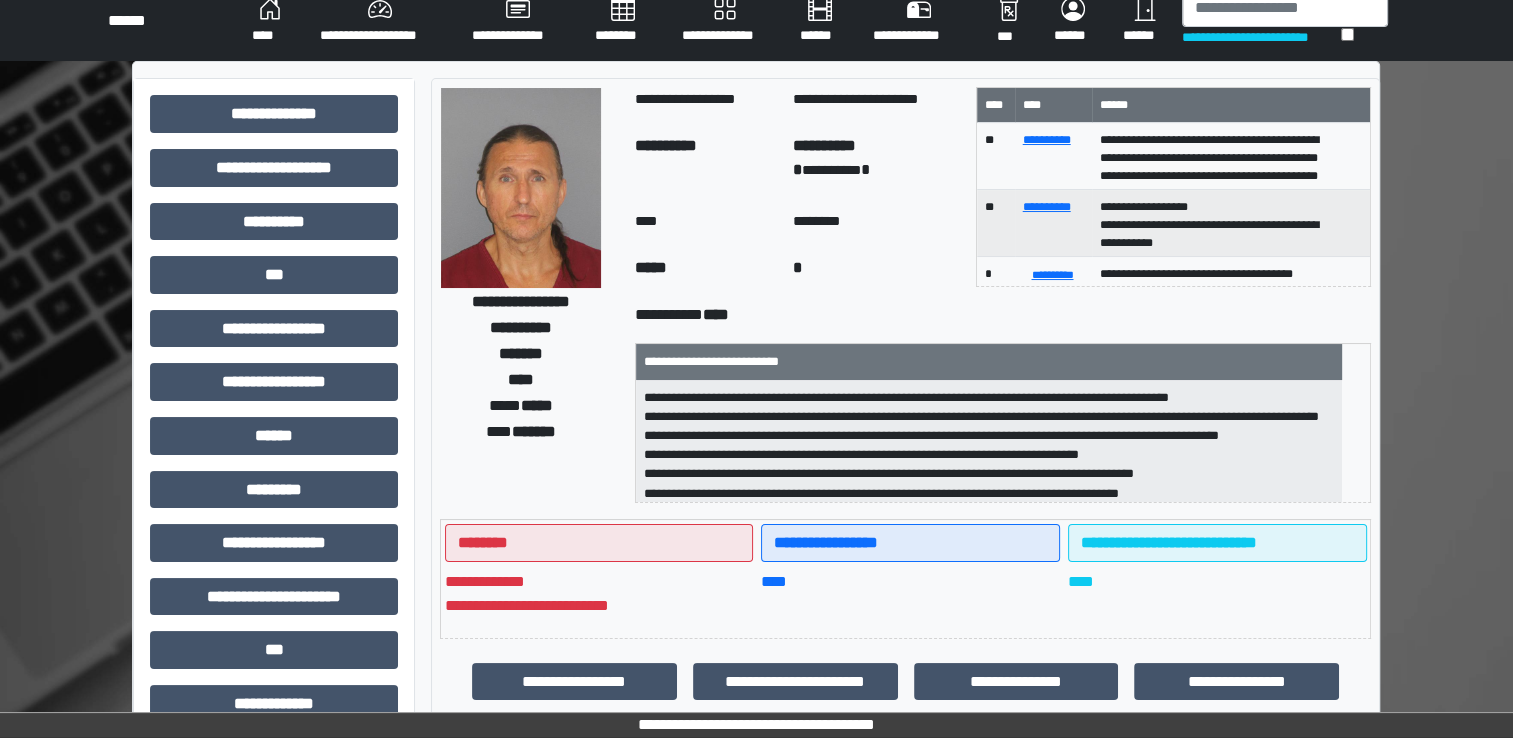 scroll, scrollTop: 0, scrollLeft: 0, axis: both 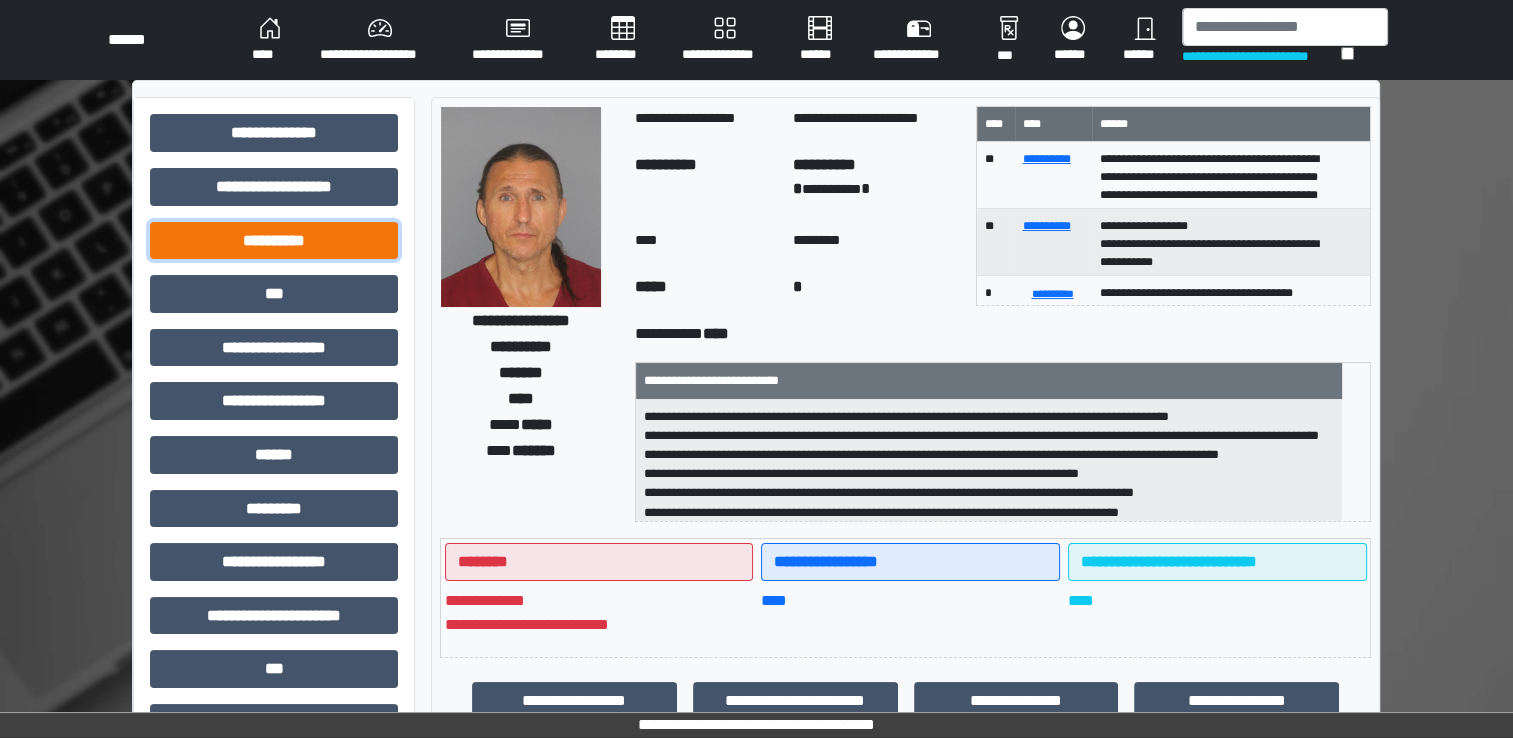 click on "**********" at bounding box center (274, 241) 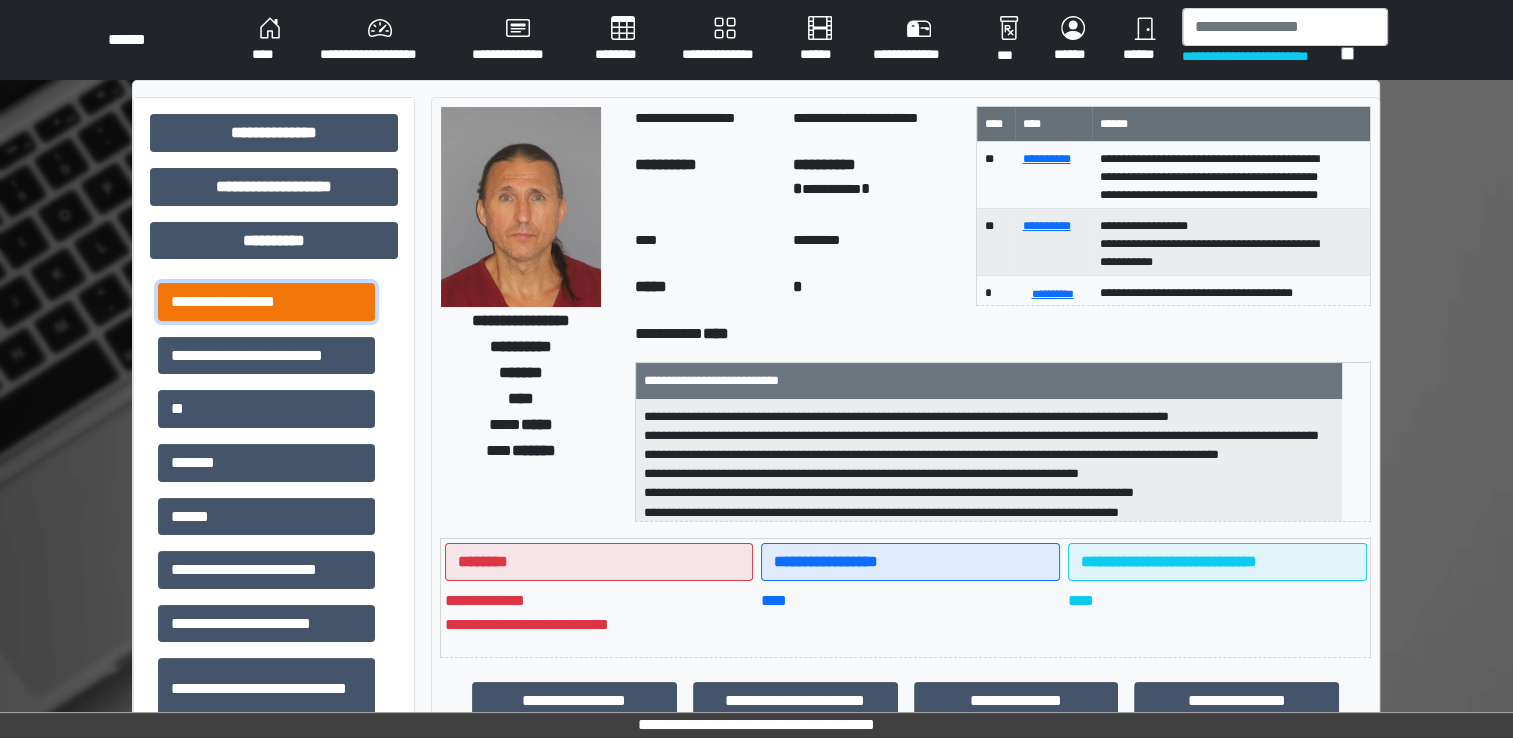 click on "**********" at bounding box center [266, 302] 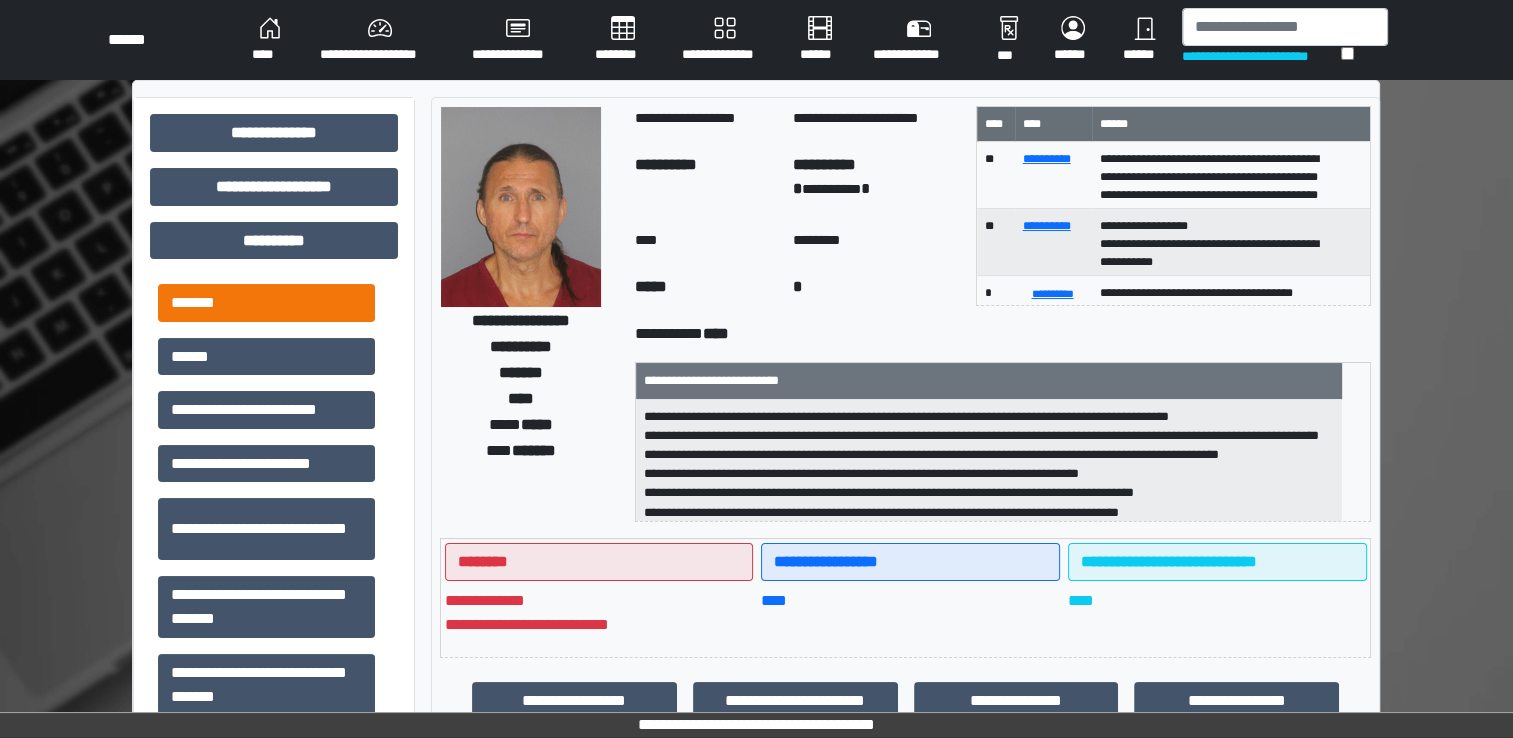 scroll, scrollTop: 197, scrollLeft: 0, axis: vertical 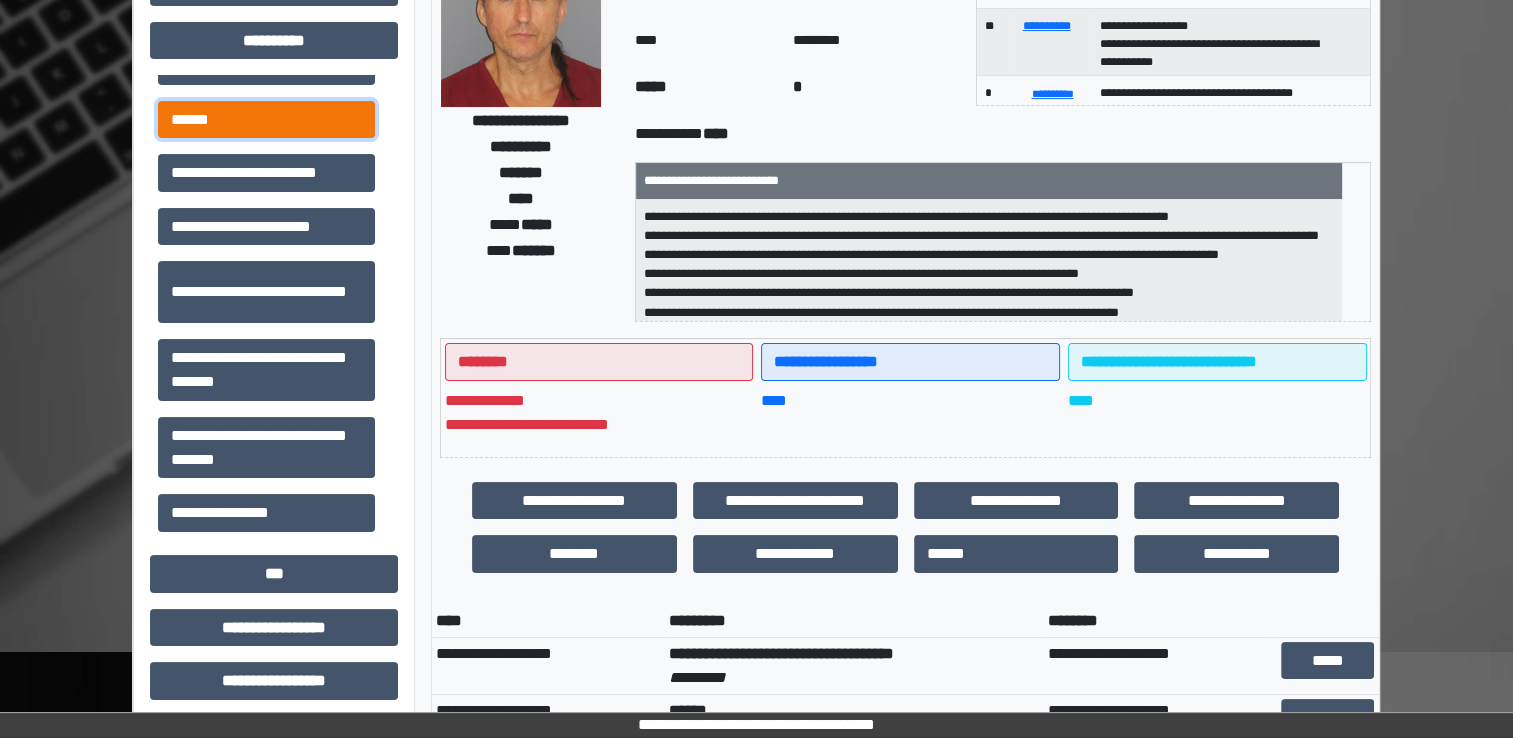 click on "******" at bounding box center [266, 120] 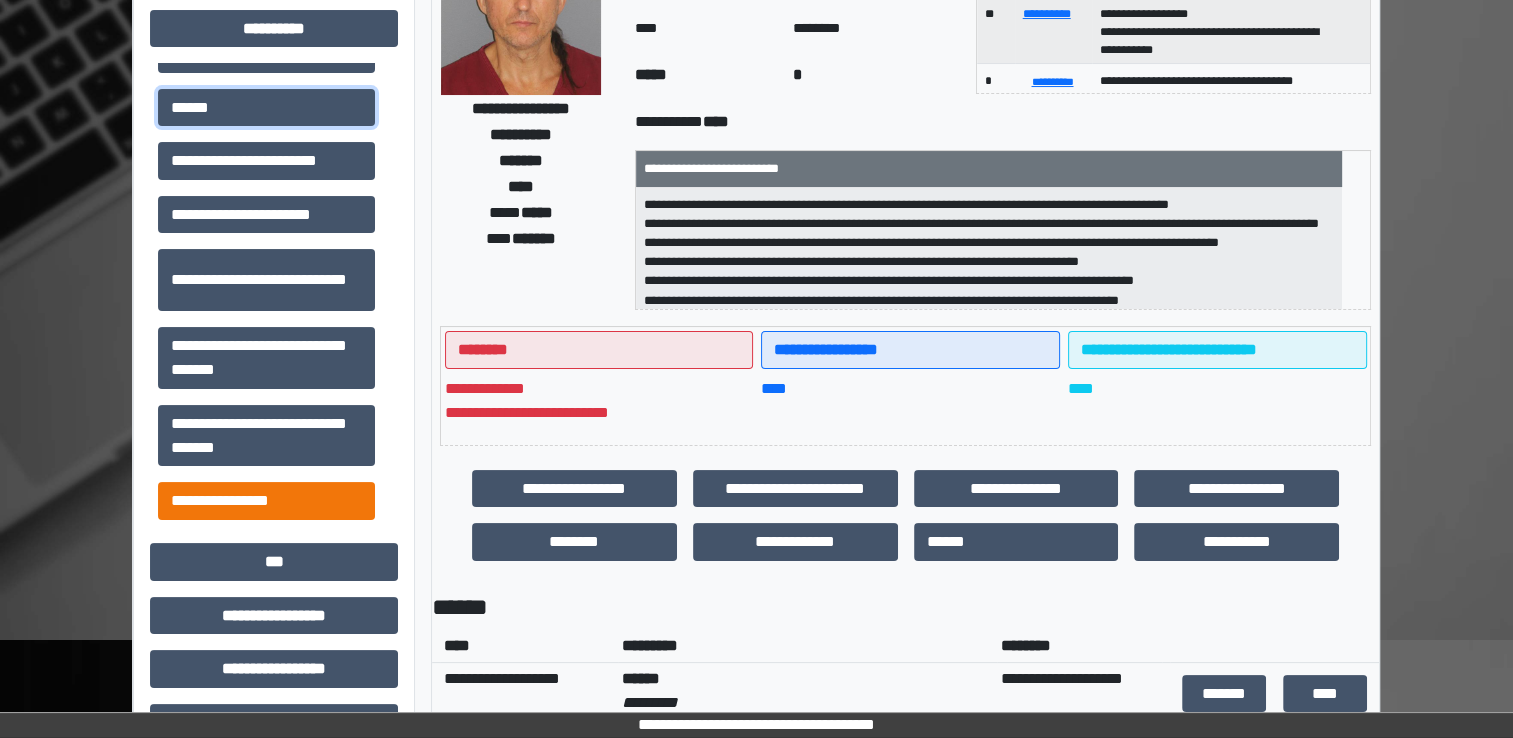 scroll, scrollTop: 208, scrollLeft: 0, axis: vertical 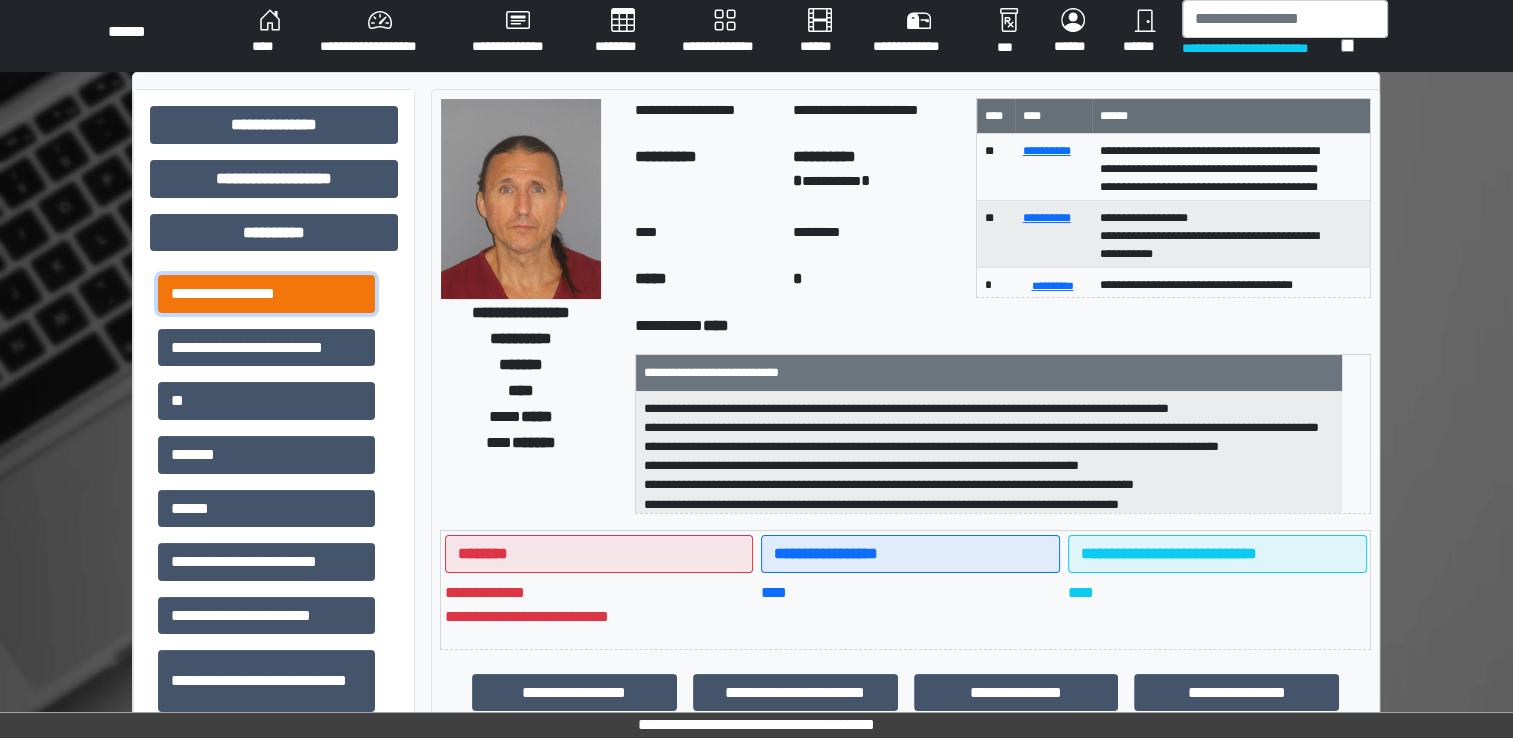 click on "**********" at bounding box center (266, 294) 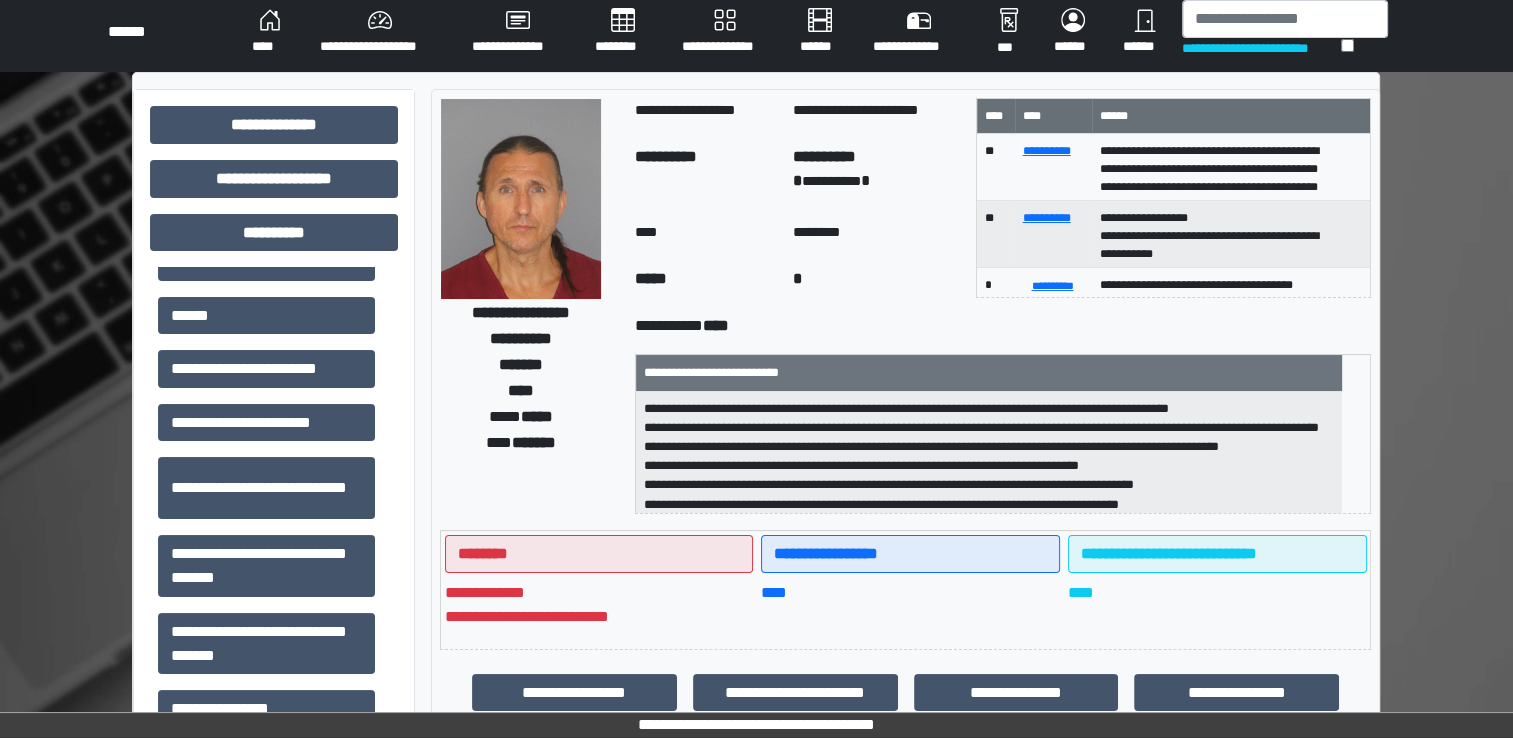 scroll, scrollTop: 197, scrollLeft: 0, axis: vertical 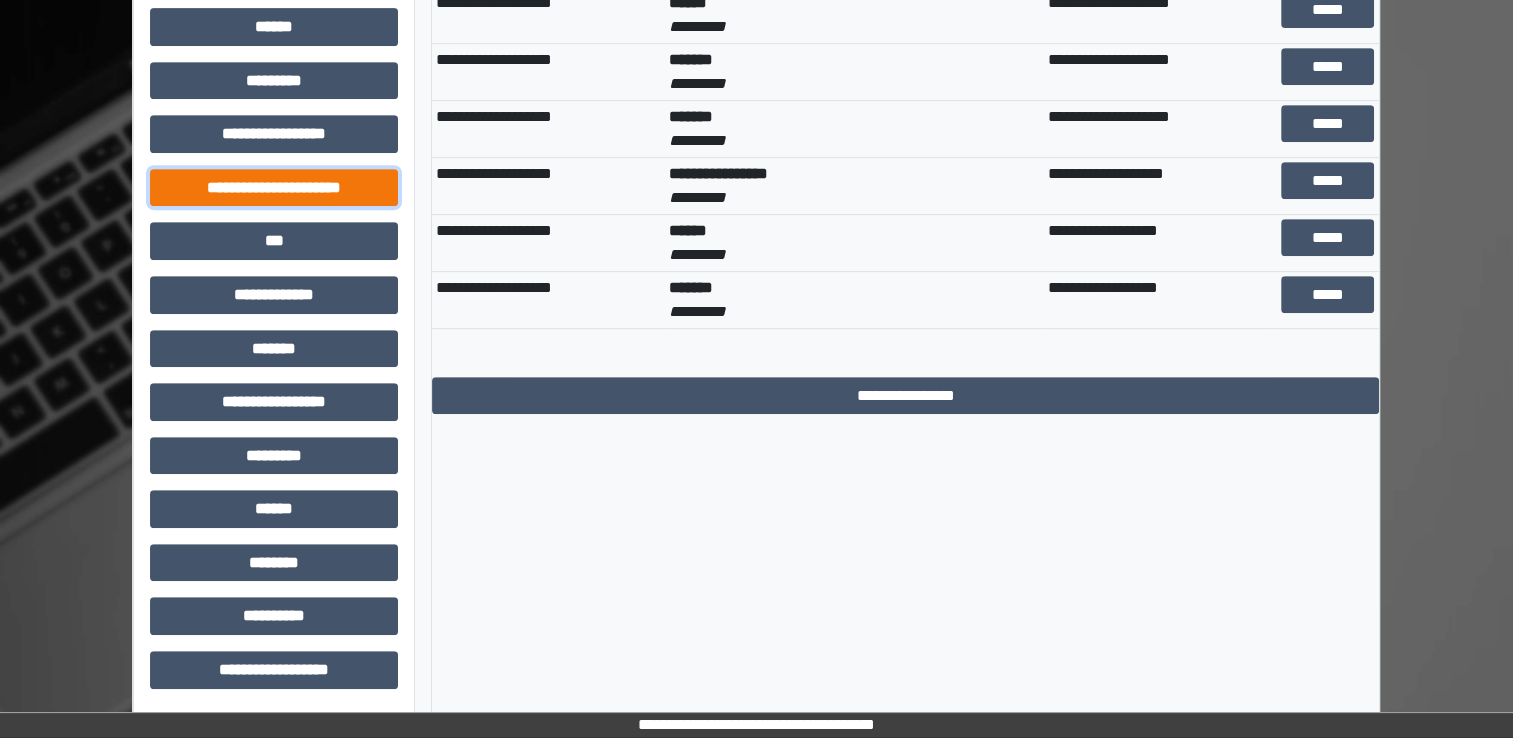 click on "**********" at bounding box center [274, 188] 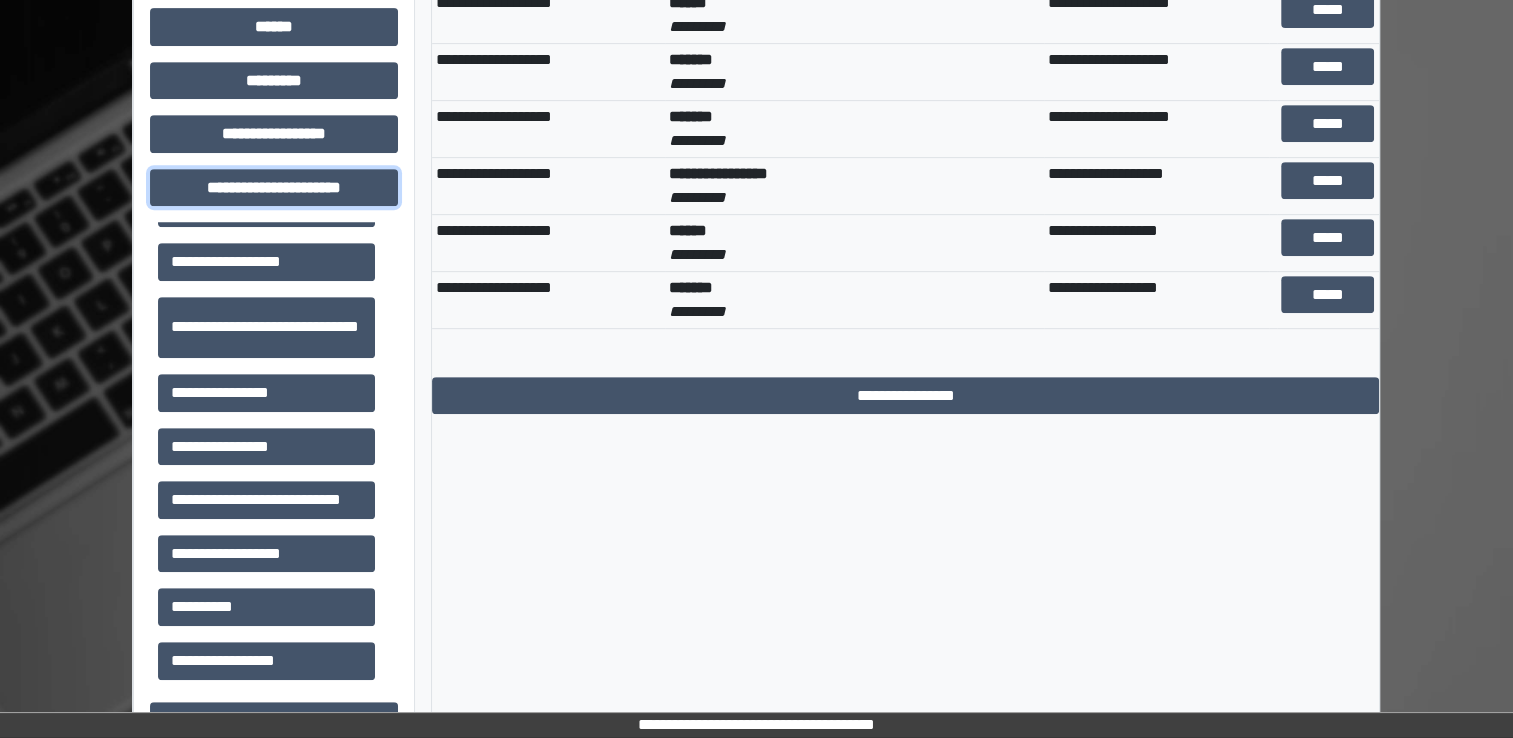 scroll, scrollTop: 42, scrollLeft: 0, axis: vertical 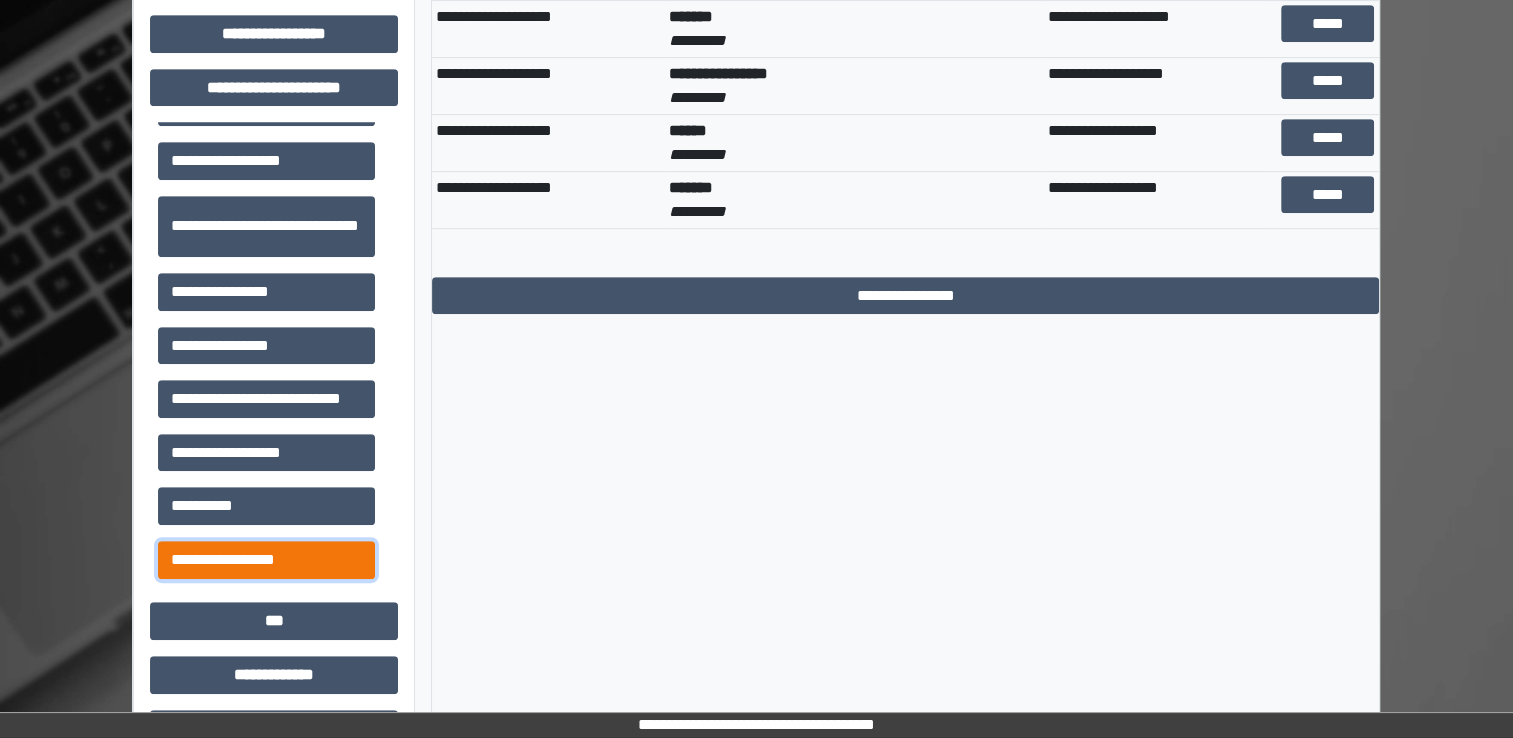click on "**********" at bounding box center (266, 560) 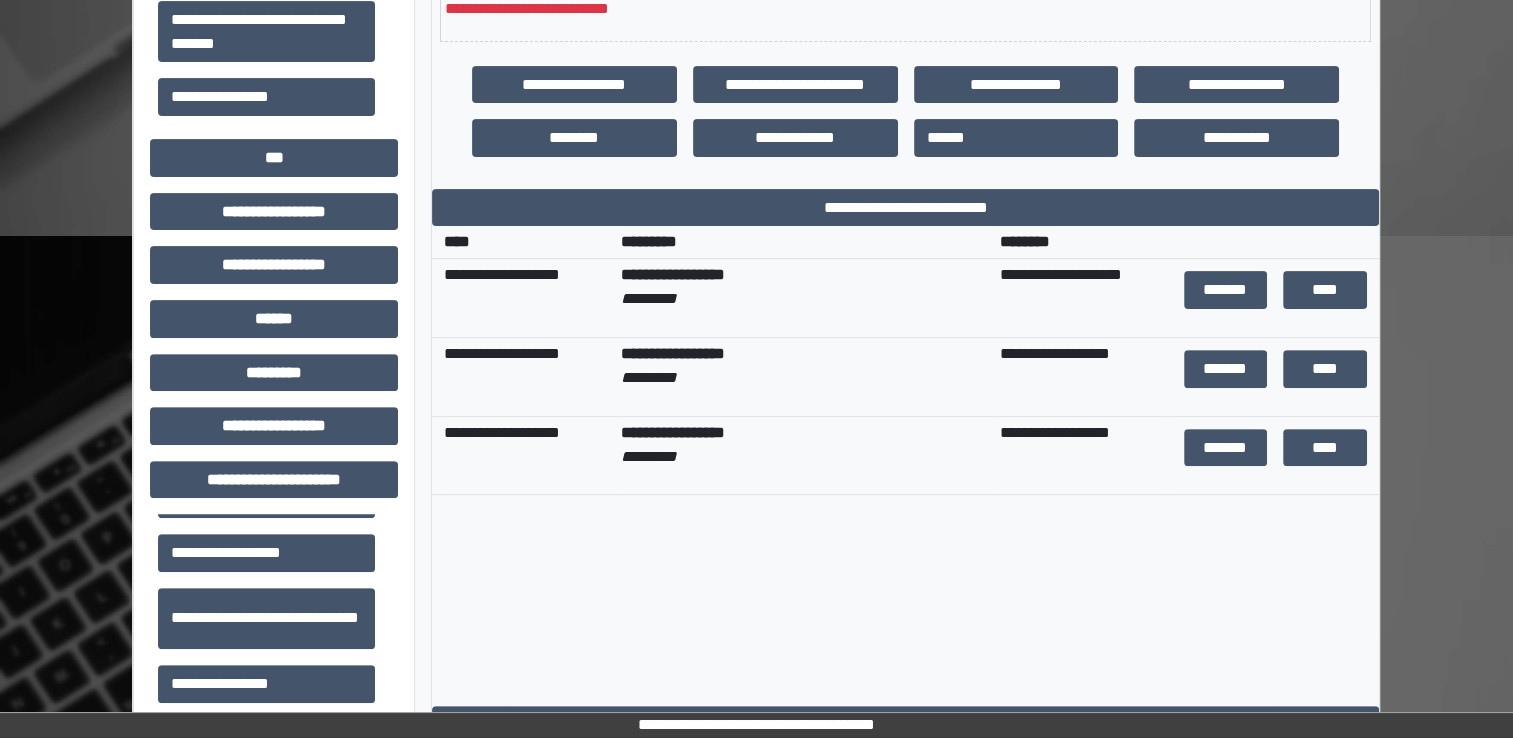 scroll, scrollTop: 608, scrollLeft: 0, axis: vertical 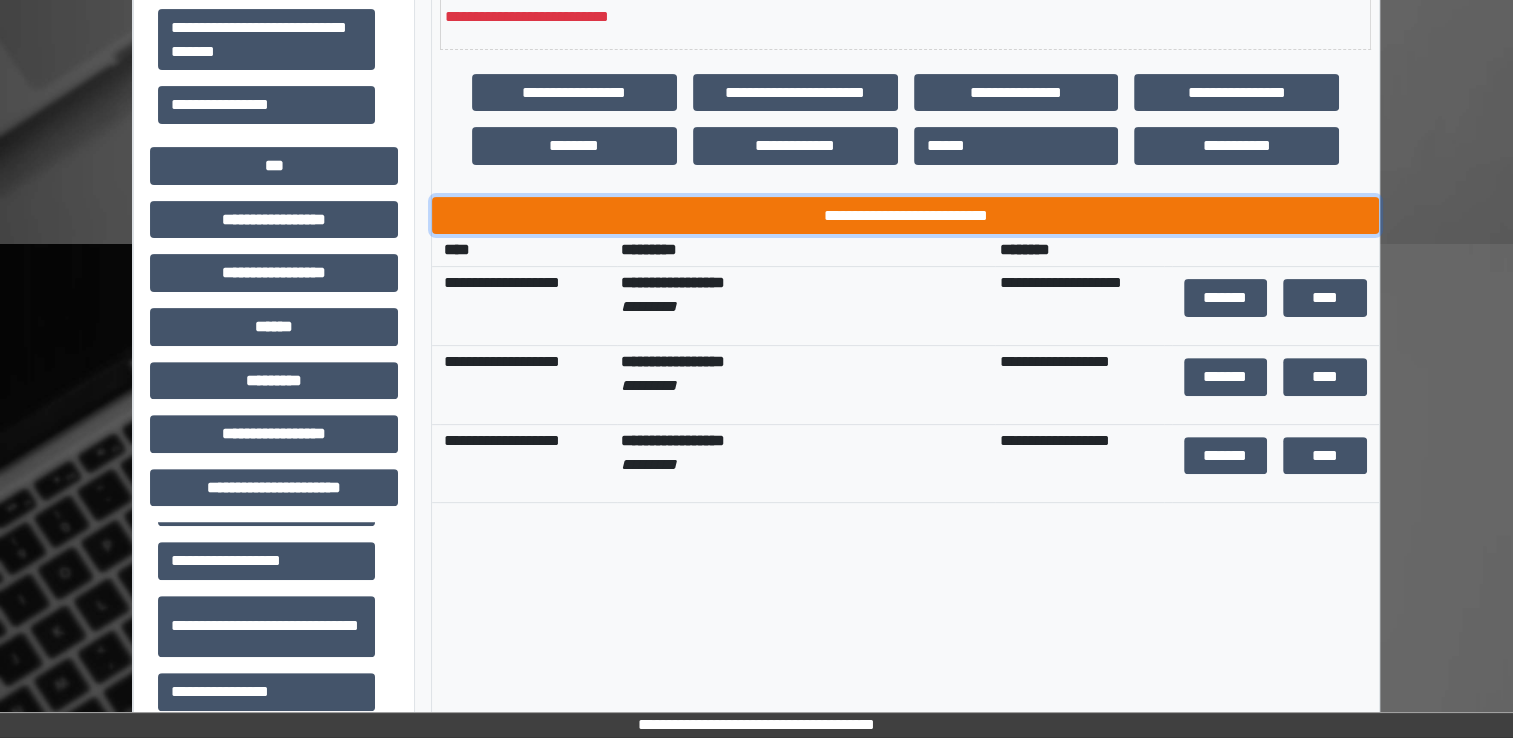 click on "**********" at bounding box center [905, 216] 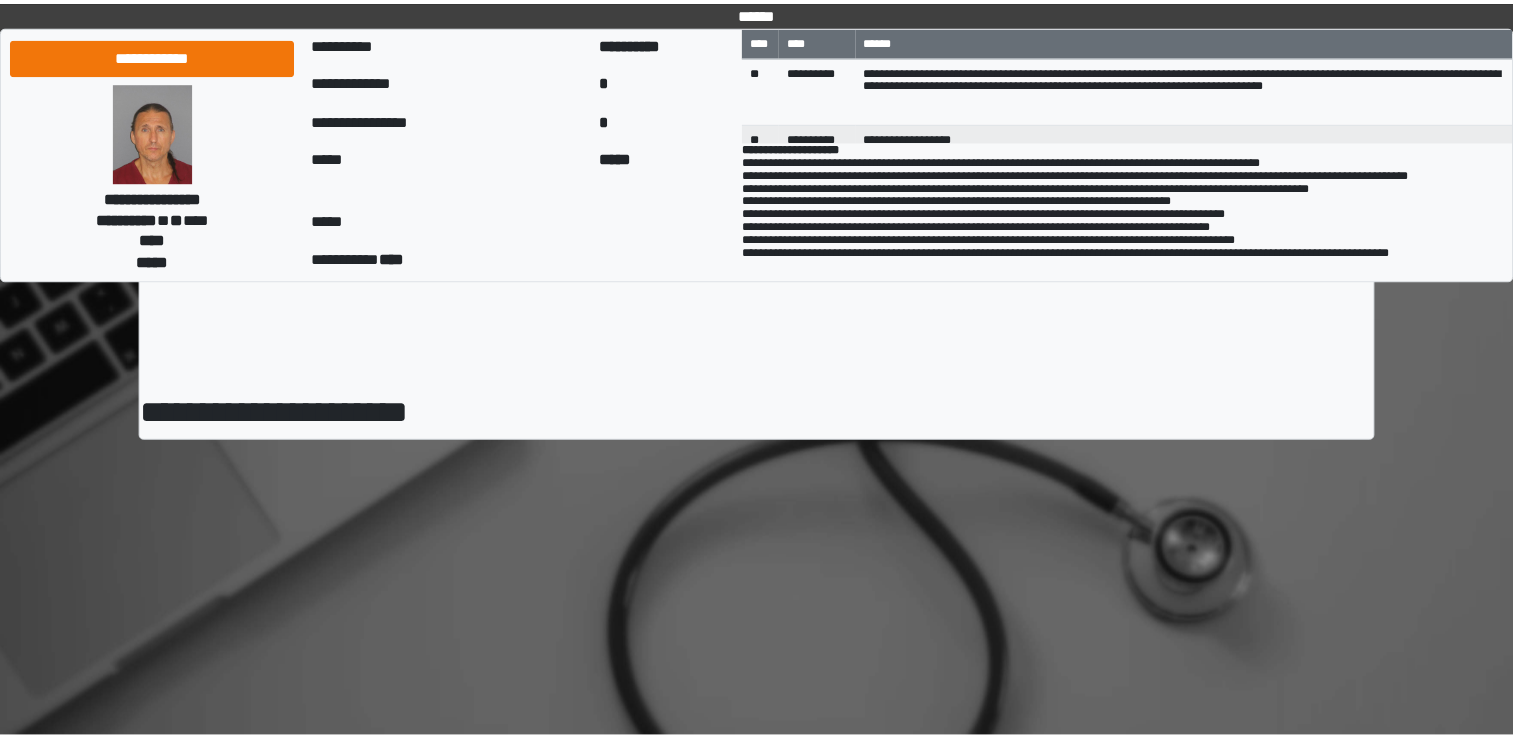 scroll, scrollTop: 0, scrollLeft: 0, axis: both 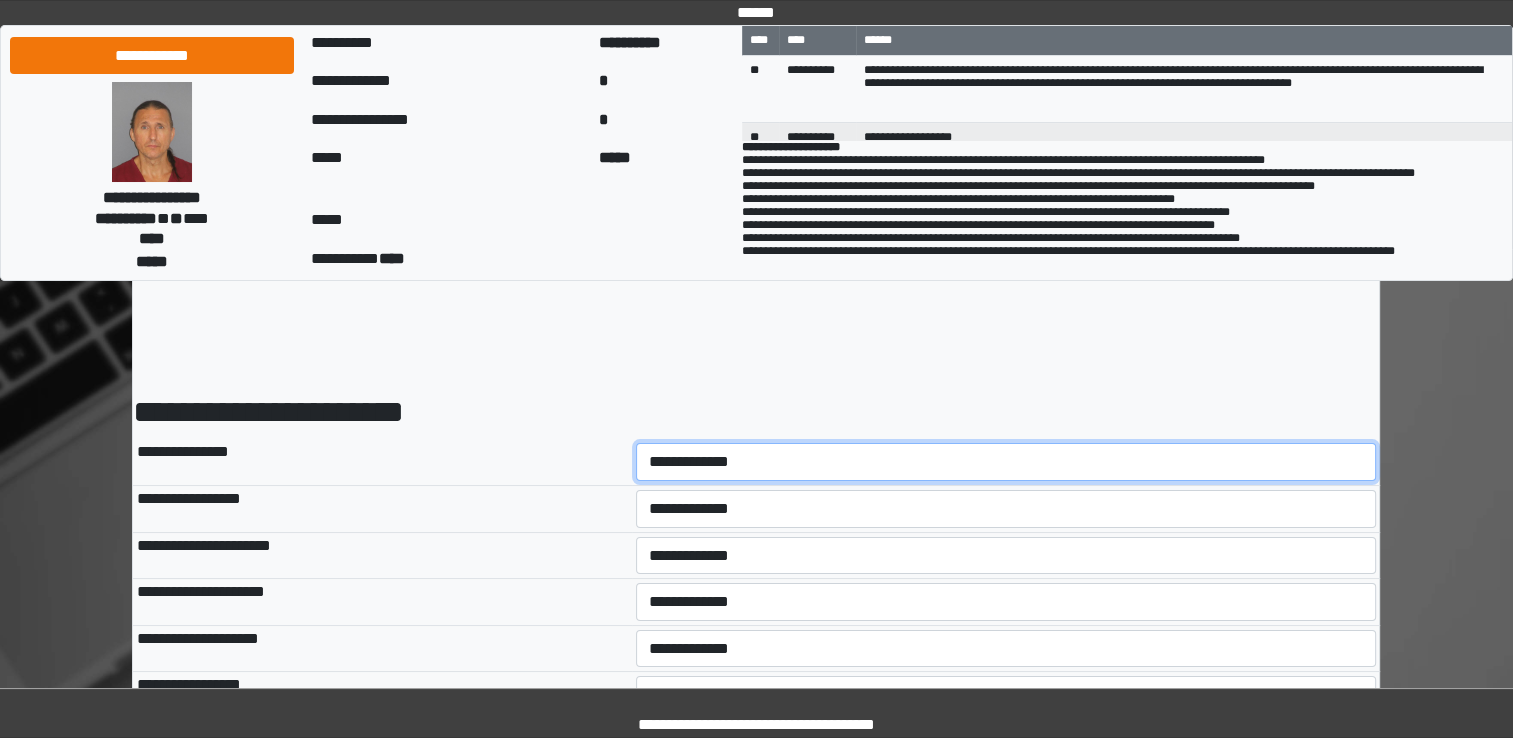 click on "**********" at bounding box center [1006, 462] 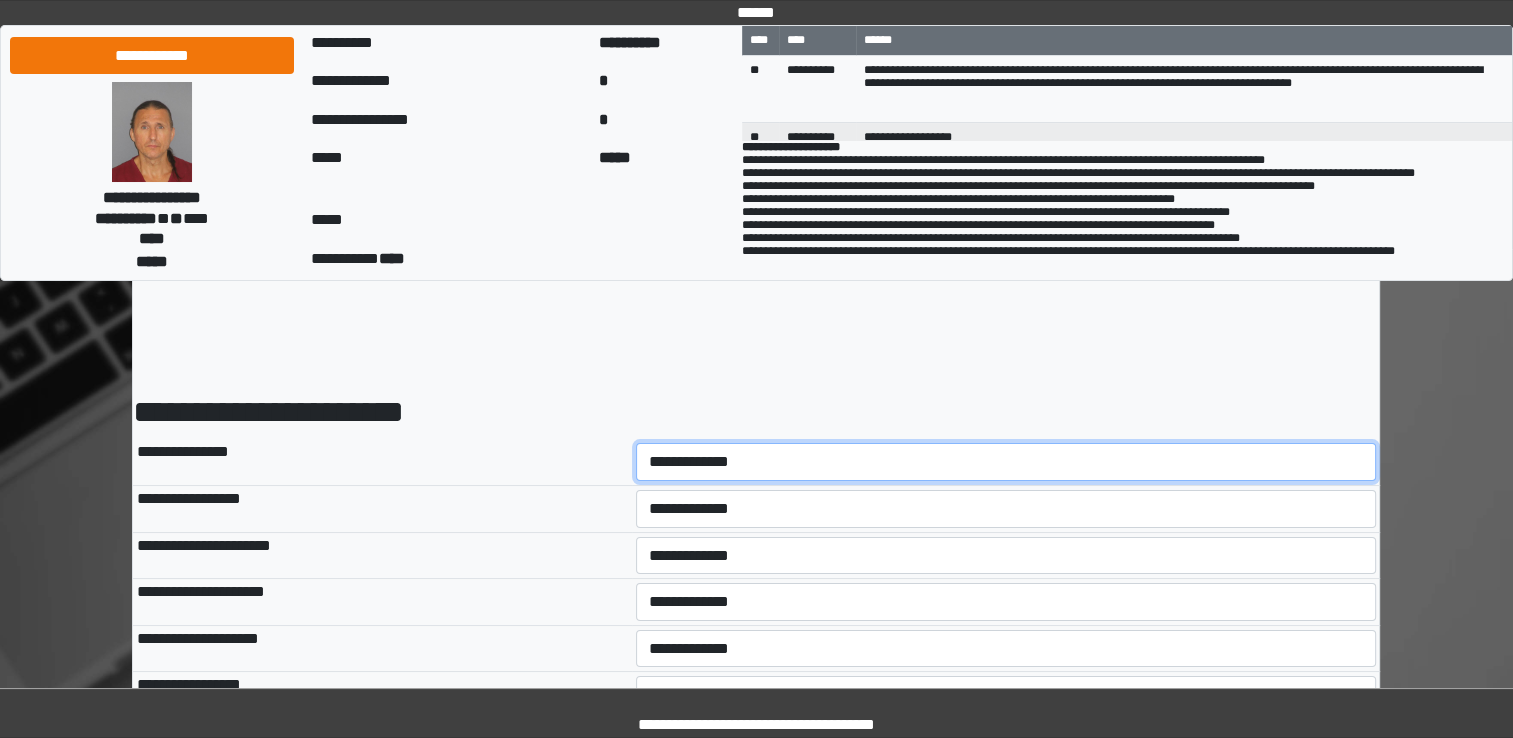 select on "*" 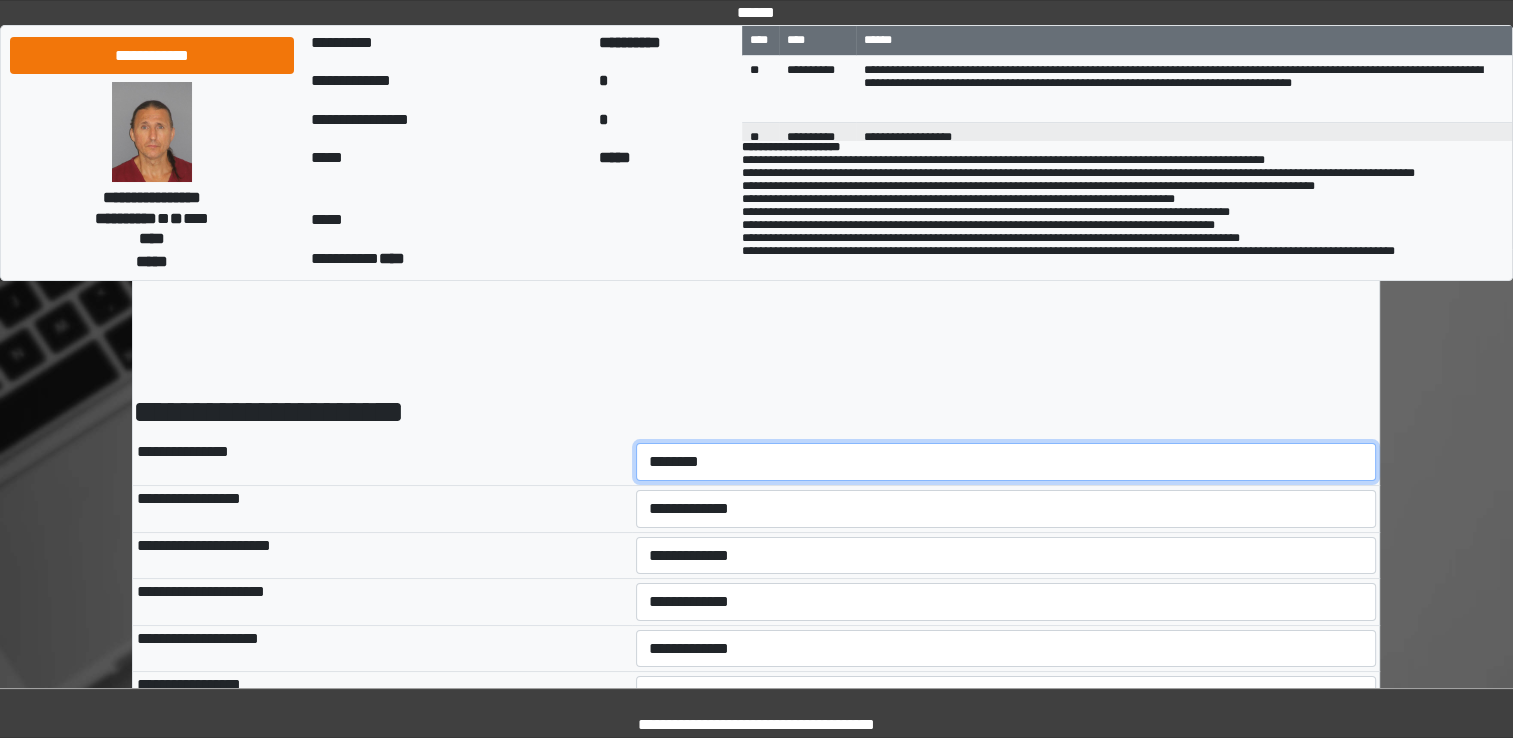 click on "**********" at bounding box center (1006, 462) 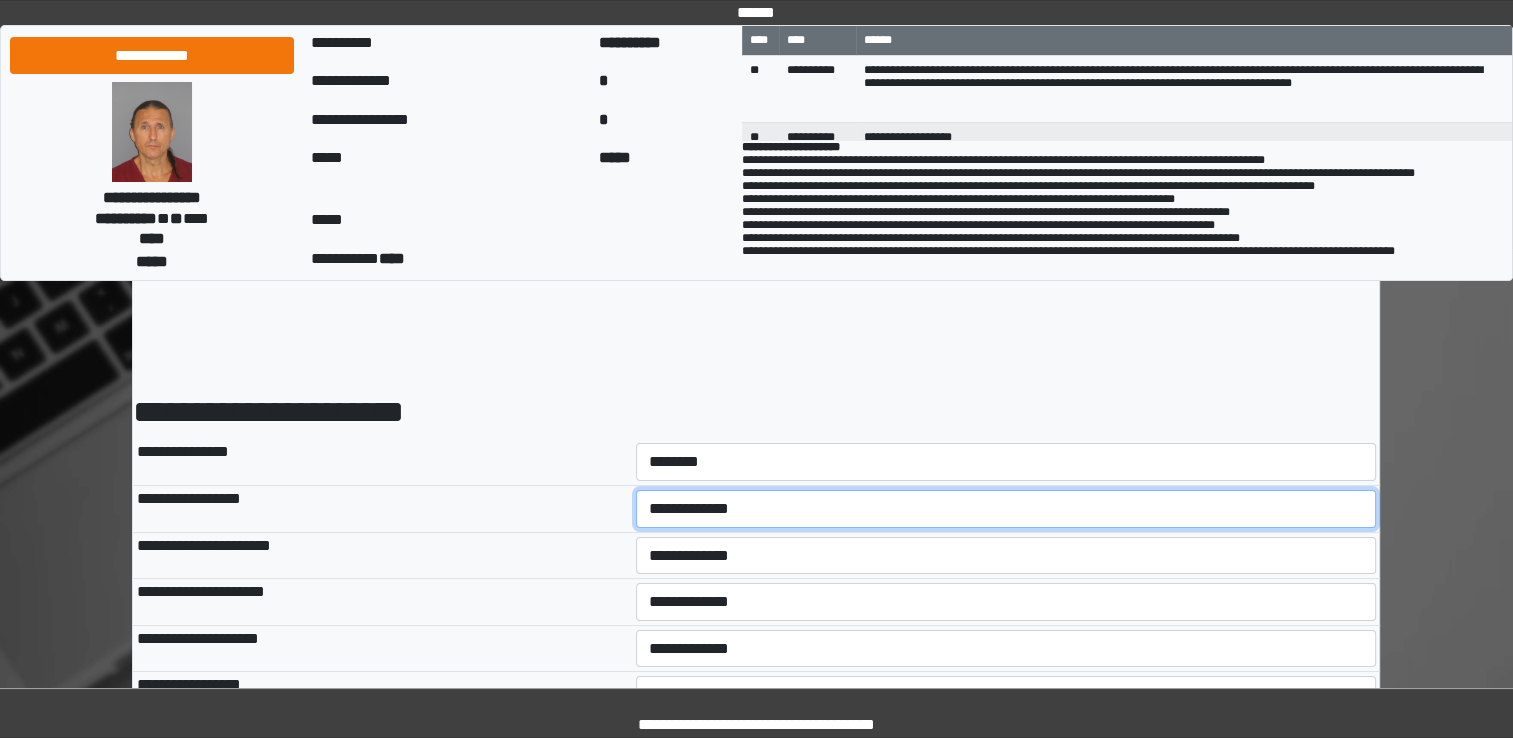 click on "**********" at bounding box center [1006, 509] 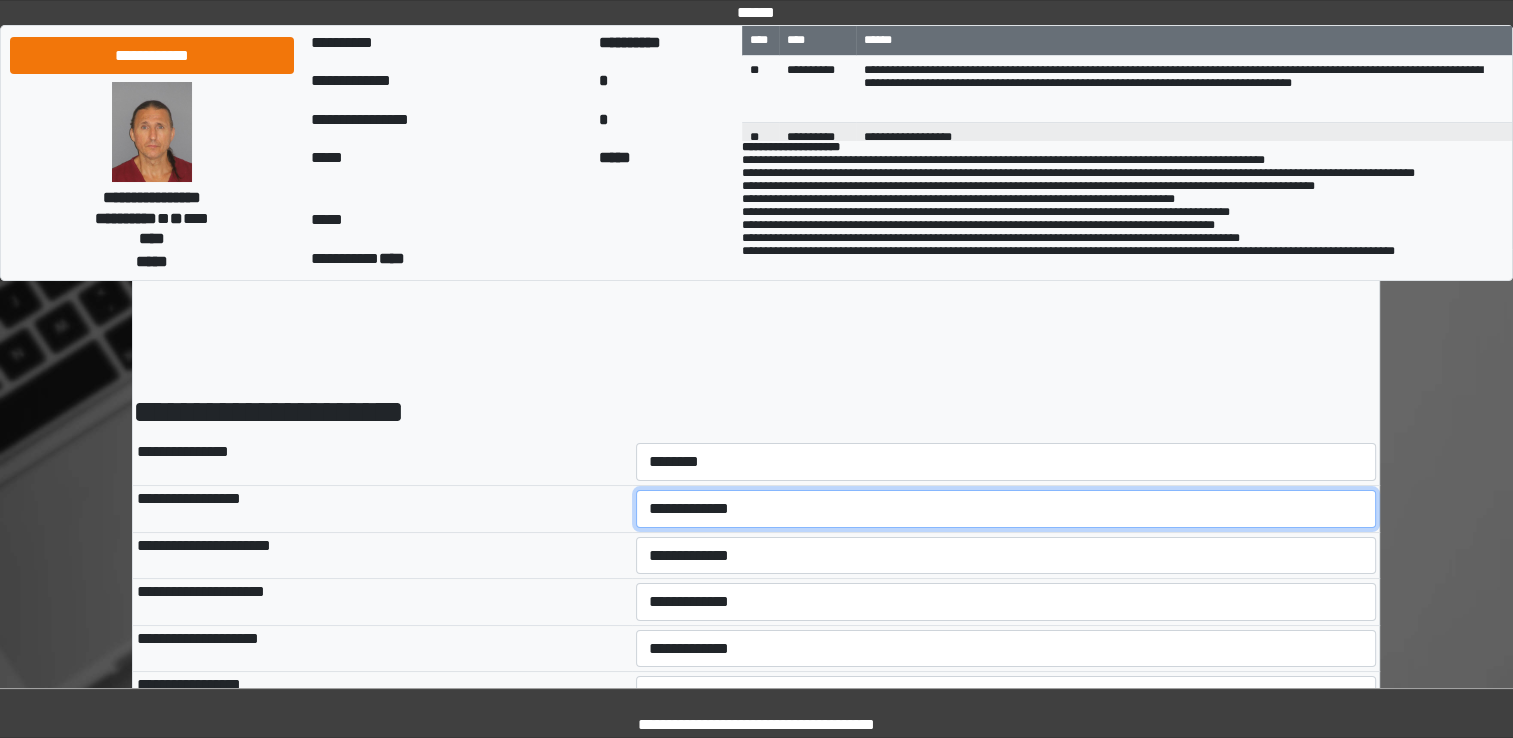 select on "*" 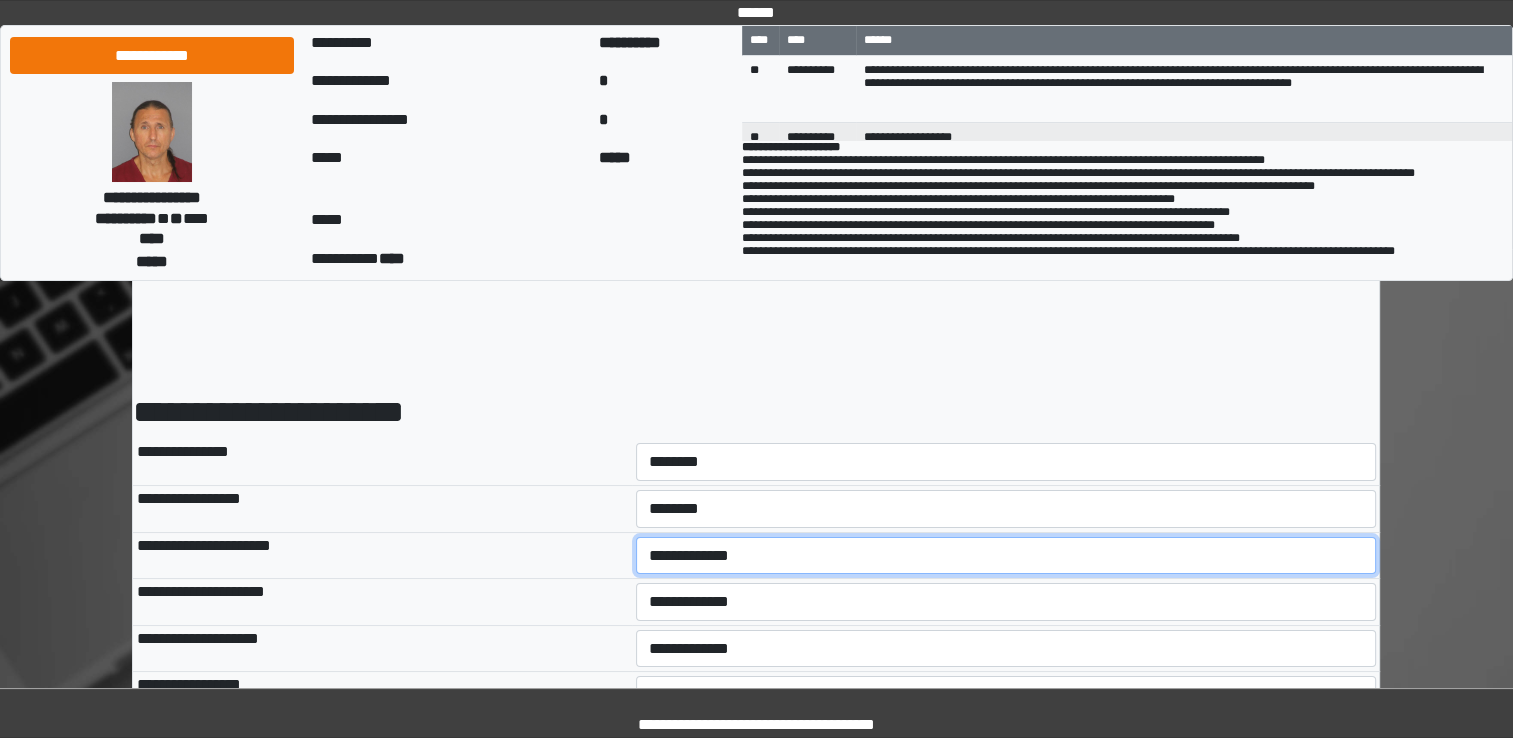 click on "**********" at bounding box center (1006, 556) 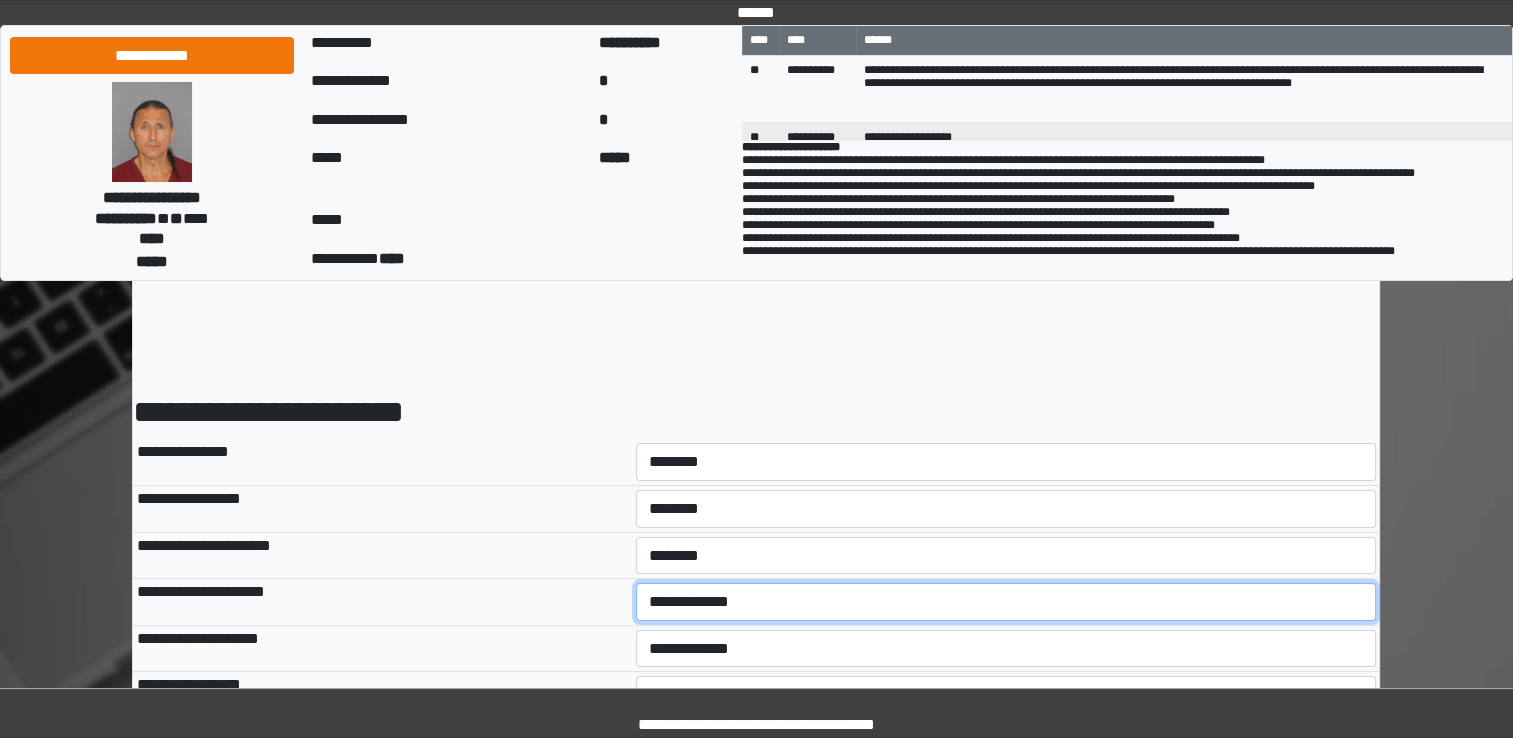 click on "**********" at bounding box center [1006, 602] 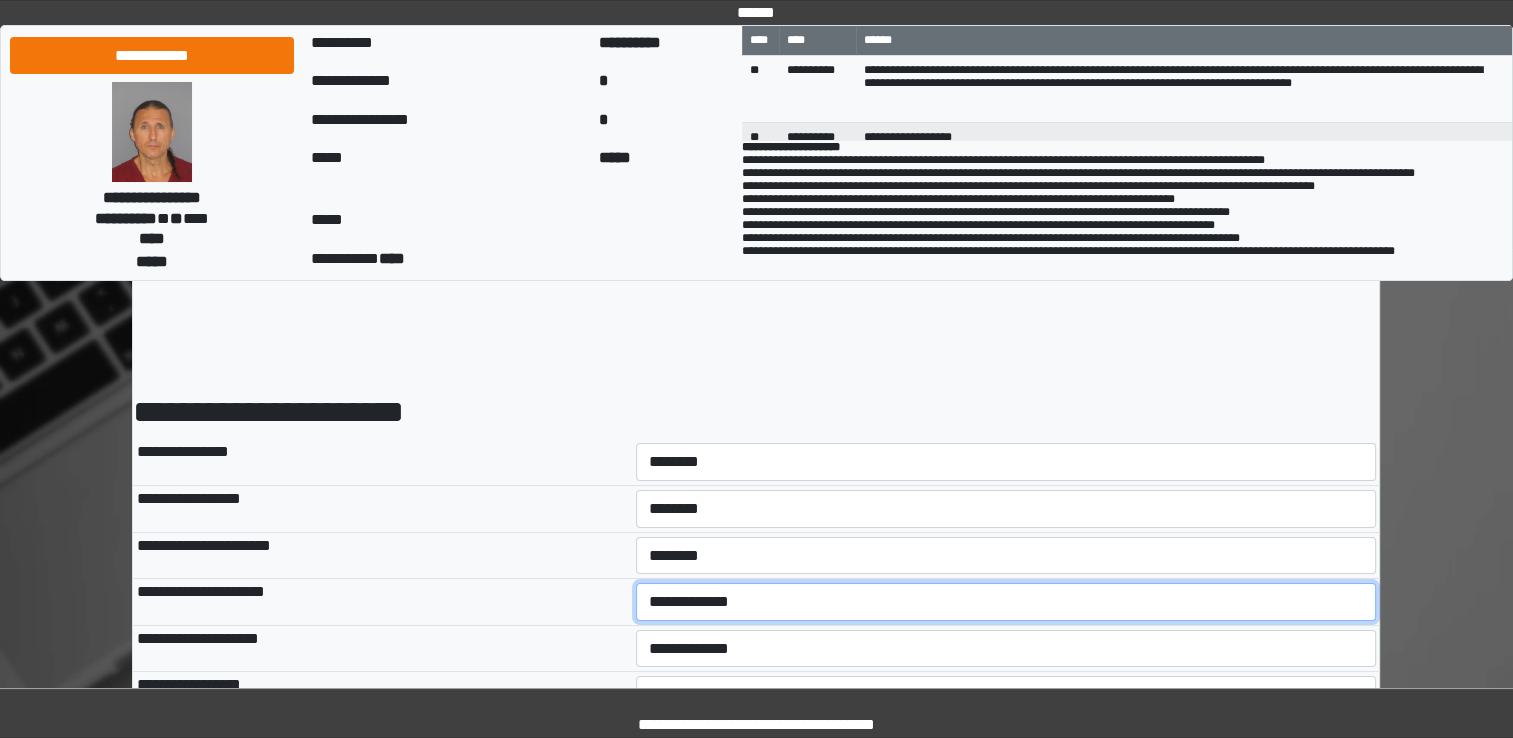 click on "**********" at bounding box center (1006, 602) 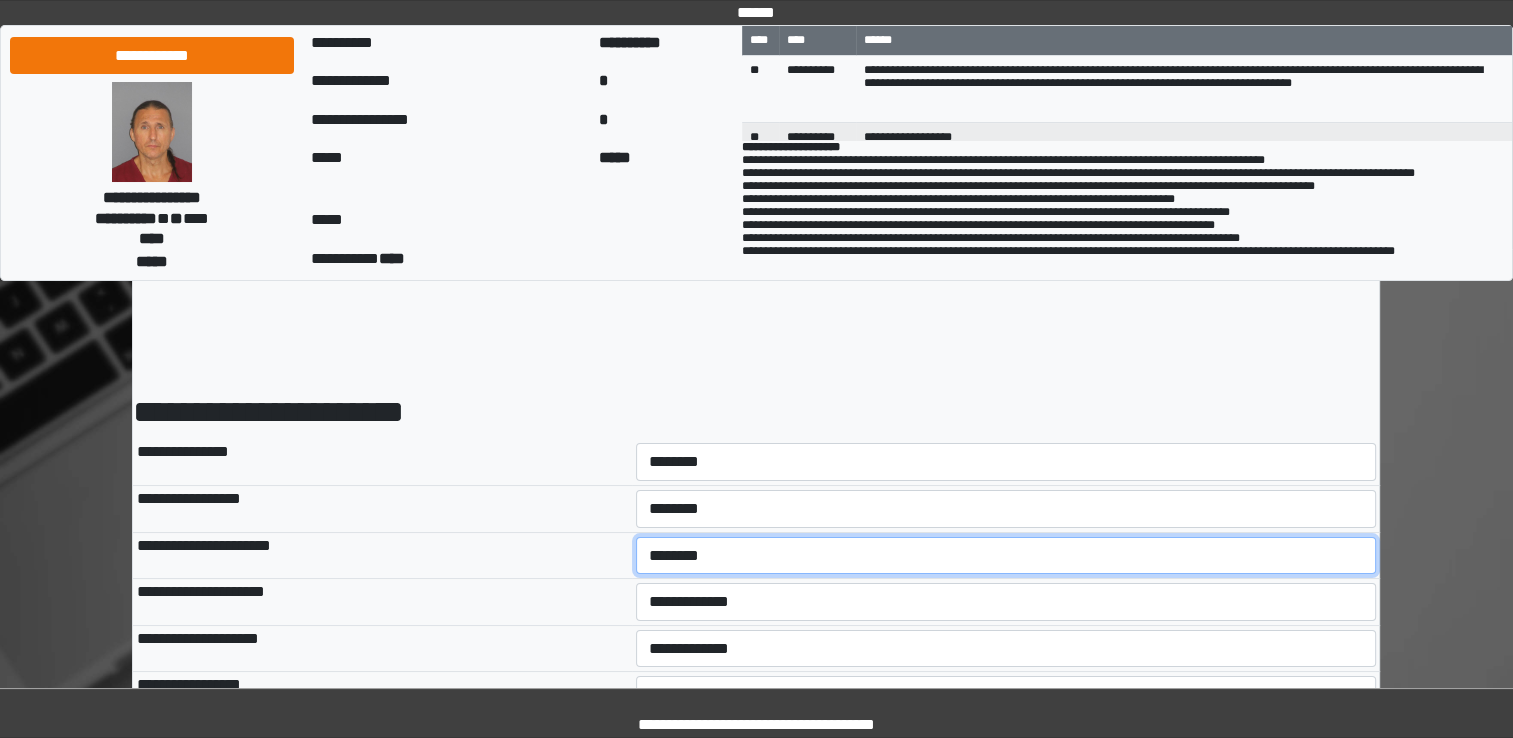 click on "**********" at bounding box center [1006, 556] 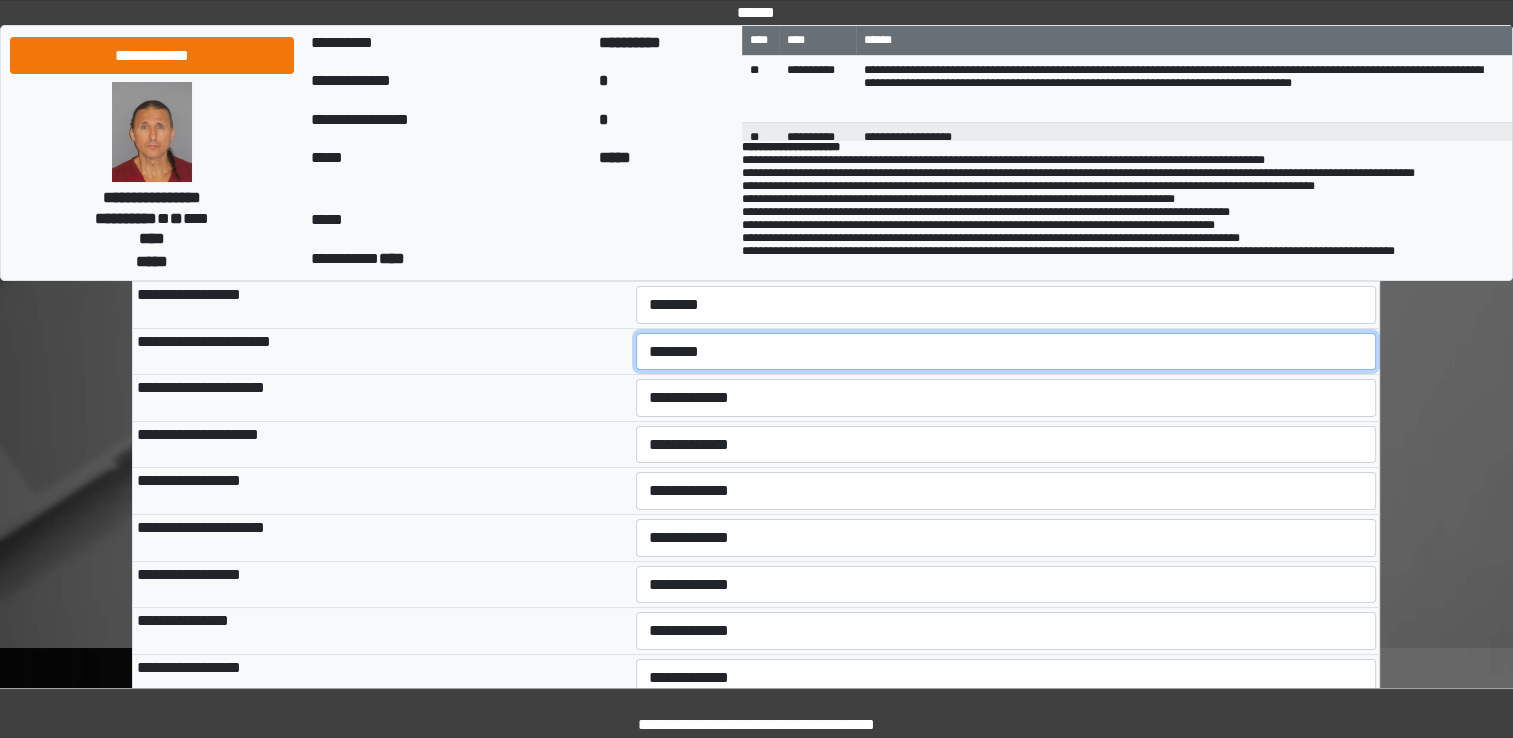 scroll, scrollTop: 200, scrollLeft: 0, axis: vertical 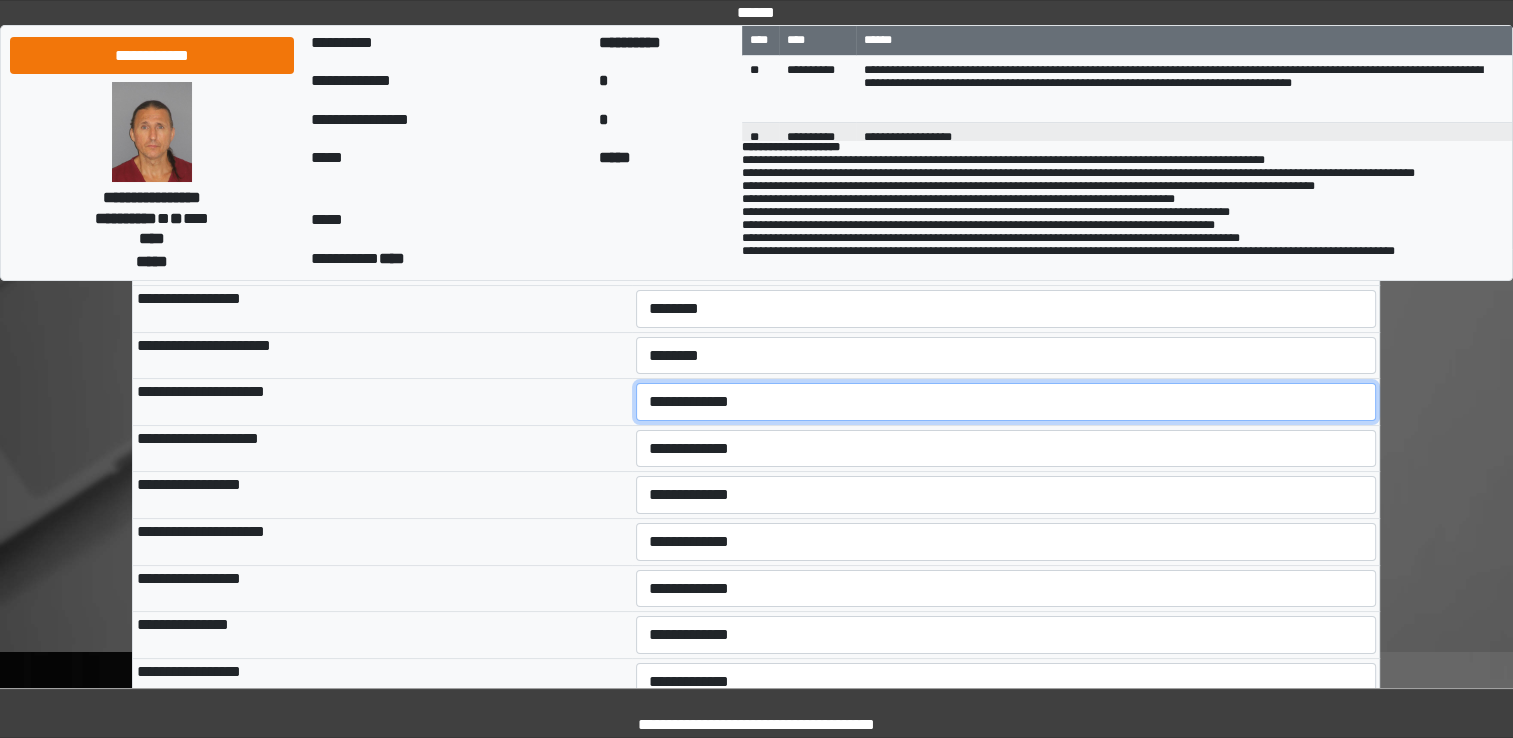 click on "**********" at bounding box center [1006, 402] 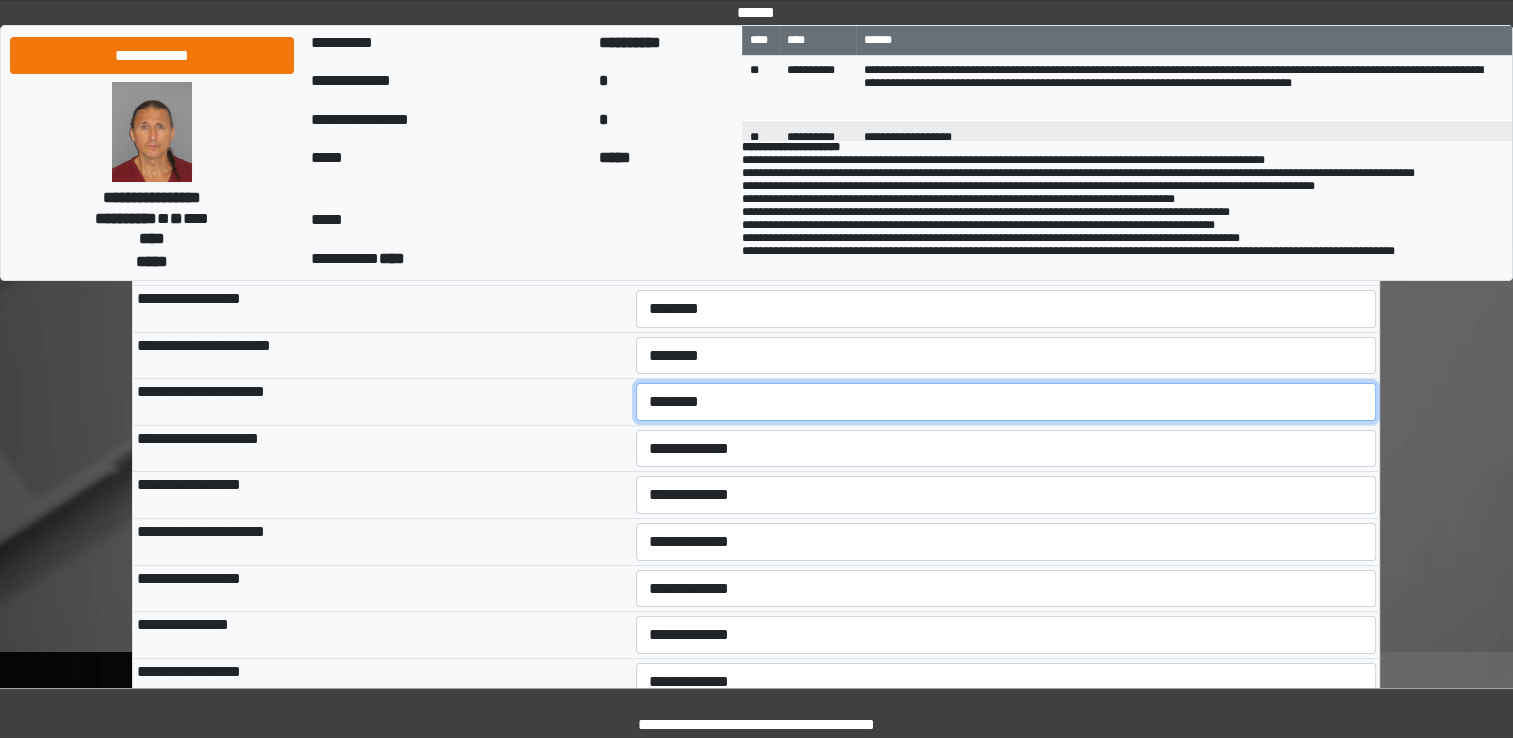 click on "**********" at bounding box center [1006, 402] 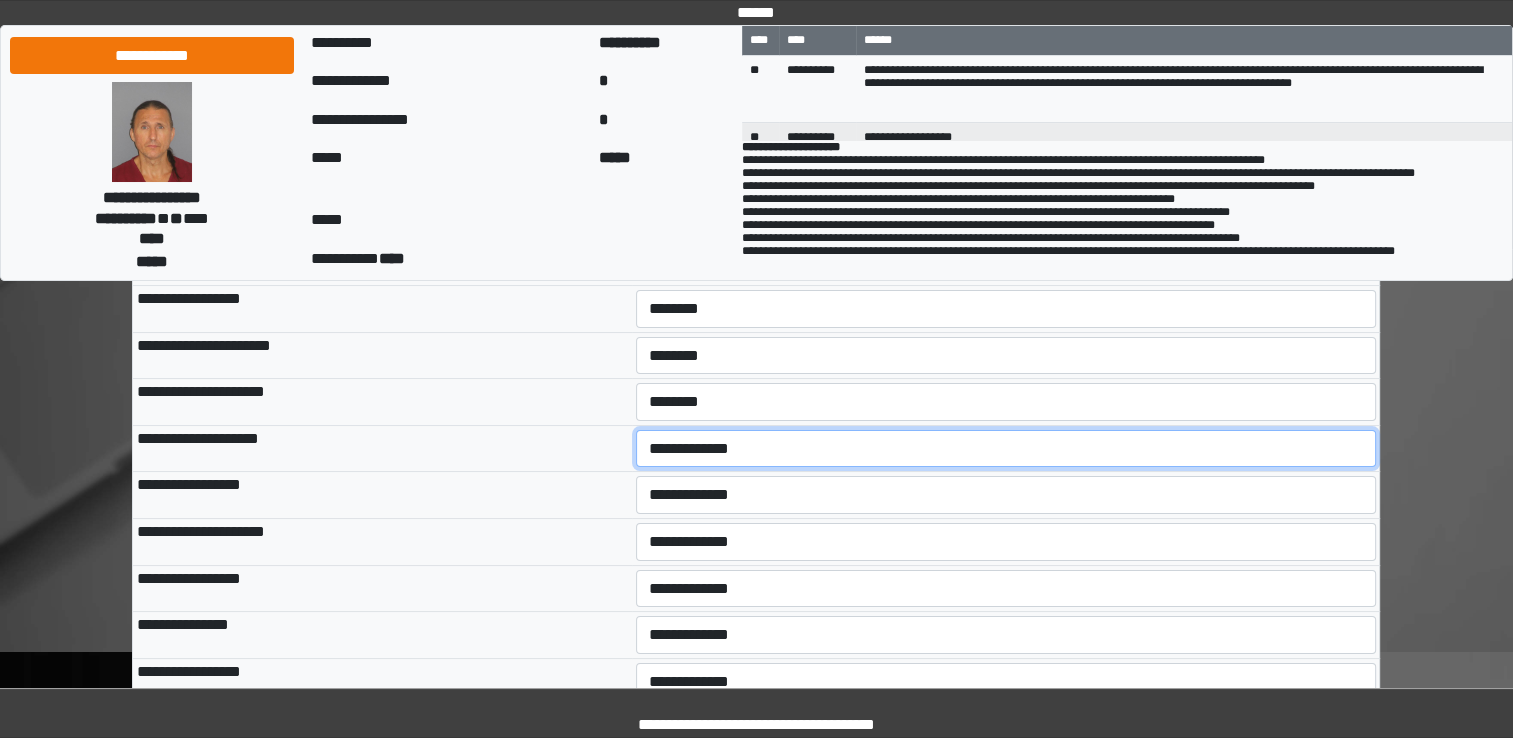 click on "**********" at bounding box center (1006, 449) 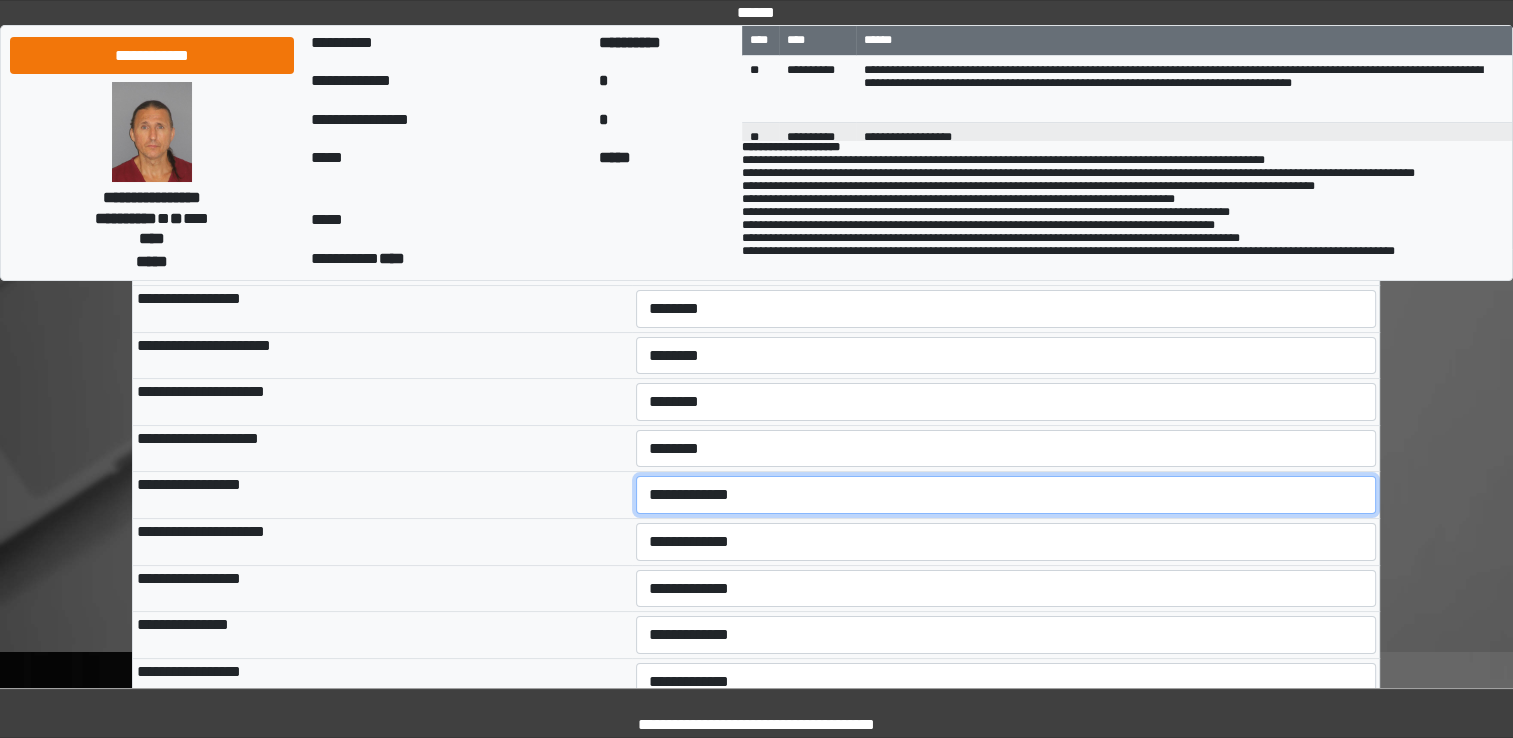 click on "**********" at bounding box center [1006, 495] 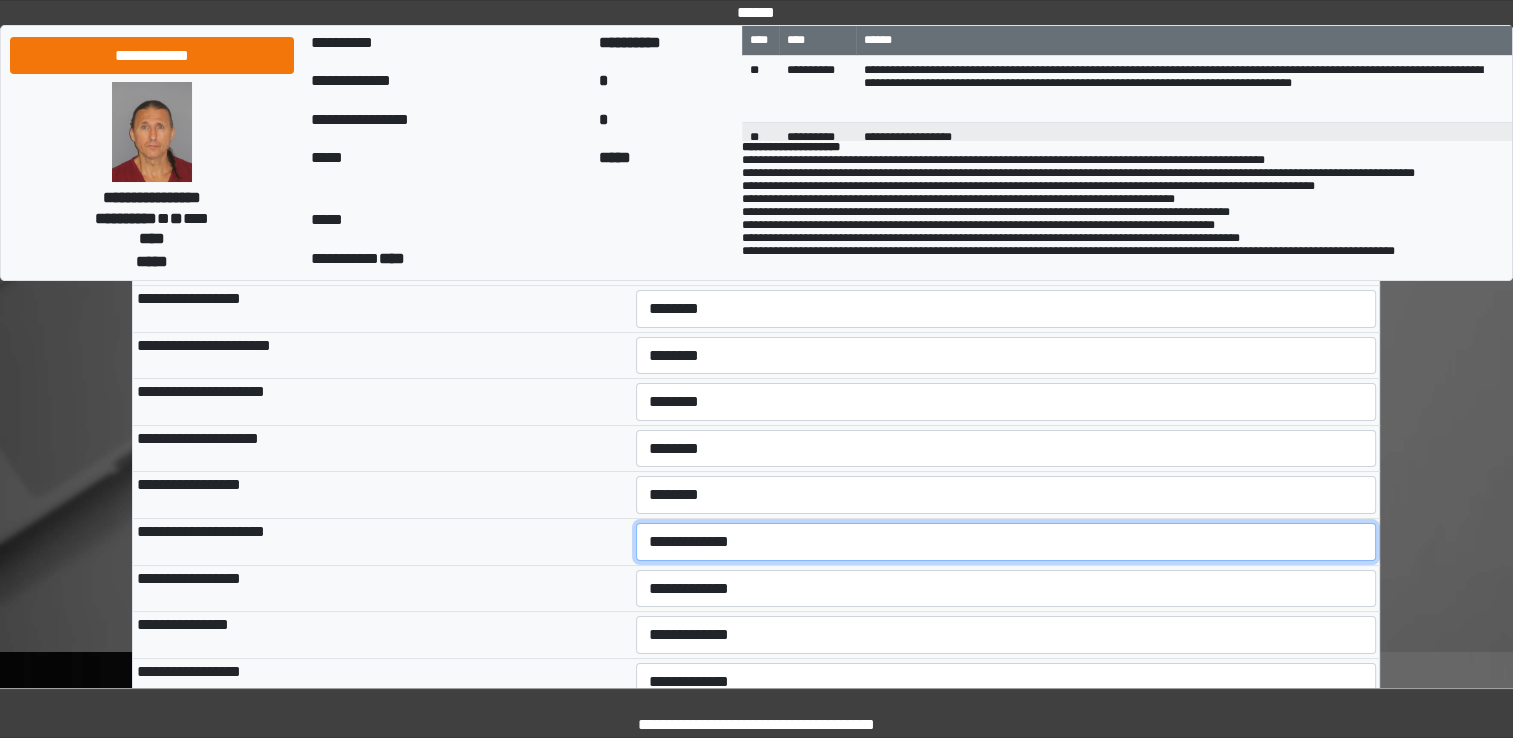 click on "**********" at bounding box center (1006, 542) 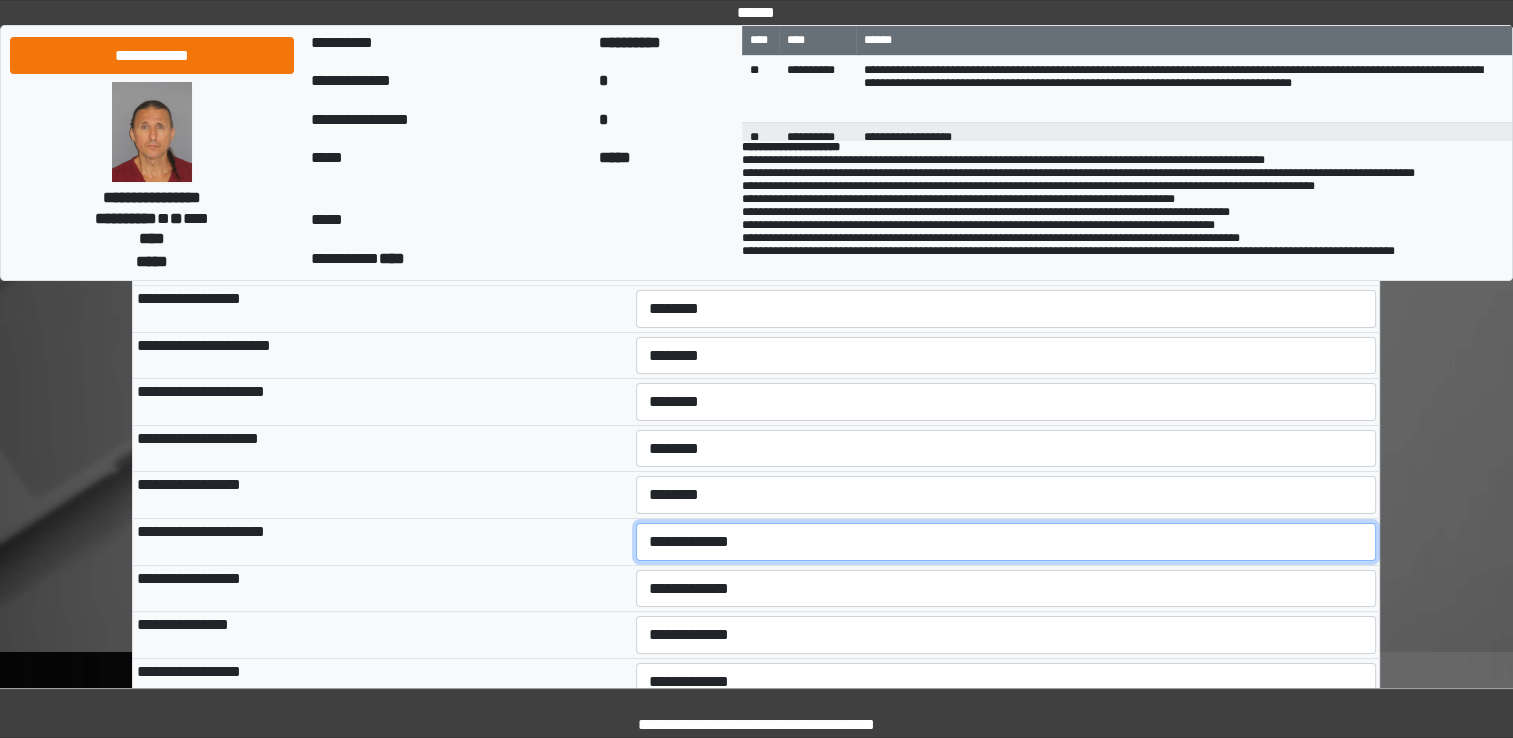 select on "*" 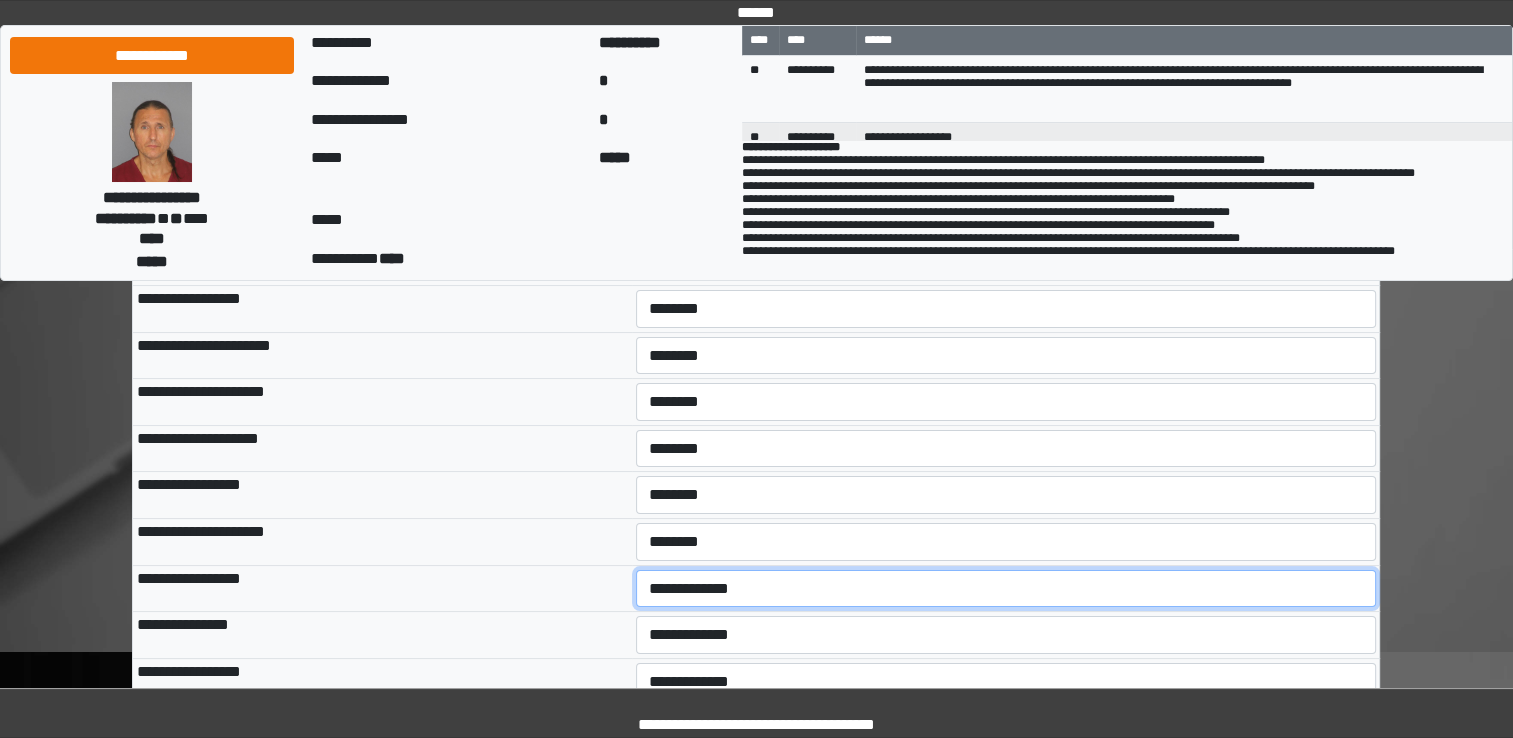 click on "**********" at bounding box center (1006, 589) 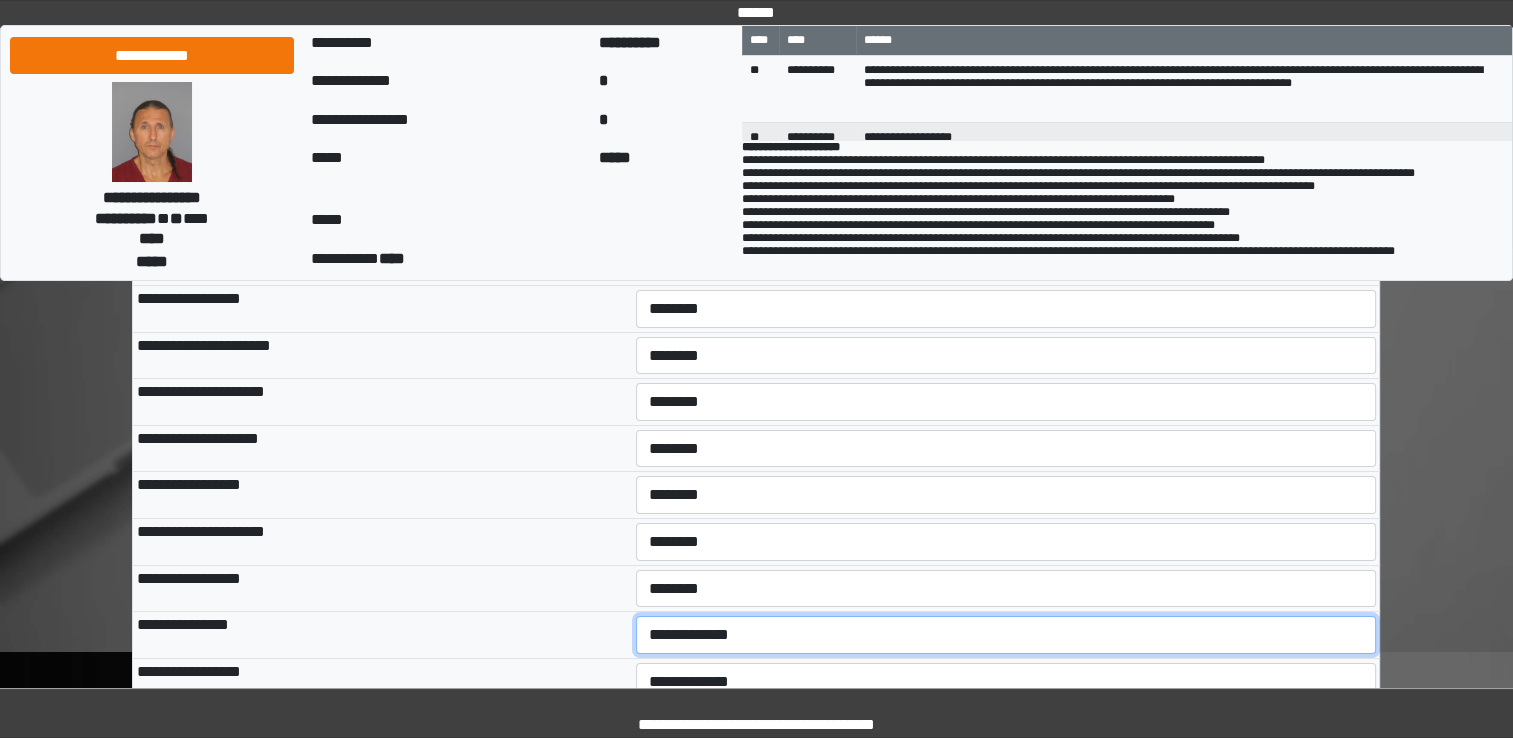 click on "**********" at bounding box center [1006, 635] 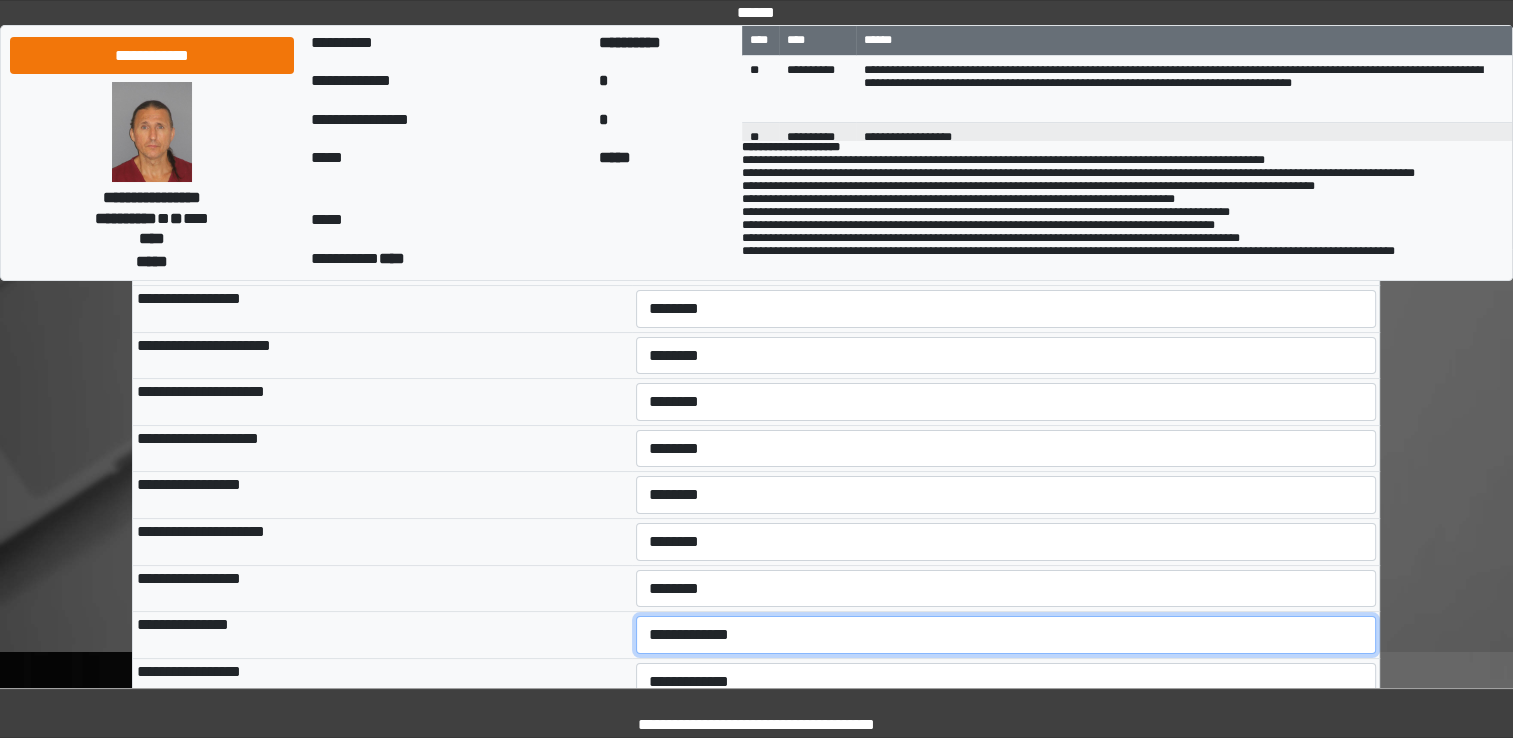 select on "*" 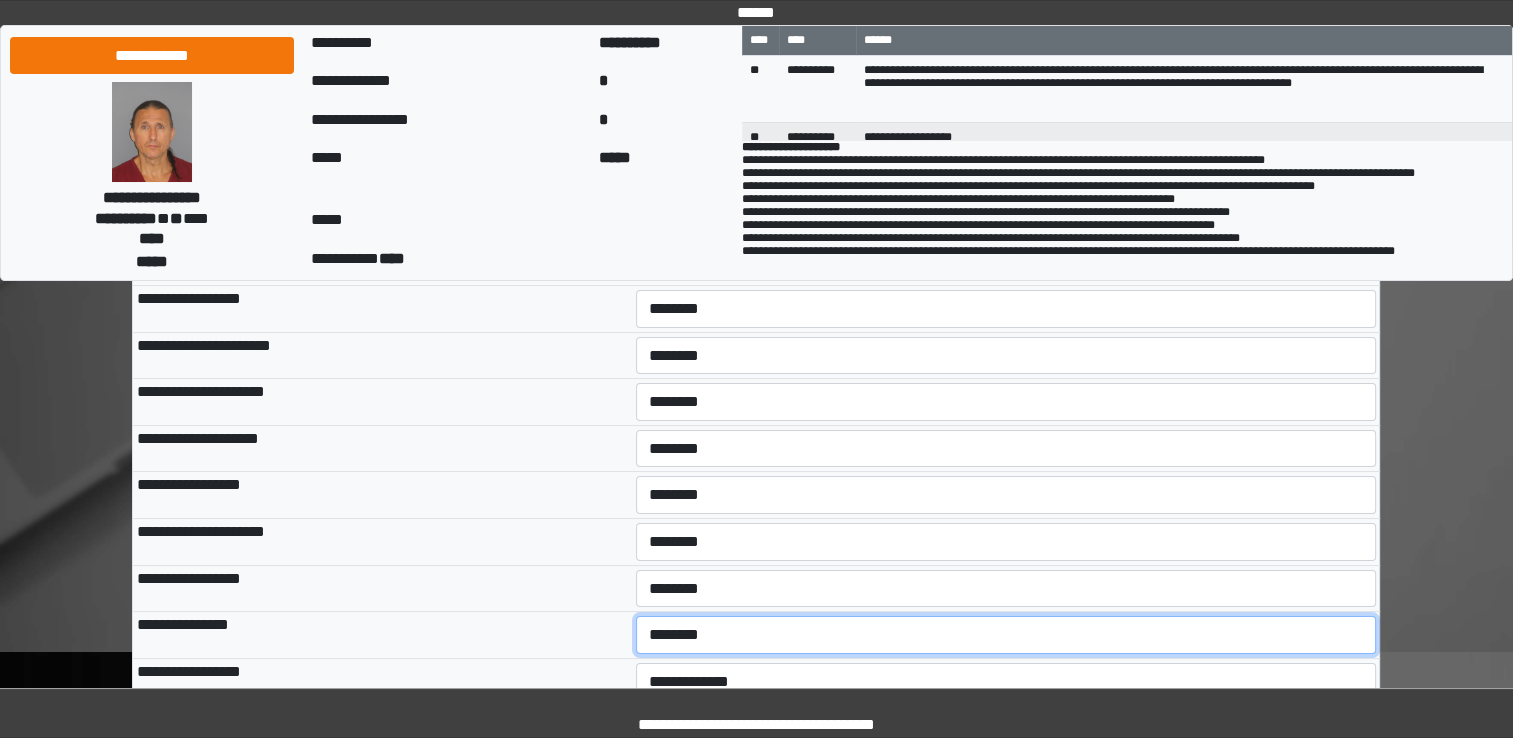 click on "**********" at bounding box center [1006, 635] 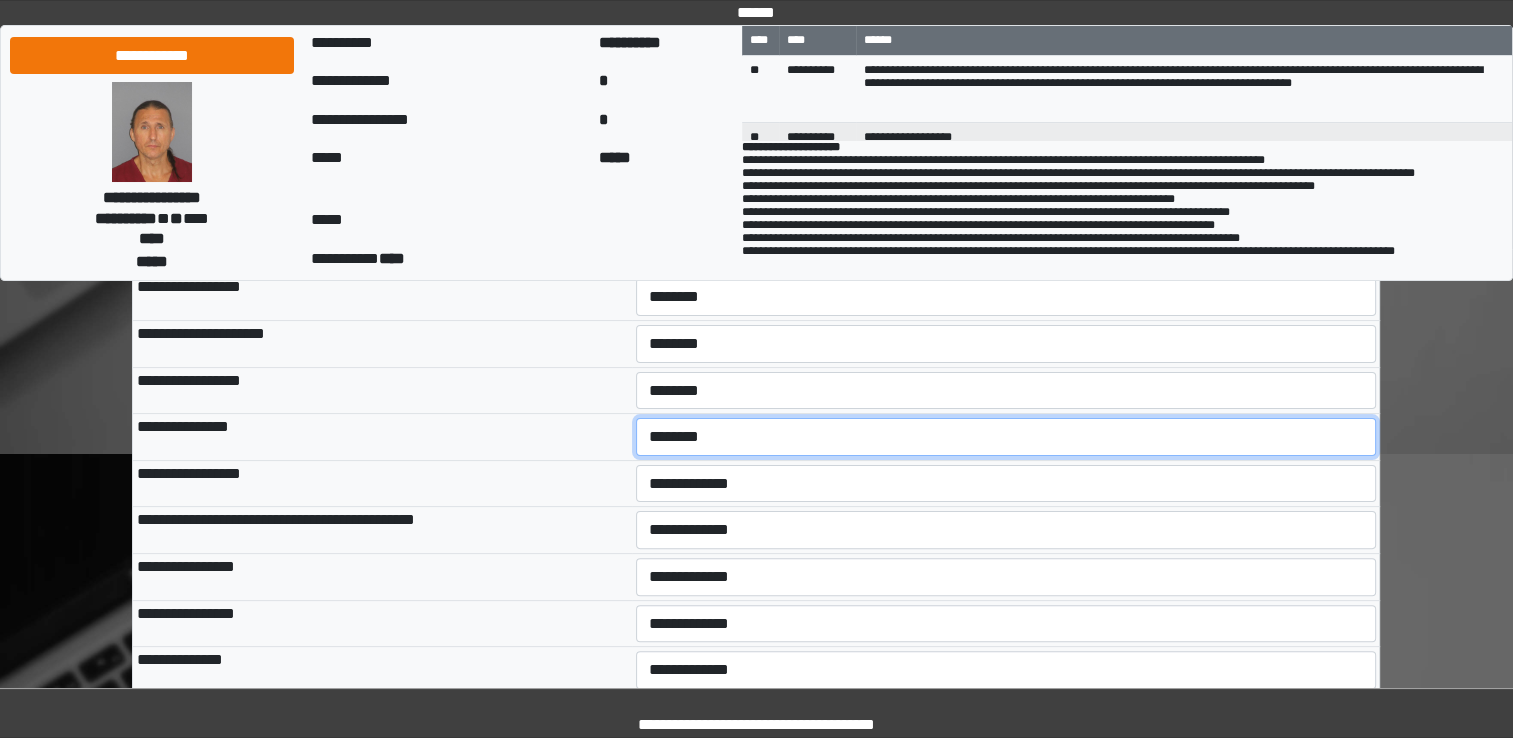 scroll, scrollTop: 400, scrollLeft: 0, axis: vertical 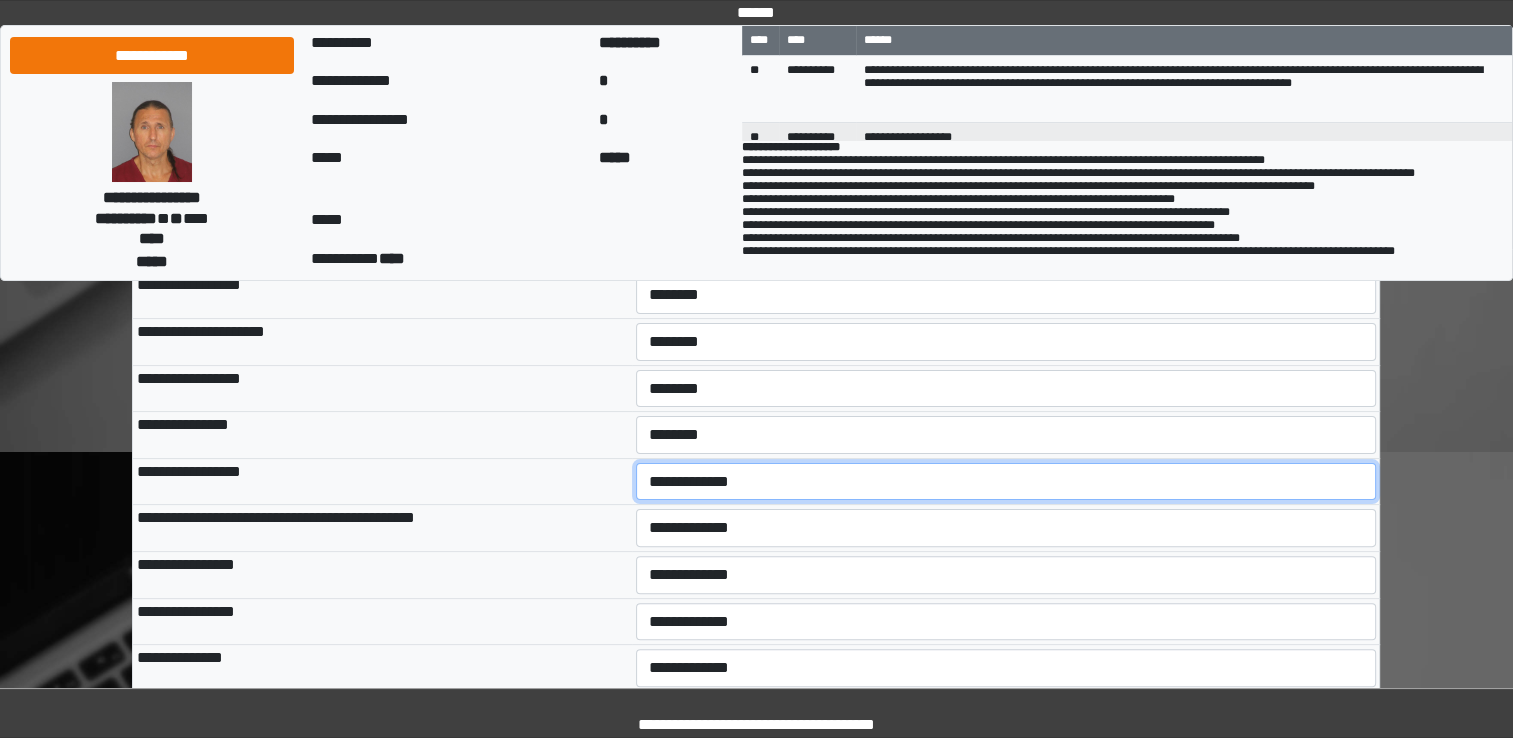 click on "**********" at bounding box center (1006, 482) 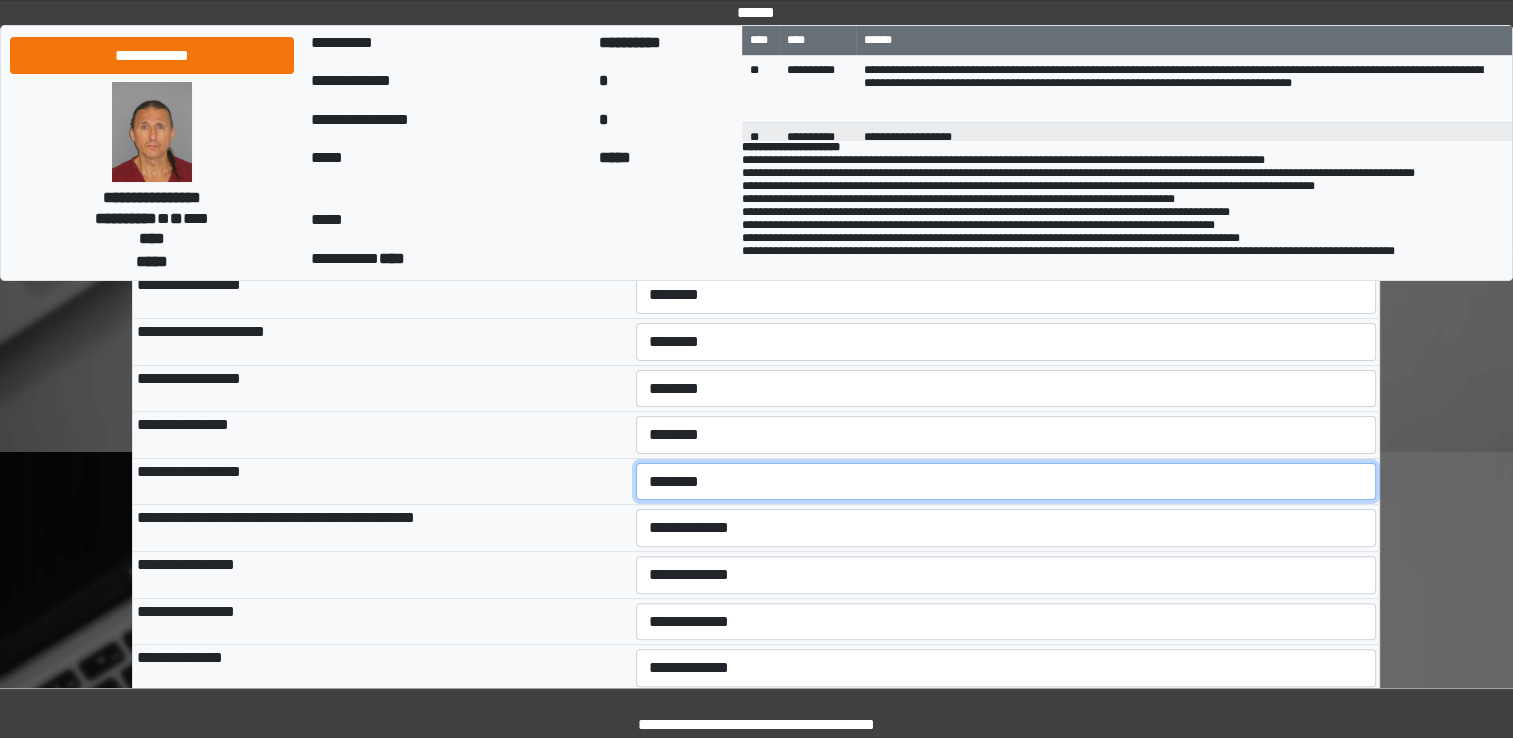 click on "**********" at bounding box center (1006, 482) 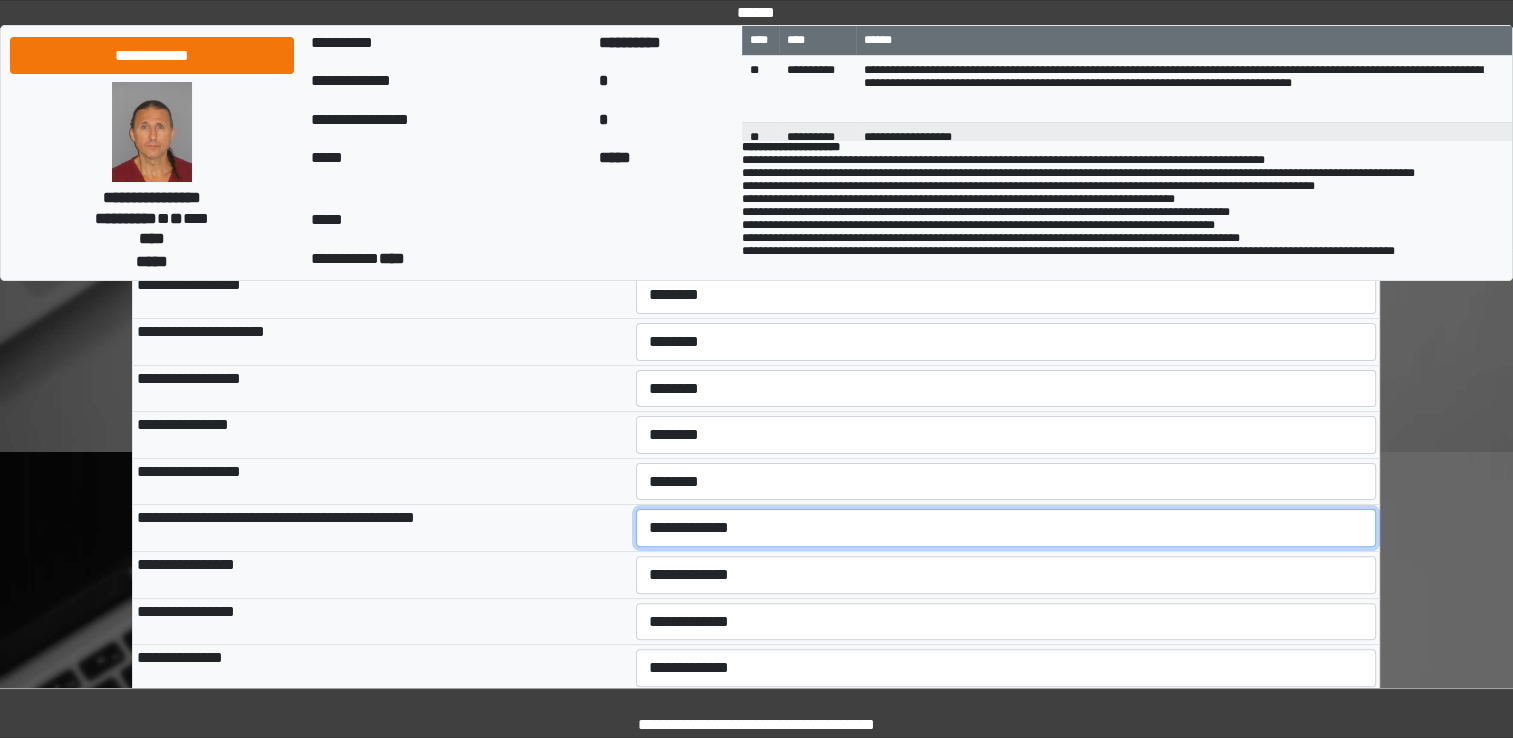 click on "**********" at bounding box center [1006, 528] 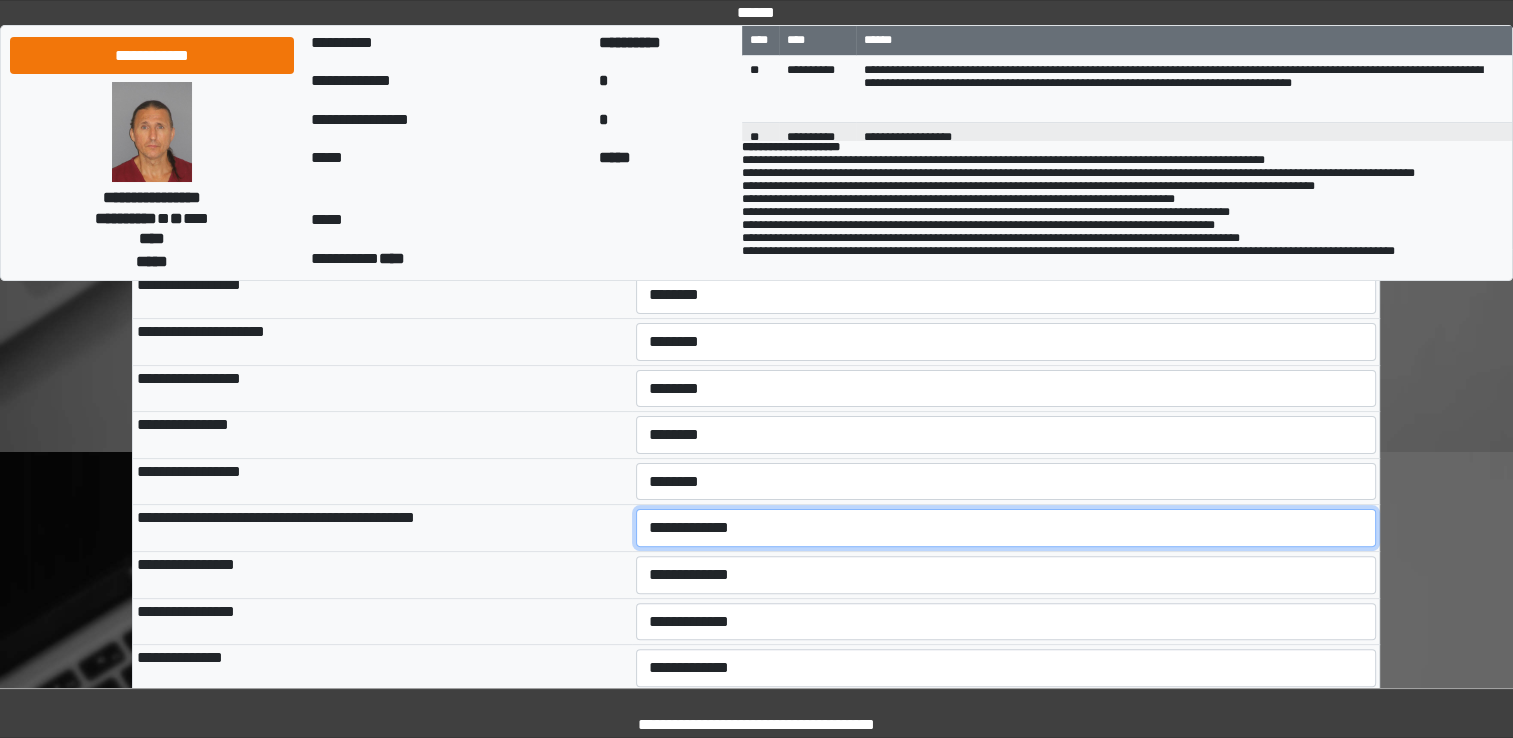 select on "*" 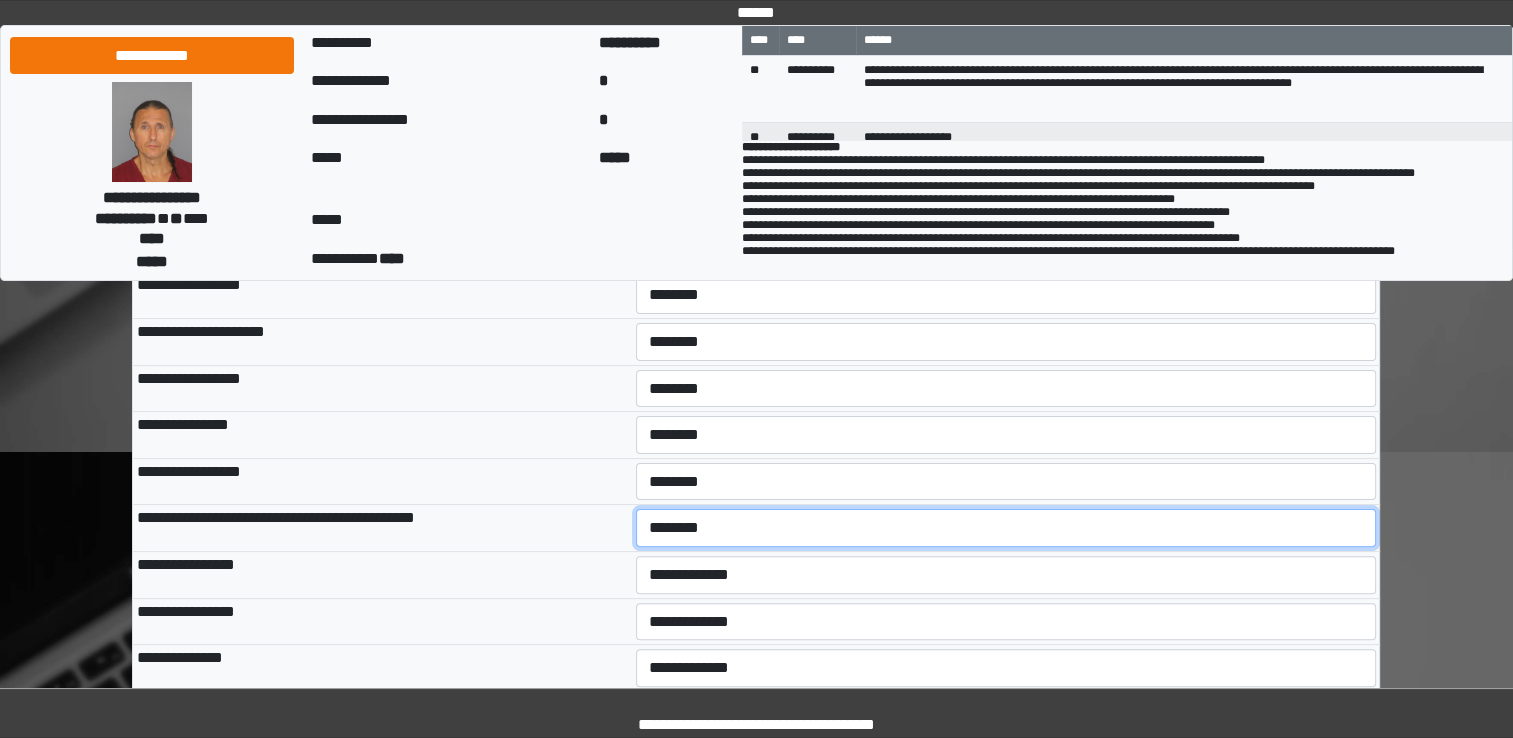 click on "**********" at bounding box center [1006, 528] 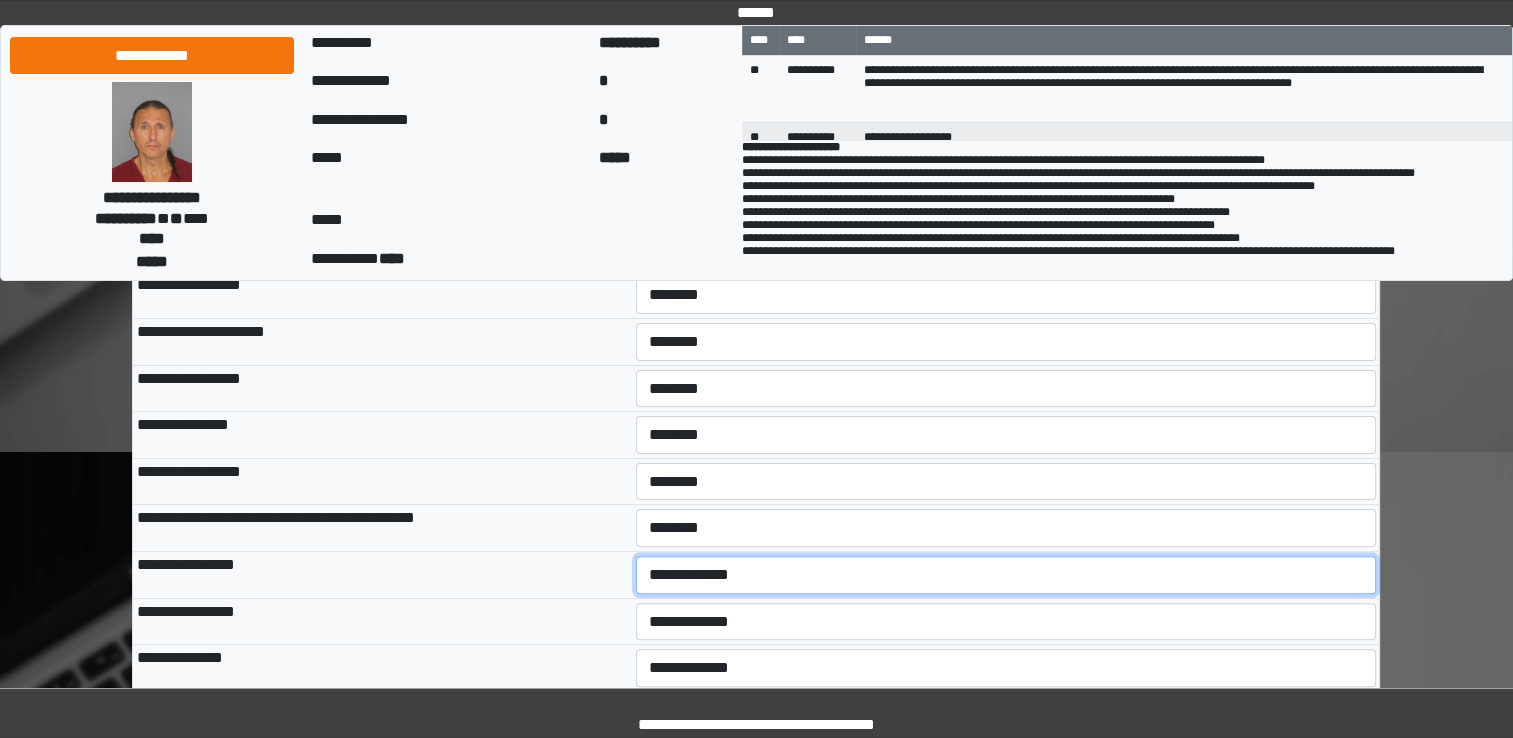 click on "**********" at bounding box center [1006, 575] 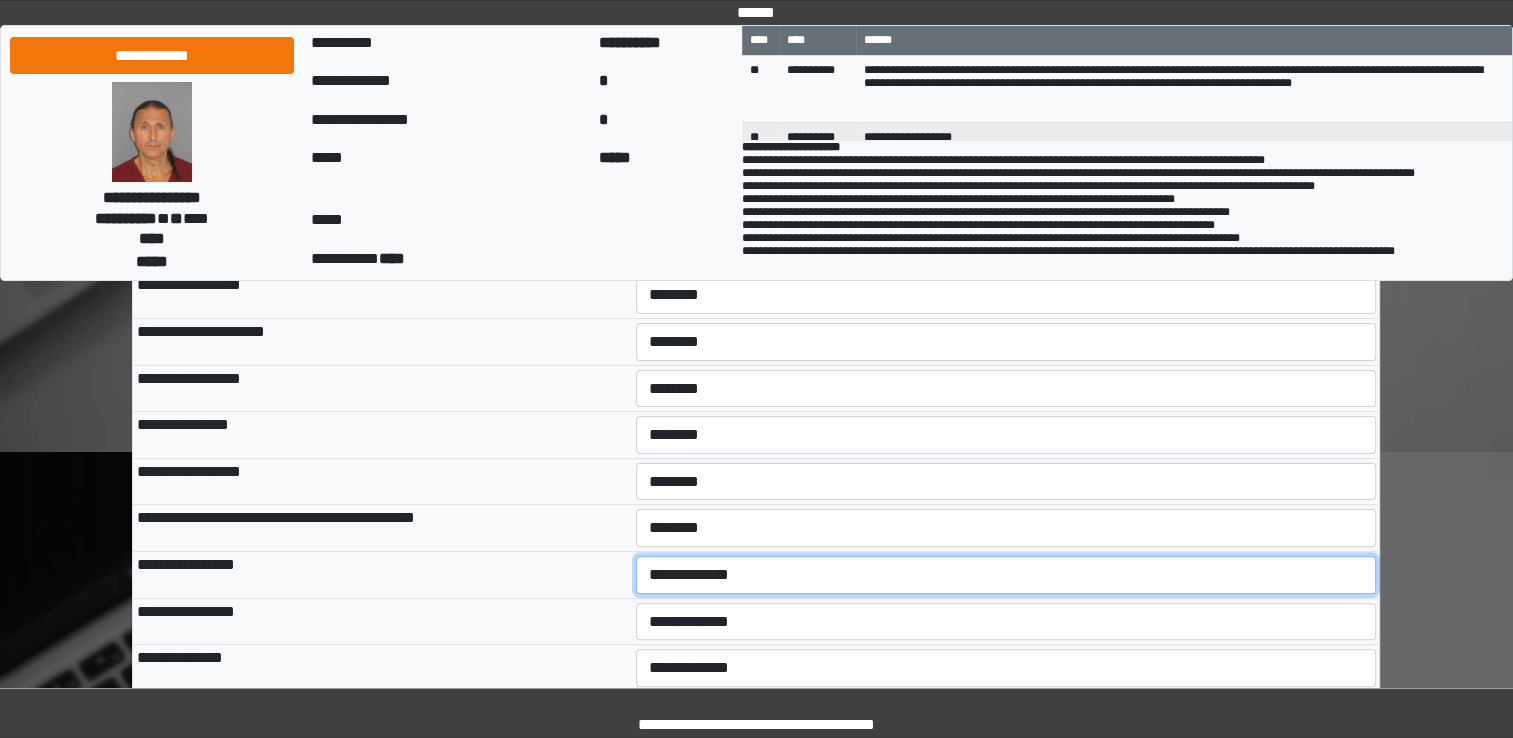 select on "*" 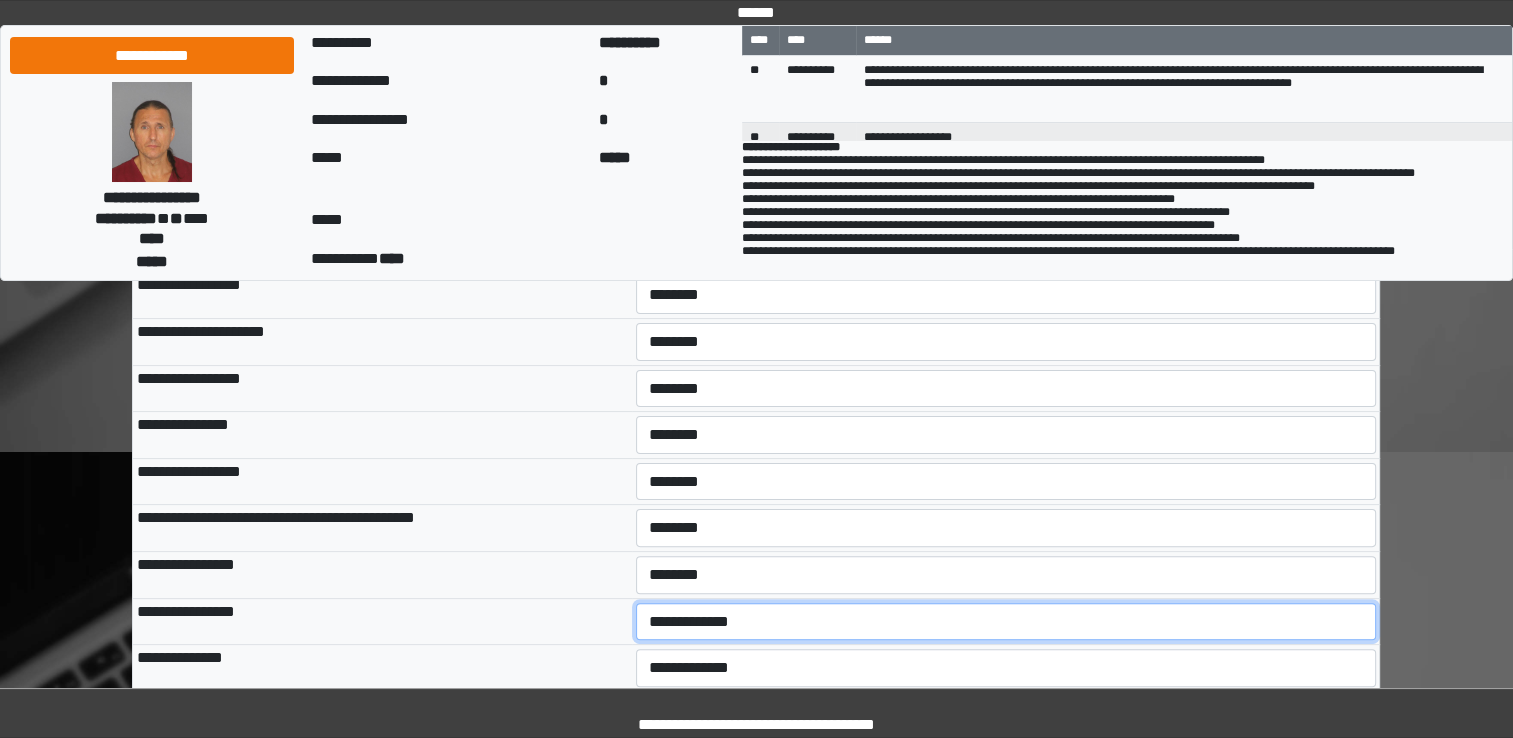 click on "**********" at bounding box center [1006, 622] 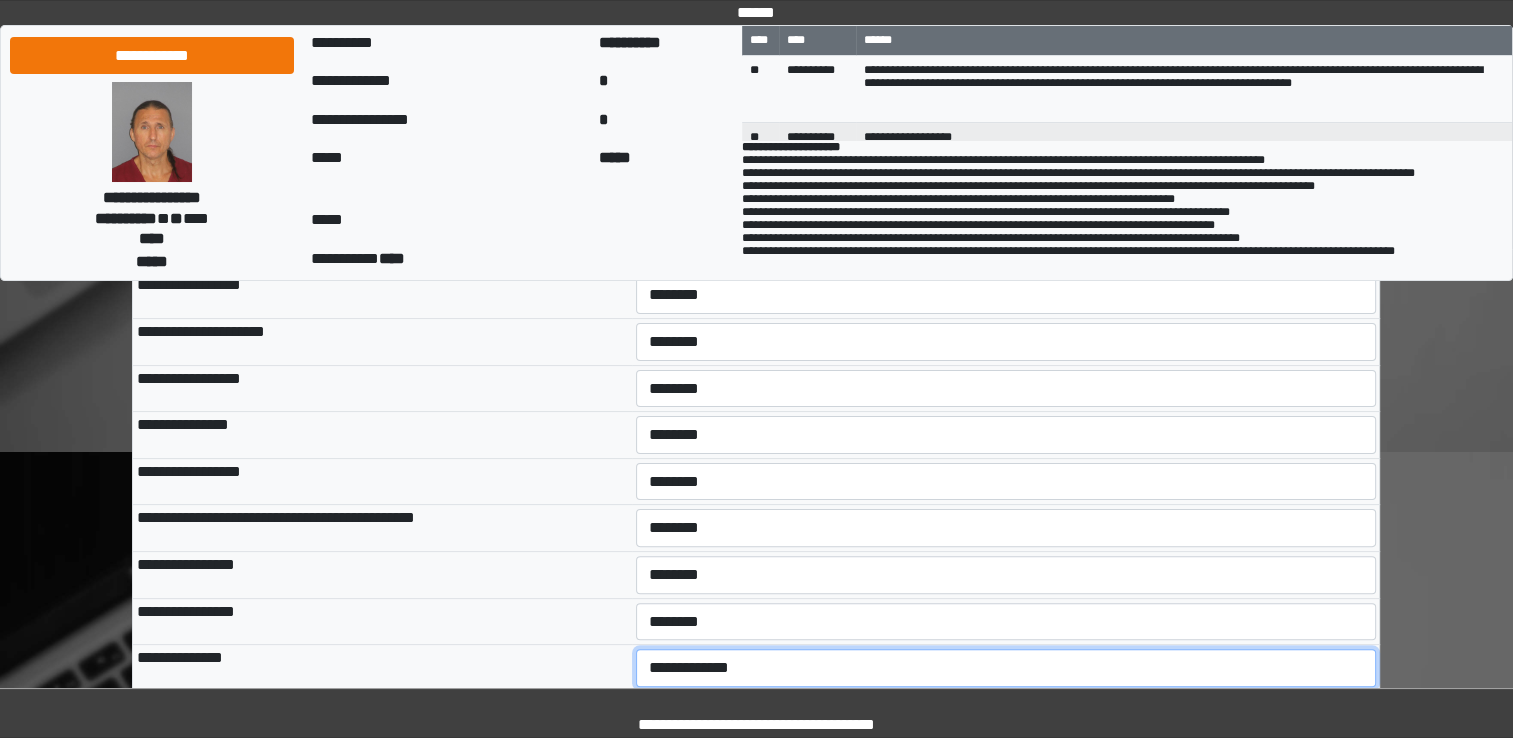click on "**********" at bounding box center [1006, 668] 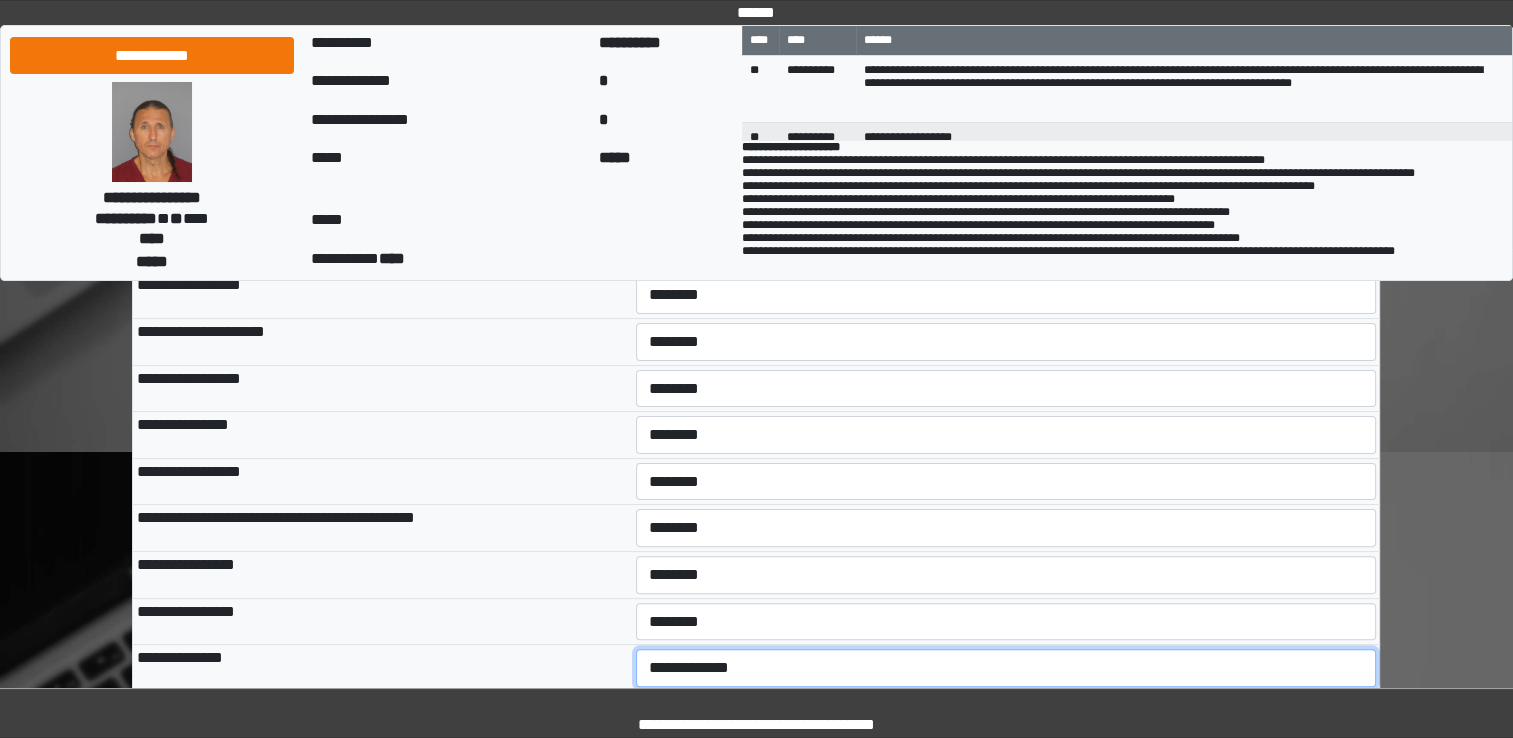 select on "*" 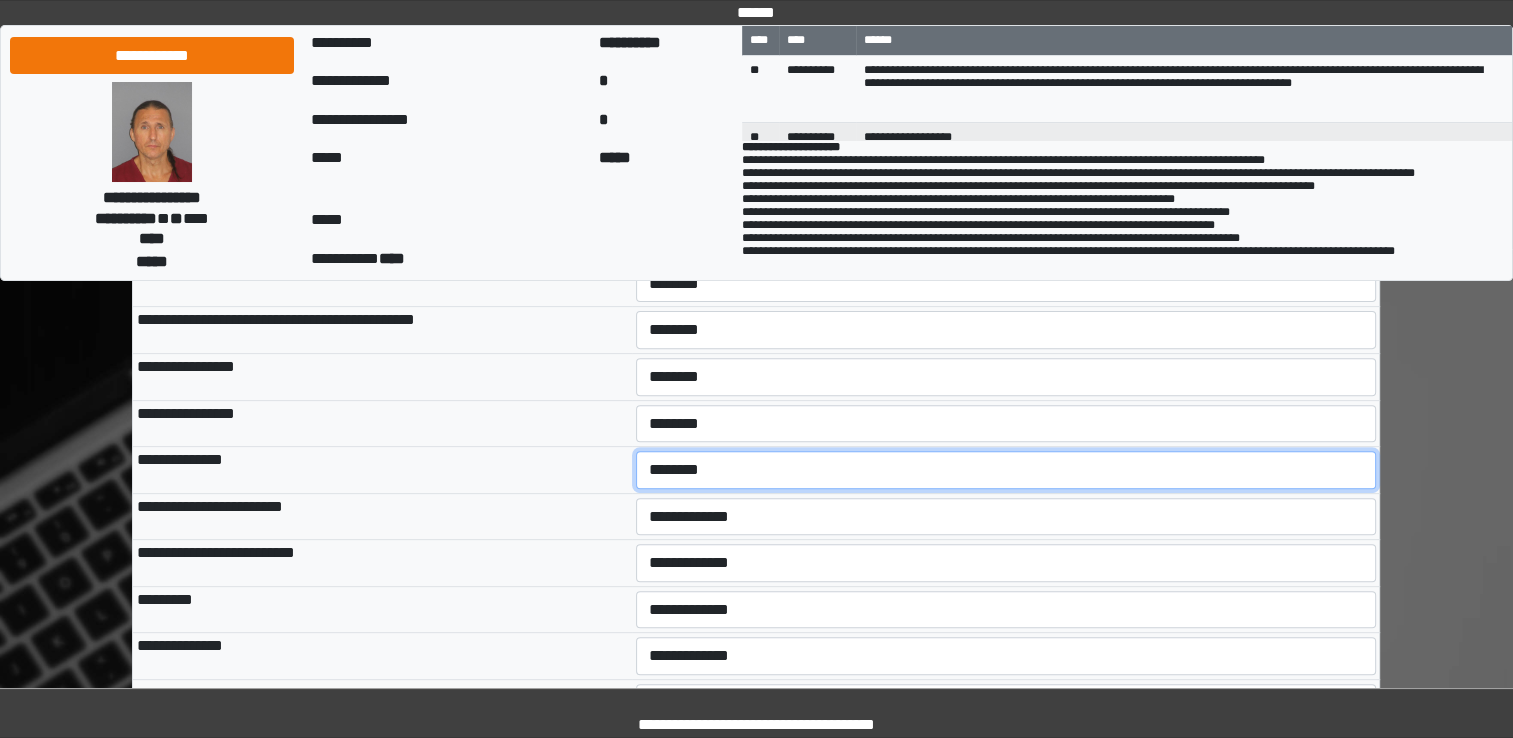 scroll, scrollTop: 600, scrollLeft: 0, axis: vertical 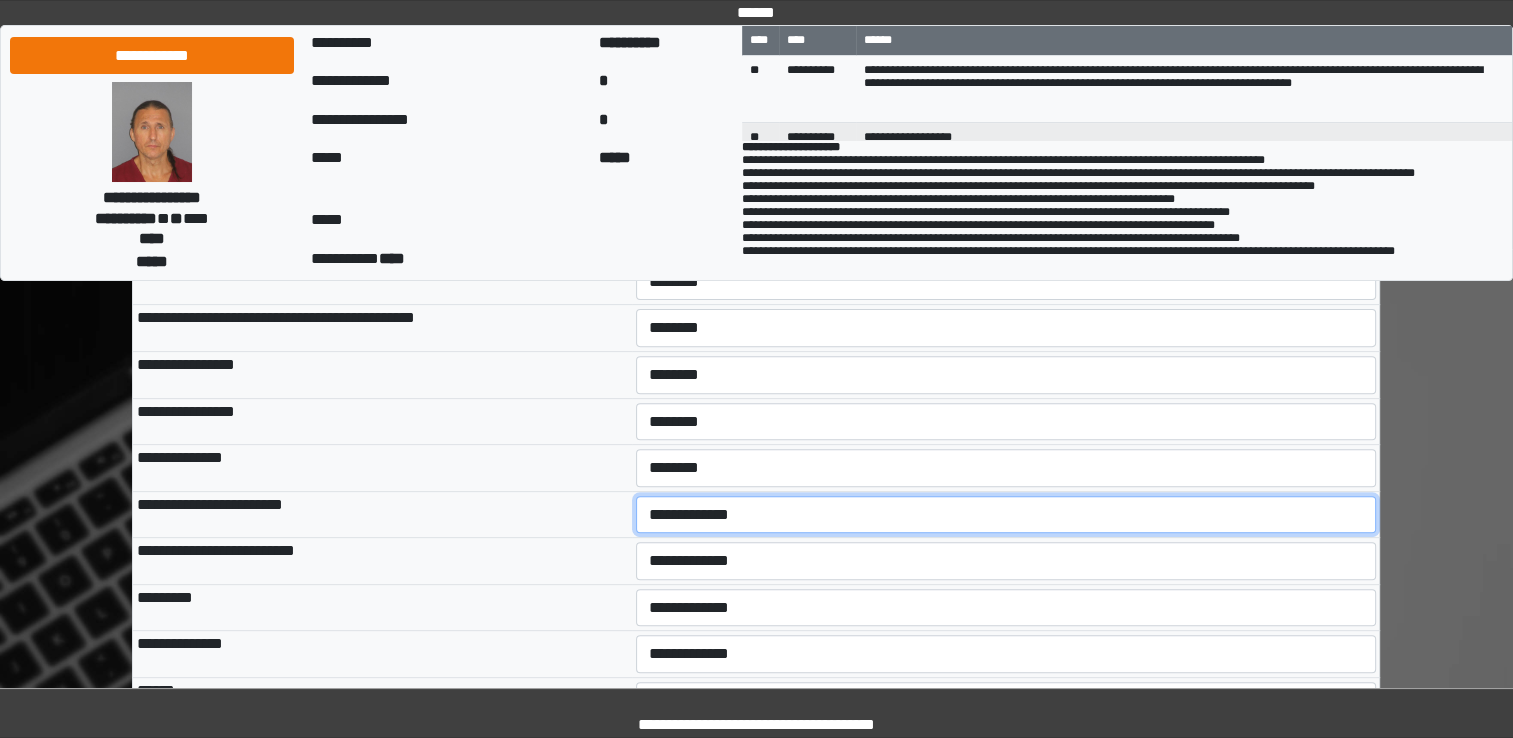 click on "**********" at bounding box center [1006, 515] 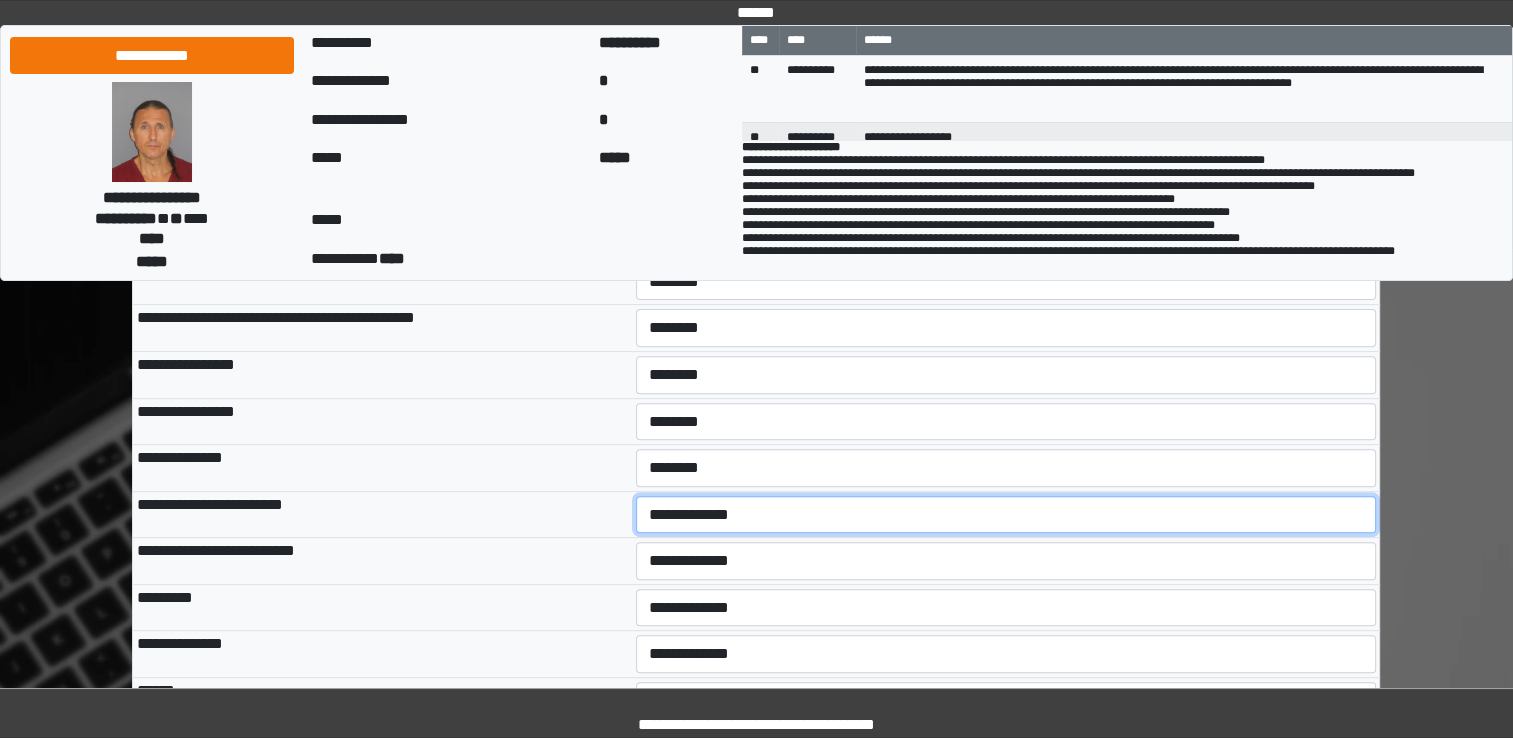select on "*" 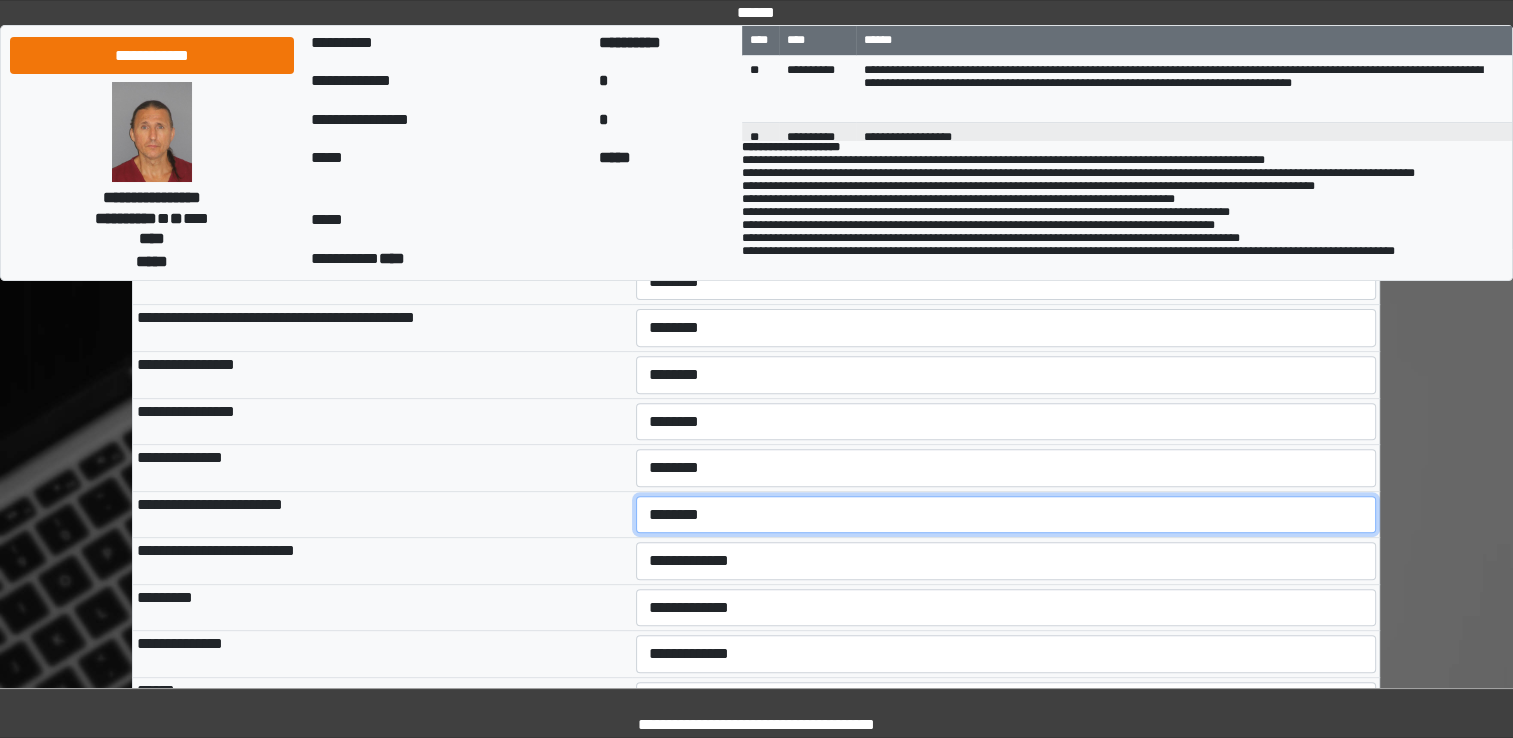 click on "**********" at bounding box center (1006, 515) 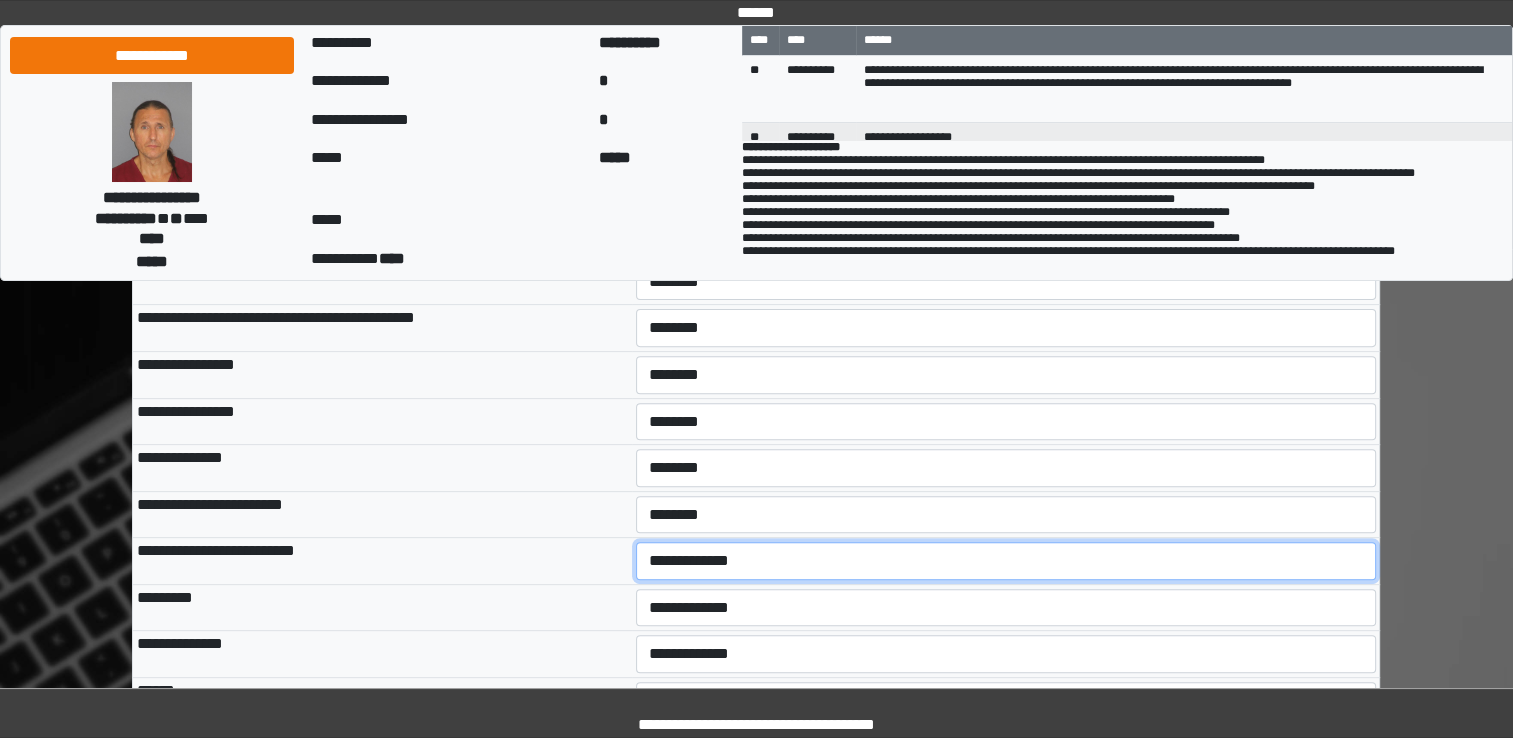 click on "**********" at bounding box center (1006, 561) 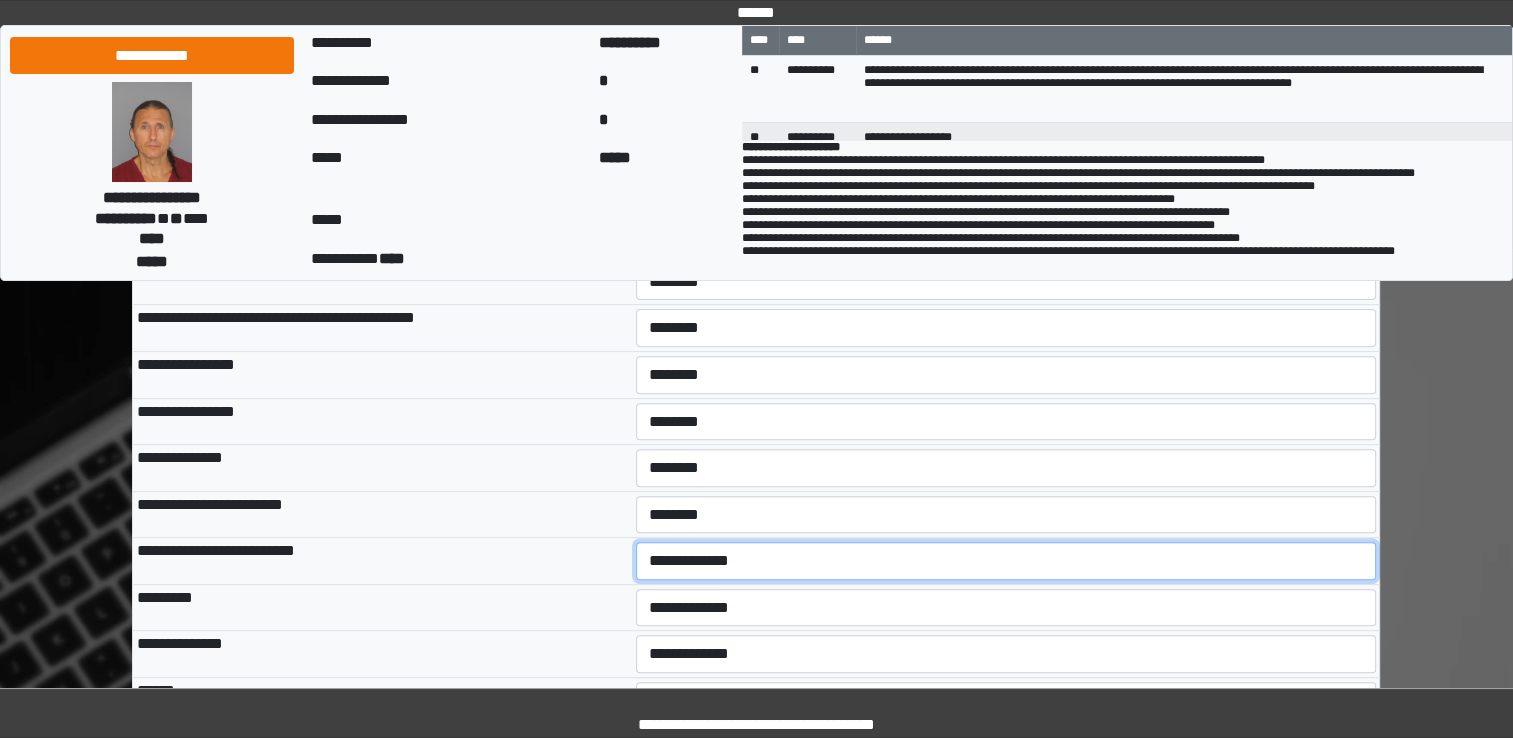 select on "*" 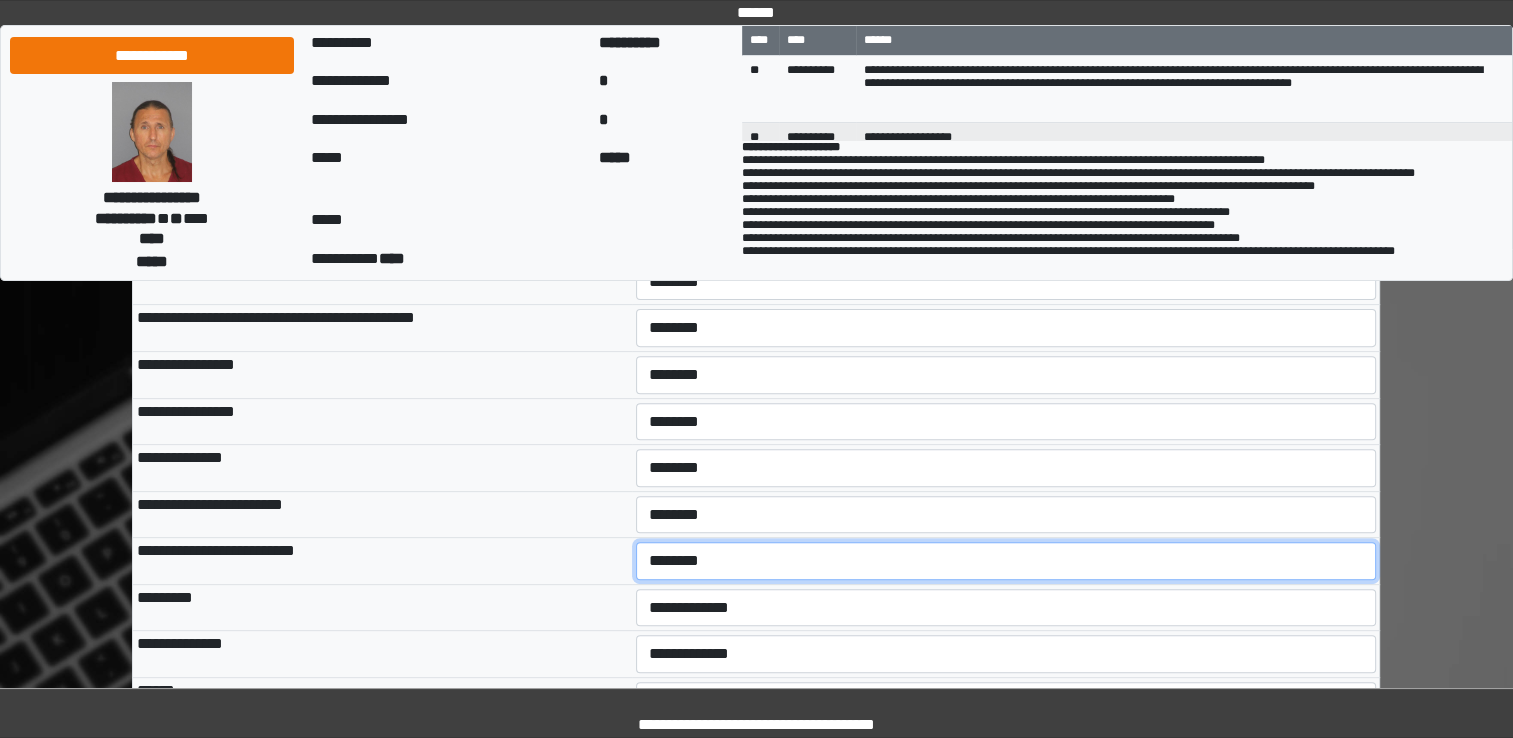click on "**********" at bounding box center [1006, 561] 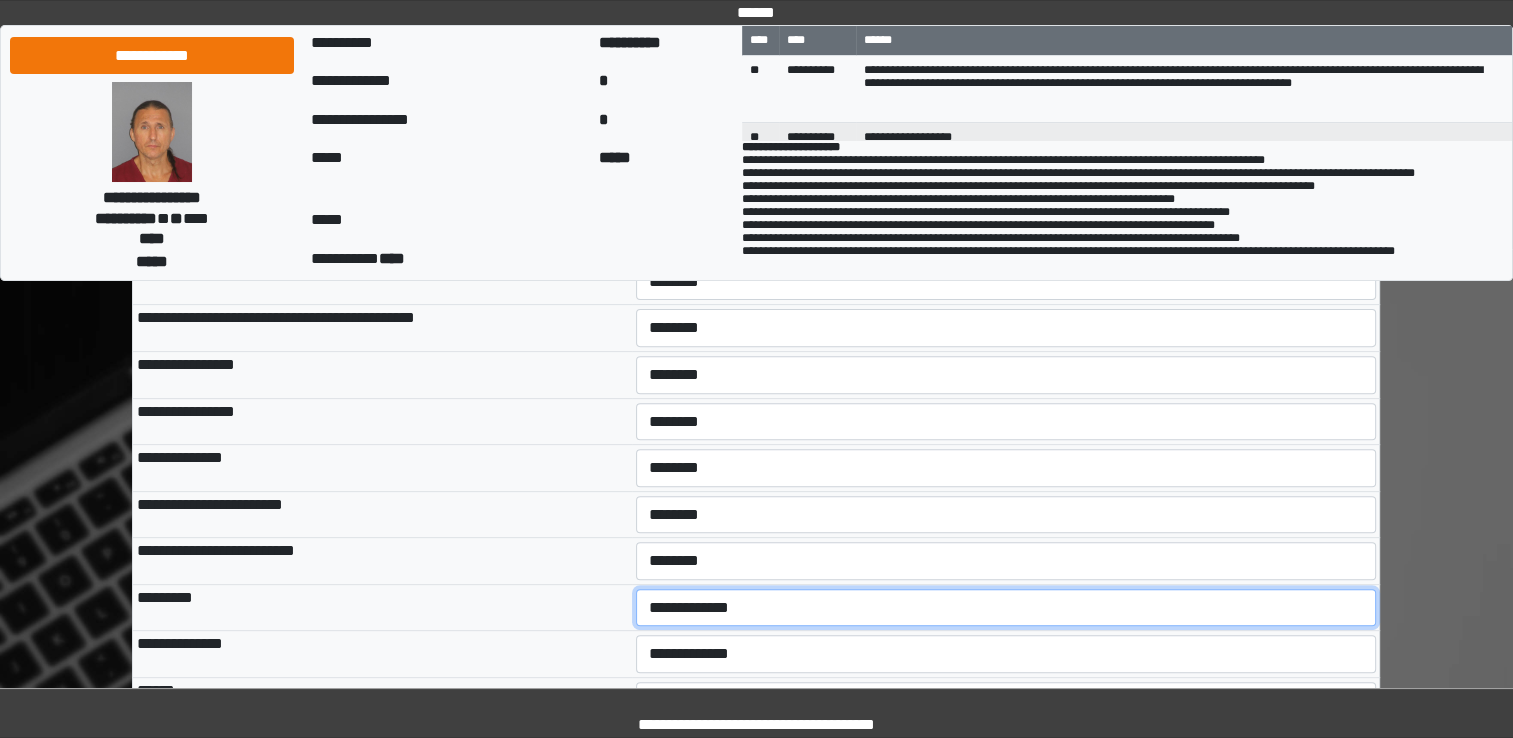 click on "**********" at bounding box center [1006, 608] 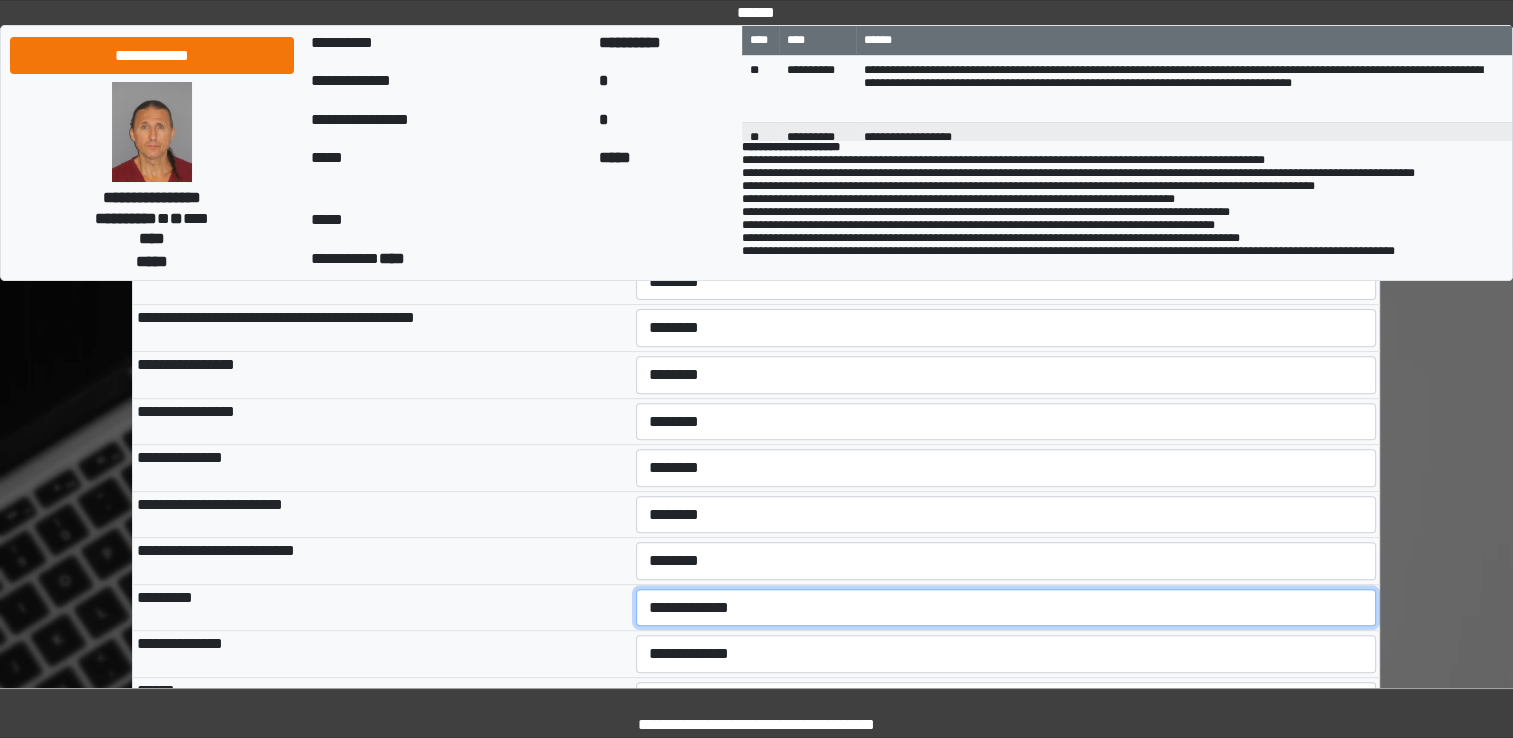 select on "*" 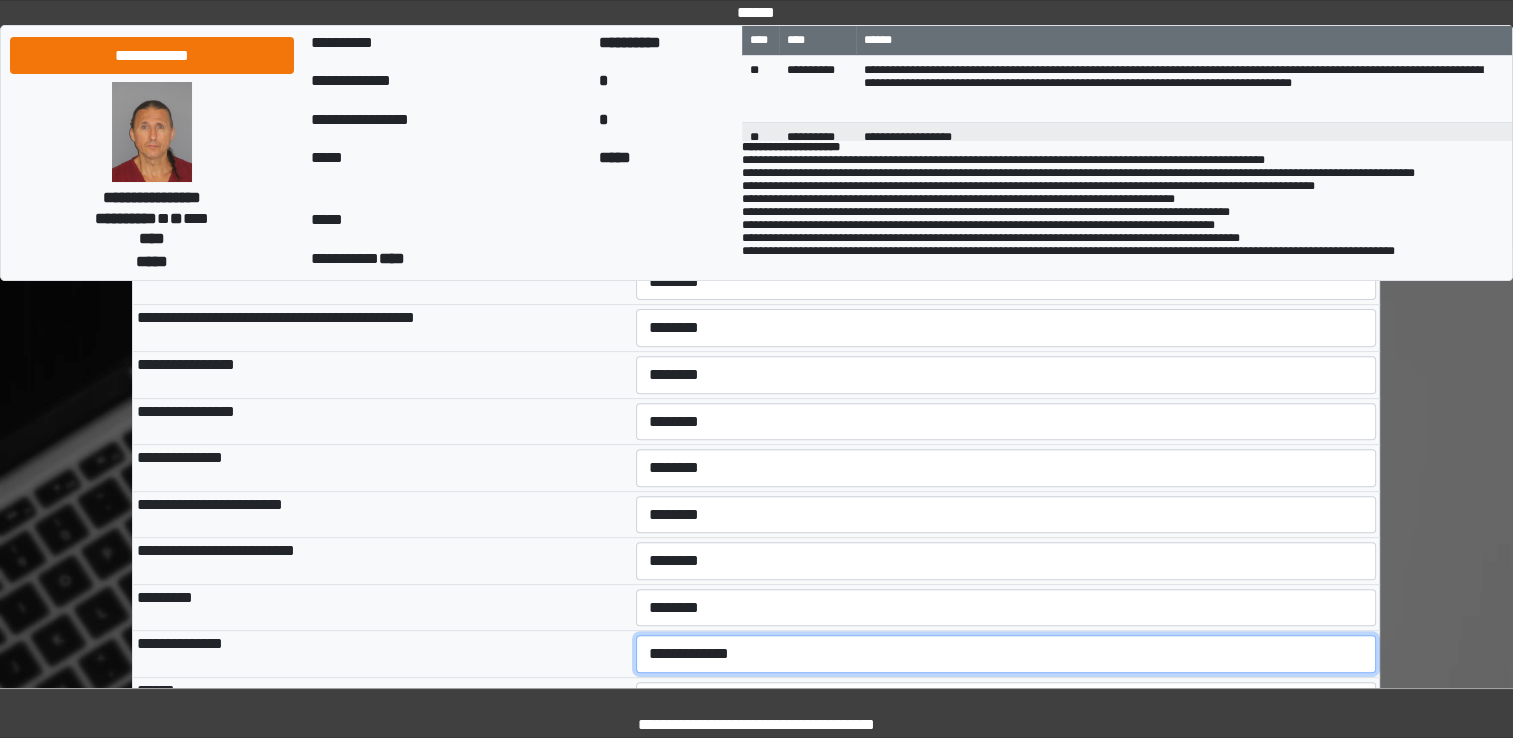 click on "**********" at bounding box center (1006, 654) 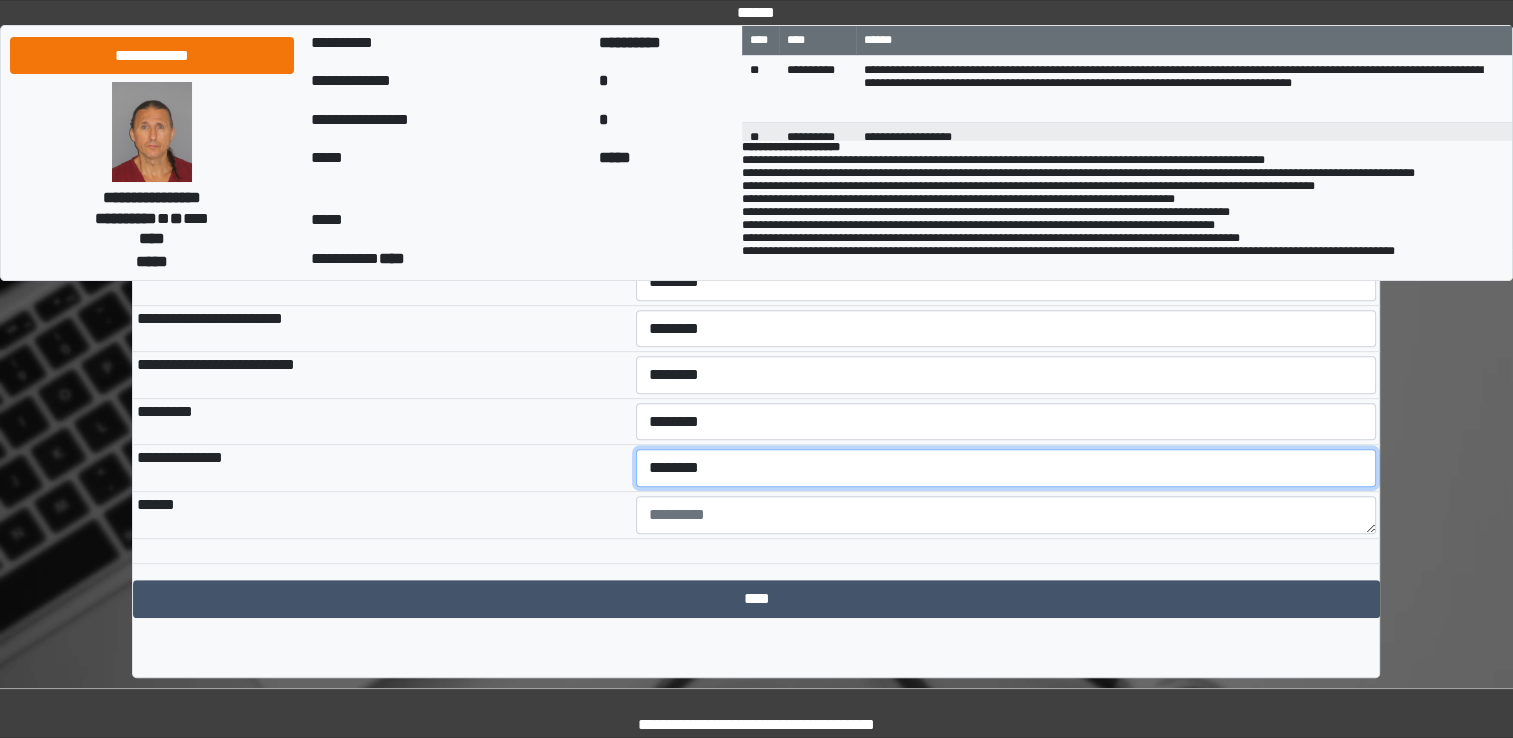 scroll, scrollTop: 790, scrollLeft: 0, axis: vertical 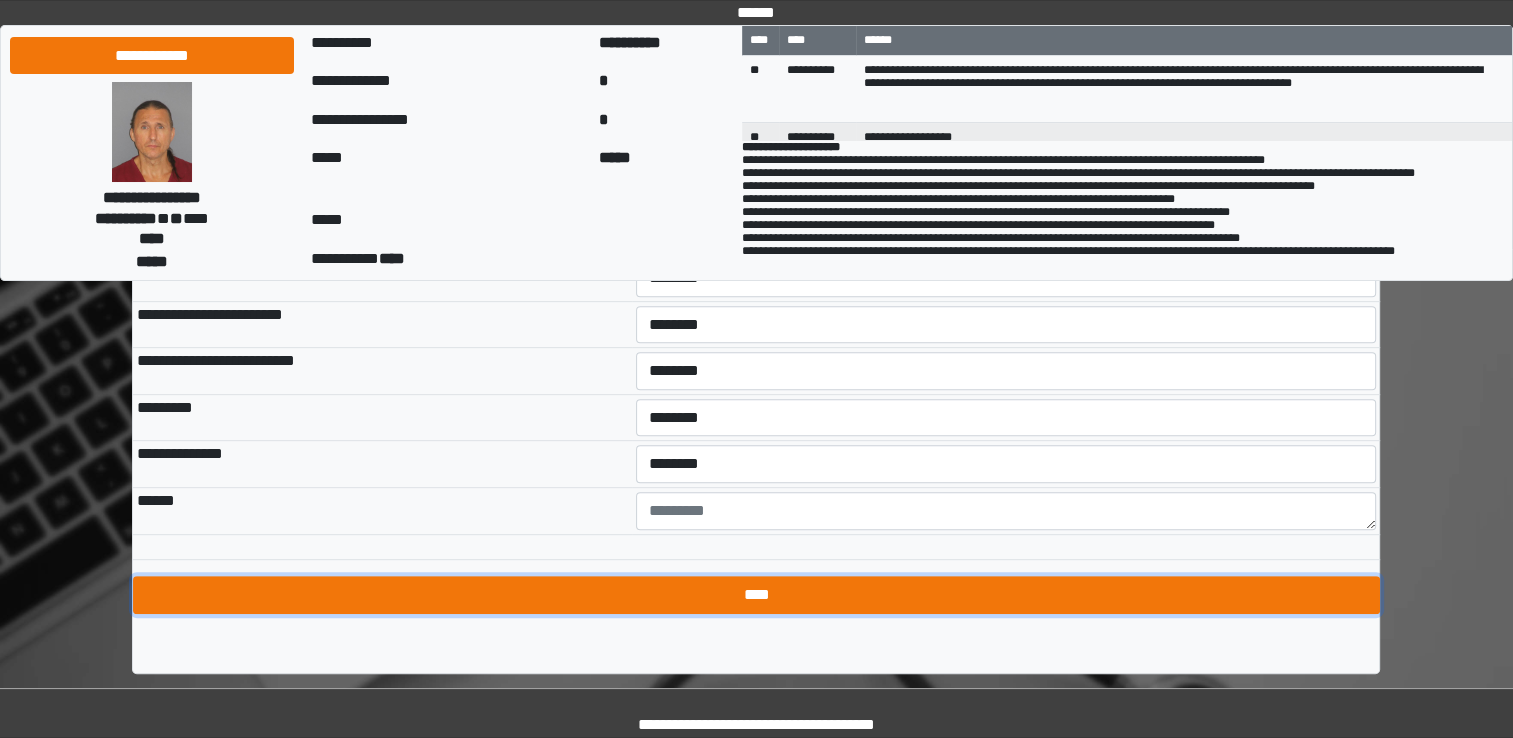 click on "****" at bounding box center [756, 595] 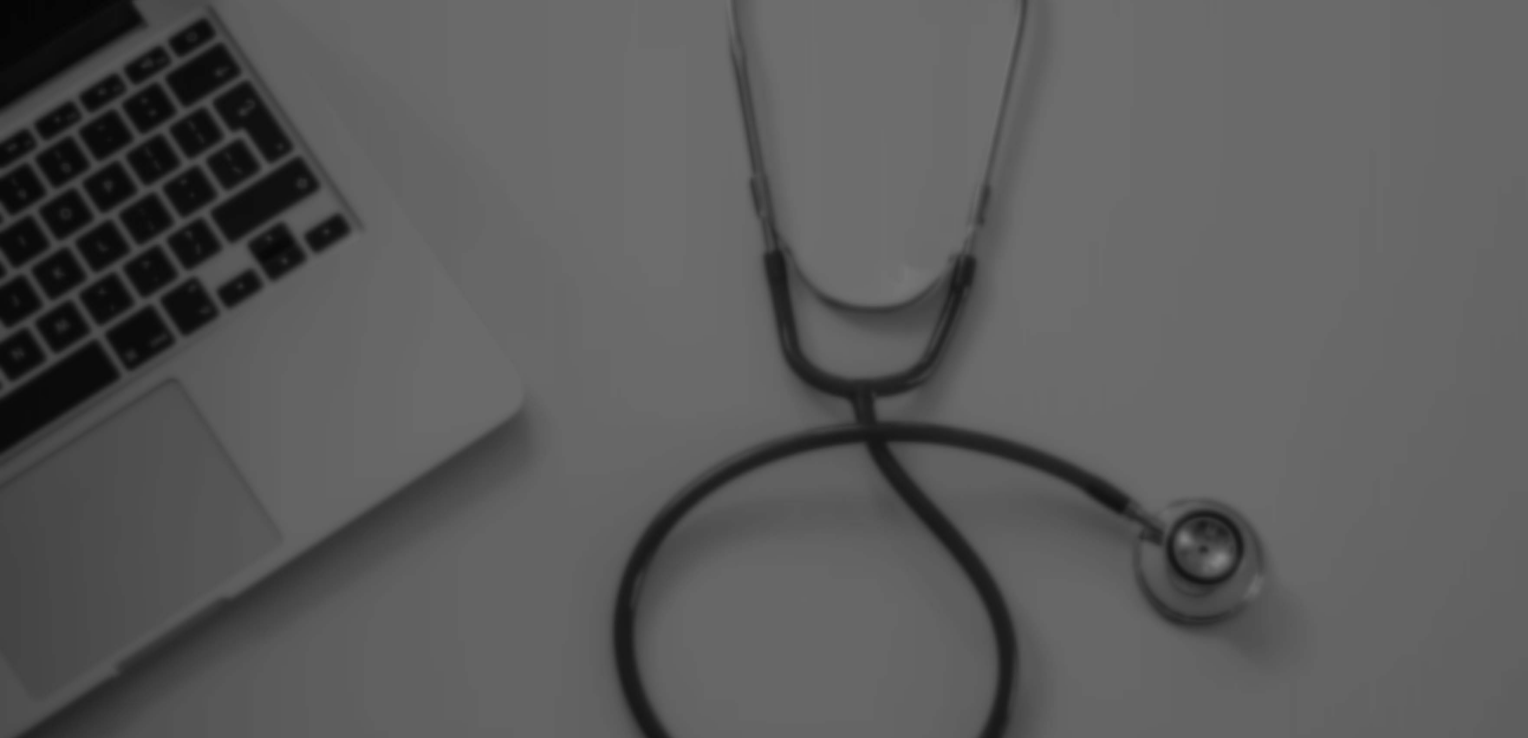 scroll, scrollTop: 0, scrollLeft: 0, axis: both 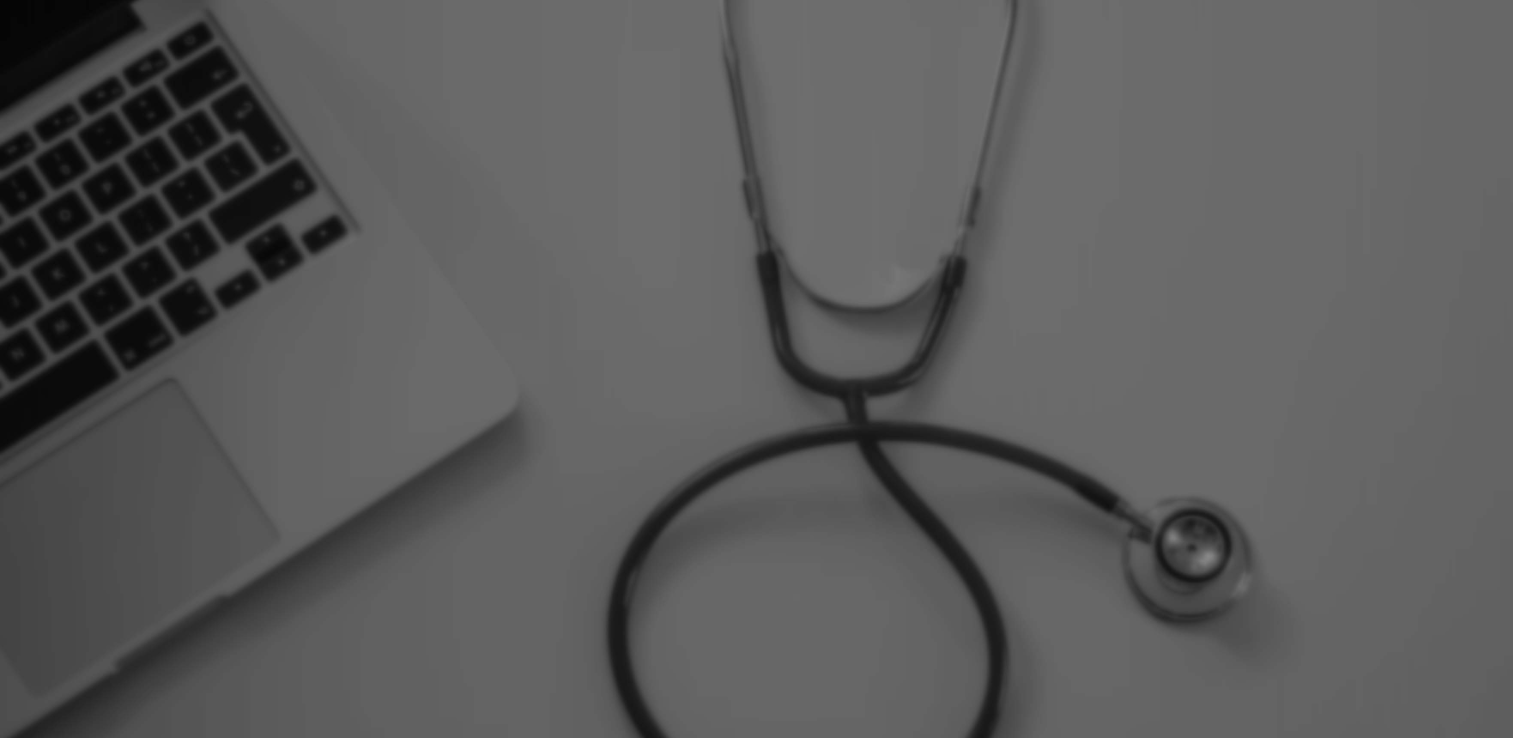 select on "*" 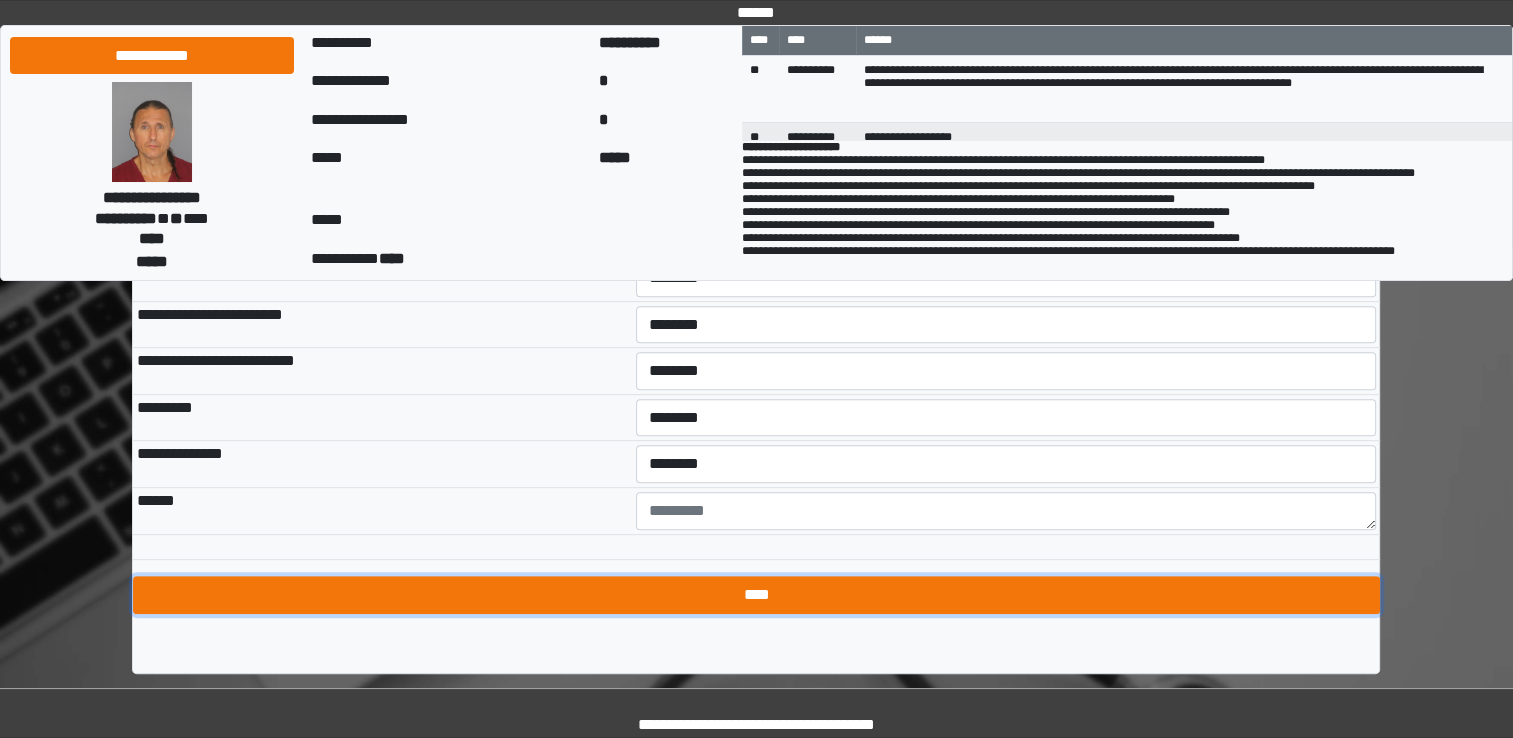 click on "****" at bounding box center (756, 595) 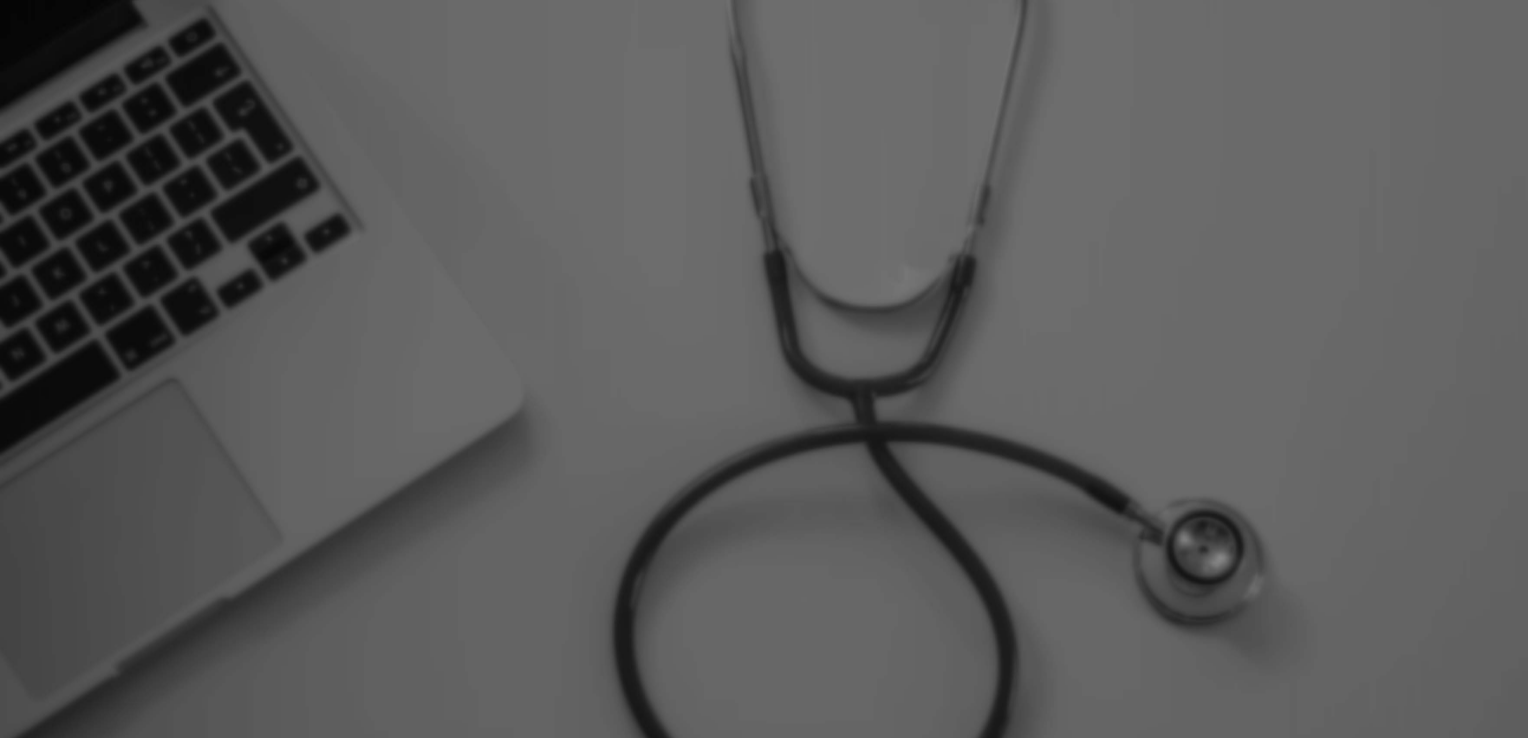 scroll, scrollTop: 0, scrollLeft: 0, axis: both 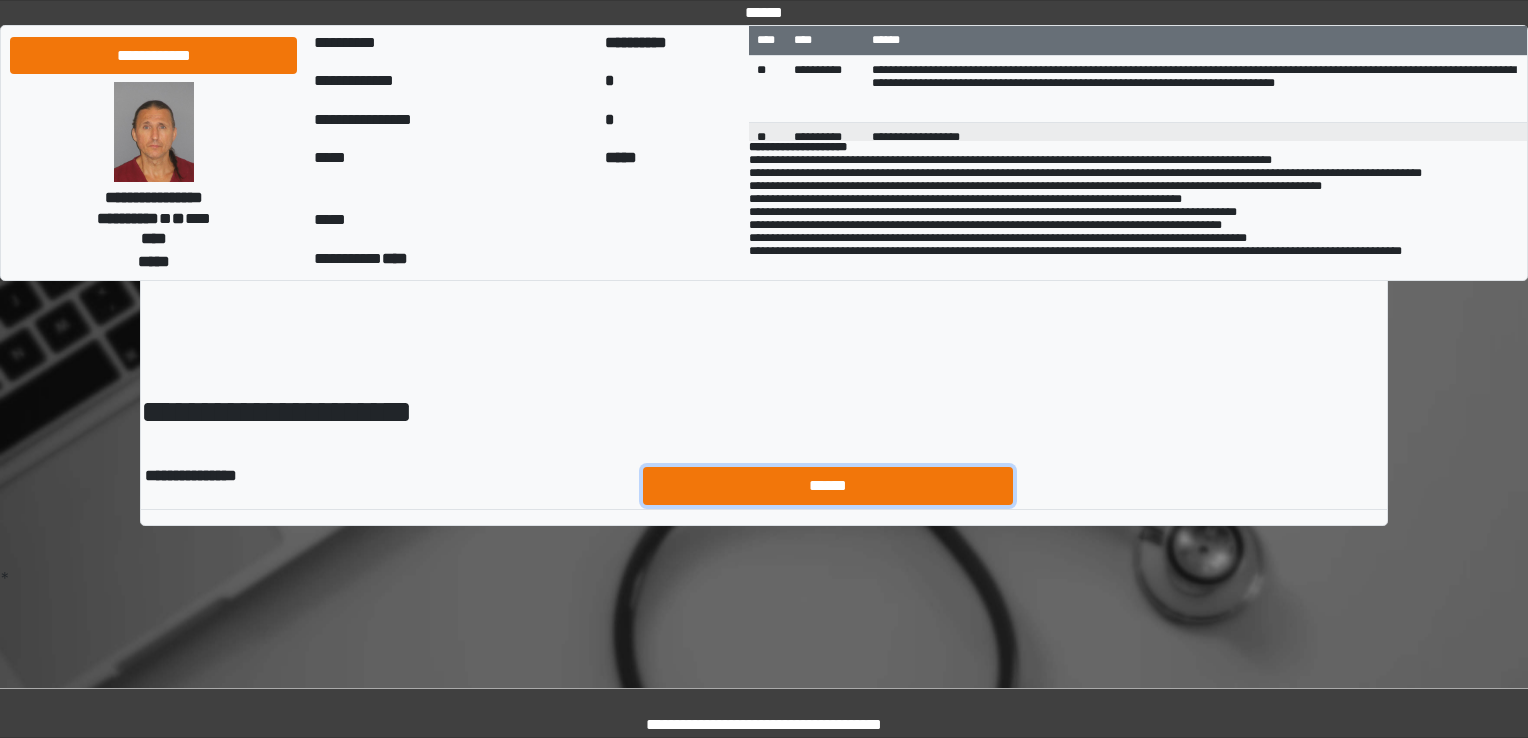 click on "******" at bounding box center [828, 486] 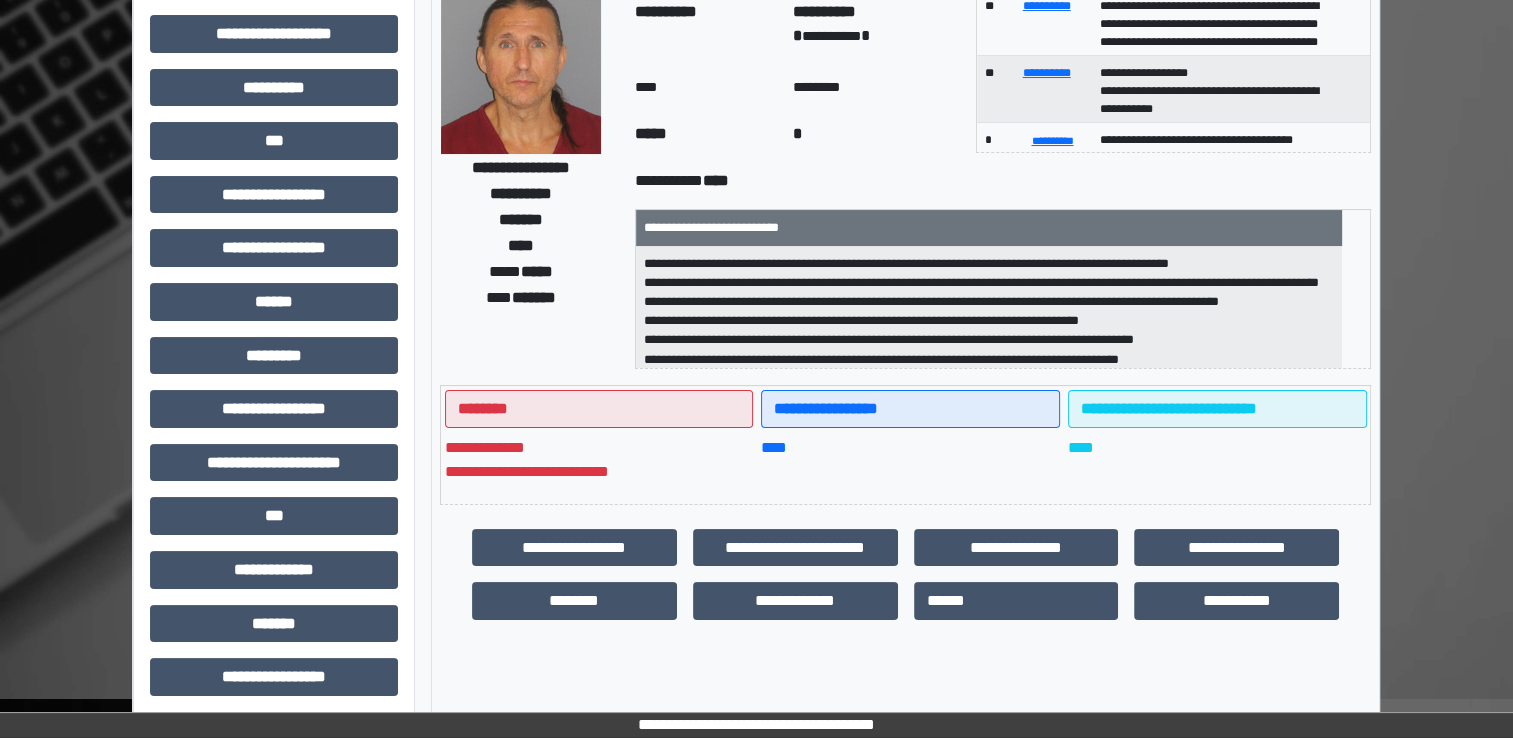 scroll, scrollTop: 200, scrollLeft: 0, axis: vertical 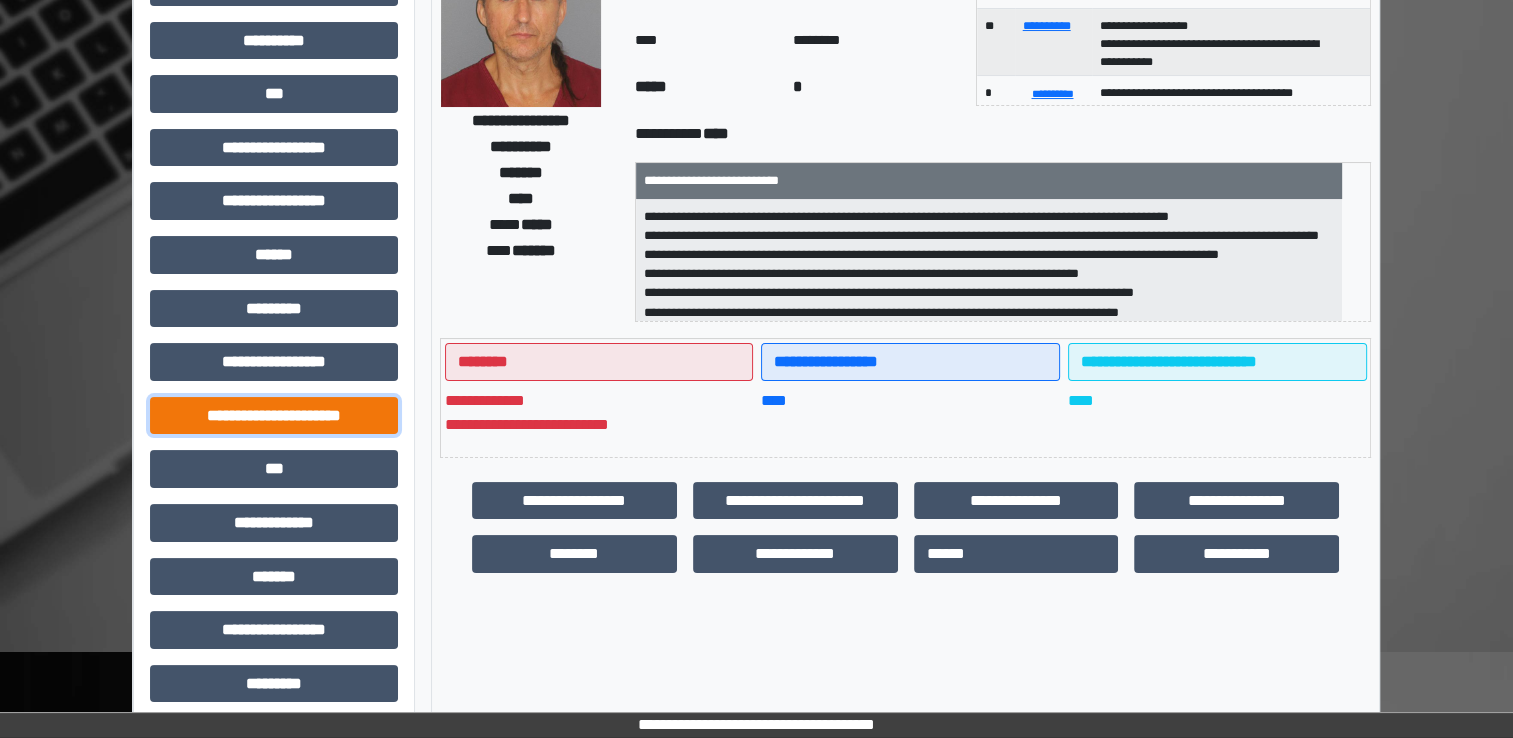 click on "**********" at bounding box center (274, 416) 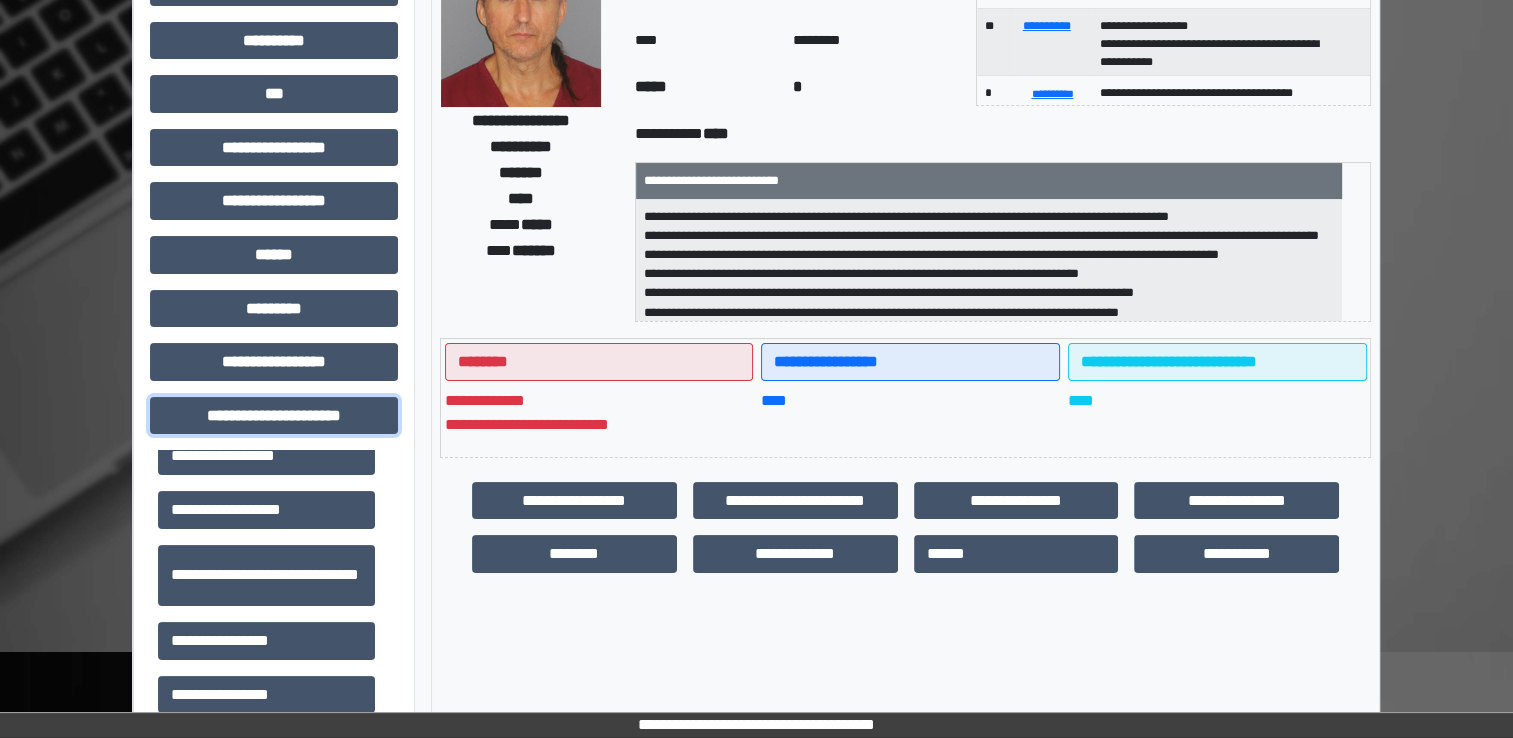 scroll, scrollTop: 42, scrollLeft: 0, axis: vertical 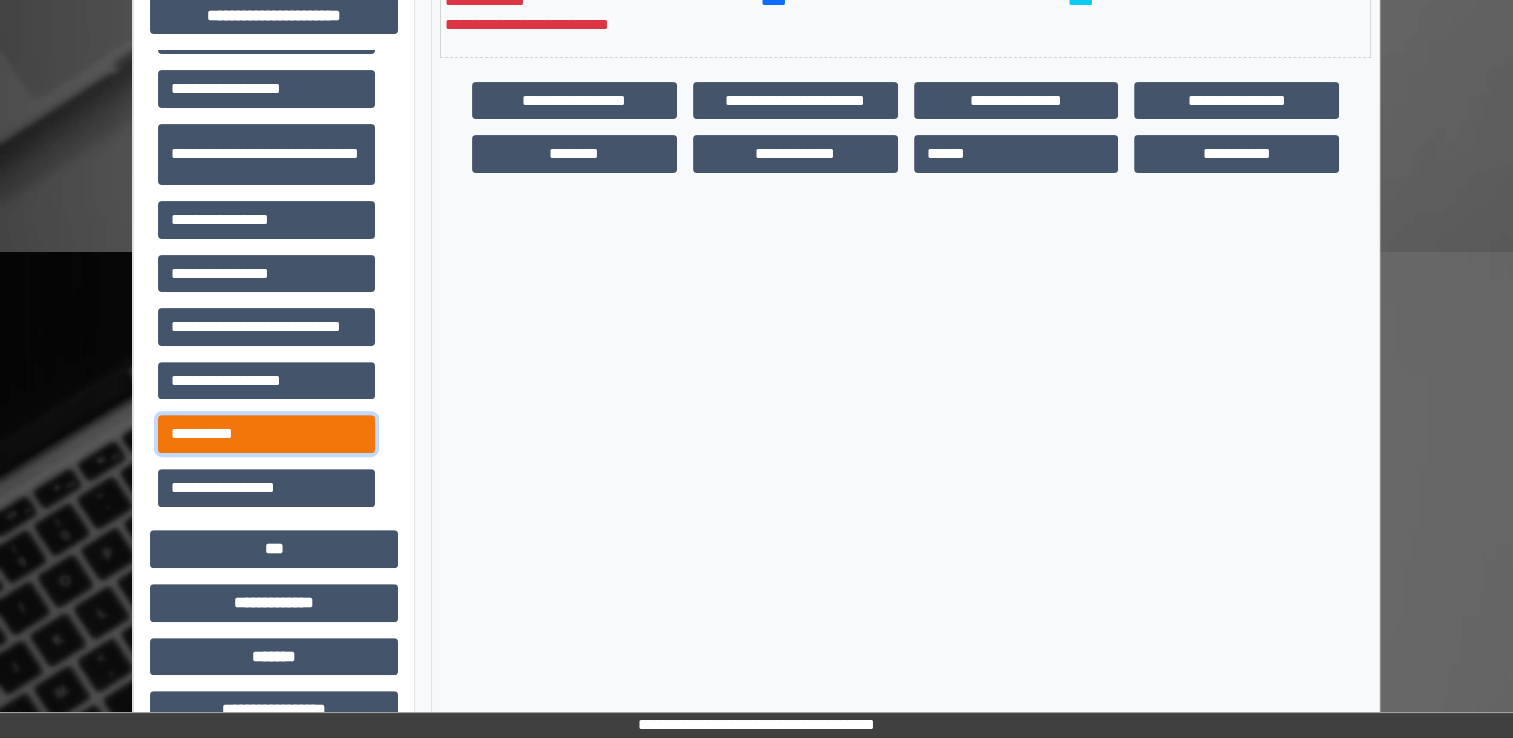 click on "**********" at bounding box center [266, 434] 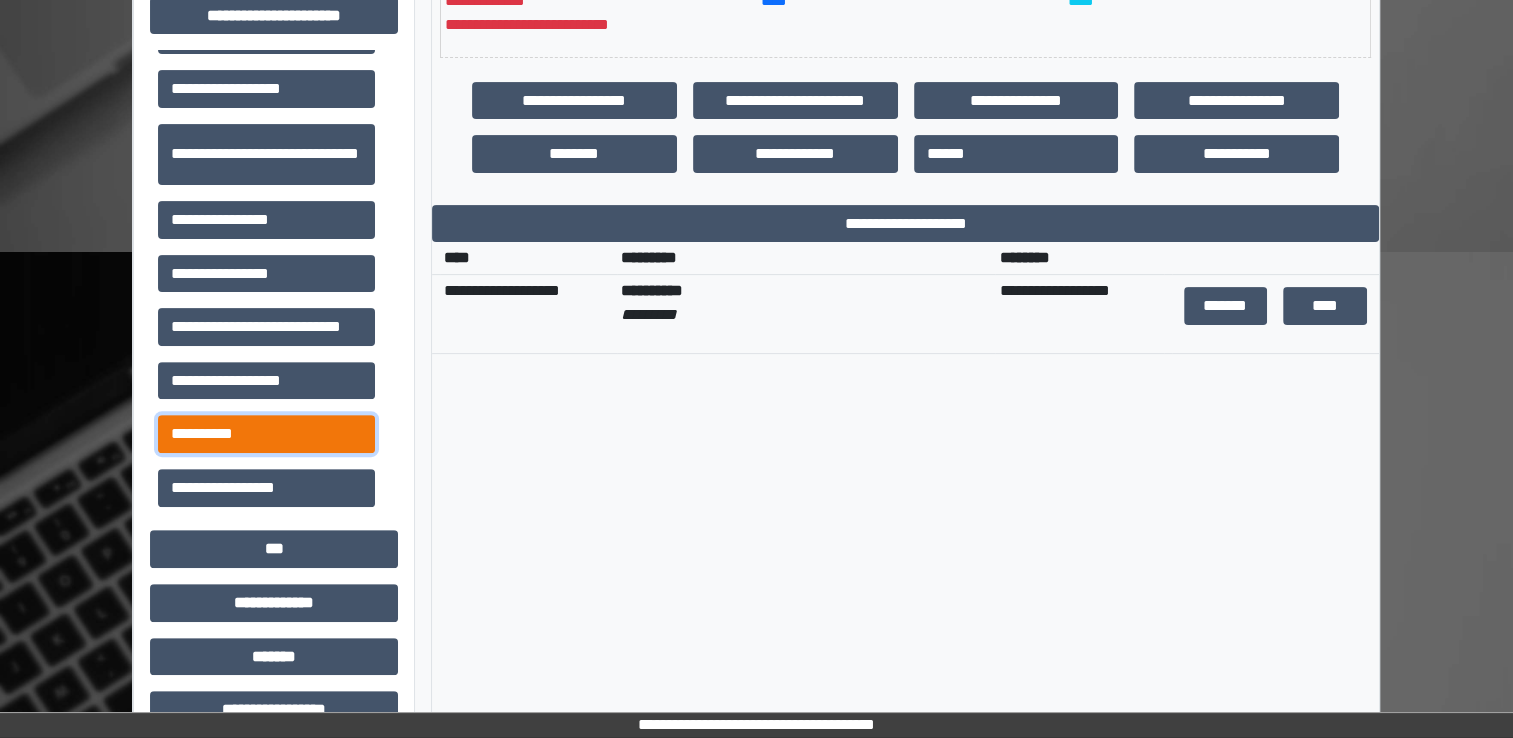 click on "**********" at bounding box center (266, 434) 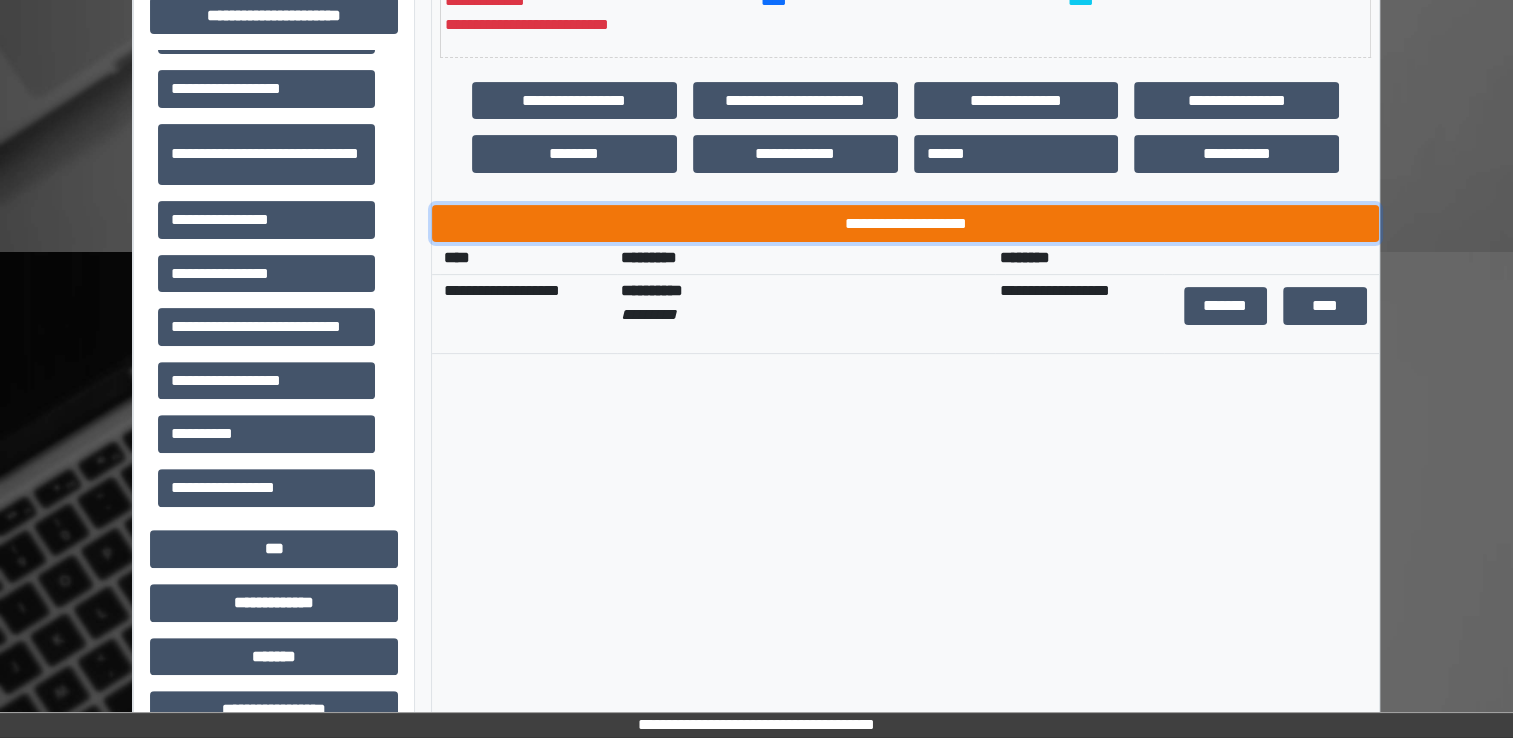 click on "**********" at bounding box center [905, 224] 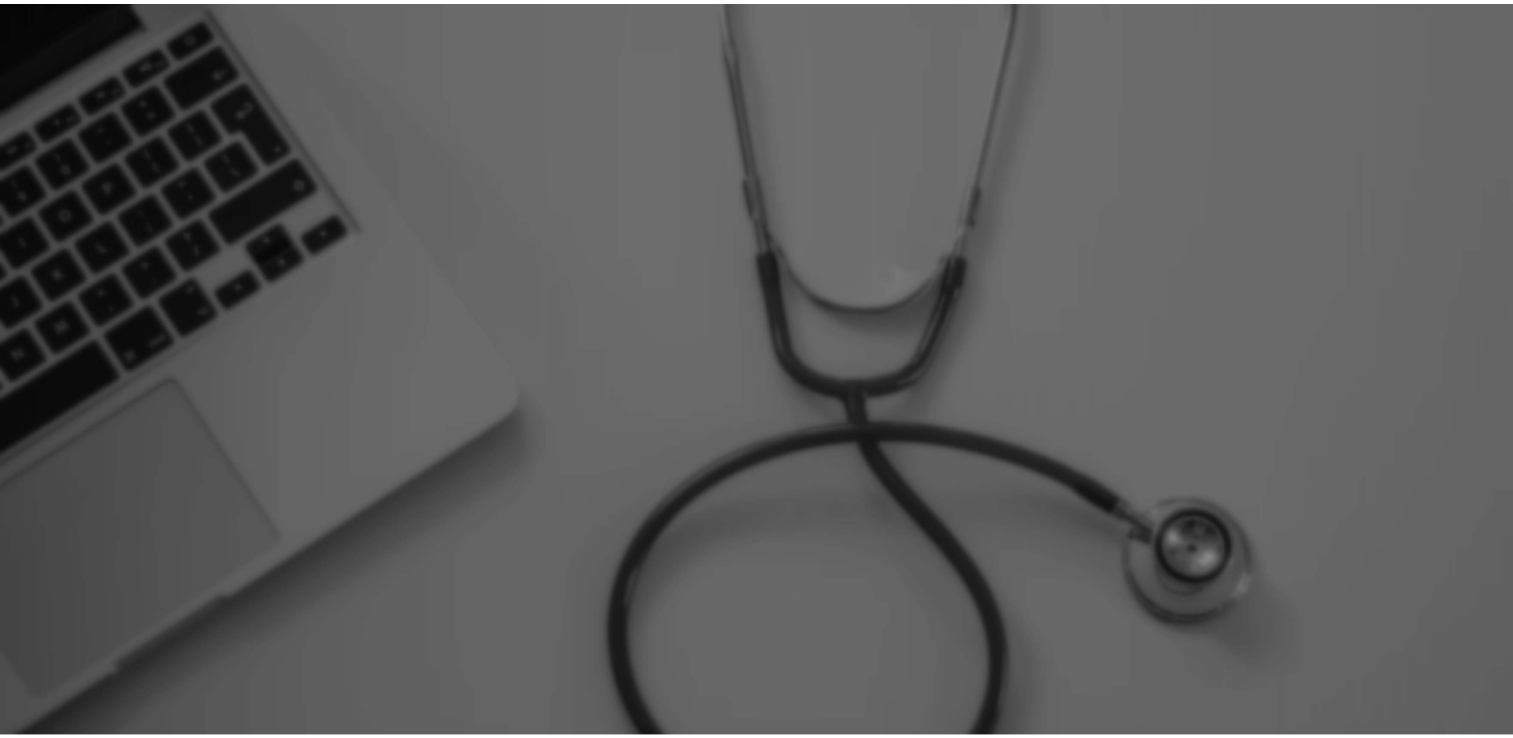 scroll, scrollTop: 0, scrollLeft: 0, axis: both 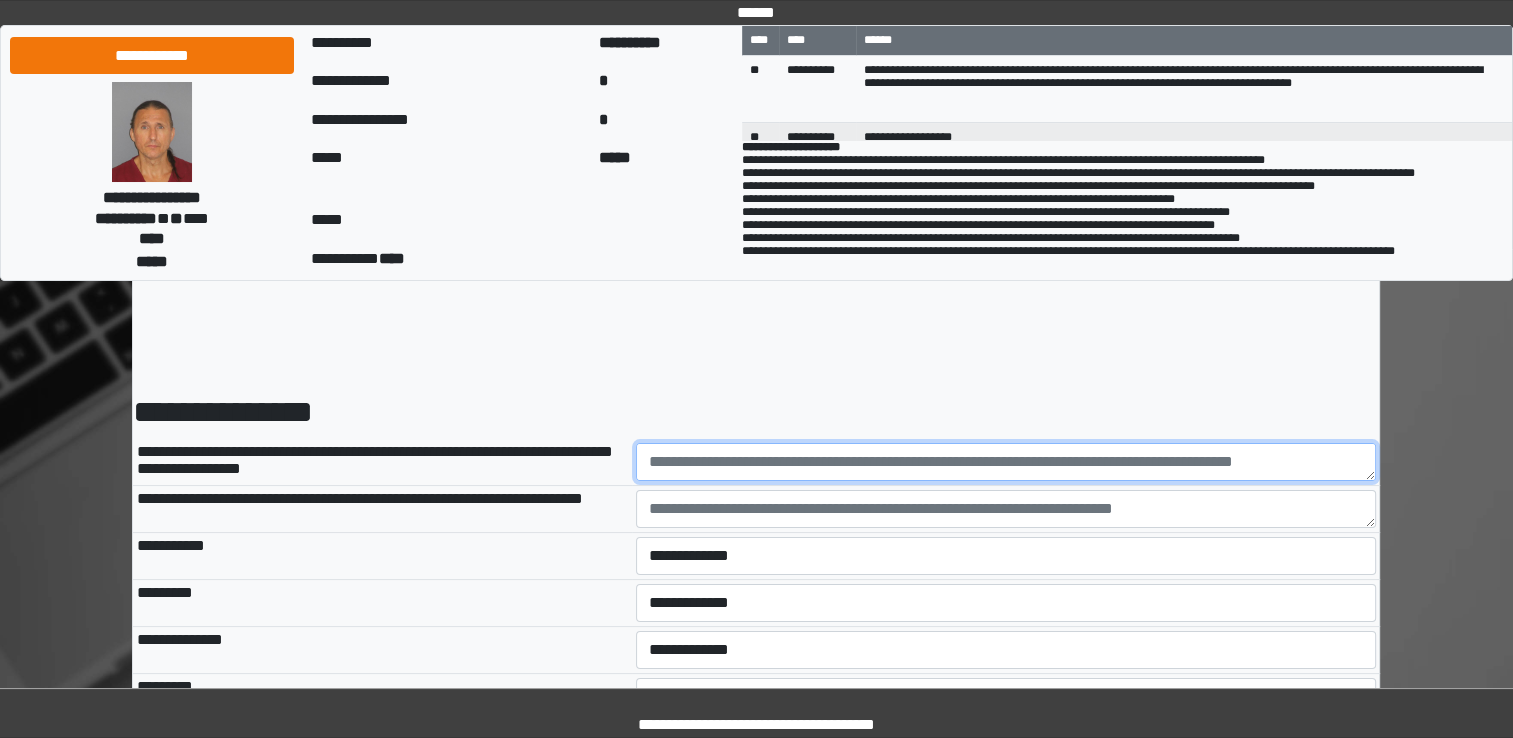 click at bounding box center [1006, 462] 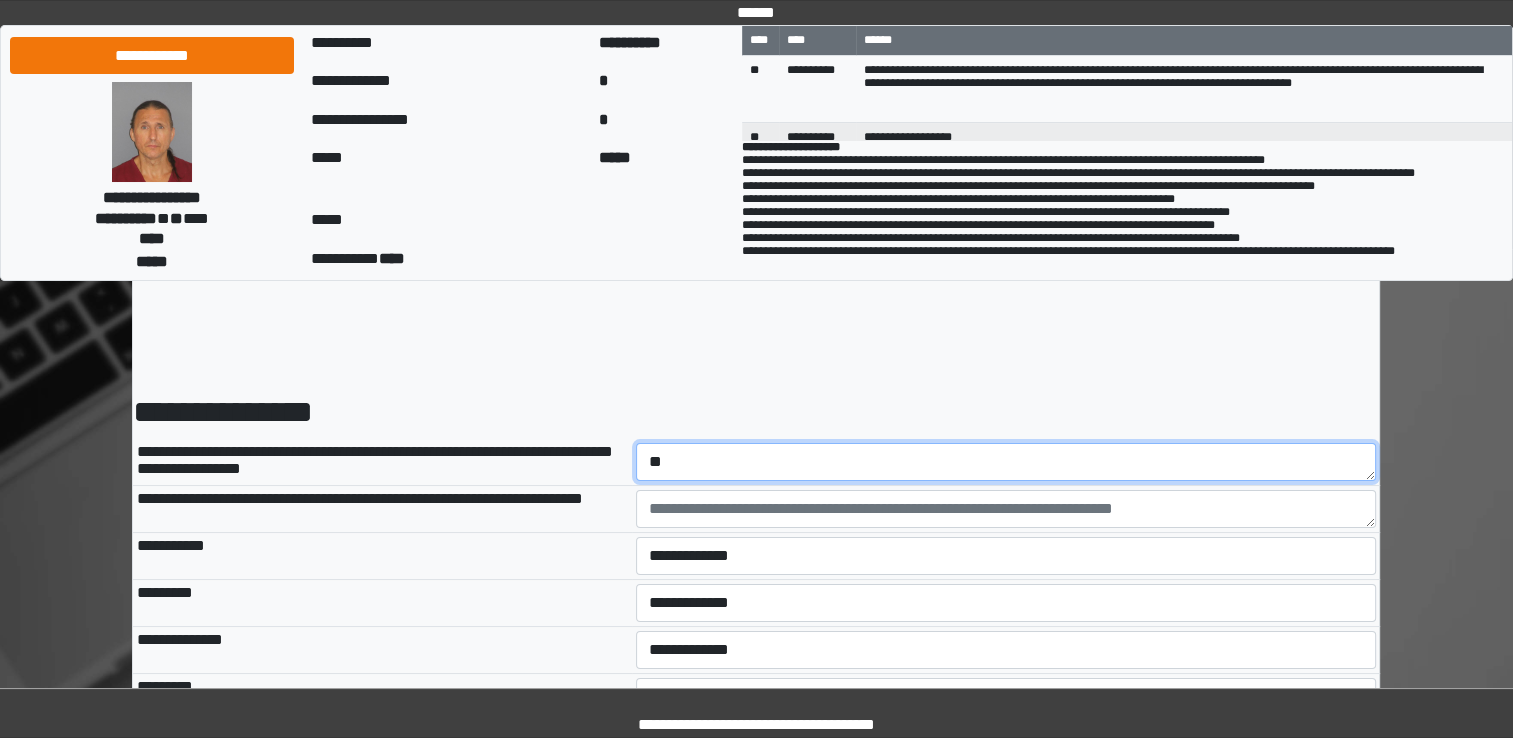 type on "*" 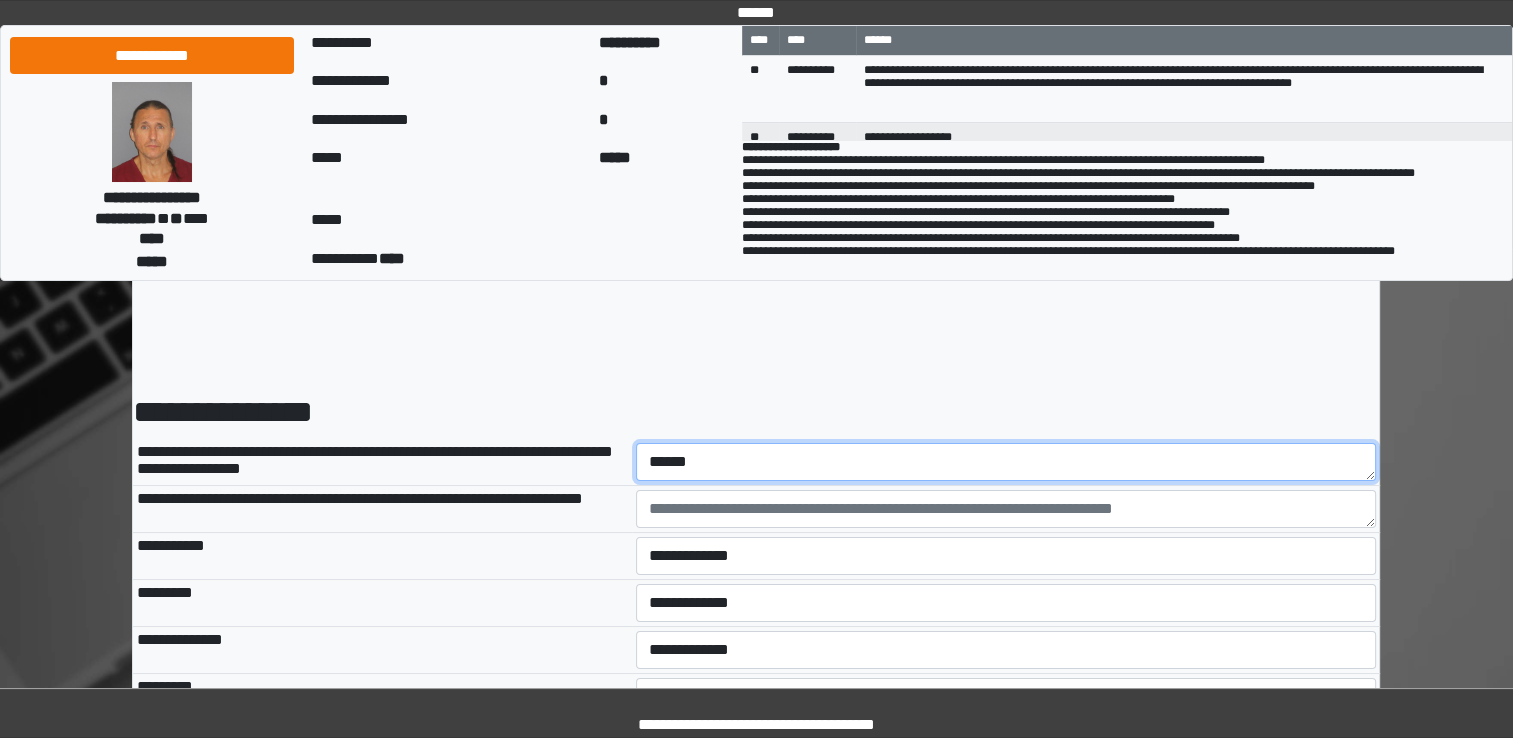 type on "******" 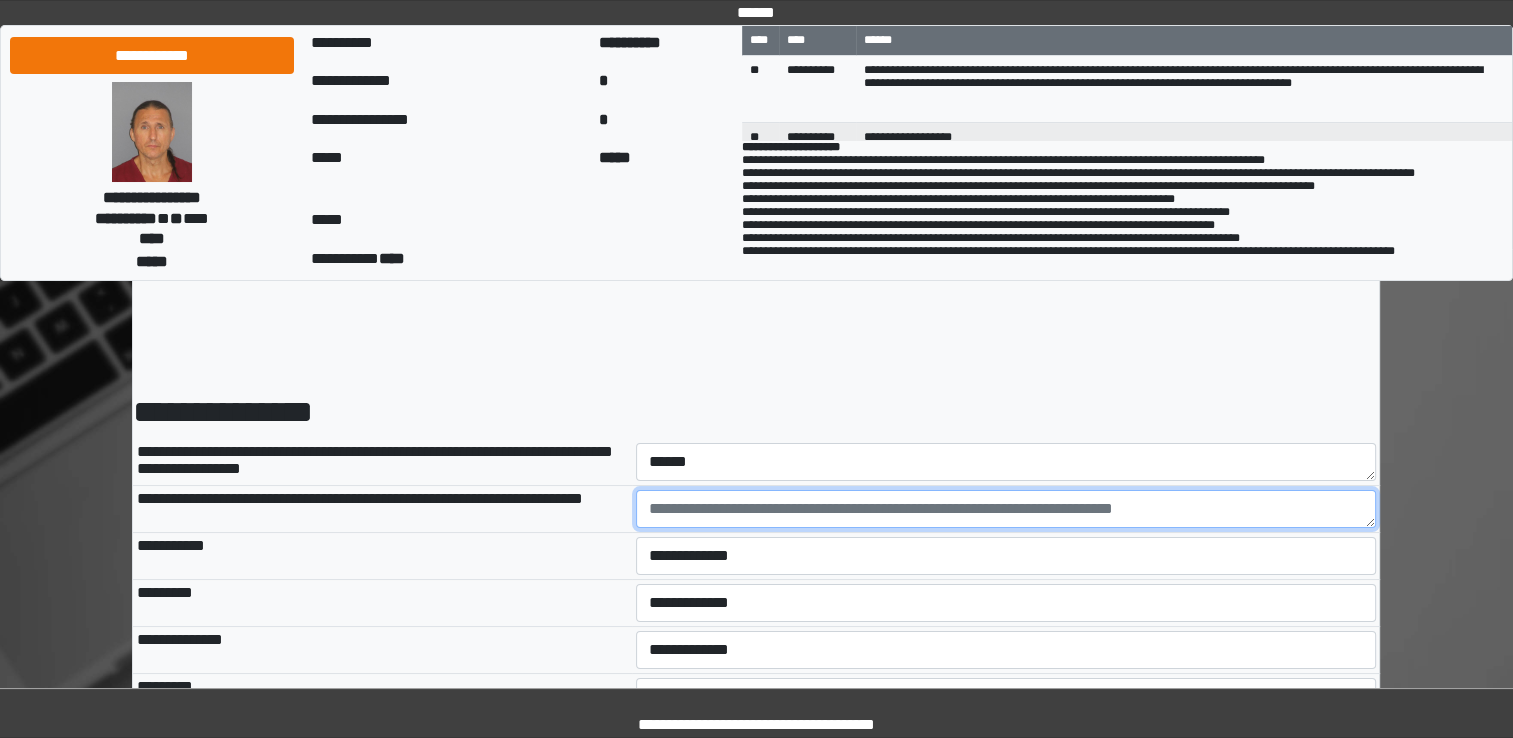 click at bounding box center [1006, 509] 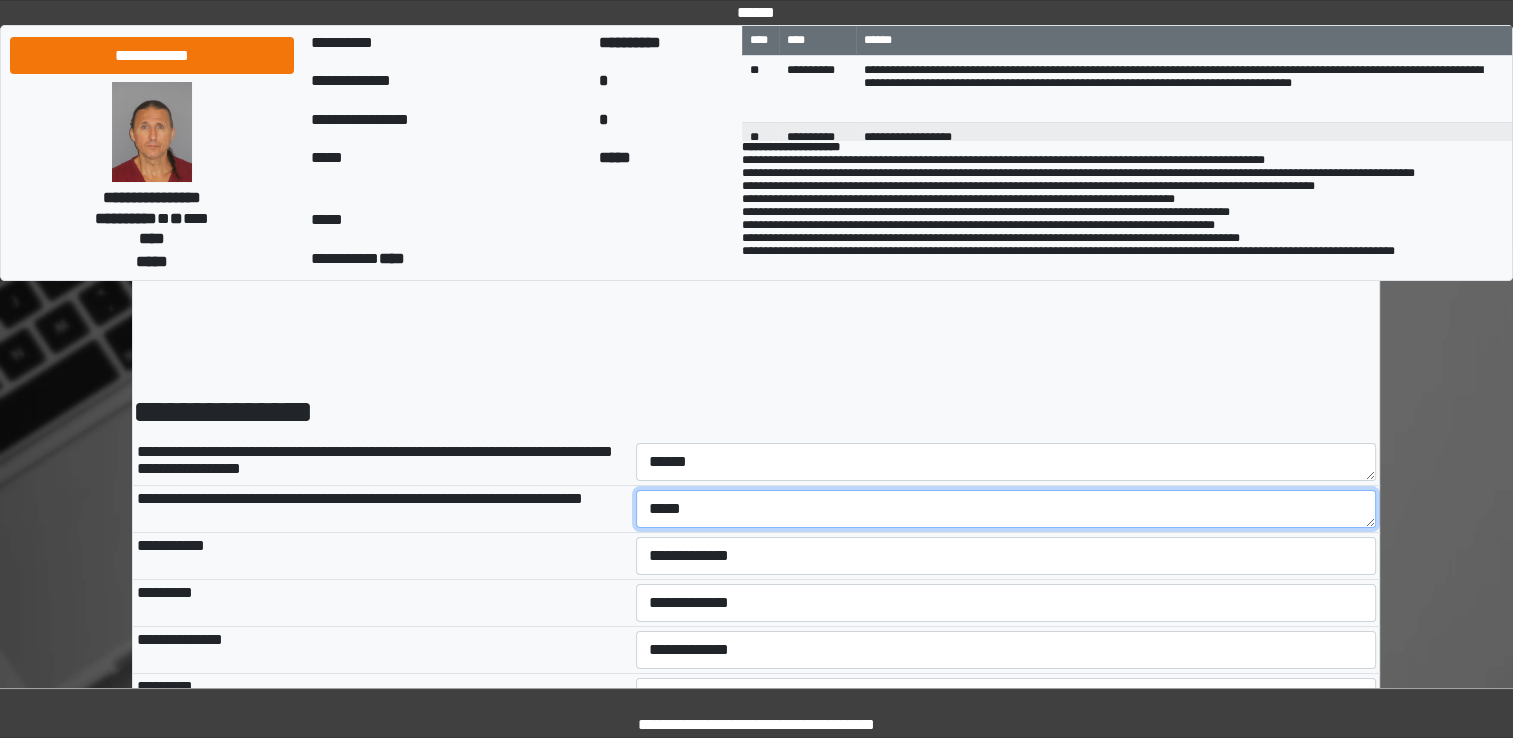 type on "*****" 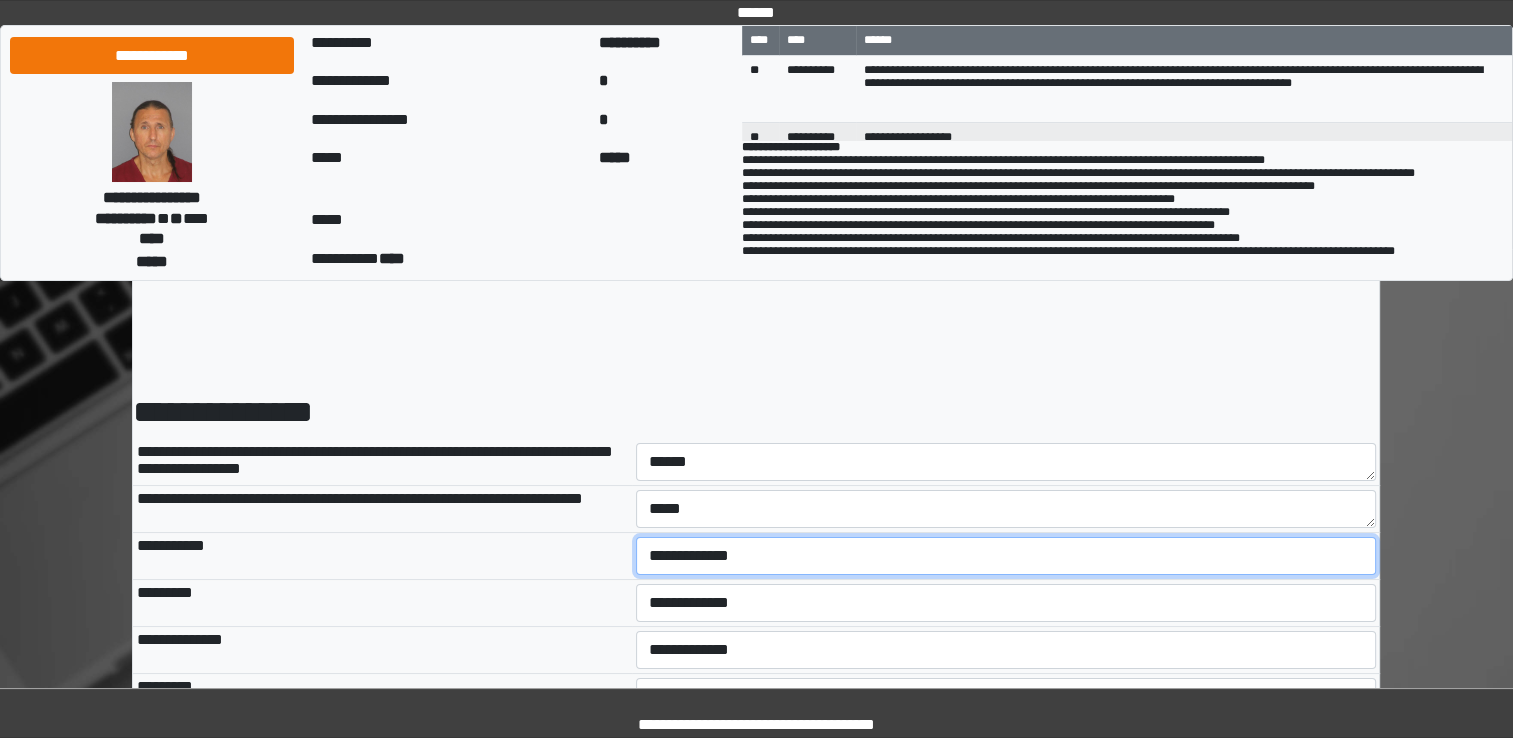 click on "**********" at bounding box center (1006, 556) 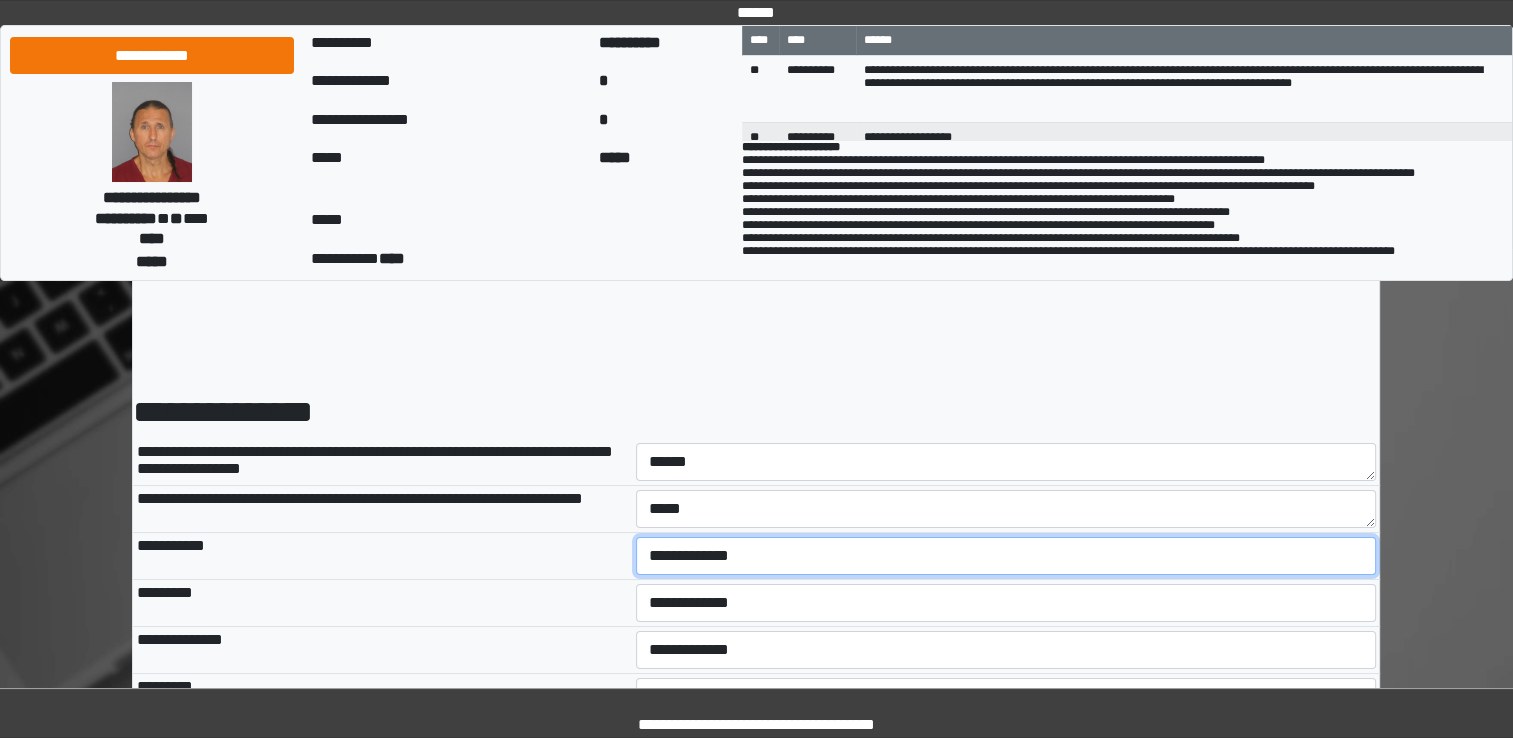 select on "***" 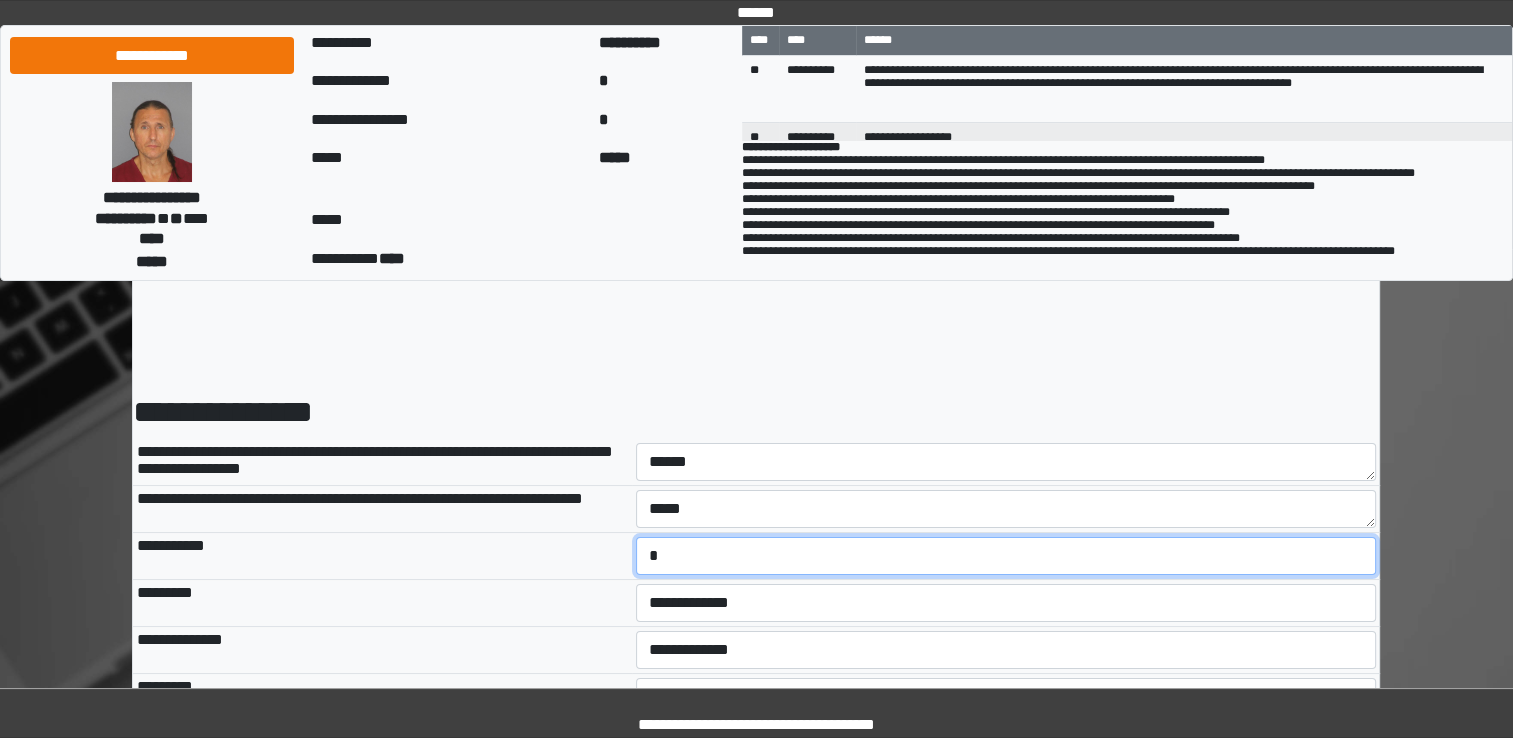 click on "**********" at bounding box center [1006, 556] 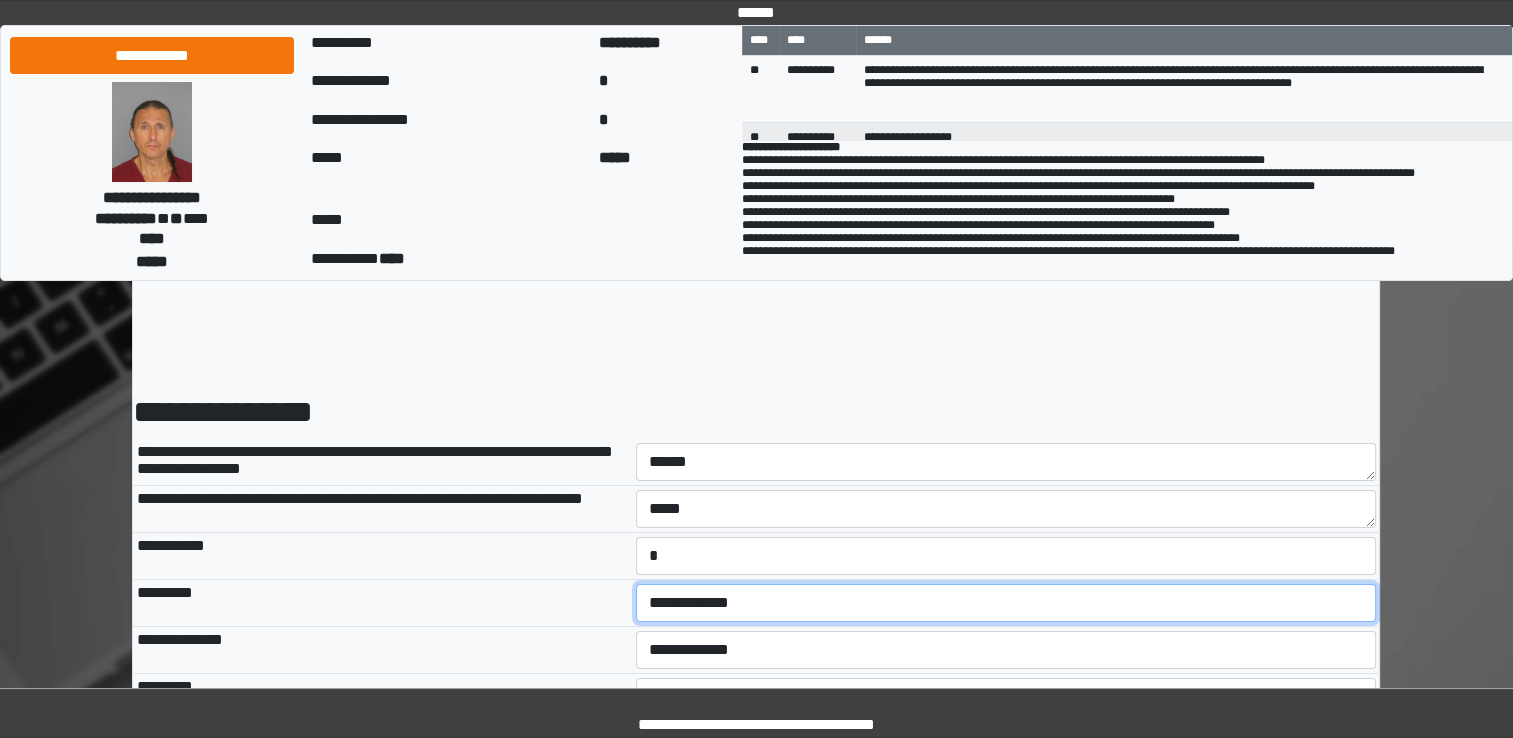 click on "**********" at bounding box center (1006, 603) 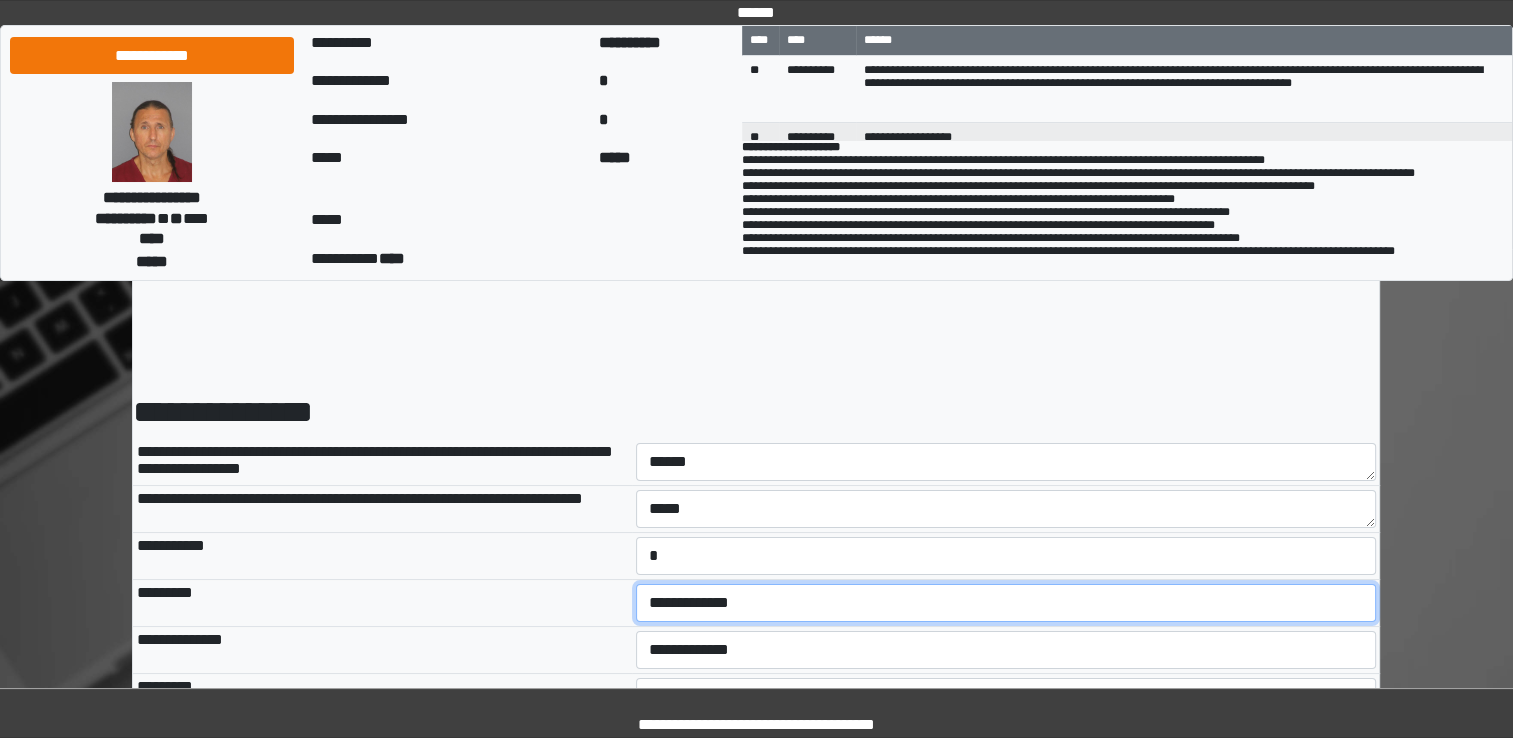 select on "*" 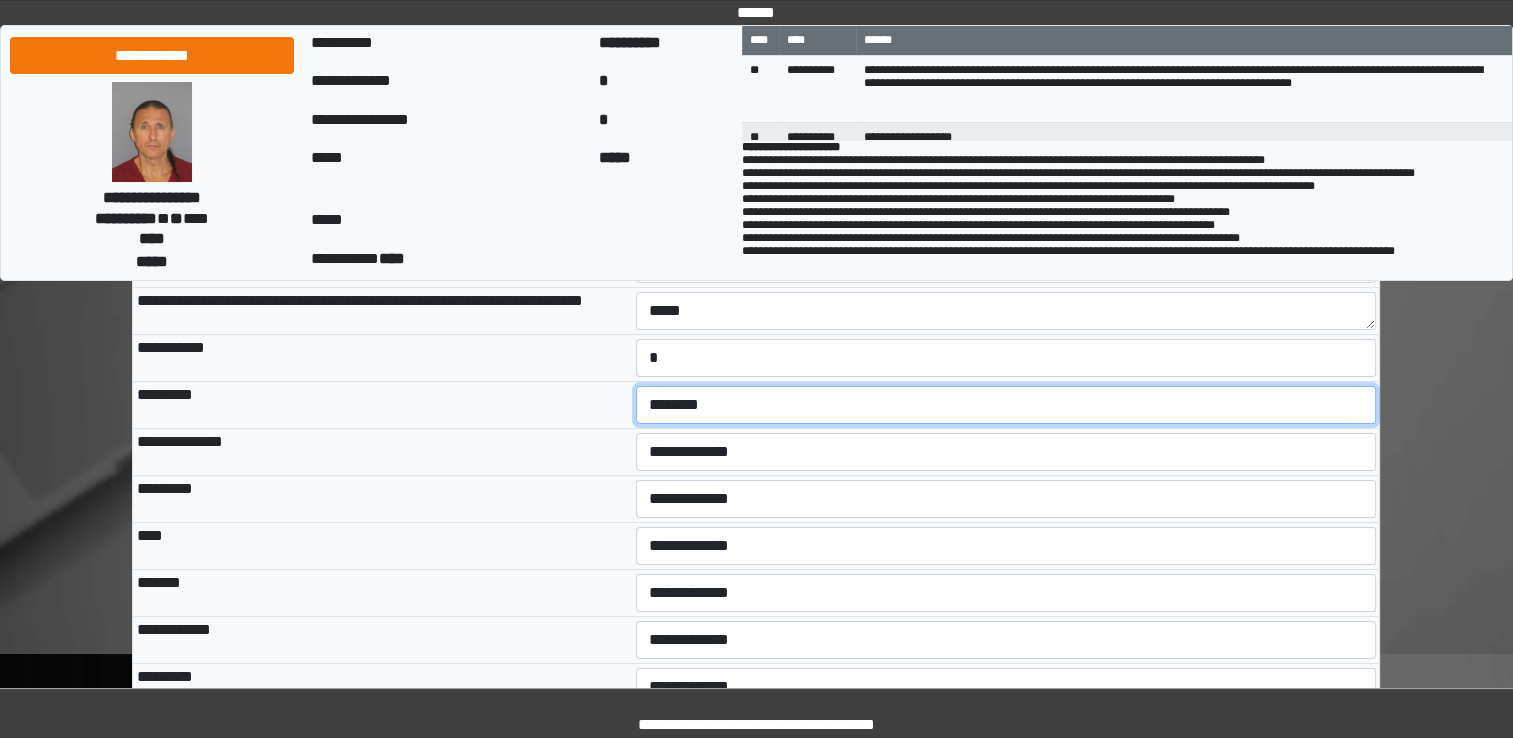 scroll, scrollTop: 200, scrollLeft: 0, axis: vertical 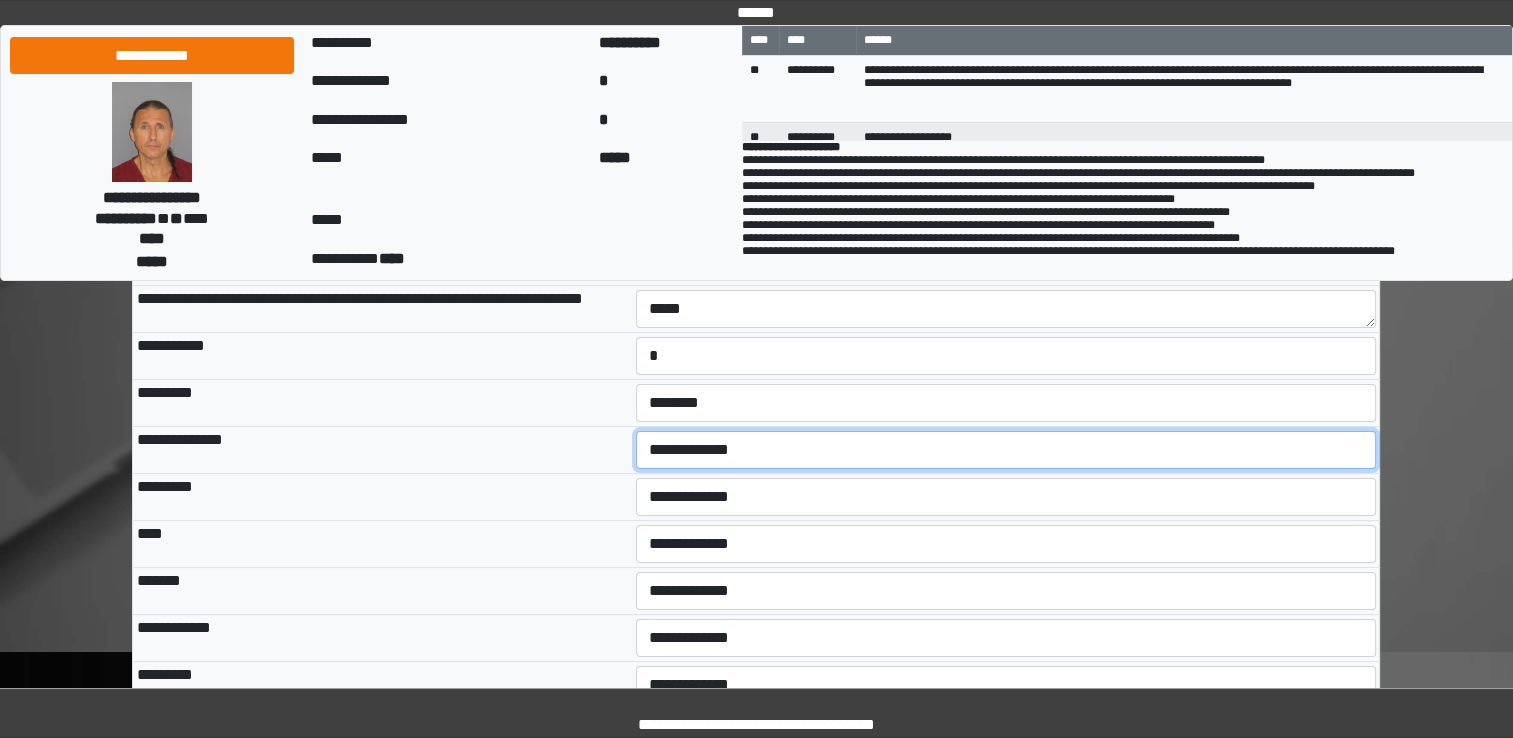 click on "**********" at bounding box center [1006, 450] 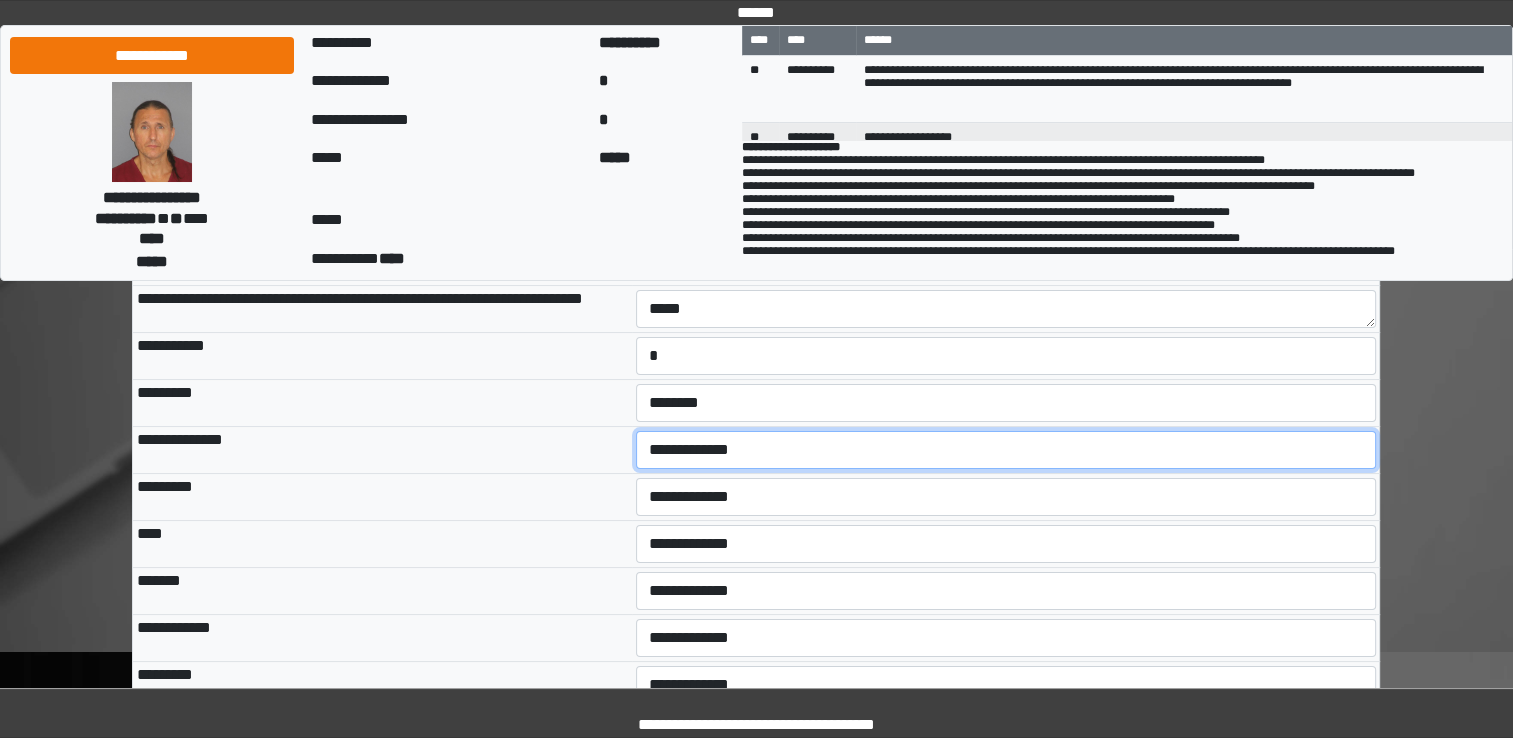 select on "***" 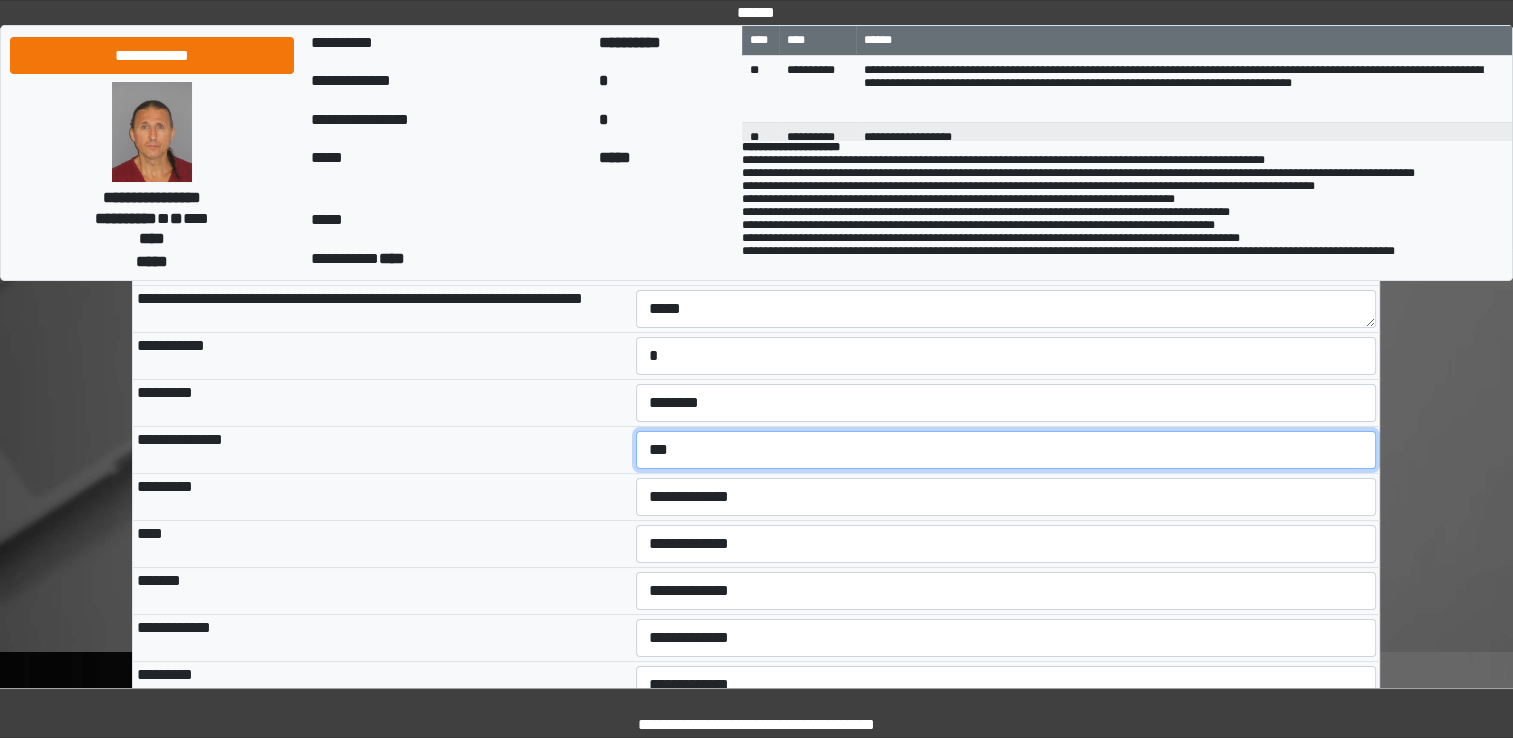 click on "**********" at bounding box center (1006, 450) 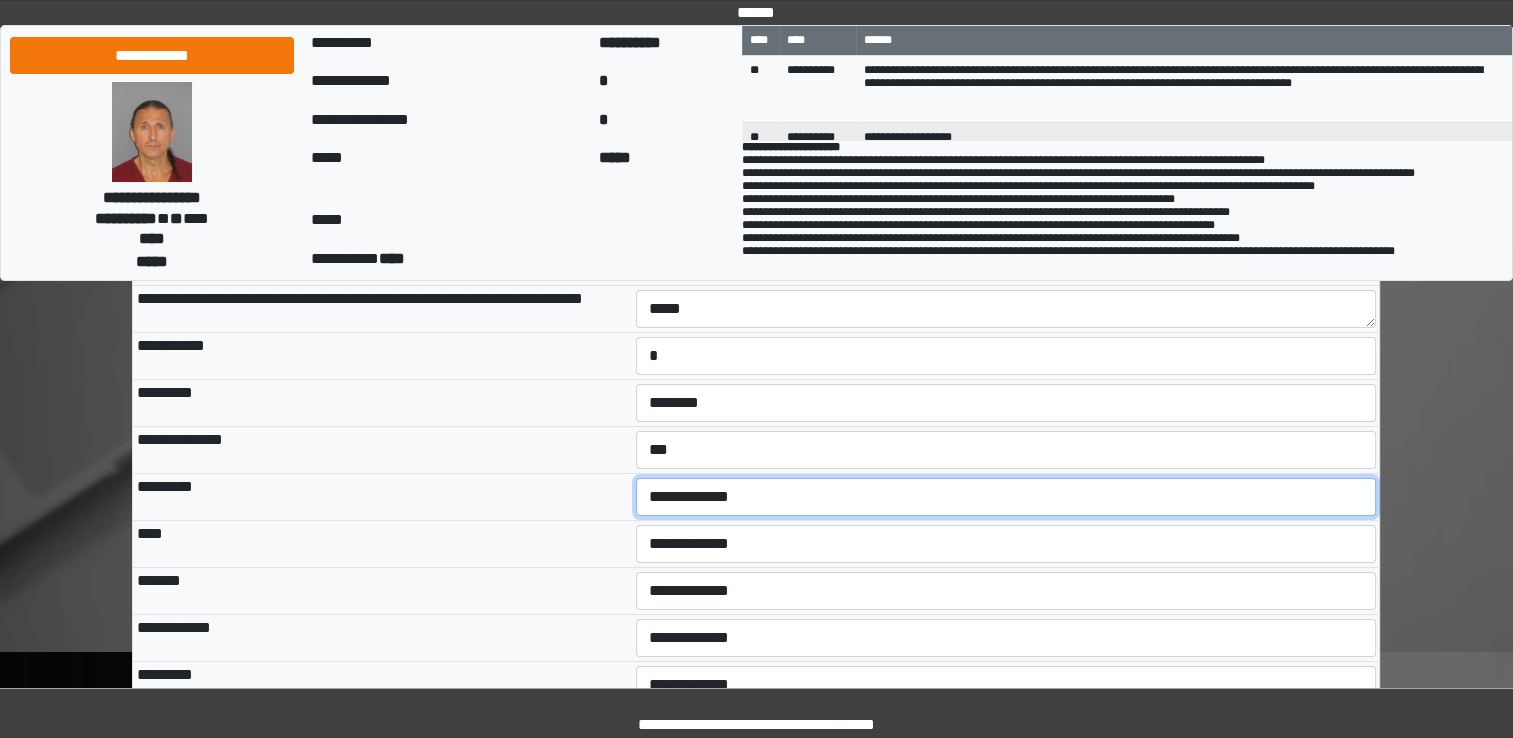 click on "**********" at bounding box center (1006, 497) 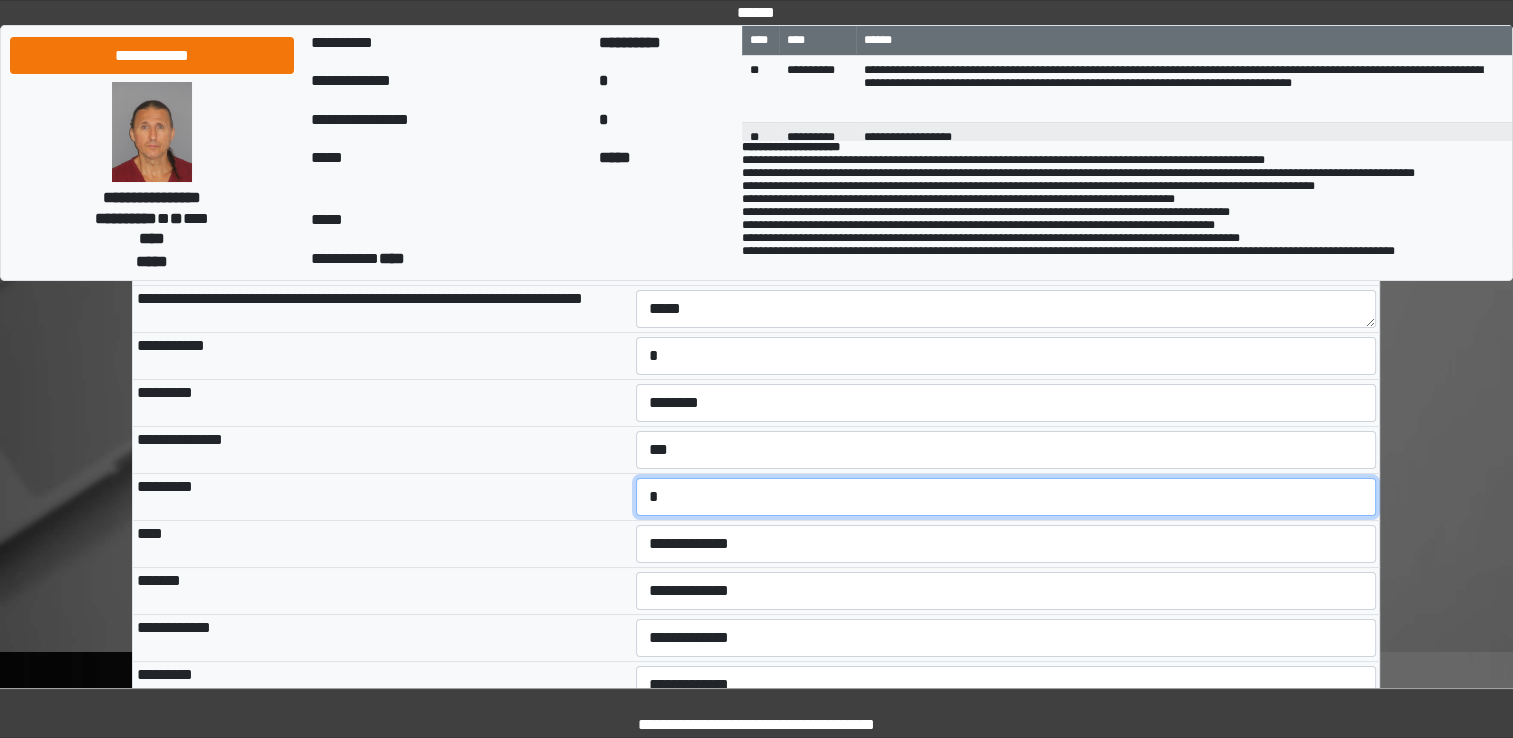 click on "**********" at bounding box center [1006, 497] 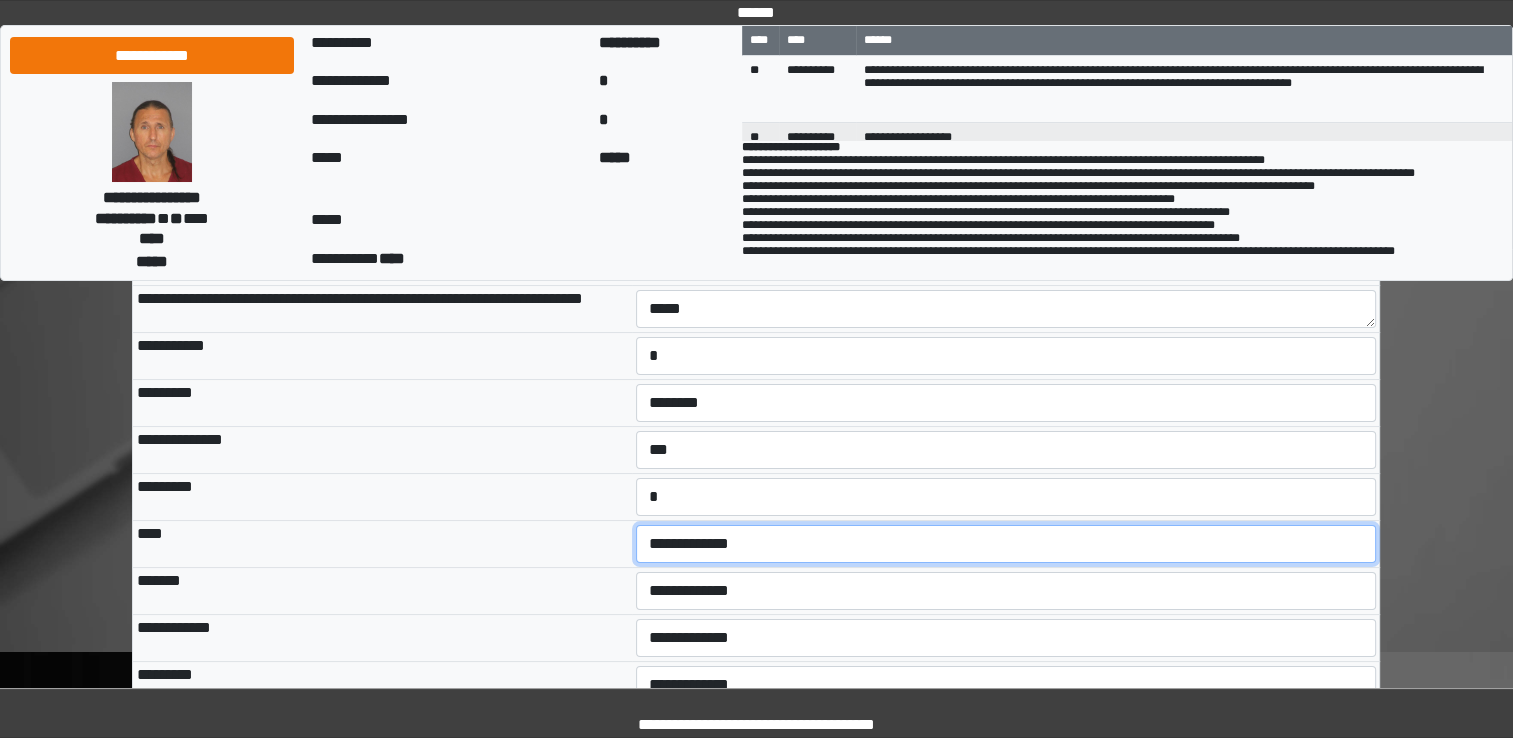 click on "**********" at bounding box center [1006, 544] 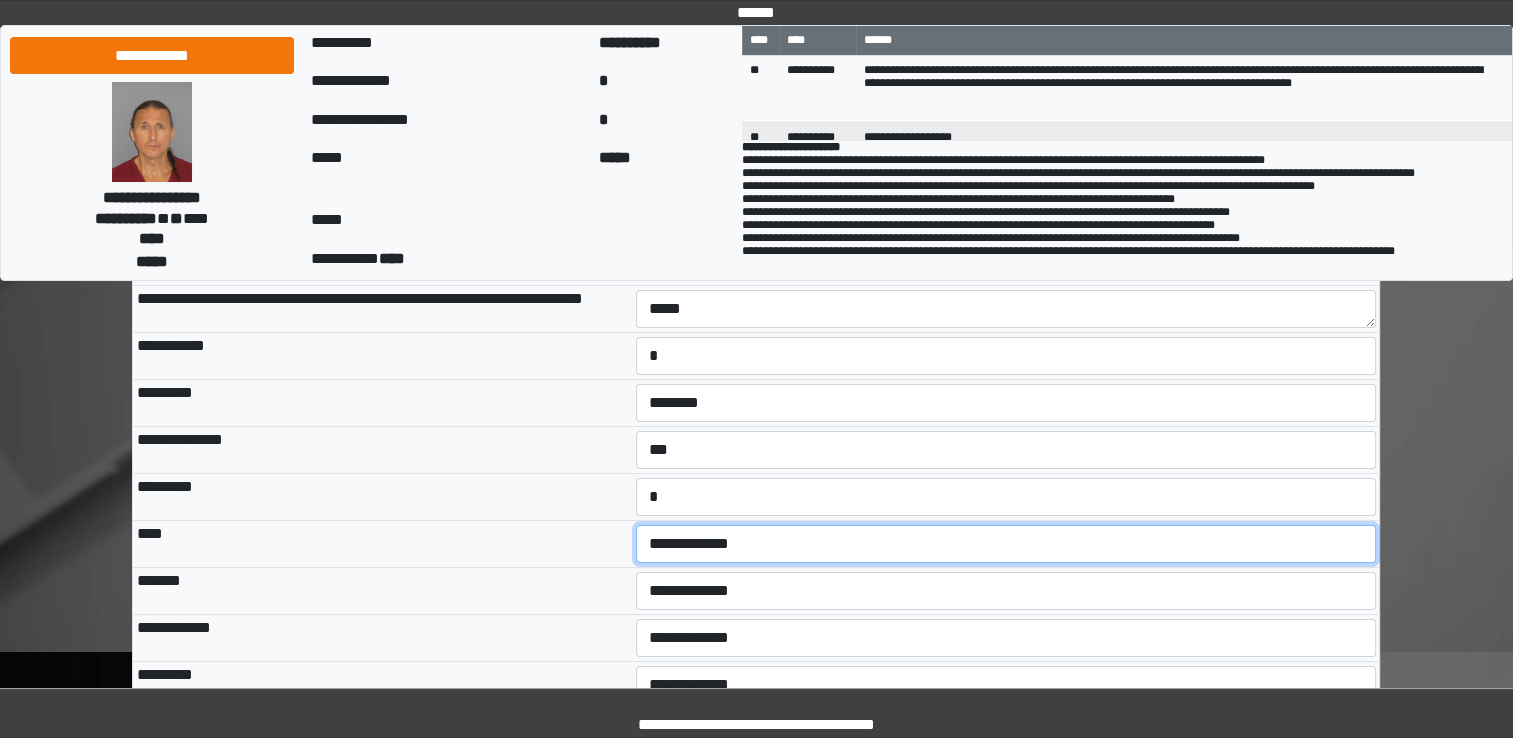 select on "***" 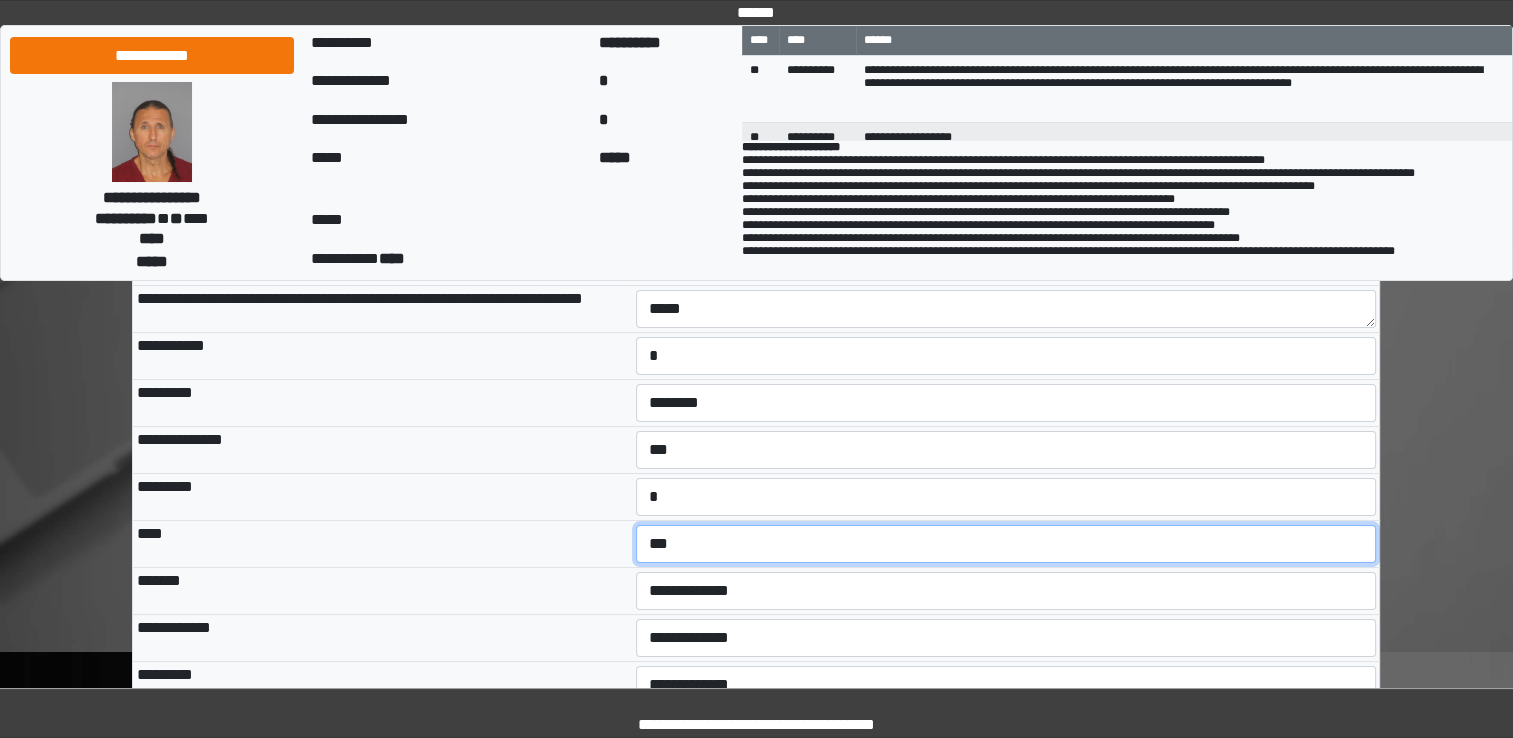 click on "**********" at bounding box center (1006, 544) 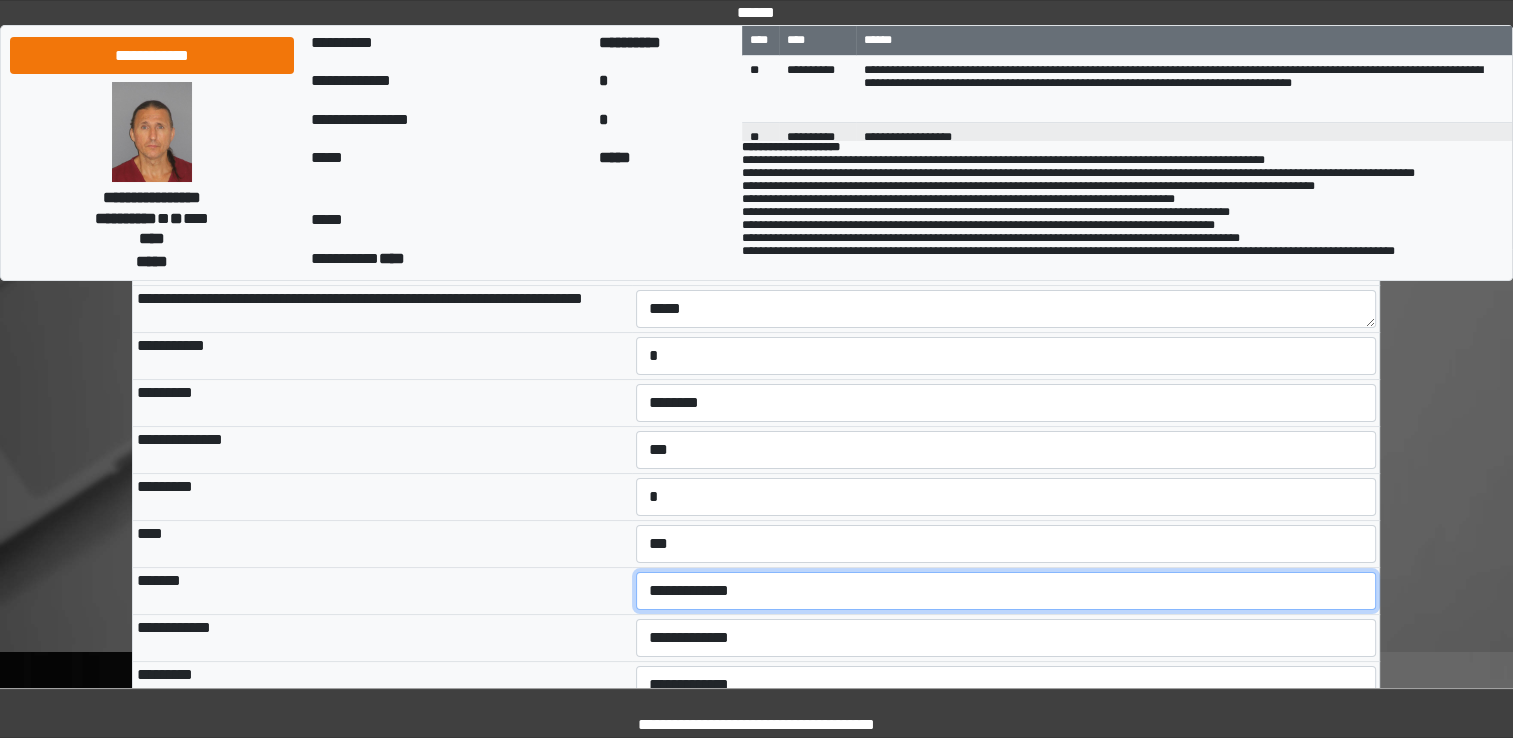 click on "**********" at bounding box center (1006, 591) 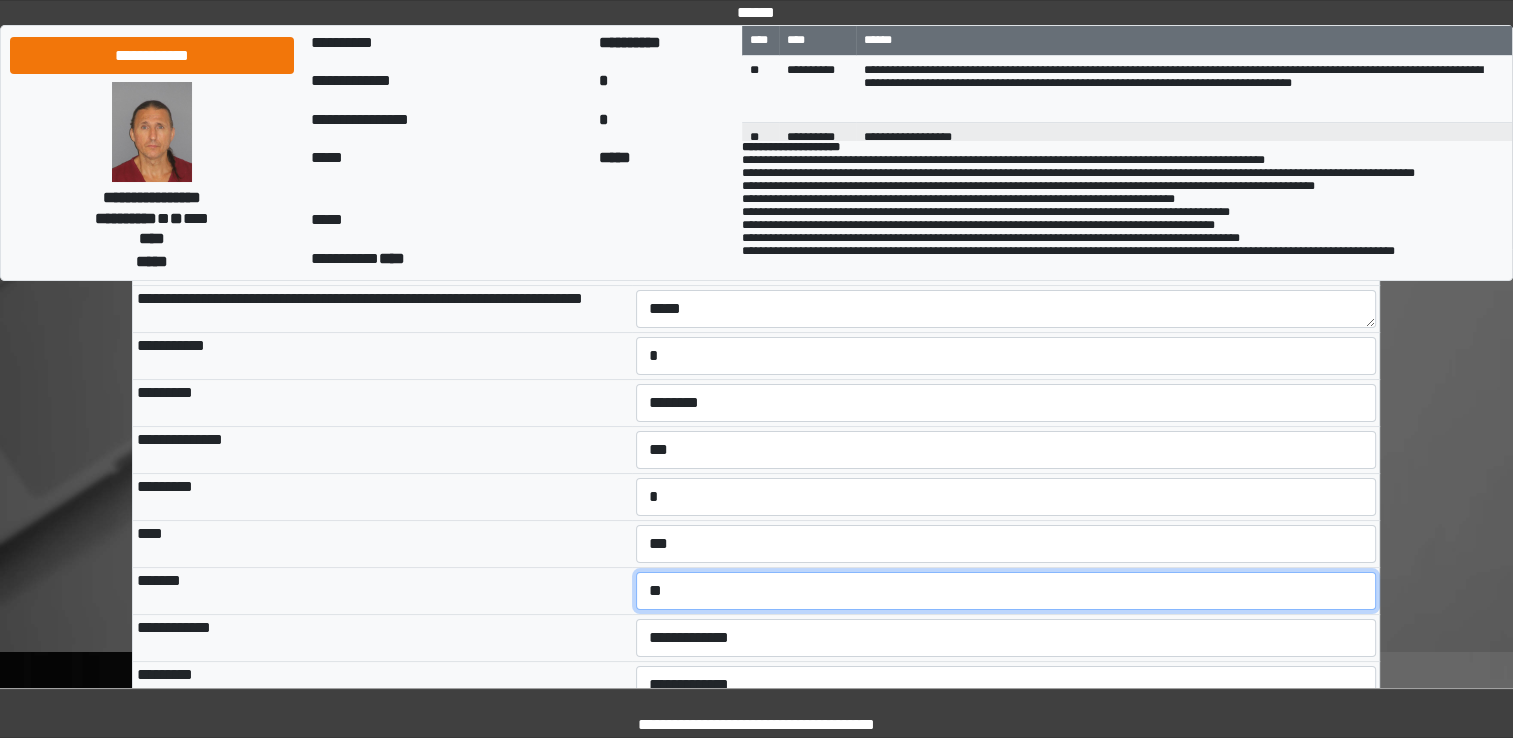 click on "**********" at bounding box center [1006, 591] 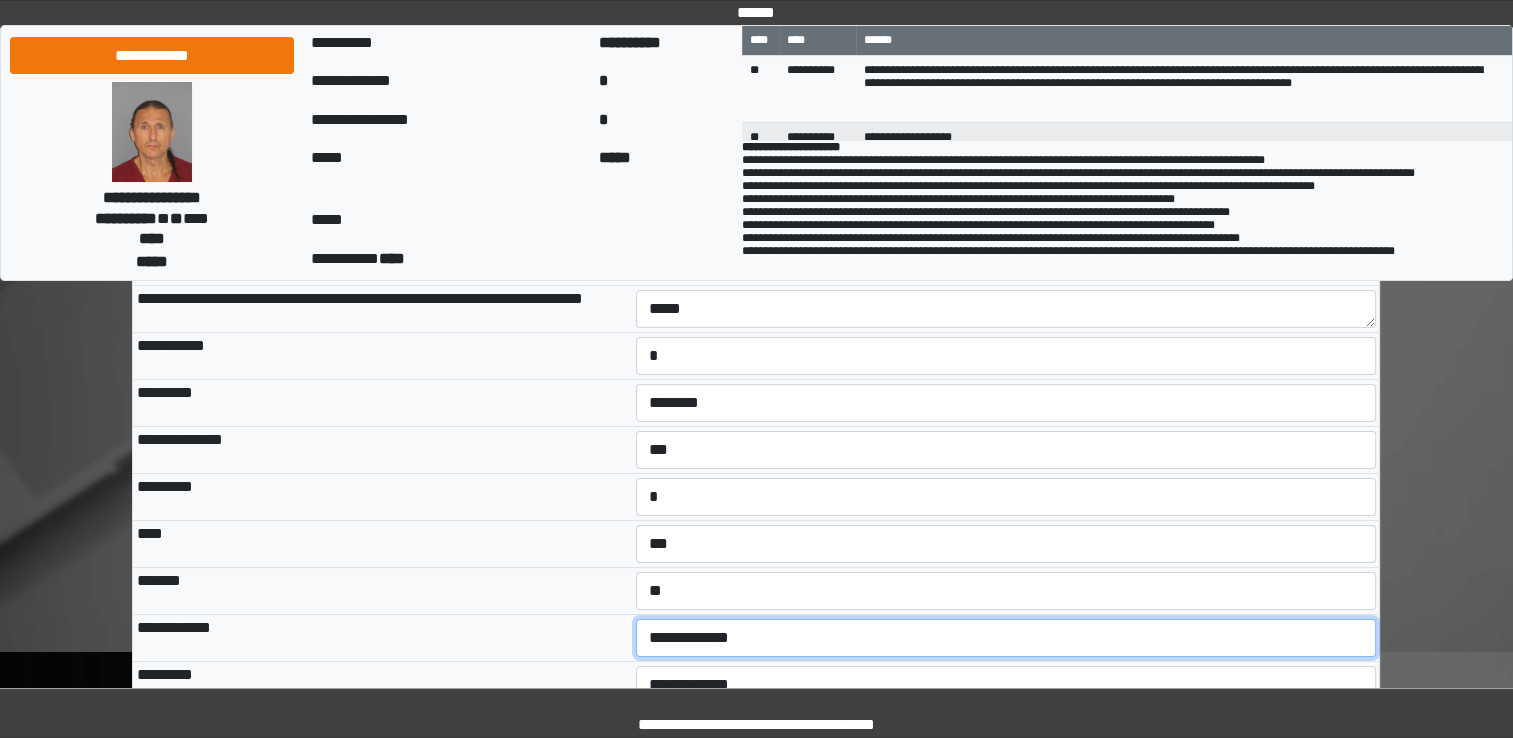 click on "**********" at bounding box center (1006, 638) 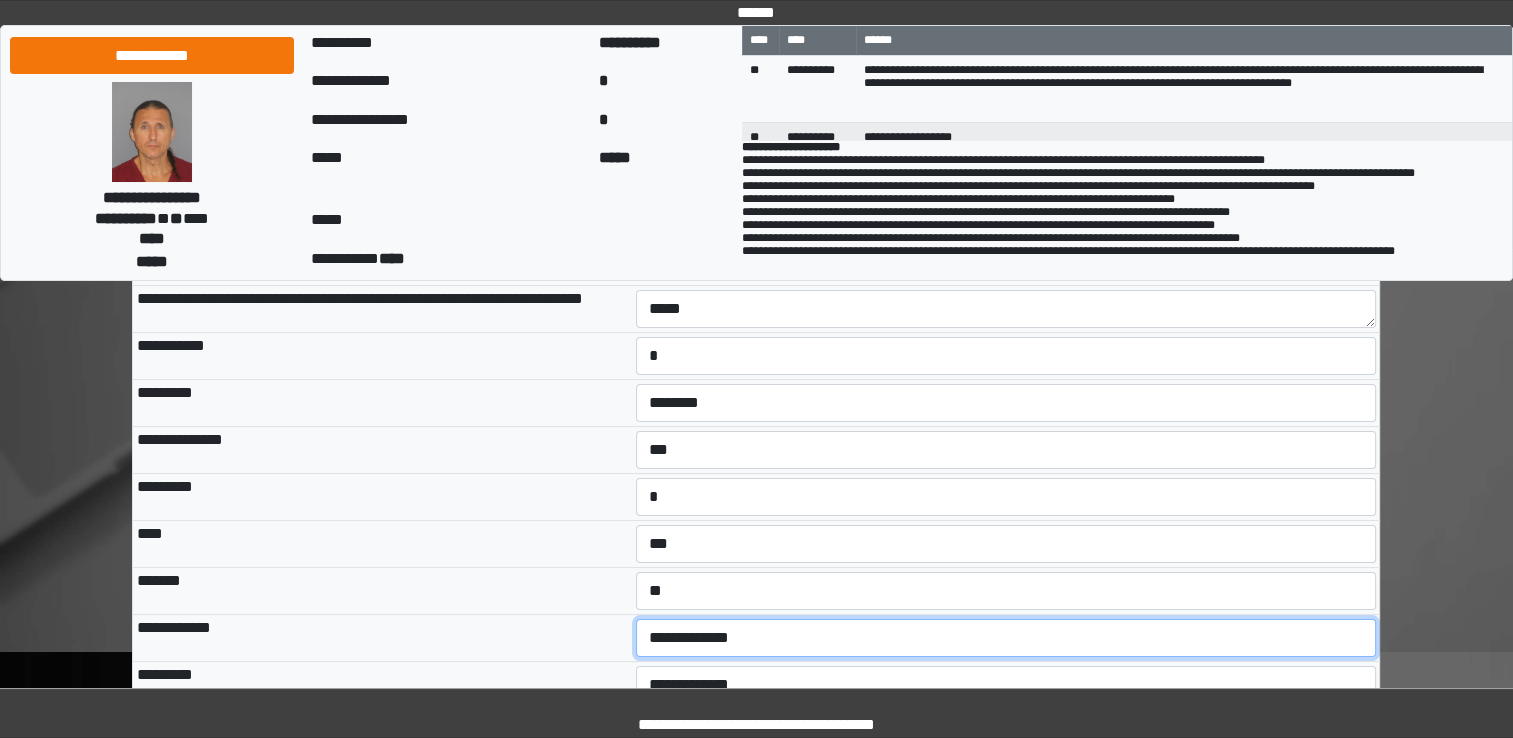 select on "***" 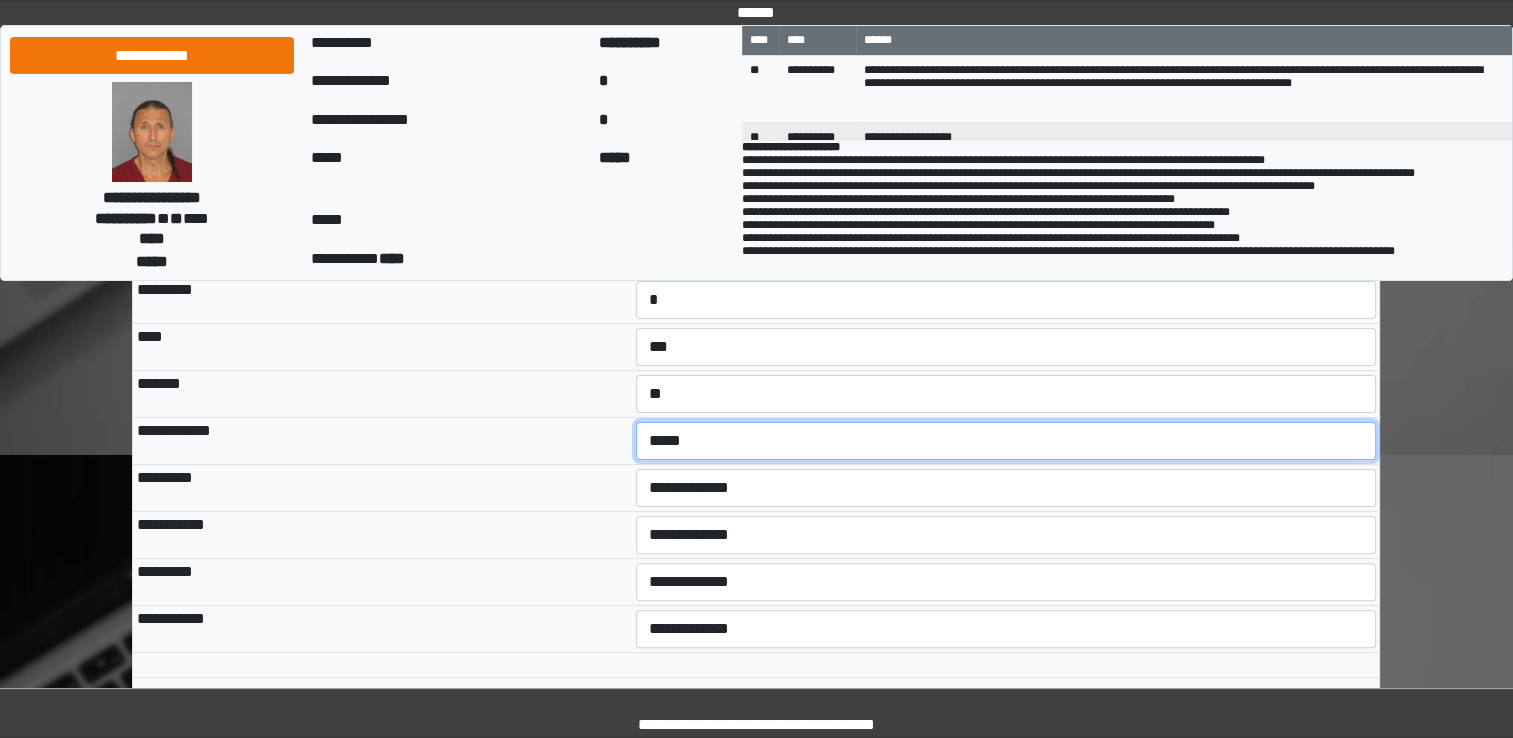 scroll, scrollTop: 400, scrollLeft: 0, axis: vertical 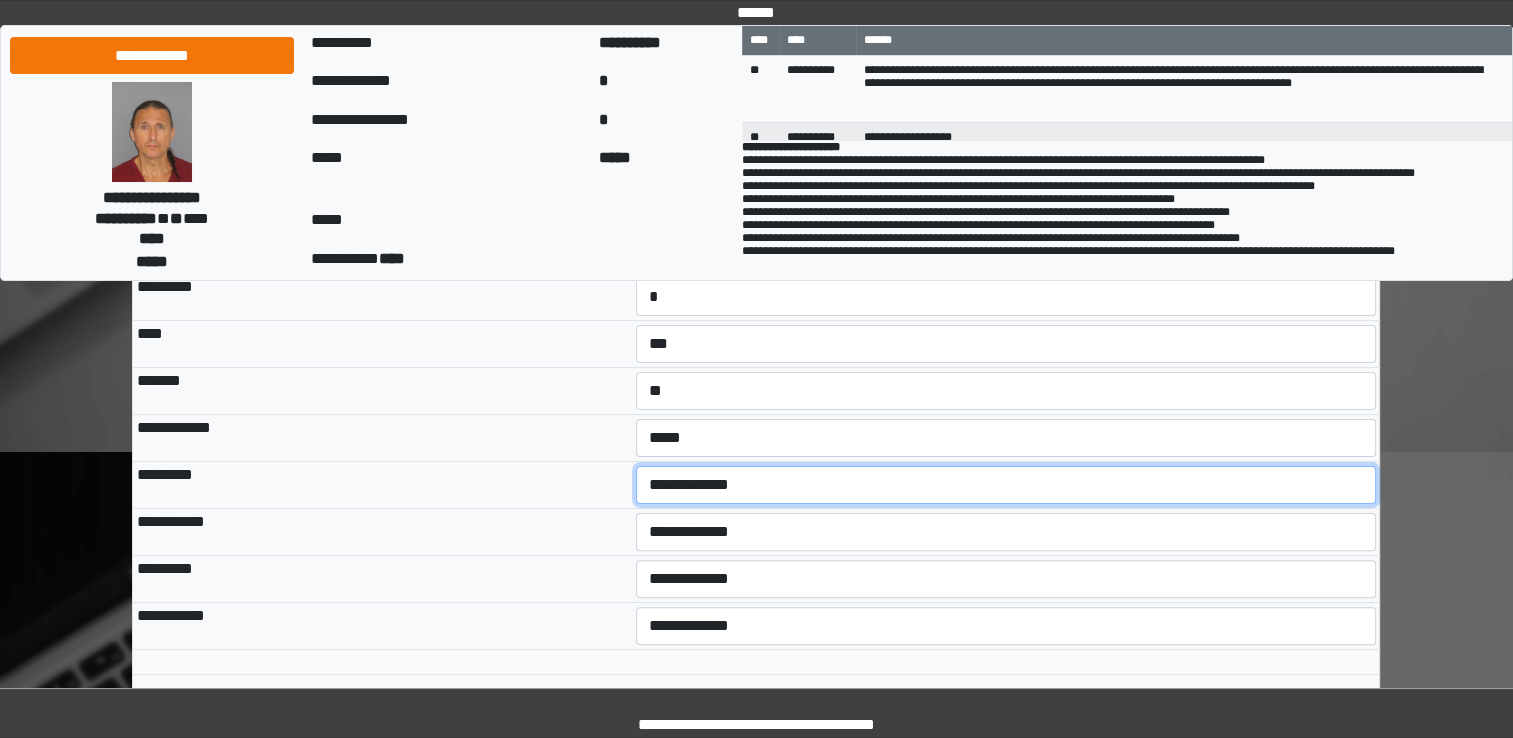 click on "**********" at bounding box center (1006, 485) 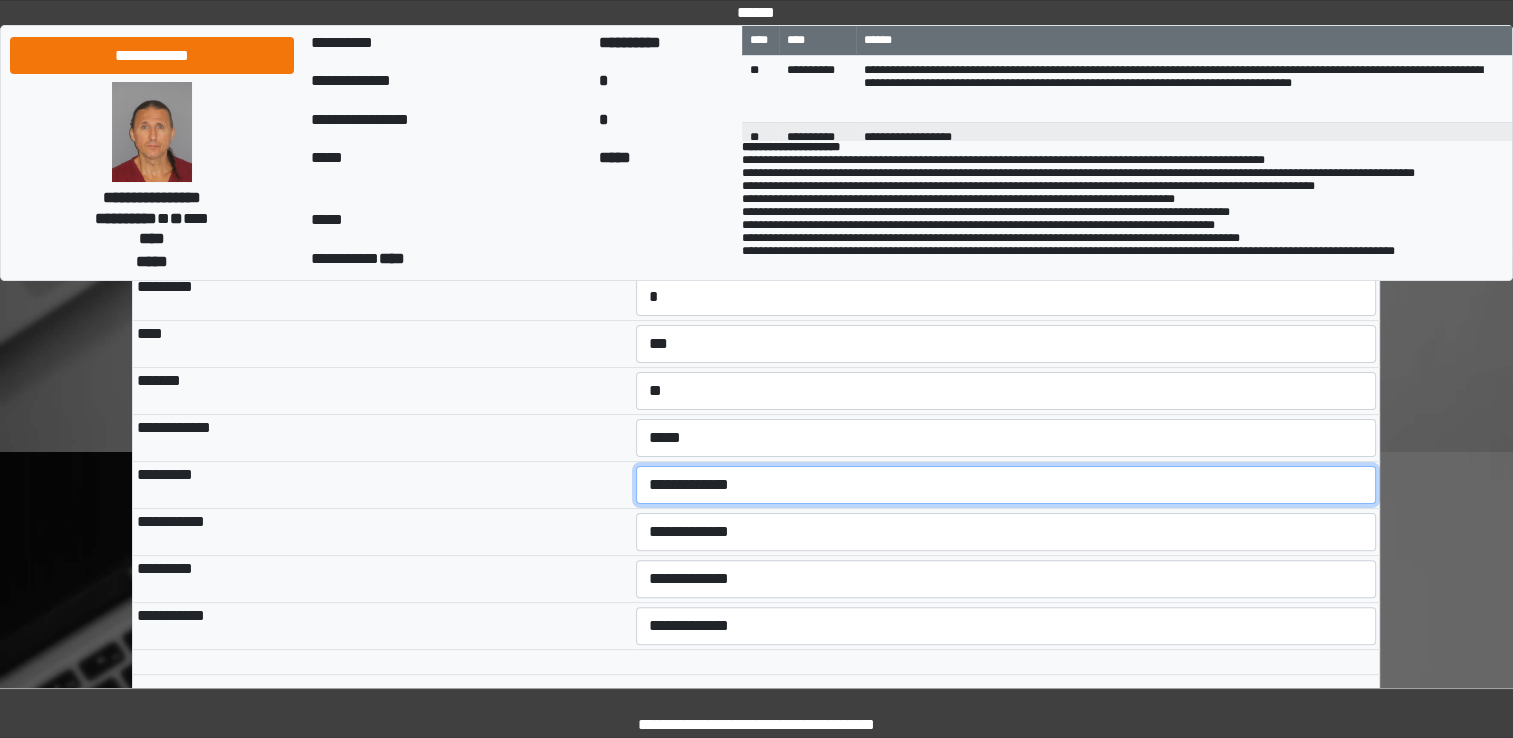 select on "***" 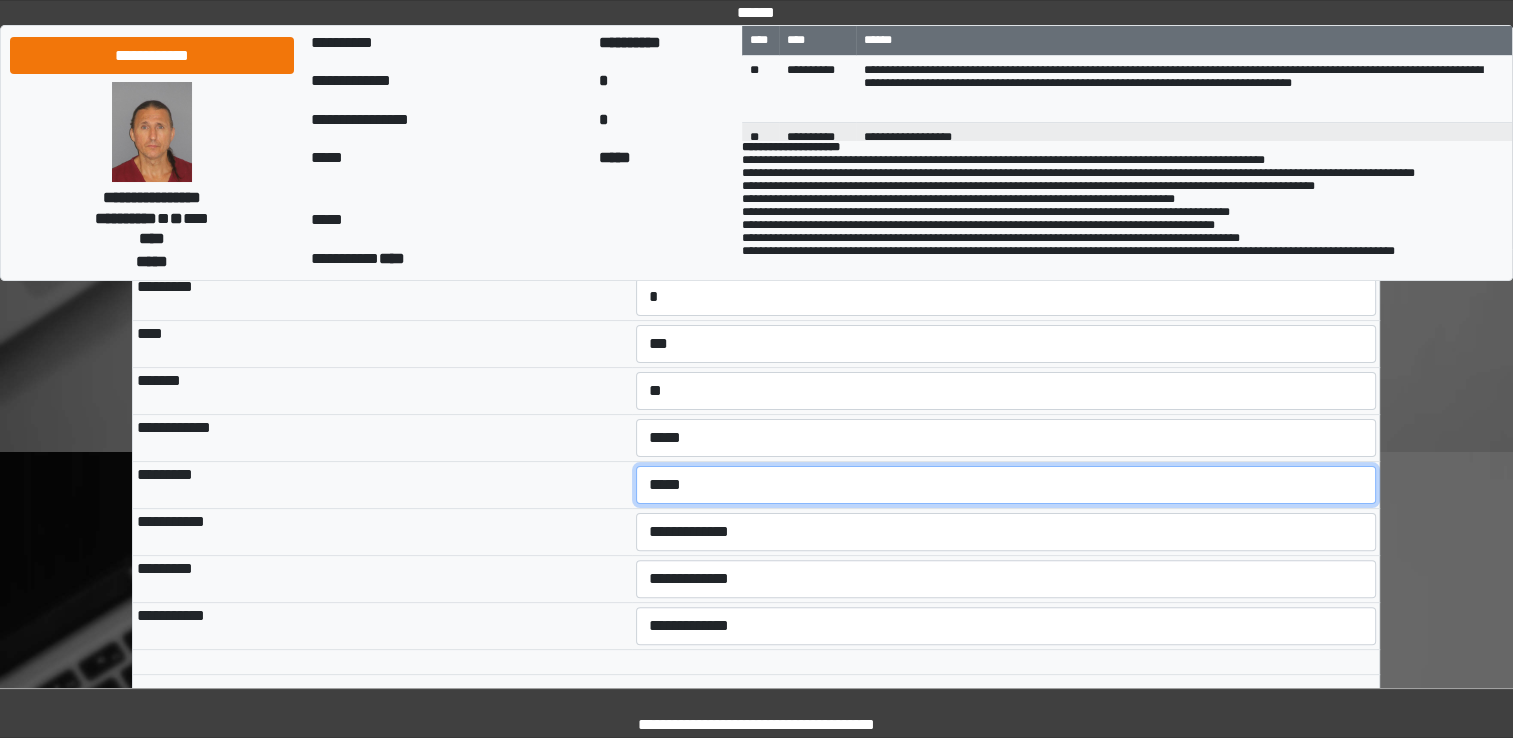 click on "**********" at bounding box center [1006, 485] 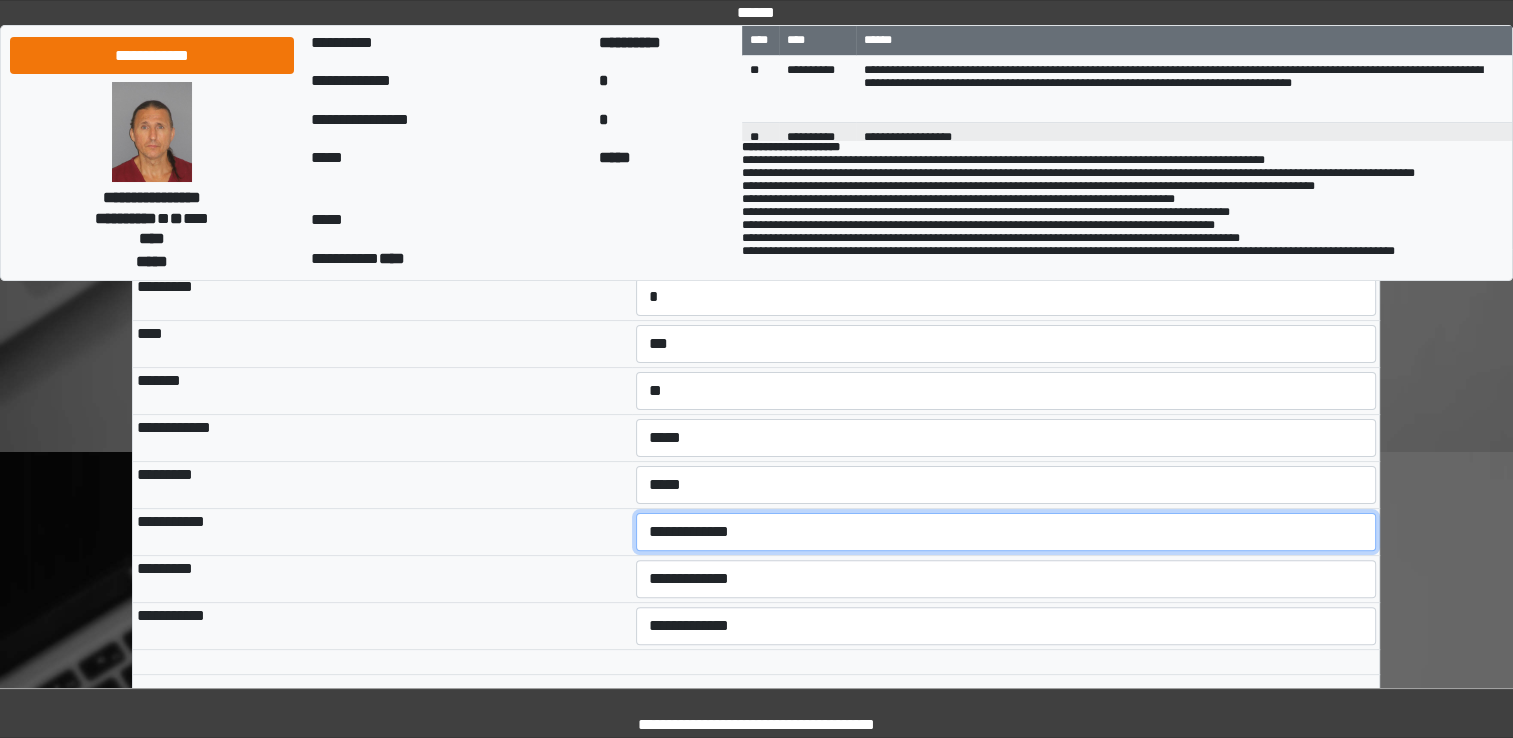 click on "**********" at bounding box center [1006, 532] 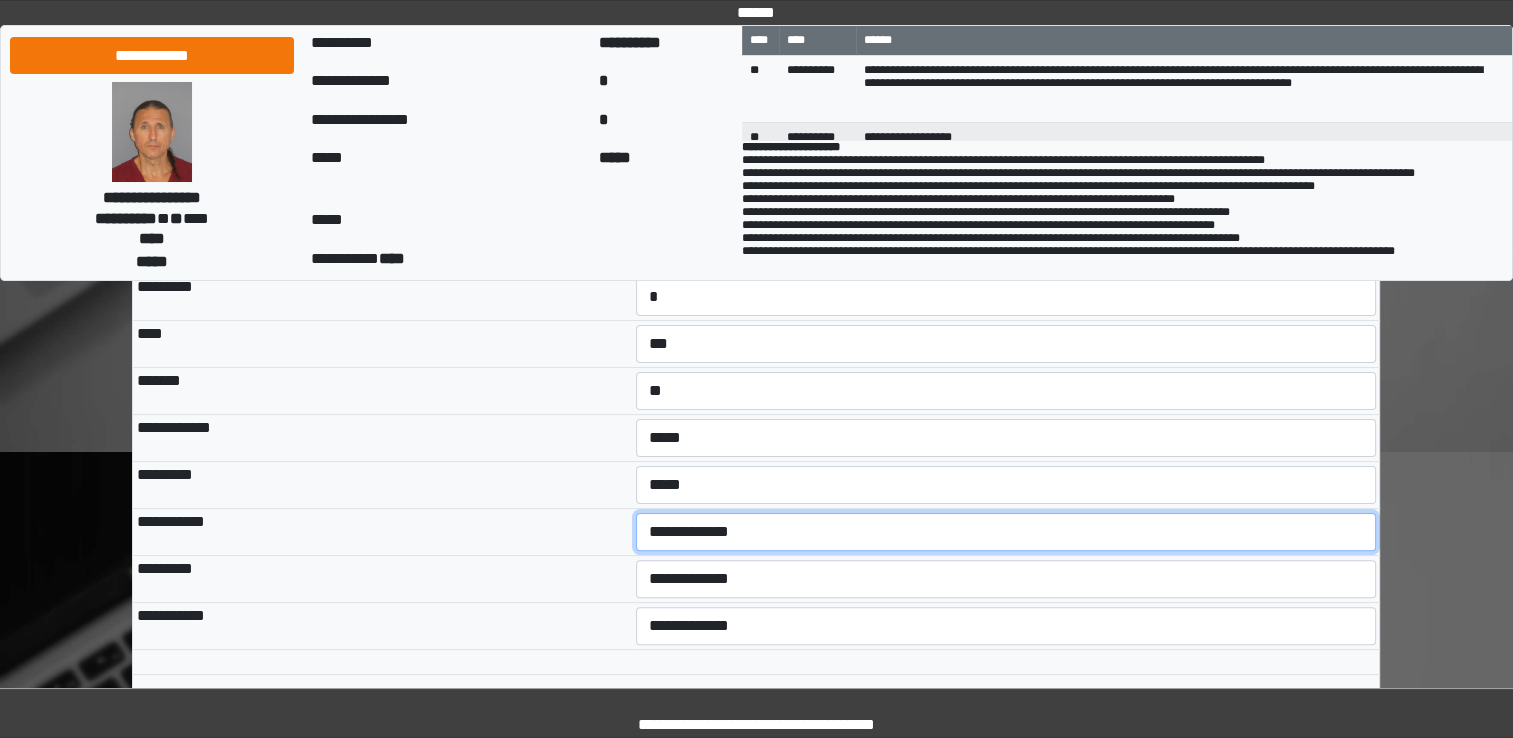 select on "***" 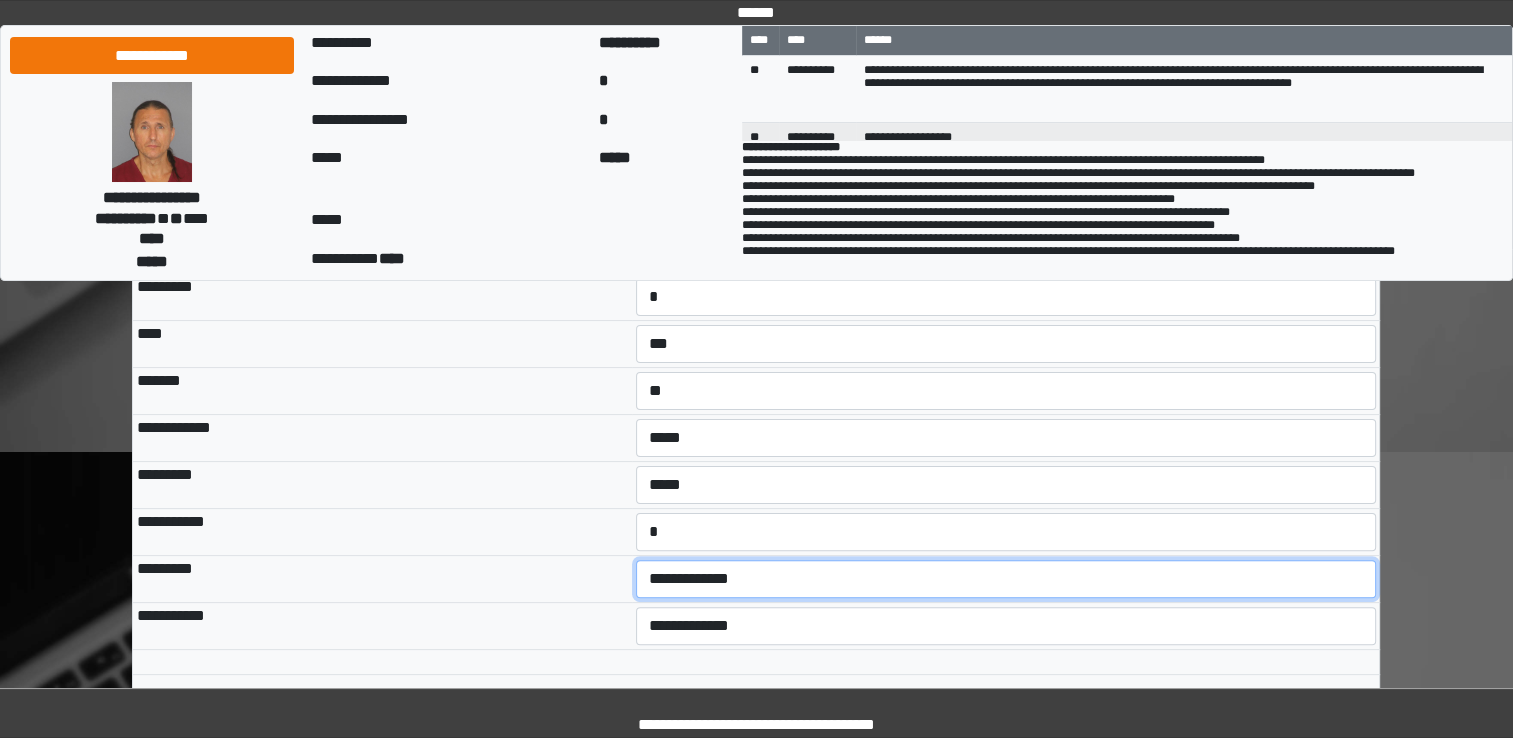 click on "**********" at bounding box center (1006, 579) 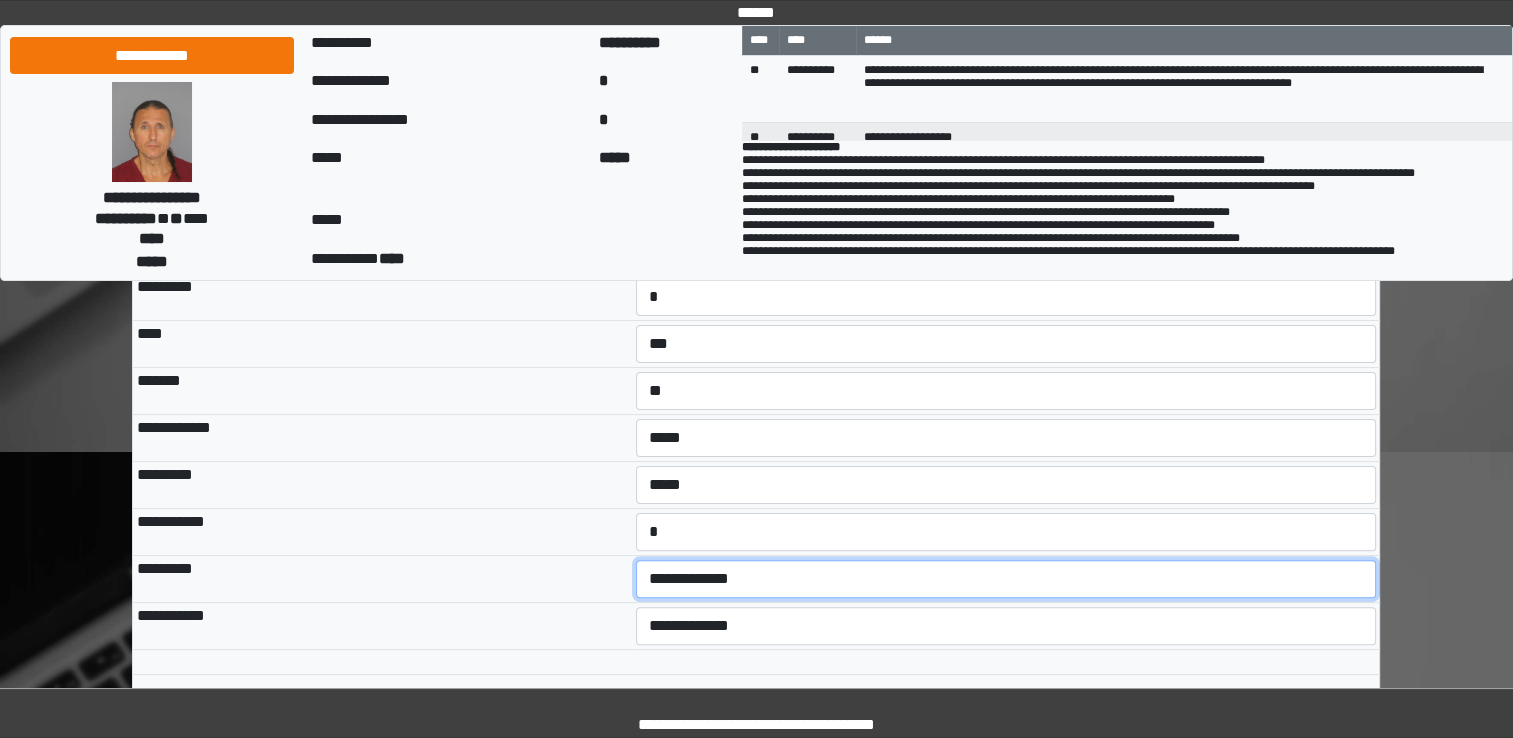 click on "**********" at bounding box center (1006, 579) 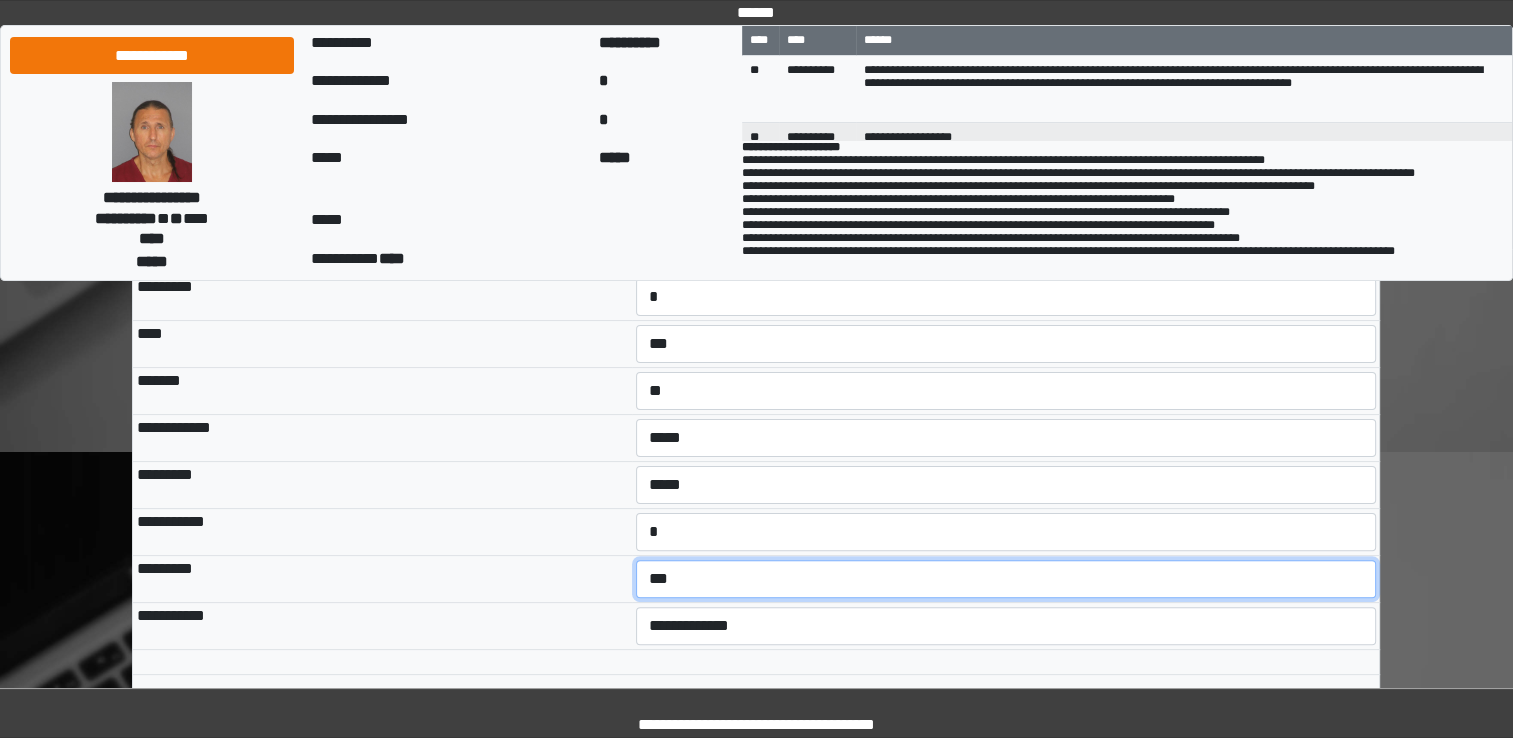 click on "**********" at bounding box center (1006, 579) 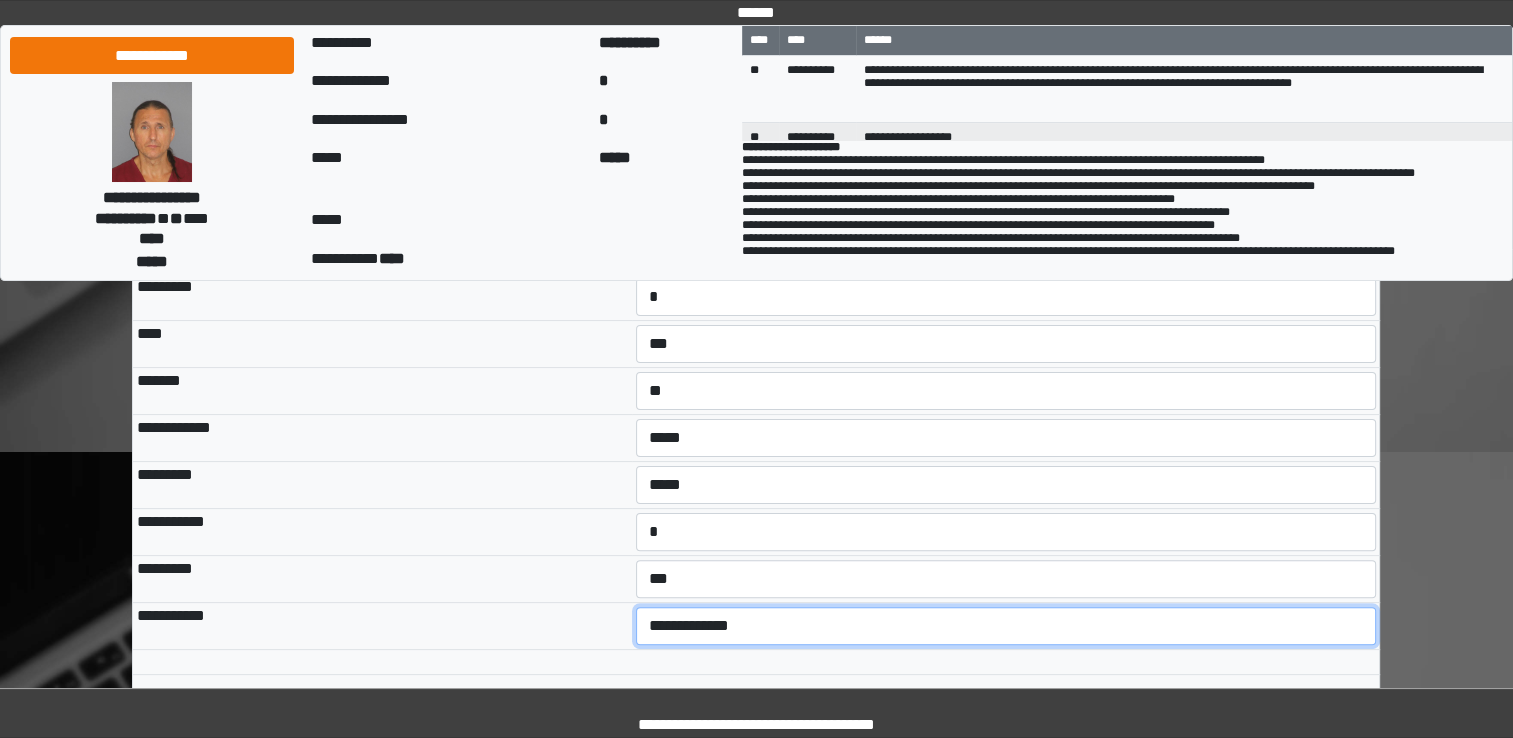 click on "**********" at bounding box center (1006, 626) 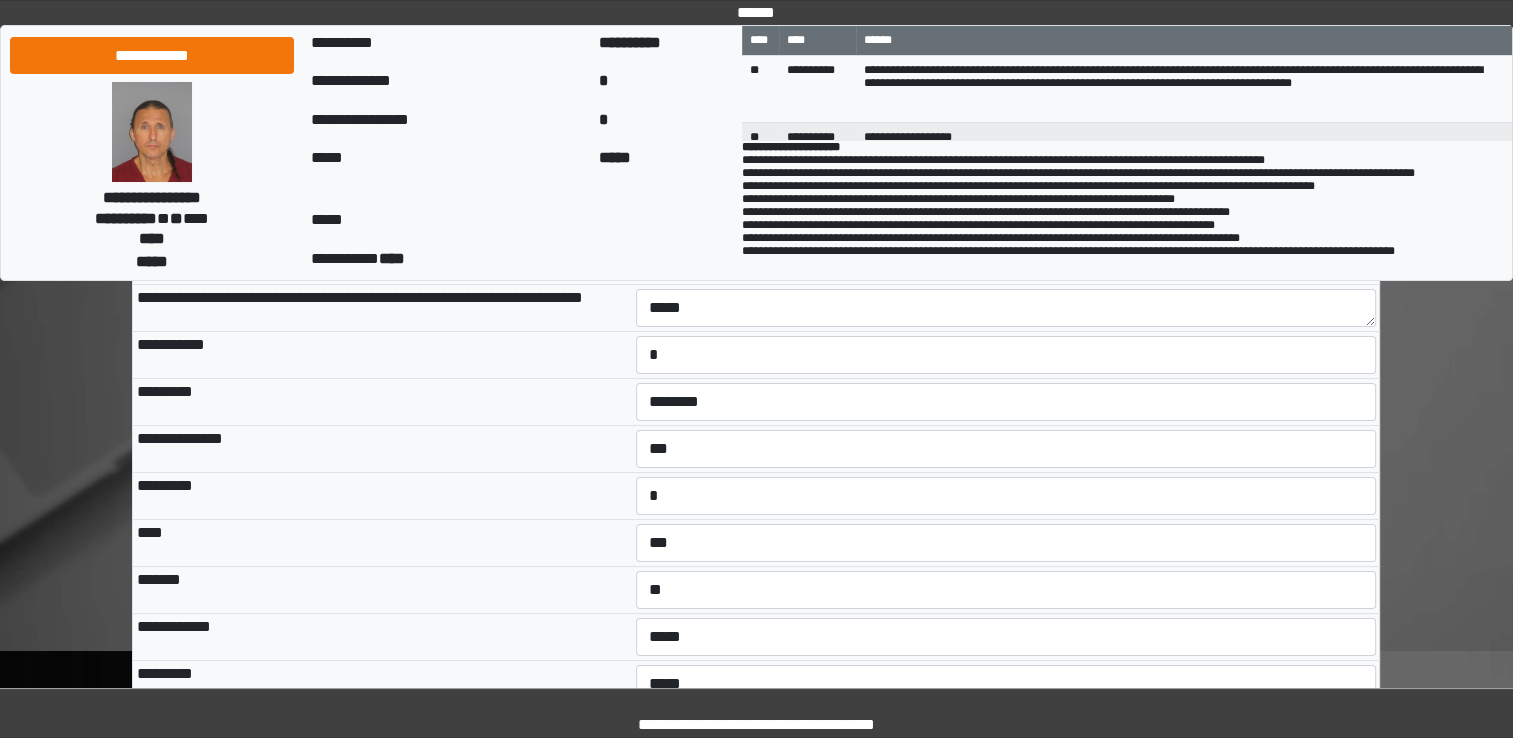 scroll, scrollTop: 200, scrollLeft: 0, axis: vertical 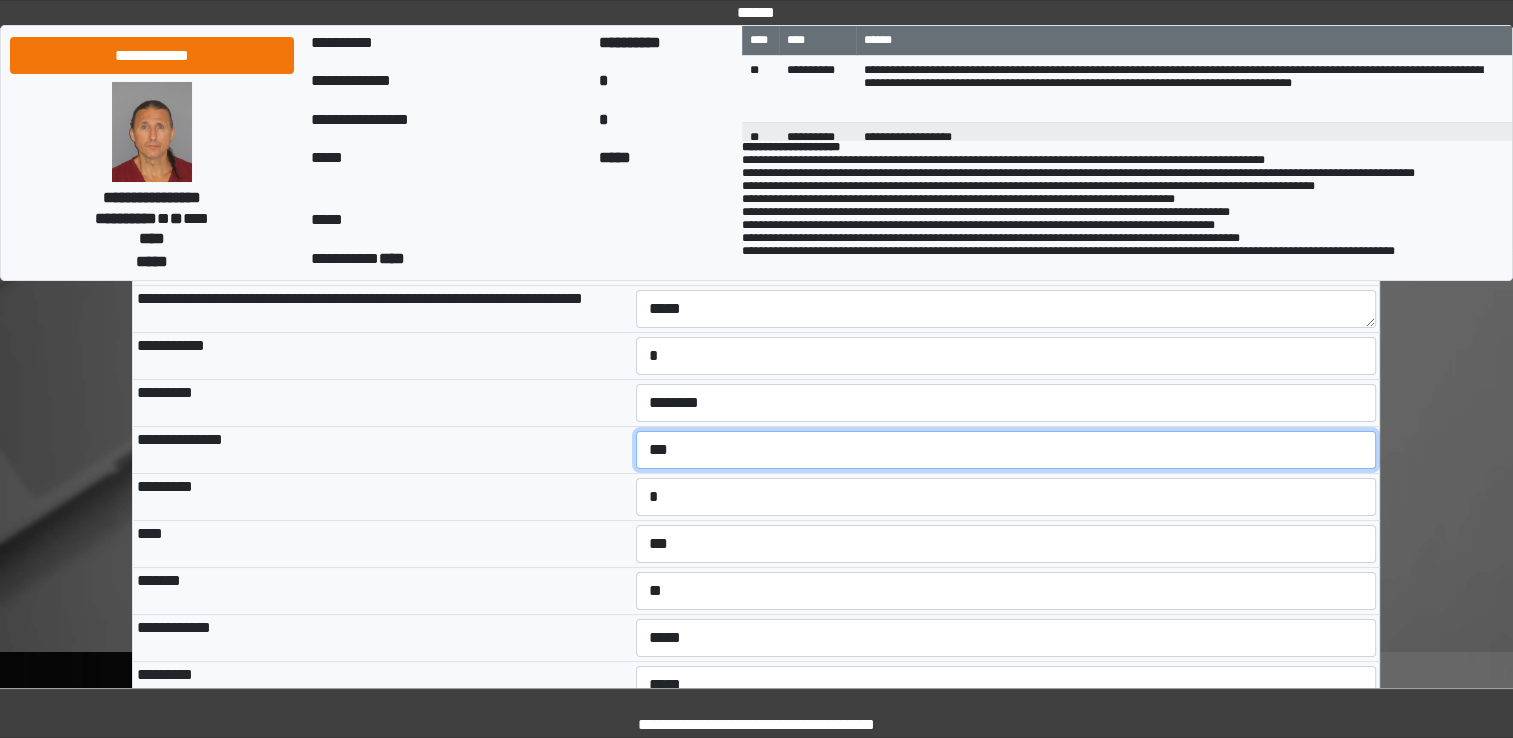 click on "**********" at bounding box center (1006, 450) 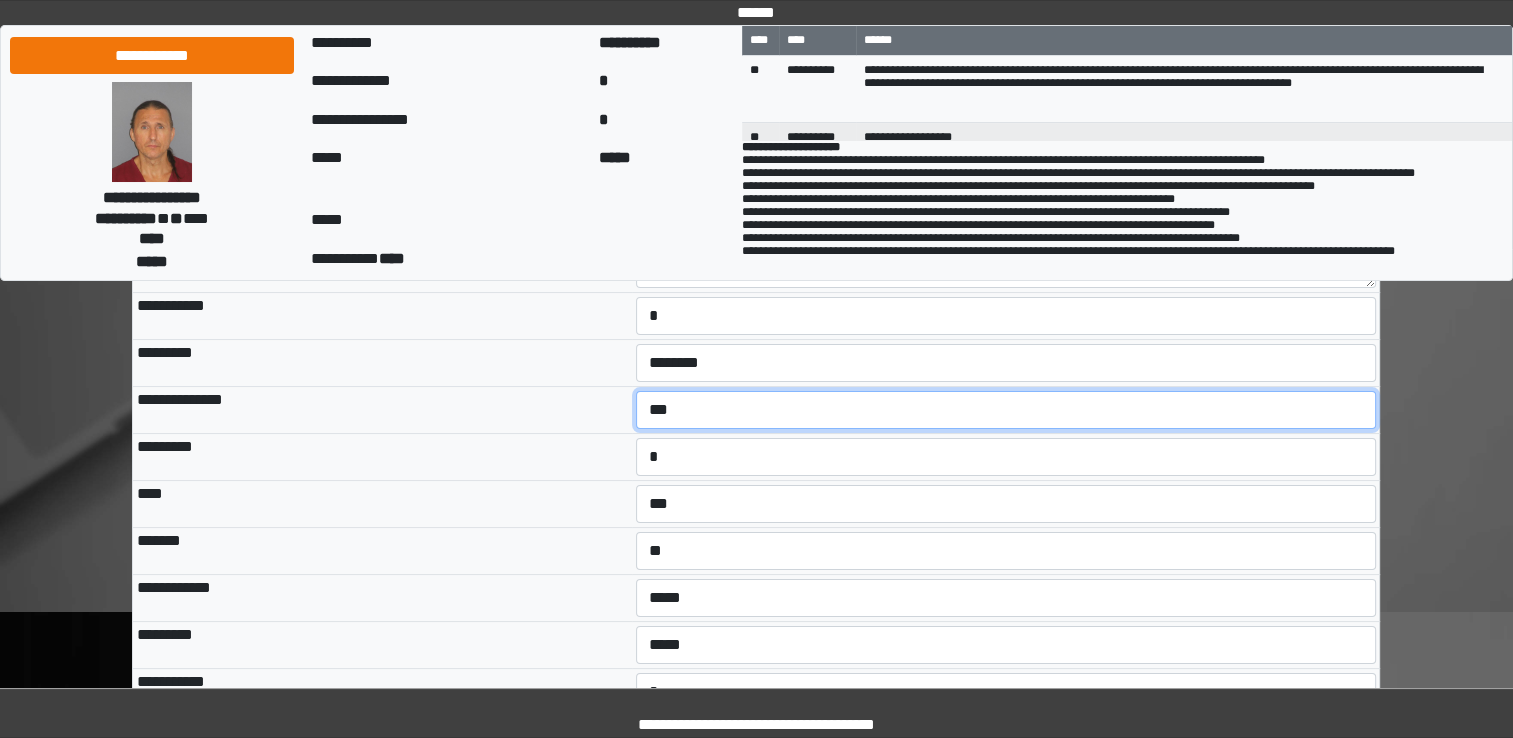 scroll, scrollTop: 200, scrollLeft: 0, axis: vertical 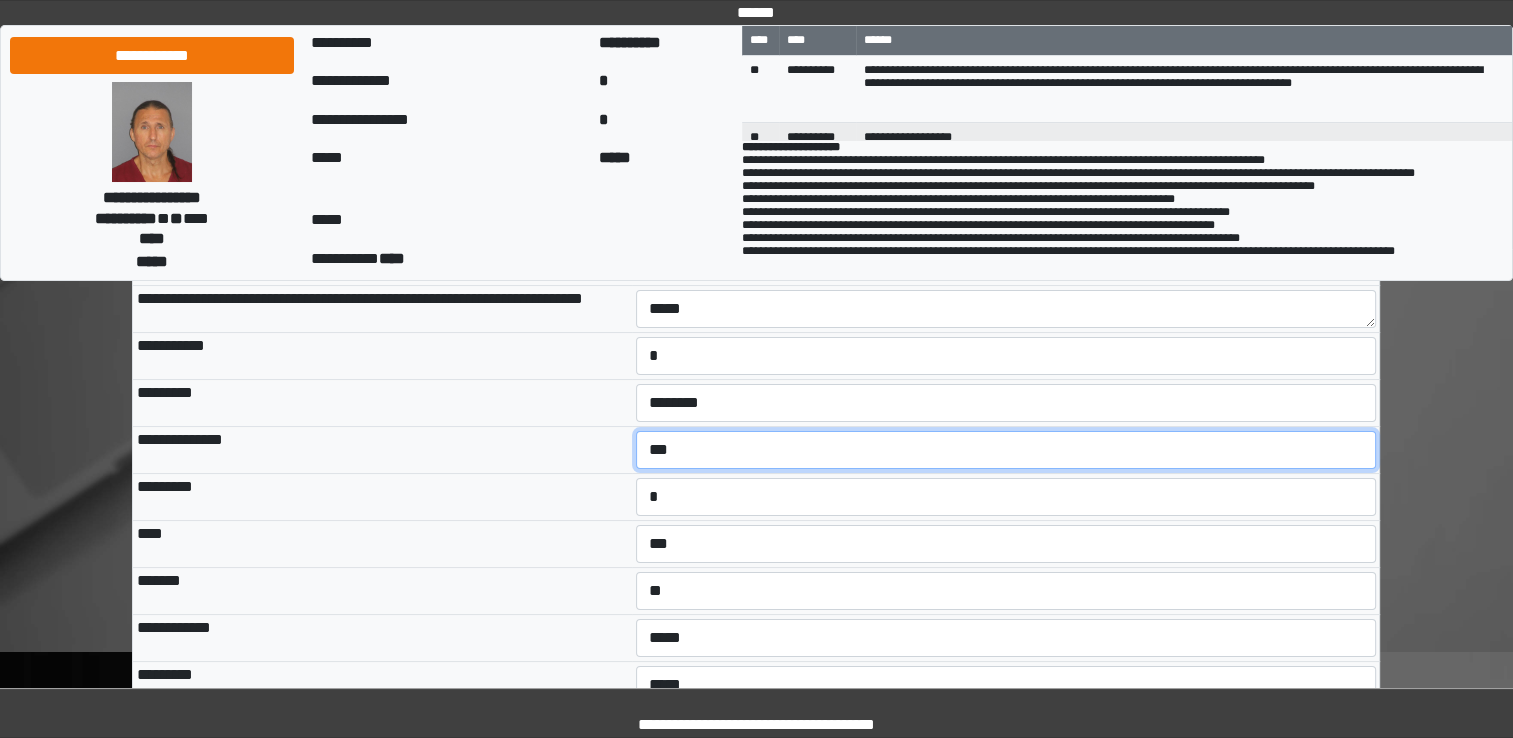 click on "**********" at bounding box center [1006, 450] 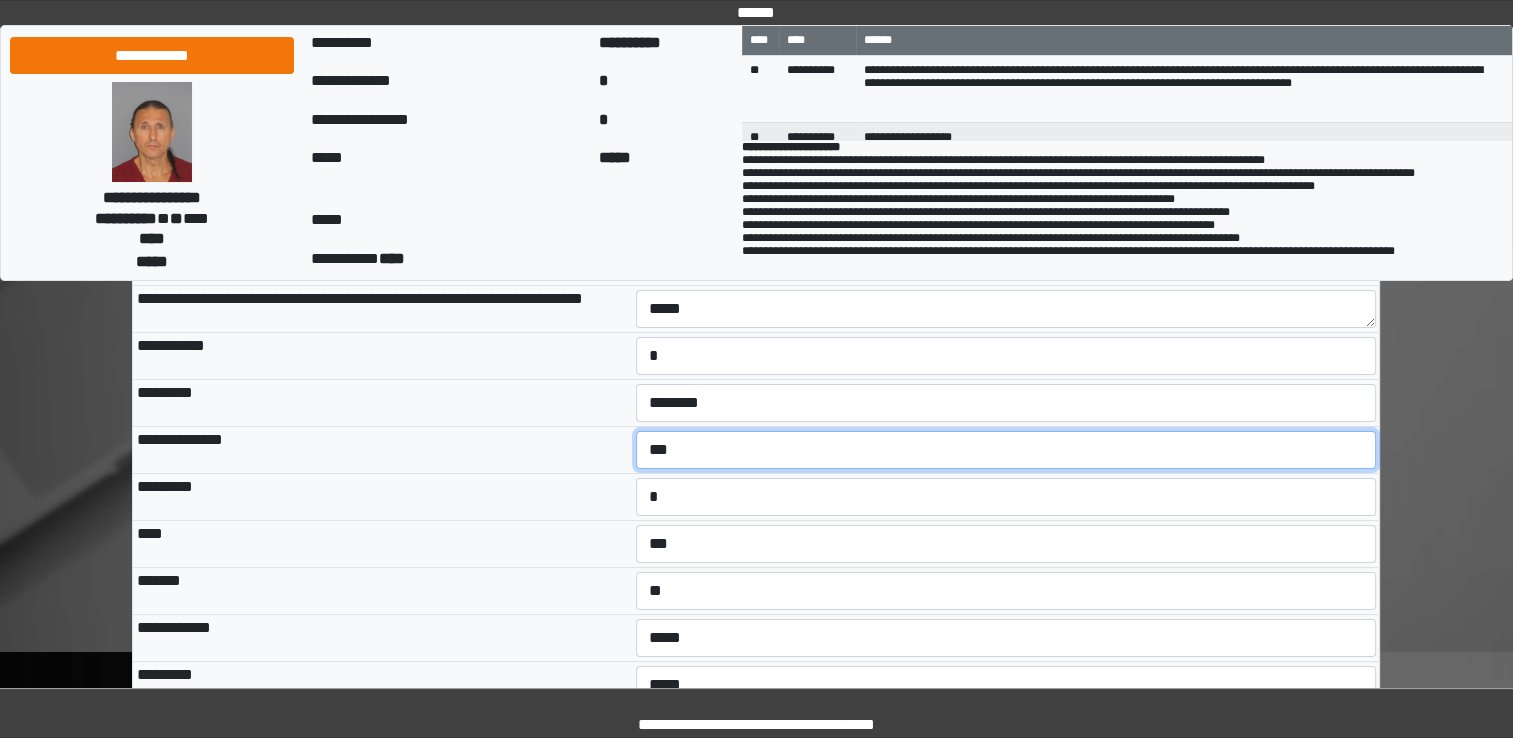 click on "**********" at bounding box center [1006, 450] 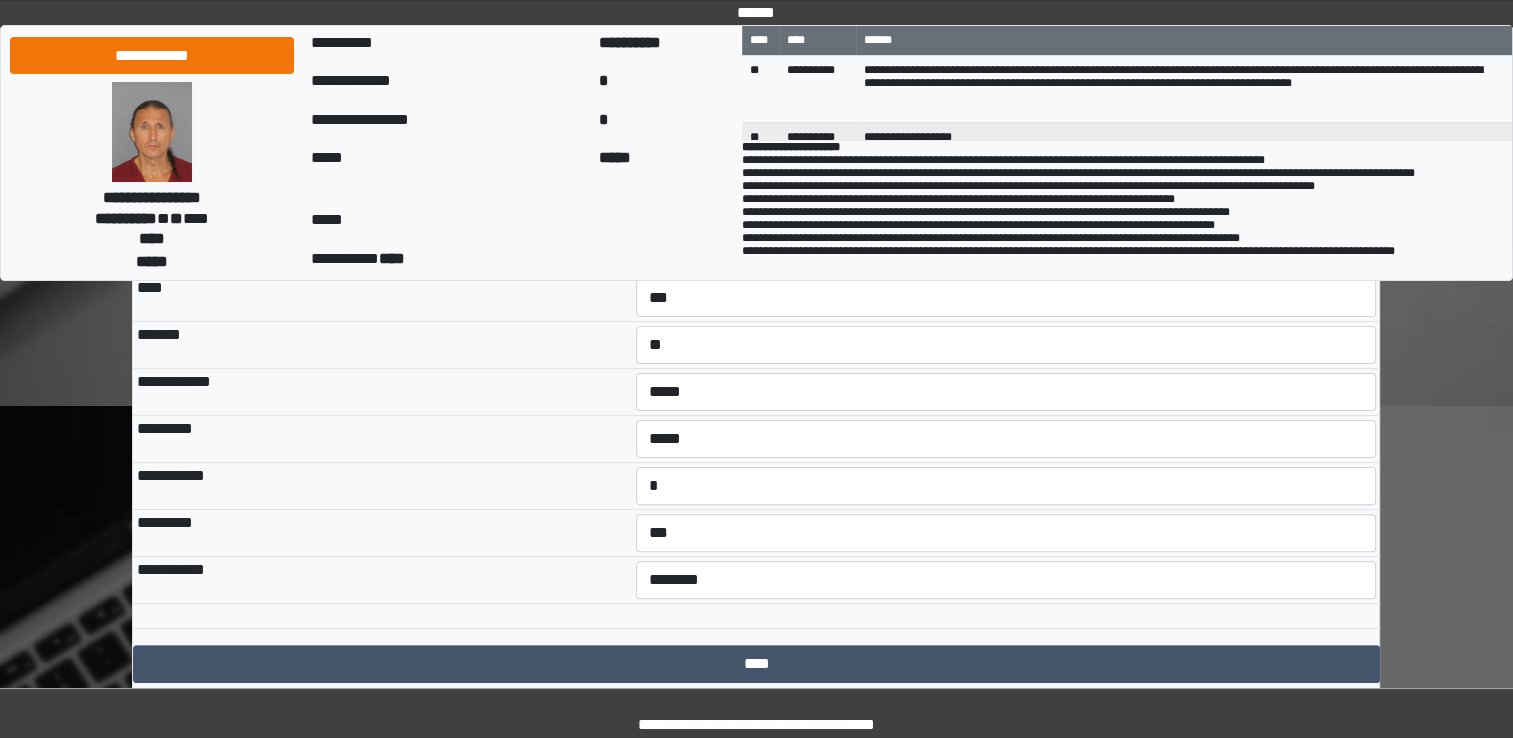 scroll, scrollTop: 522, scrollLeft: 0, axis: vertical 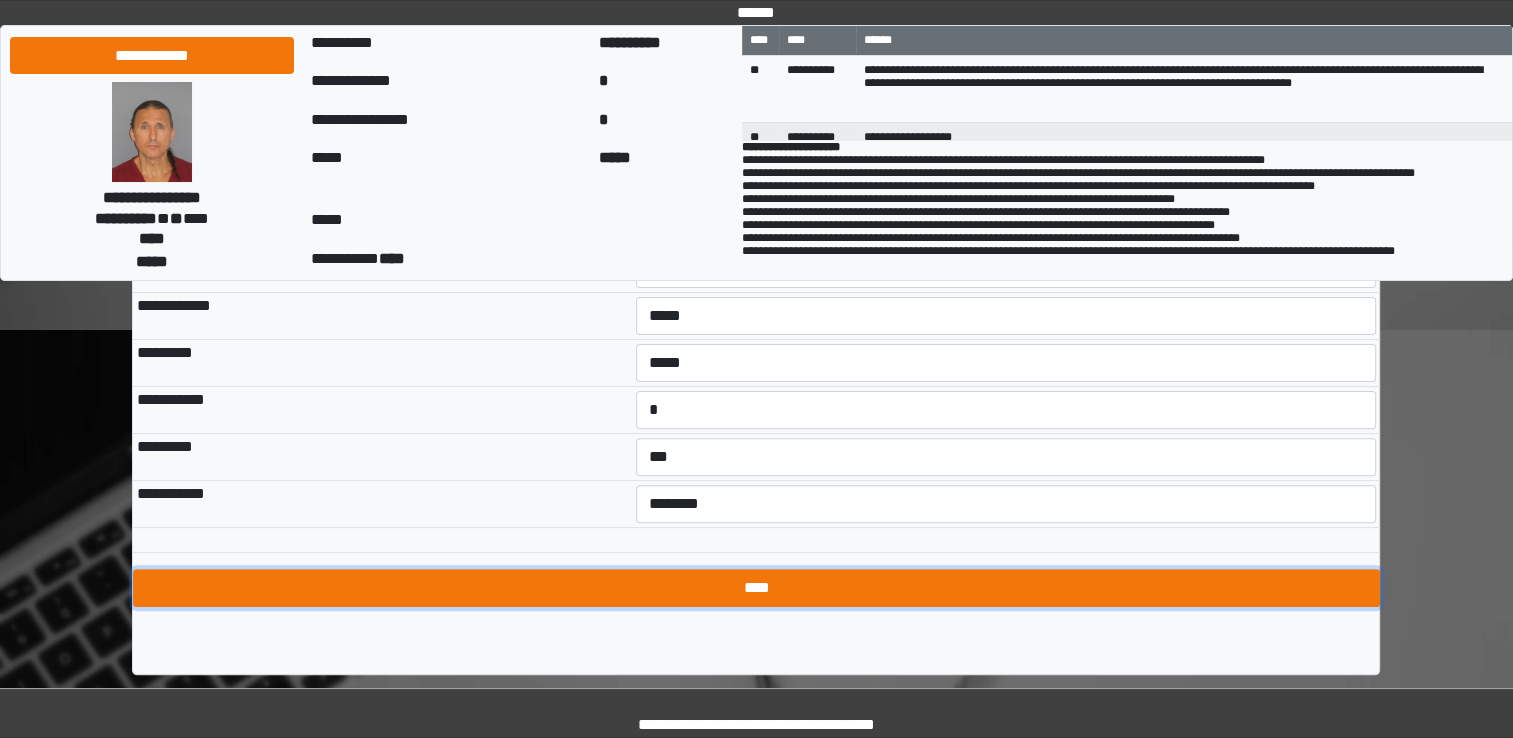click on "****" at bounding box center [756, 588] 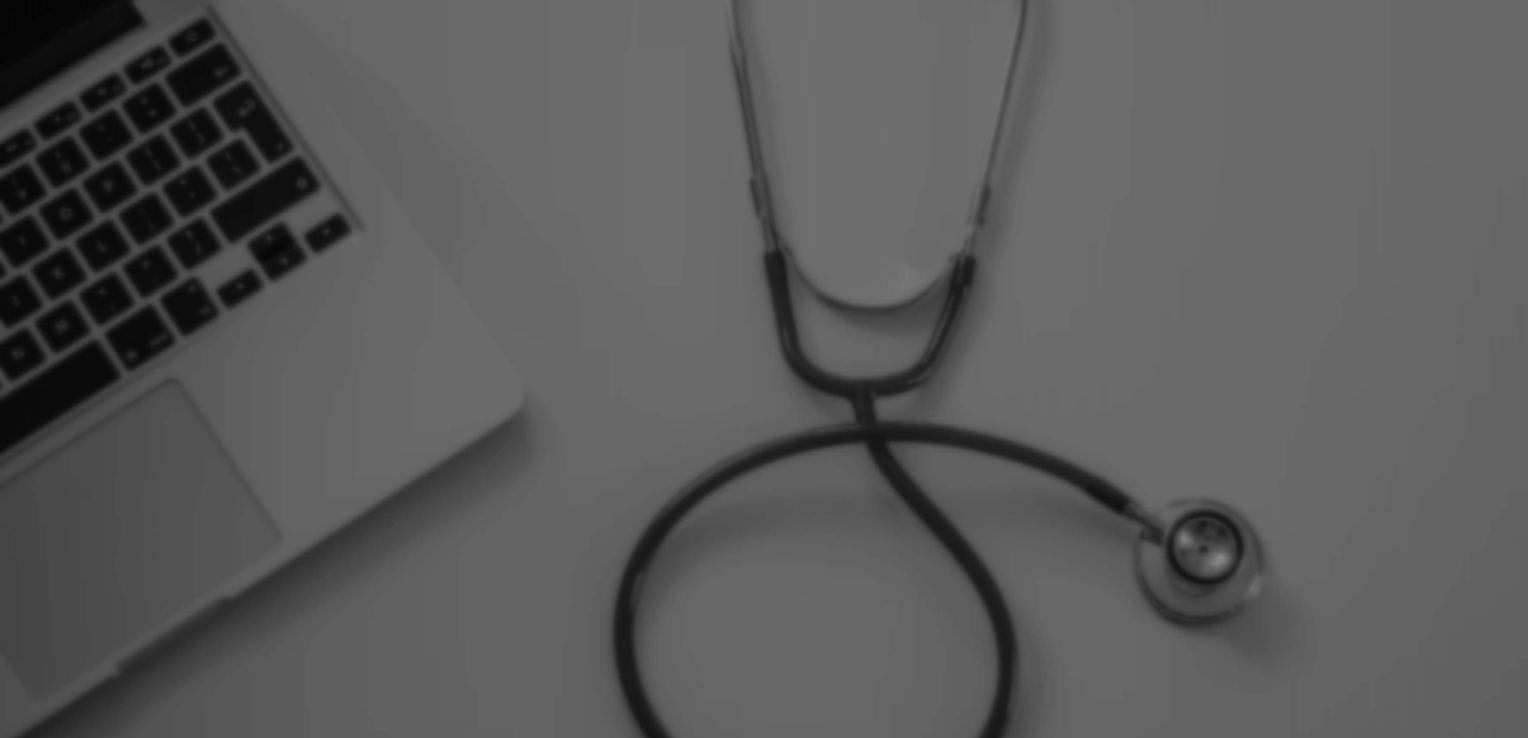 scroll, scrollTop: 0, scrollLeft: 0, axis: both 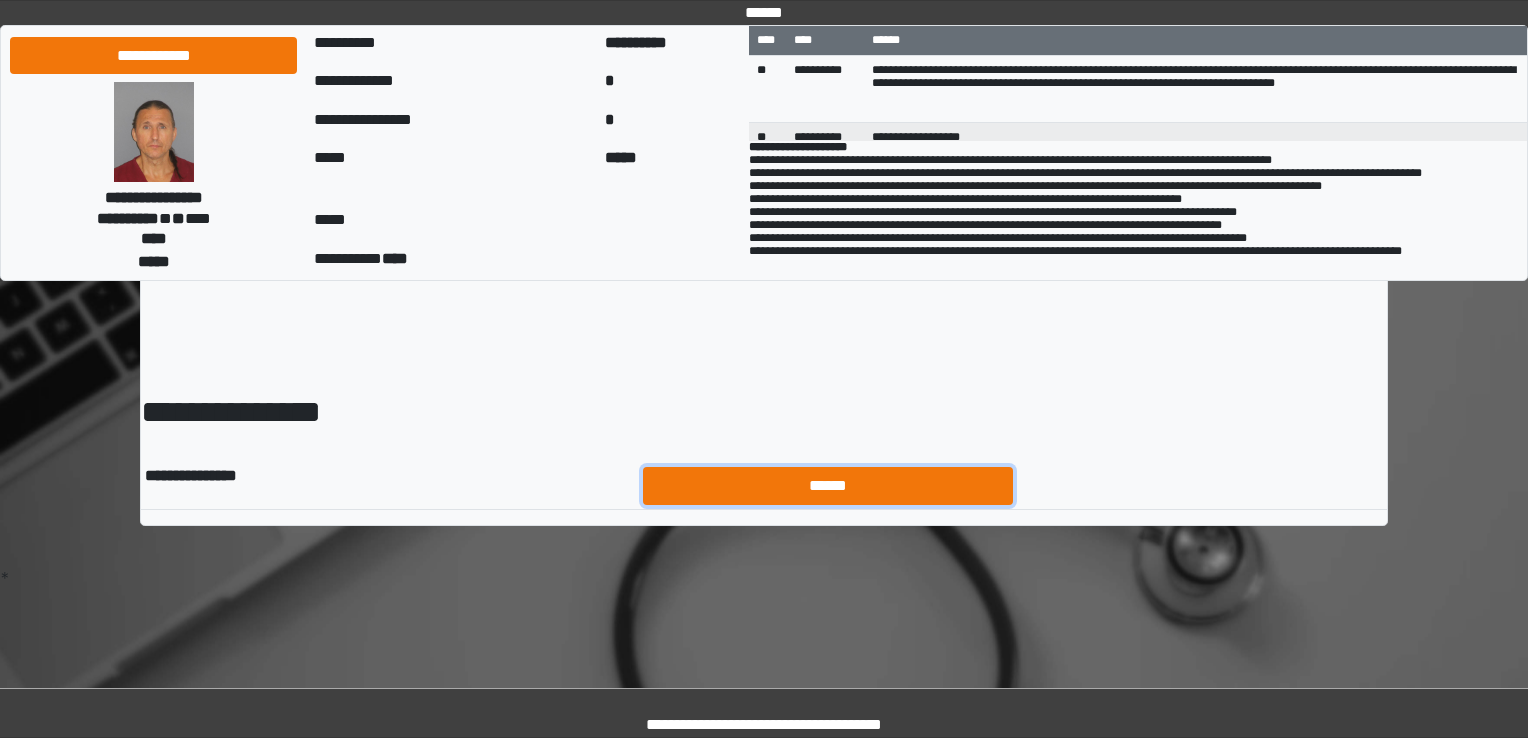 click on "******" at bounding box center [828, 486] 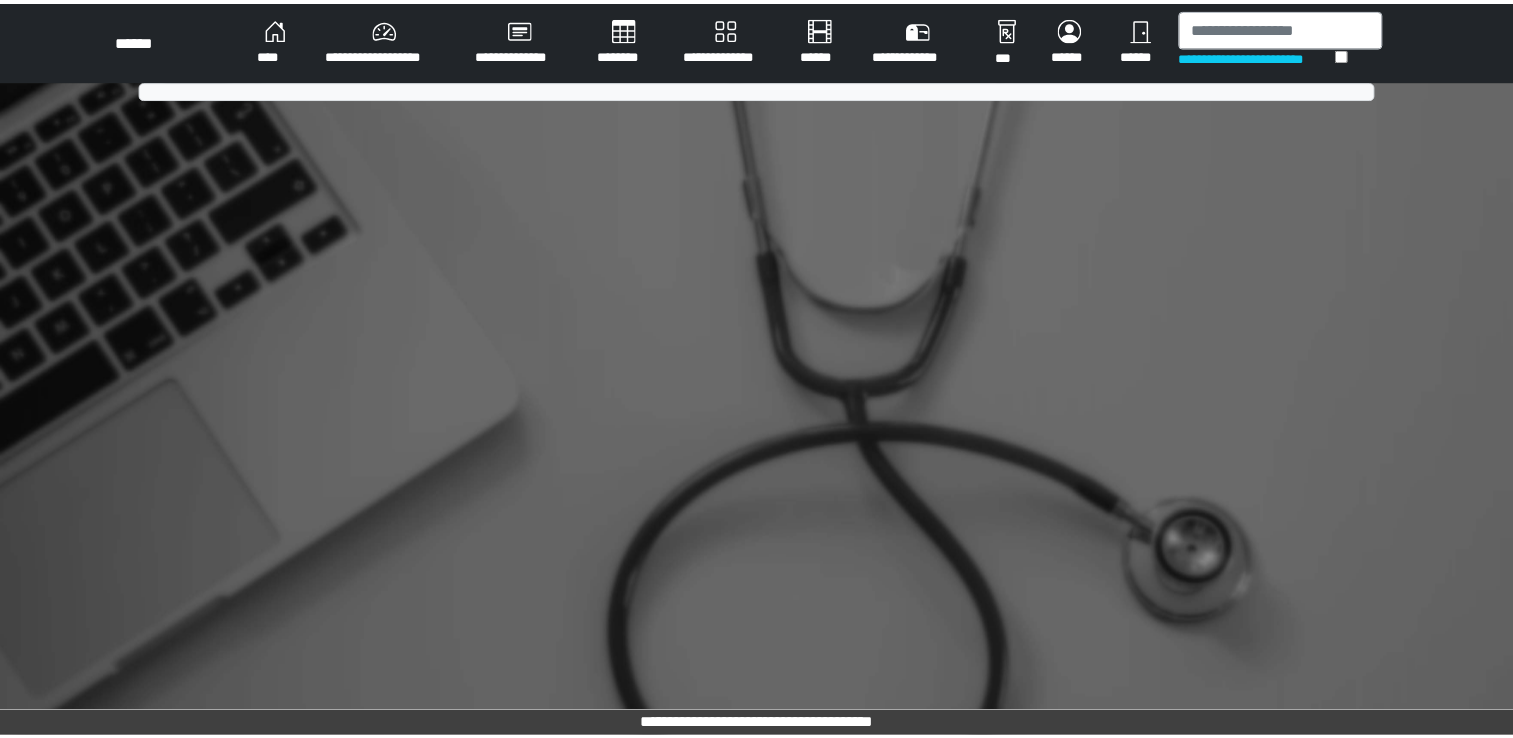 scroll, scrollTop: 0, scrollLeft: 0, axis: both 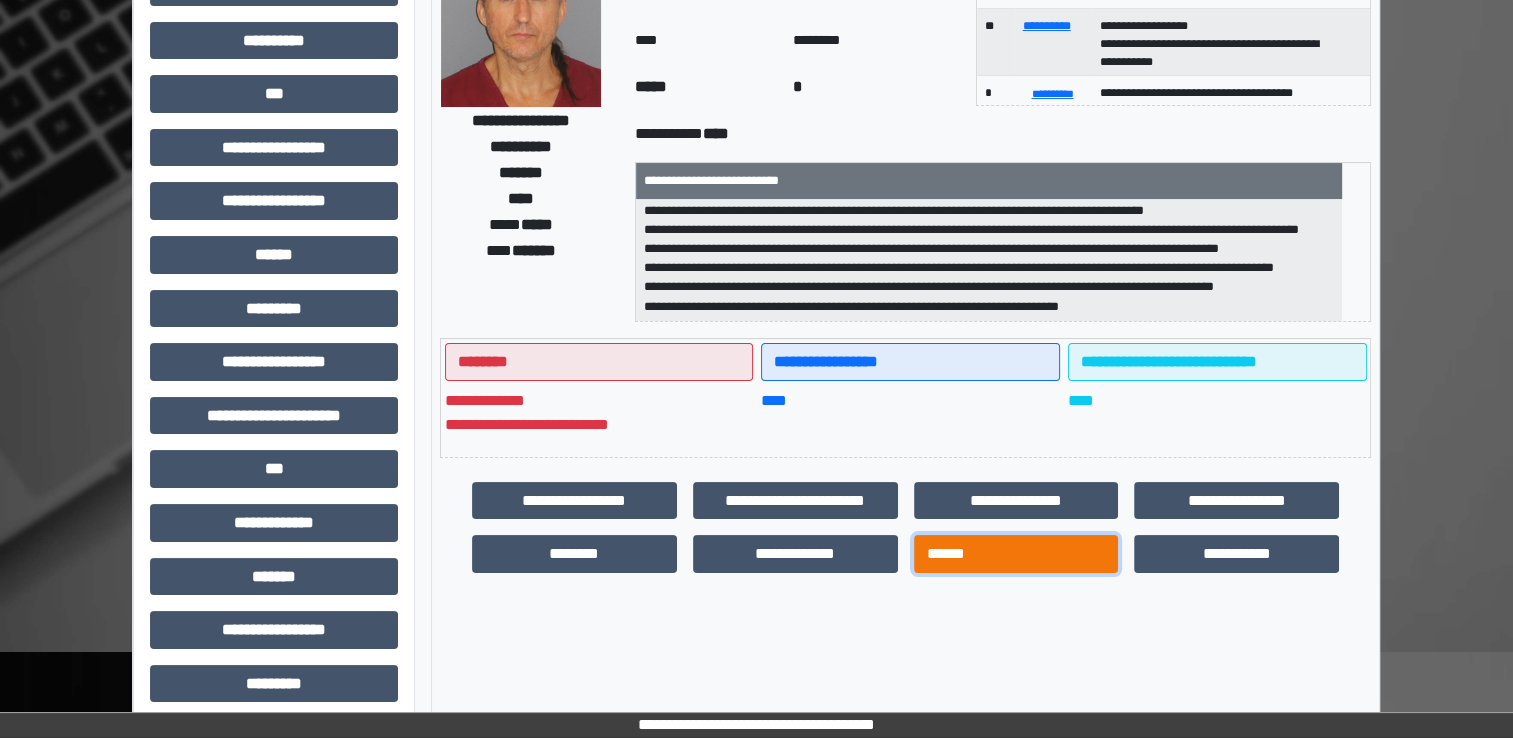 click on "******" at bounding box center (1016, 554) 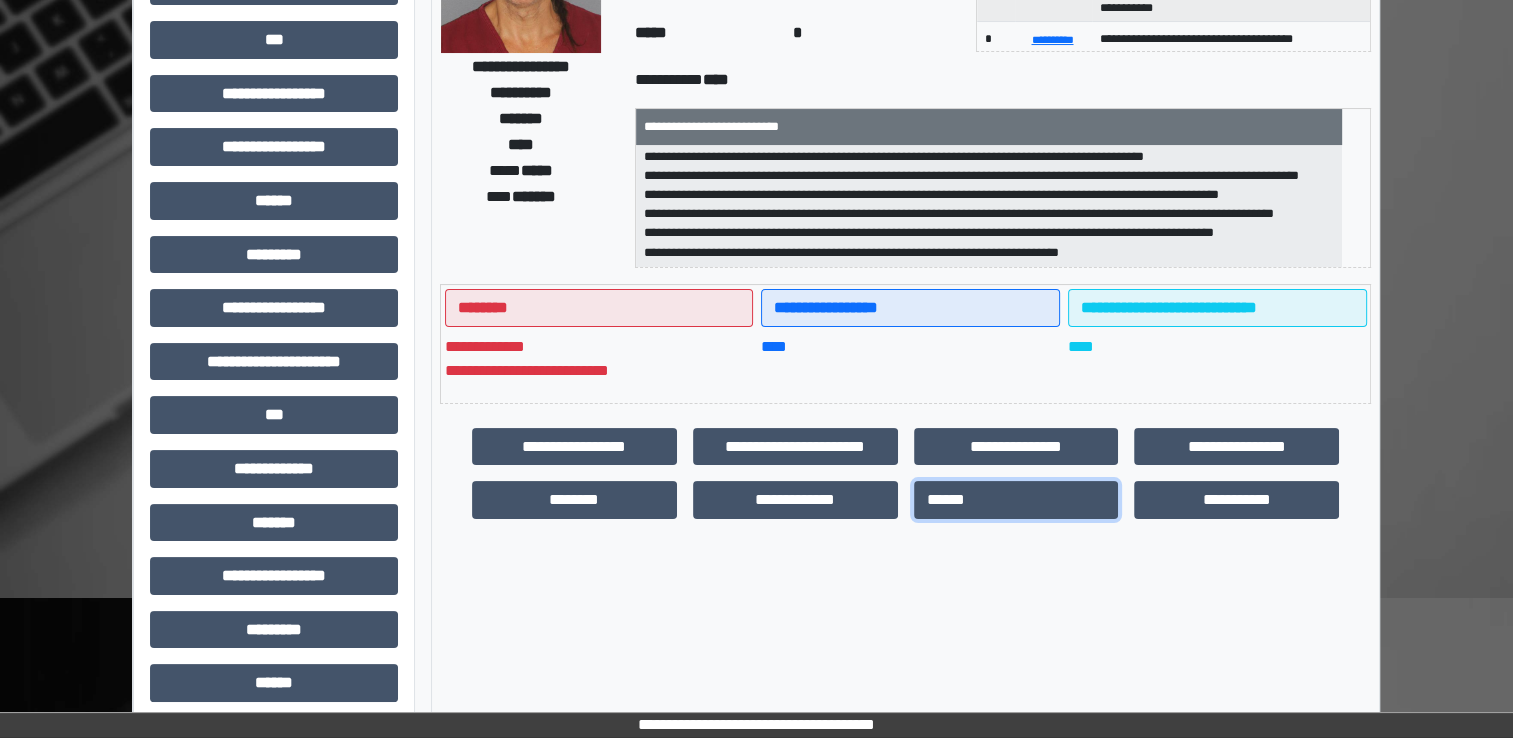 scroll, scrollTop: 300, scrollLeft: 0, axis: vertical 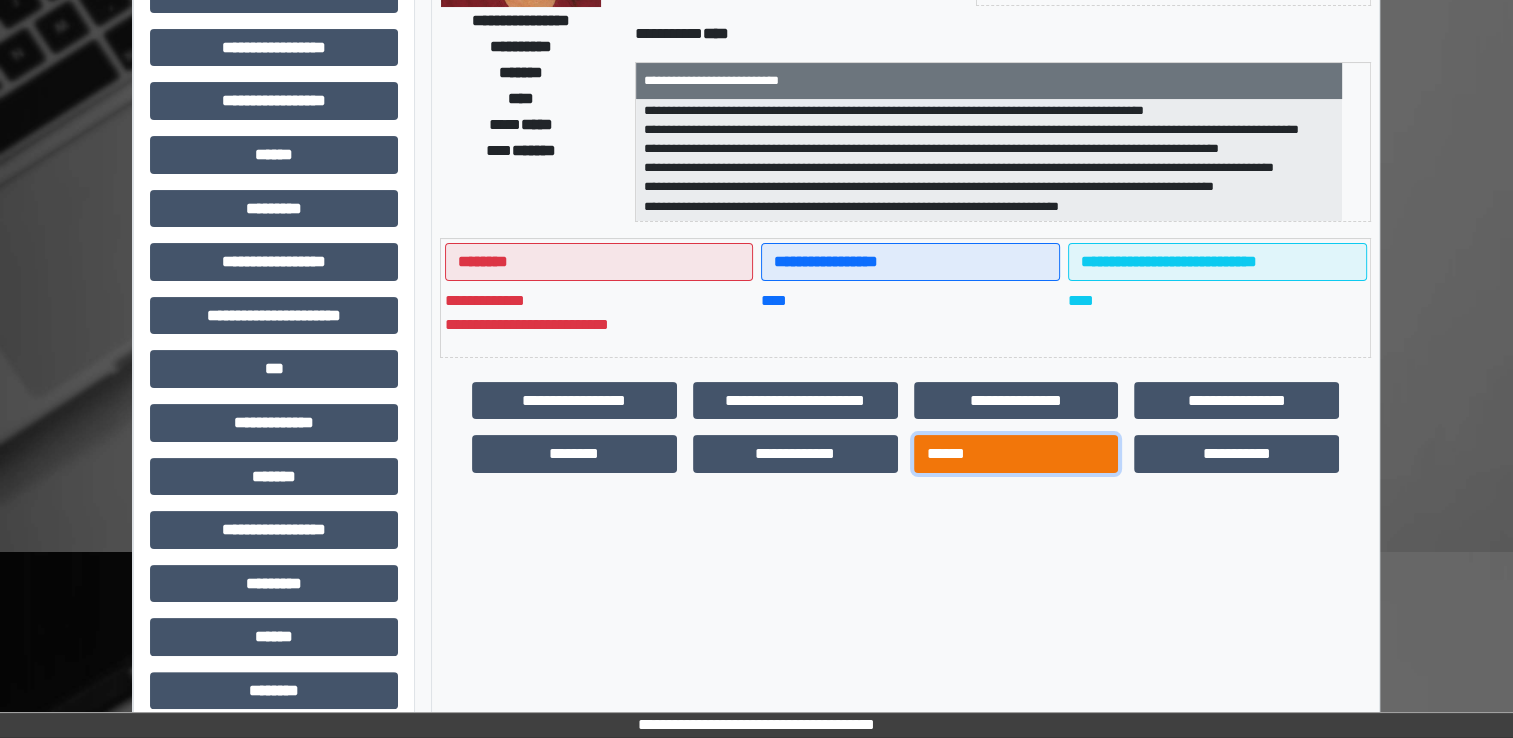 click on "******" at bounding box center (1016, 454) 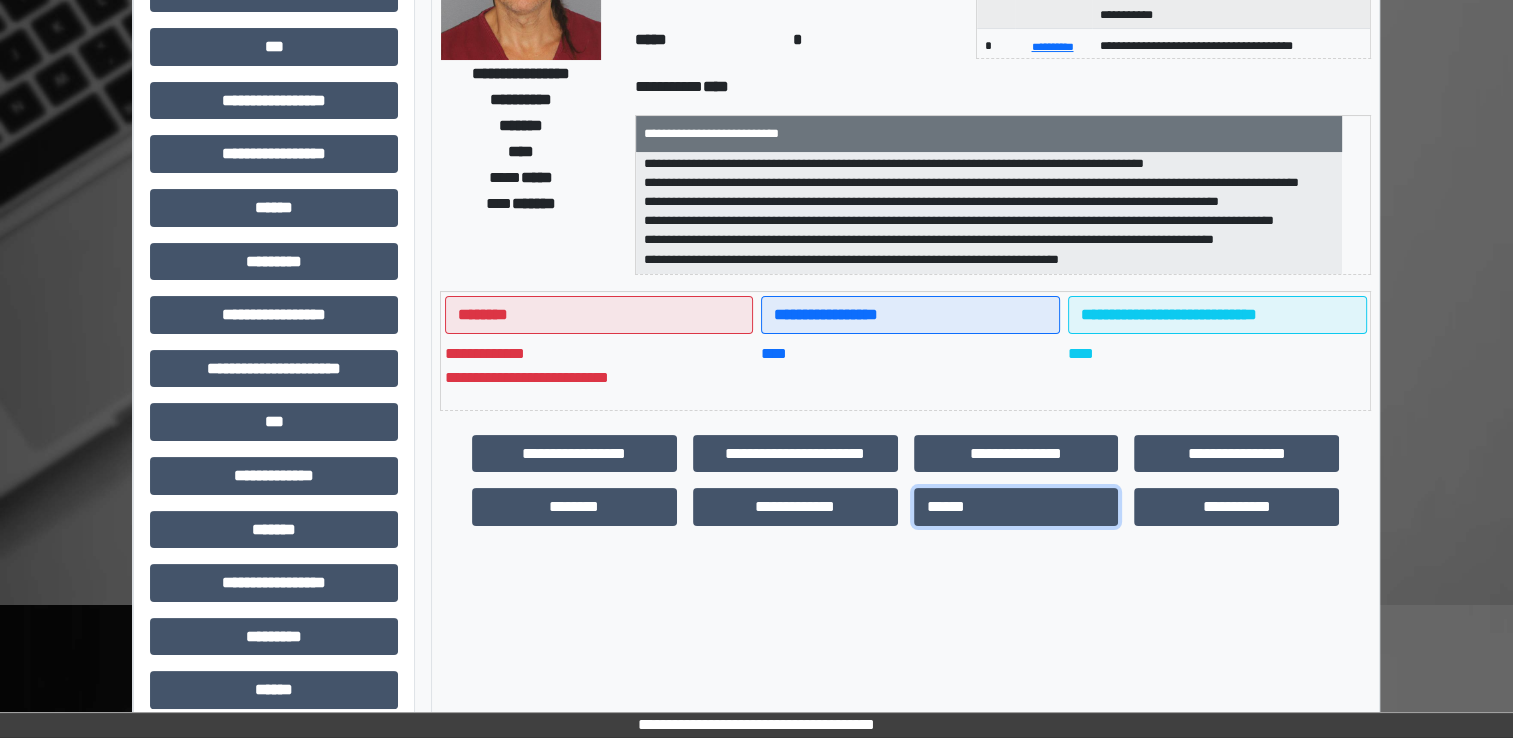 scroll, scrollTop: 0, scrollLeft: 0, axis: both 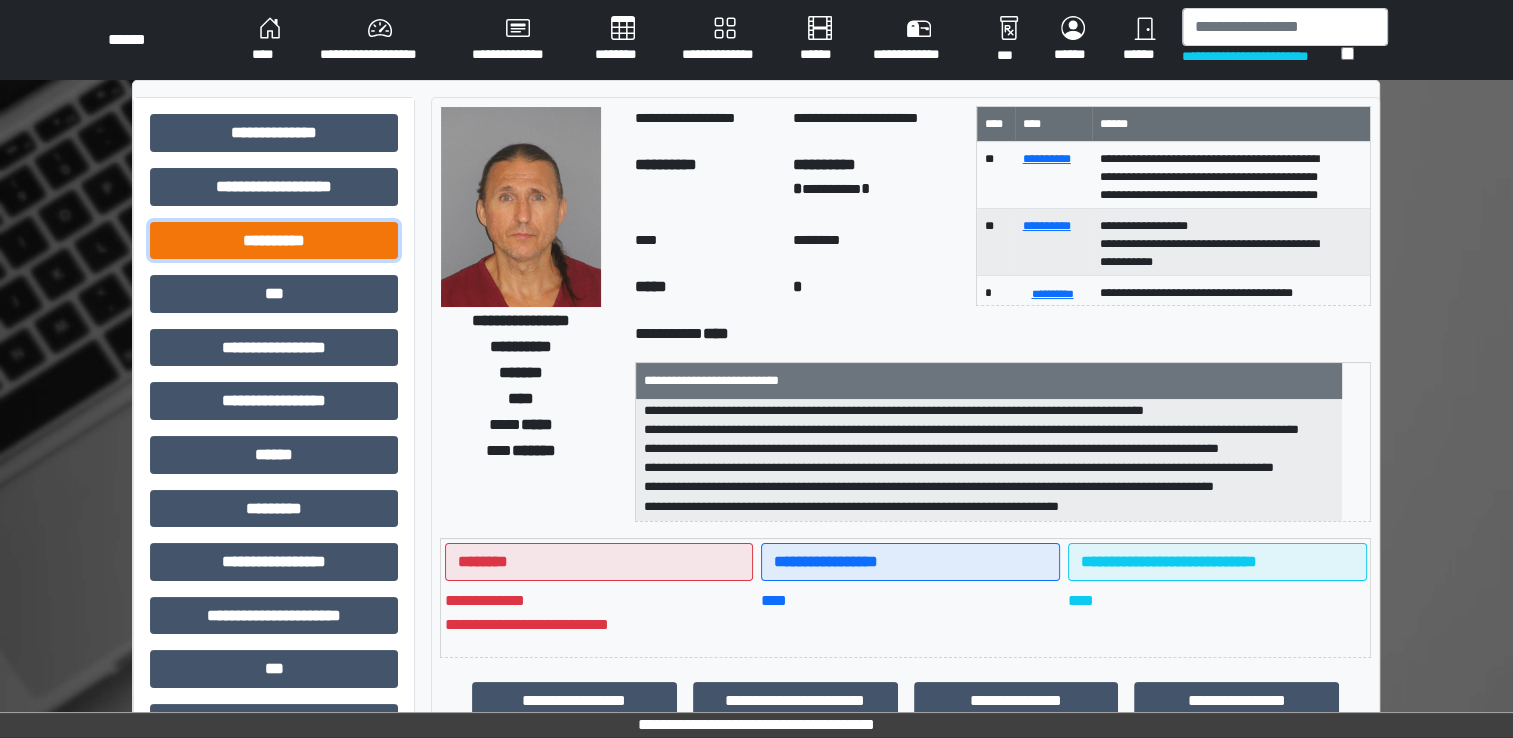 click on "**********" at bounding box center [274, 241] 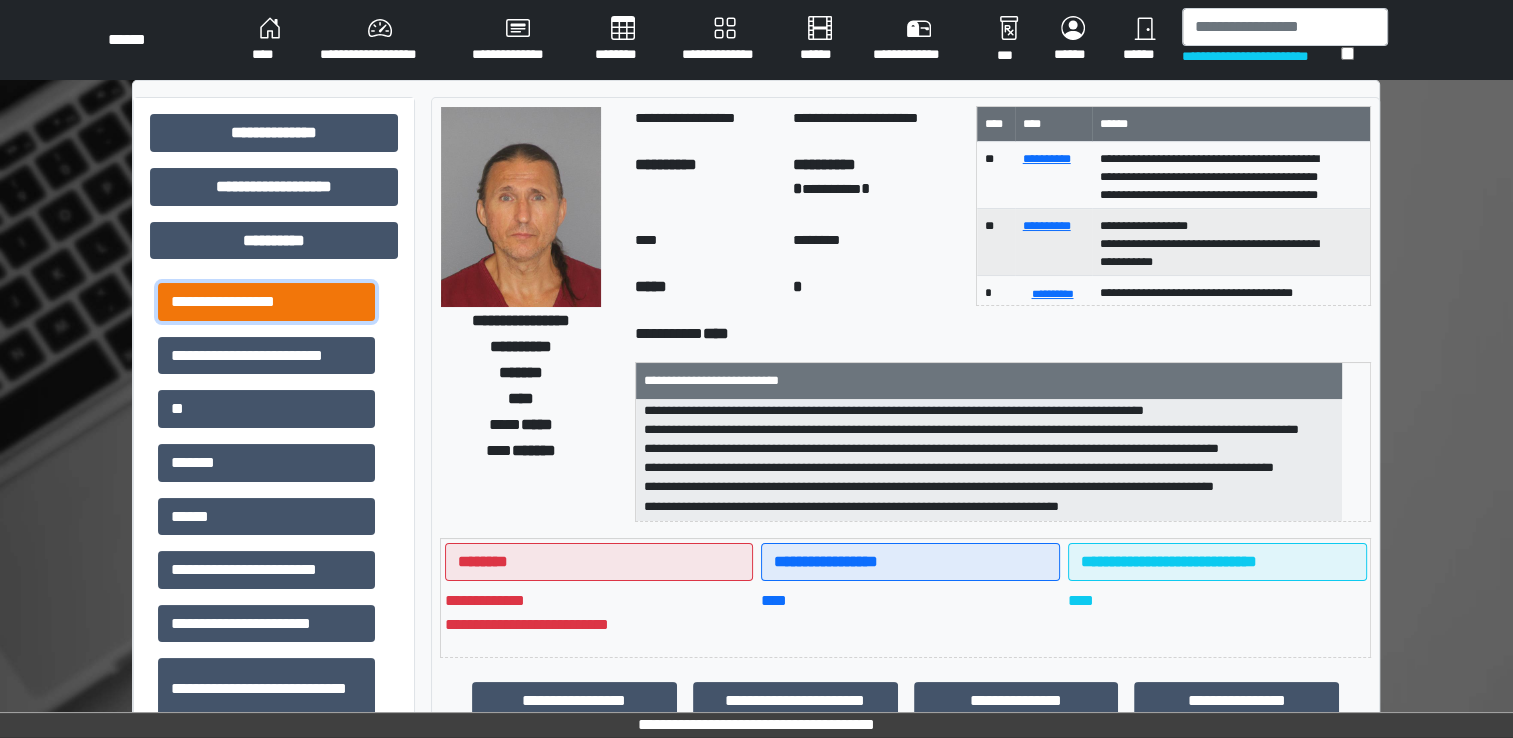 click on "**********" at bounding box center (266, 302) 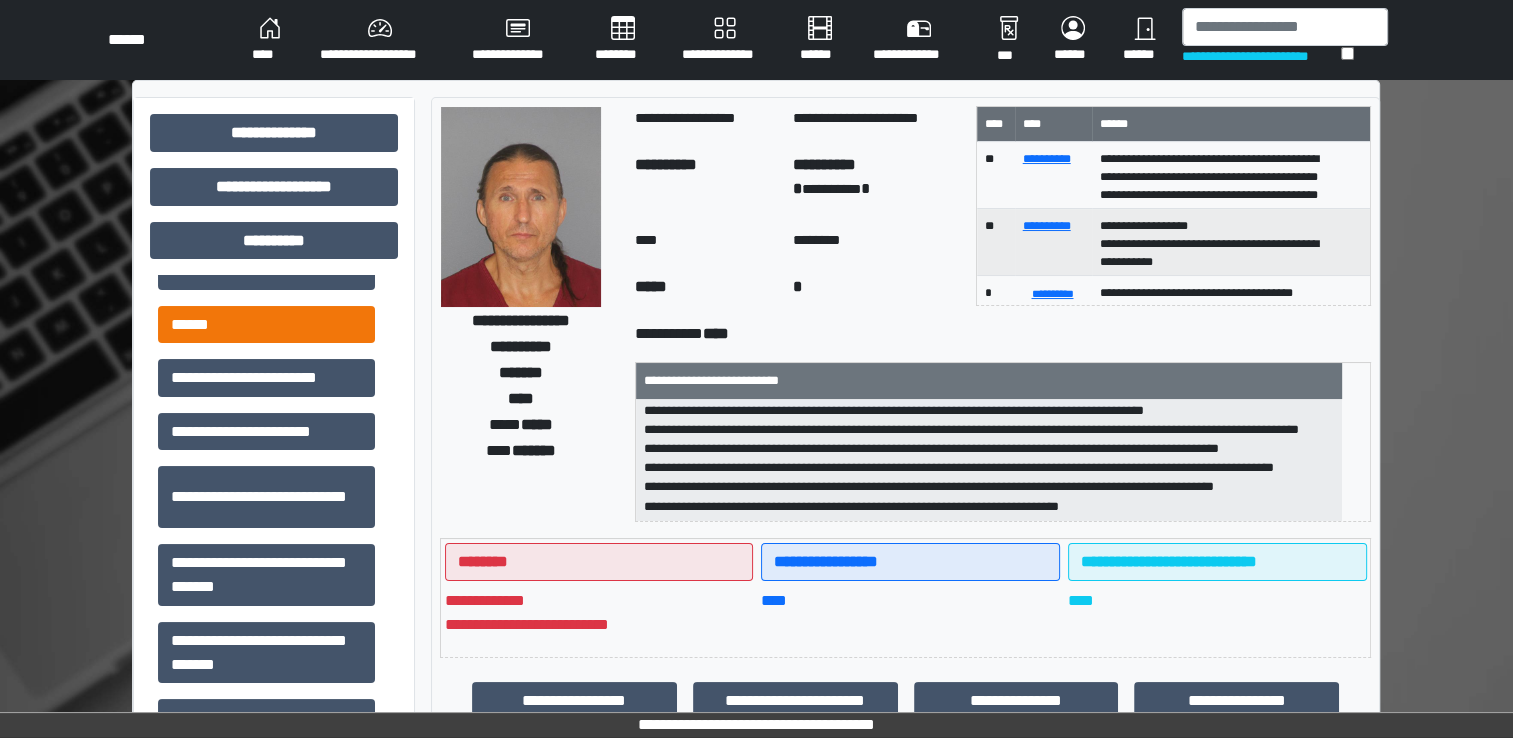 scroll, scrollTop: 197, scrollLeft: 0, axis: vertical 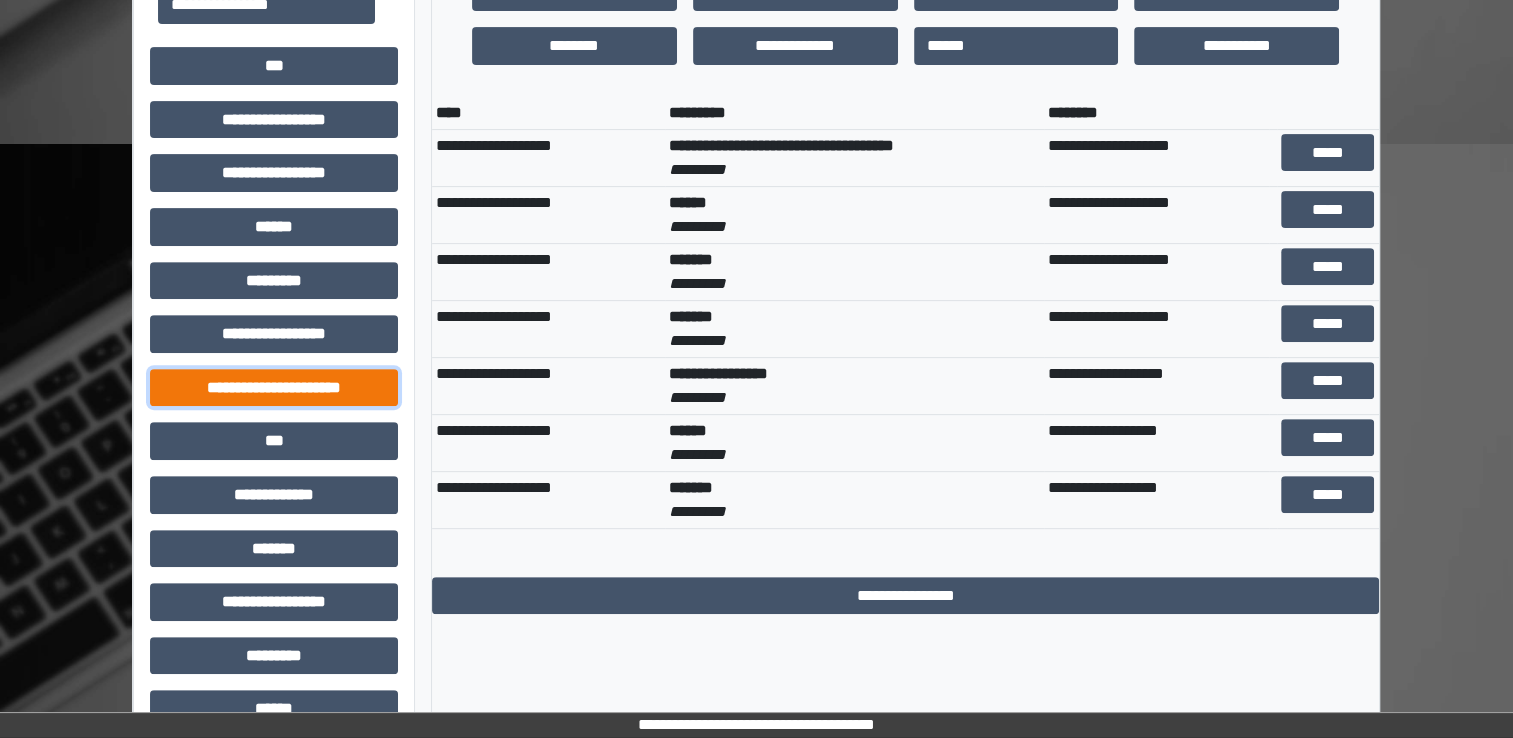 click on "**********" at bounding box center [274, 388] 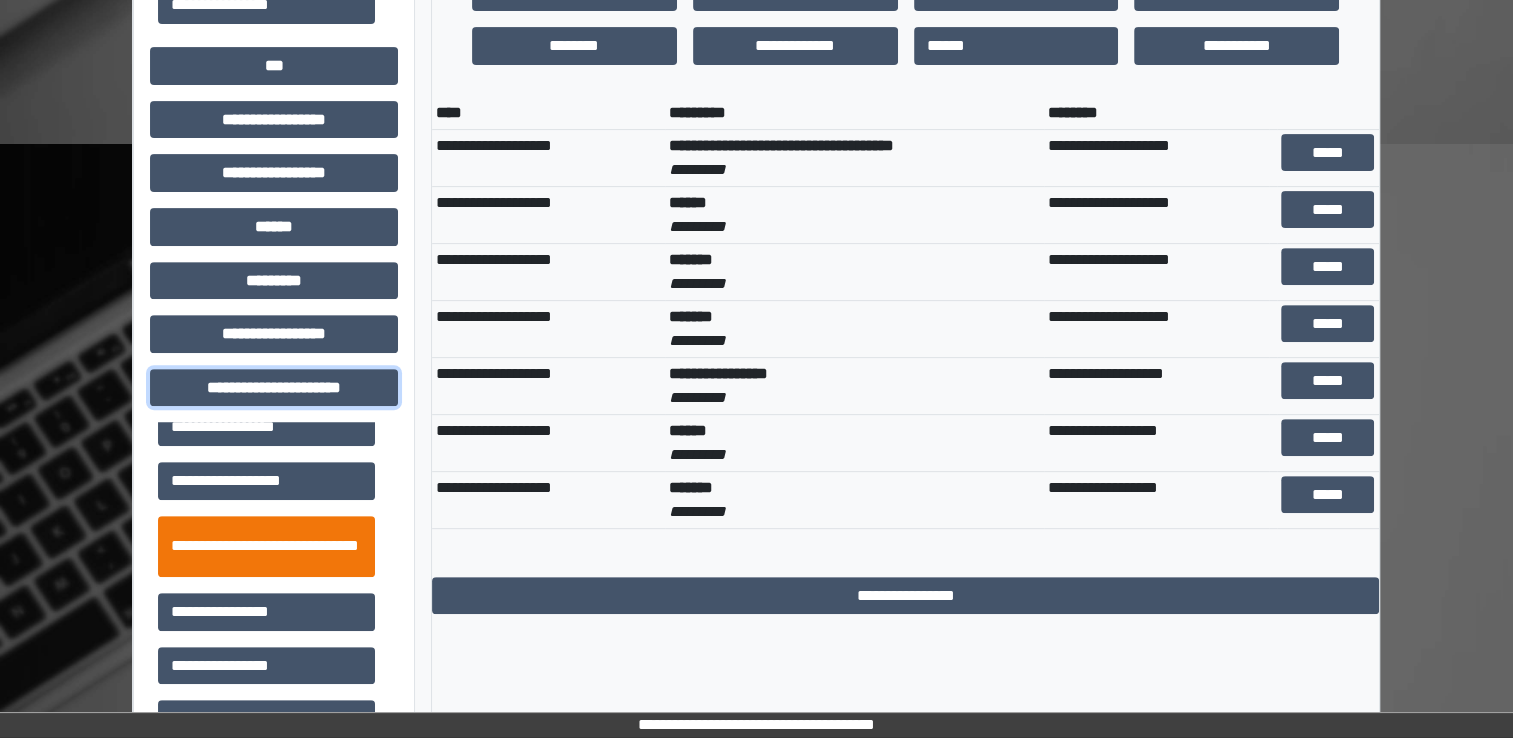 scroll, scrollTop: 42, scrollLeft: 0, axis: vertical 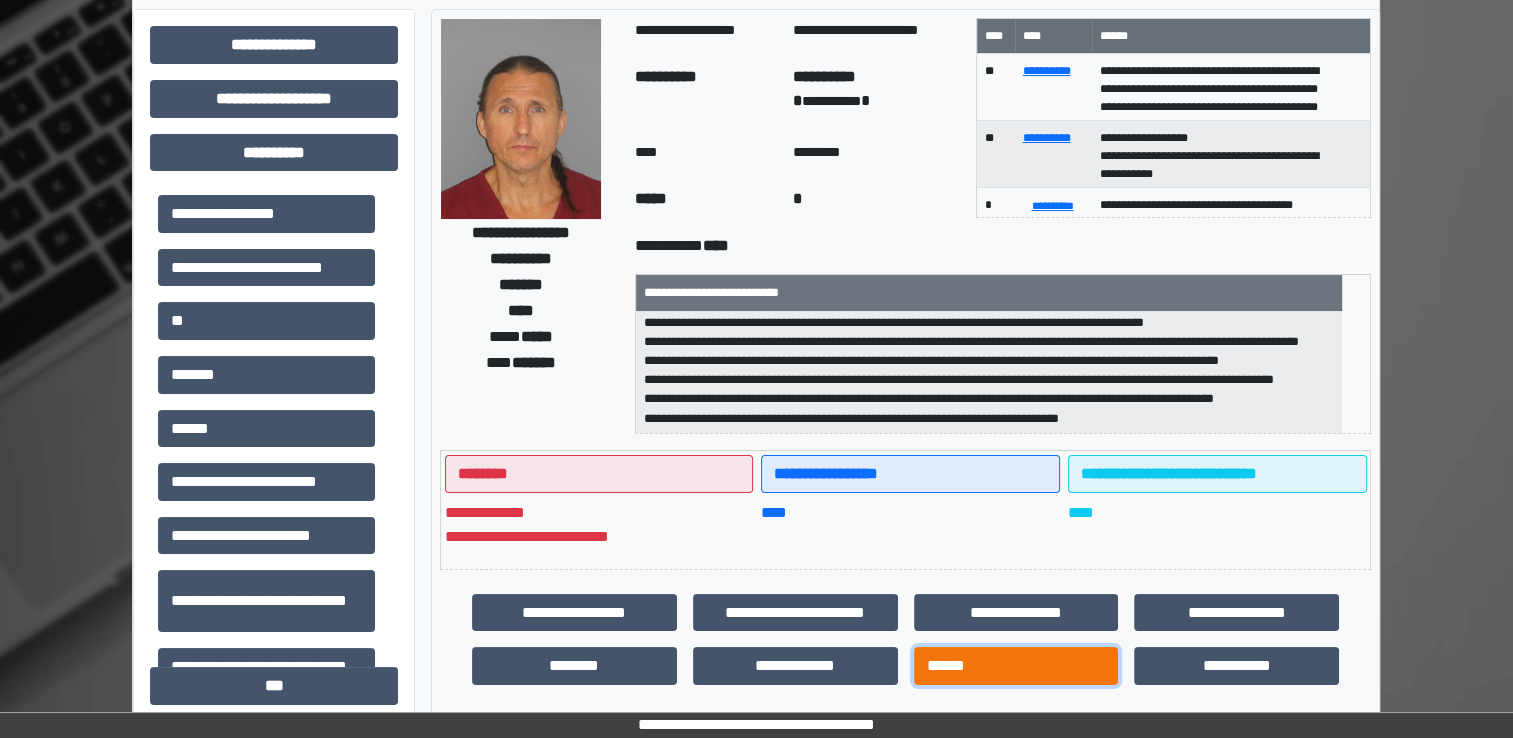 click on "******" at bounding box center (1016, 666) 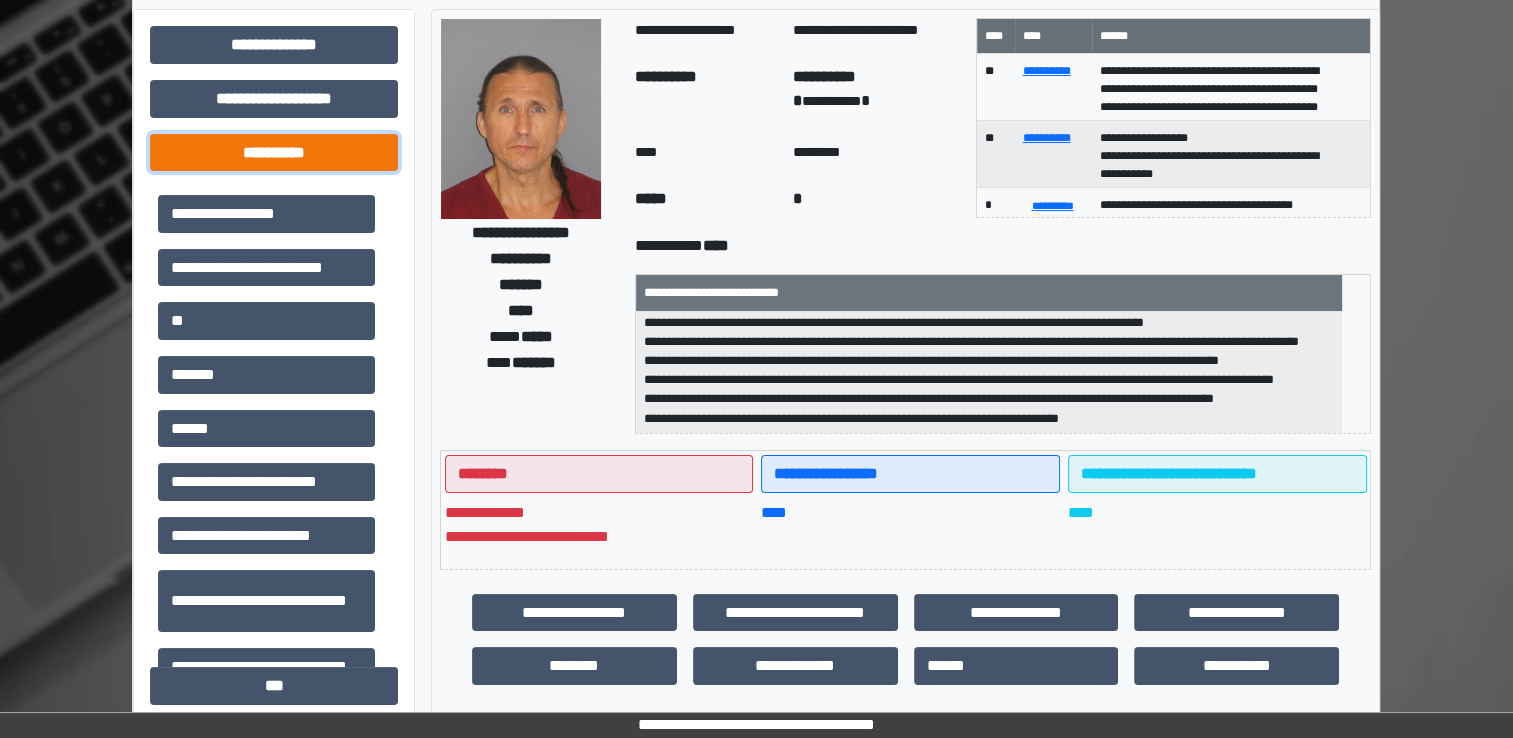 click on "**********" at bounding box center (274, 153) 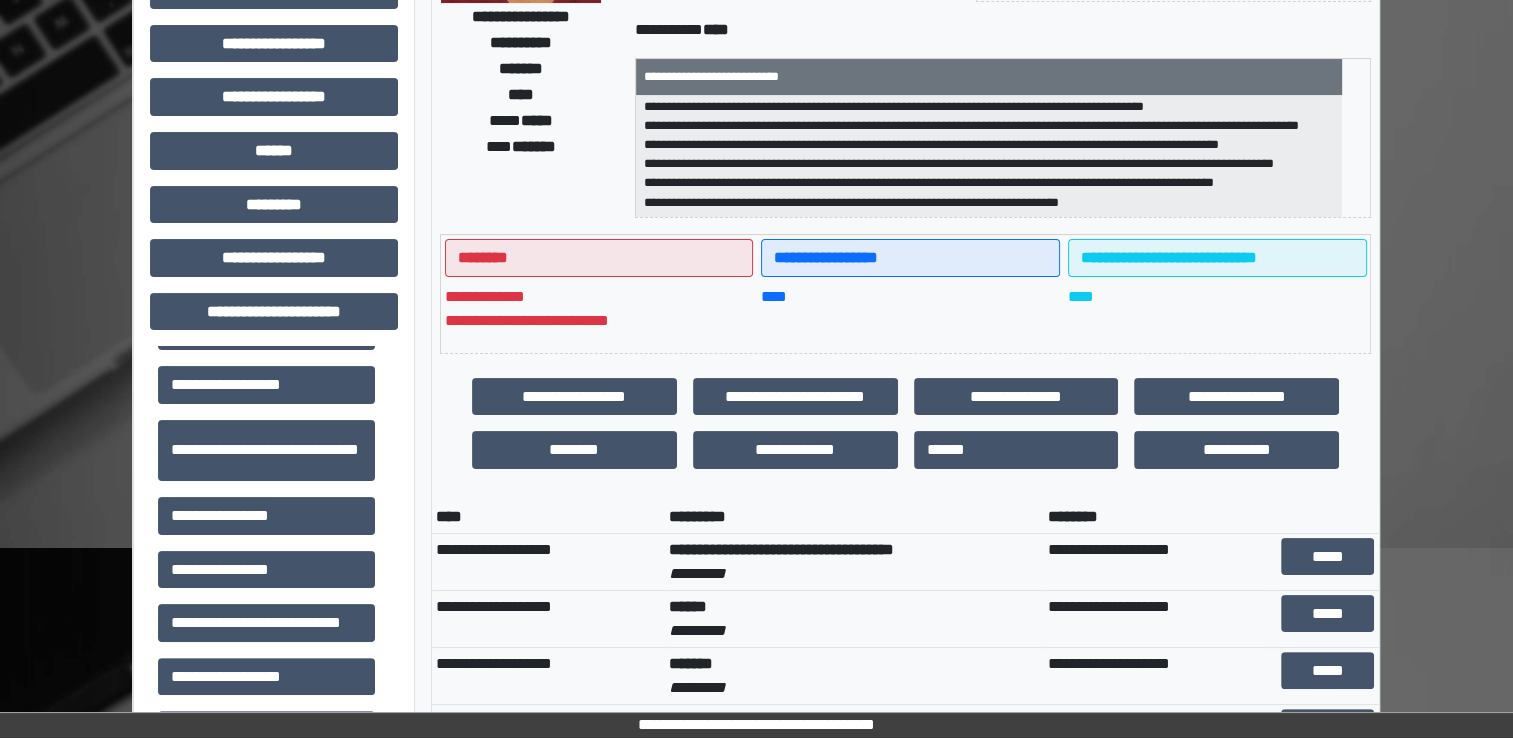 scroll, scrollTop: 308, scrollLeft: 0, axis: vertical 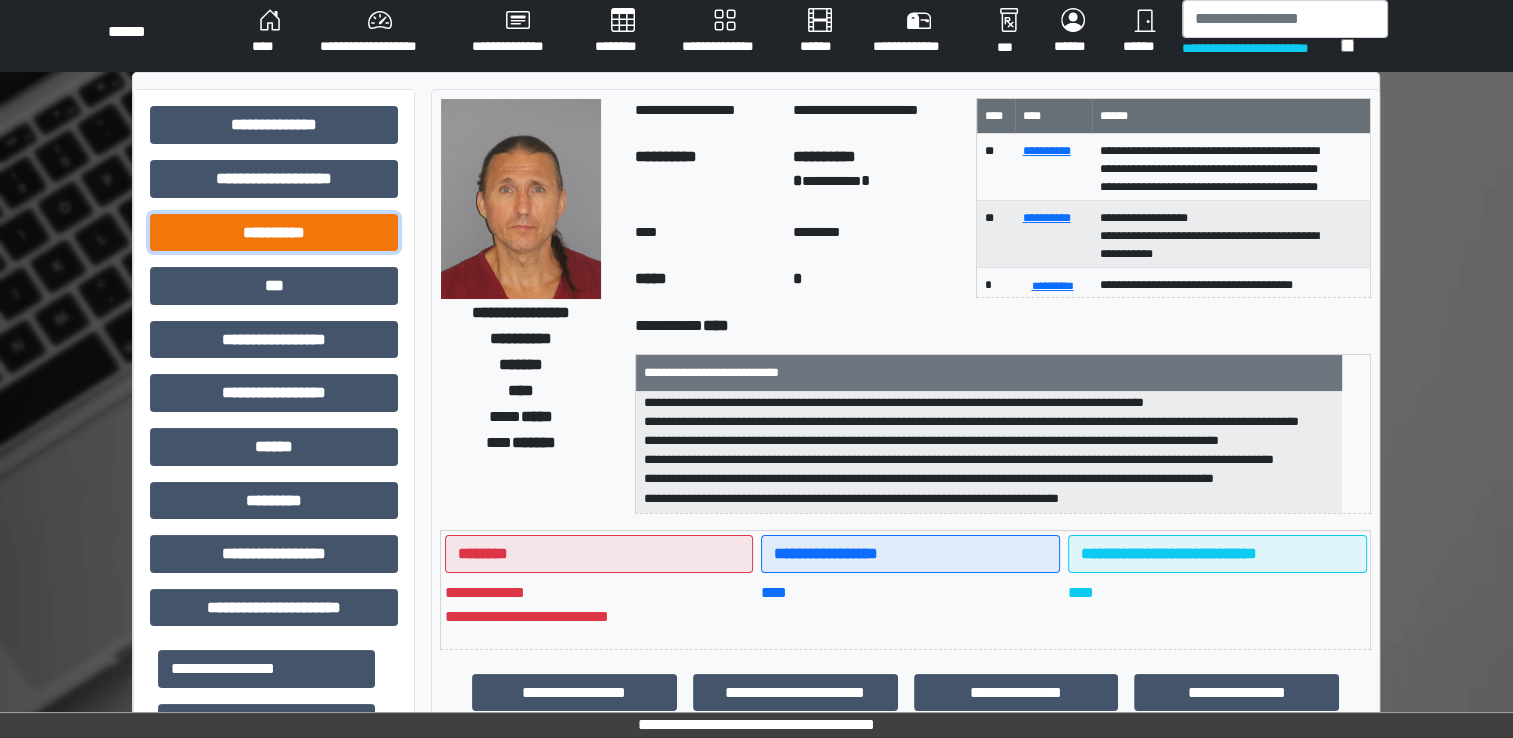 click on "**********" at bounding box center (274, 233) 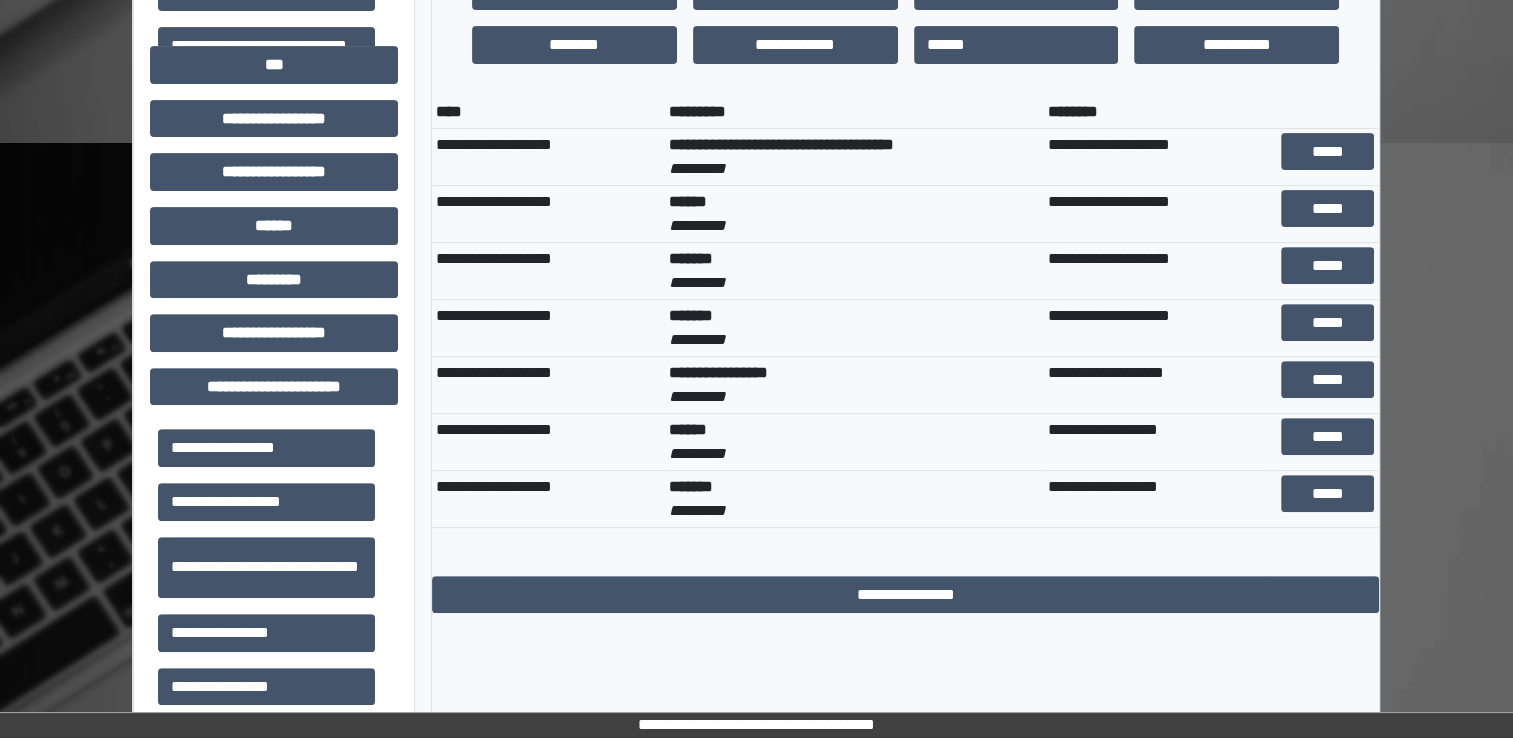 scroll, scrollTop: 708, scrollLeft: 0, axis: vertical 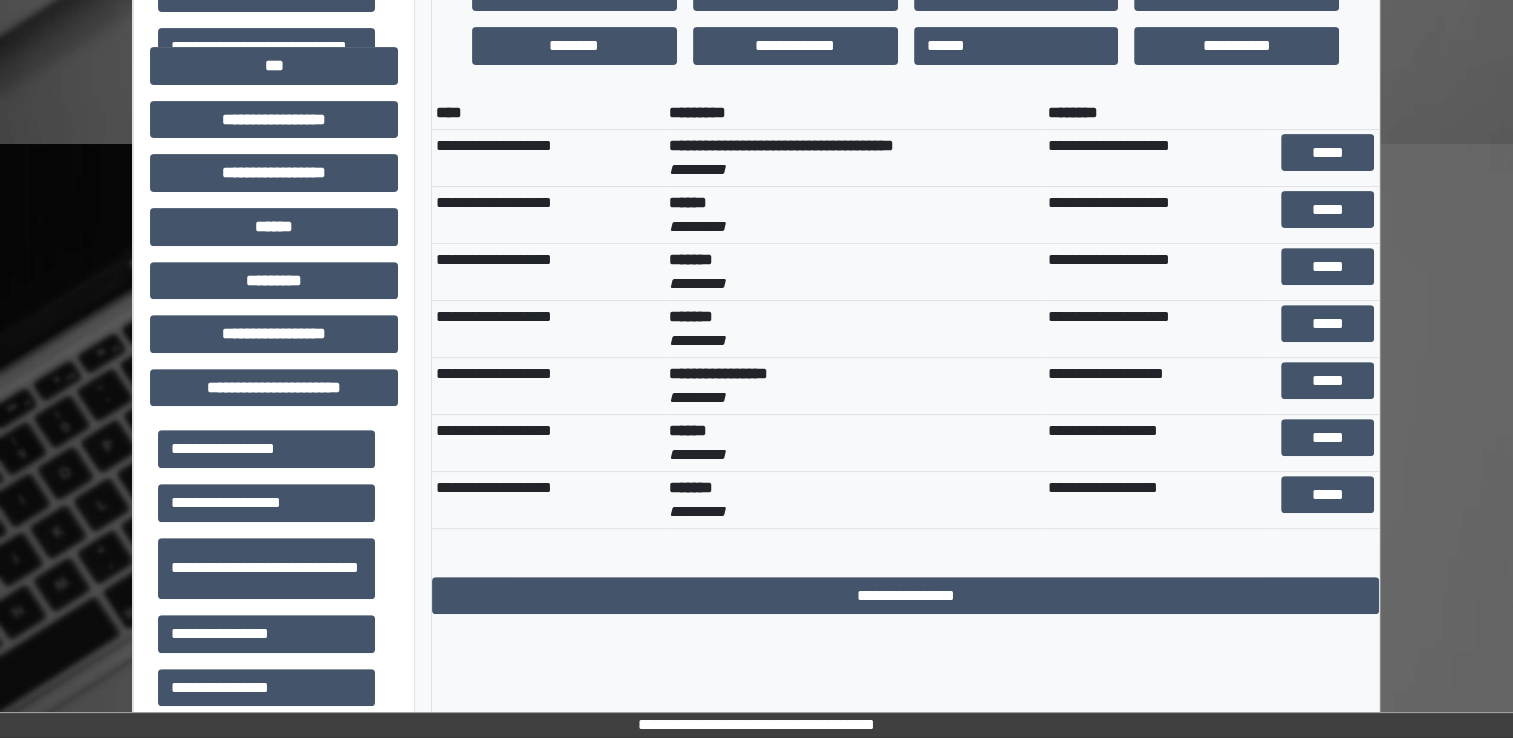 click on "*********" at bounding box center (697, 454) 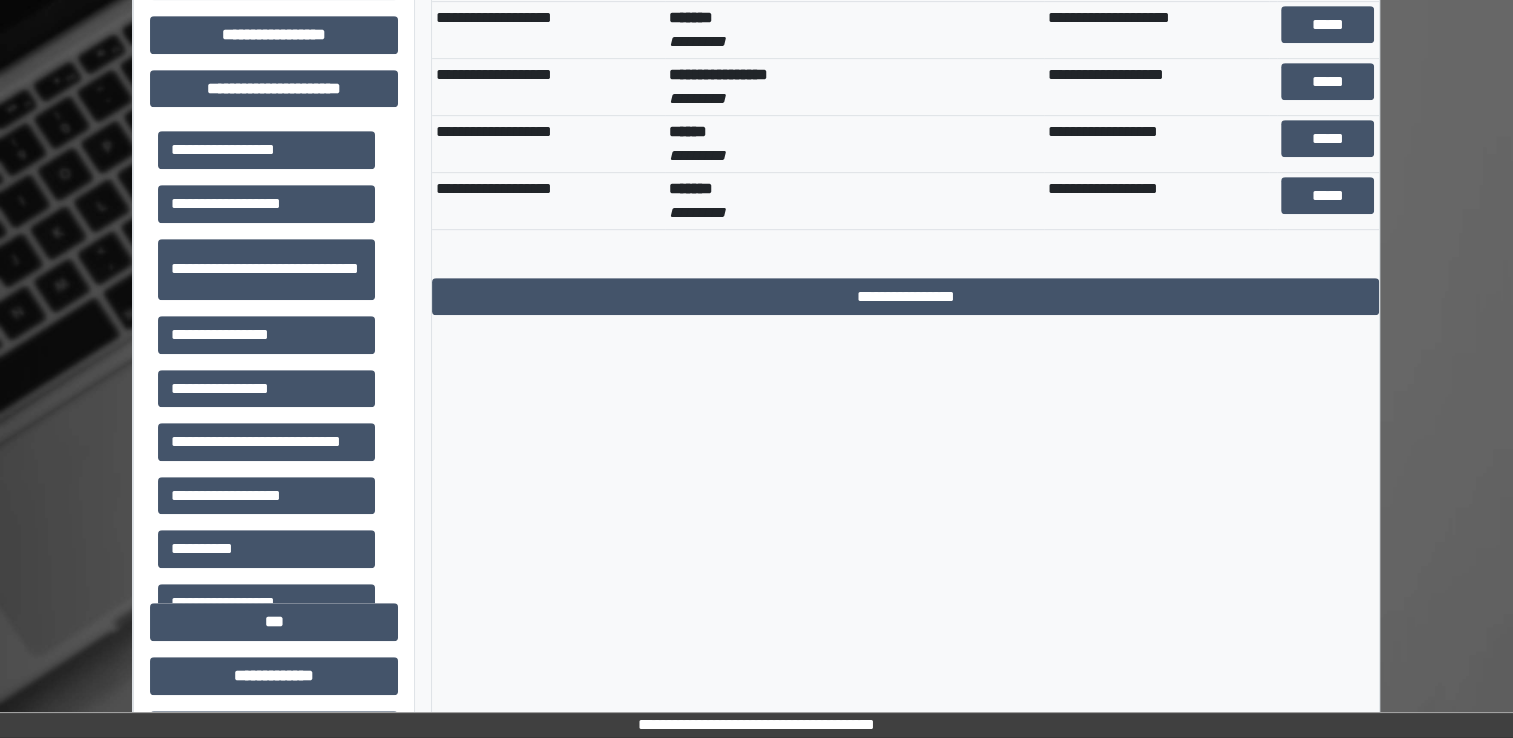 scroll, scrollTop: 908, scrollLeft: 0, axis: vertical 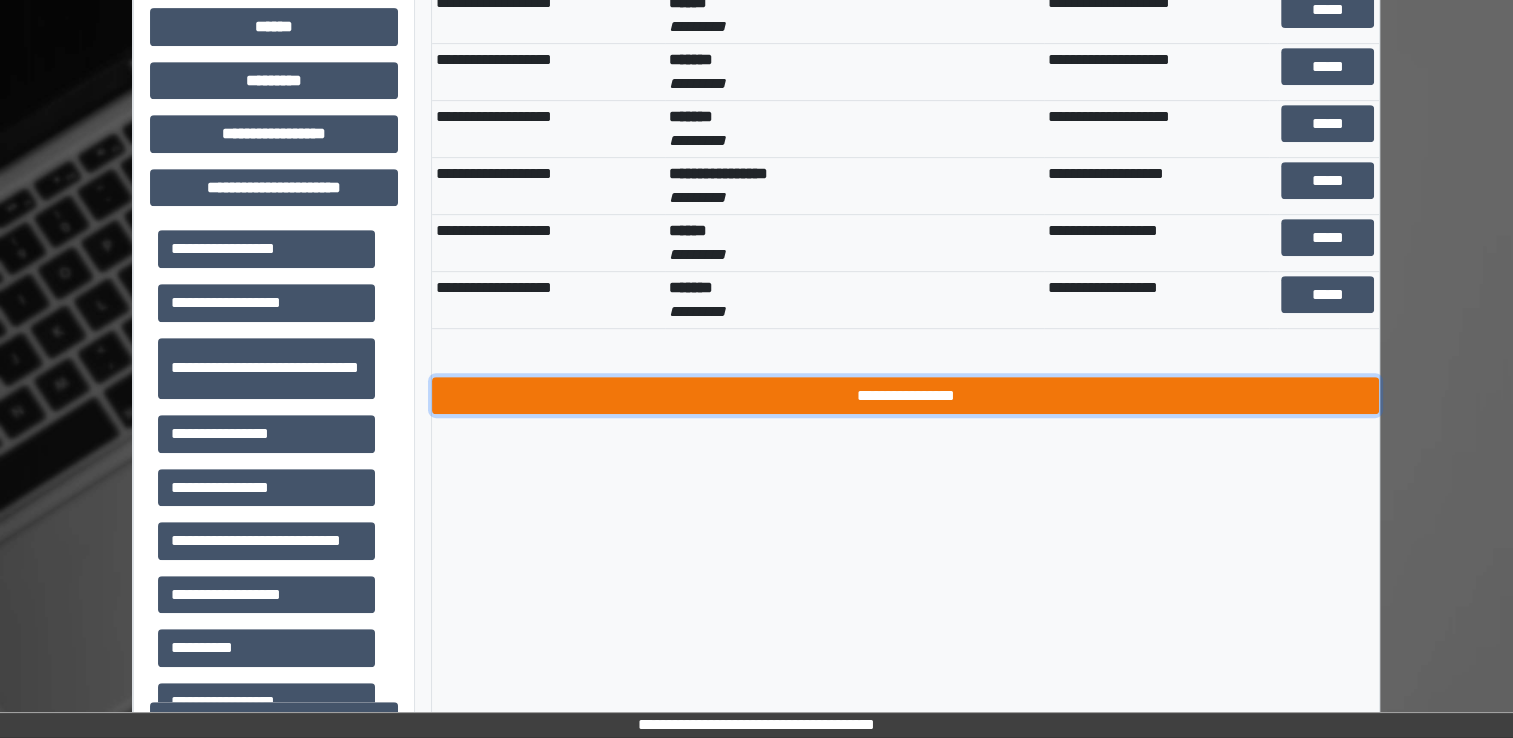 click on "**********" at bounding box center [905, 396] 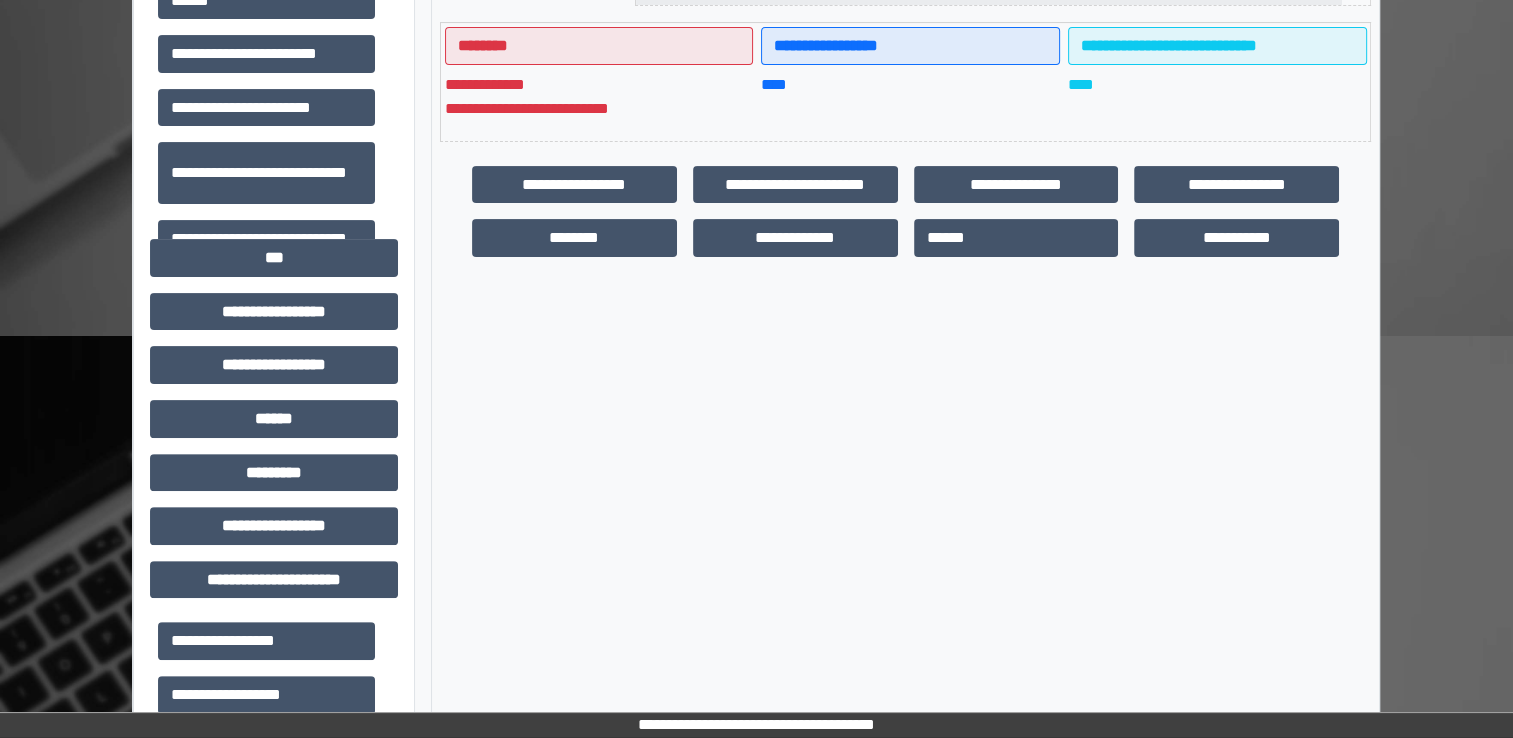 scroll, scrollTop: 508, scrollLeft: 0, axis: vertical 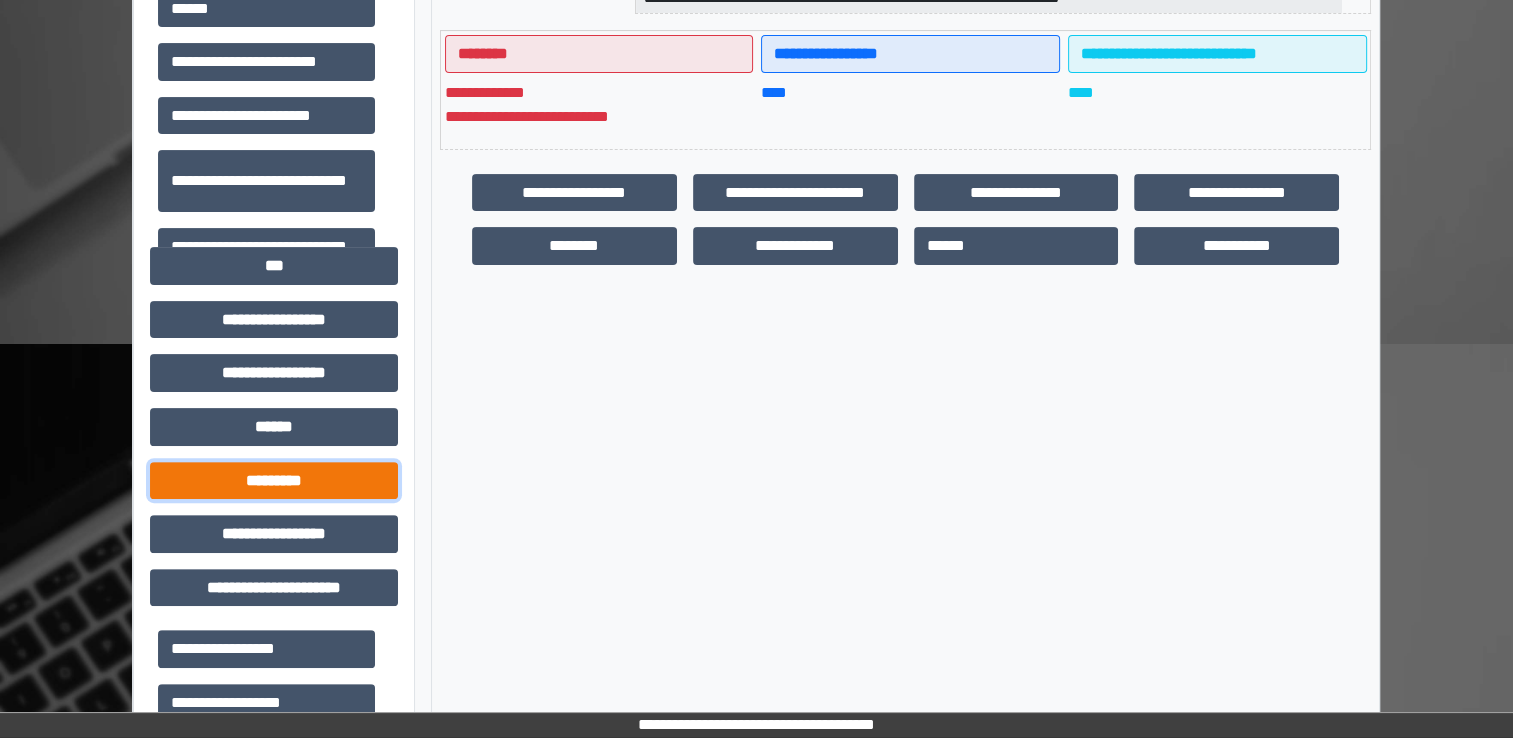 click on "*********" at bounding box center [274, 481] 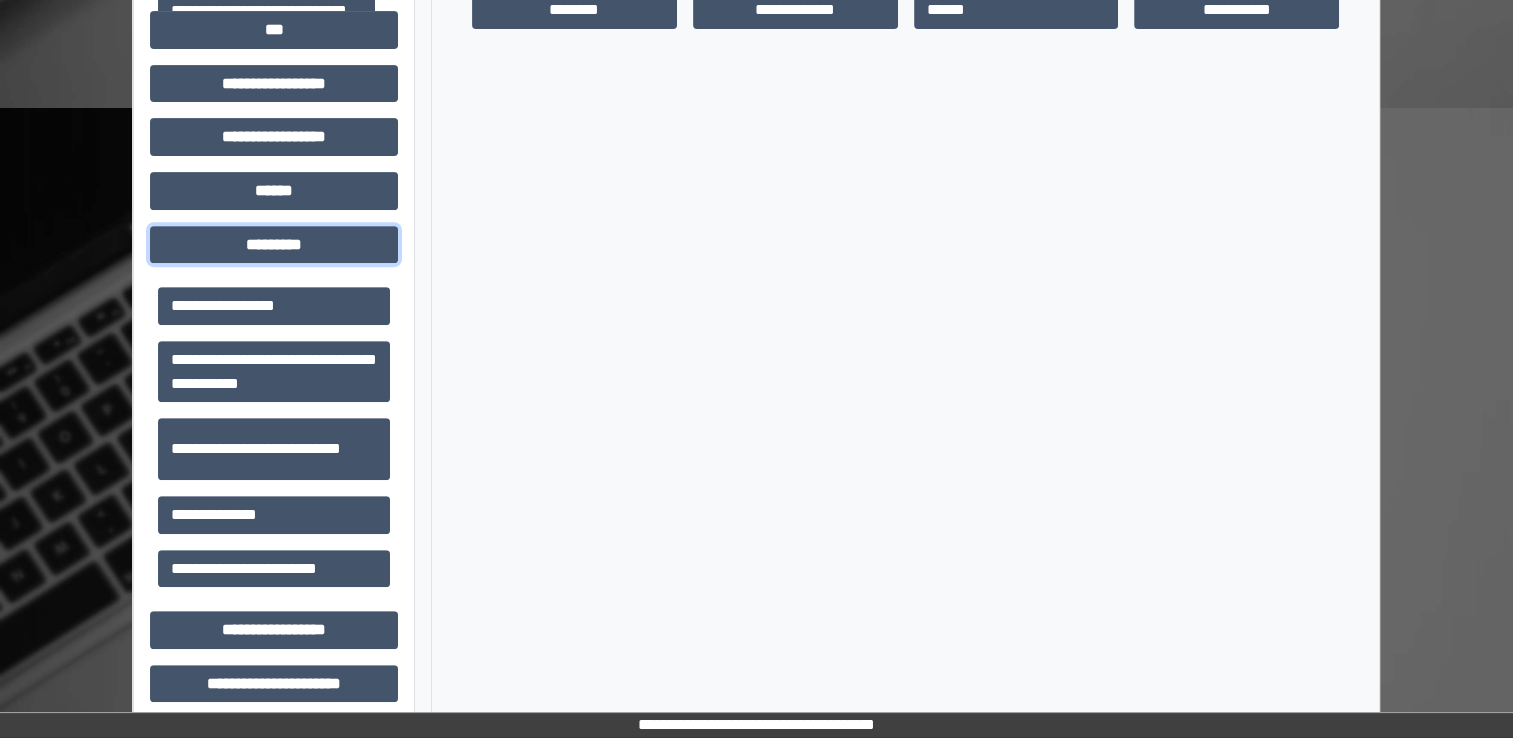 scroll, scrollTop: 808, scrollLeft: 0, axis: vertical 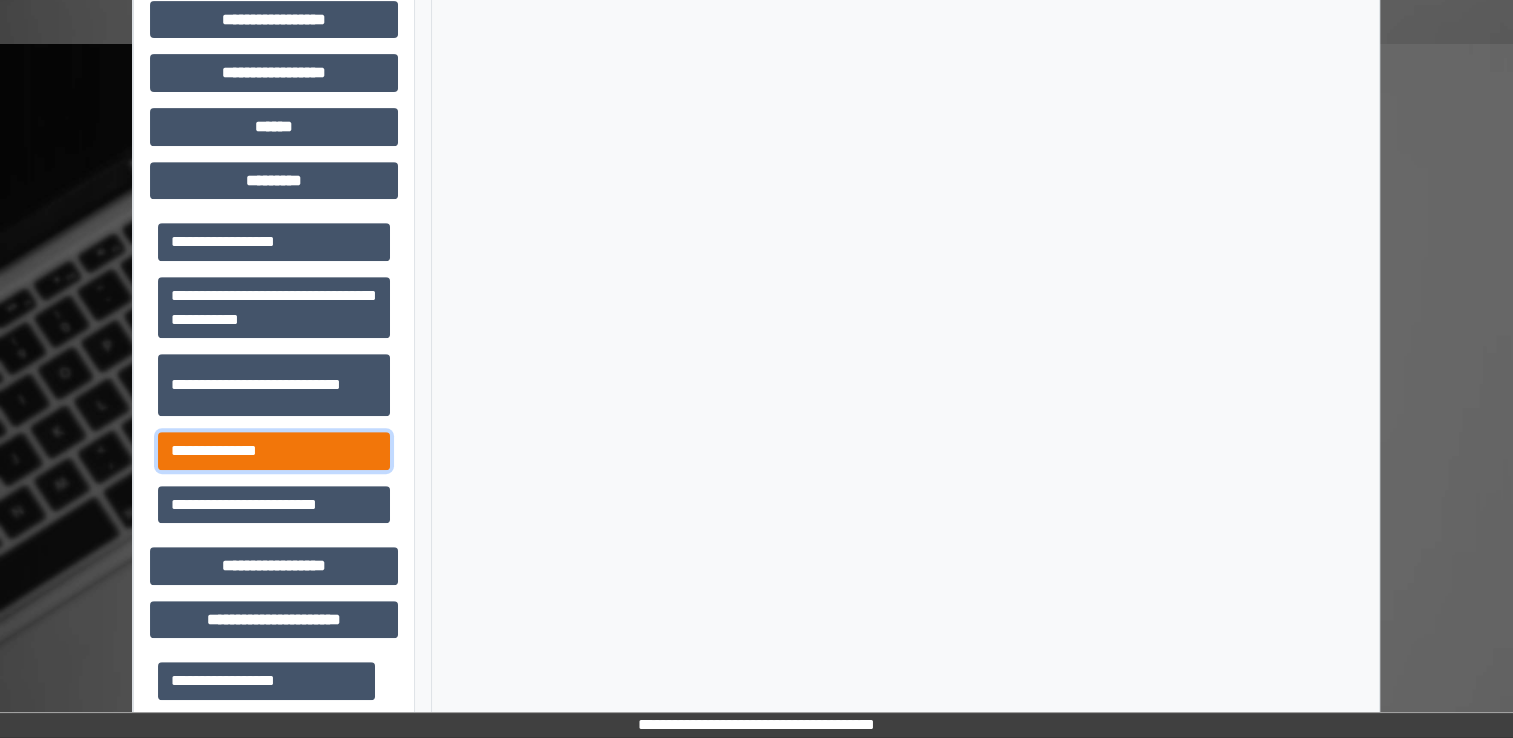 click on "**********" at bounding box center [274, 451] 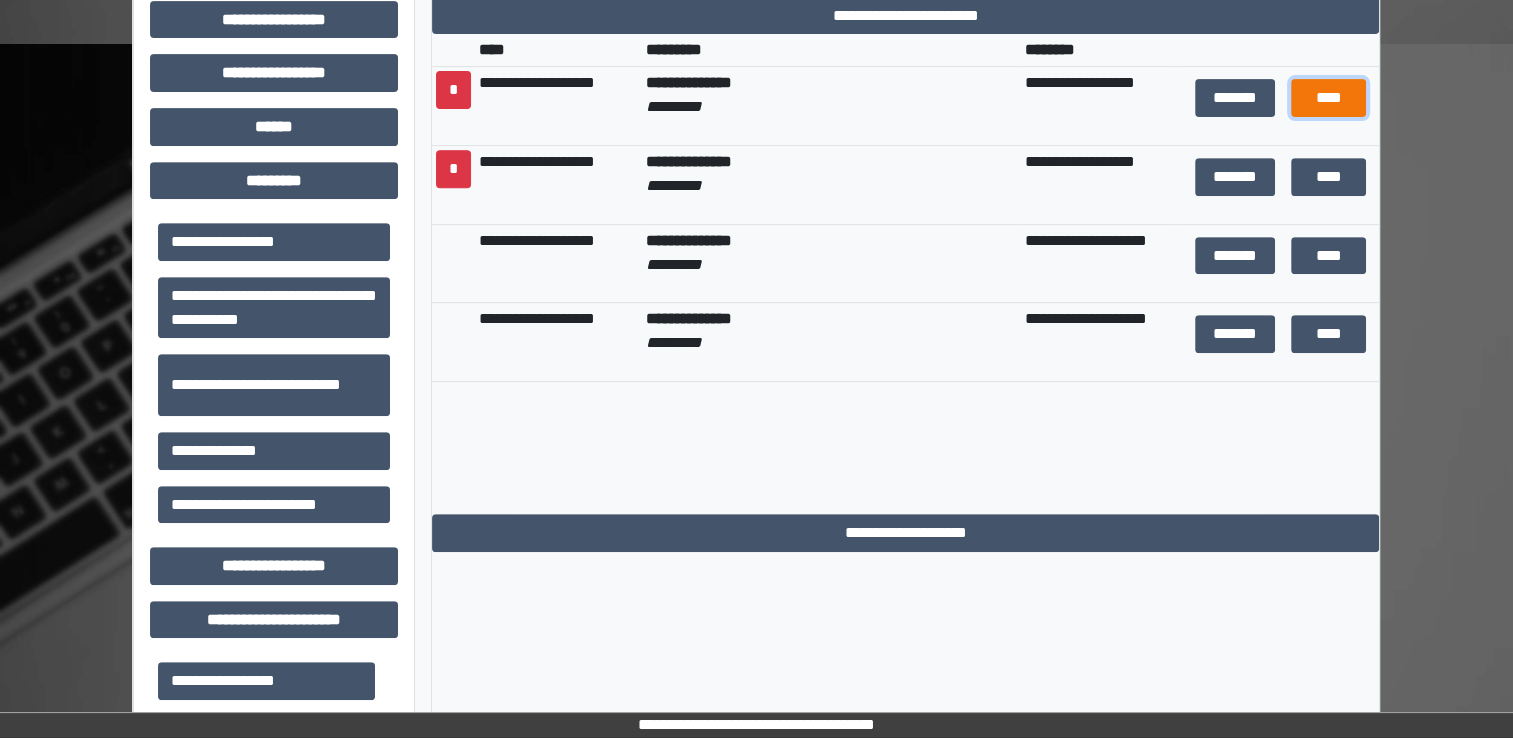 click on "****" at bounding box center [1328, 98] 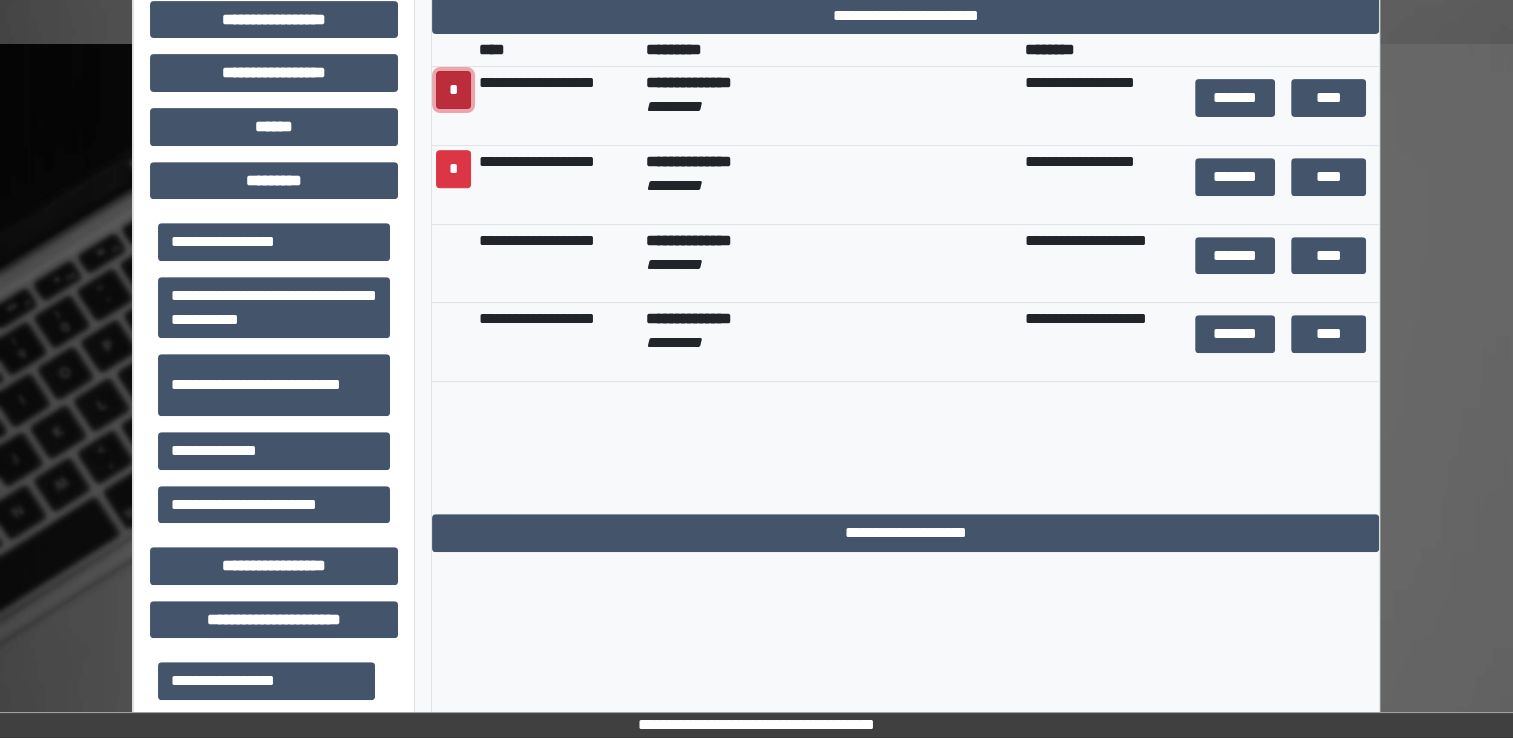 click on "*" at bounding box center (453, 90) 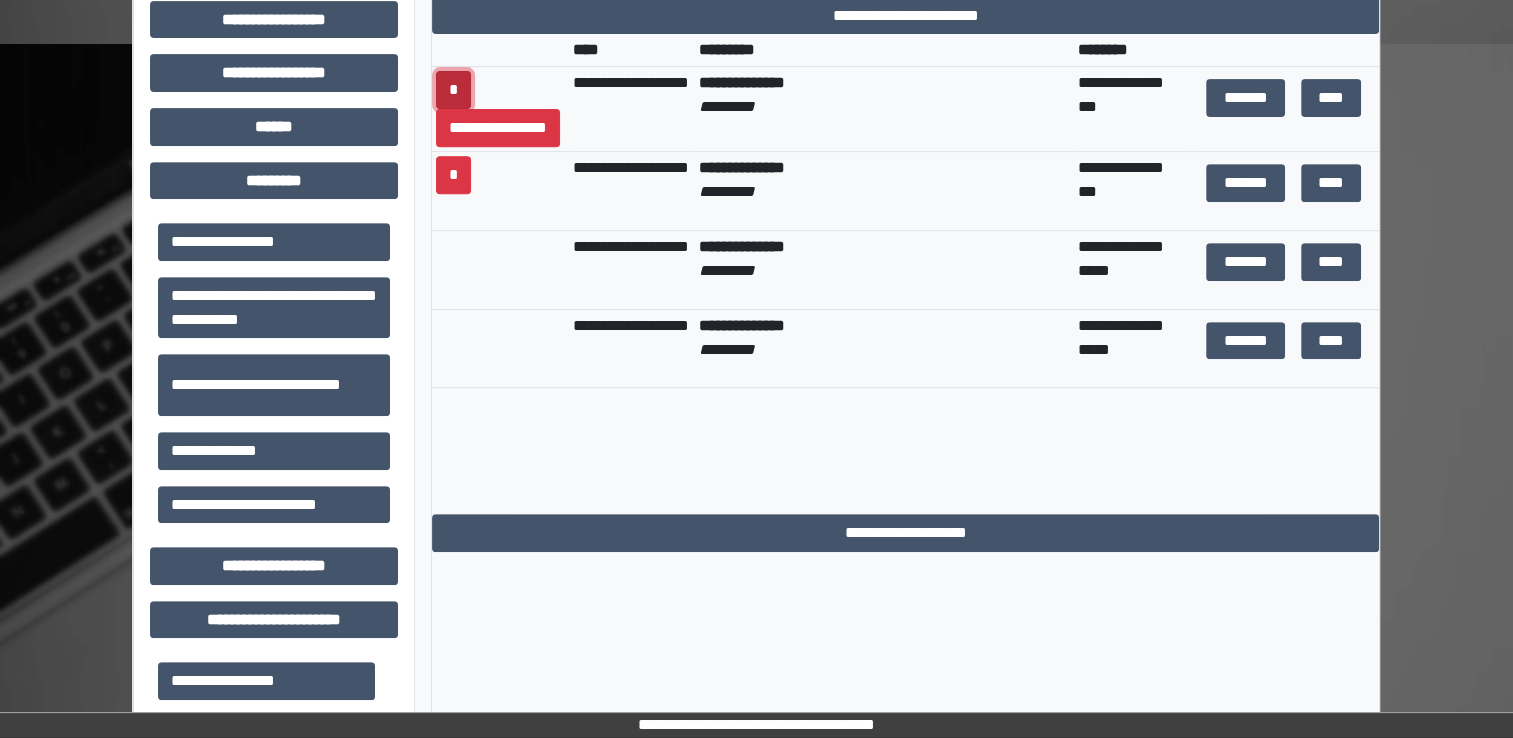click on "*" at bounding box center [453, 90] 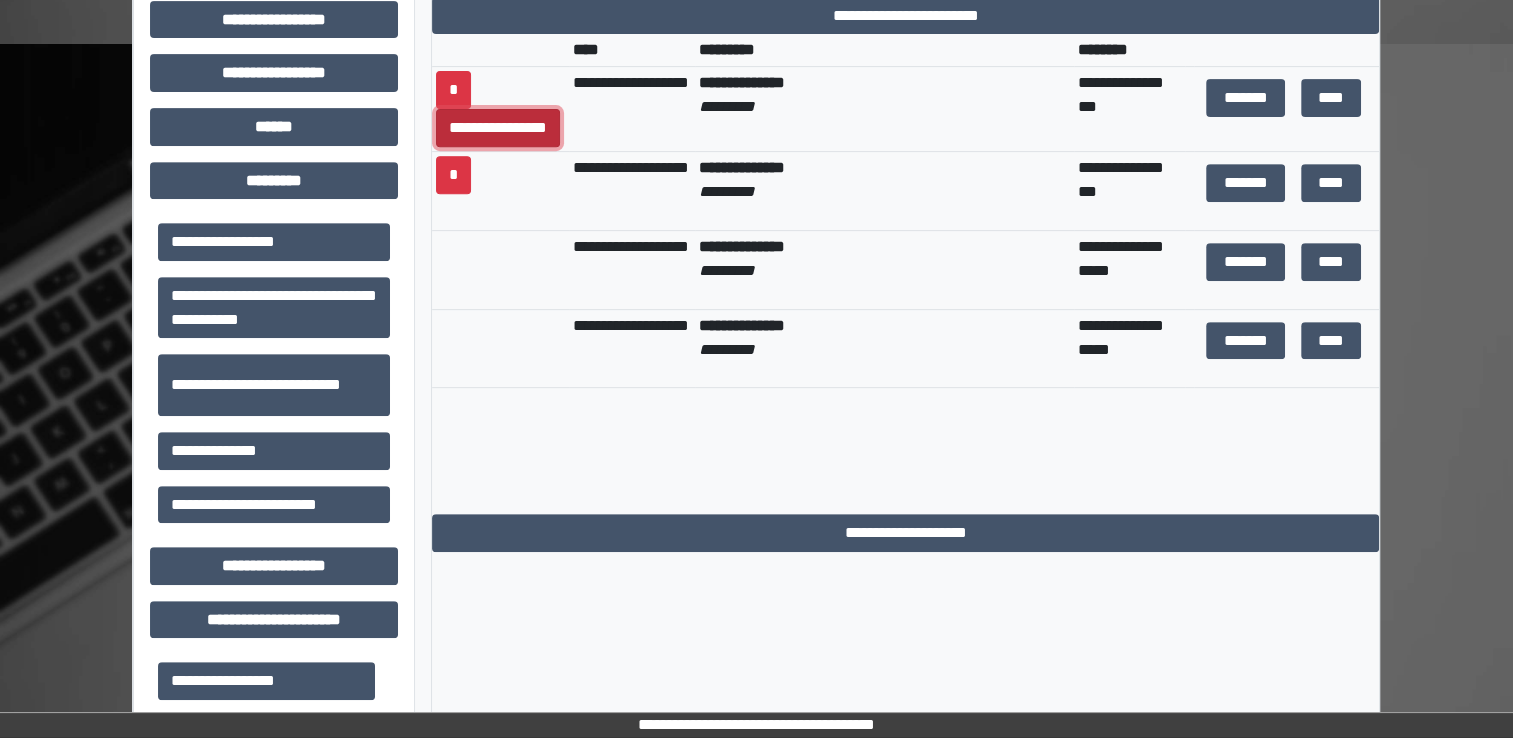 click on "**********" at bounding box center [498, 128] 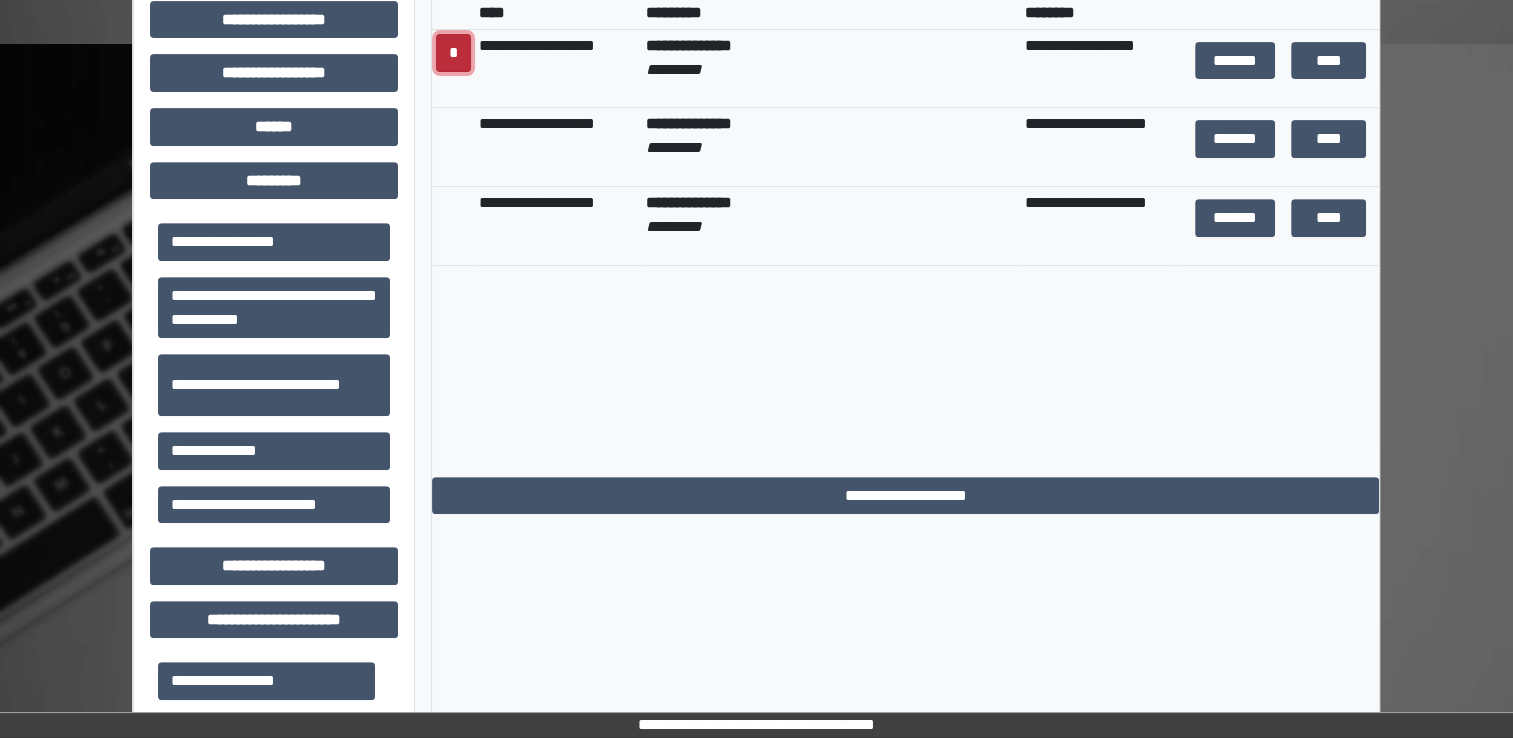 click on "*" at bounding box center [453, 53] 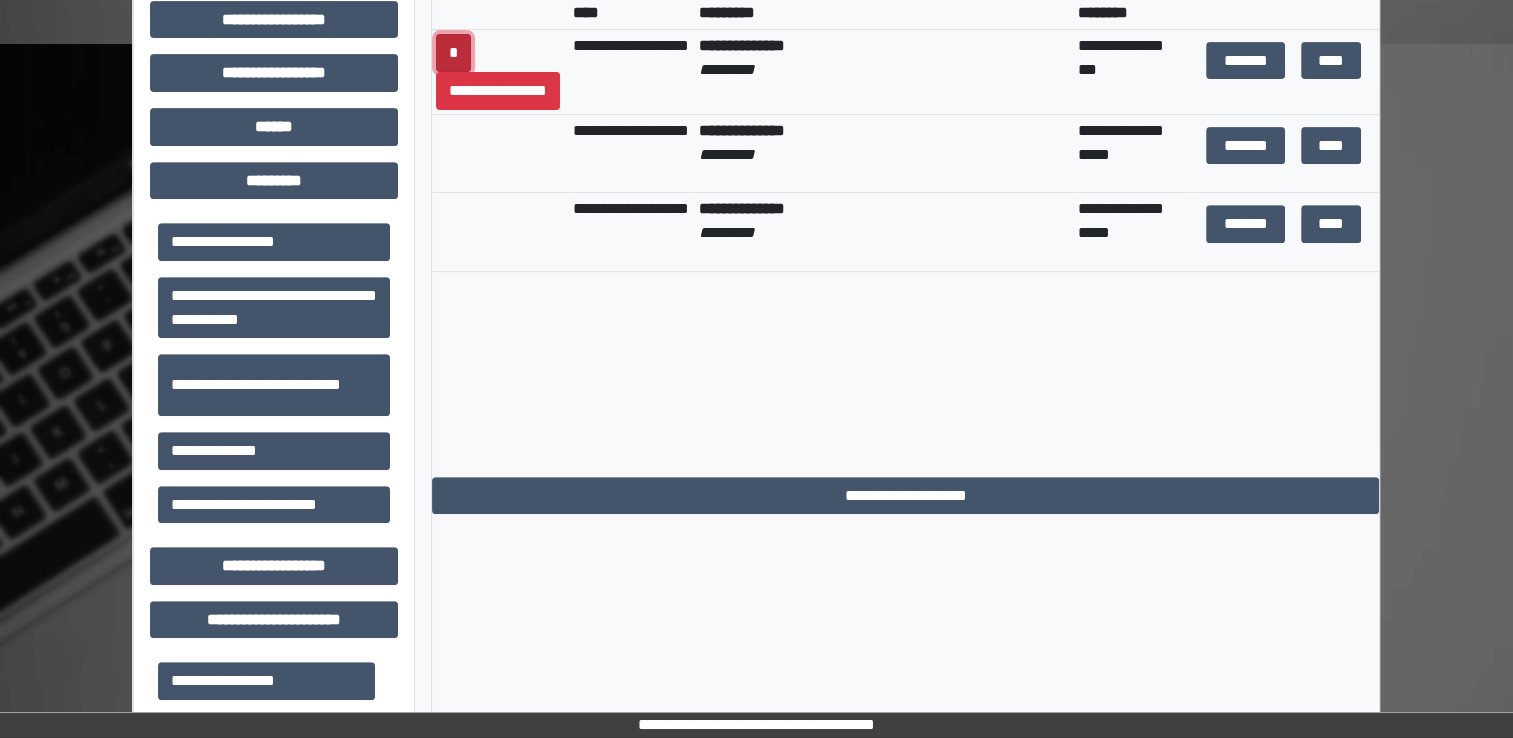 click on "*" at bounding box center [453, 53] 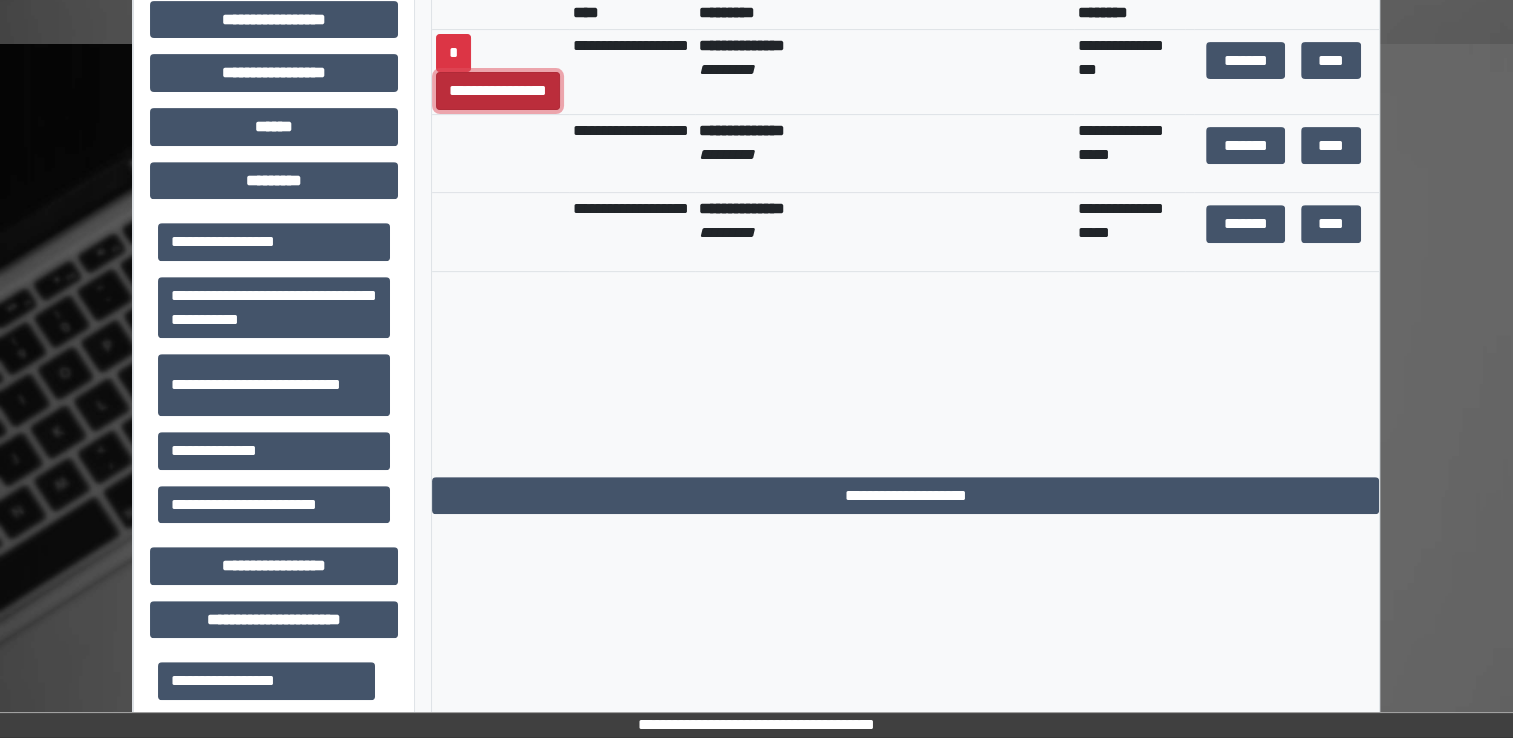 click on "**********" at bounding box center (498, 91) 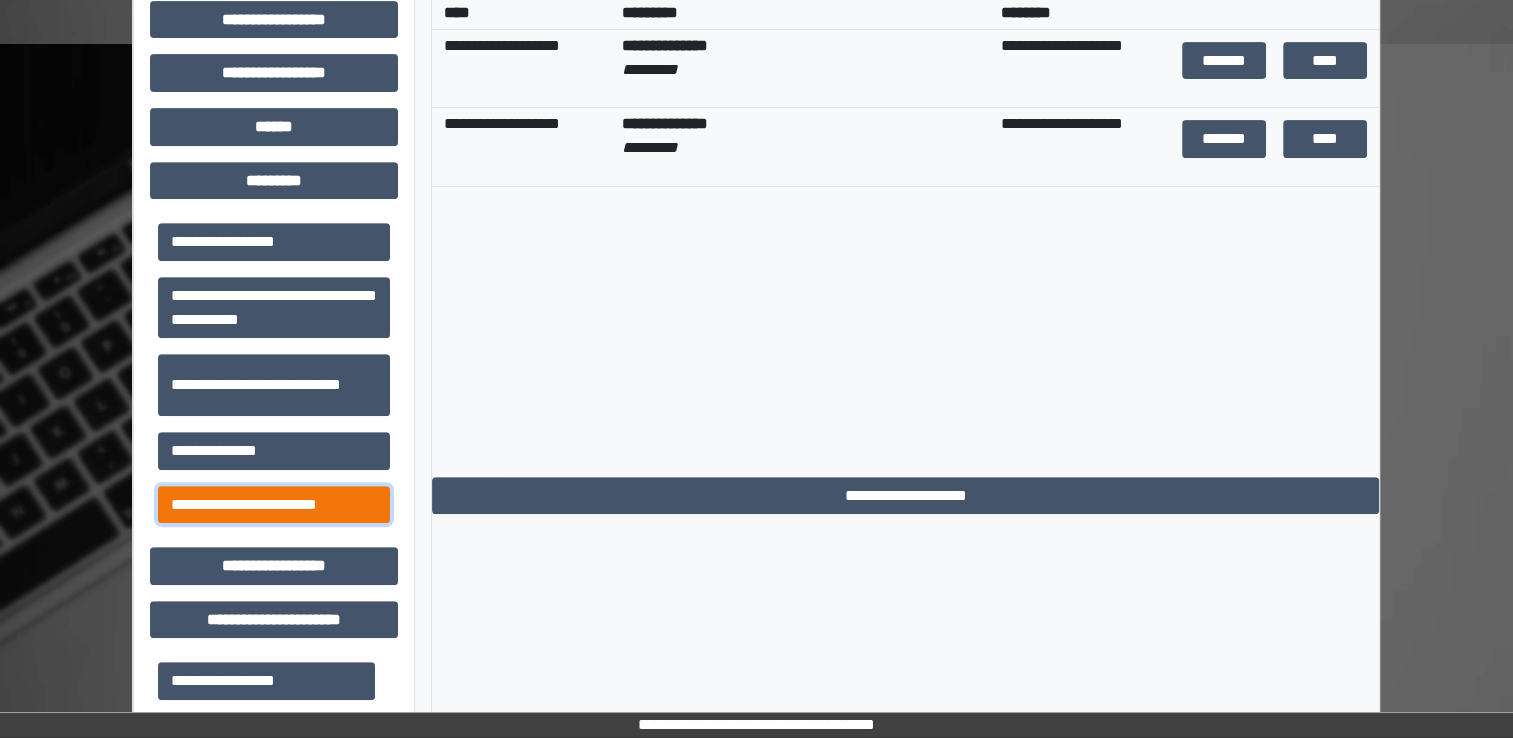 click on "**********" at bounding box center (274, 505) 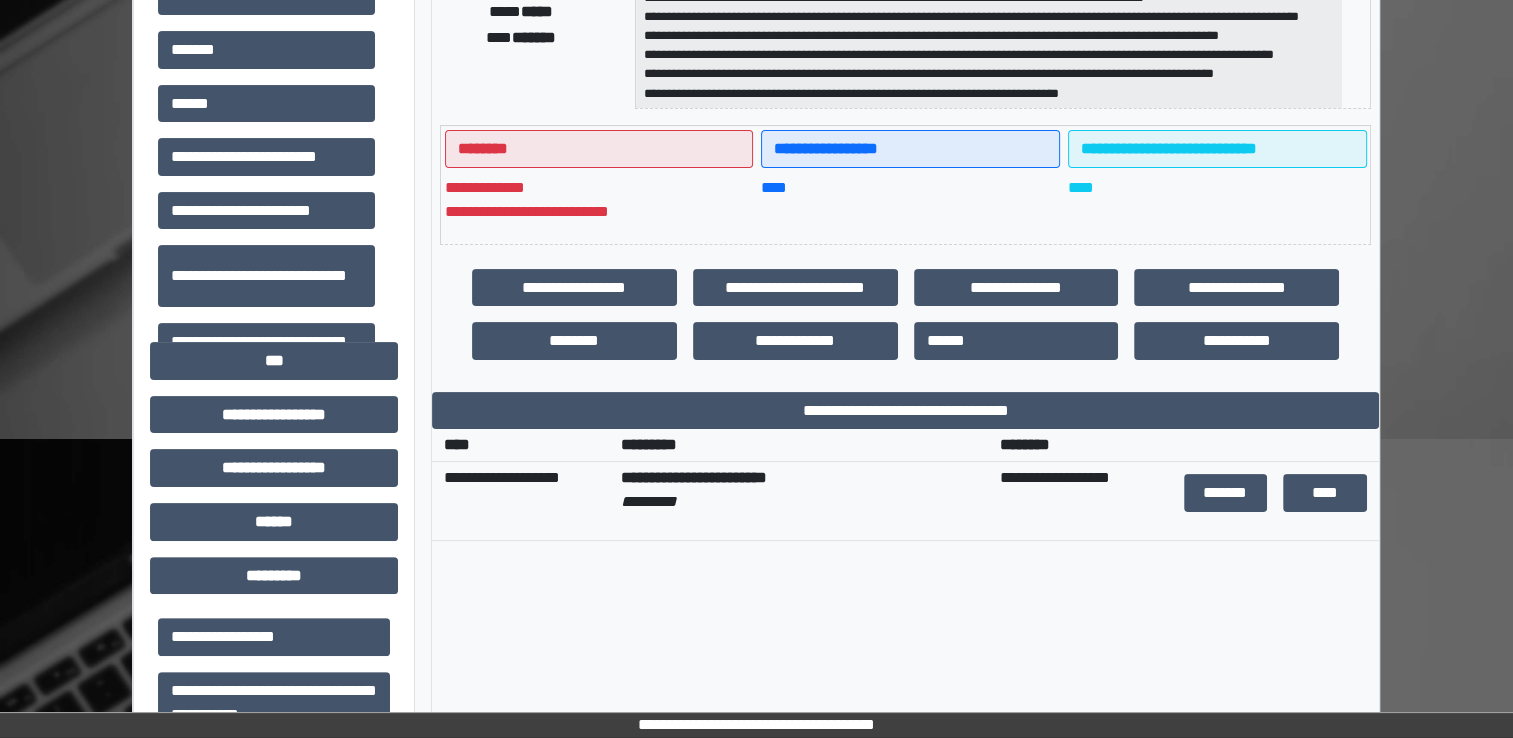 scroll, scrollTop: 408, scrollLeft: 0, axis: vertical 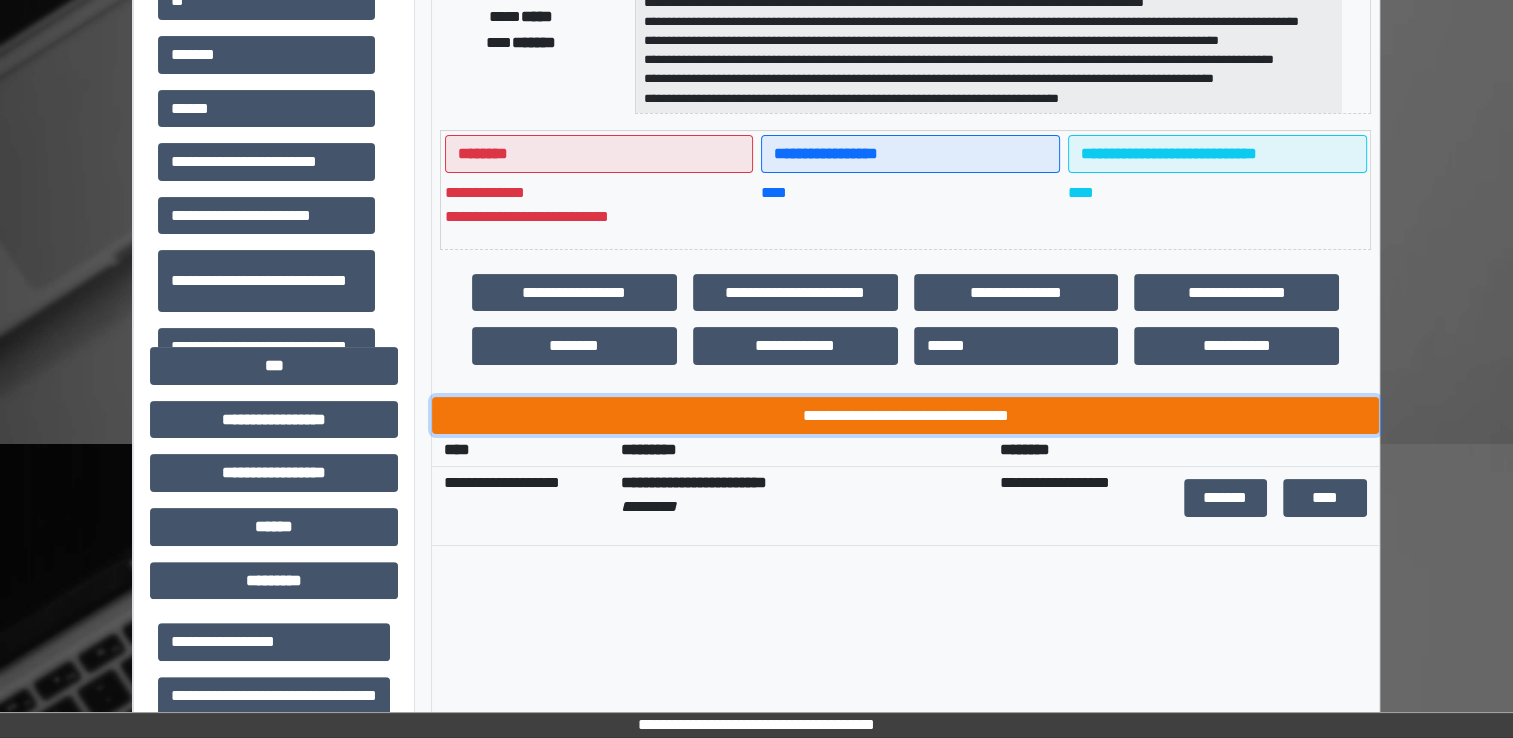 click on "**********" at bounding box center [905, 416] 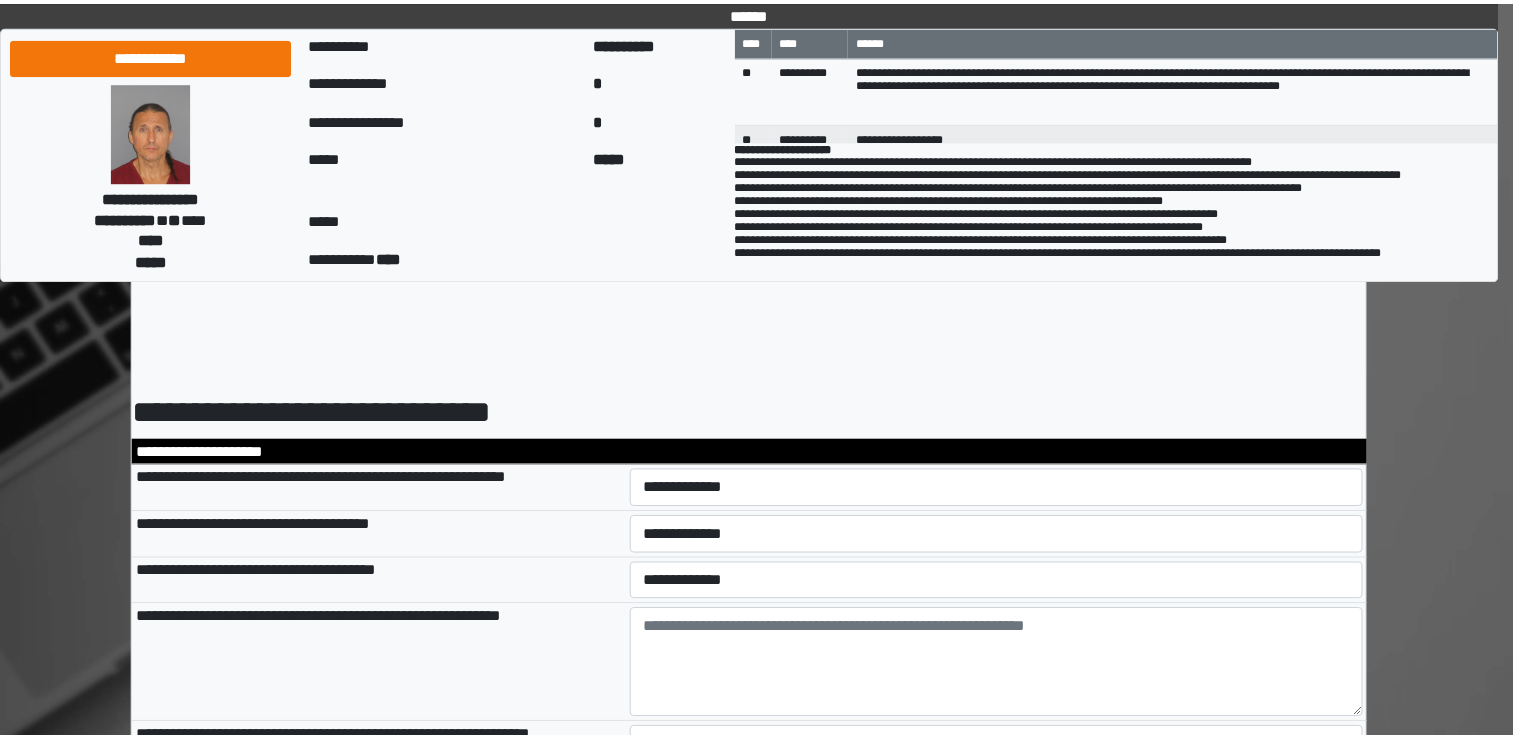 scroll, scrollTop: 0, scrollLeft: 0, axis: both 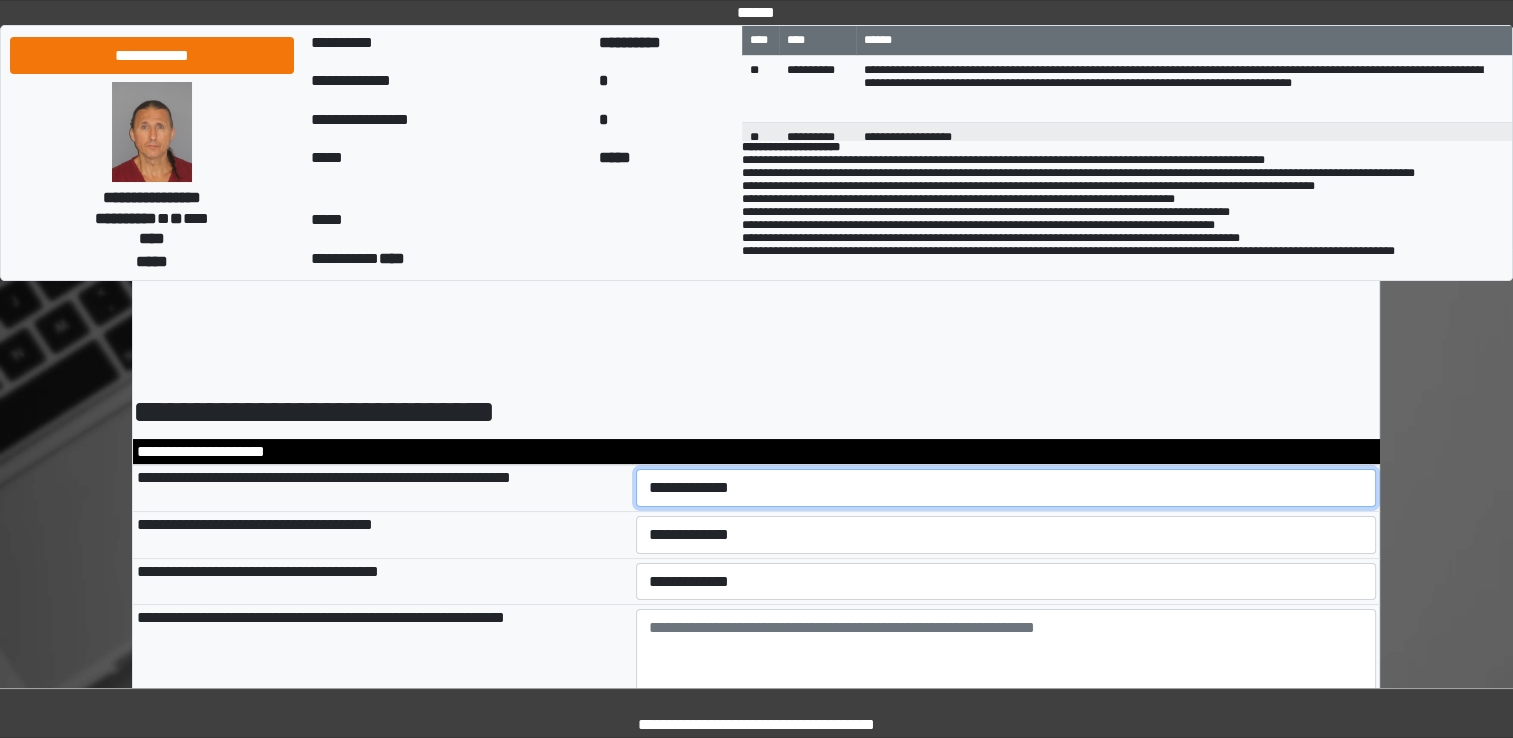 click on "**********" at bounding box center [1006, 488] 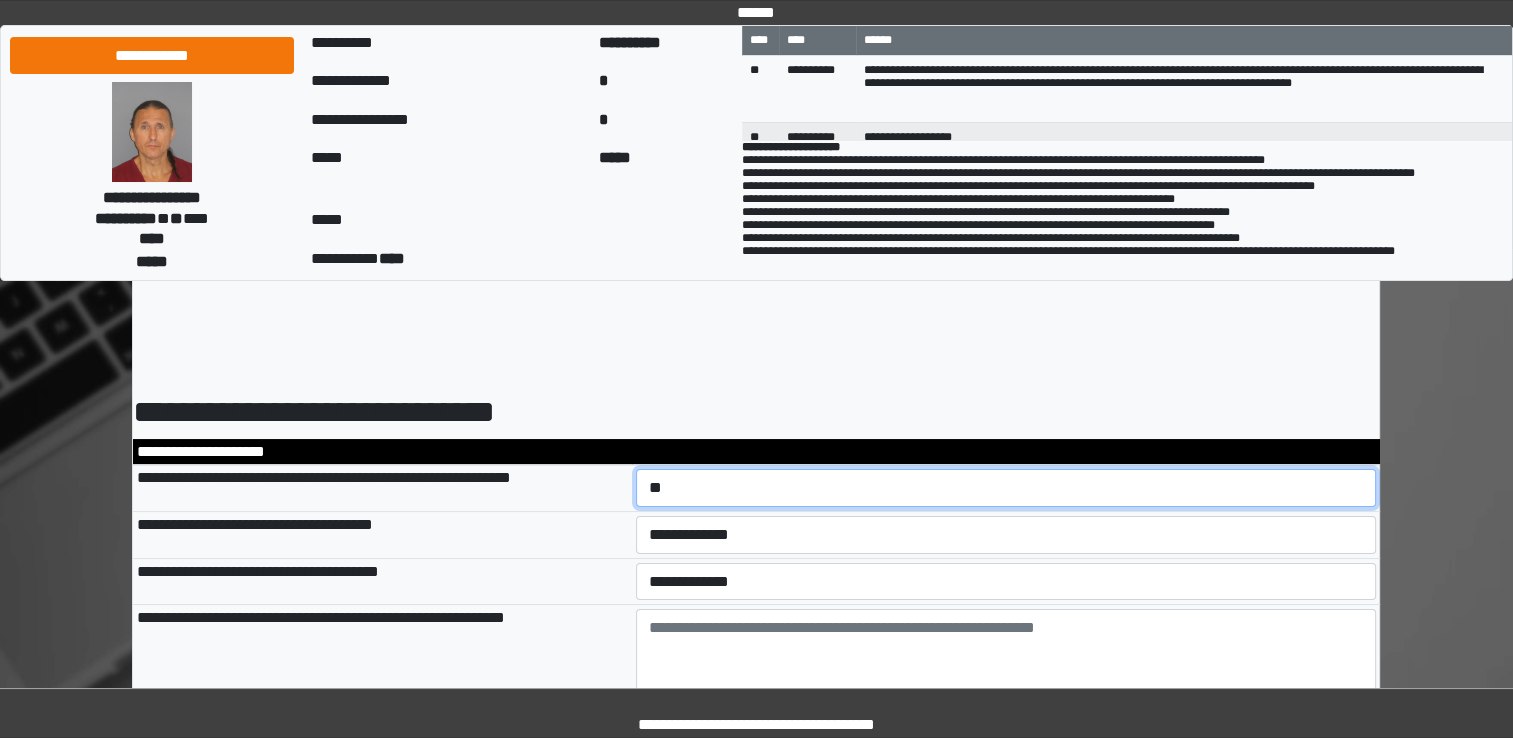 click on "**********" at bounding box center (1006, 488) 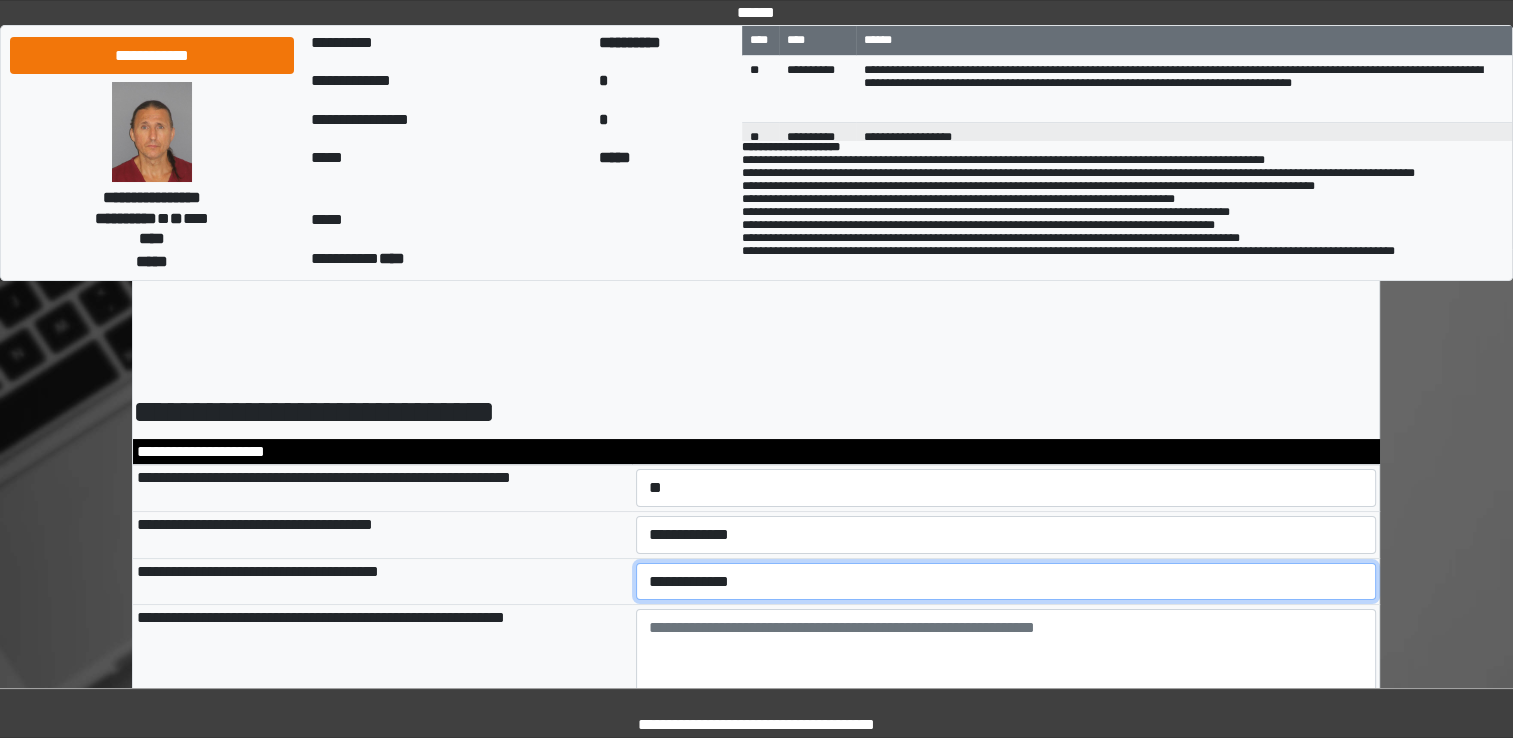 click on "**********" at bounding box center [1006, 582] 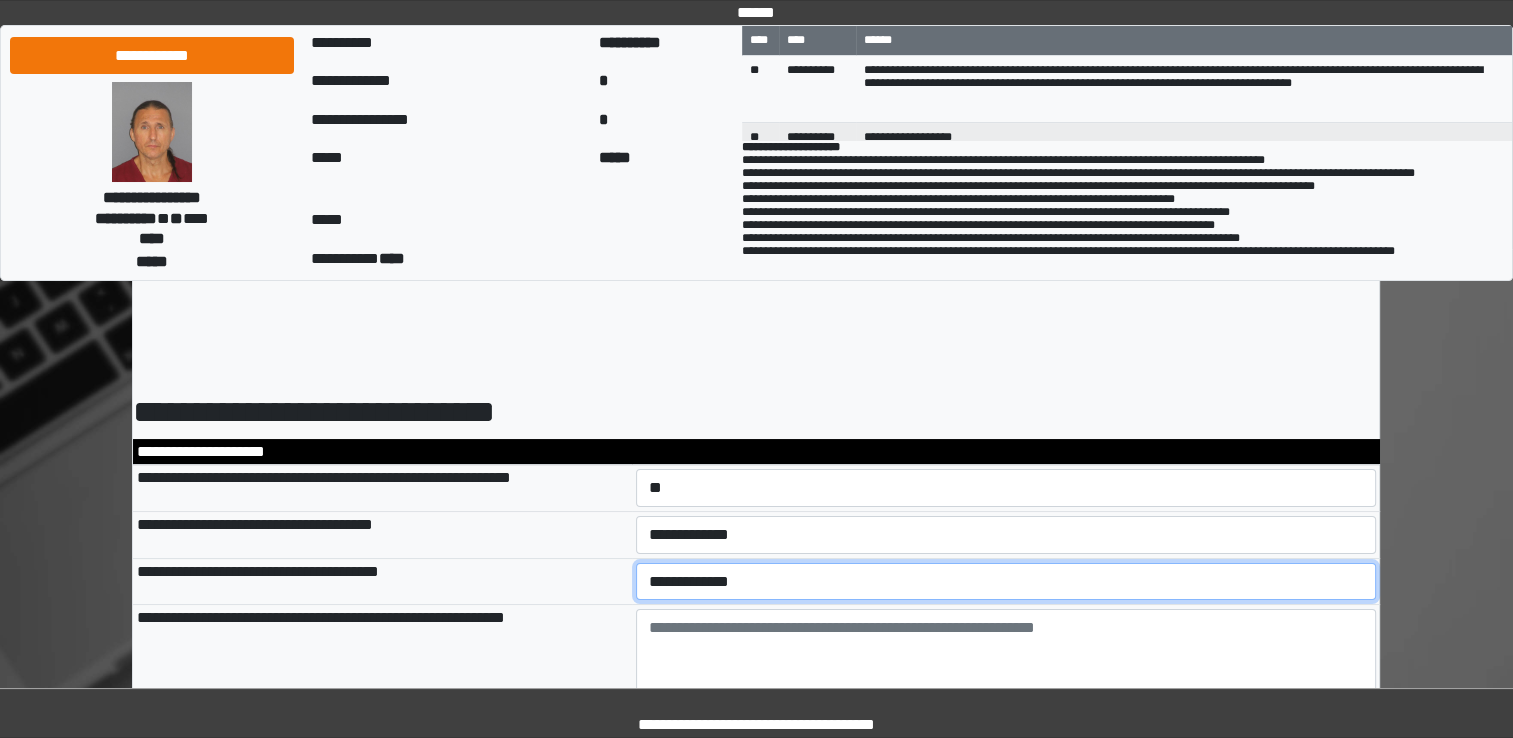 select on "*" 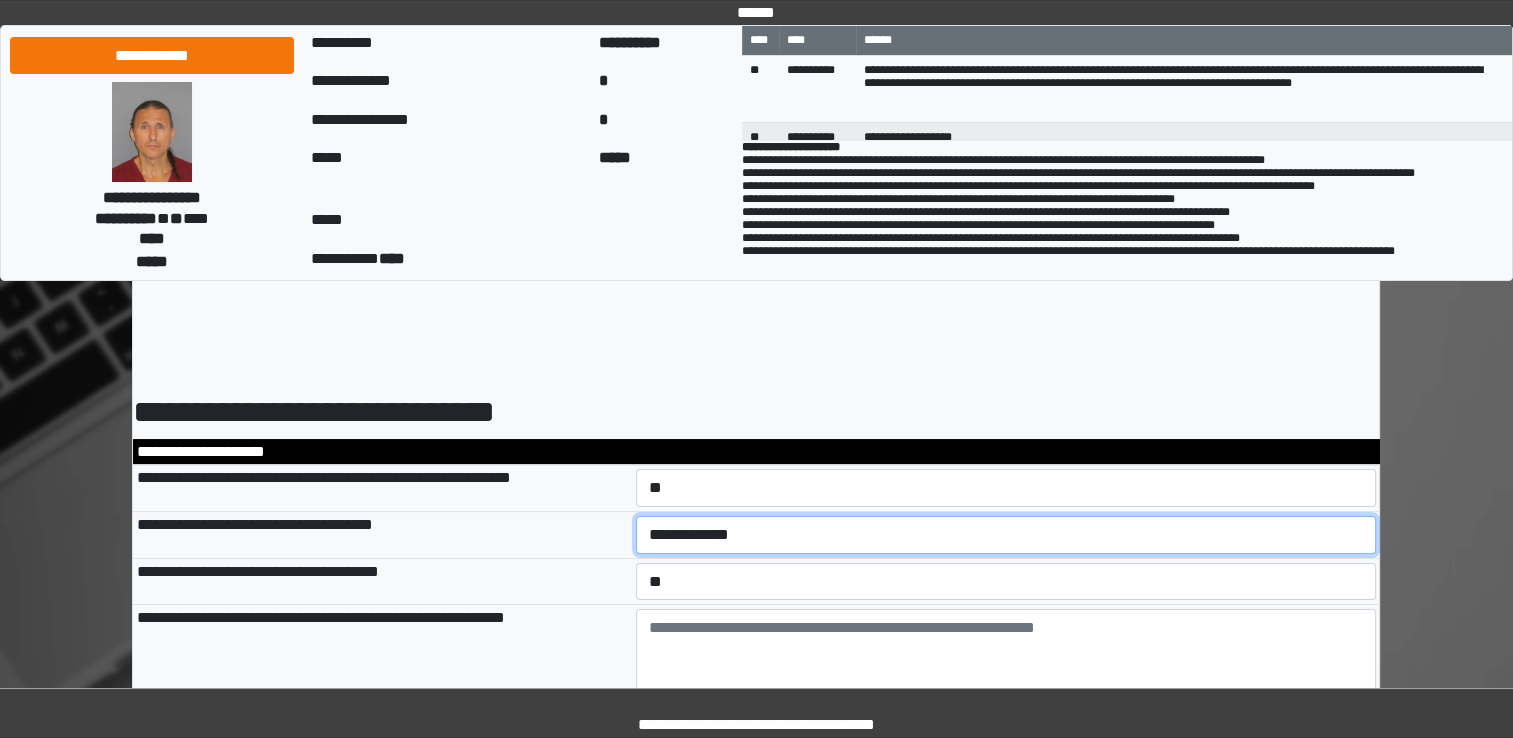 click on "**********" at bounding box center [1006, 535] 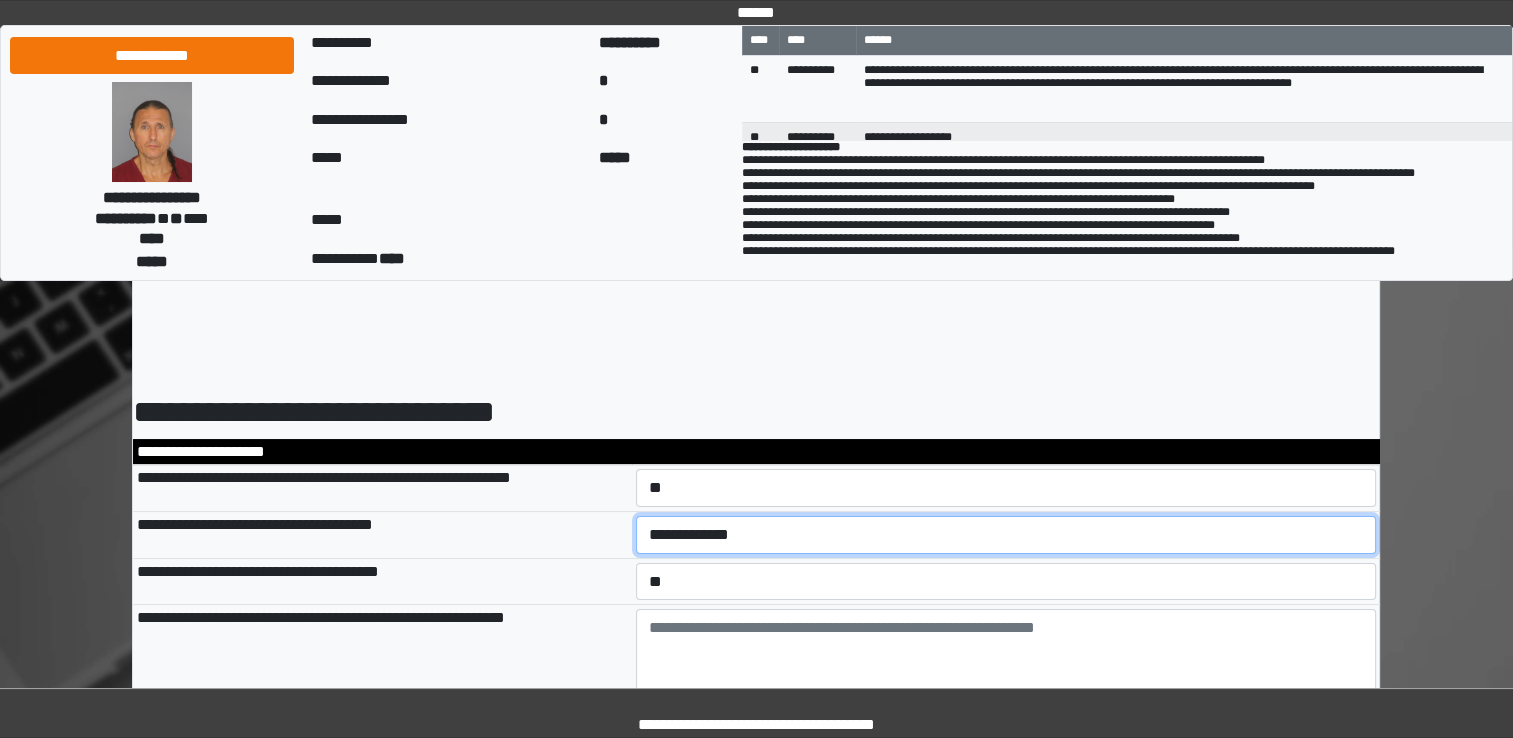 select on "*" 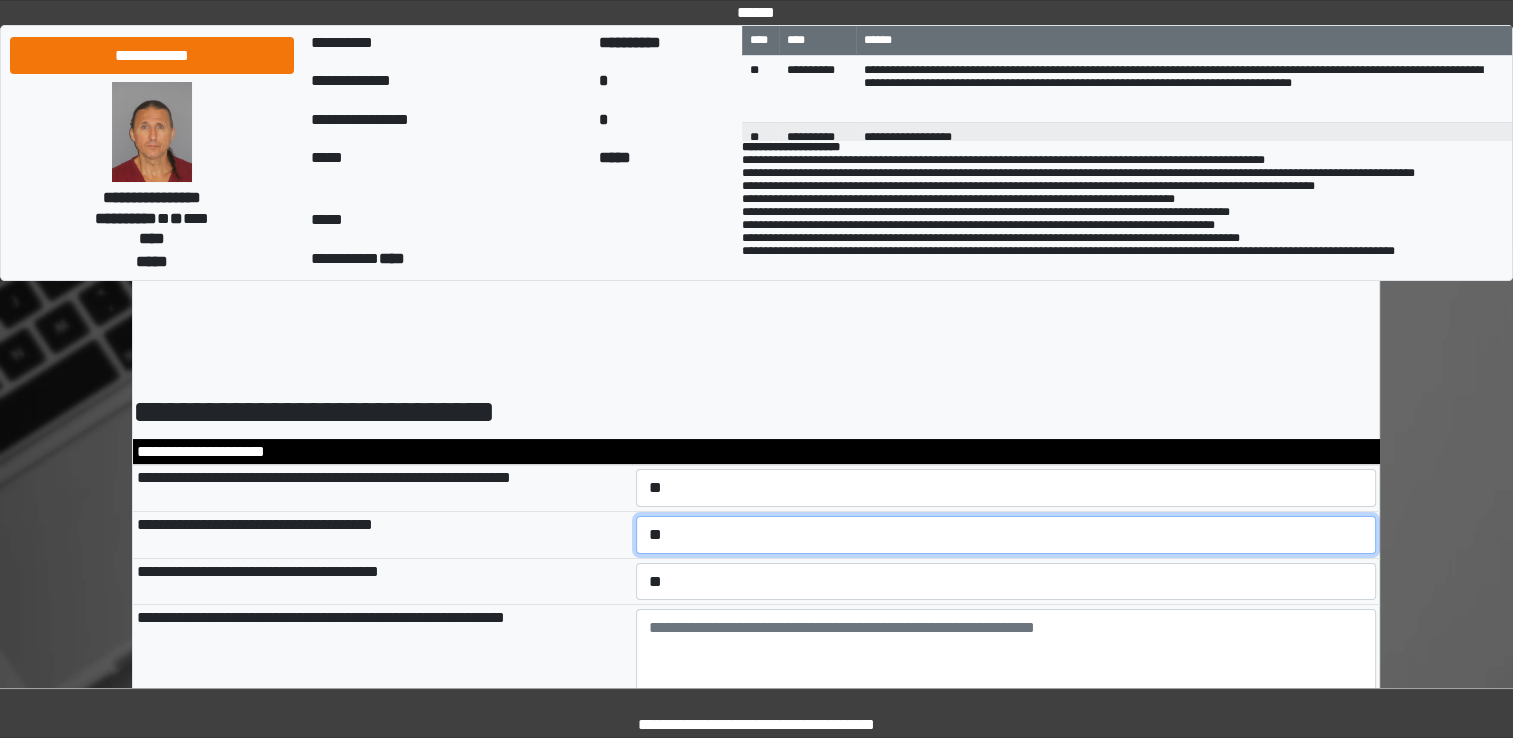 click on "**********" at bounding box center (1006, 535) 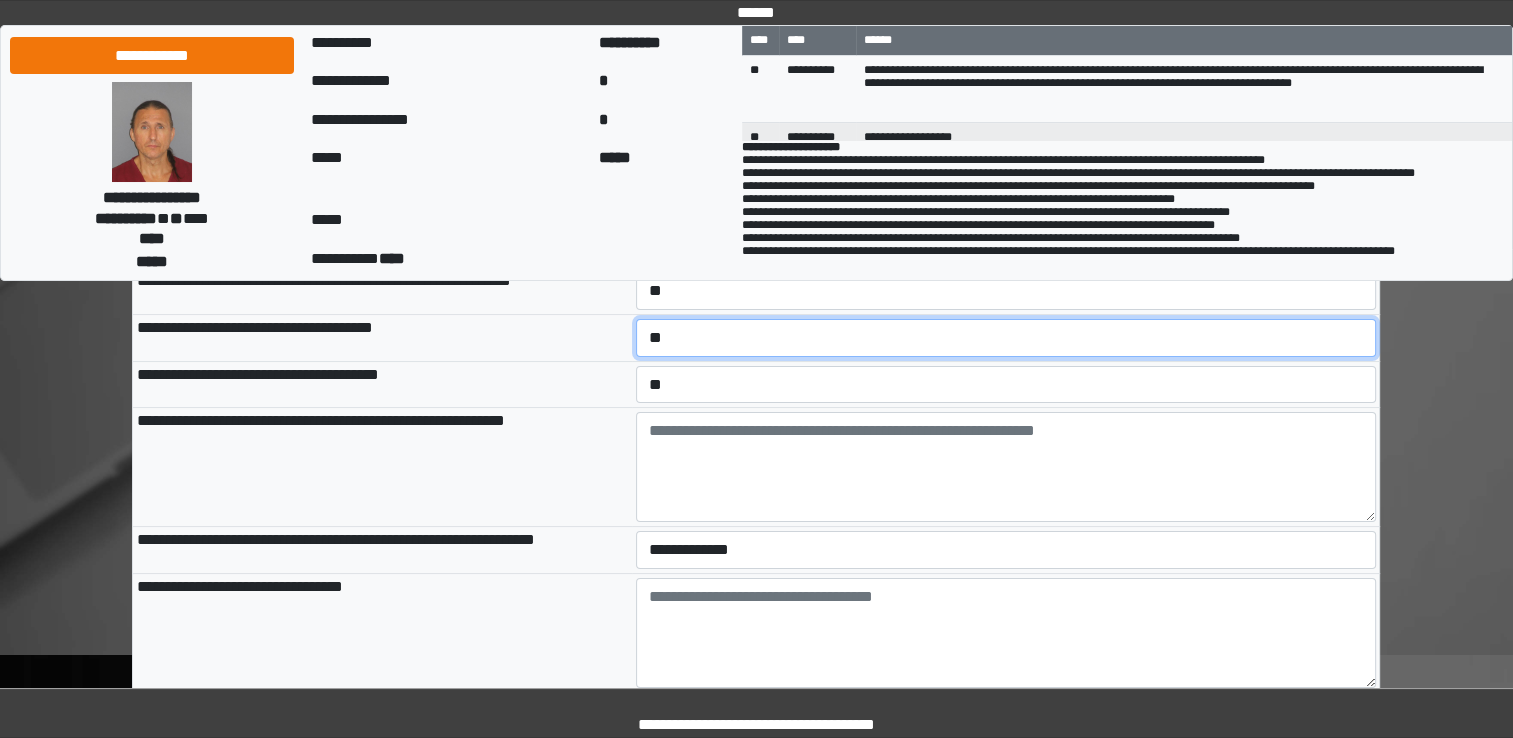 scroll, scrollTop: 200, scrollLeft: 0, axis: vertical 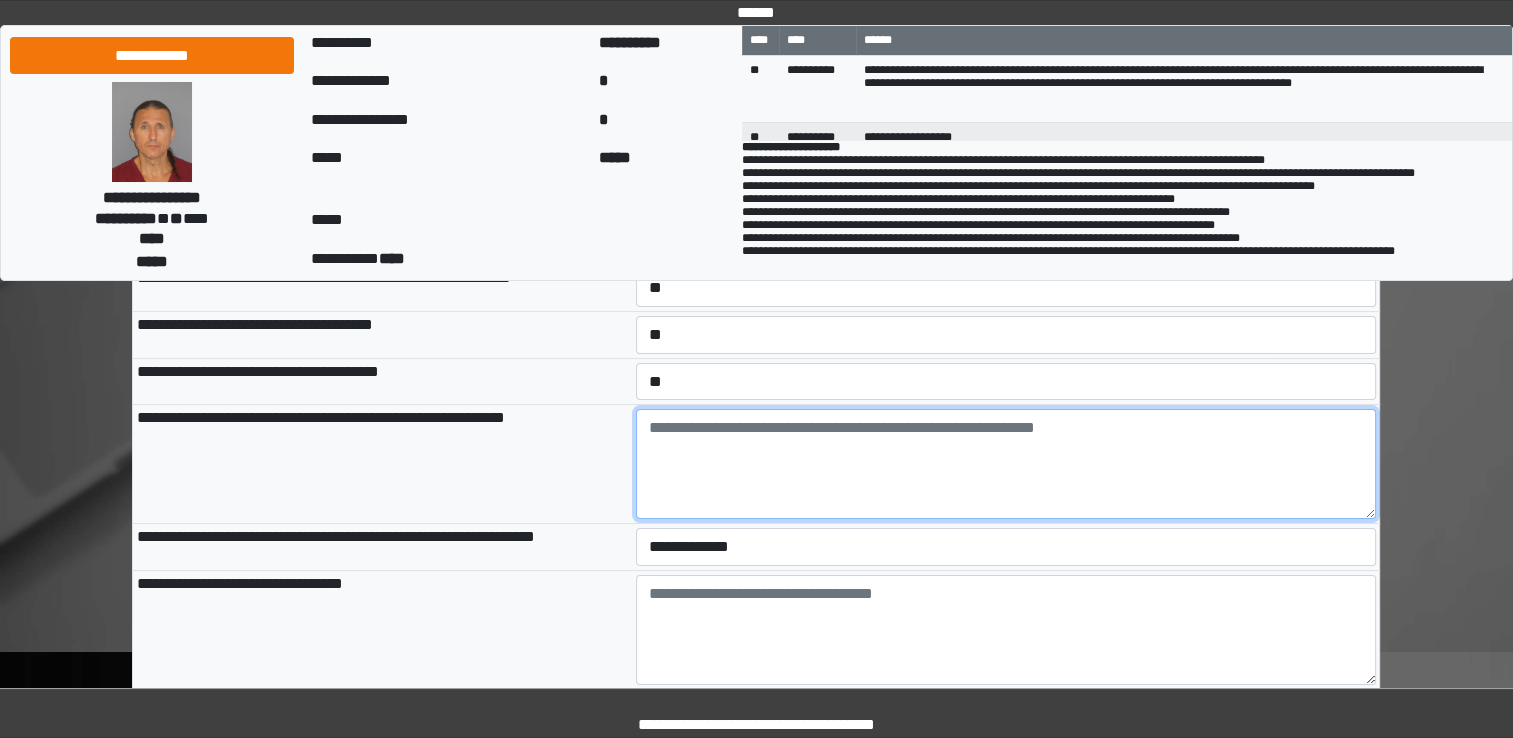 click at bounding box center (1006, 464) 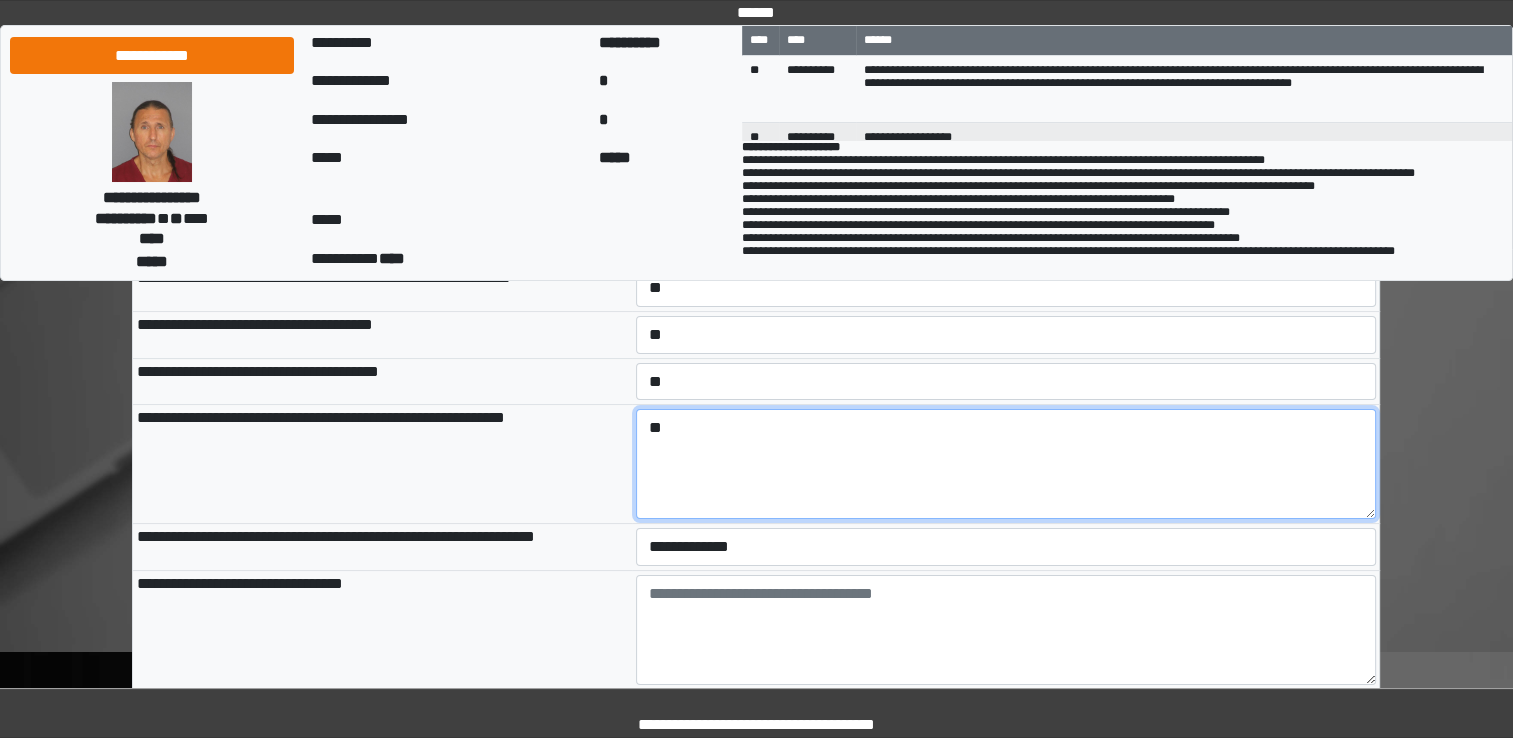 type on "**" 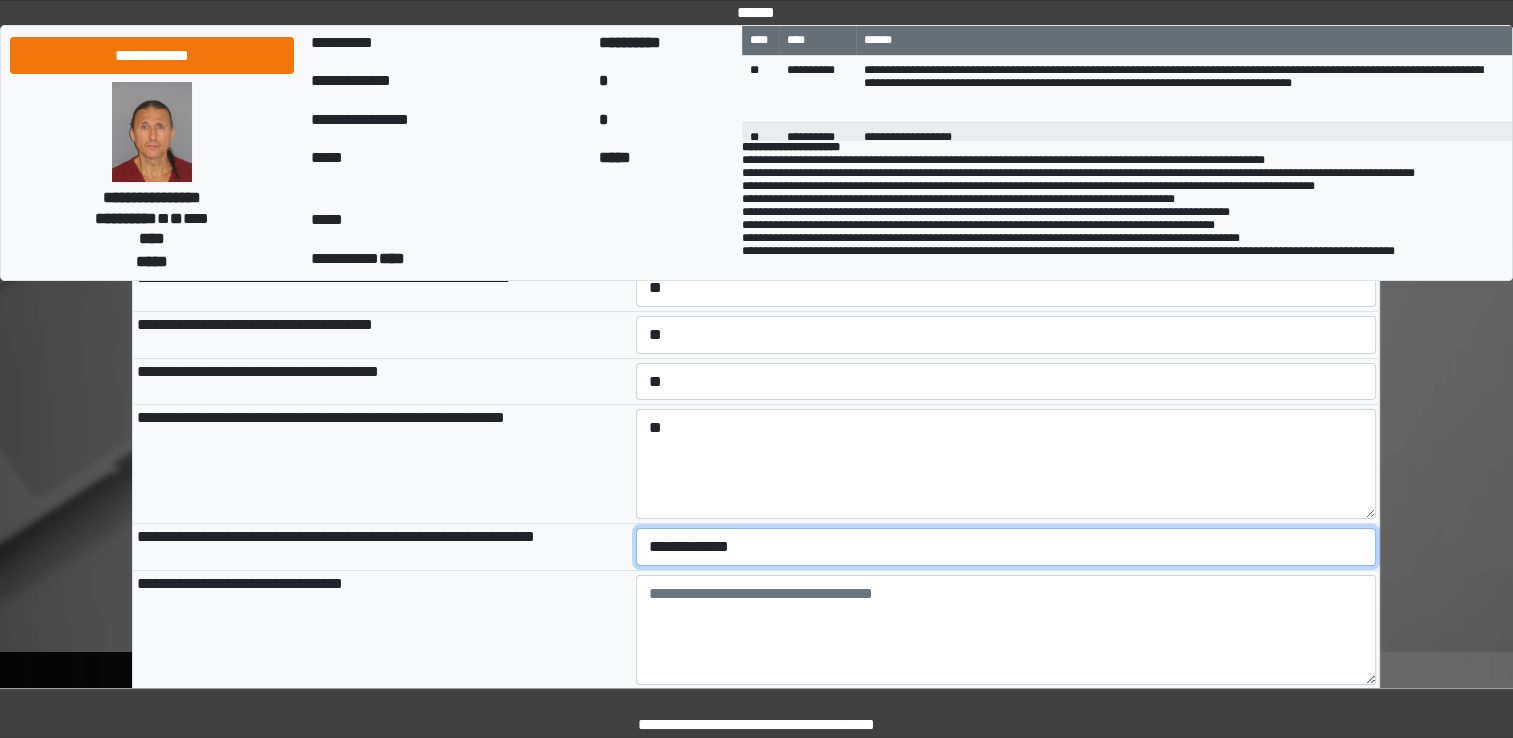 click on "**********" at bounding box center (1006, 547) 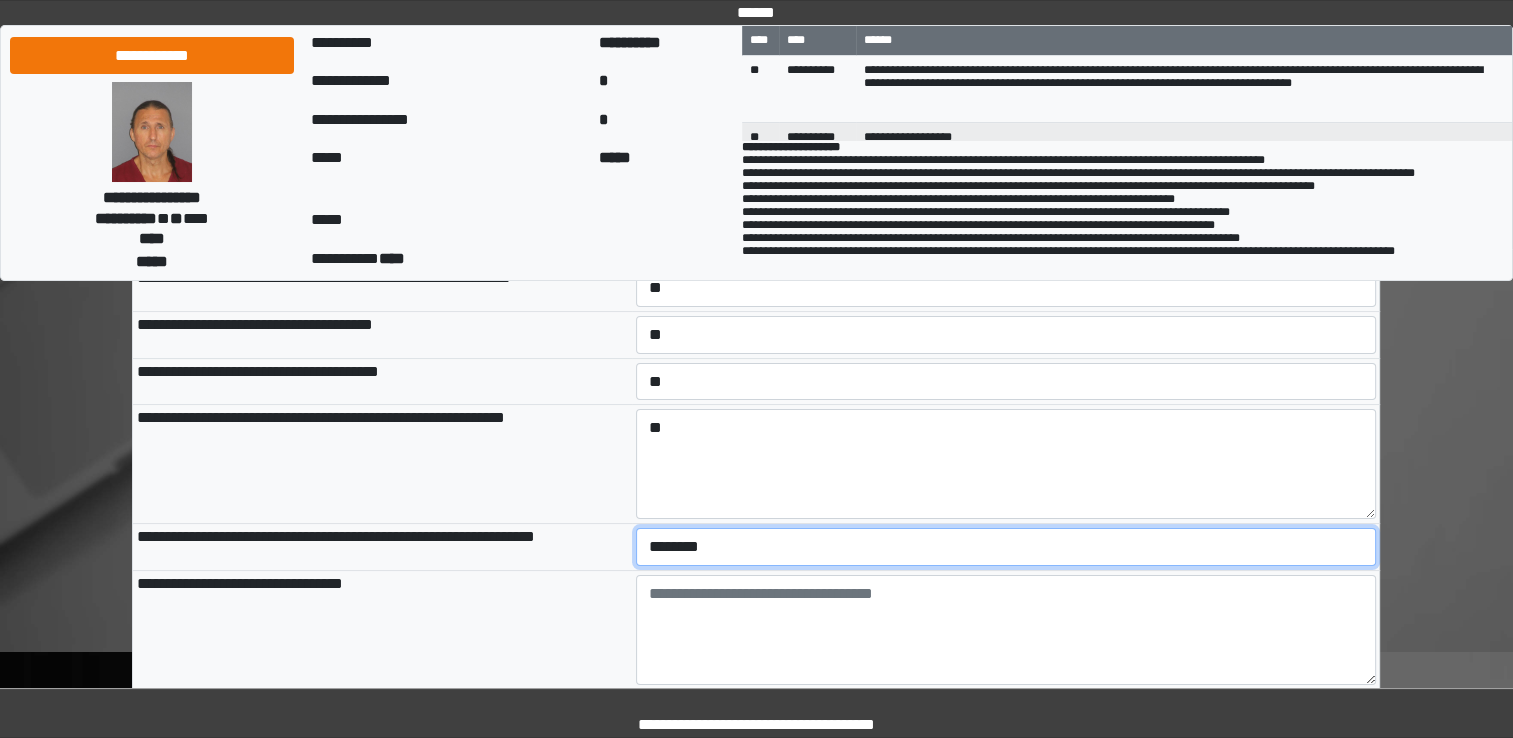 click on "**********" at bounding box center (1006, 547) 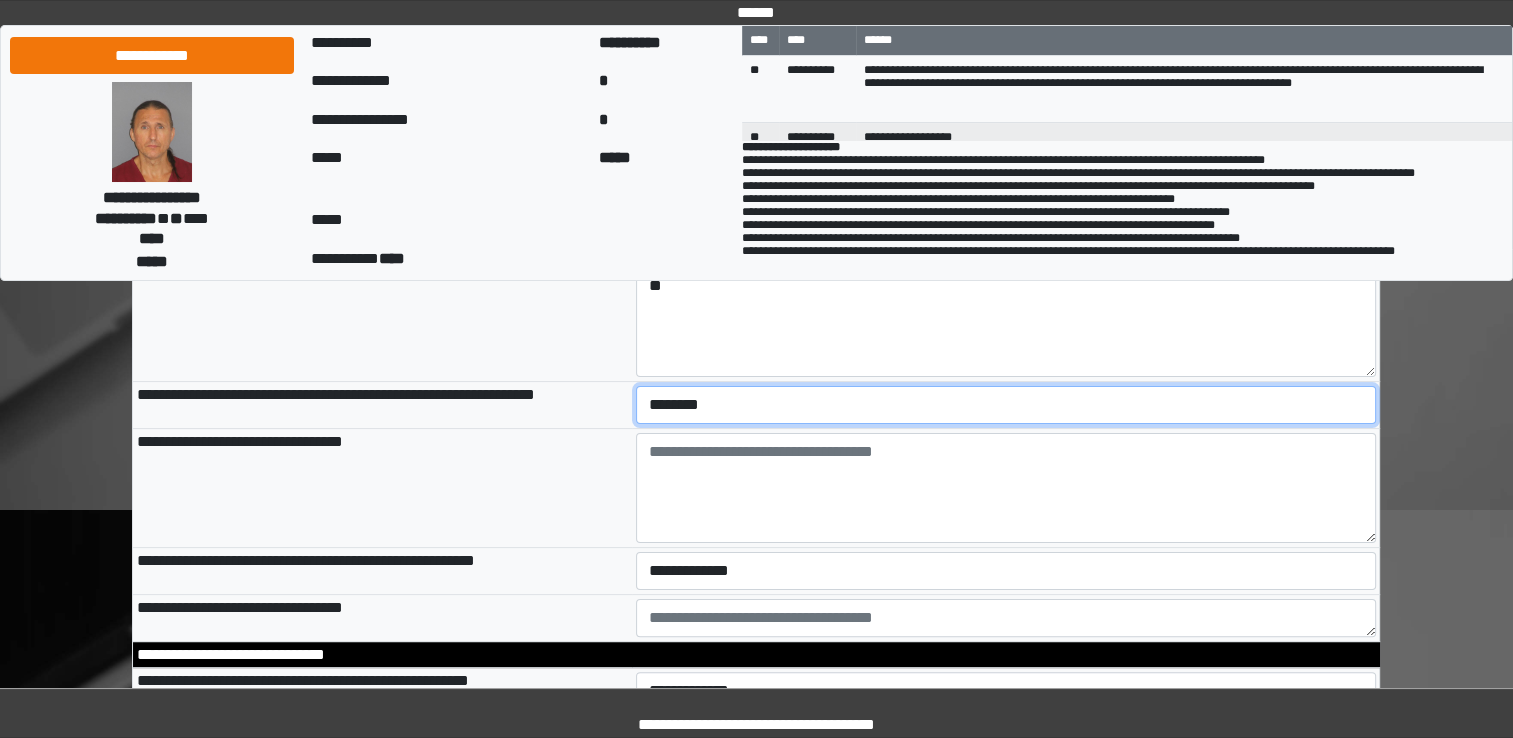 scroll, scrollTop: 400, scrollLeft: 0, axis: vertical 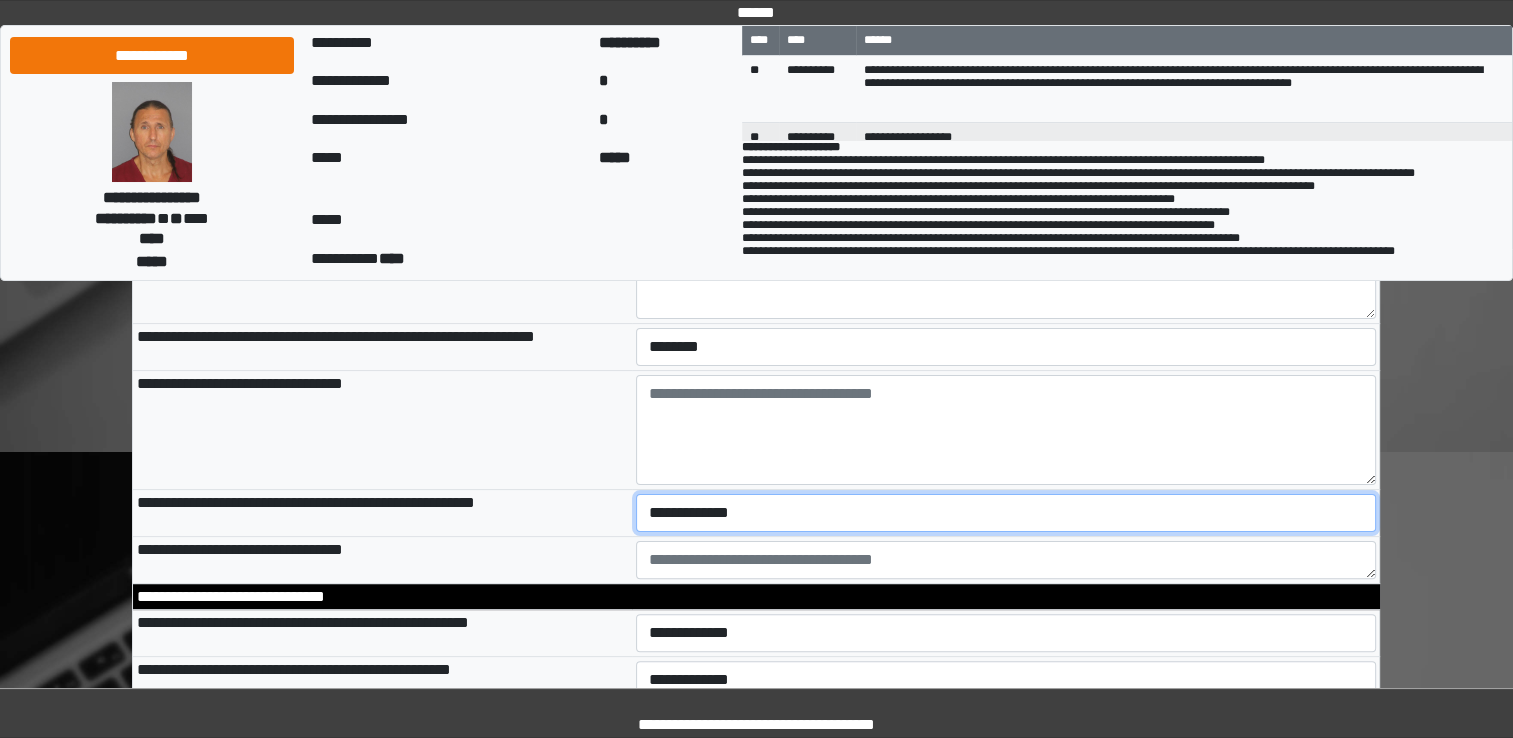 click on "**********" at bounding box center [1006, 513] 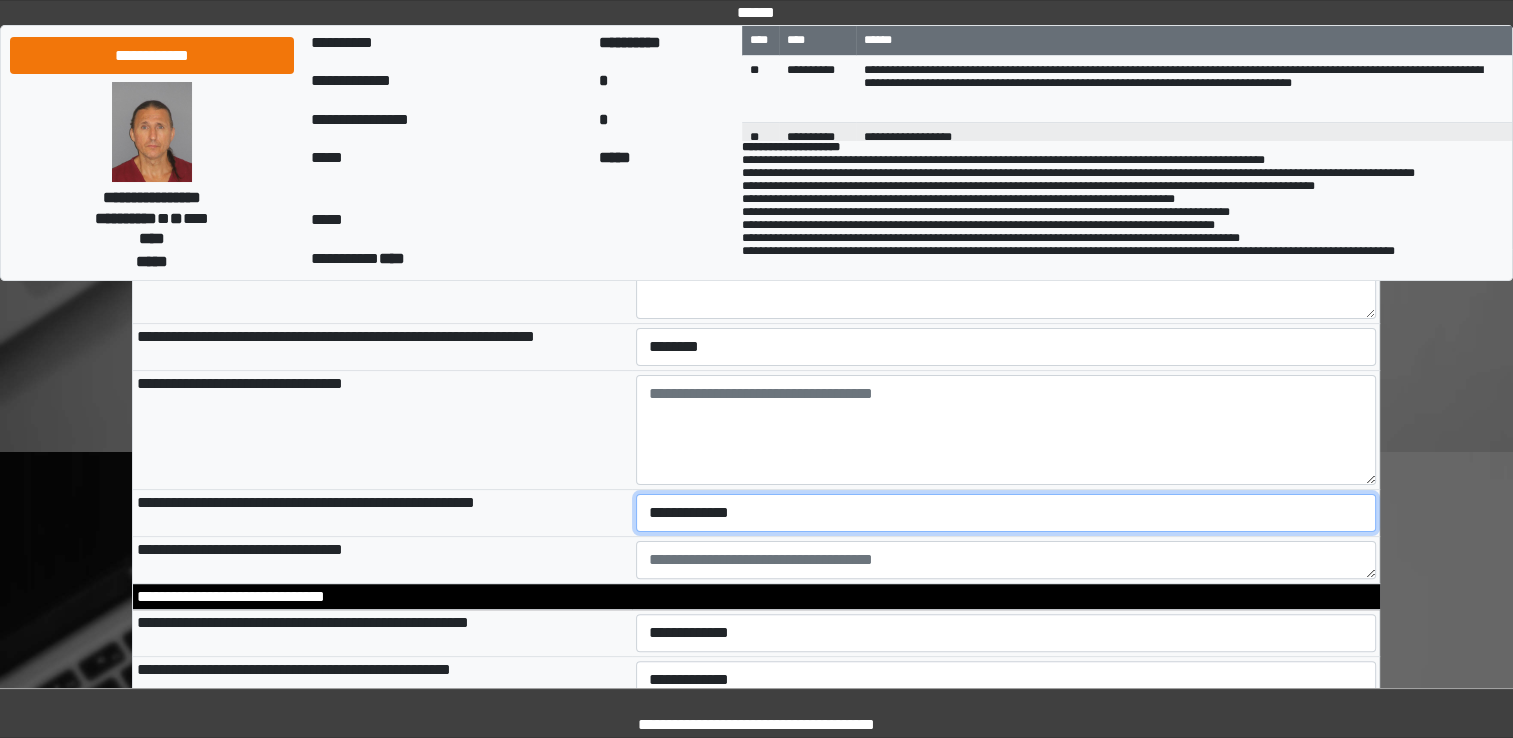 select on "***" 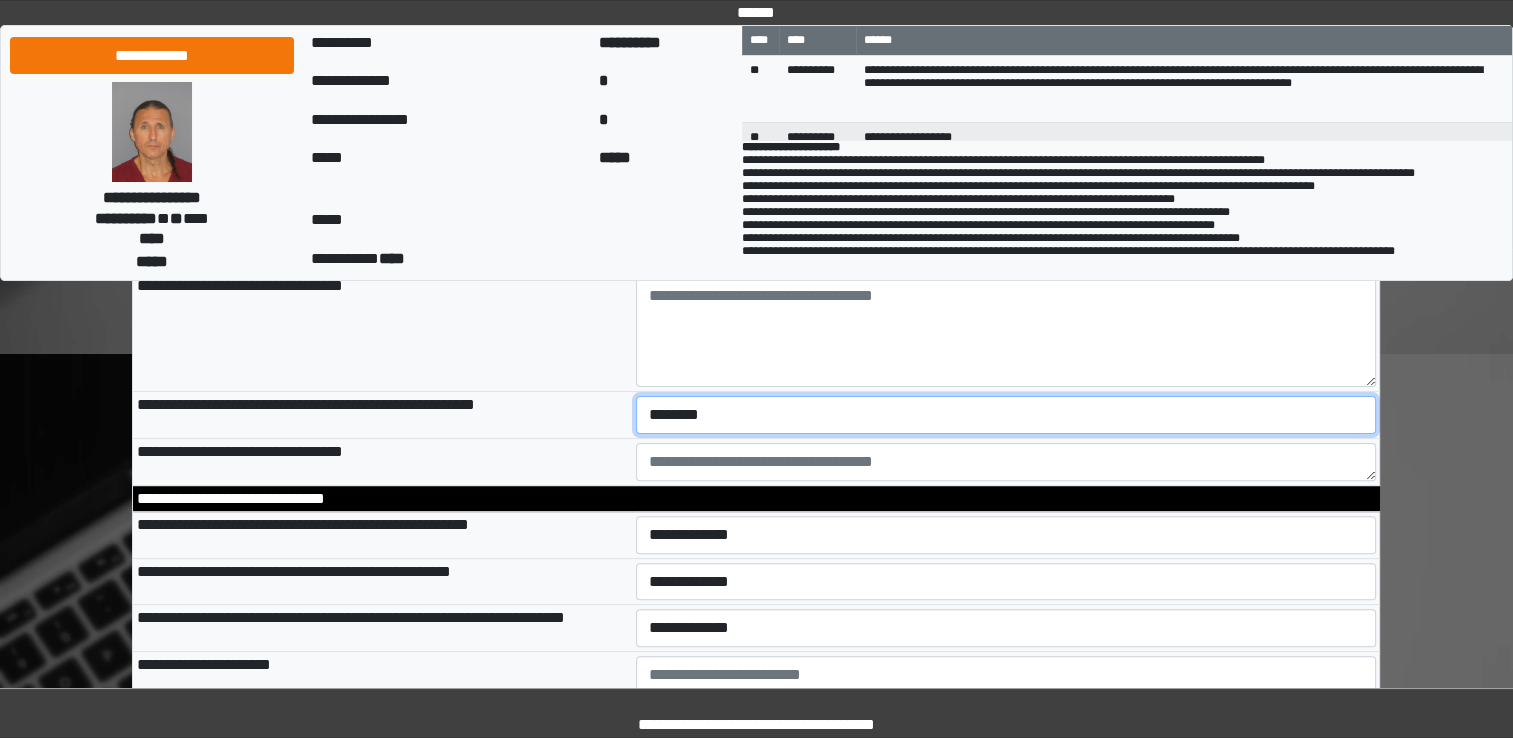 scroll, scrollTop: 500, scrollLeft: 0, axis: vertical 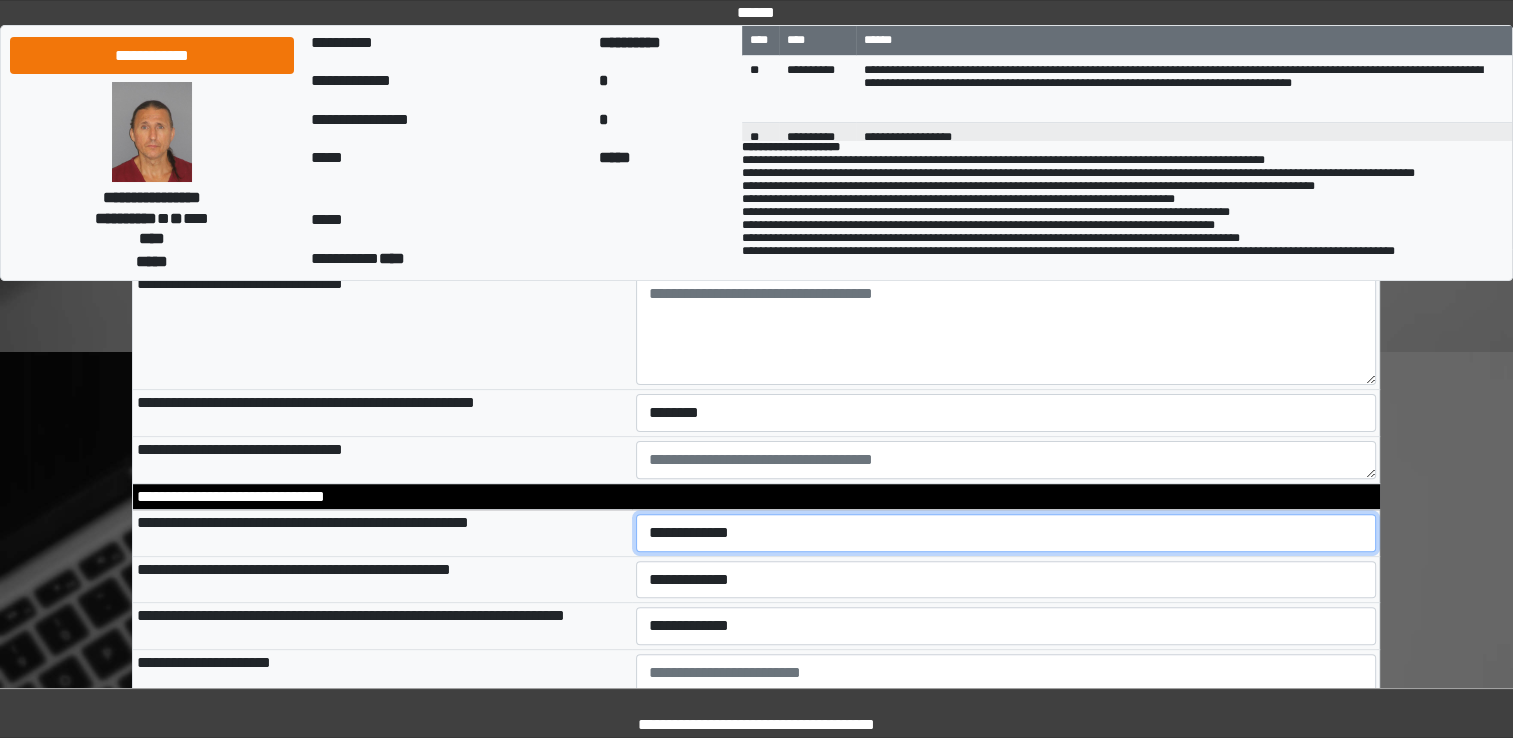 click on "**********" at bounding box center [1006, 533] 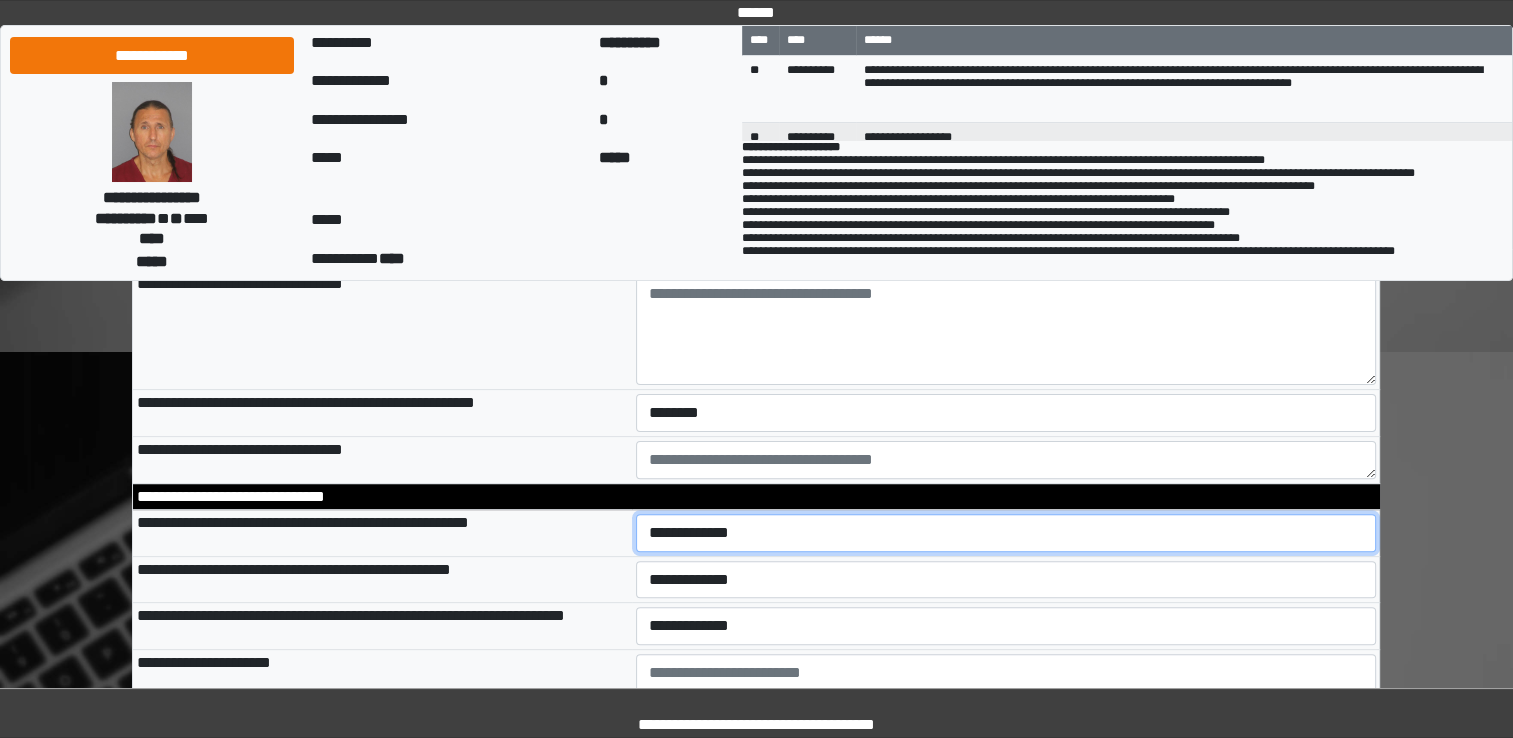 select on "*" 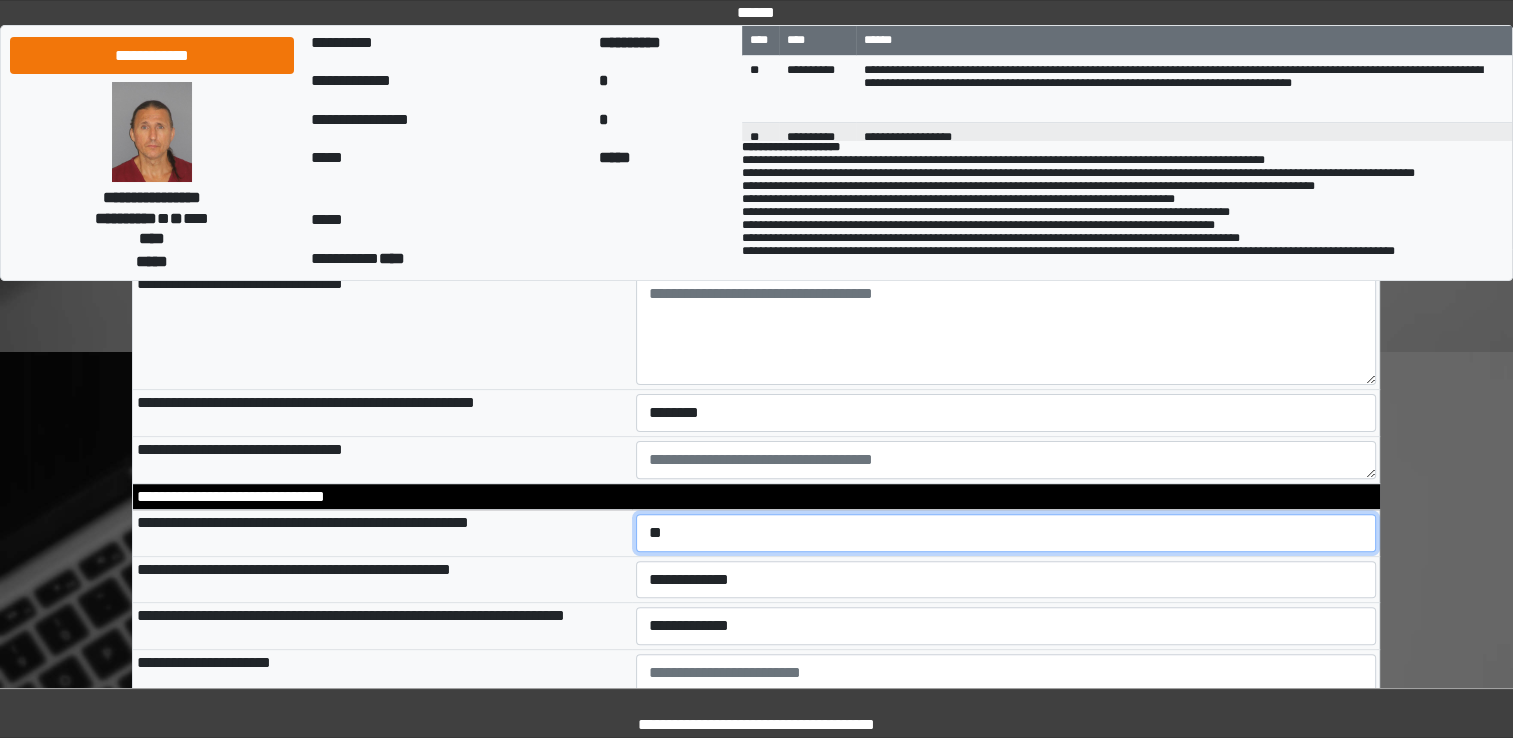 click on "**********" at bounding box center [1006, 533] 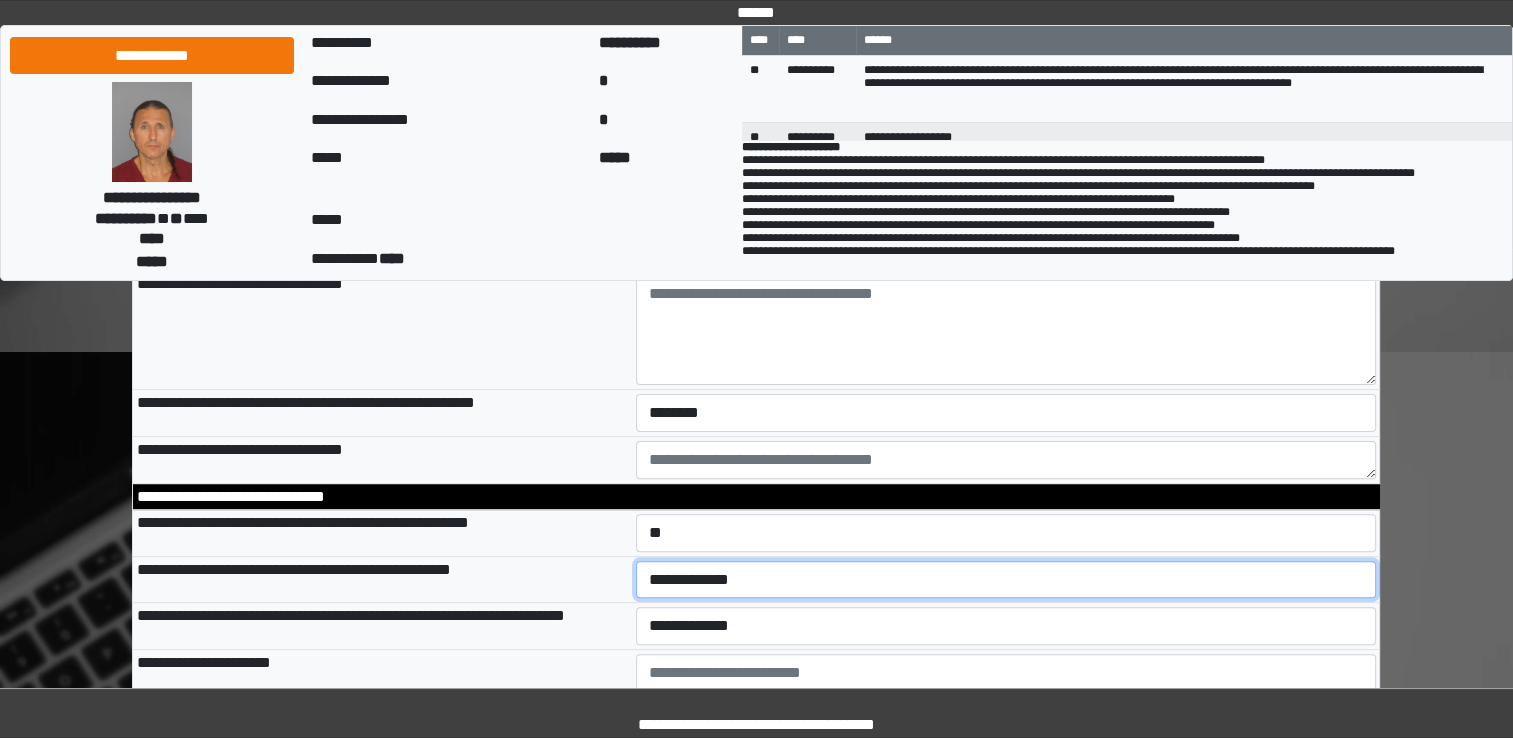 click on "**********" at bounding box center [1006, 580] 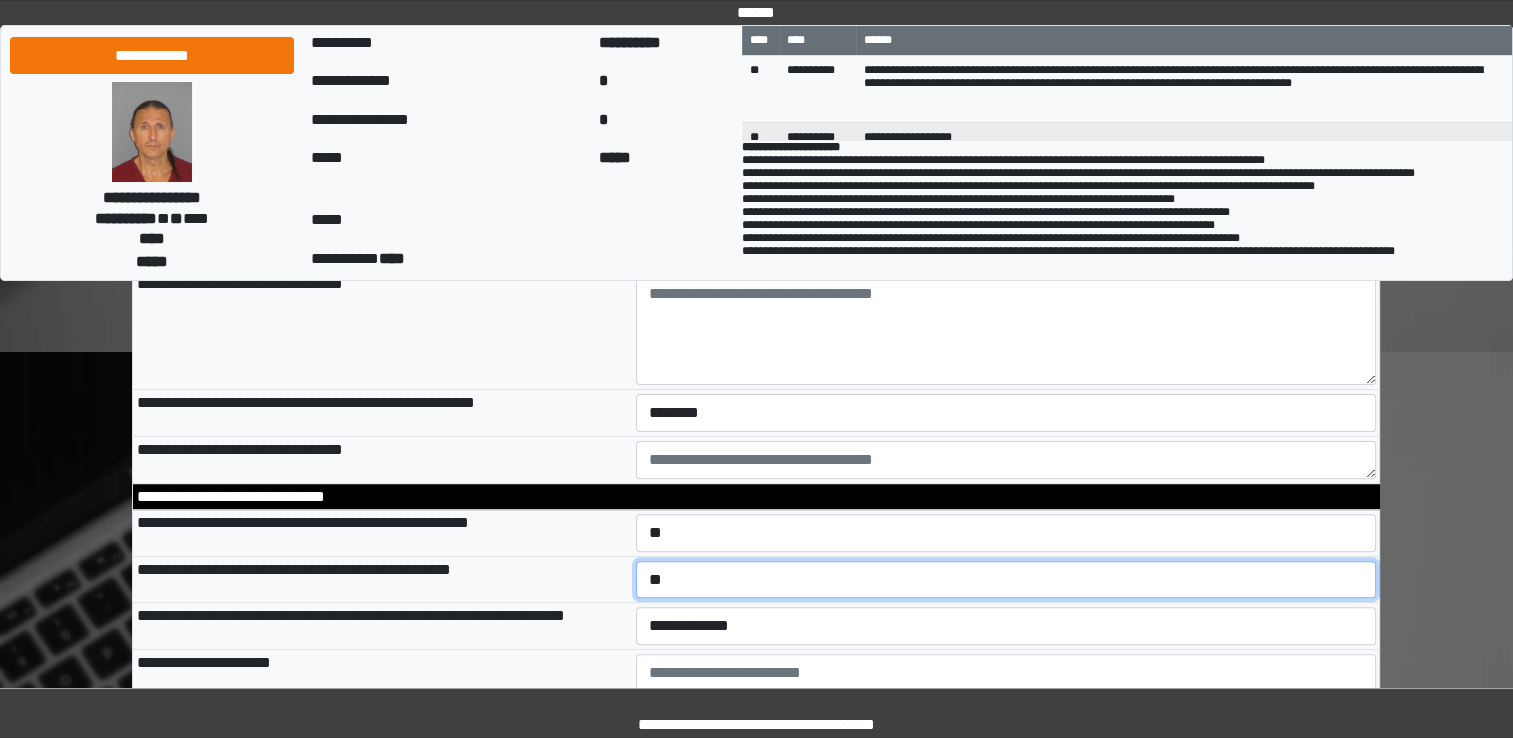 click on "**********" at bounding box center [1006, 580] 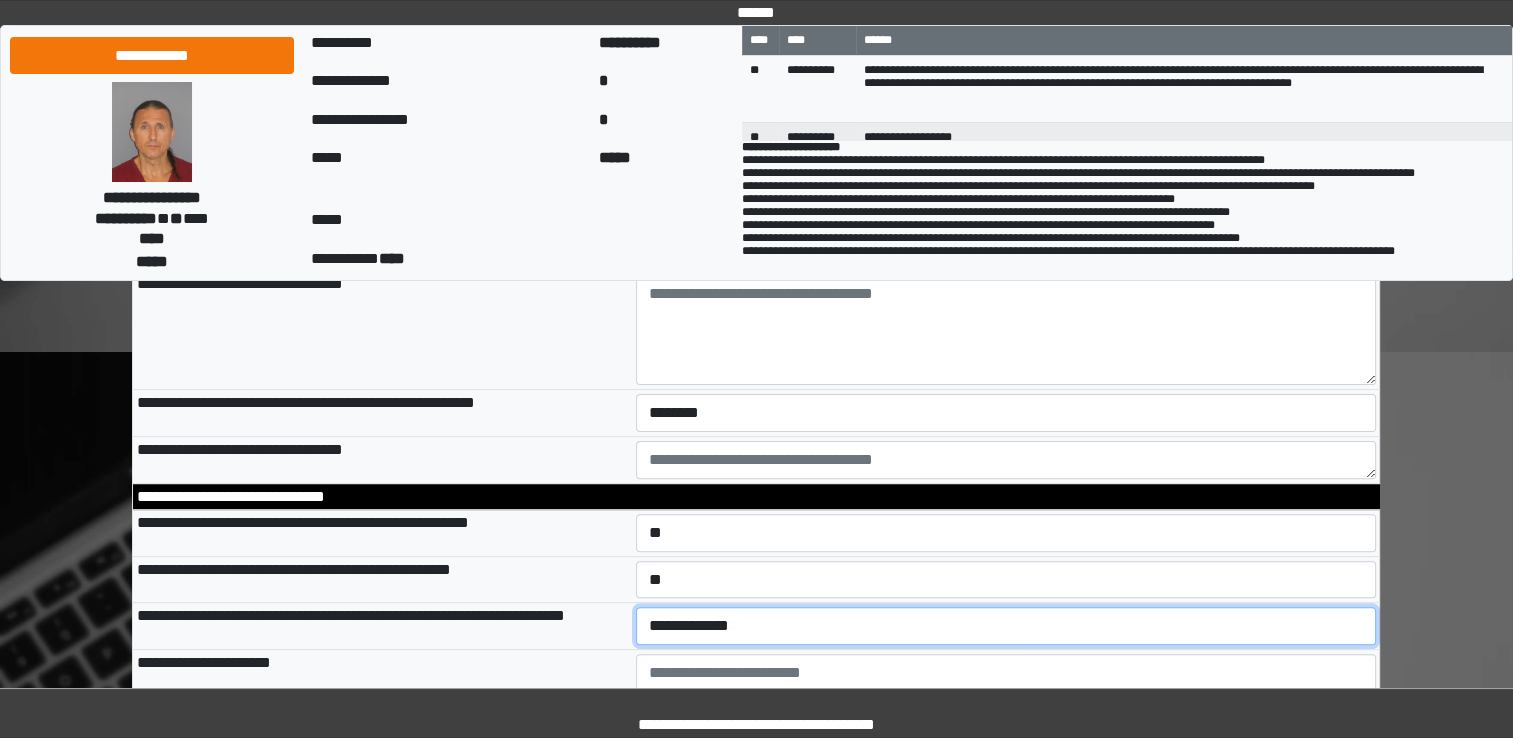 click on "**********" at bounding box center [1006, 626] 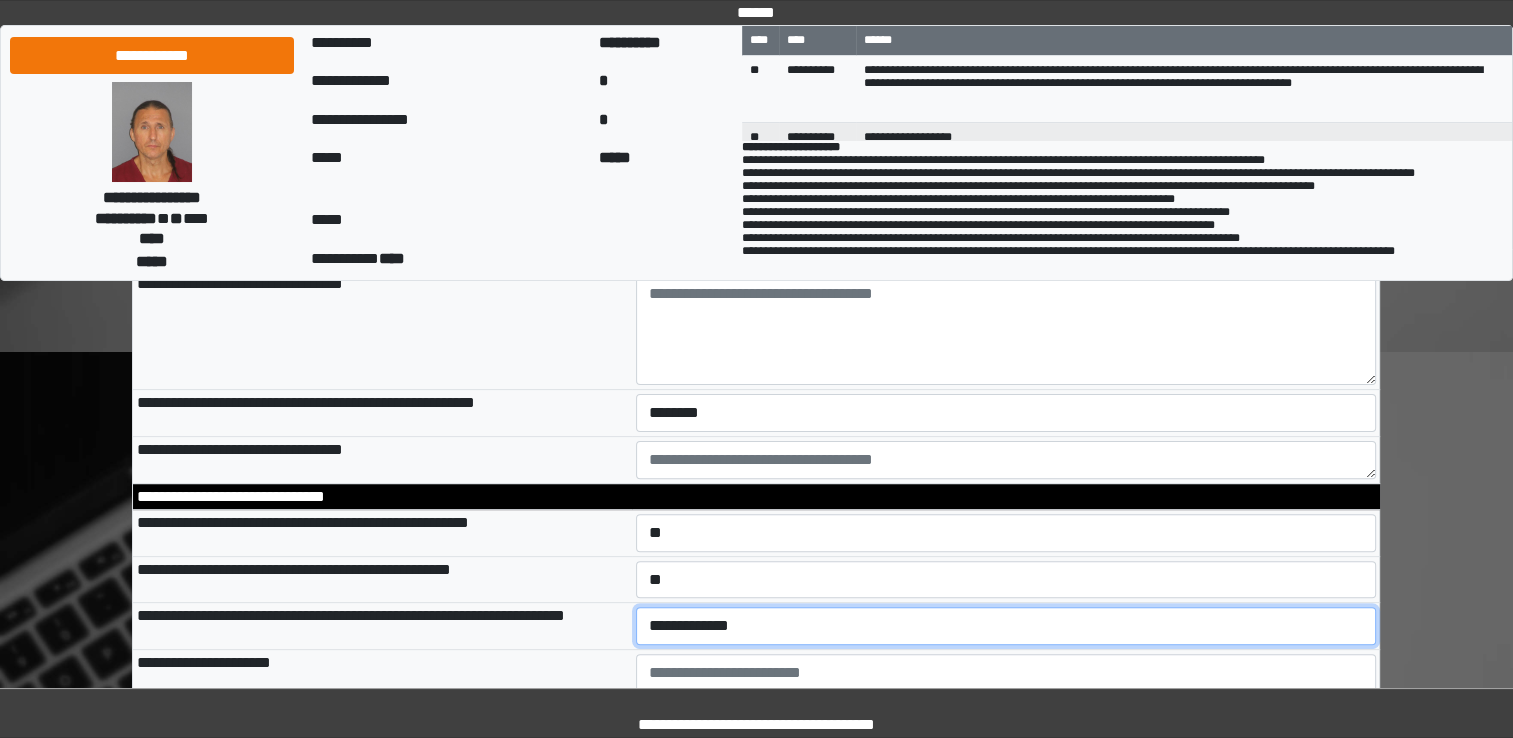 click on "**********" at bounding box center [1006, 626] 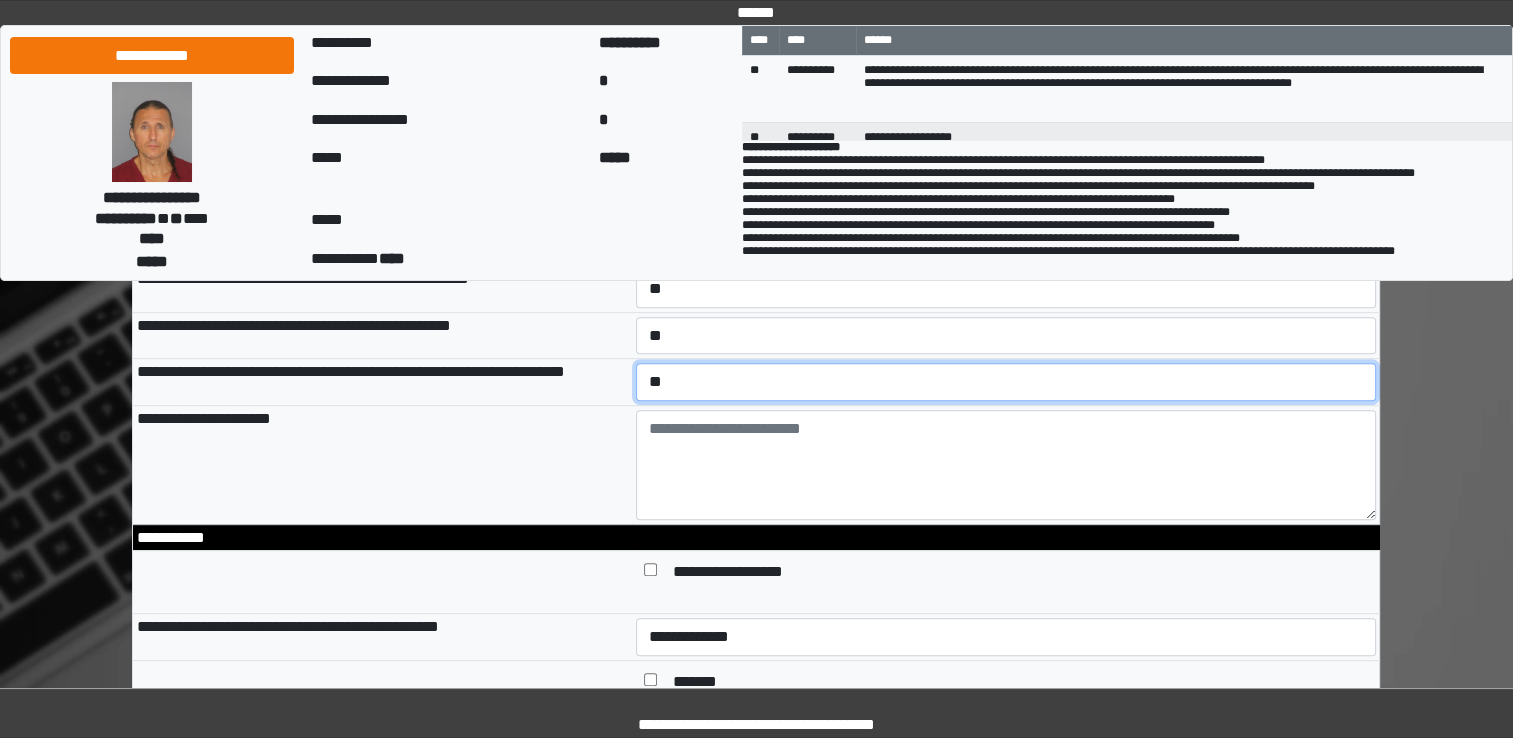 scroll, scrollTop: 900, scrollLeft: 0, axis: vertical 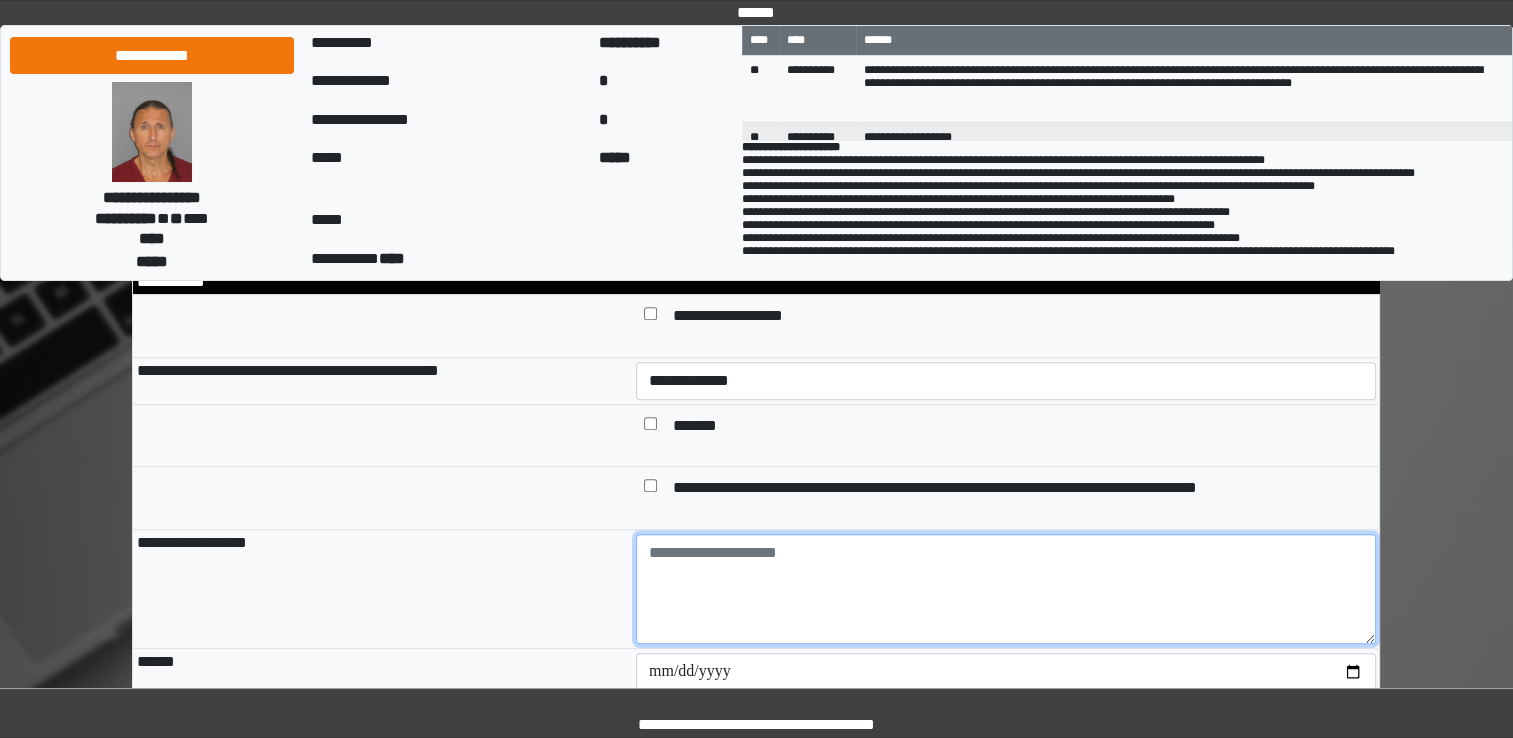 click at bounding box center (1006, 589) 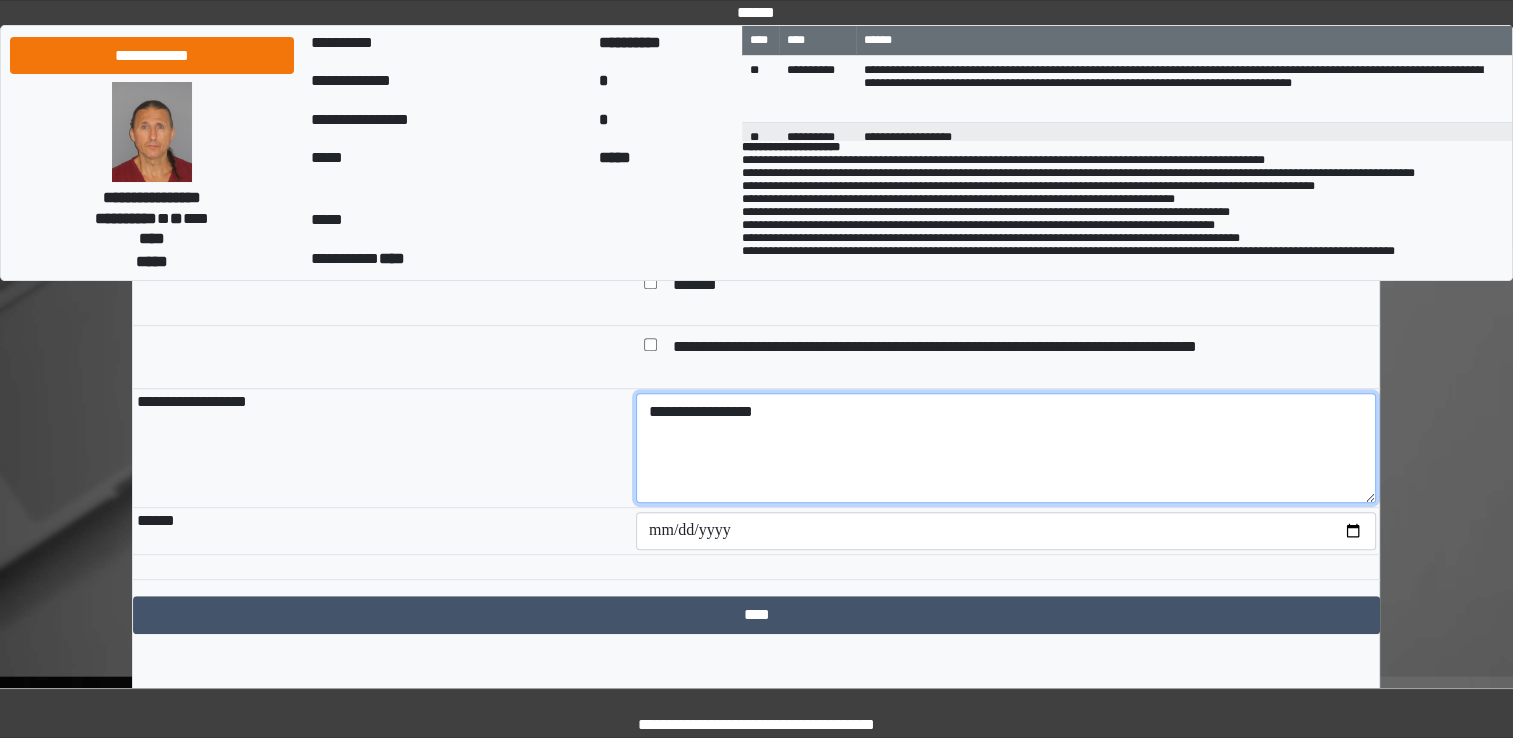 scroll, scrollTop: 1176, scrollLeft: 0, axis: vertical 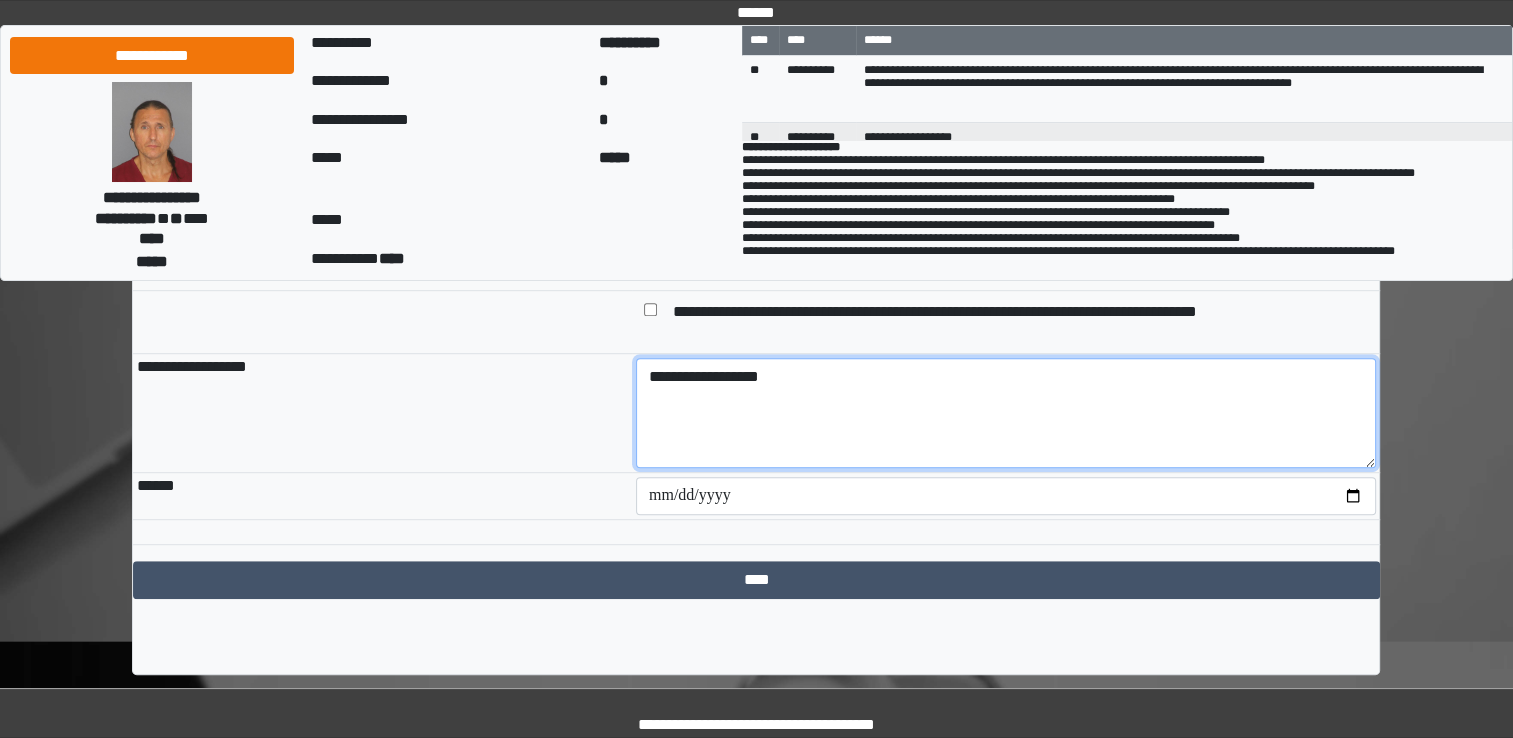 type on "**********" 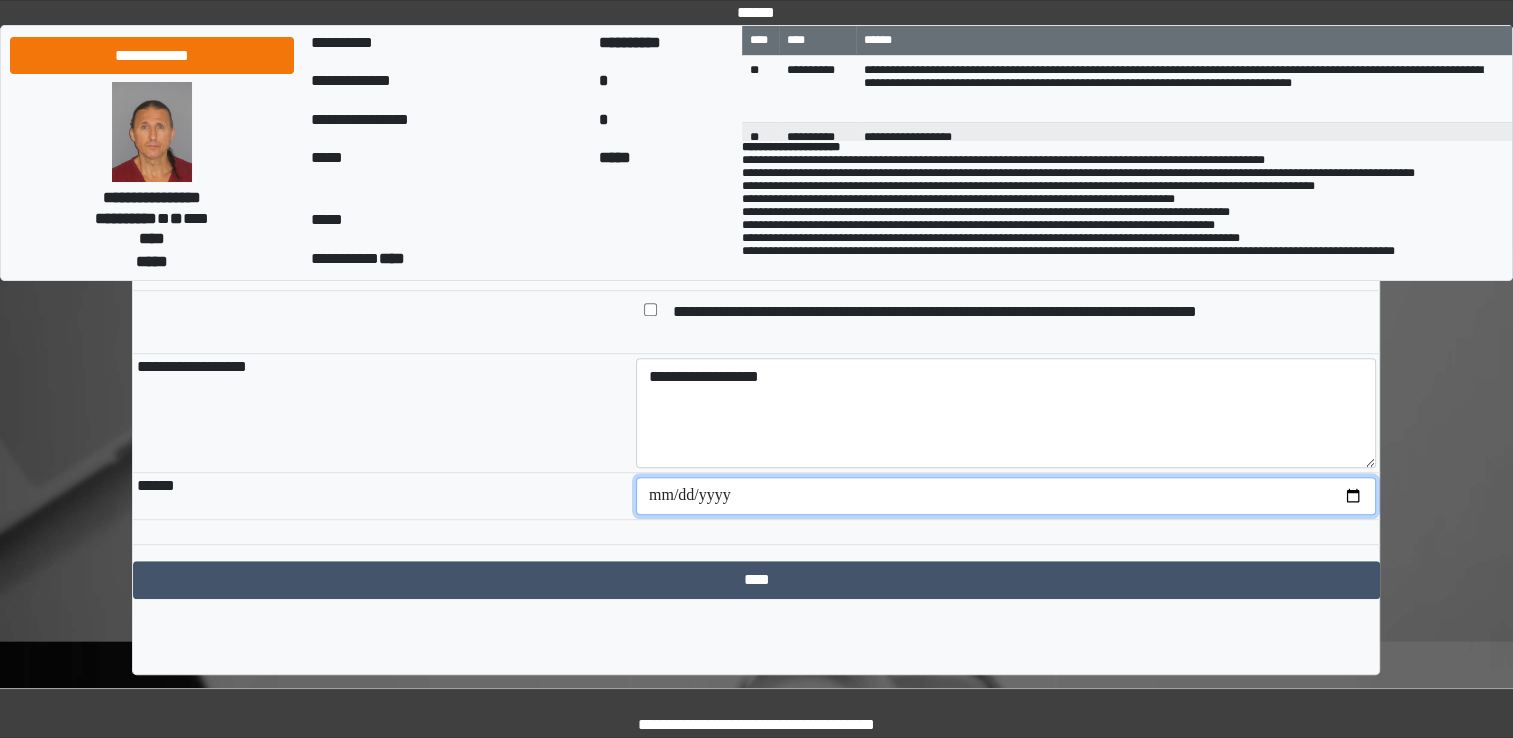 click at bounding box center [1006, 496] 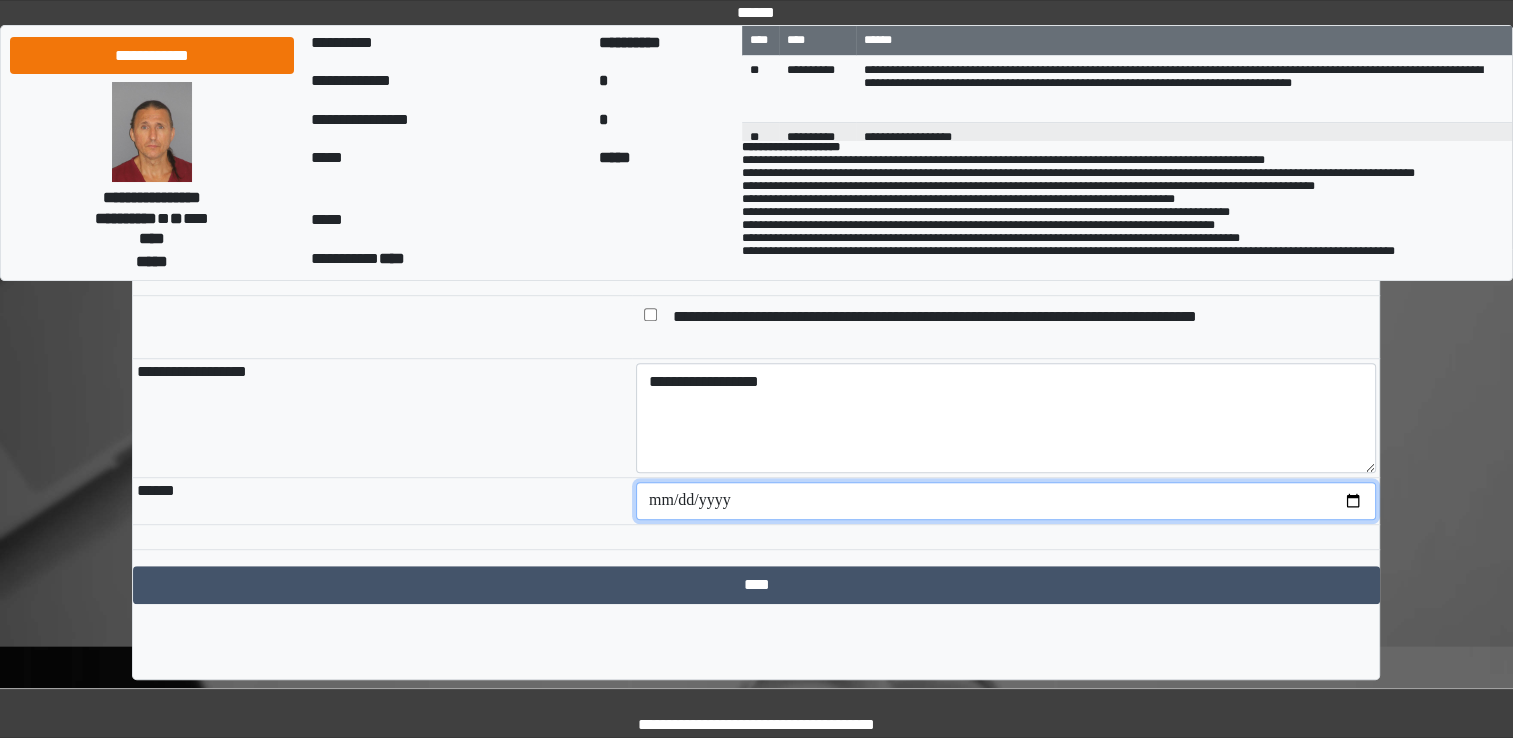 scroll, scrollTop: 1176, scrollLeft: 0, axis: vertical 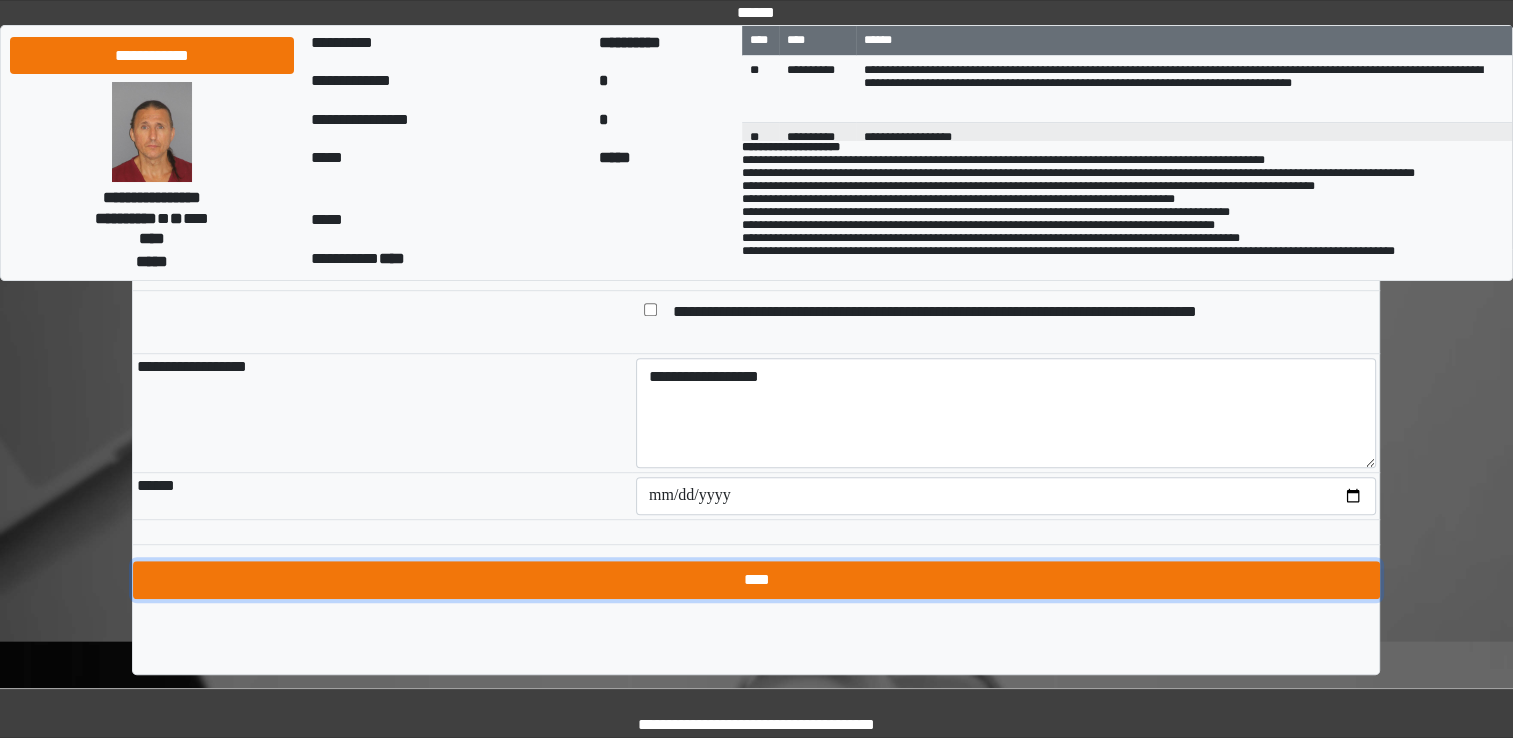 click on "****" at bounding box center (756, 580) 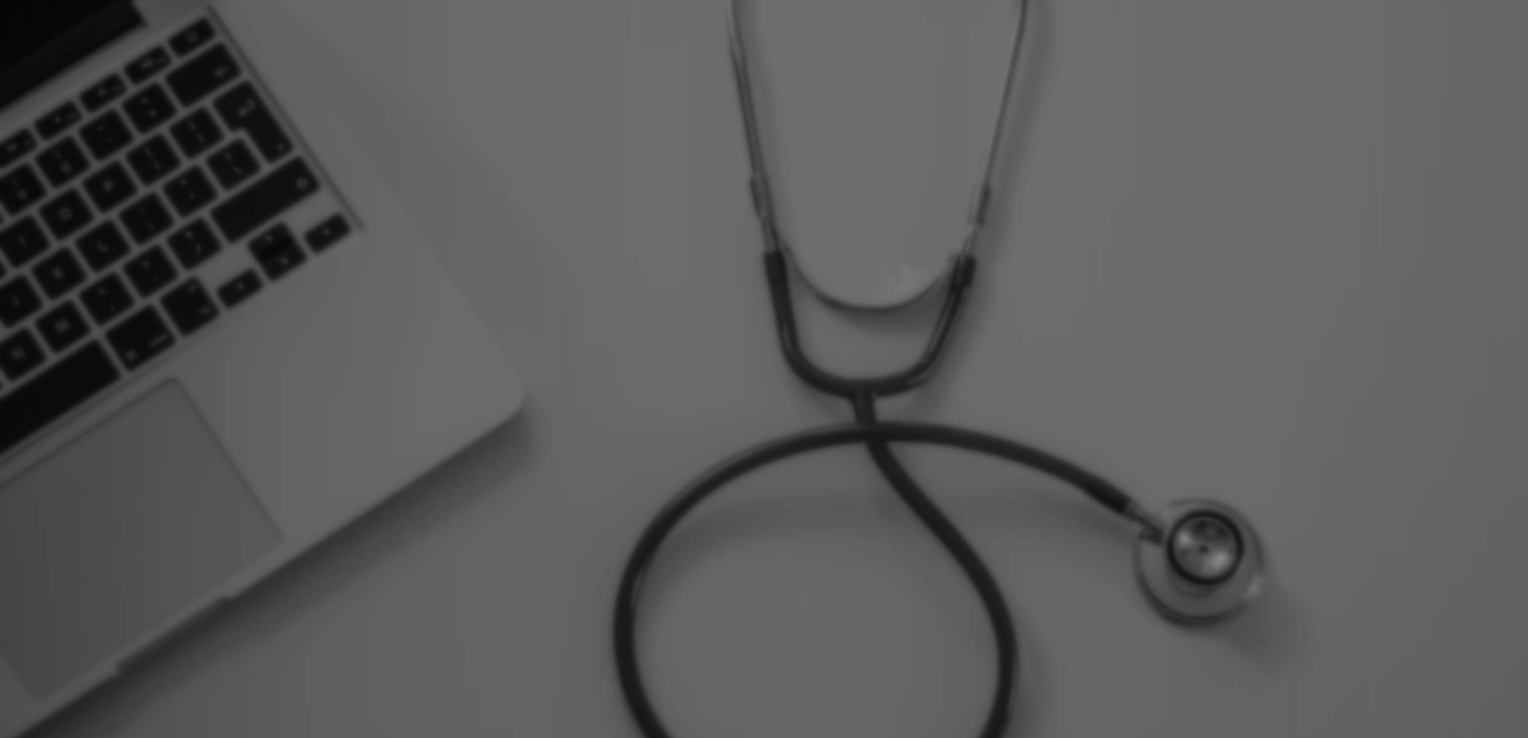 scroll, scrollTop: 0, scrollLeft: 0, axis: both 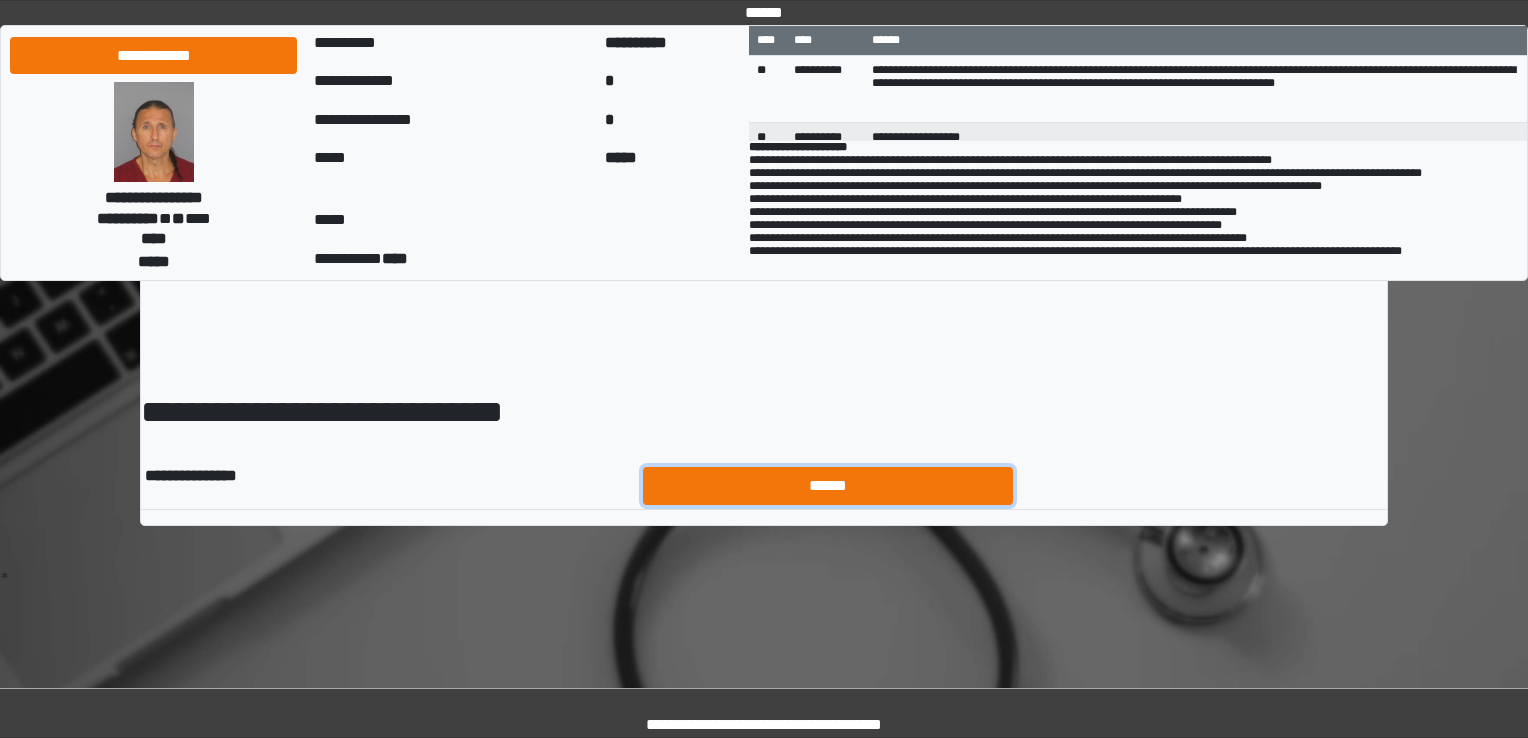 click on "******" at bounding box center (828, 486) 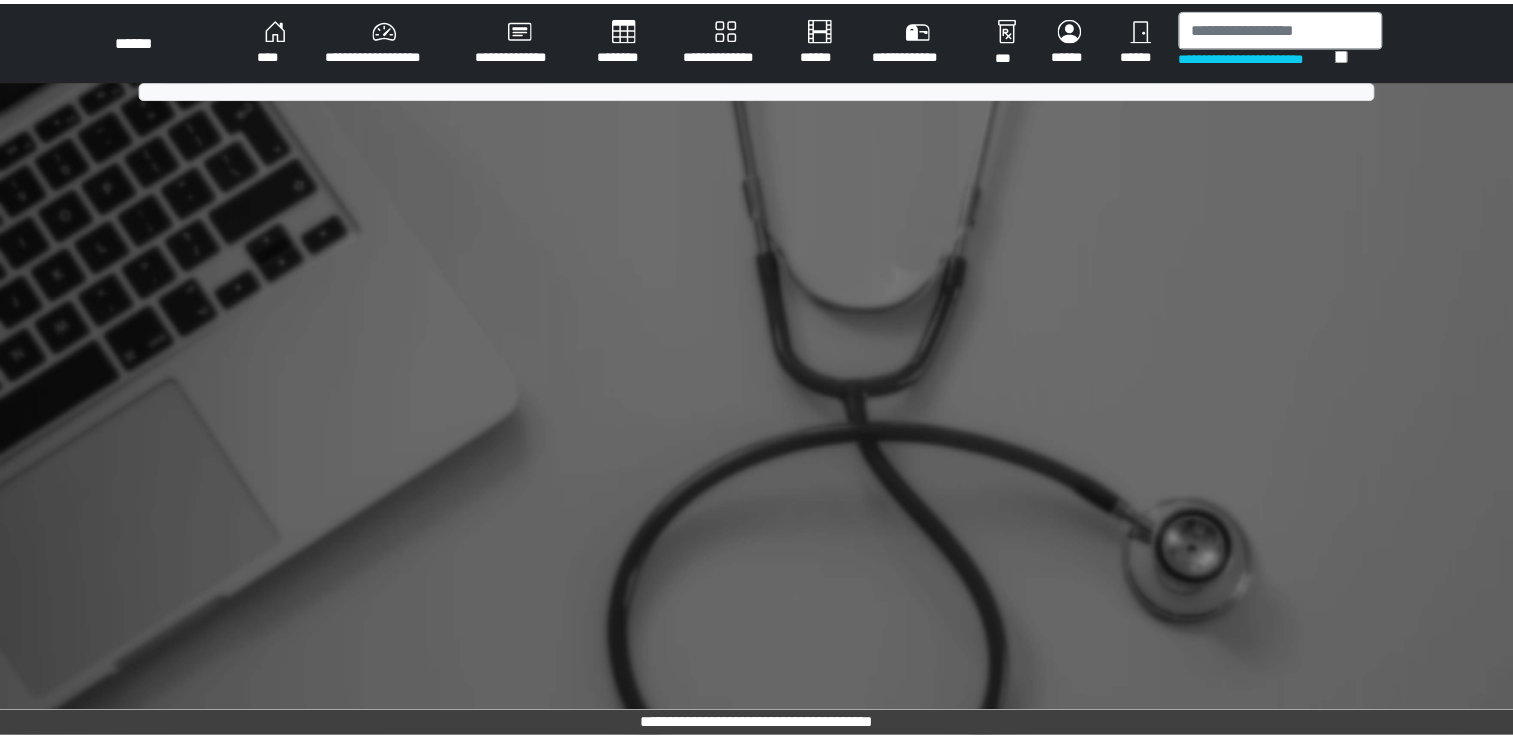 scroll, scrollTop: 0, scrollLeft: 0, axis: both 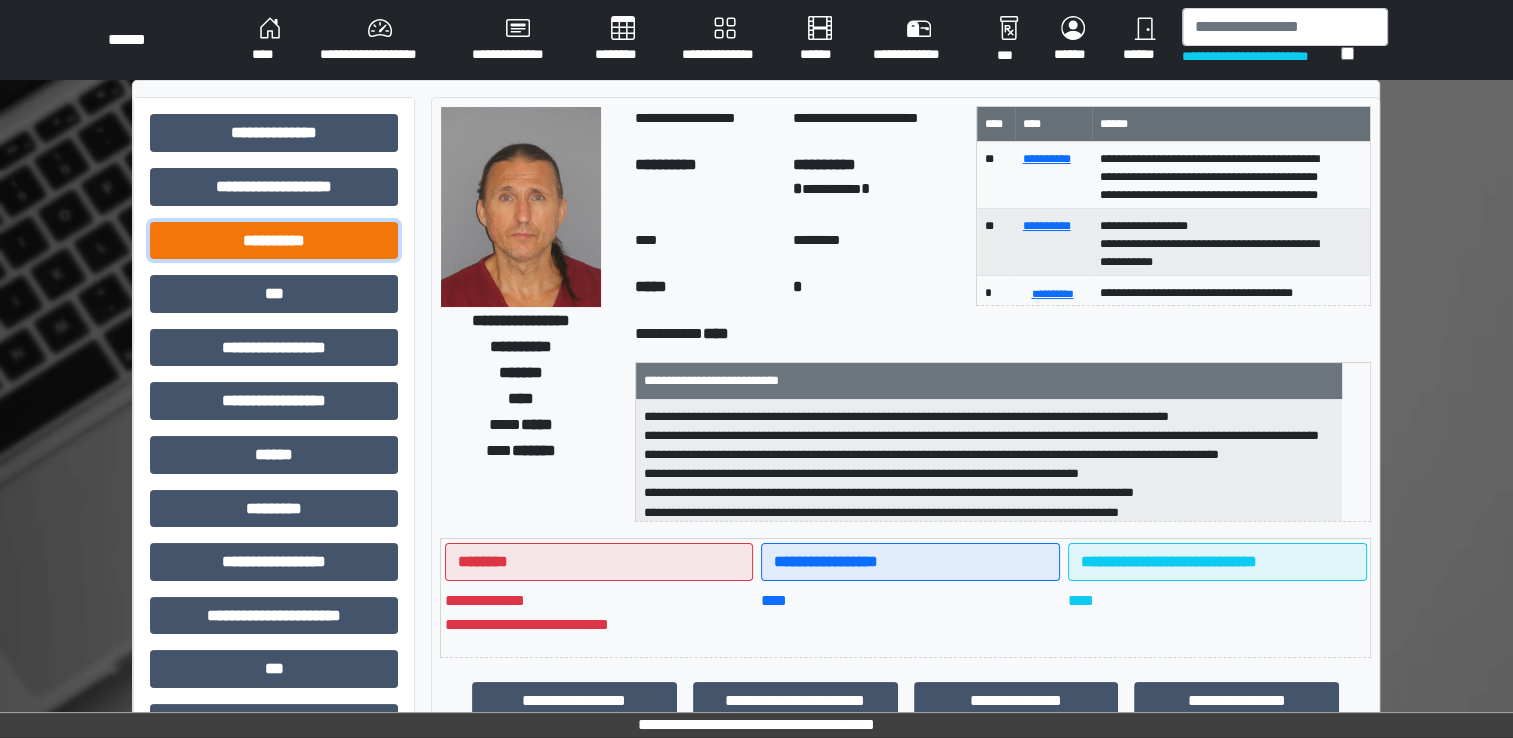 click on "**********" at bounding box center (274, 241) 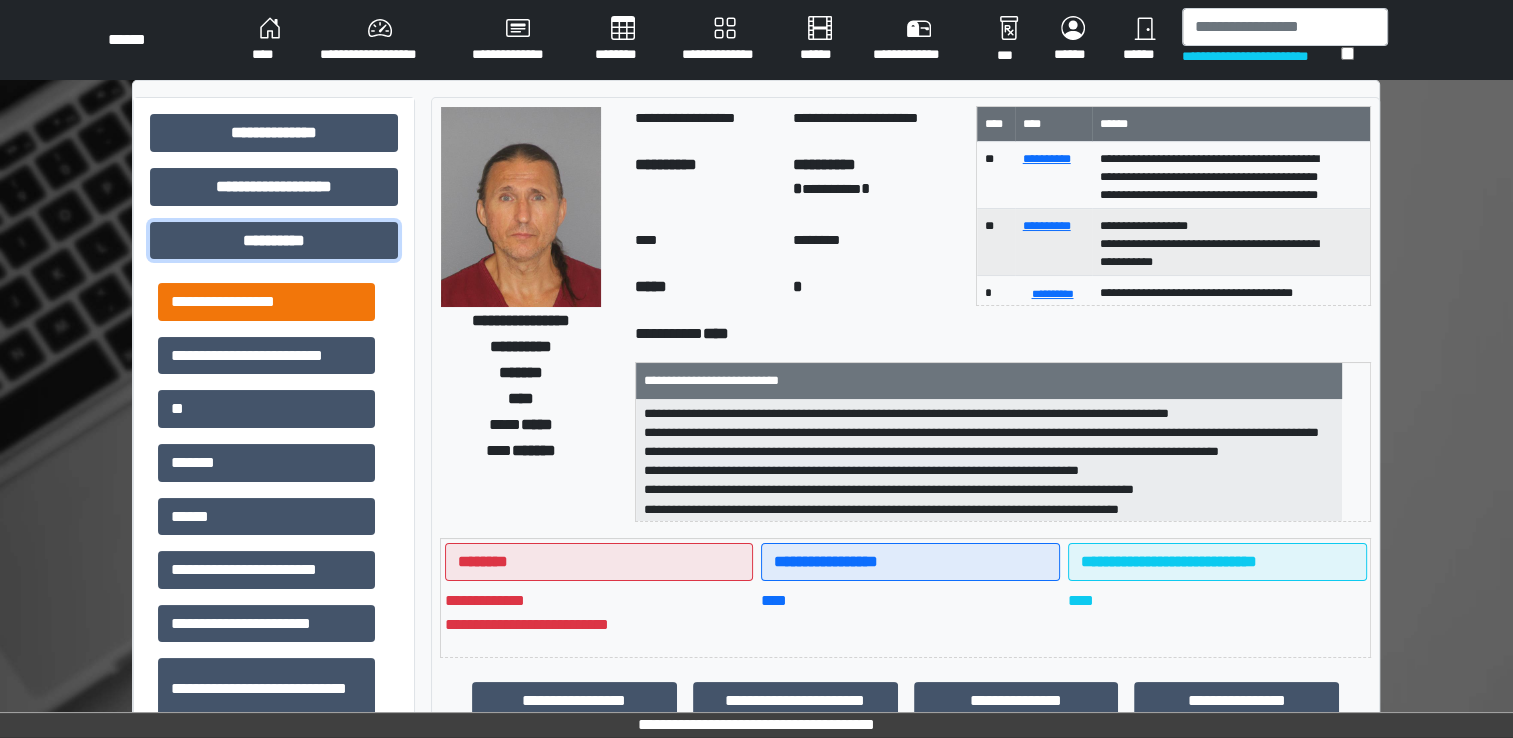 scroll, scrollTop: 0, scrollLeft: 0, axis: both 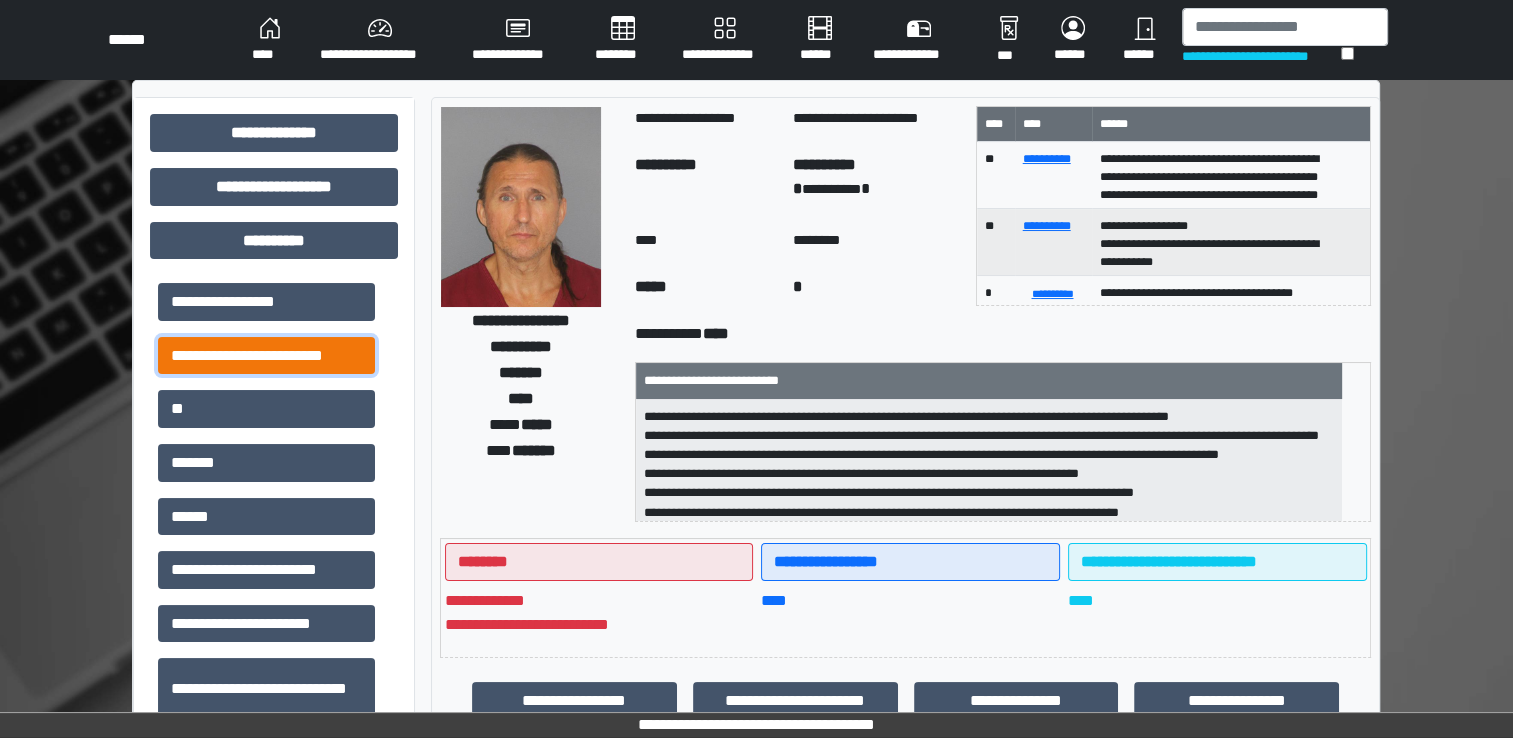 click on "**********" at bounding box center [266, 356] 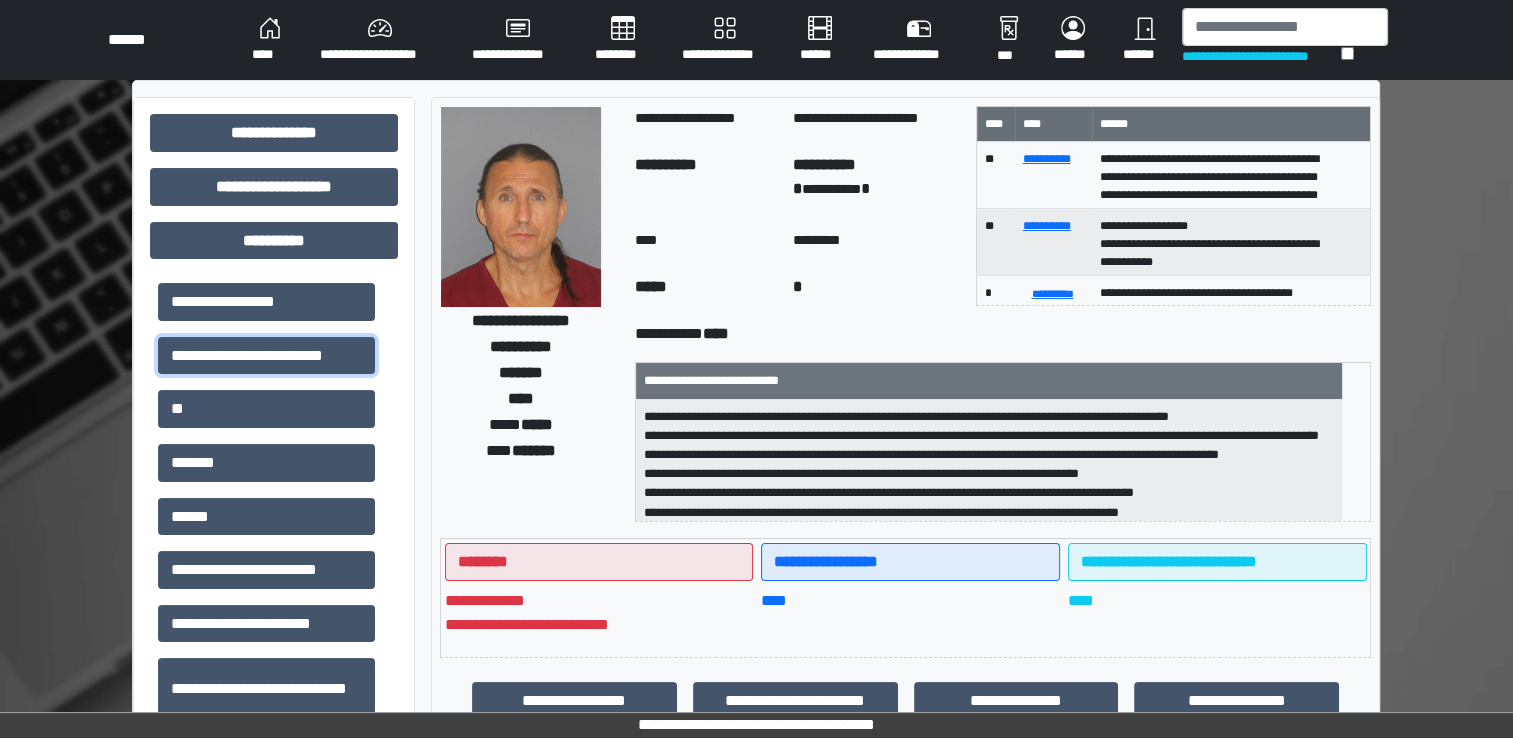 scroll, scrollTop: 1, scrollLeft: 0, axis: vertical 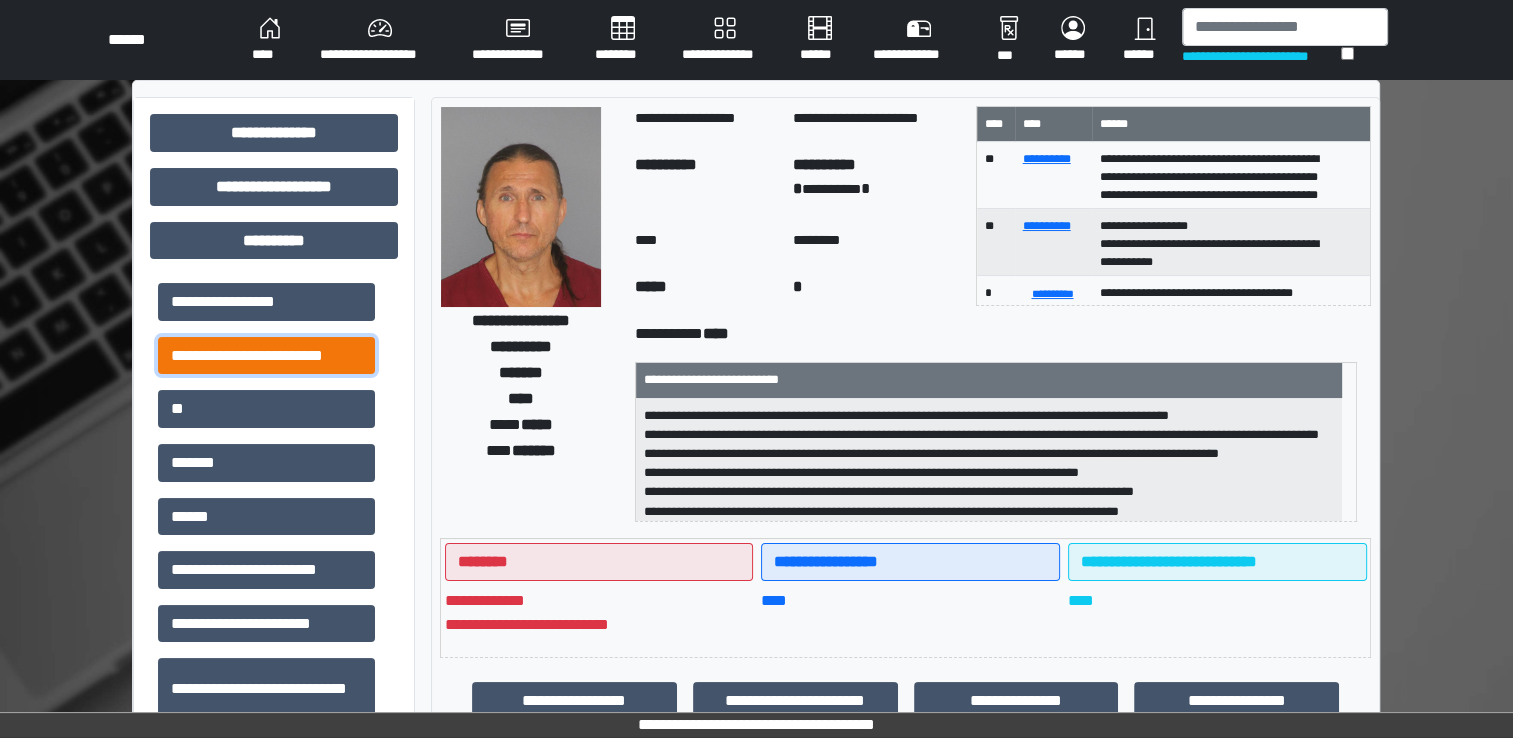 click on "**********" at bounding box center (266, 356) 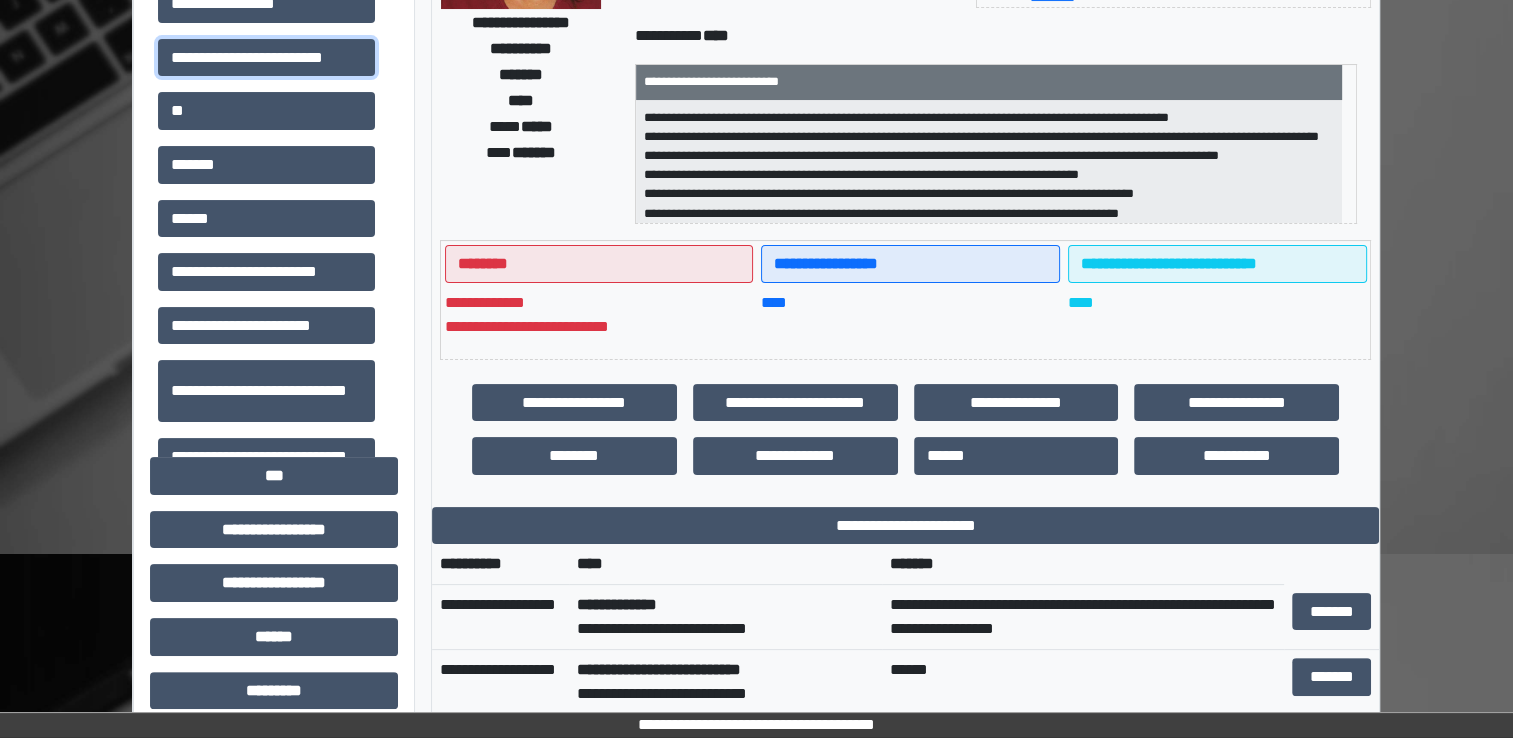 scroll, scrollTop: 300, scrollLeft: 0, axis: vertical 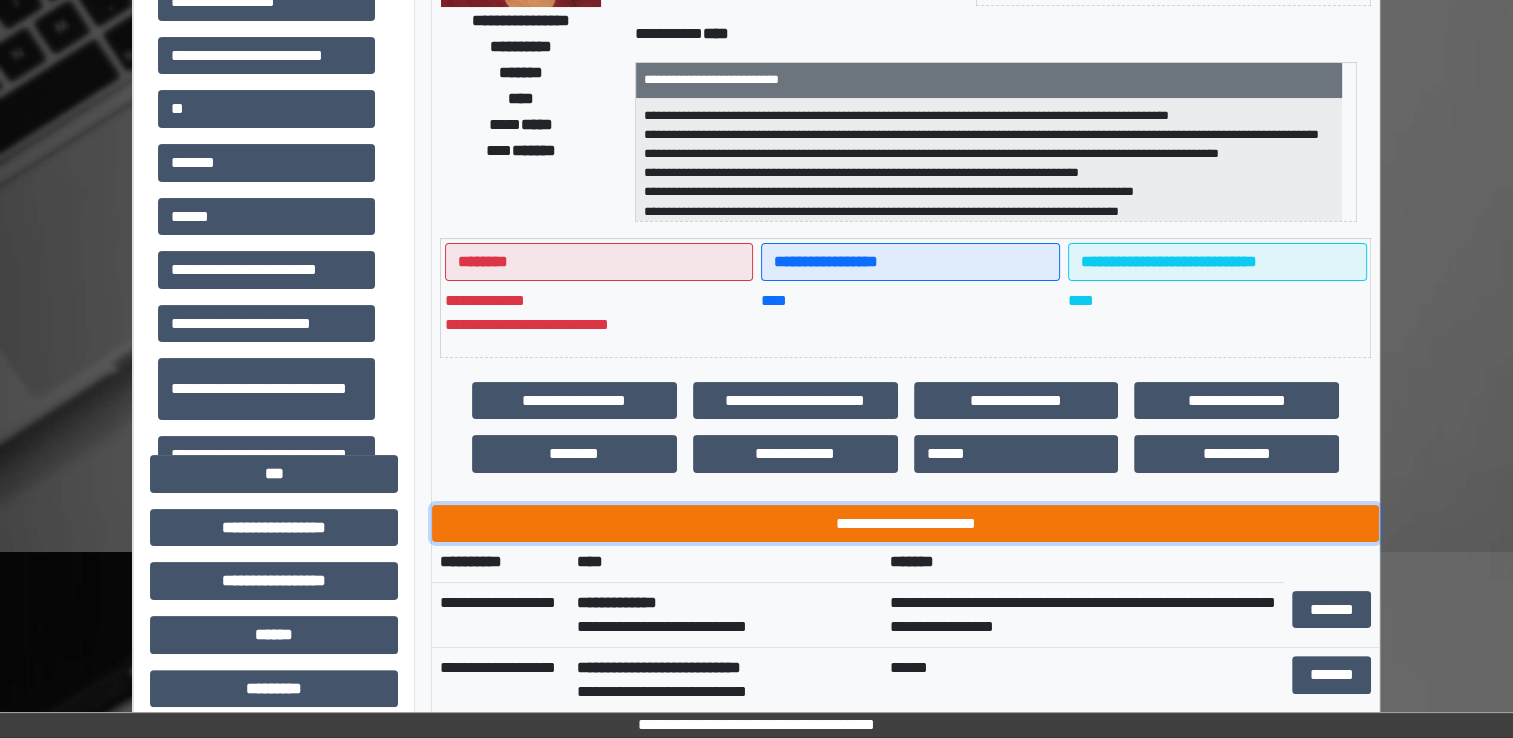 click on "**********" at bounding box center [905, 524] 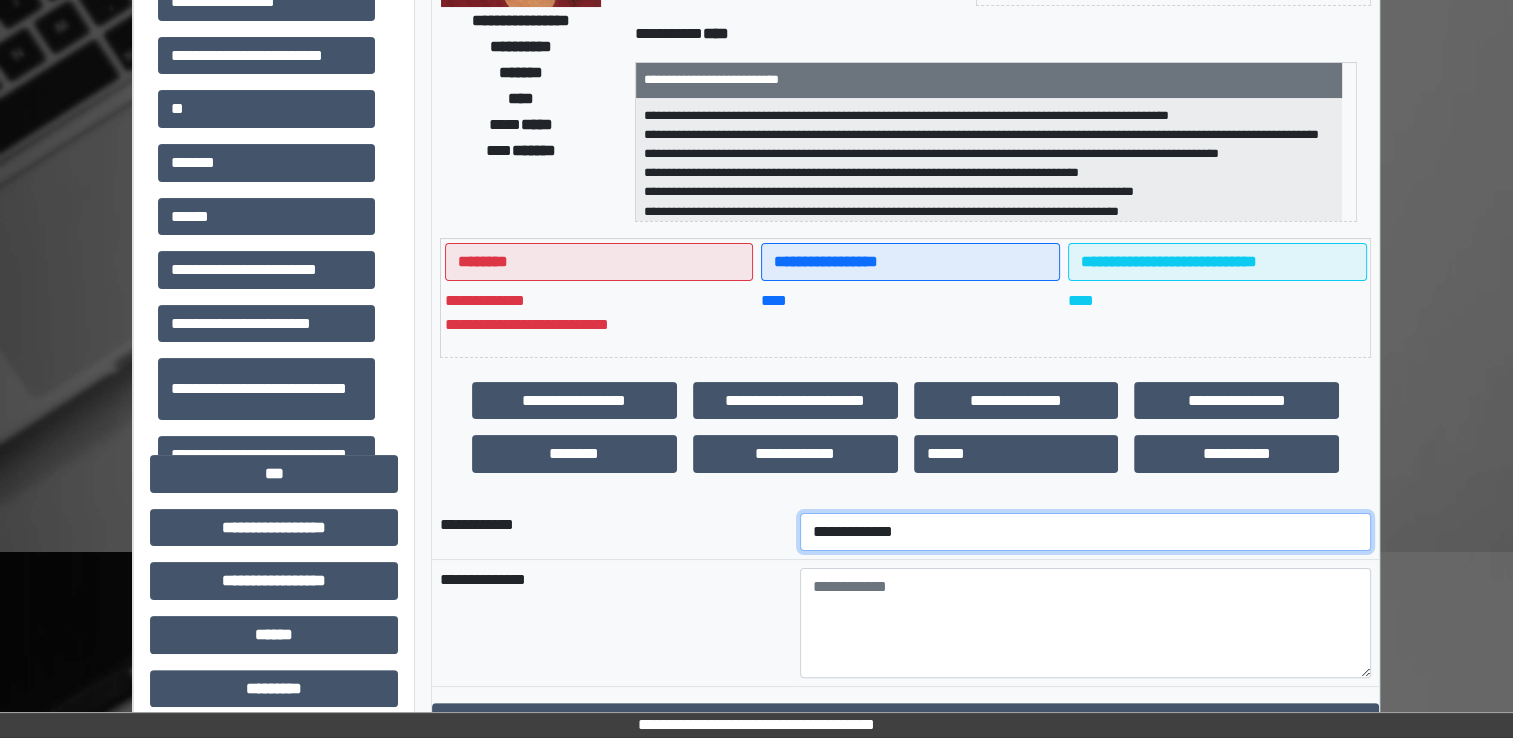 click on "**********" at bounding box center (1085, 532) 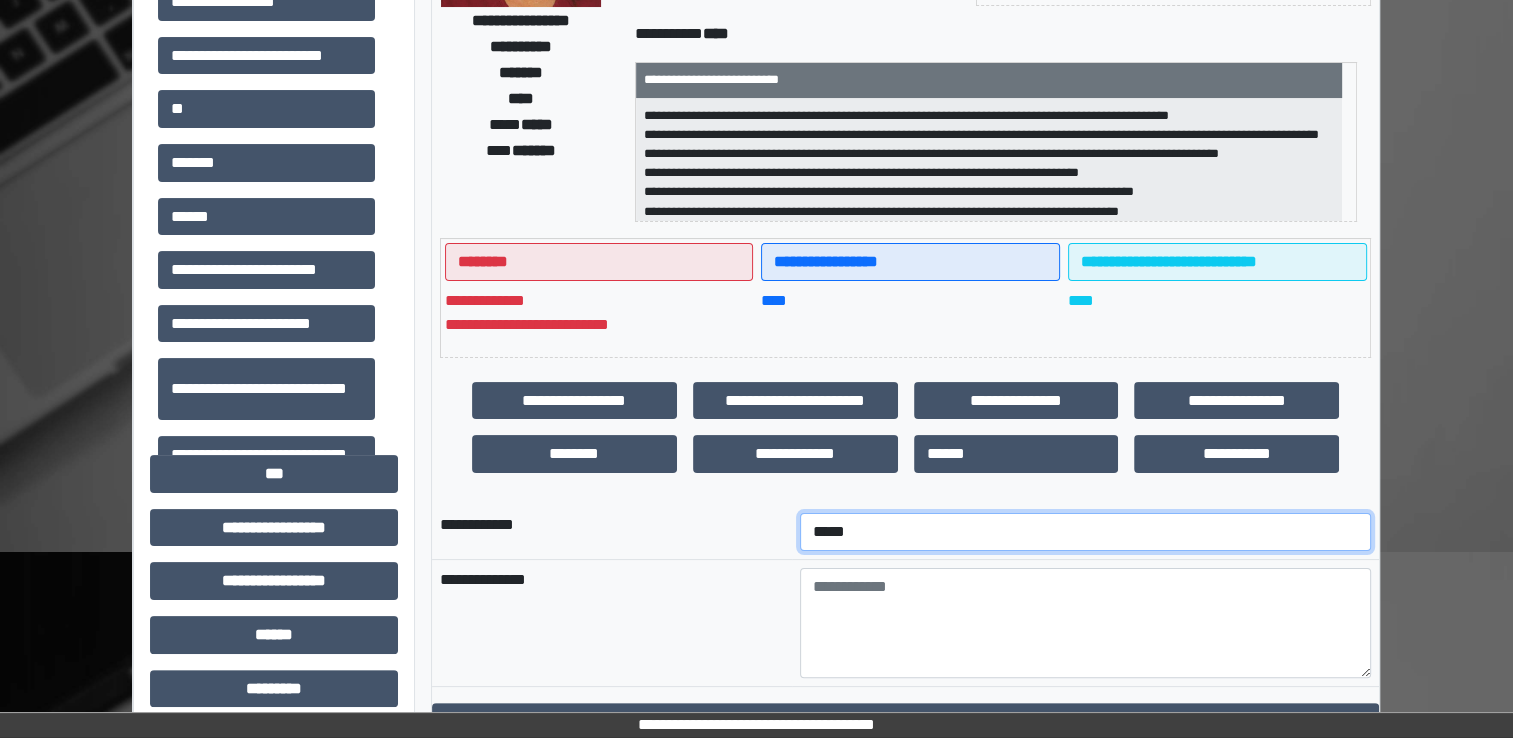 click on "**********" at bounding box center (1085, 532) 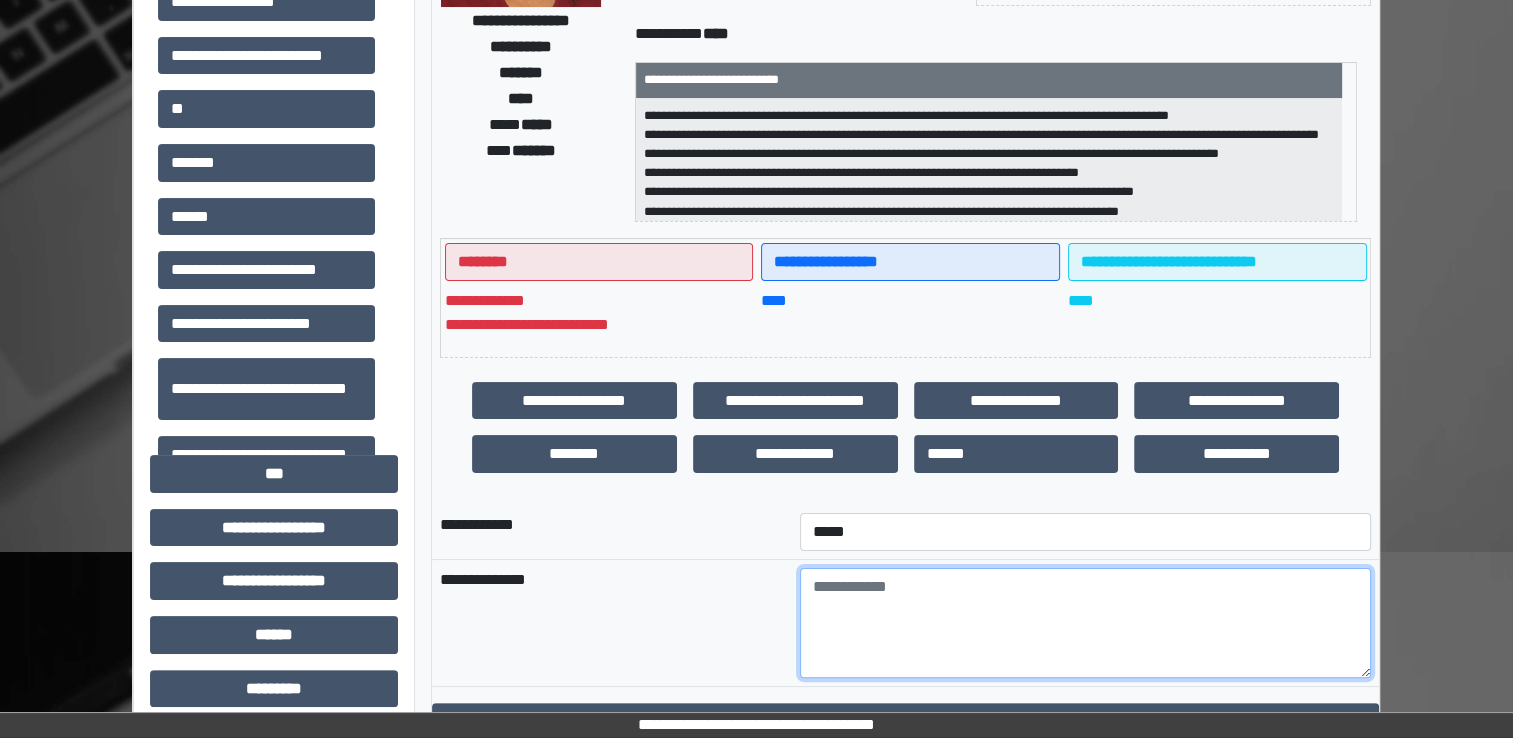click at bounding box center (1085, 623) 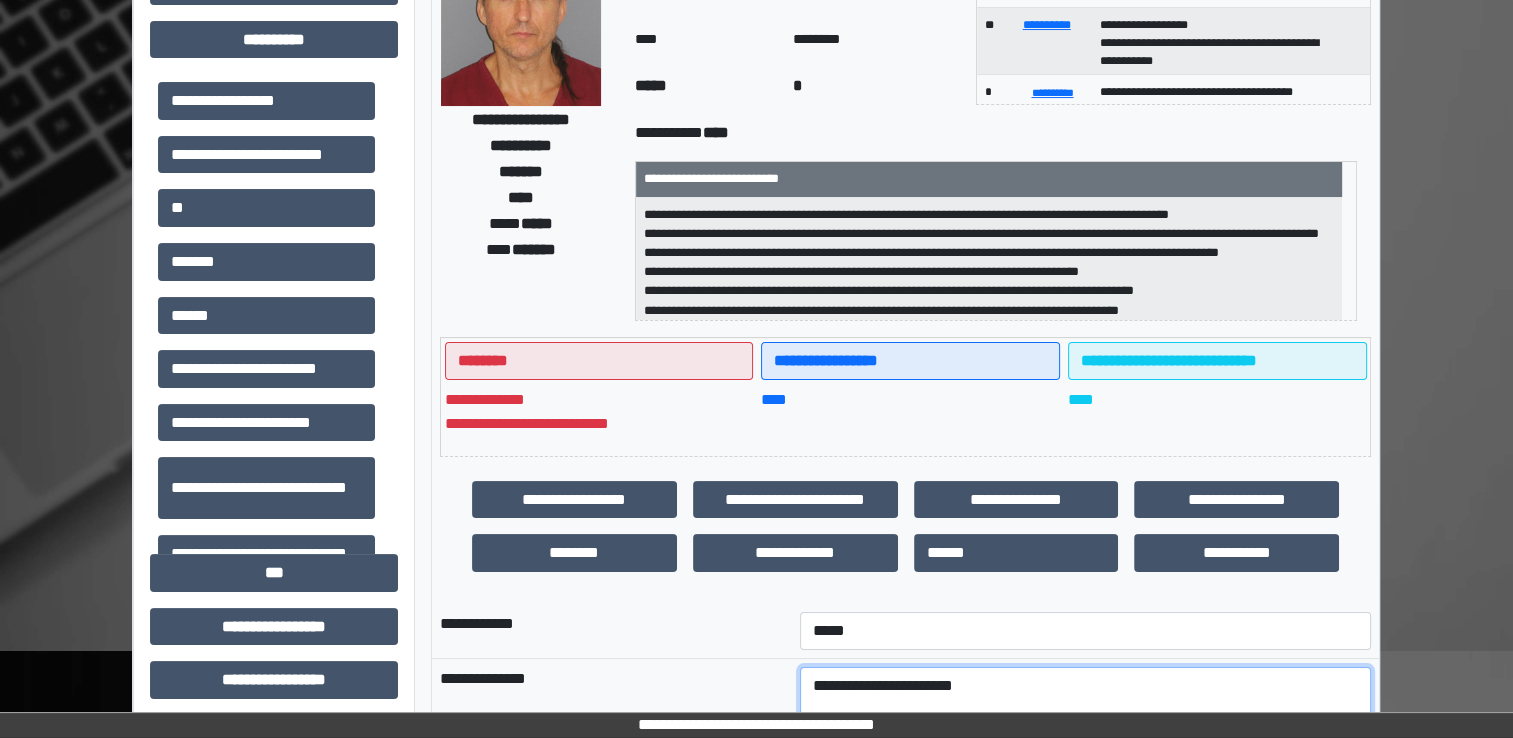 scroll, scrollTop: 200, scrollLeft: 0, axis: vertical 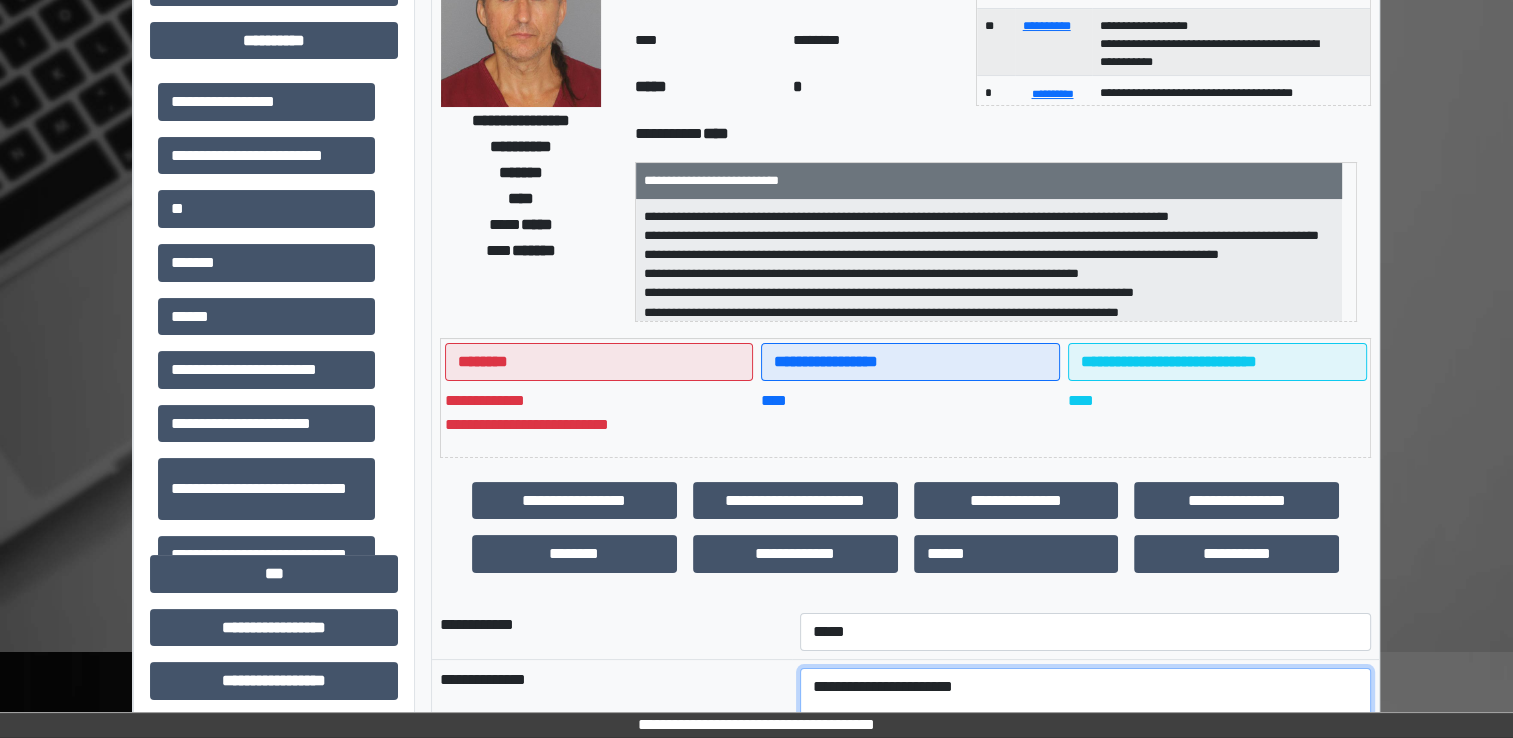 type on "**********" 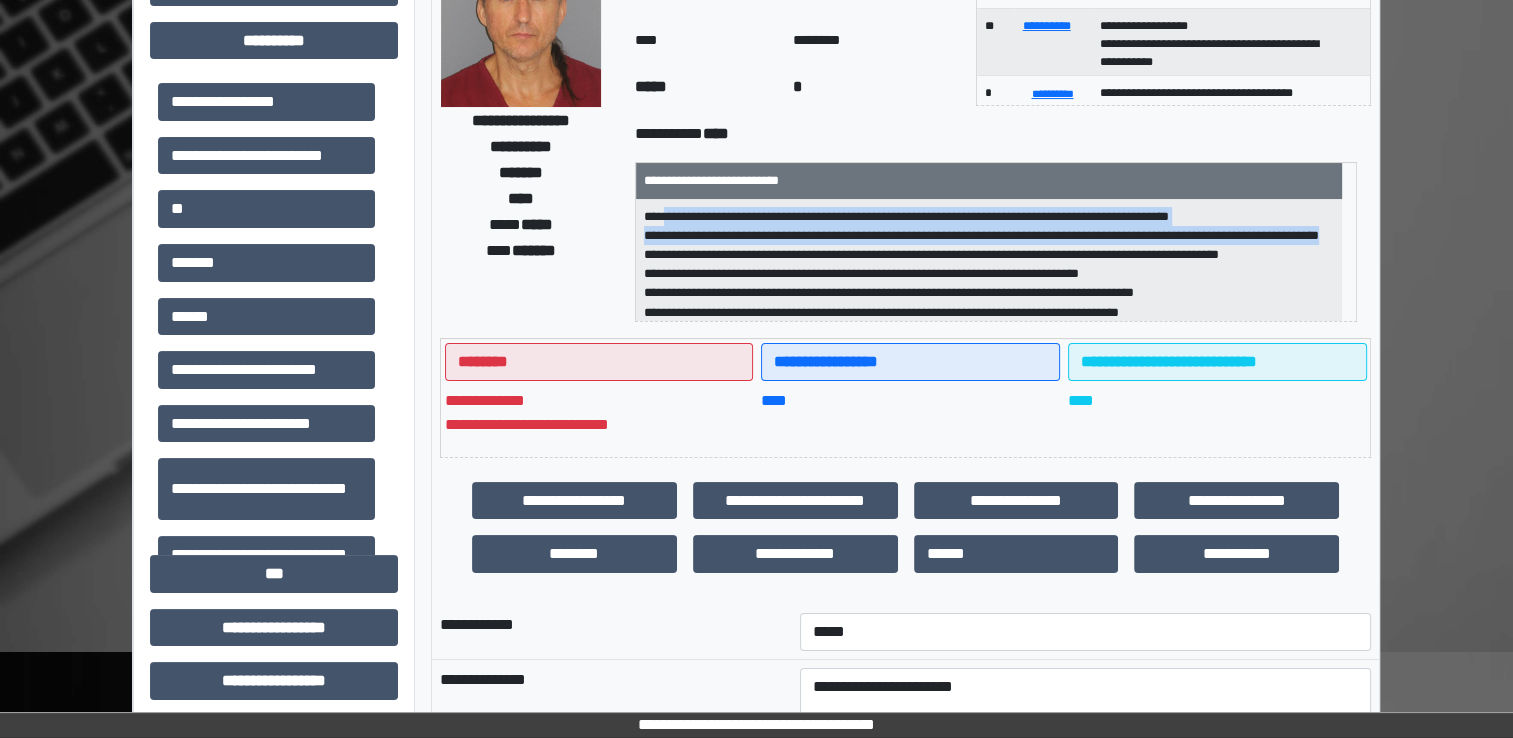 drag, startPoint x: 677, startPoint y: 206, endPoint x: 925, endPoint y: 248, distance: 251.53131 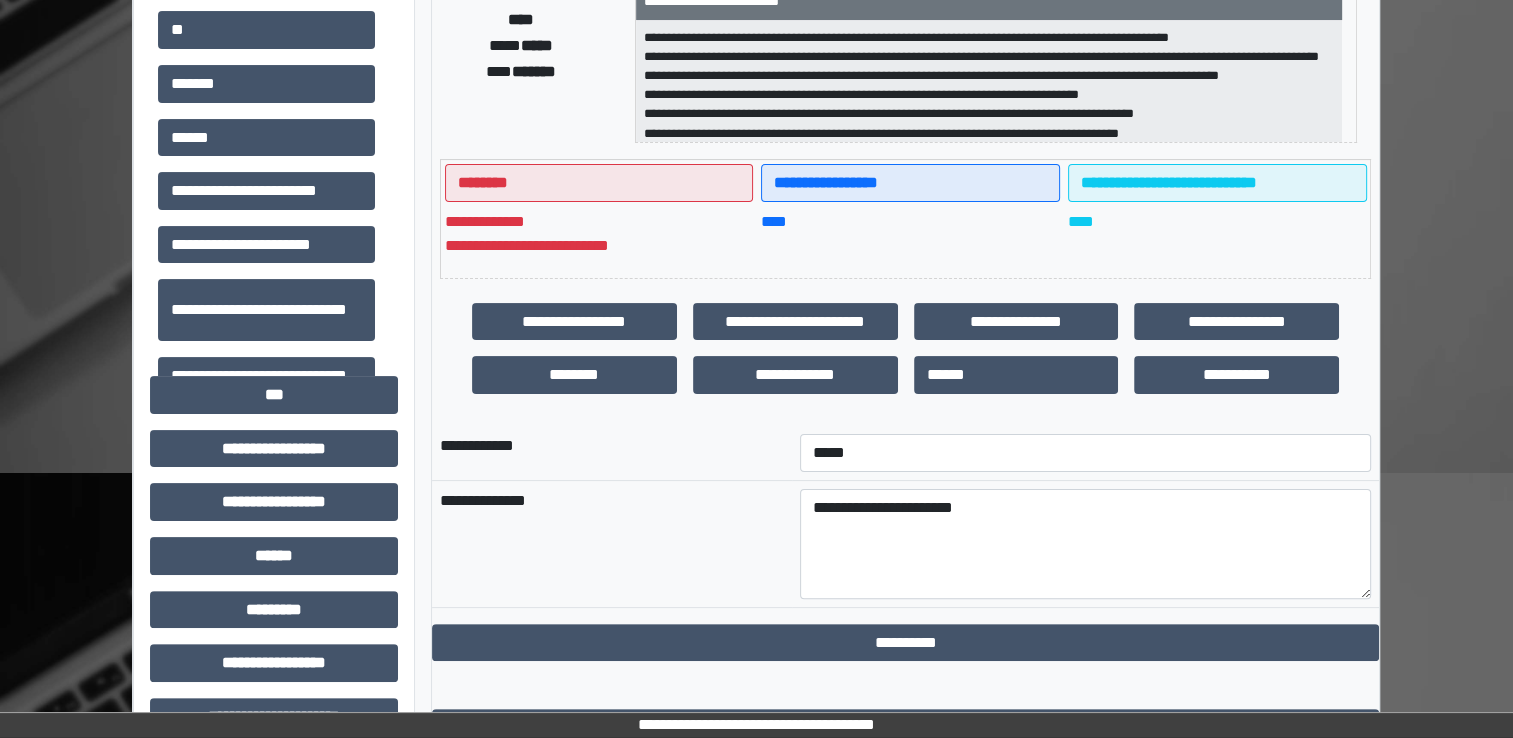 scroll, scrollTop: 400, scrollLeft: 0, axis: vertical 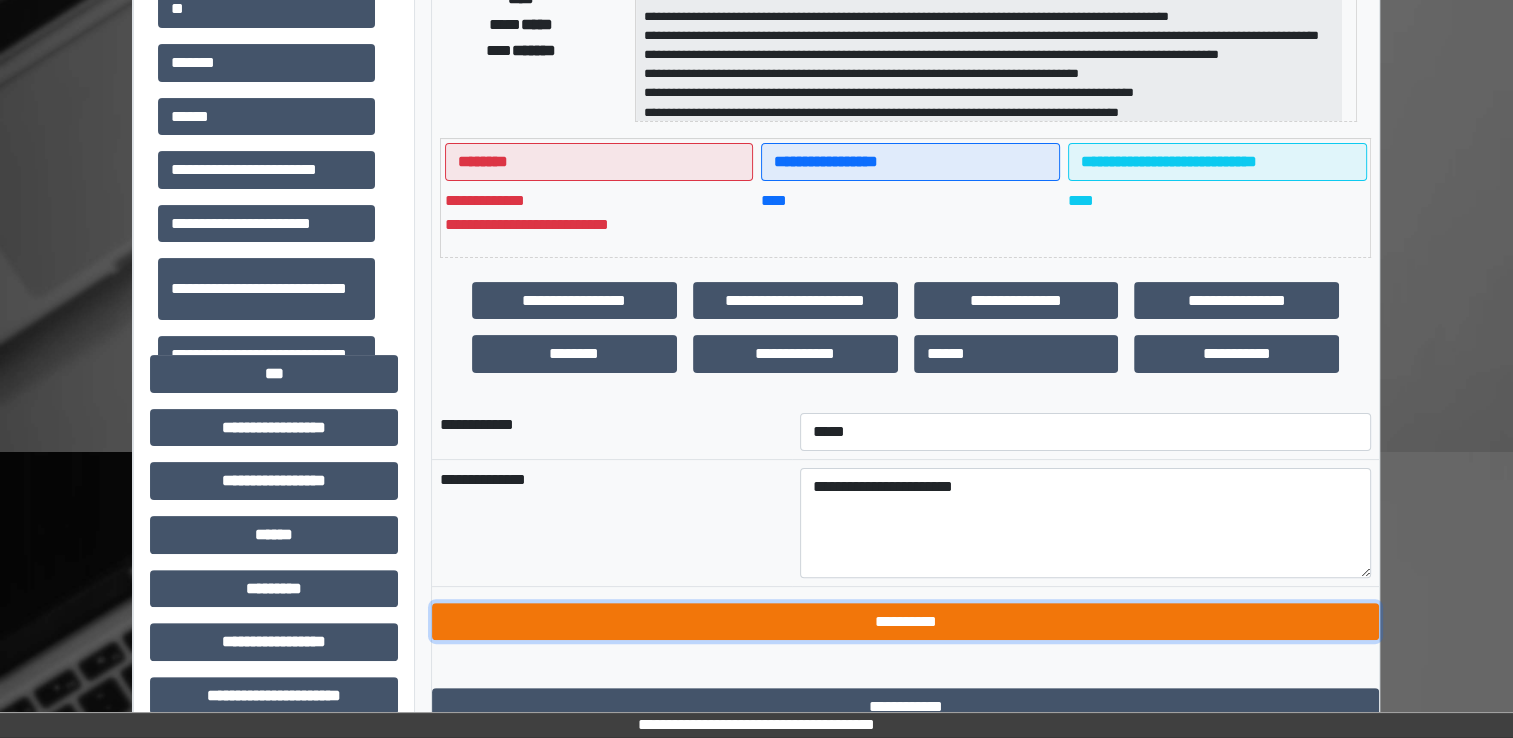 click on "**********" at bounding box center (905, 622) 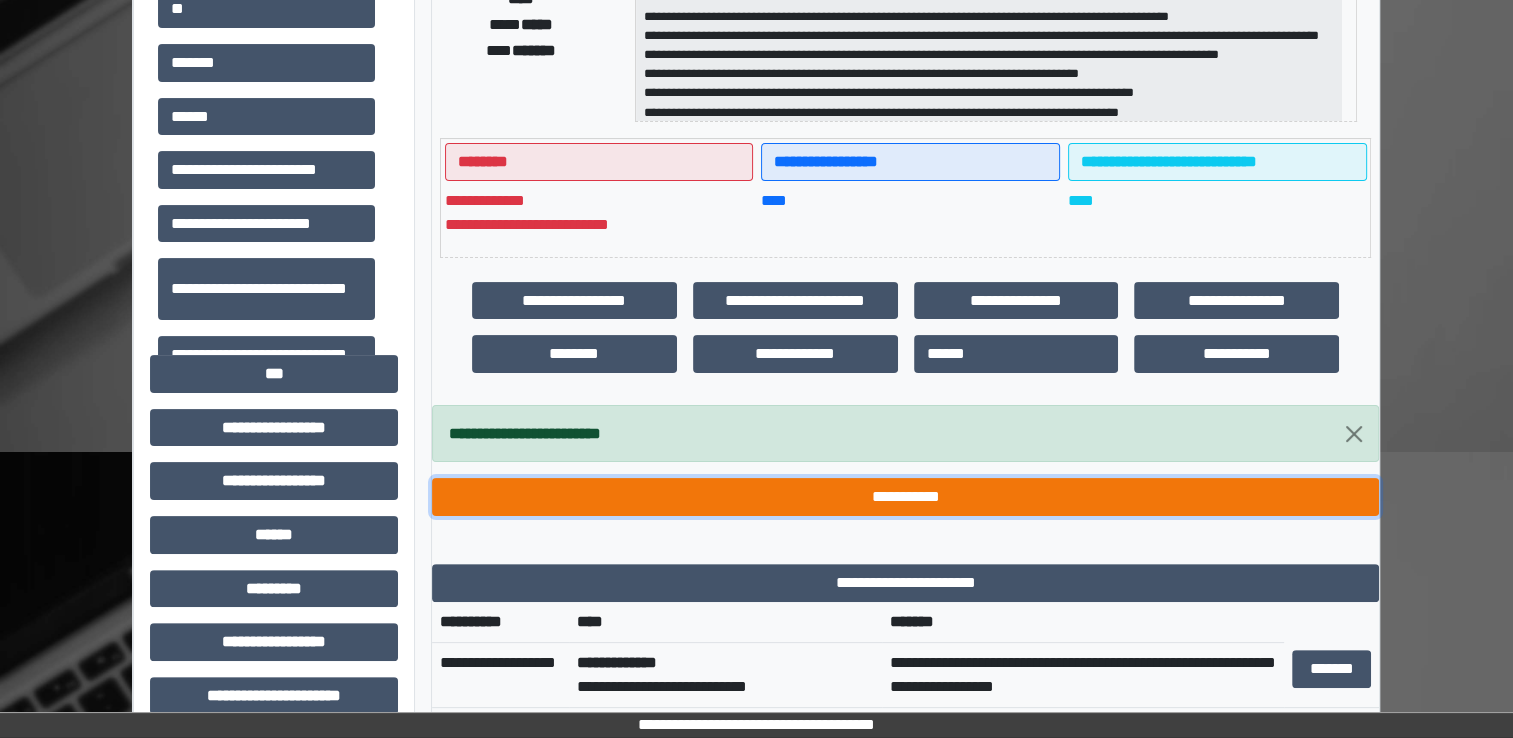 click on "**********" at bounding box center (905, 497) 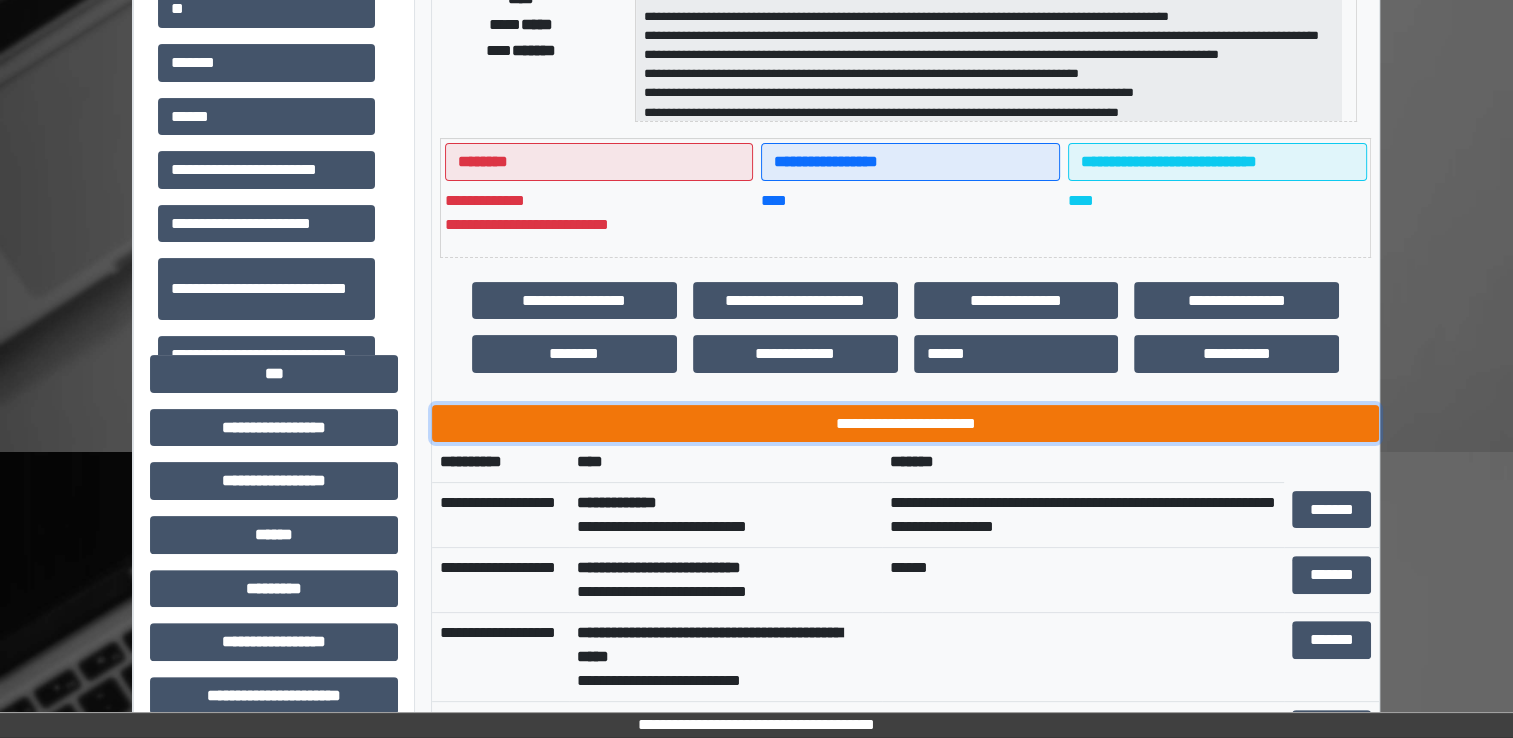 click on "**********" at bounding box center [905, 424] 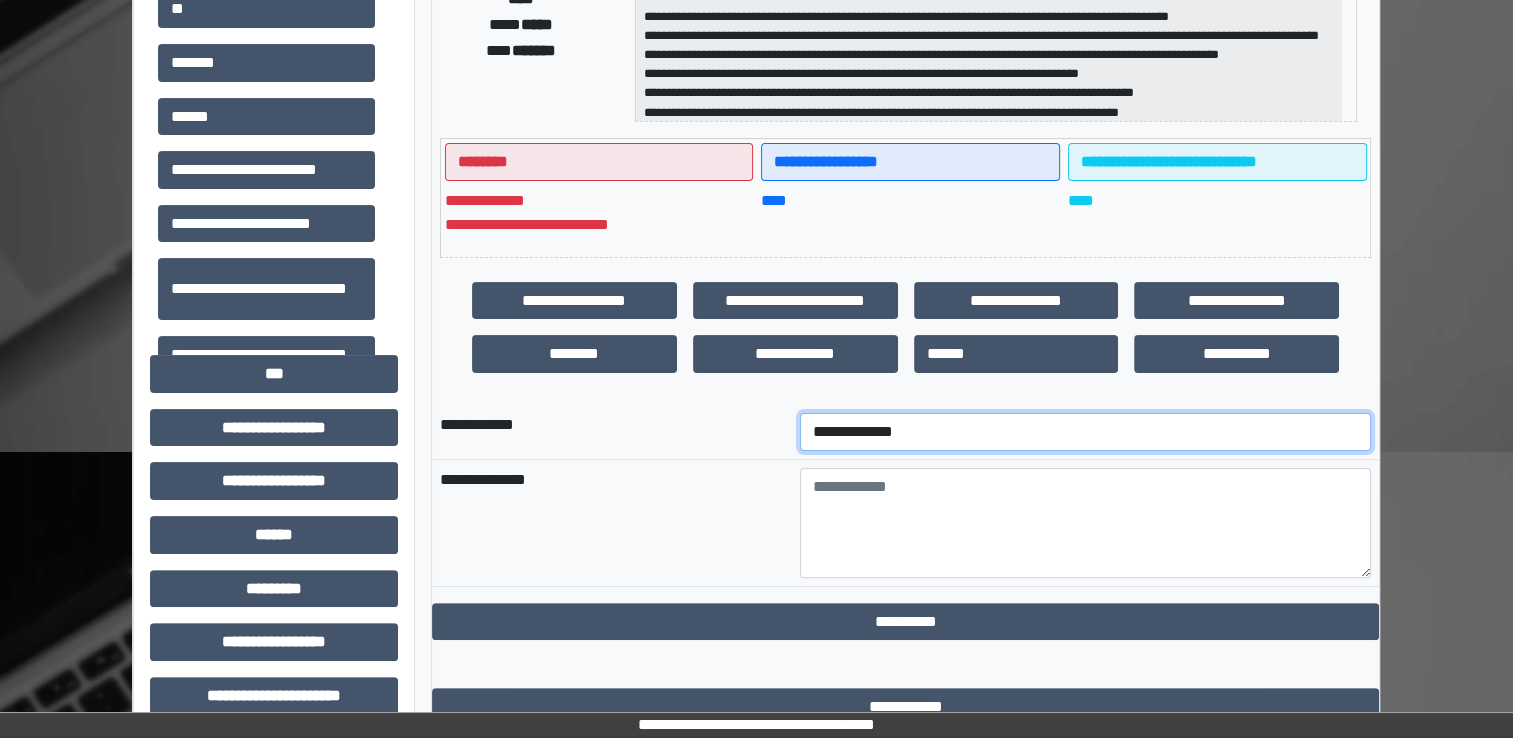 click on "**********" at bounding box center (1085, 432) 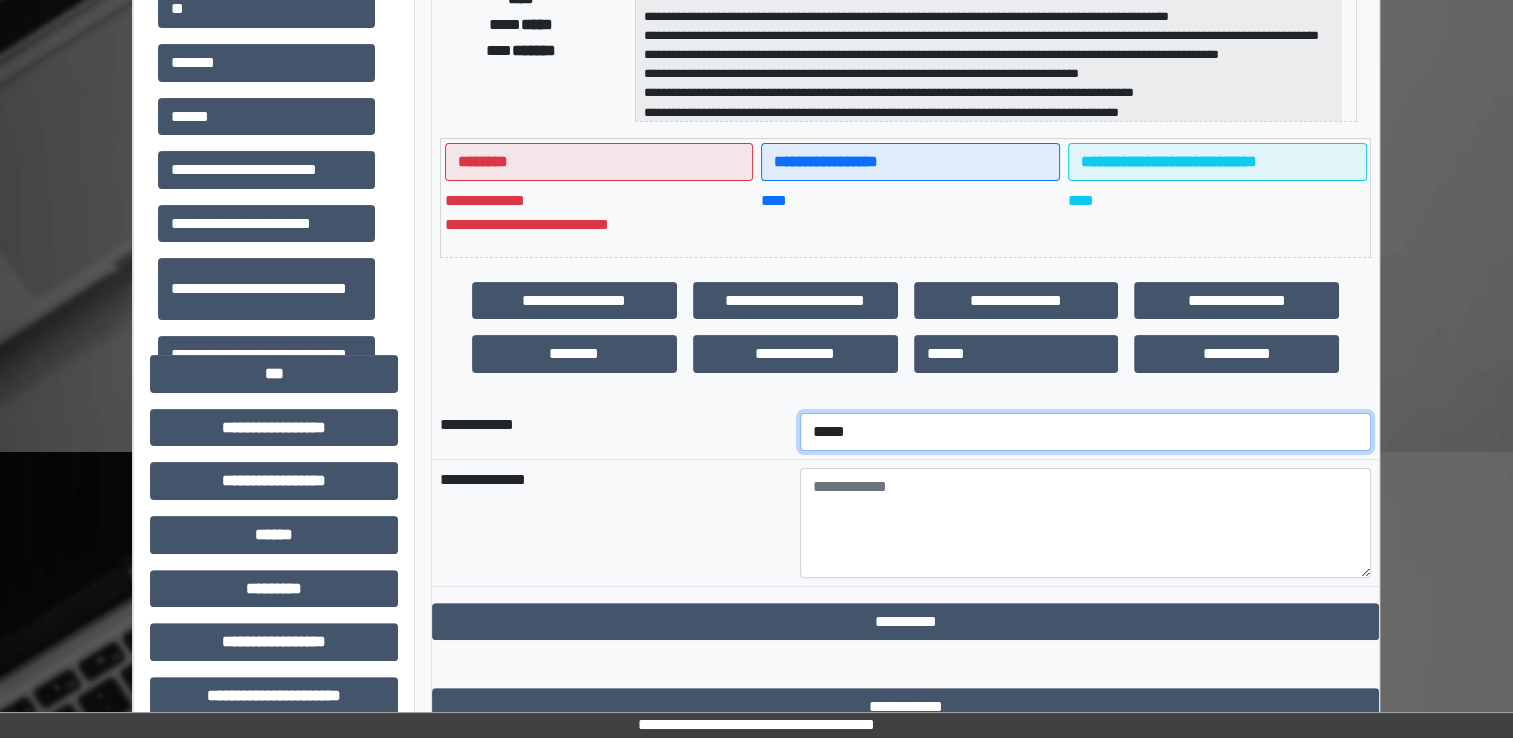 click on "**********" at bounding box center (1085, 432) 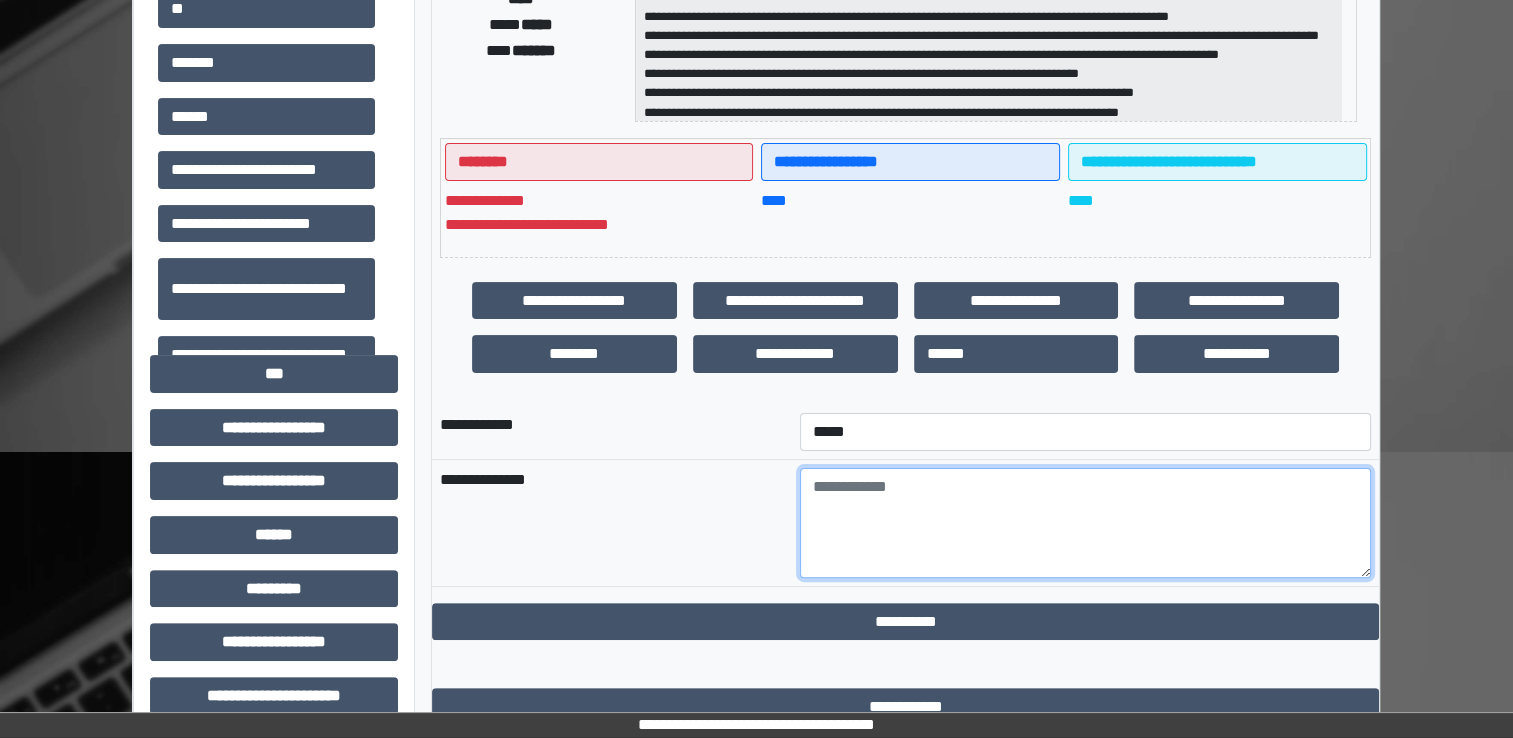 click at bounding box center (1085, 523) 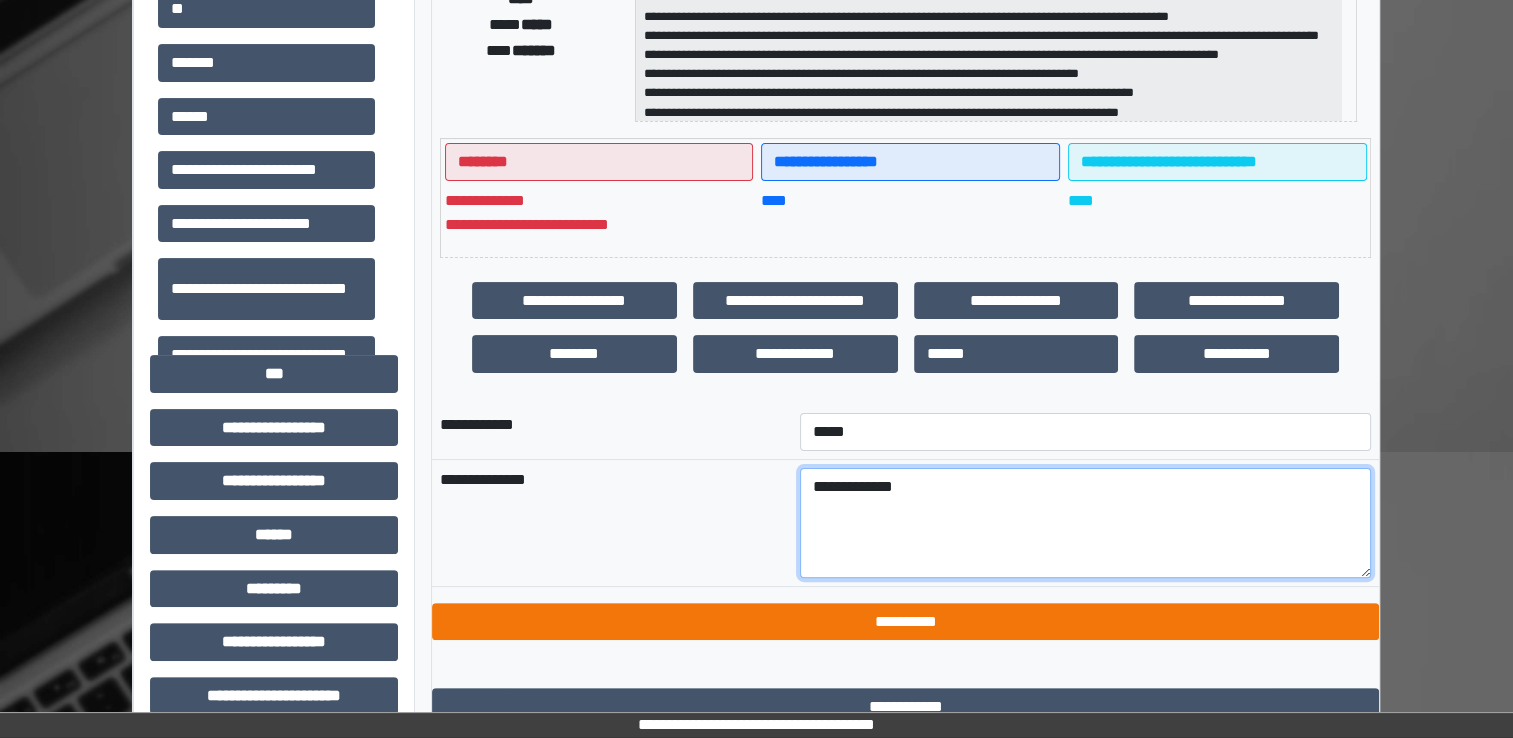 type on "**********" 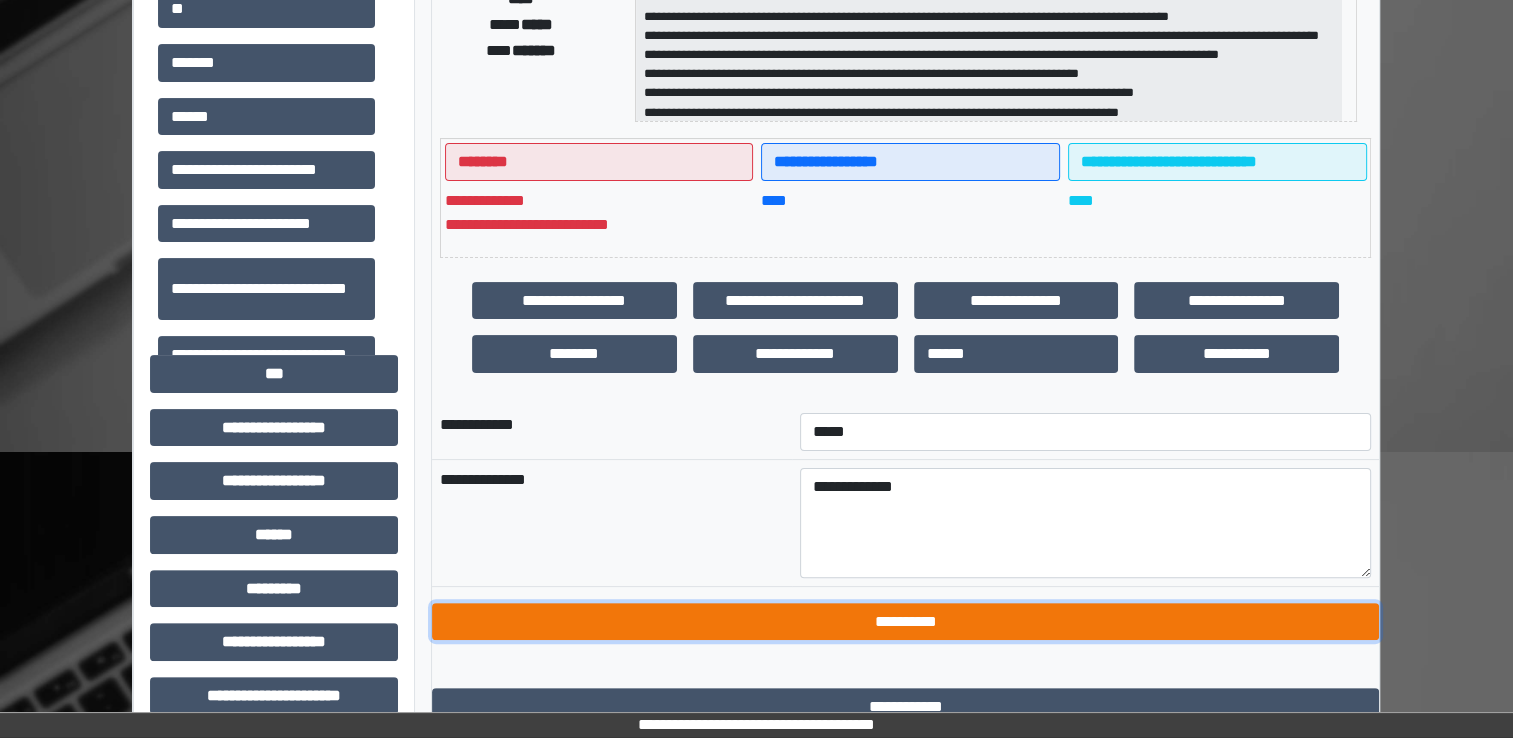 click on "**********" at bounding box center (905, 622) 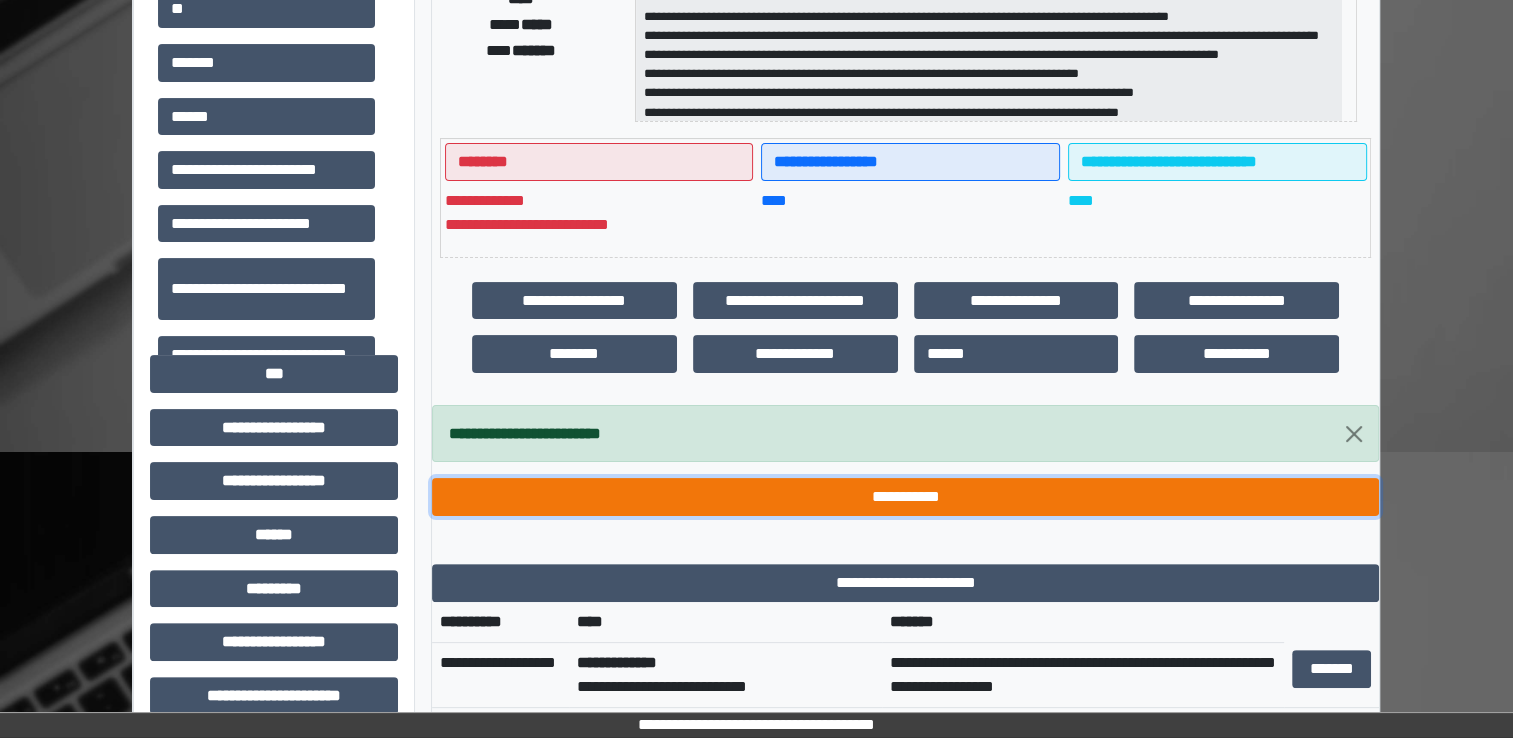 click on "**********" at bounding box center (905, 497) 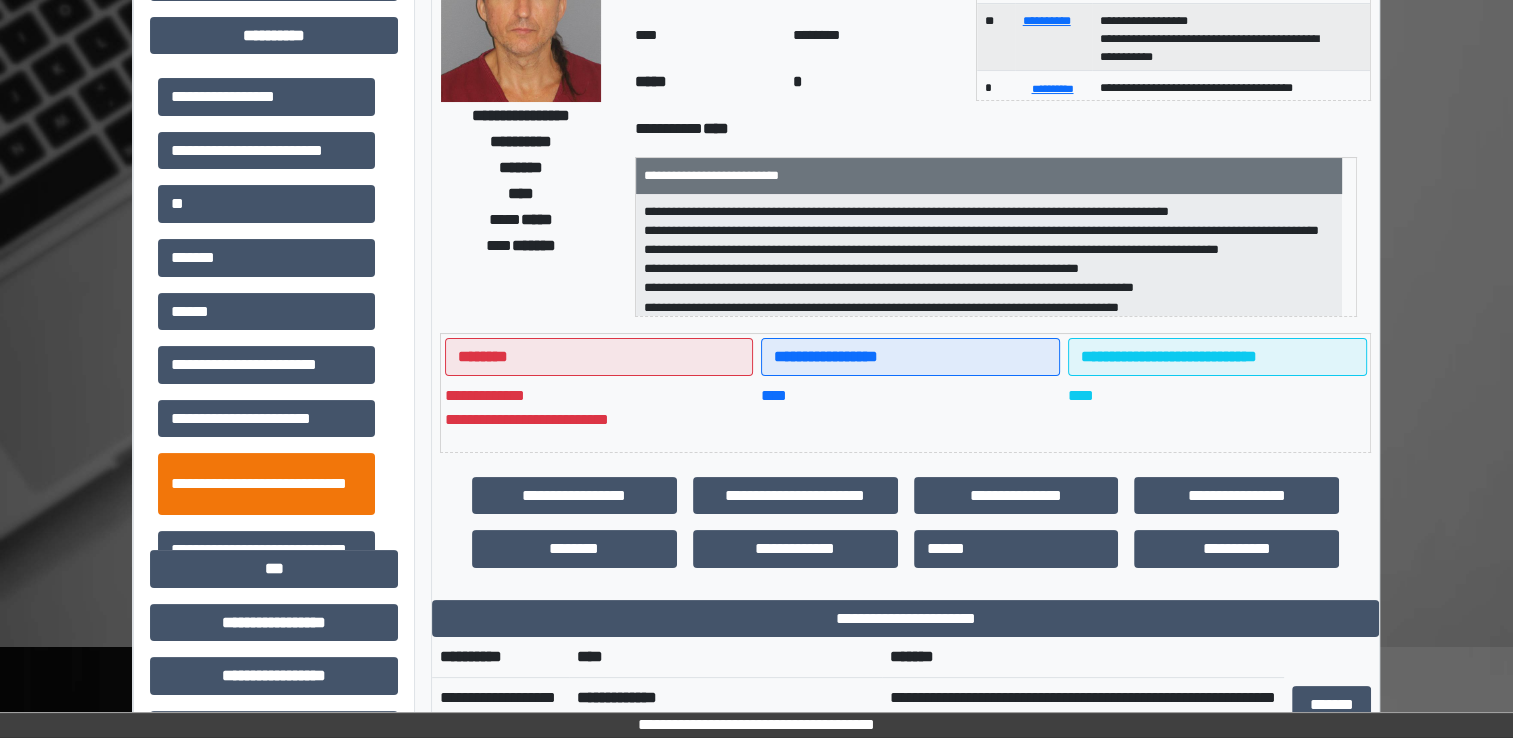 scroll, scrollTop: 200, scrollLeft: 0, axis: vertical 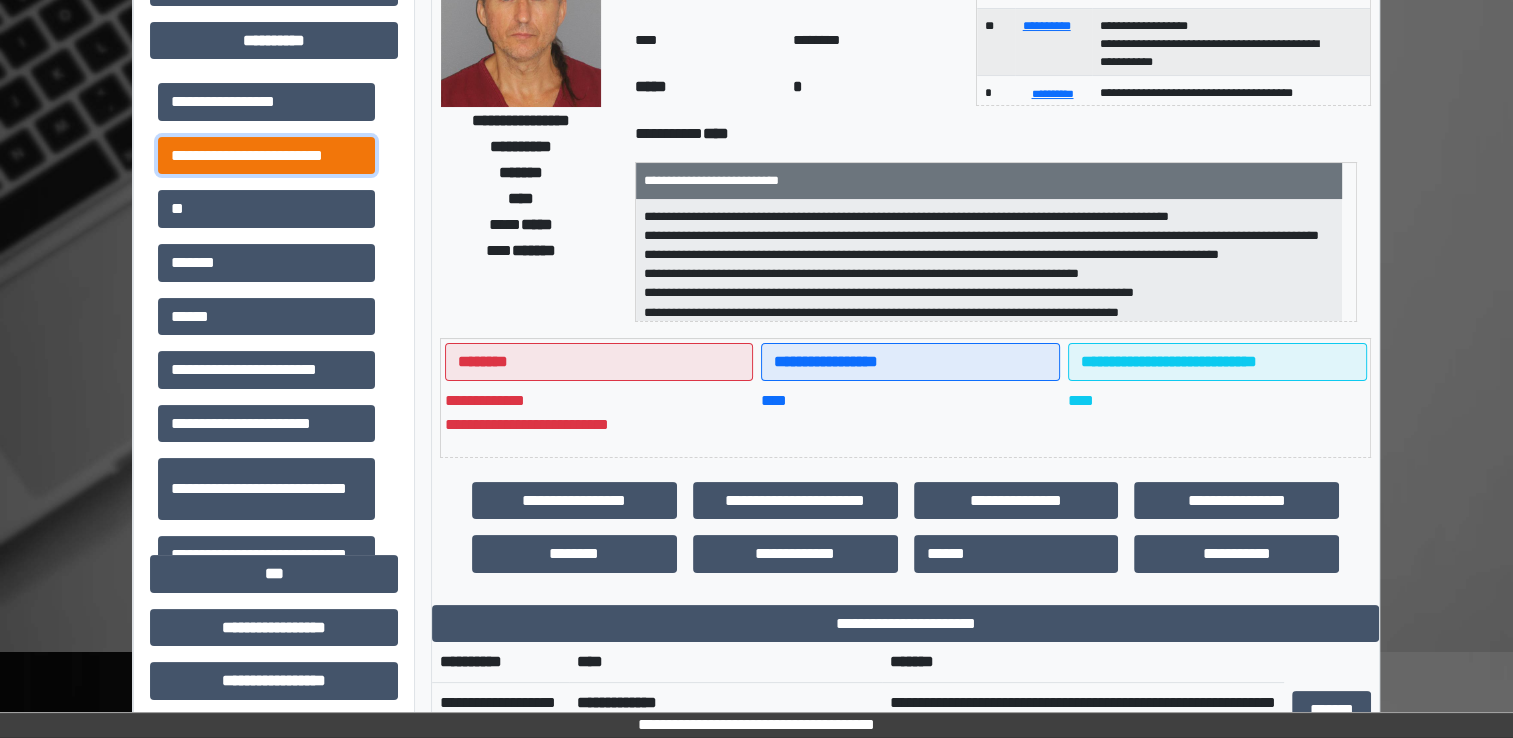 click on "**********" at bounding box center [266, 156] 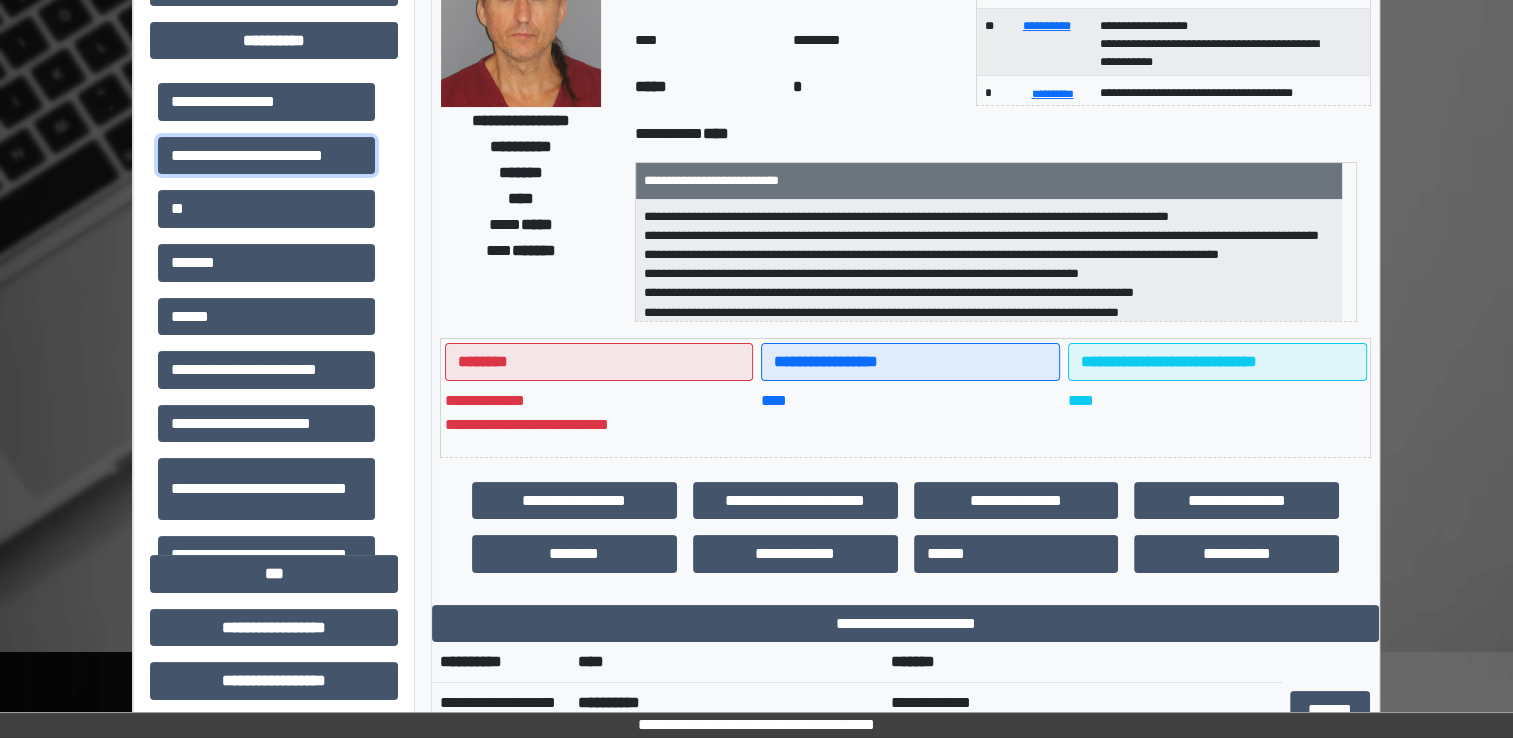 scroll, scrollTop: 0, scrollLeft: 0, axis: both 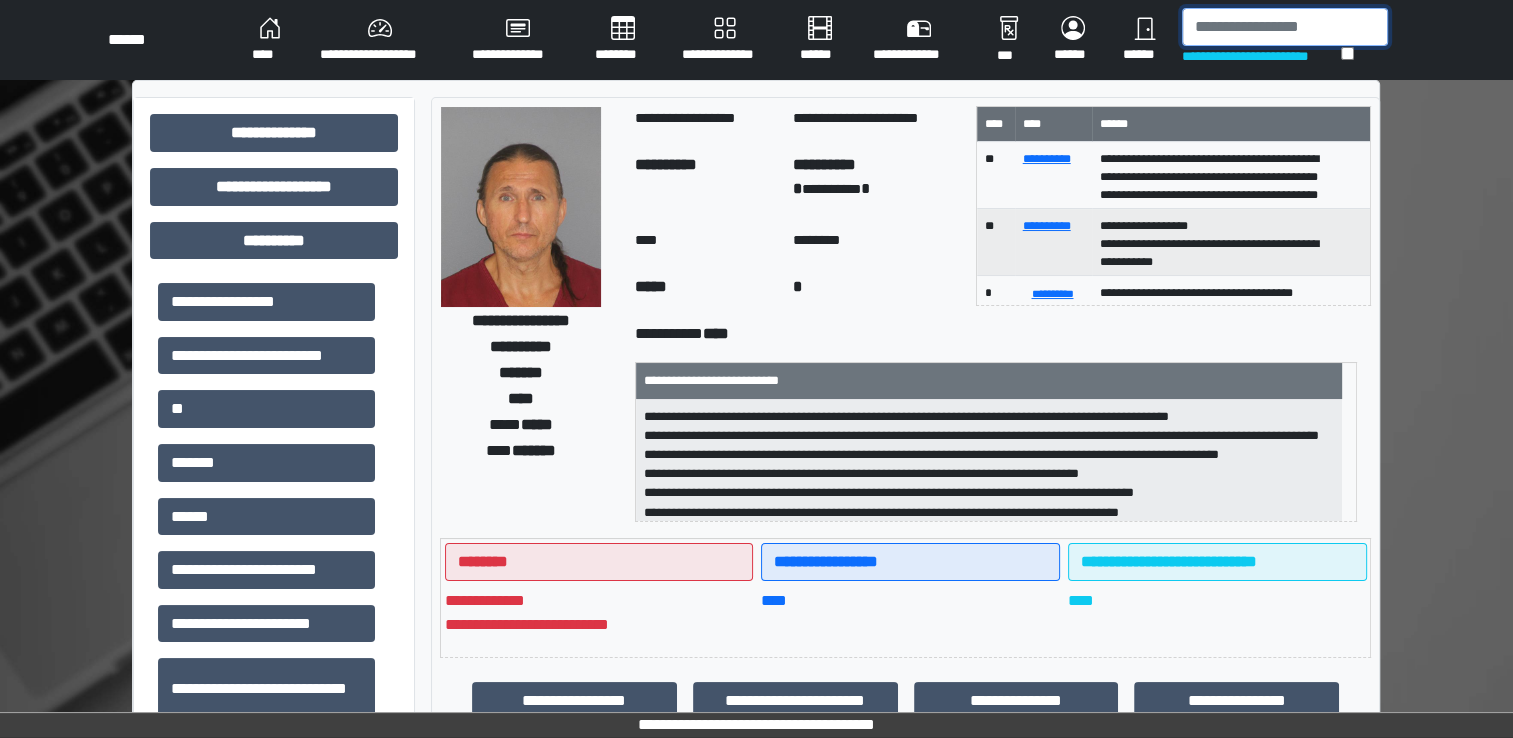 click at bounding box center (1285, 27) 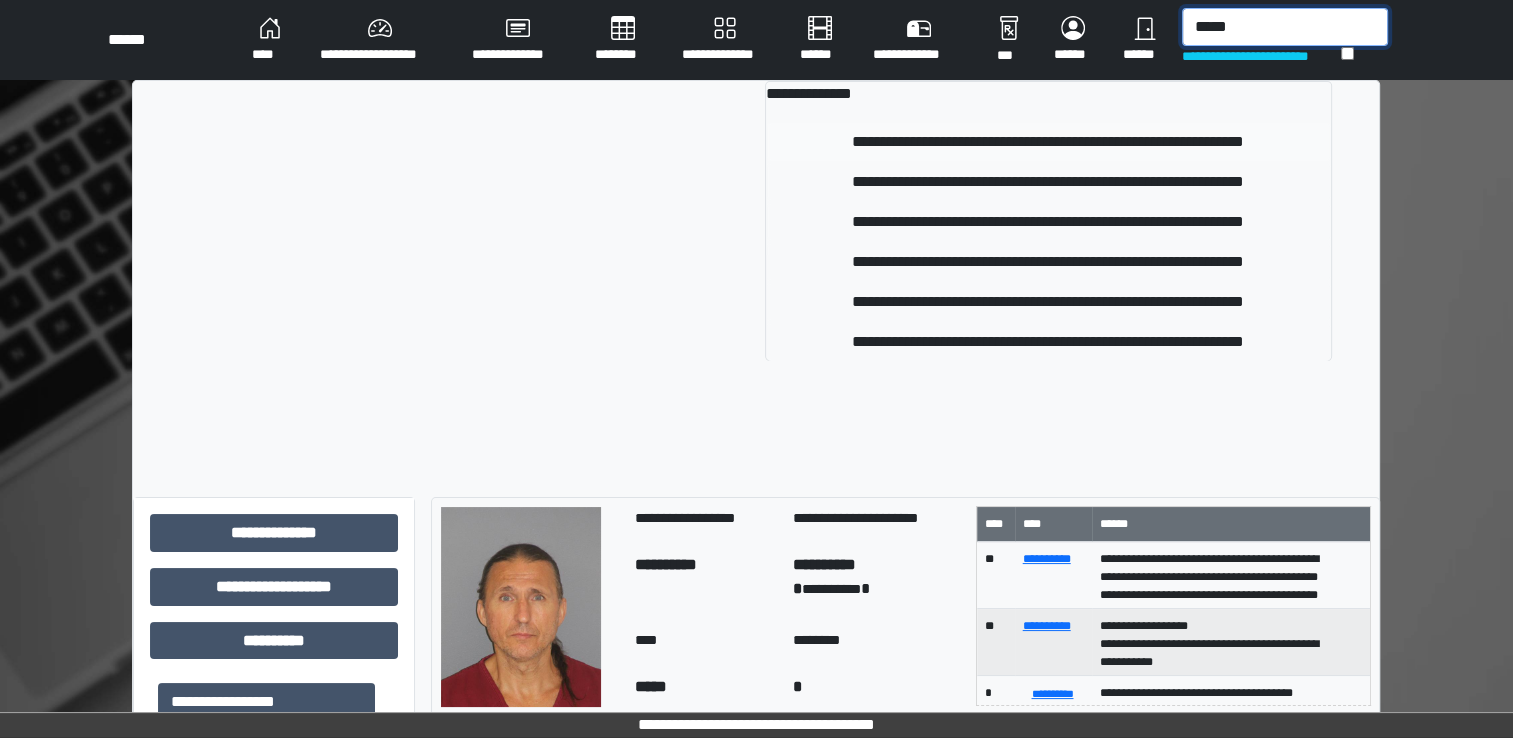 type on "*****" 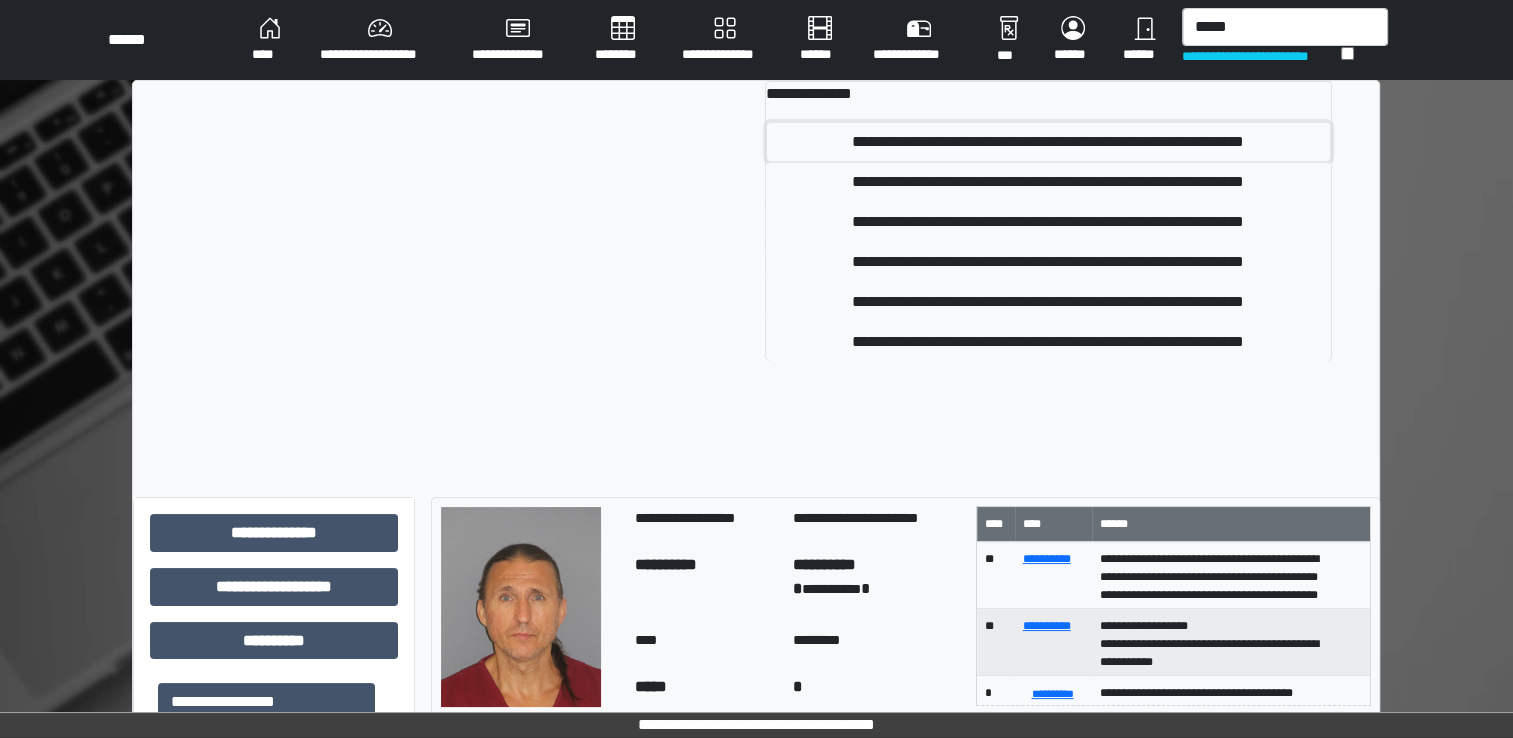 click on "**********" at bounding box center (1048, 142) 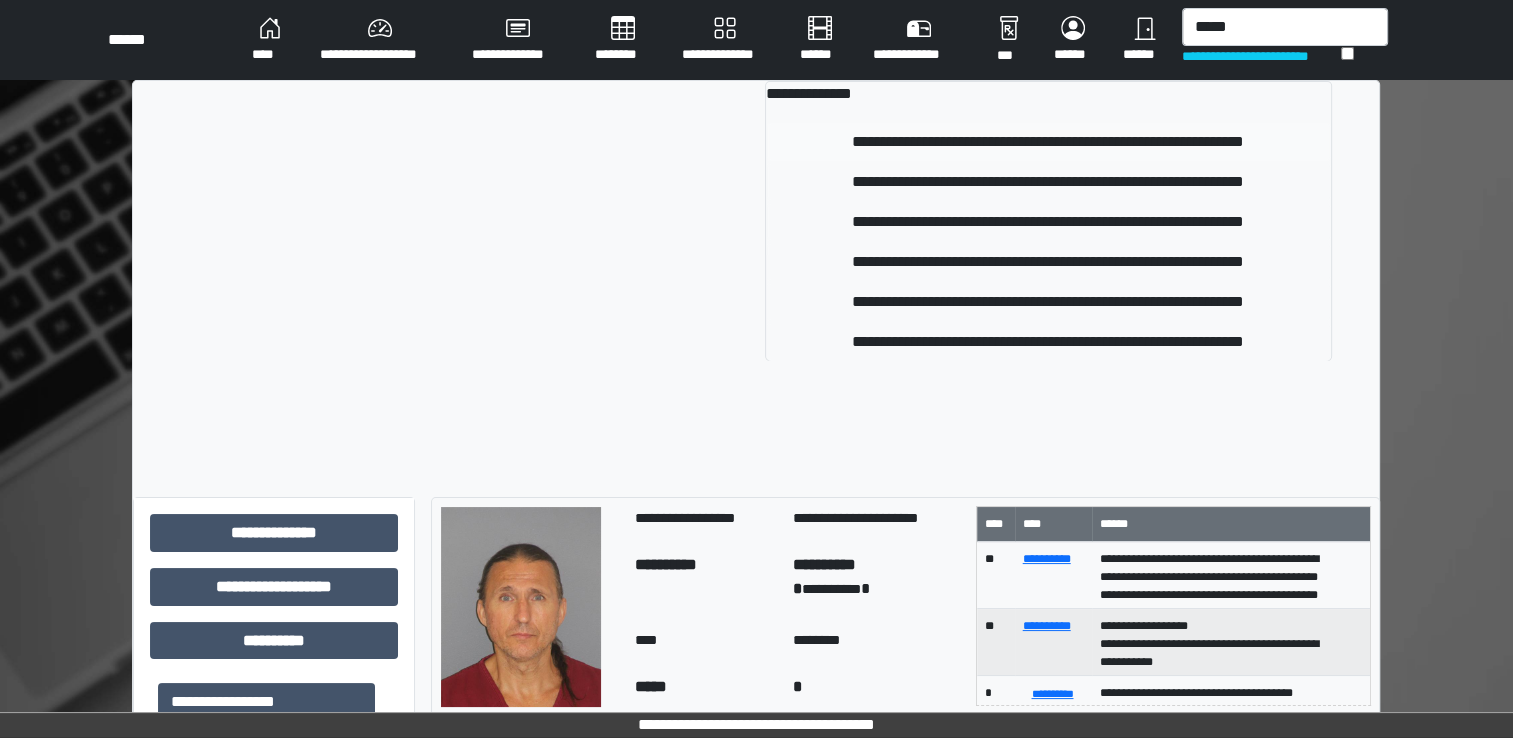type 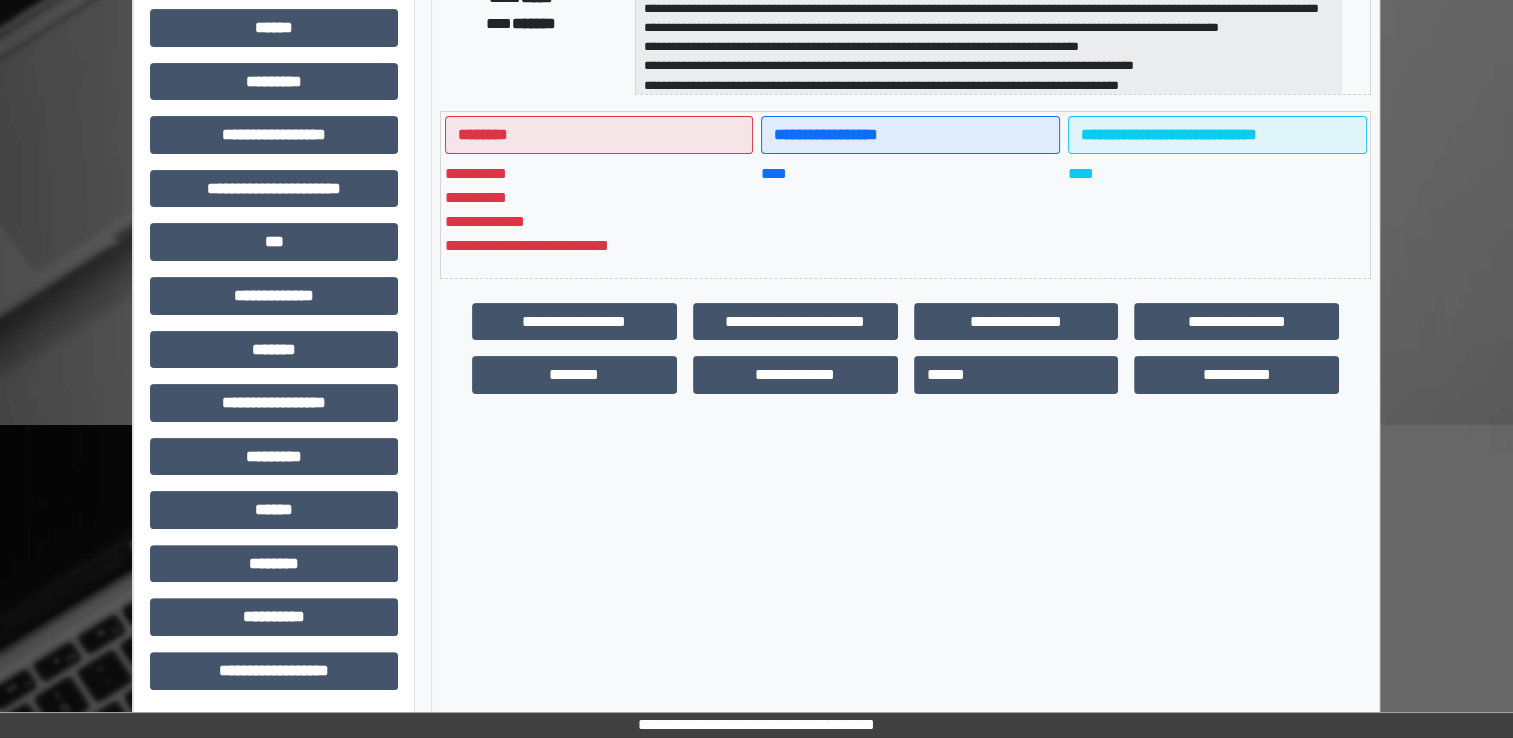 scroll, scrollTop: 428, scrollLeft: 0, axis: vertical 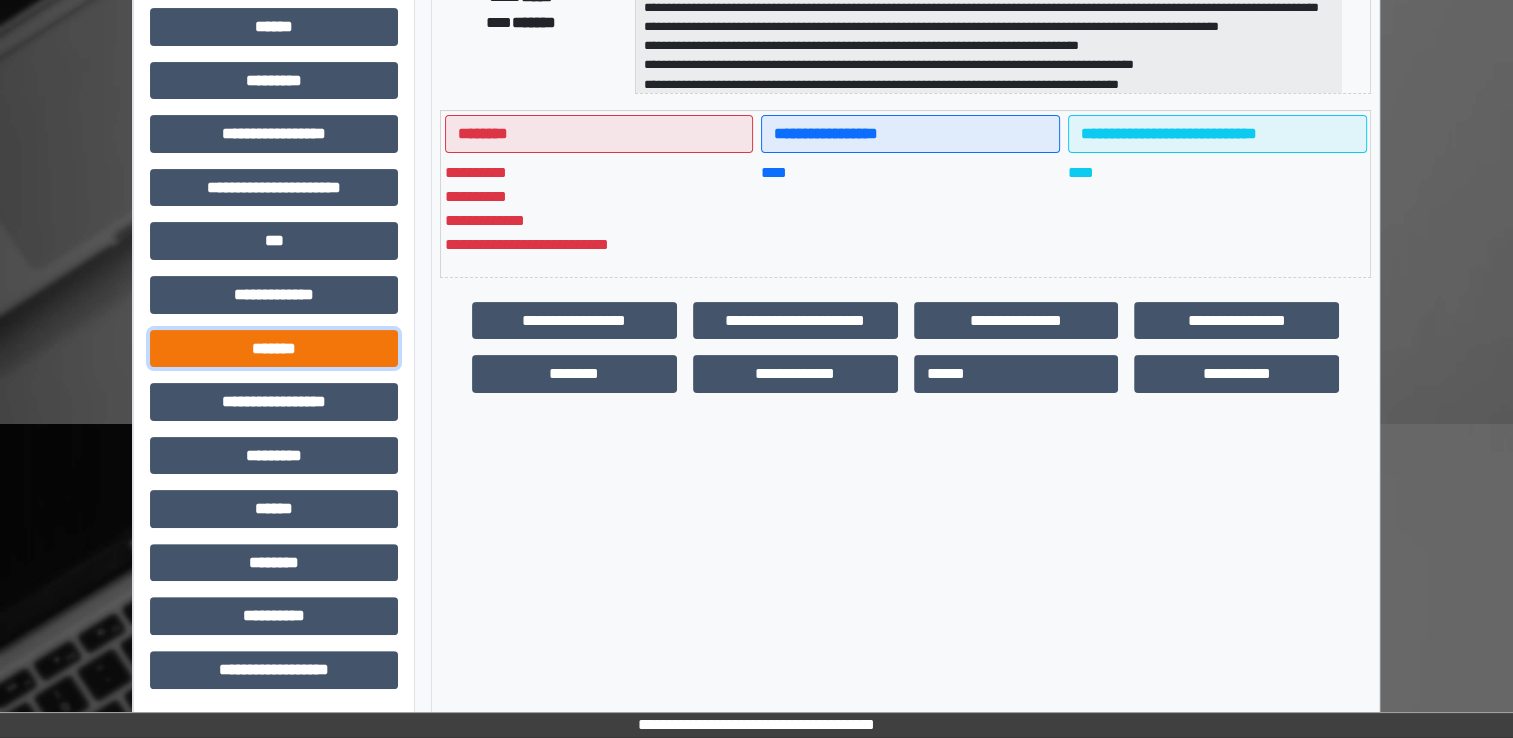click on "*******" at bounding box center (274, 349) 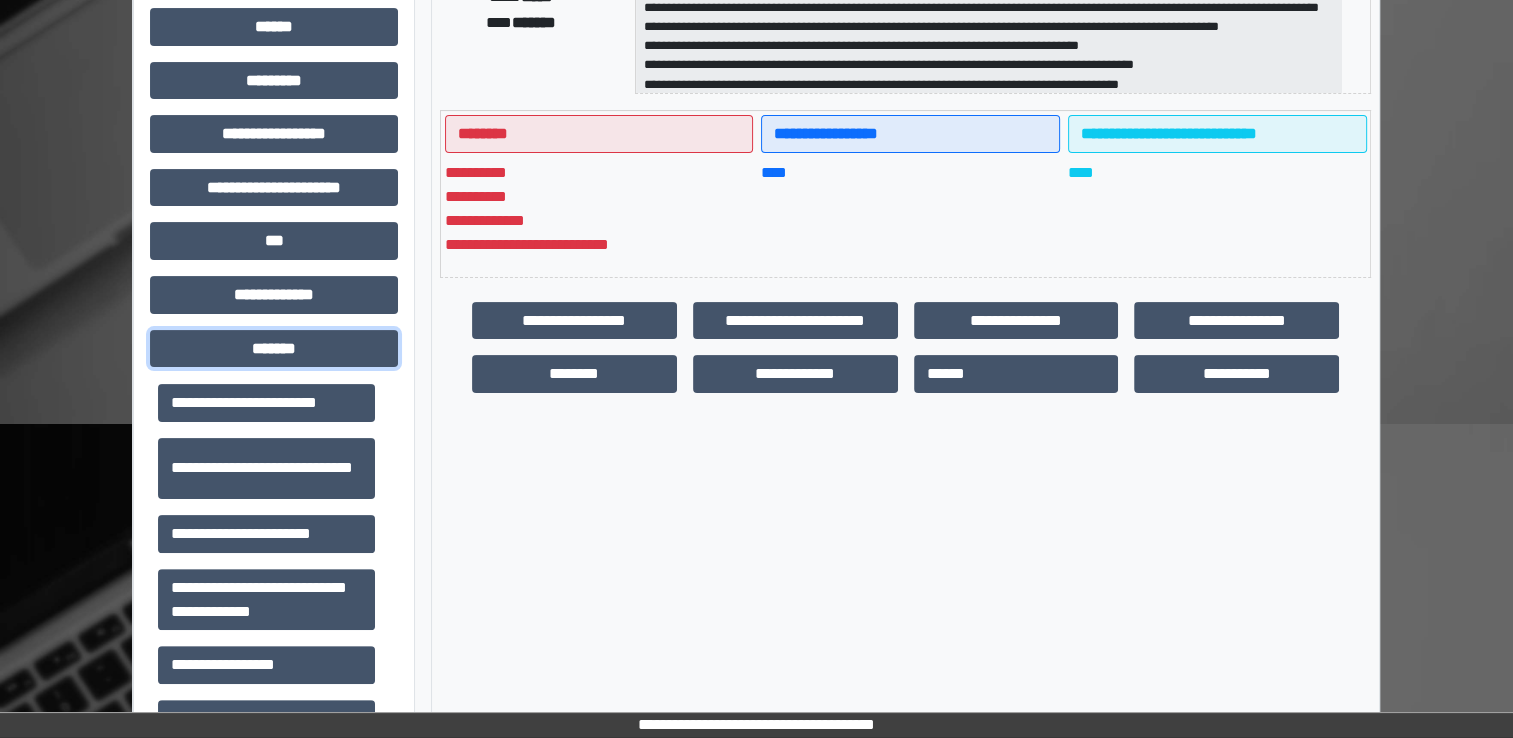 scroll, scrollTop: 912, scrollLeft: 0, axis: vertical 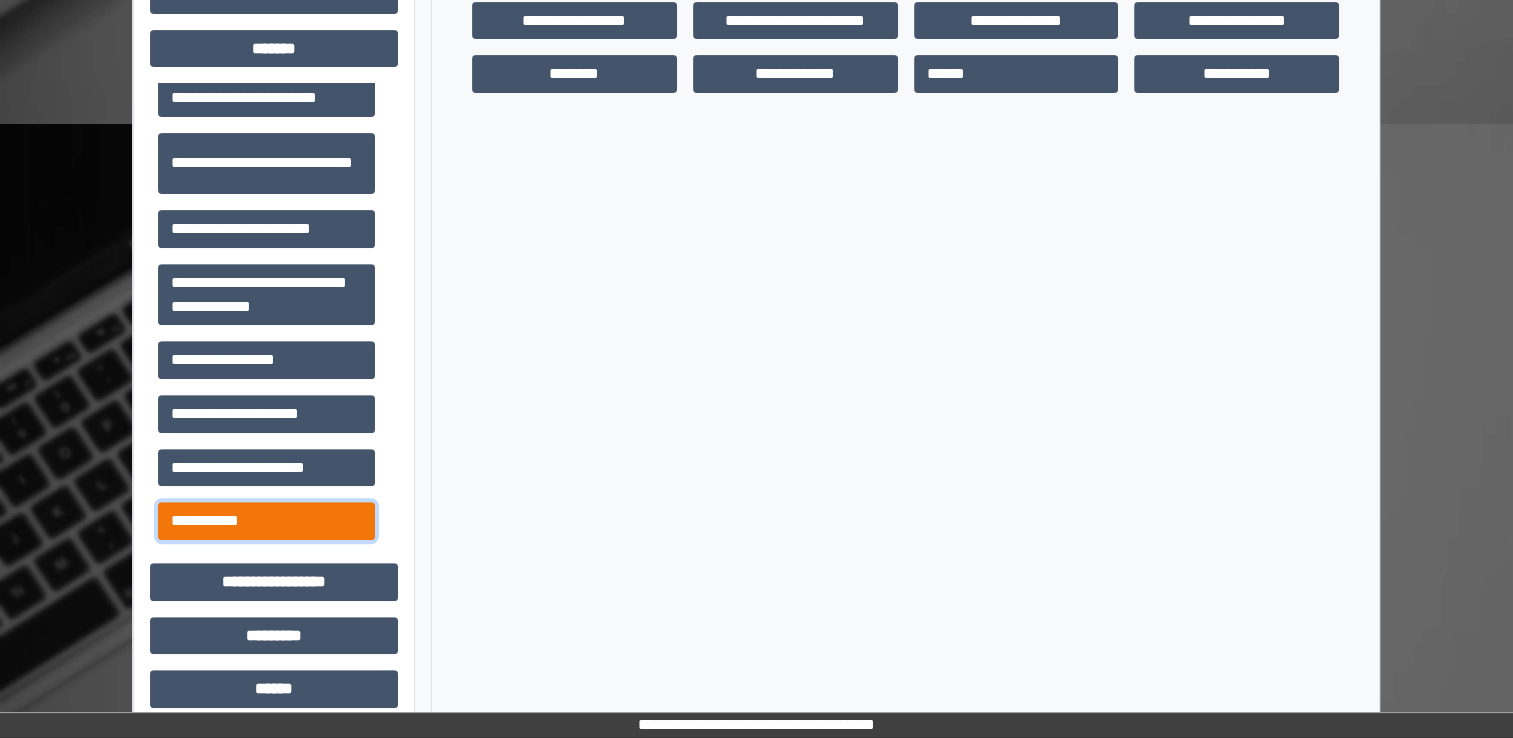 click on "**********" at bounding box center (266, 521) 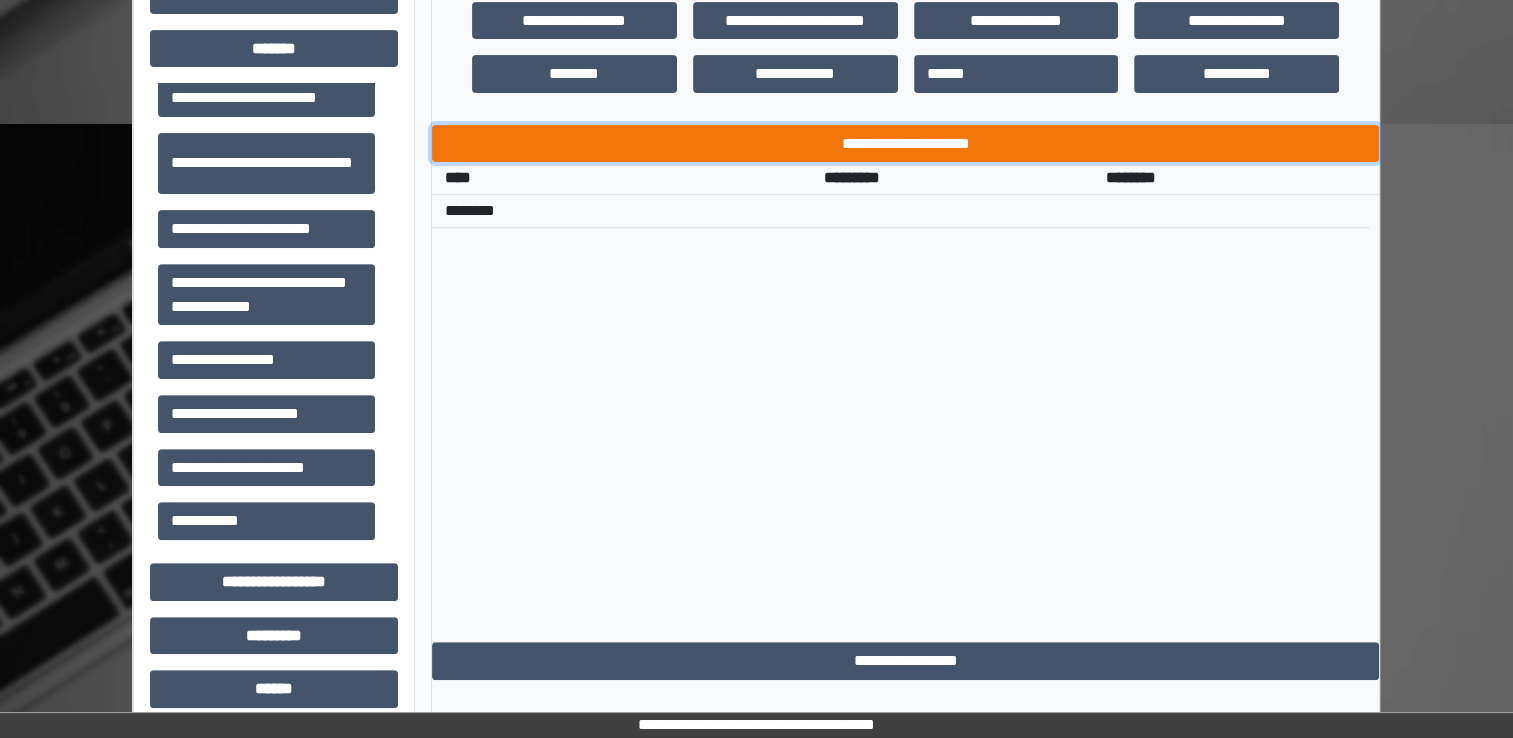 click on "**********" at bounding box center [905, 144] 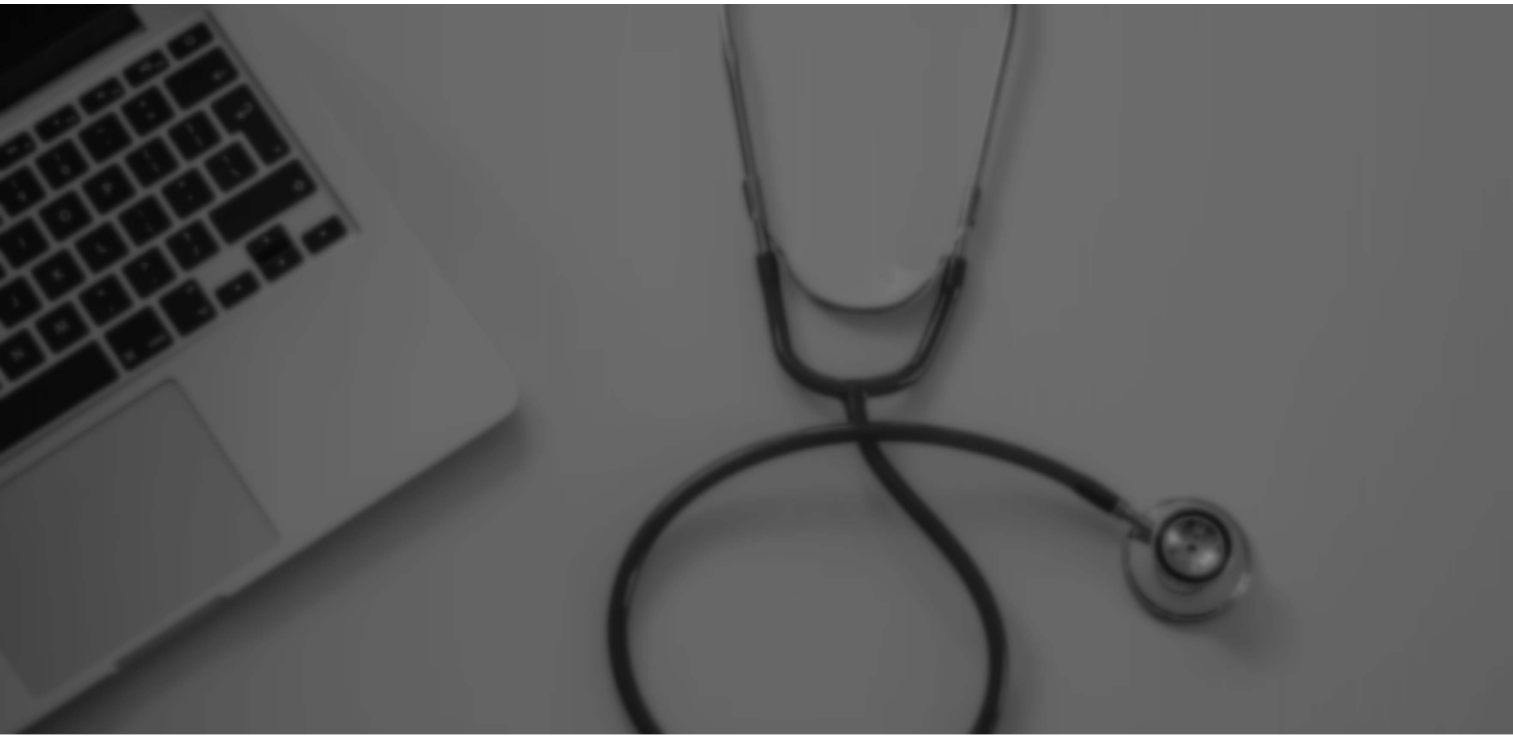 scroll, scrollTop: 0, scrollLeft: 0, axis: both 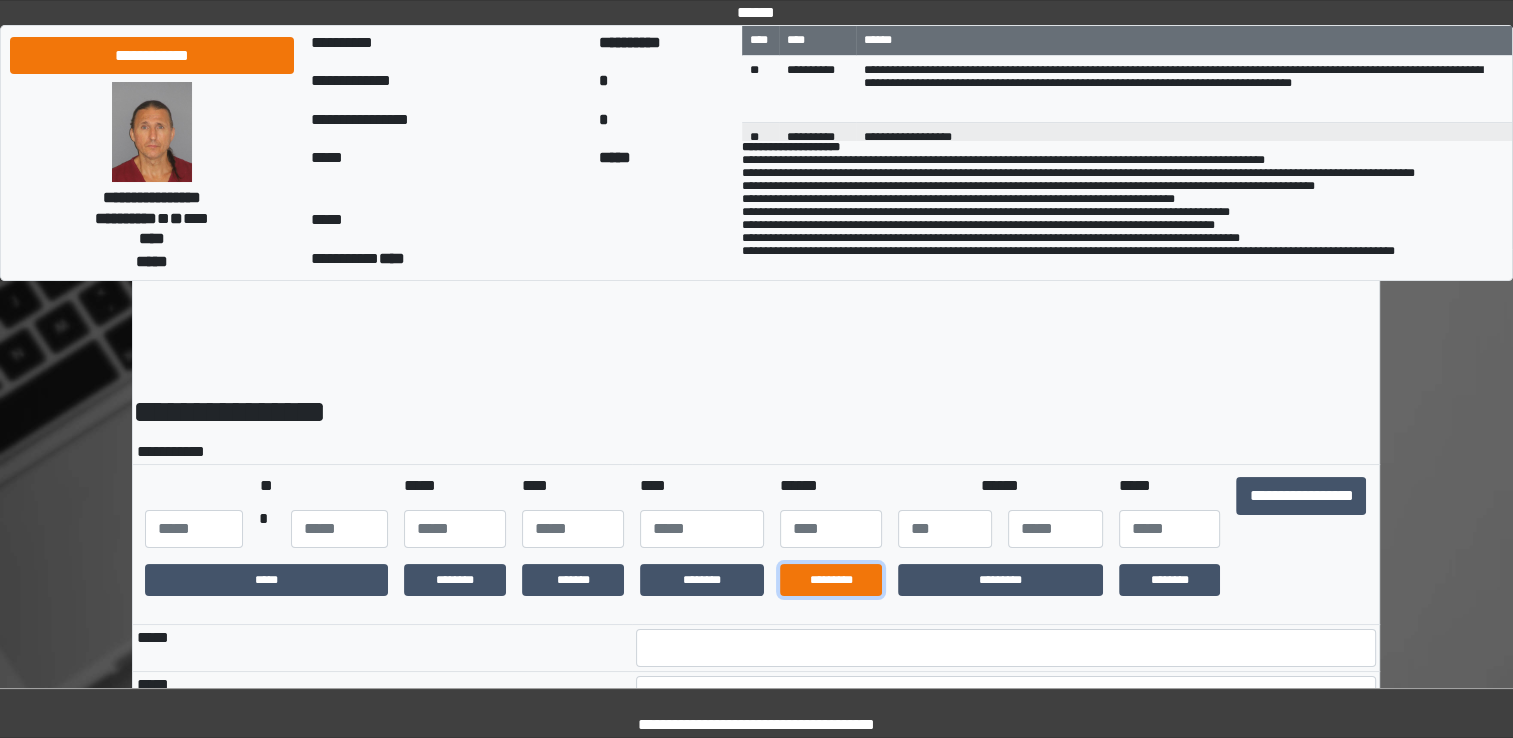 click on "*********" at bounding box center (831, 580) 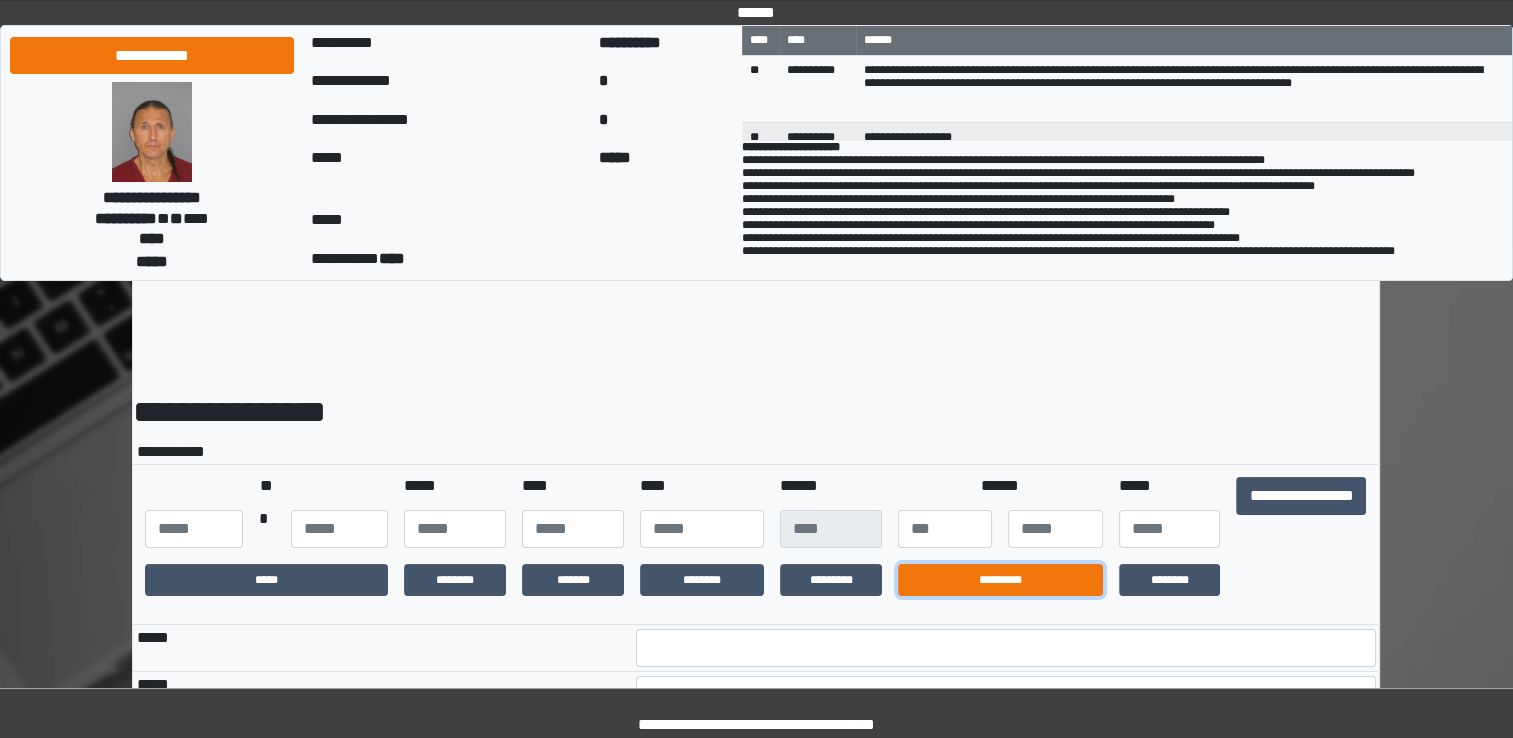 click on "*********" at bounding box center [1000, 580] 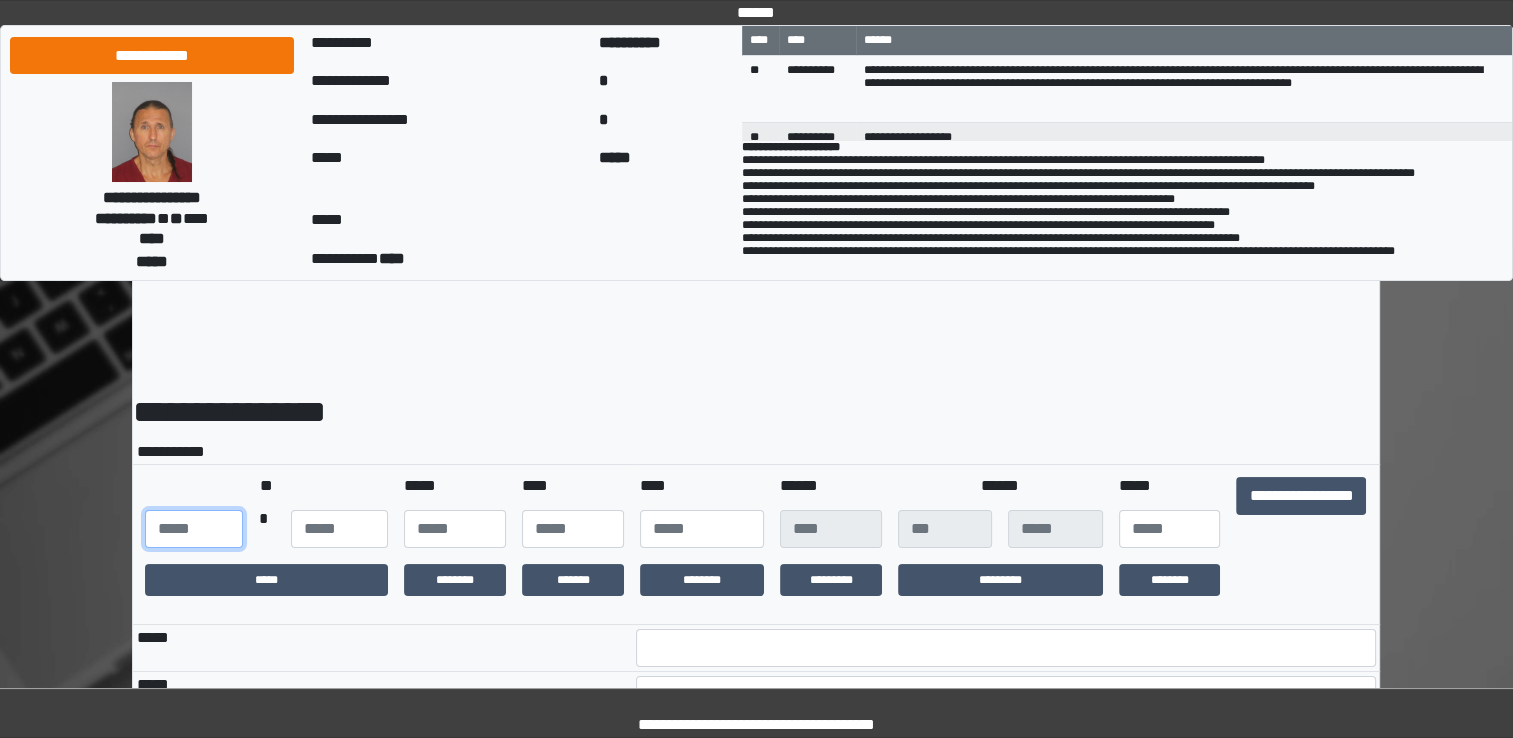 click at bounding box center [193, 529] 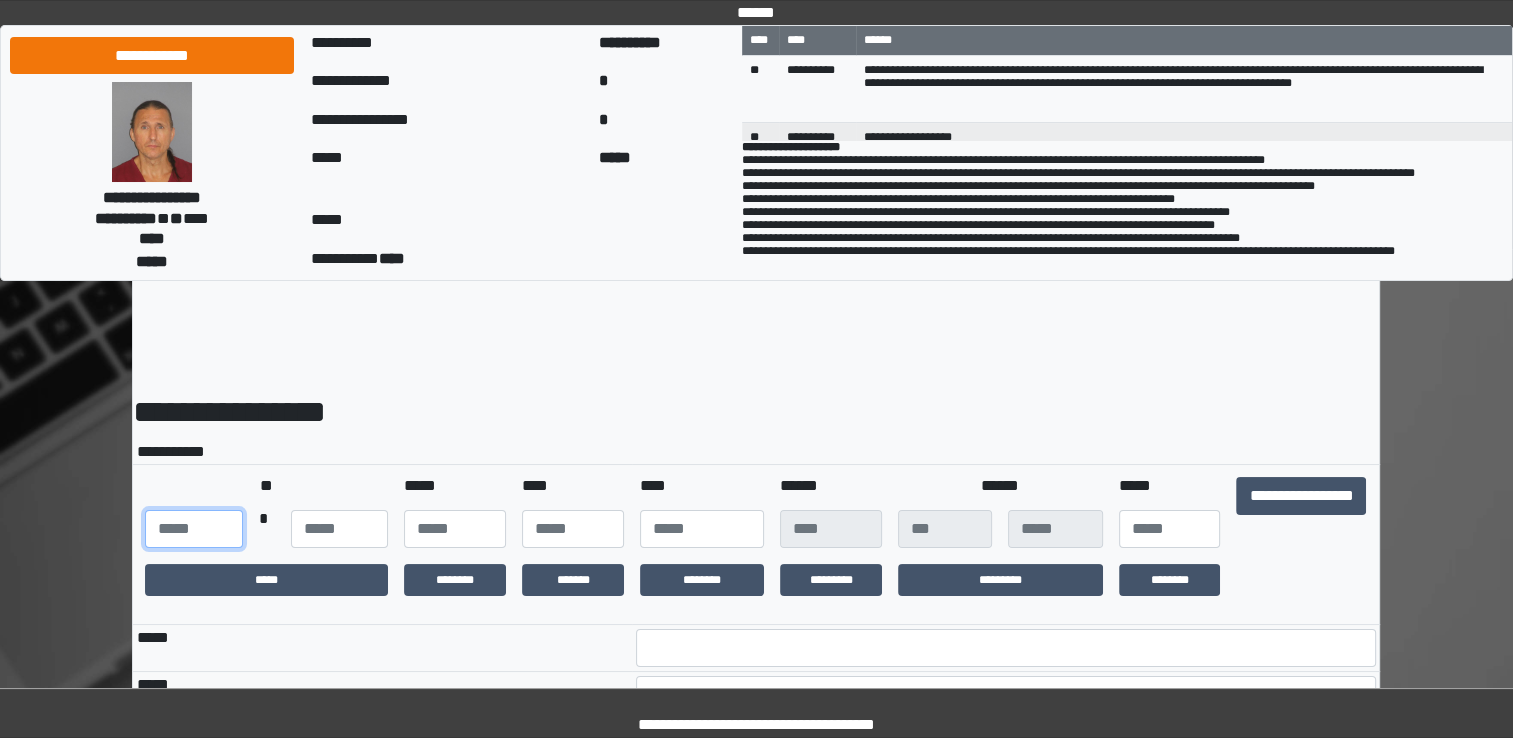 type on "***" 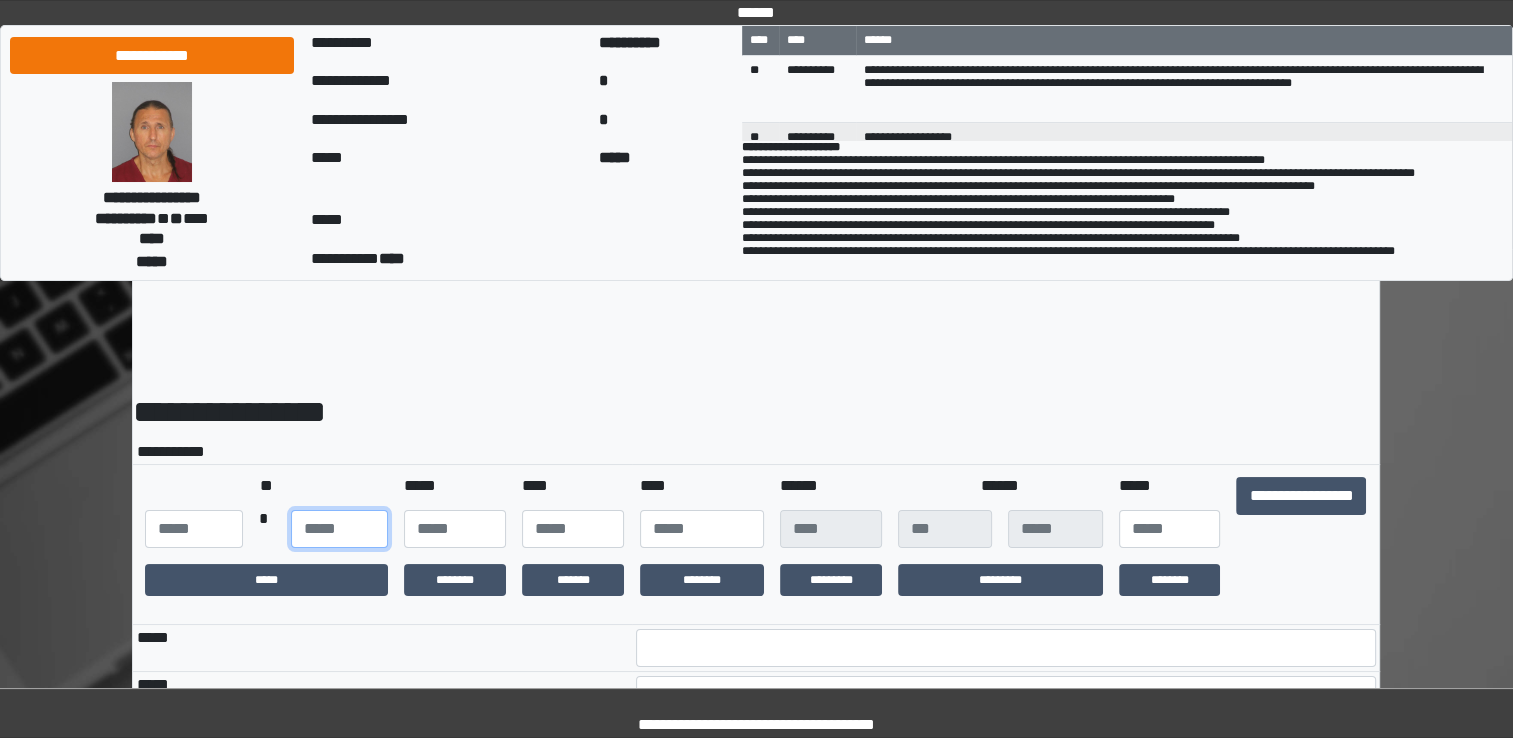 type on "**" 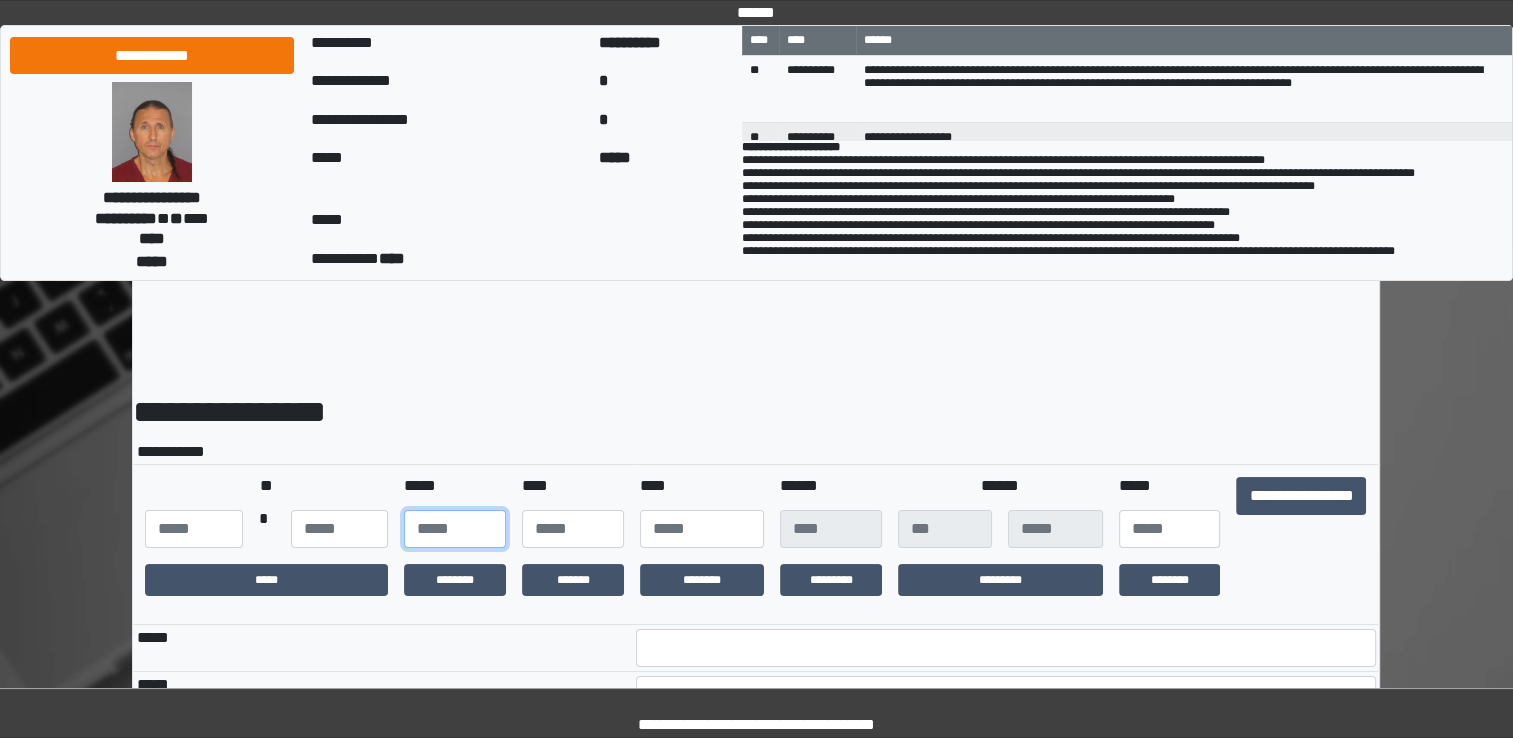 click at bounding box center (455, 529) 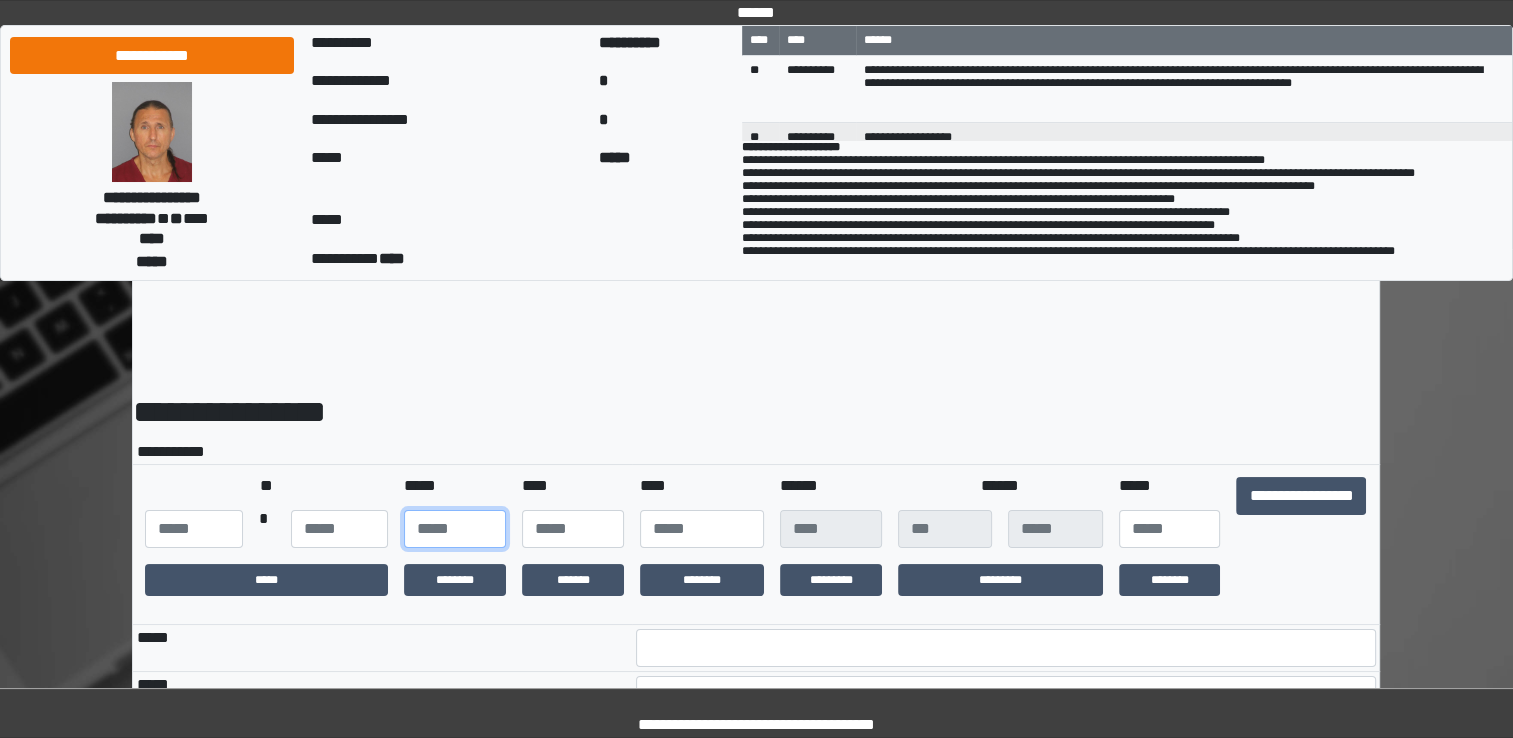 type on "**" 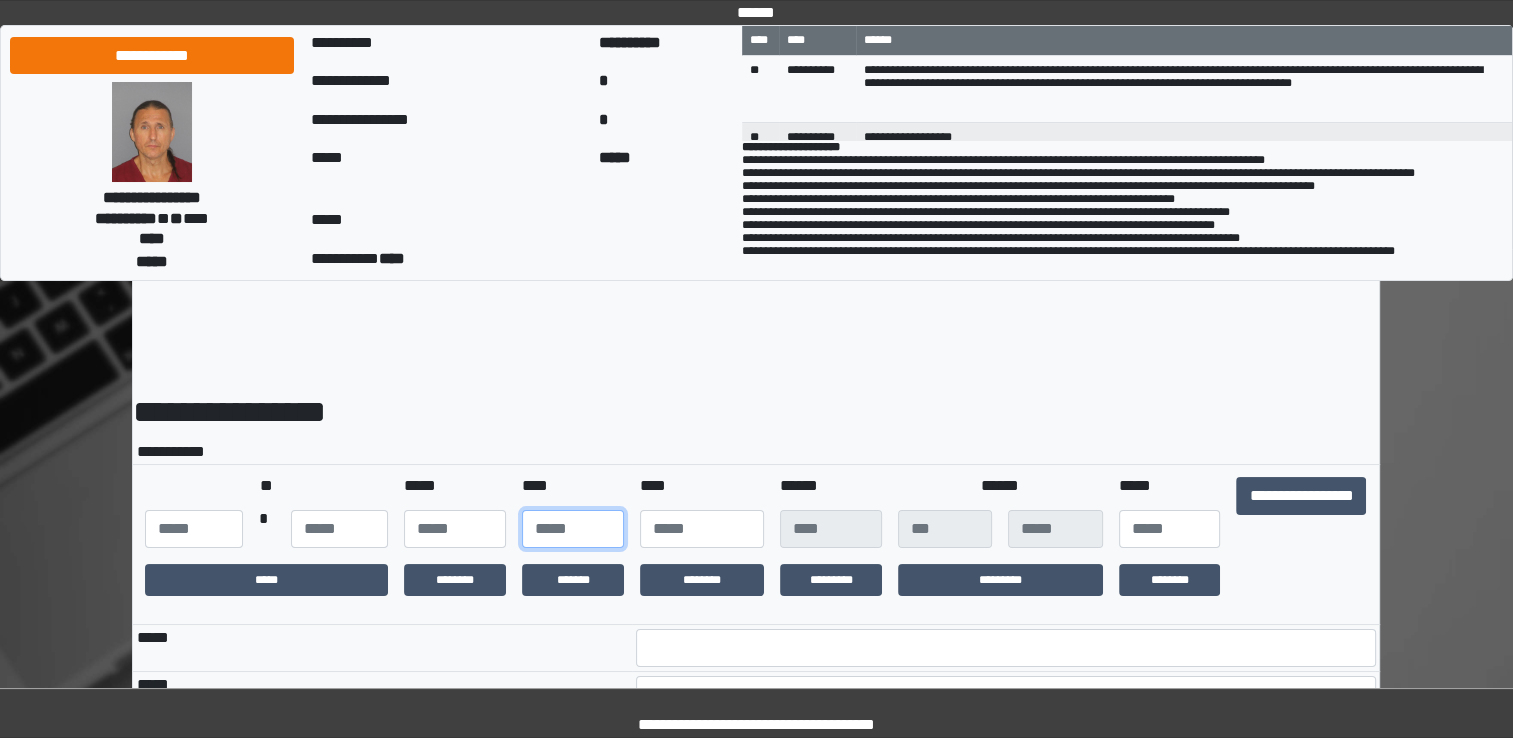 click at bounding box center (573, 529) 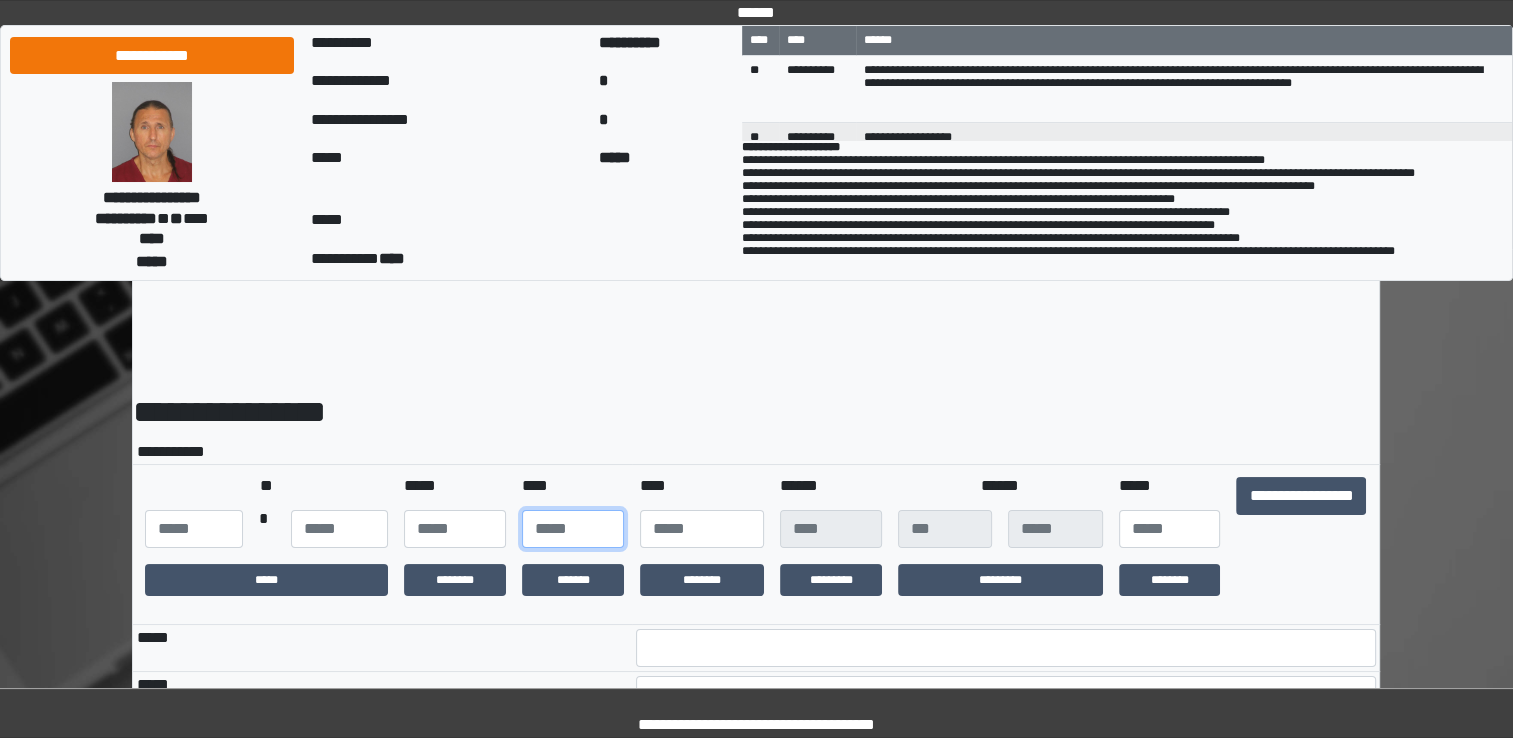 type on "**" 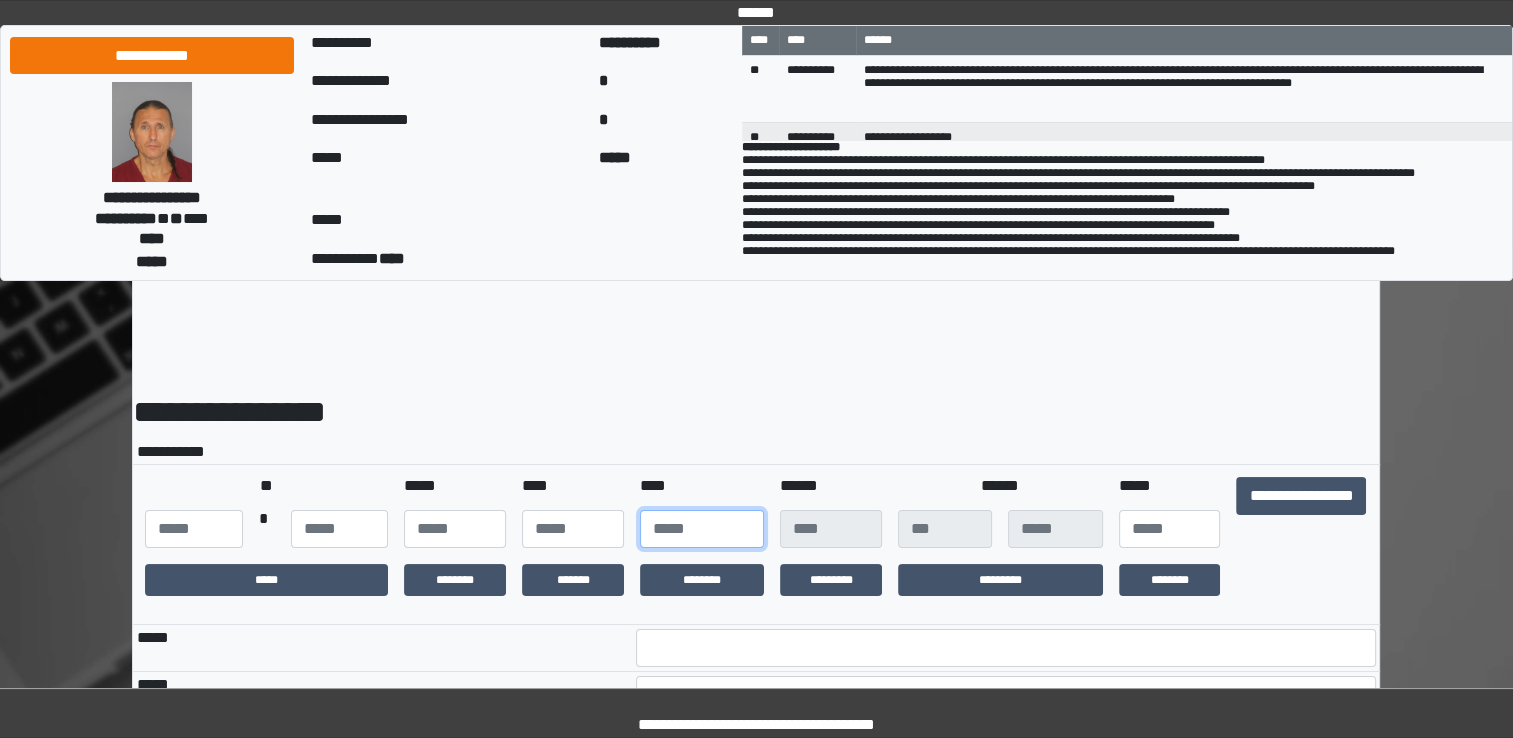 click at bounding box center [702, 529] 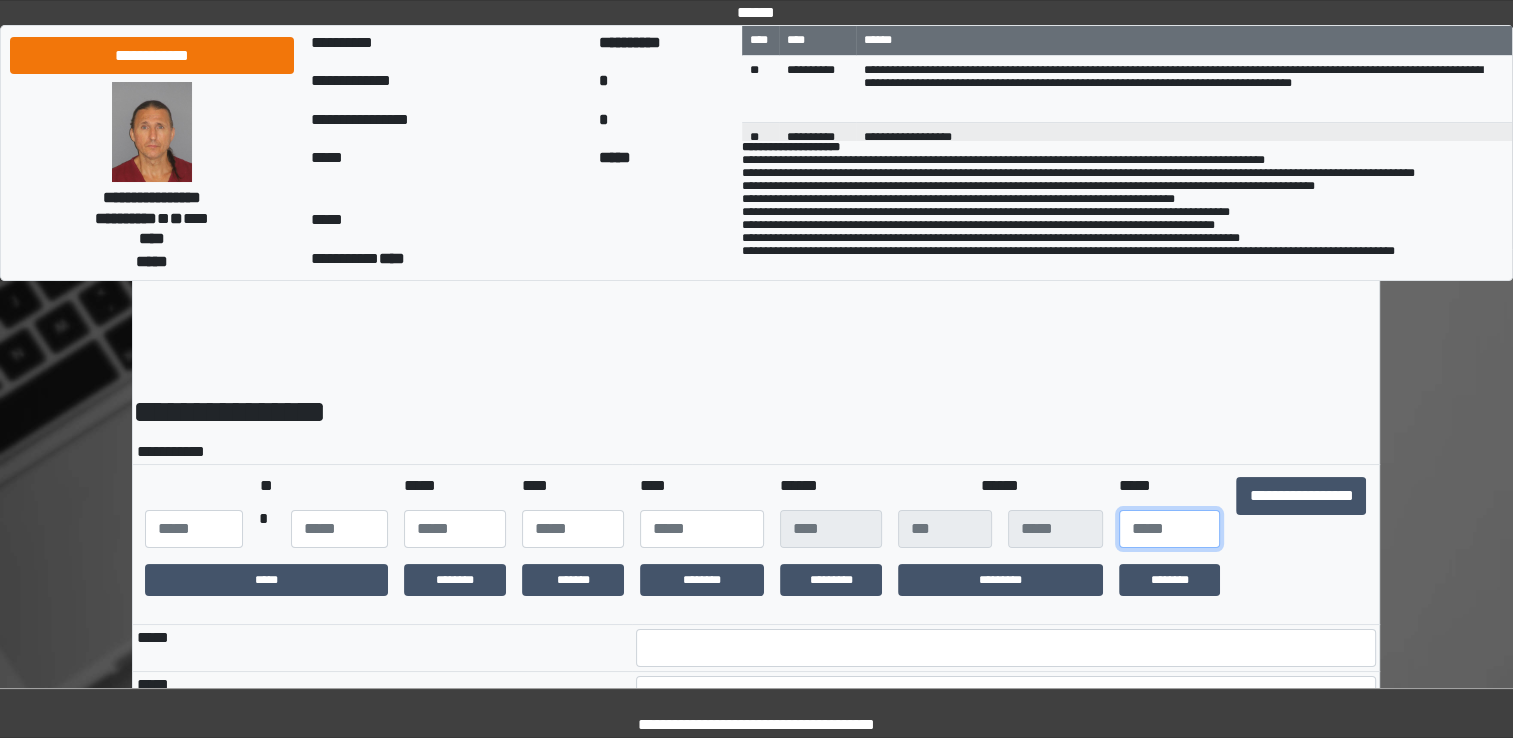 click at bounding box center [1170, 529] 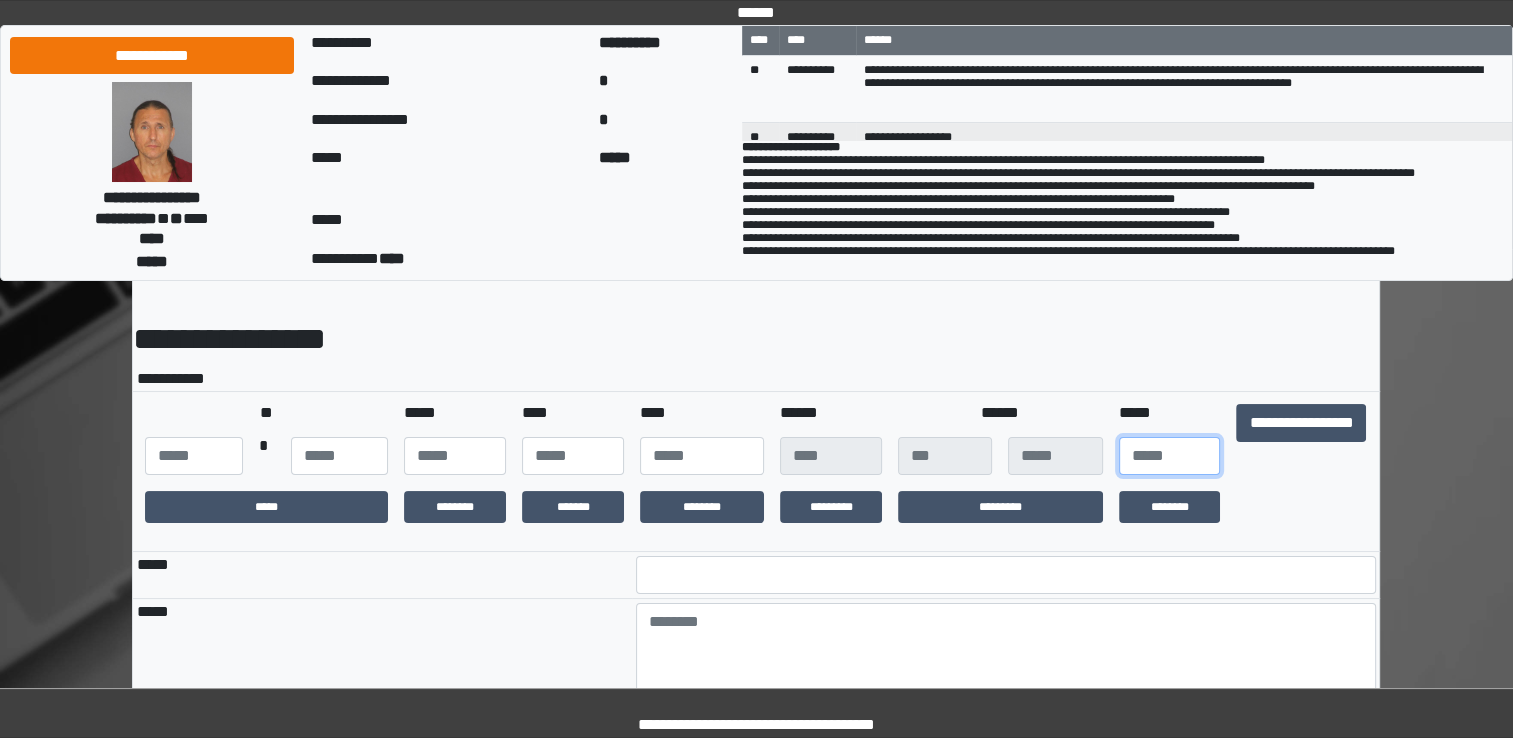 scroll, scrollTop: 267, scrollLeft: 0, axis: vertical 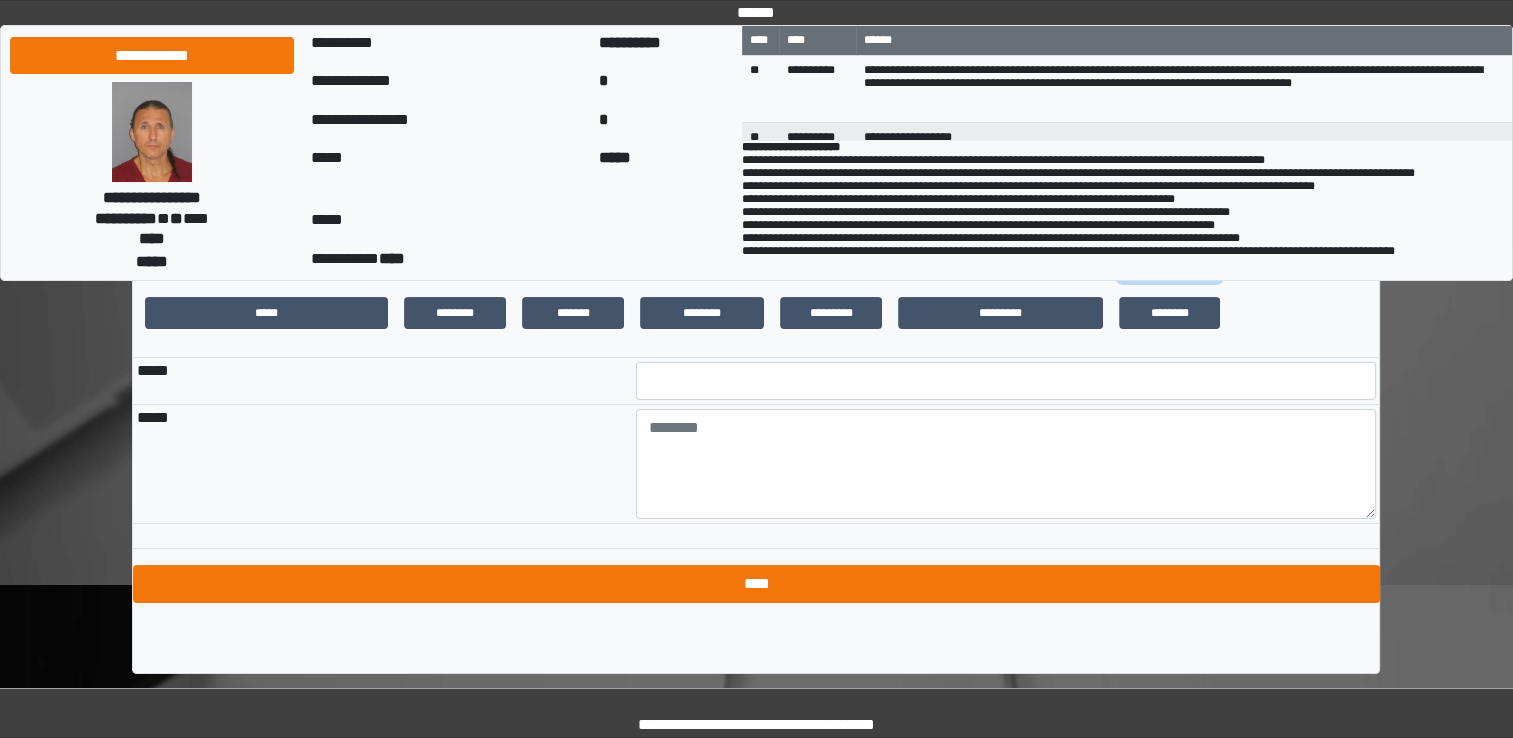 type on "**" 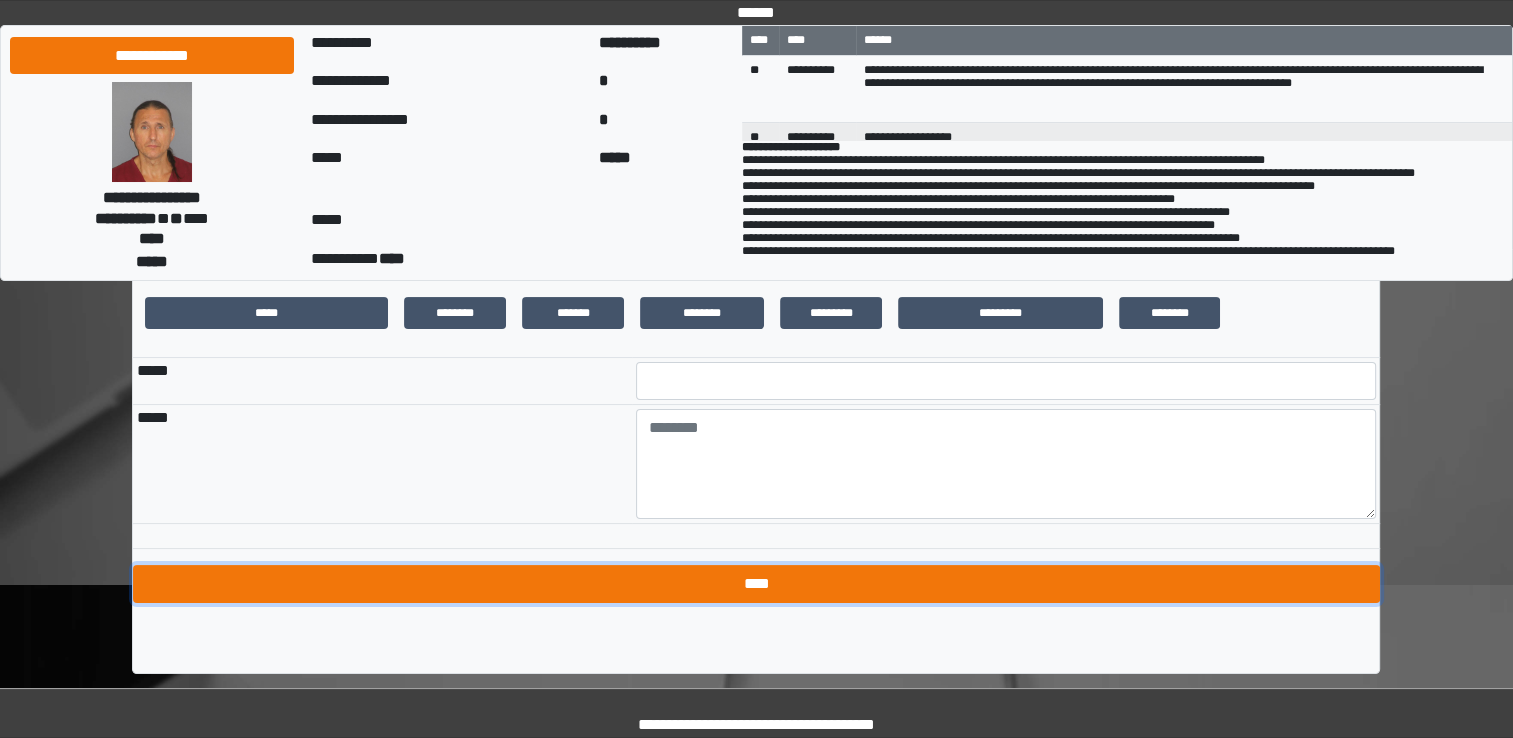 click on "****" at bounding box center [756, 584] 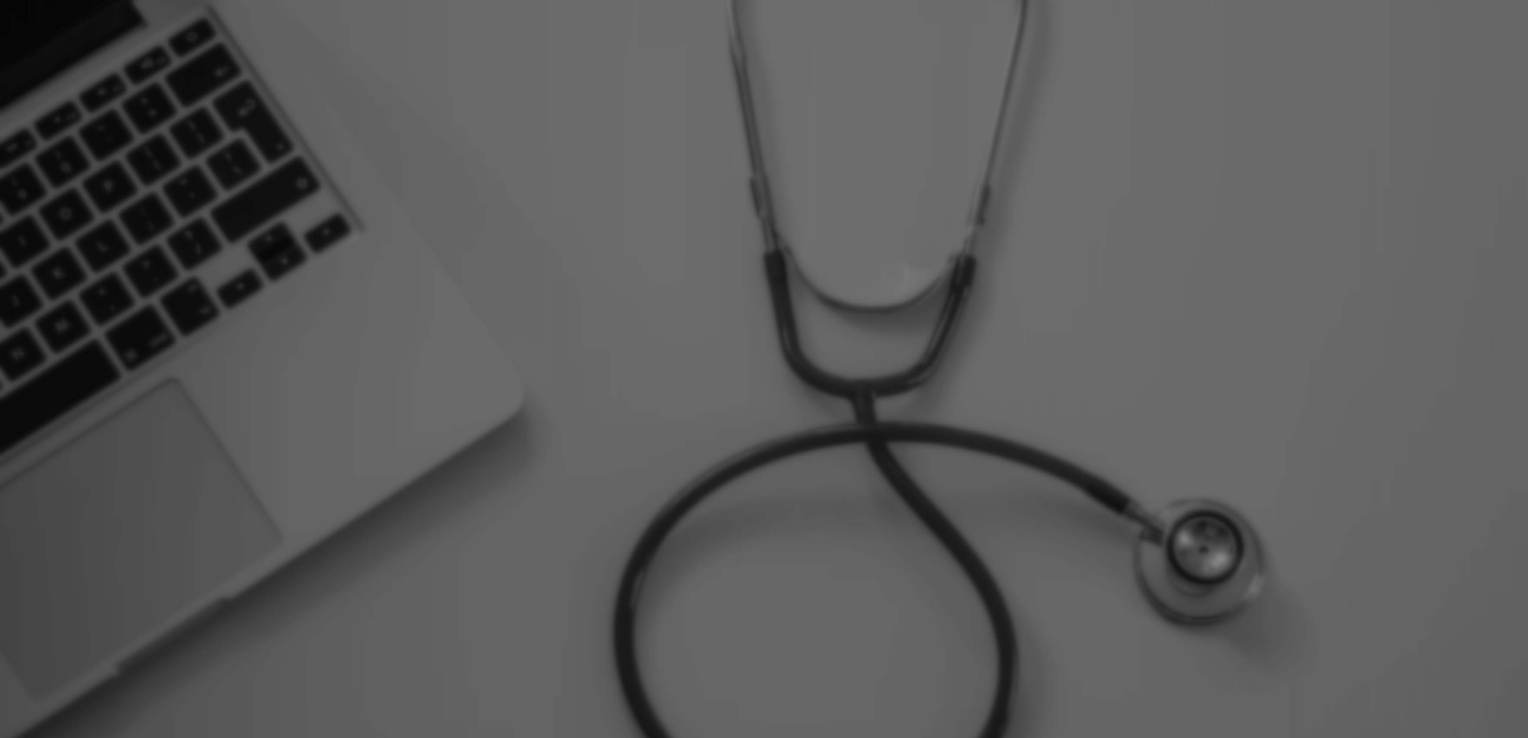 scroll, scrollTop: 0, scrollLeft: 0, axis: both 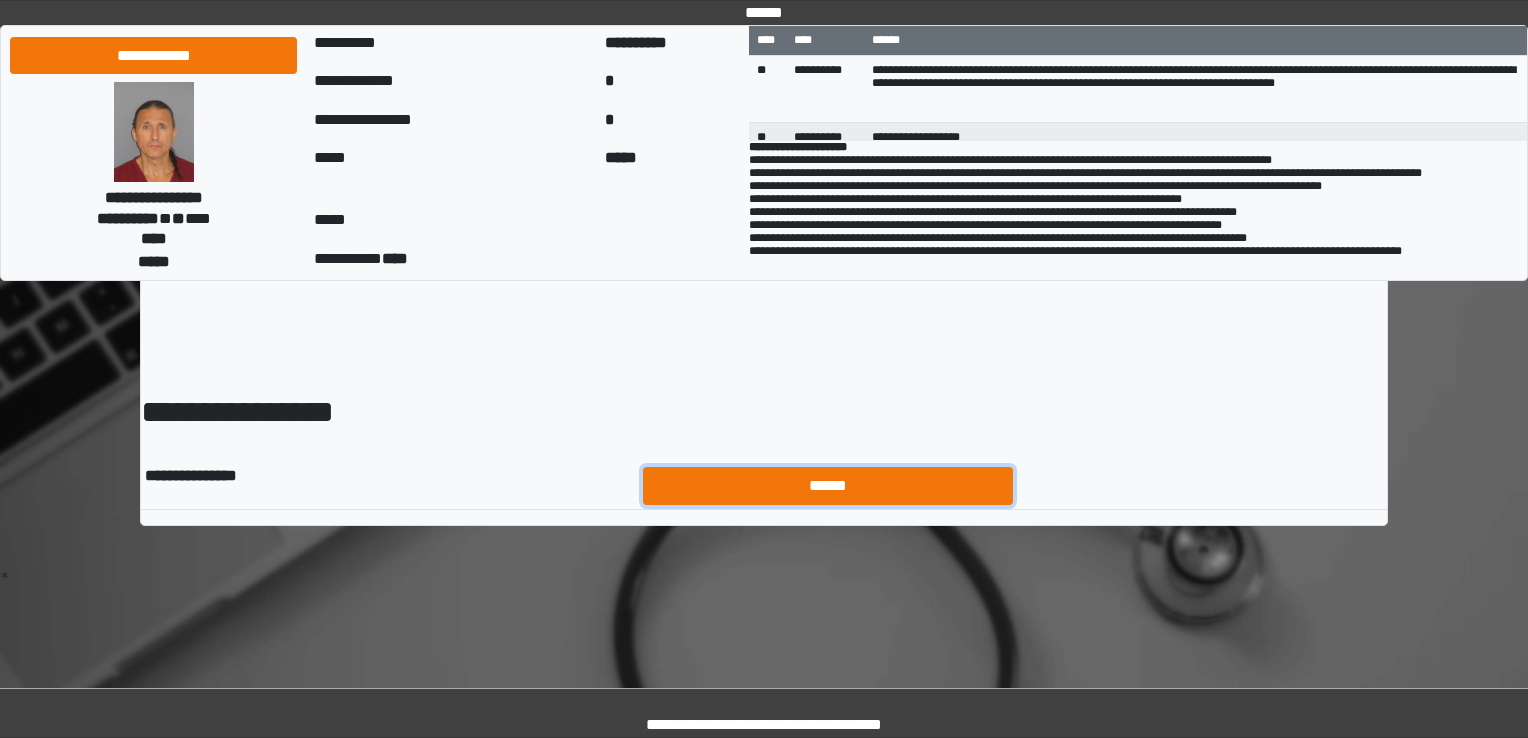 click on "******" at bounding box center [828, 486] 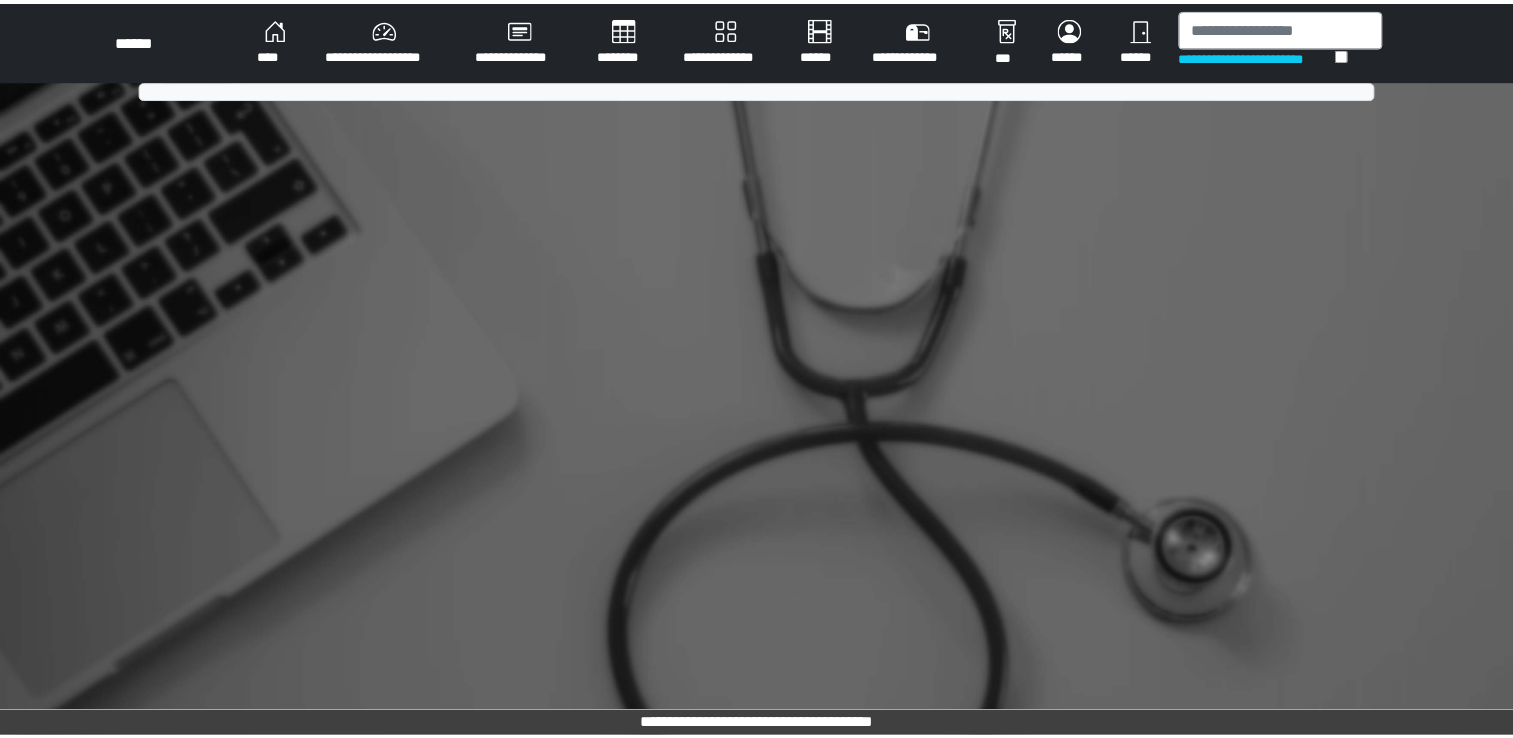 scroll, scrollTop: 0, scrollLeft: 0, axis: both 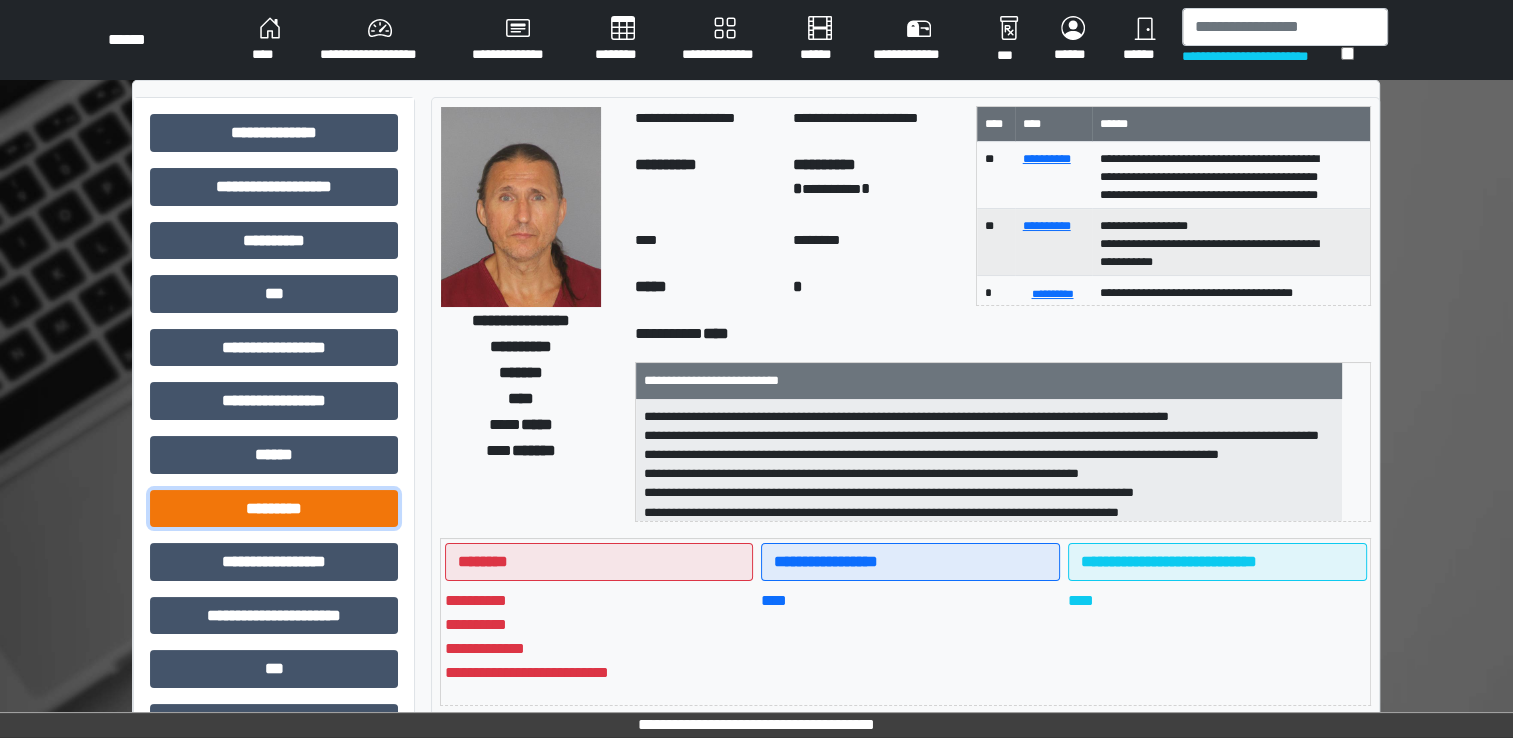 click on "*********" at bounding box center [274, 509] 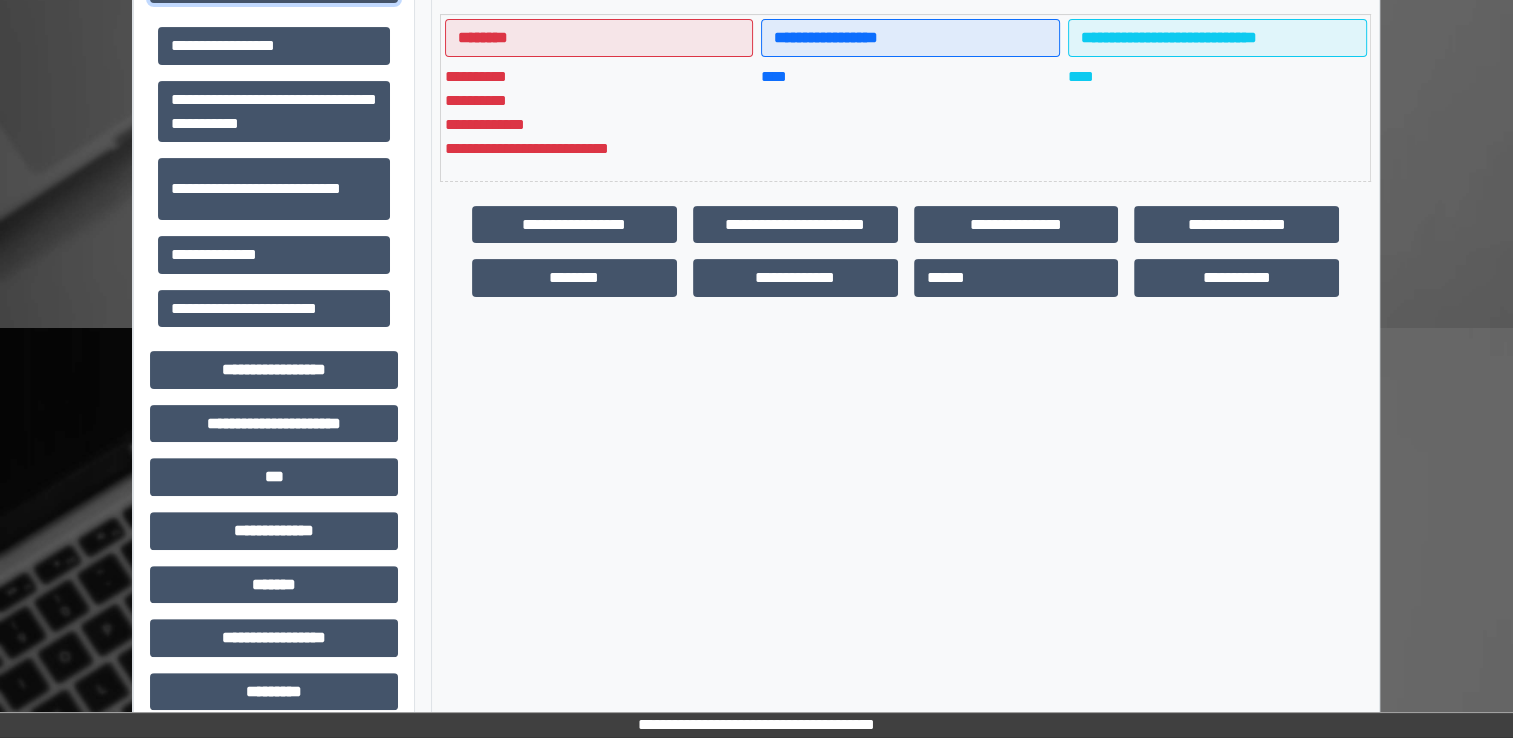scroll, scrollTop: 500, scrollLeft: 0, axis: vertical 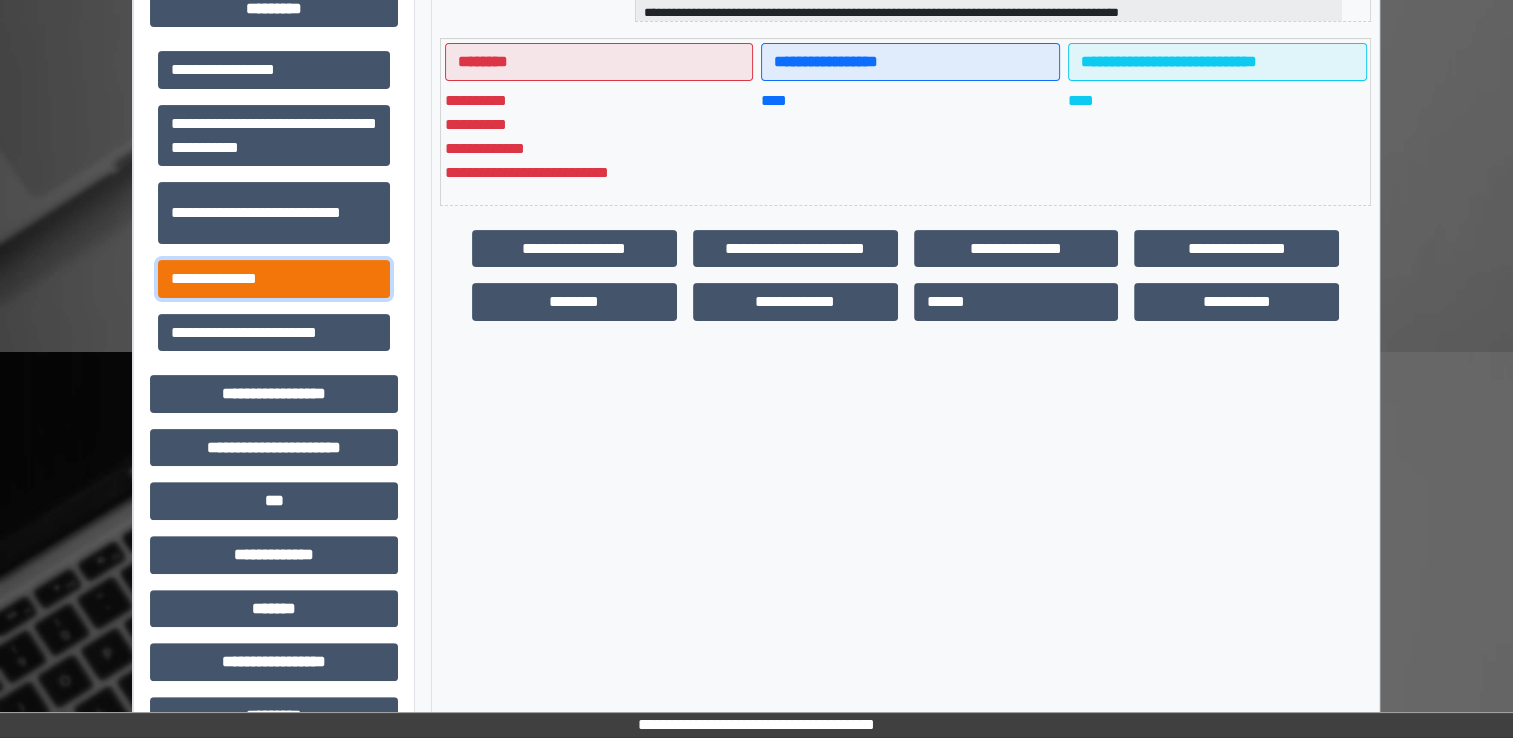 click on "**********" at bounding box center (274, 279) 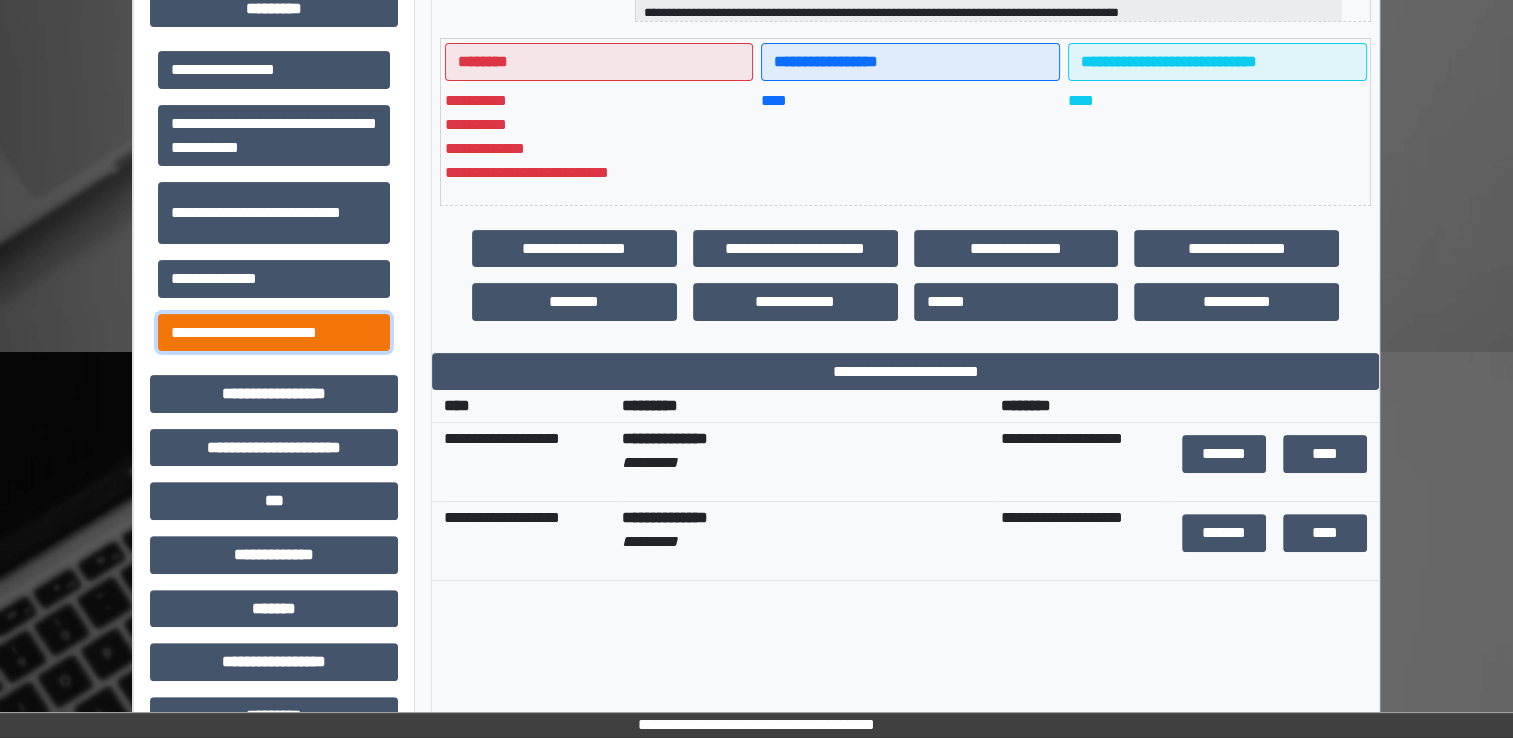 click on "**********" at bounding box center (274, 333) 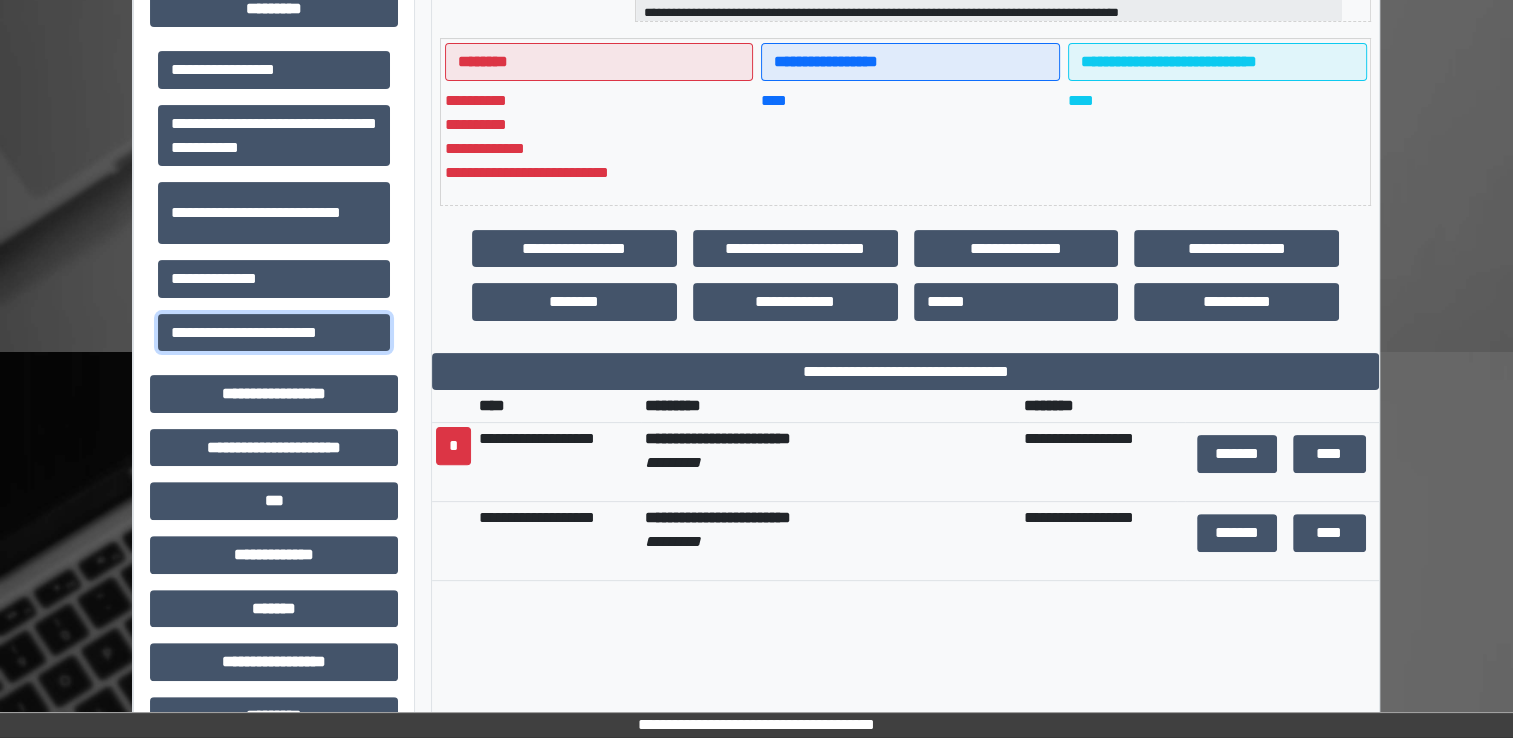 scroll, scrollTop: 0, scrollLeft: 0, axis: both 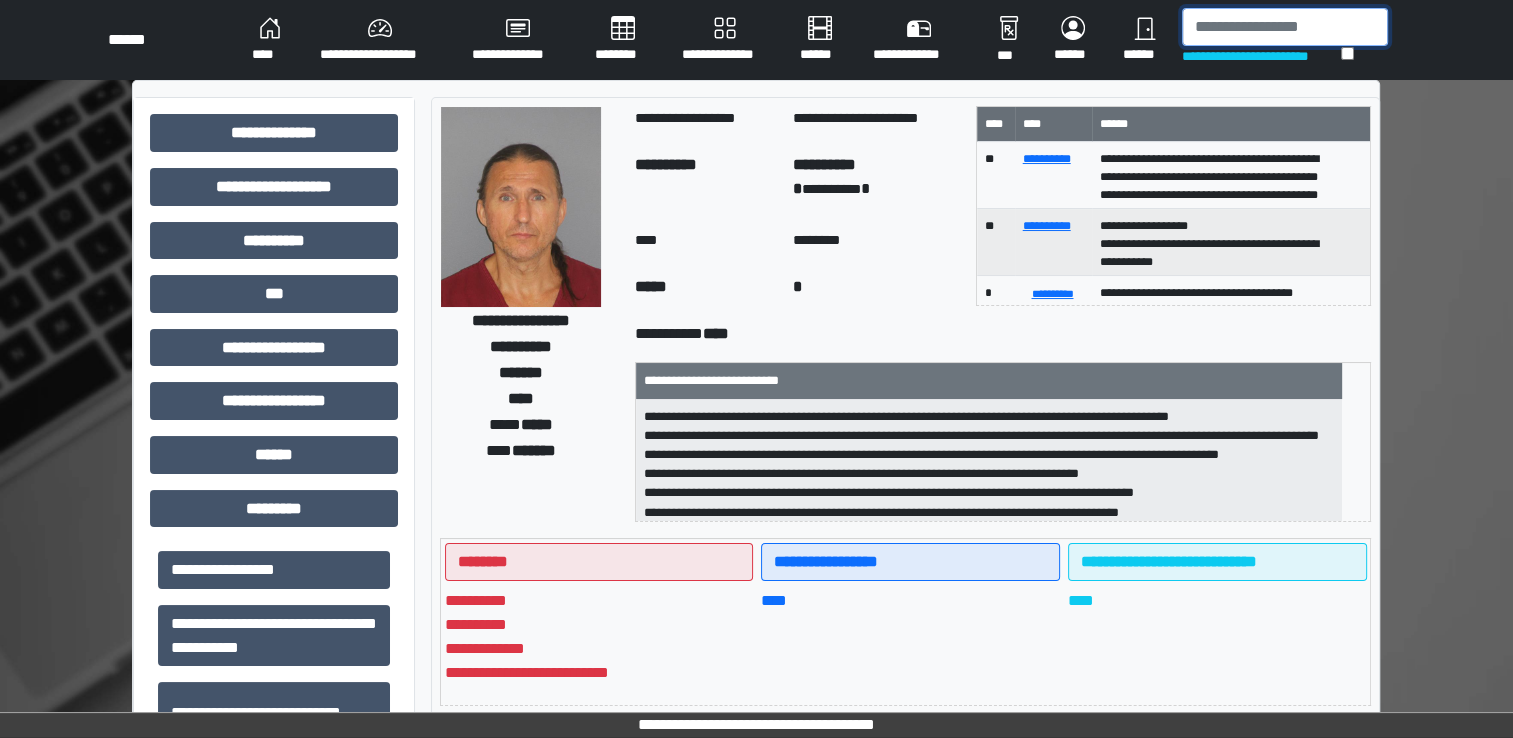 click at bounding box center (1285, 27) 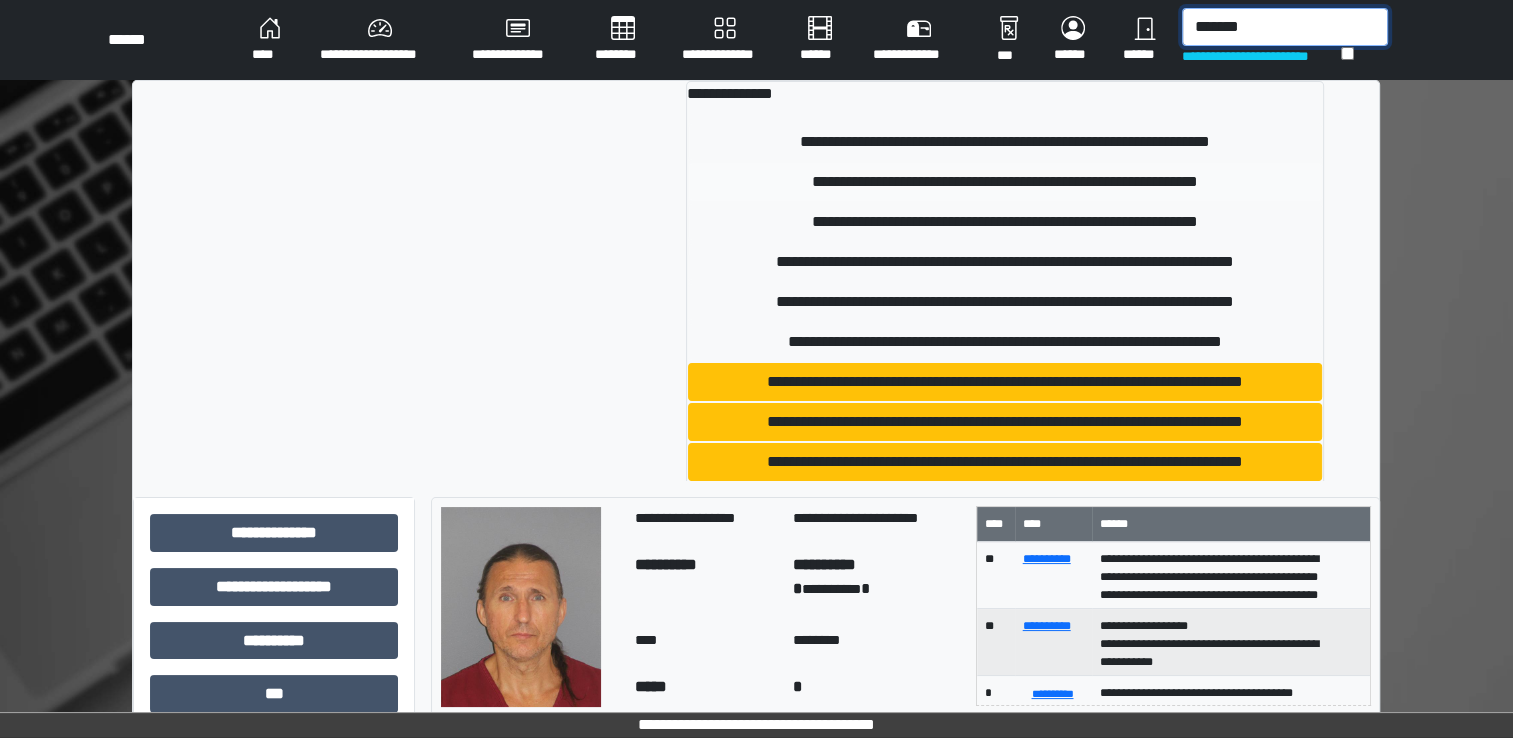 type on "*******" 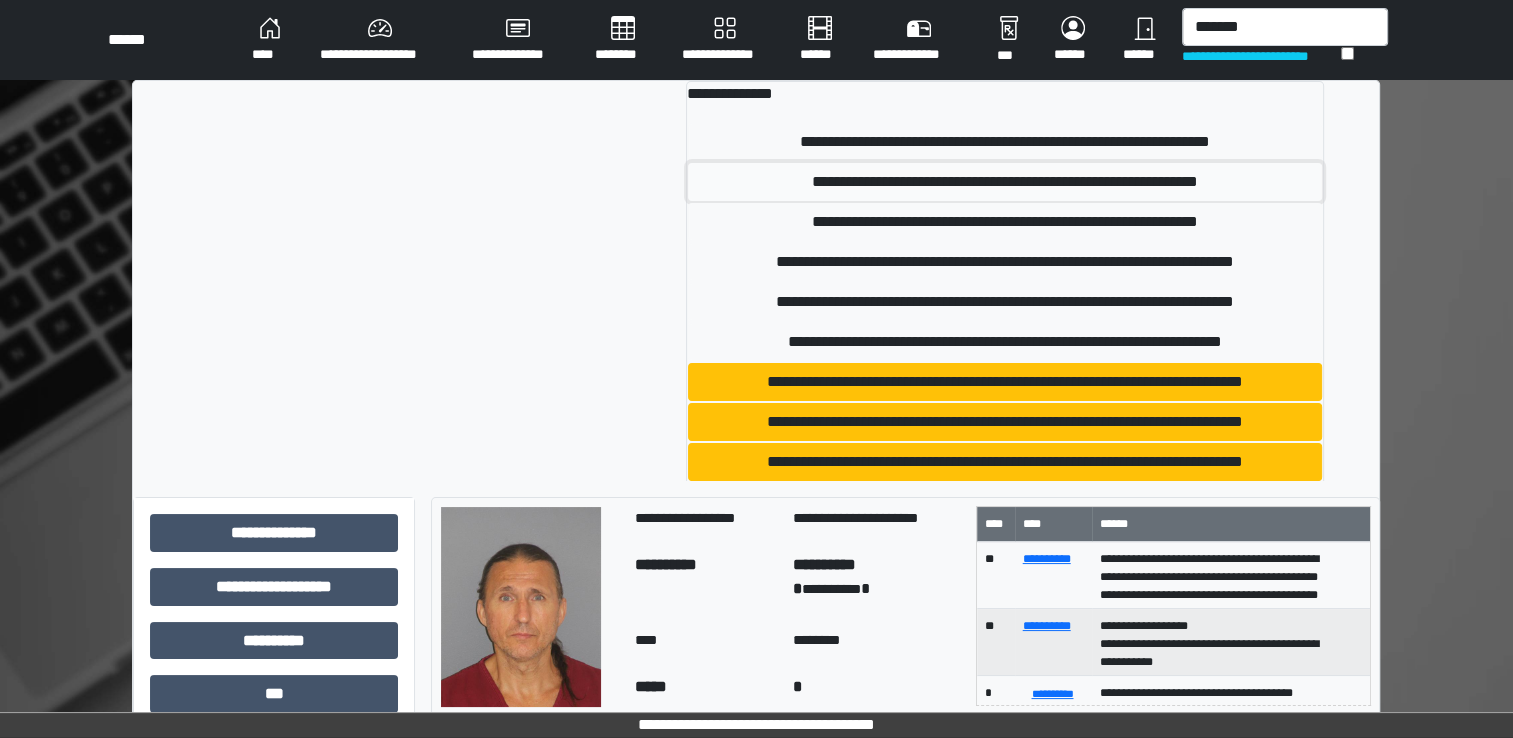 click on "**********" at bounding box center (1005, 182) 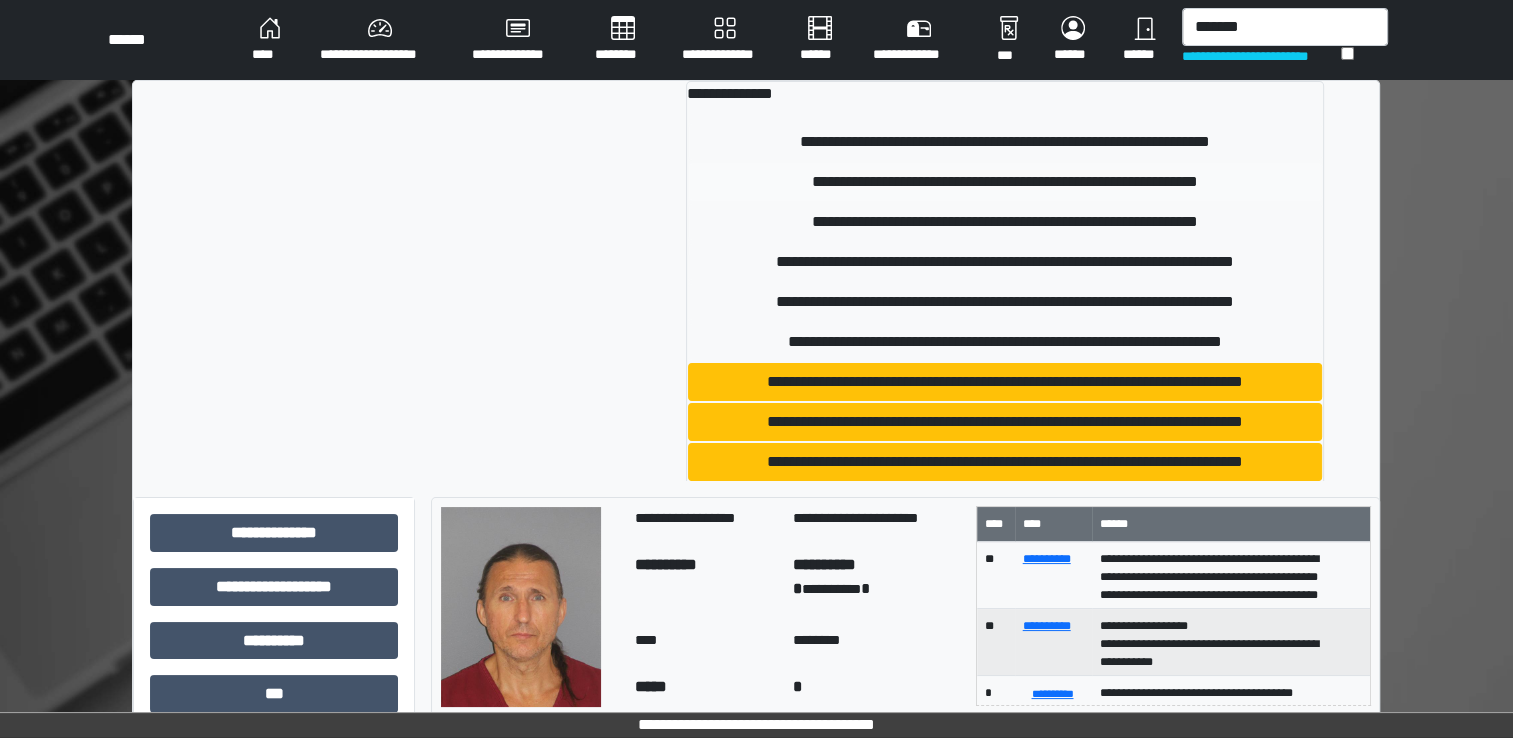 type 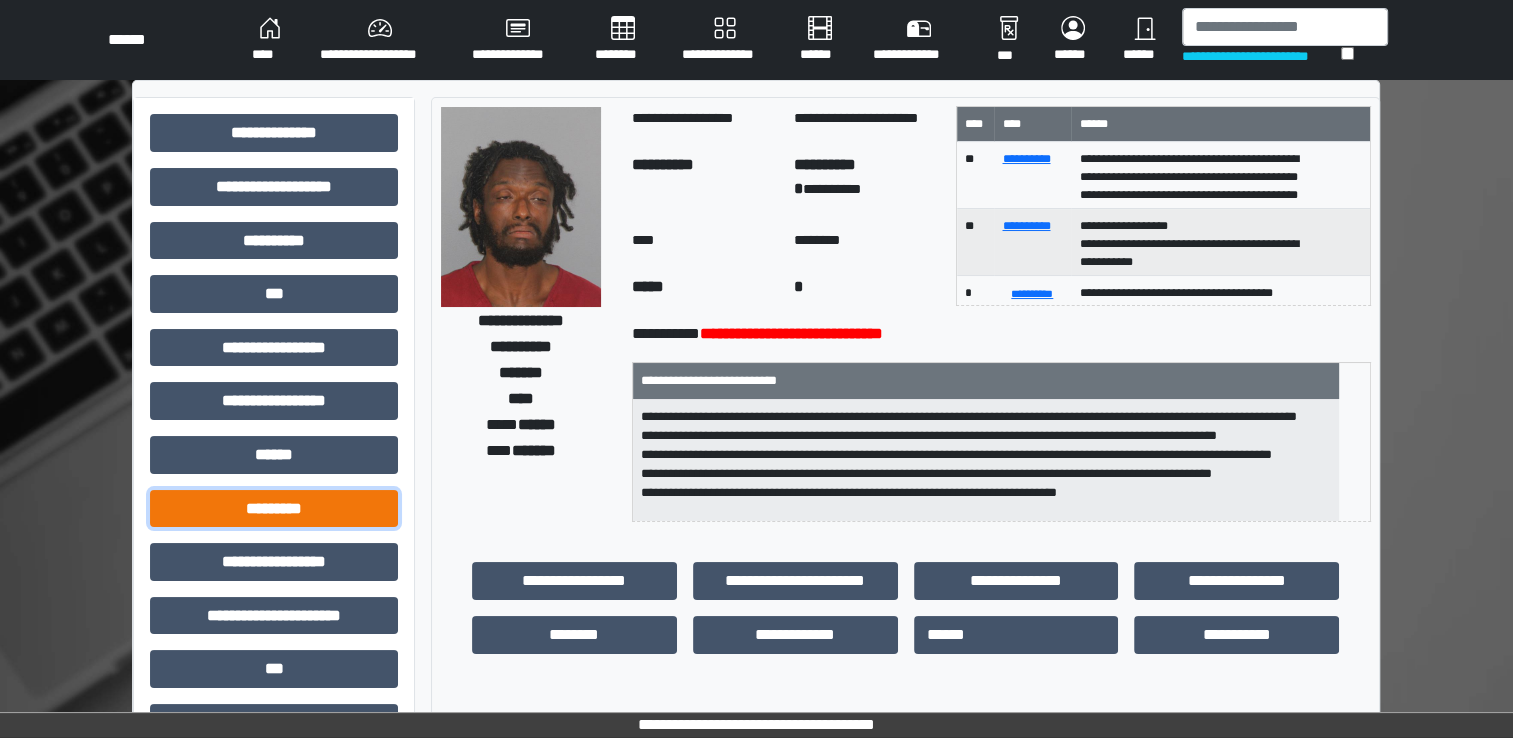 click on "*********" at bounding box center [274, 509] 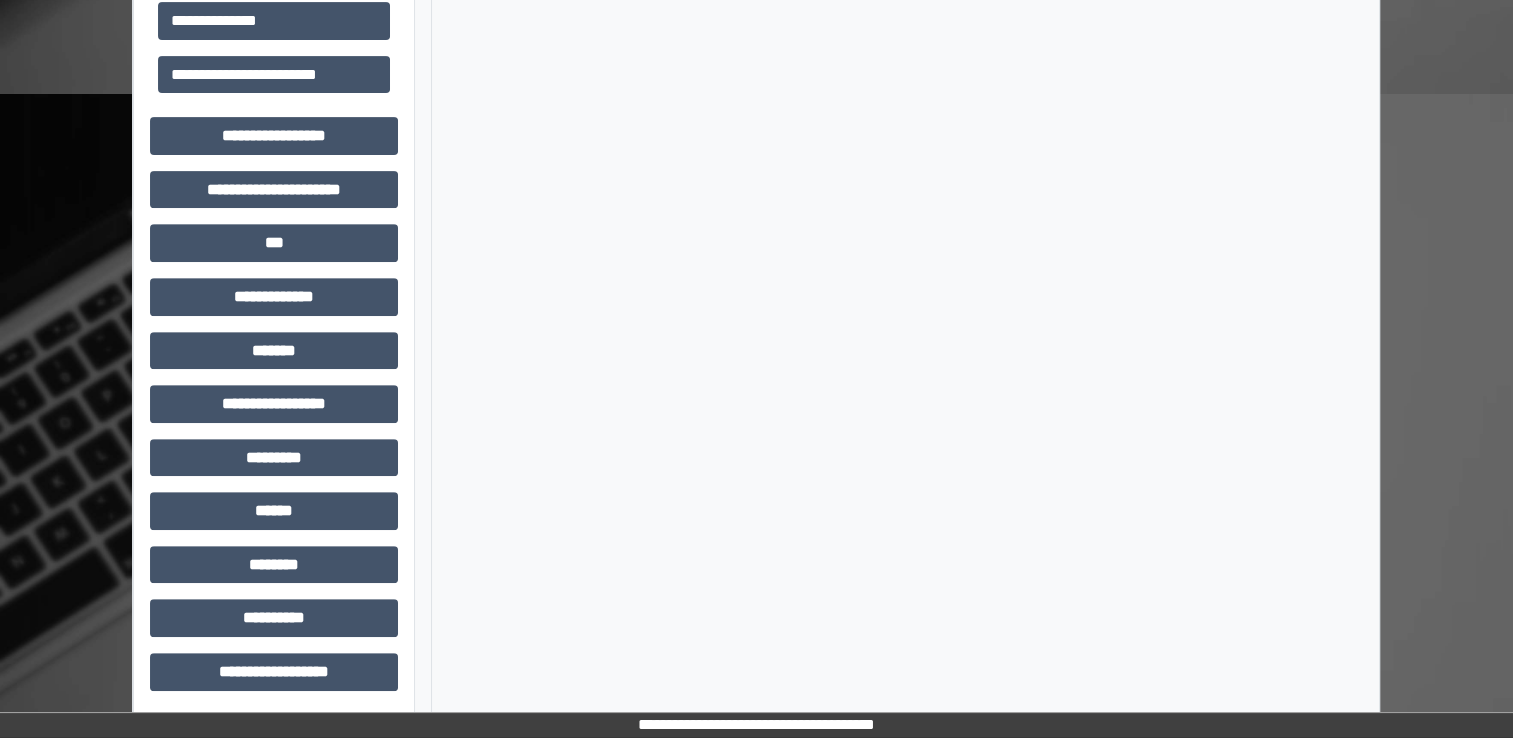 scroll, scrollTop: 760, scrollLeft: 0, axis: vertical 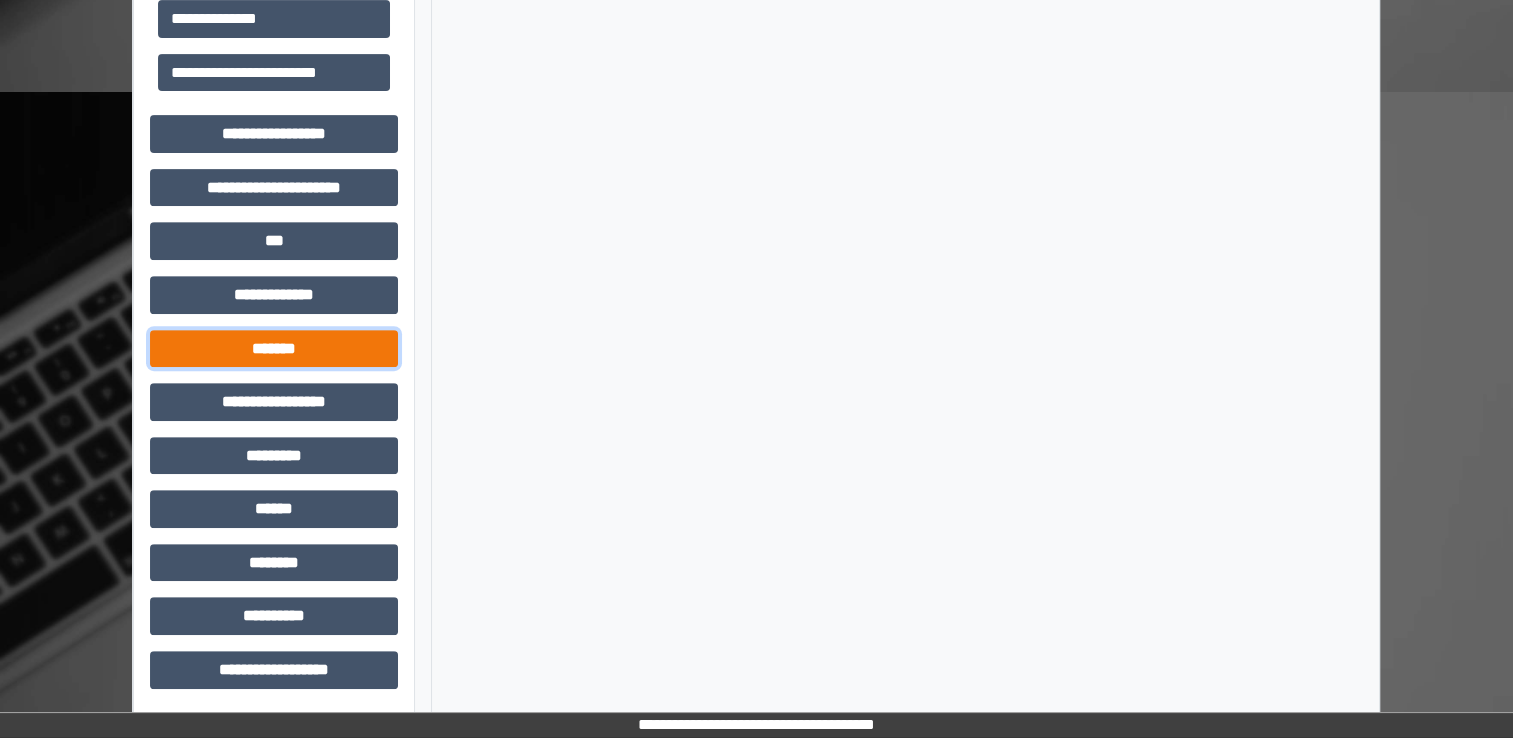click on "*******" at bounding box center (274, 349) 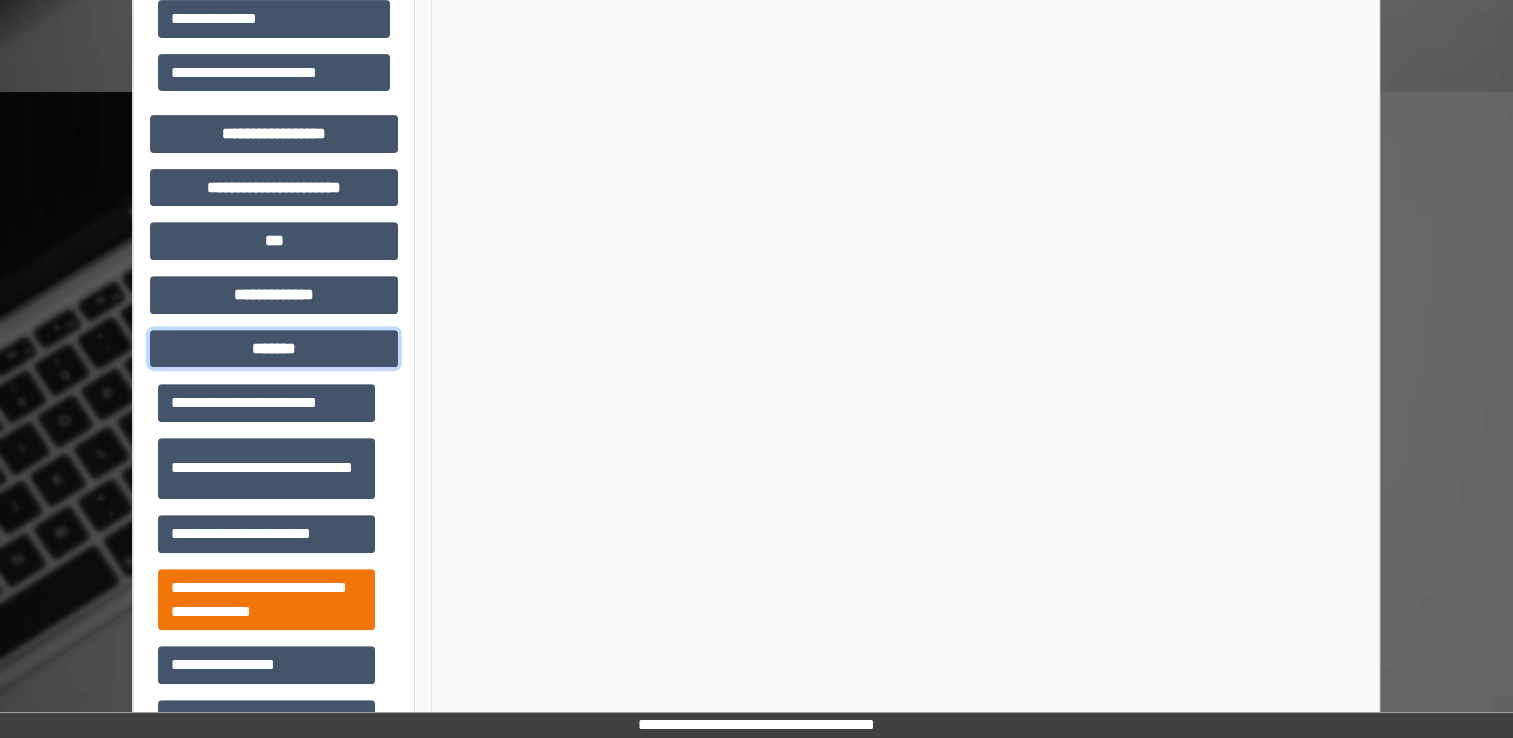 scroll, scrollTop: 912, scrollLeft: 0, axis: vertical 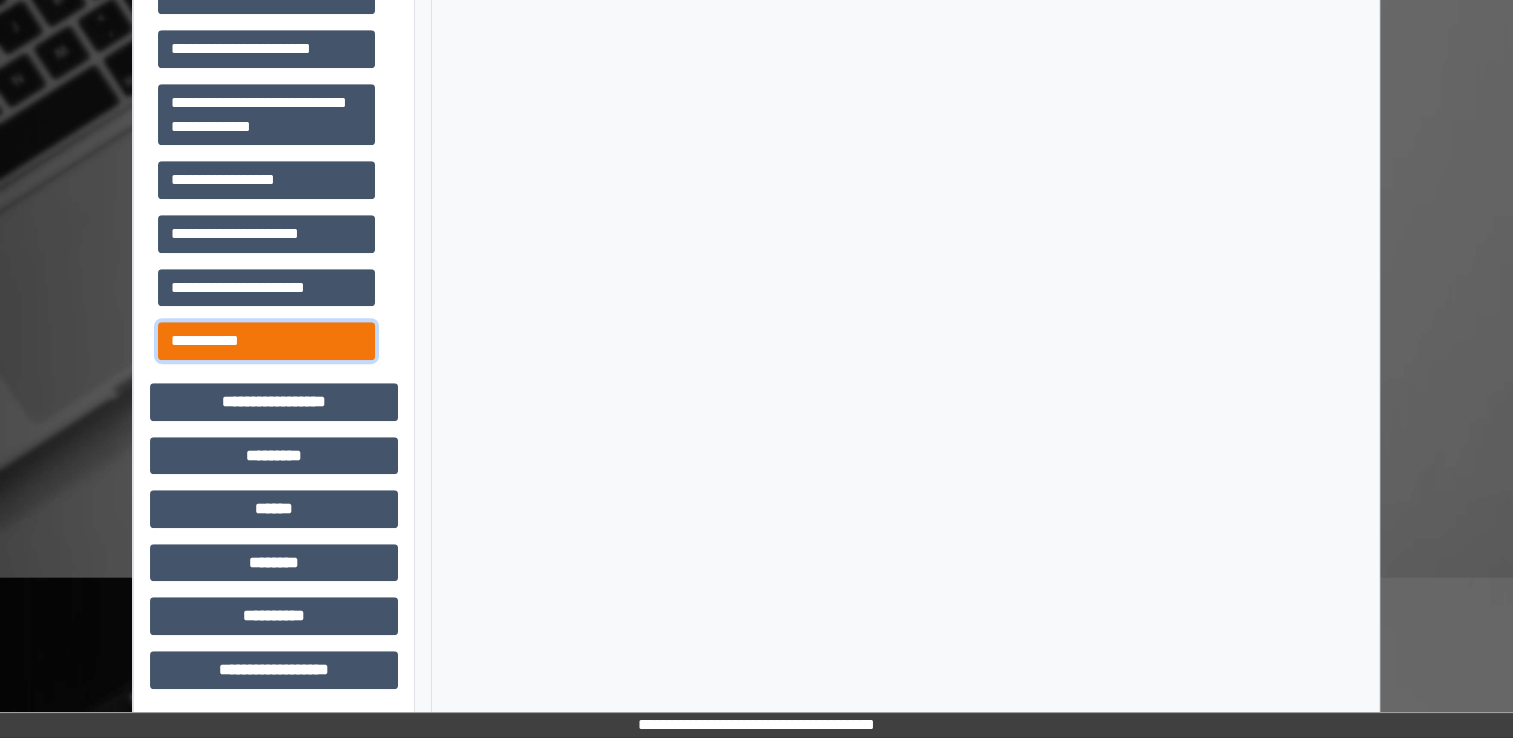 click on "**********" at bounding box center [266, 341] 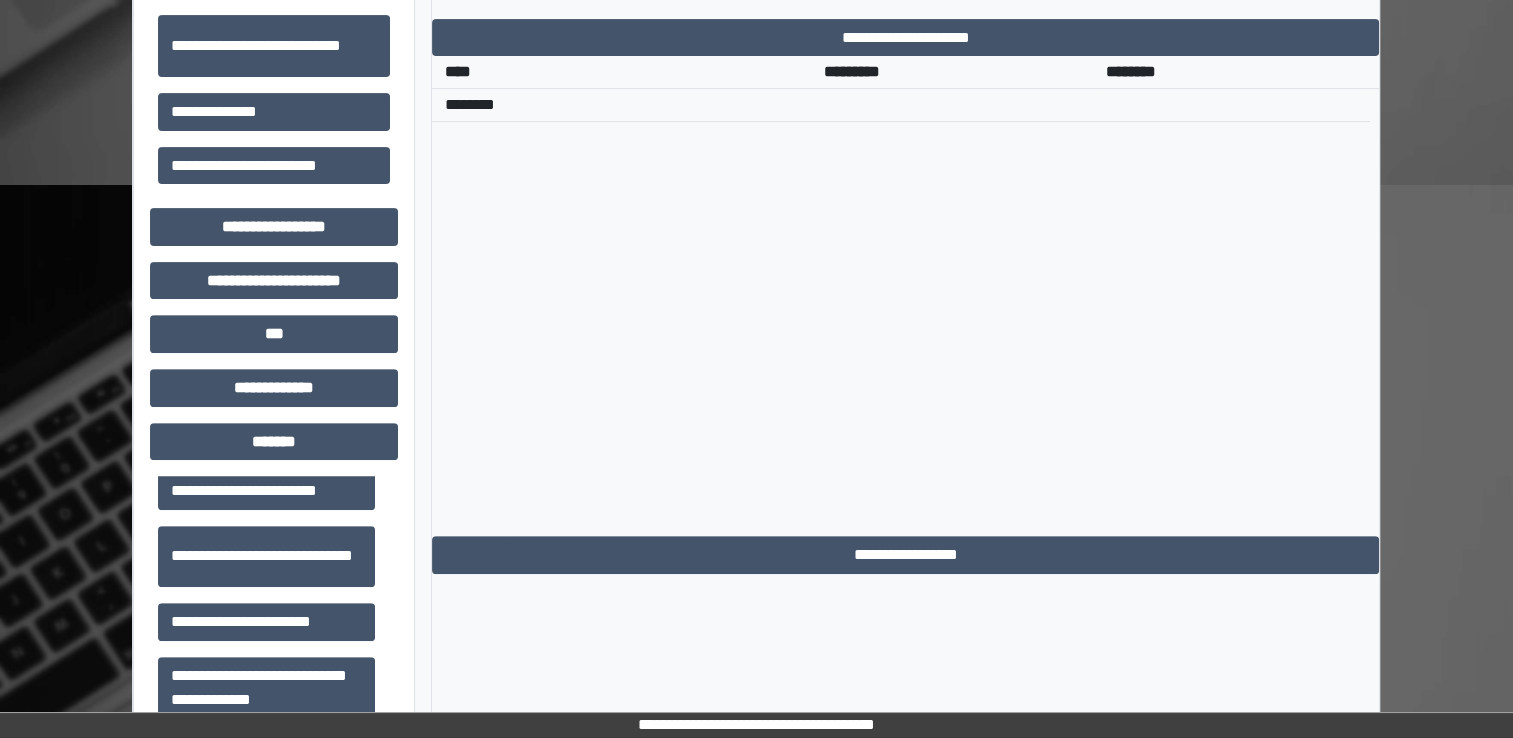 scroll, scrollTop: 640, scrollLeft: 0, axis: vertical 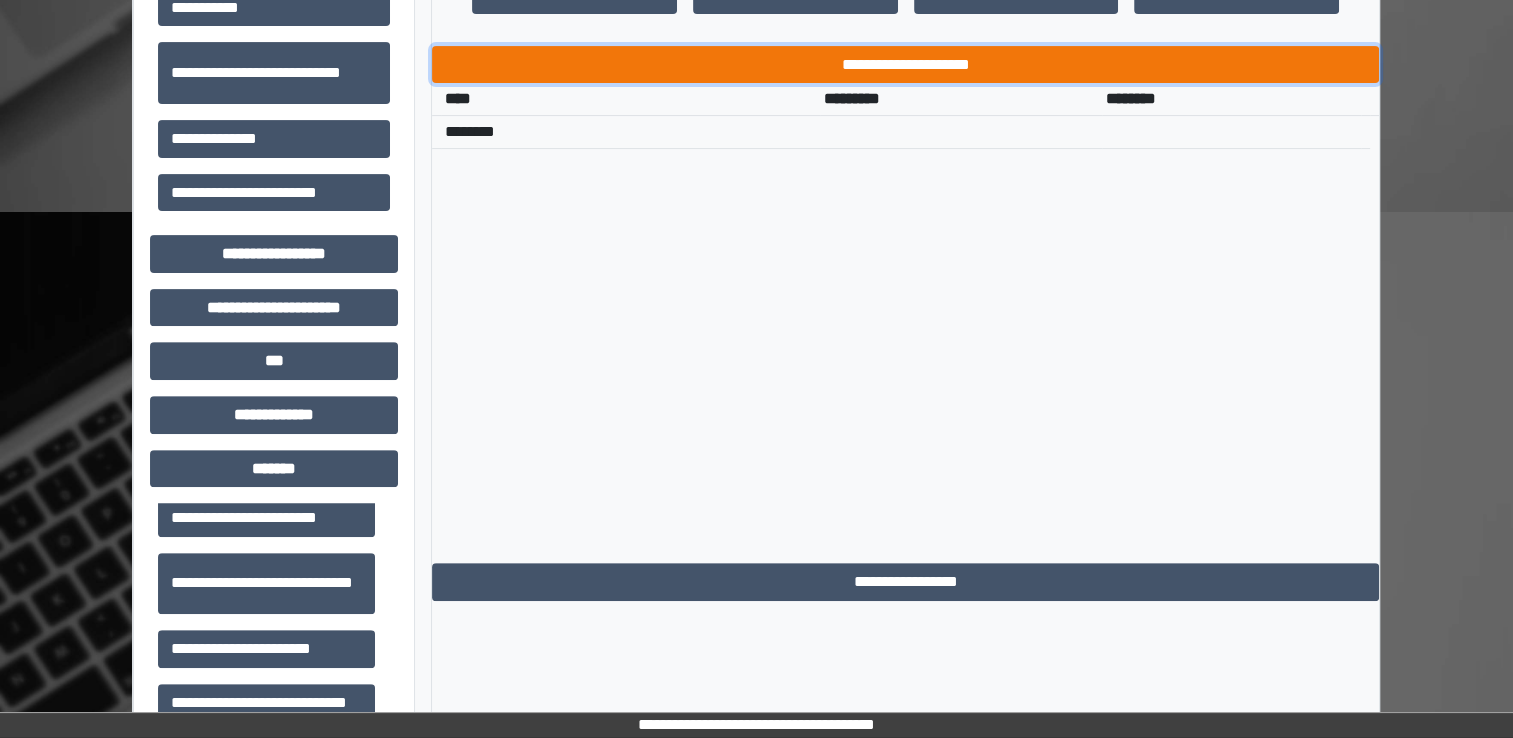 click on "**********" at bounding box center [905, 65] 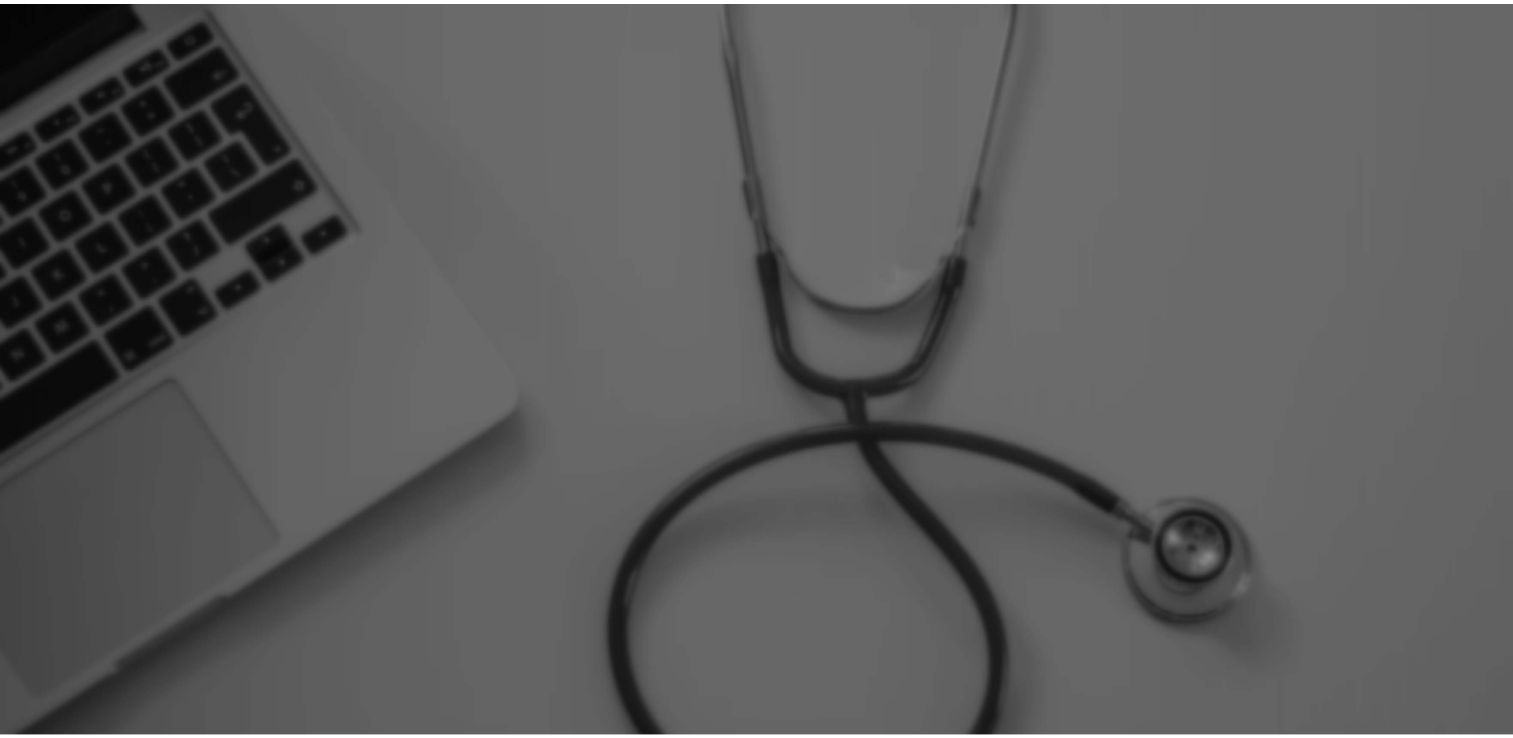 scroll, scrollTop: 0, scrollLeft: 0, axis: both 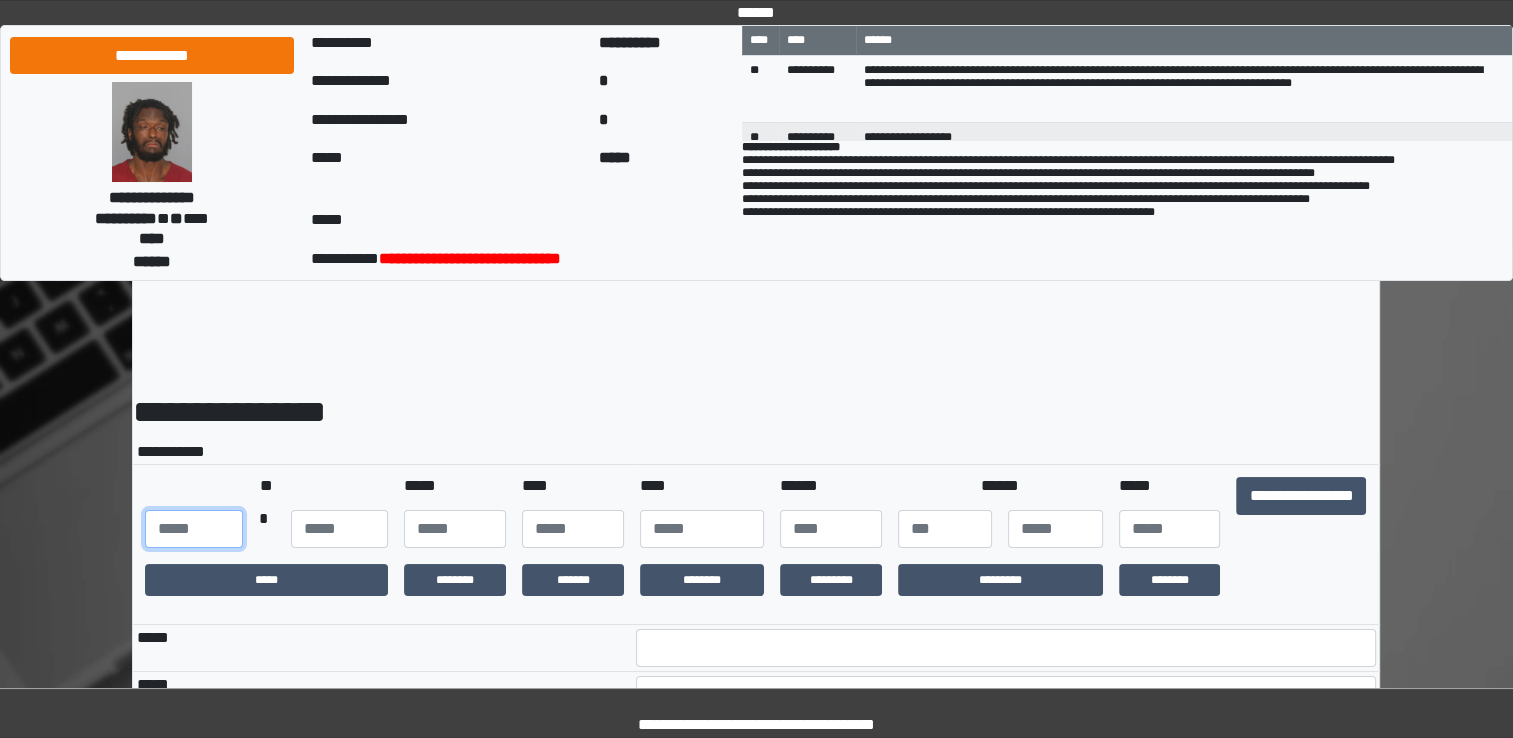 drag, startPoint x: 189, startPoint y: 546, endPoint x: 260, endPoint y: 490, distance: 90.426765 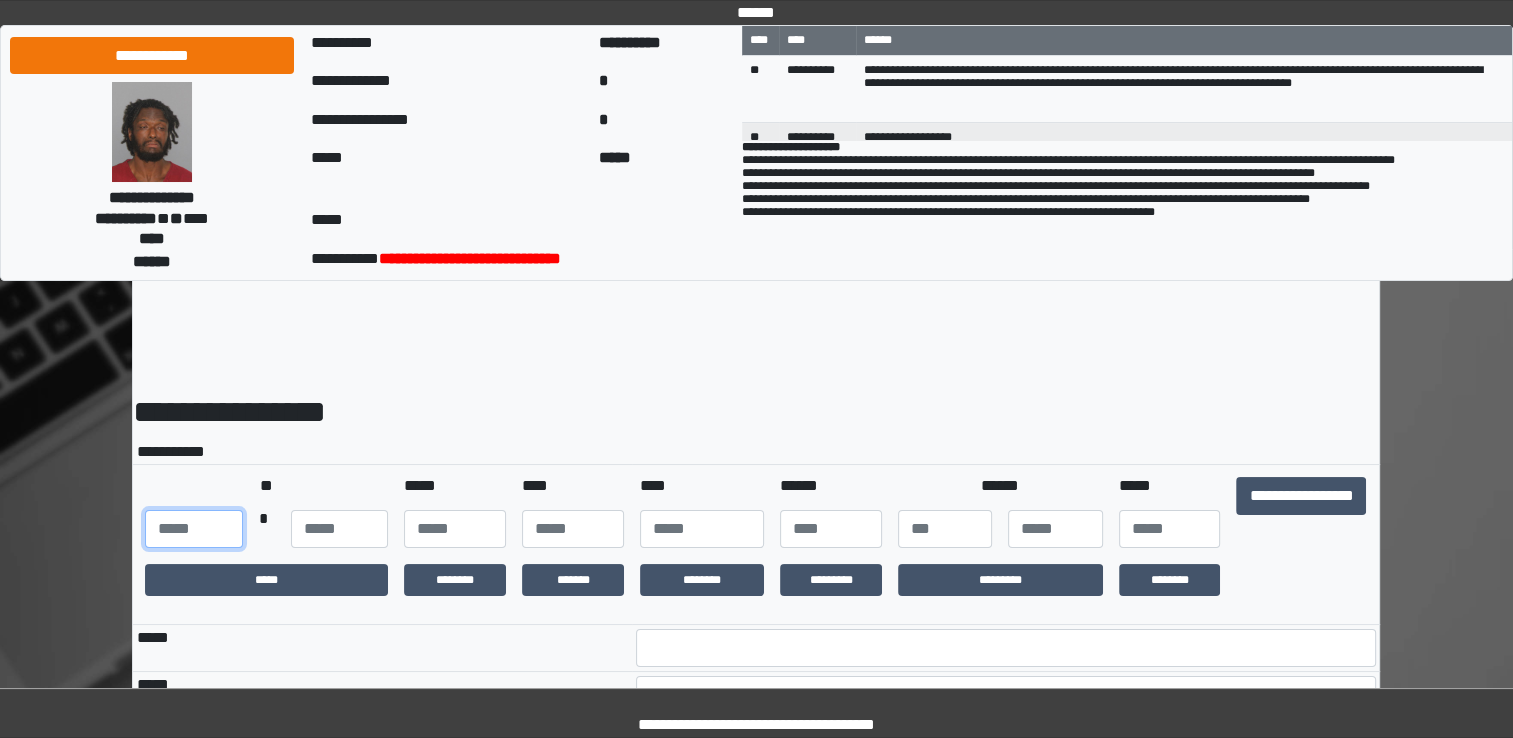 click at bounding box center [193, 529] 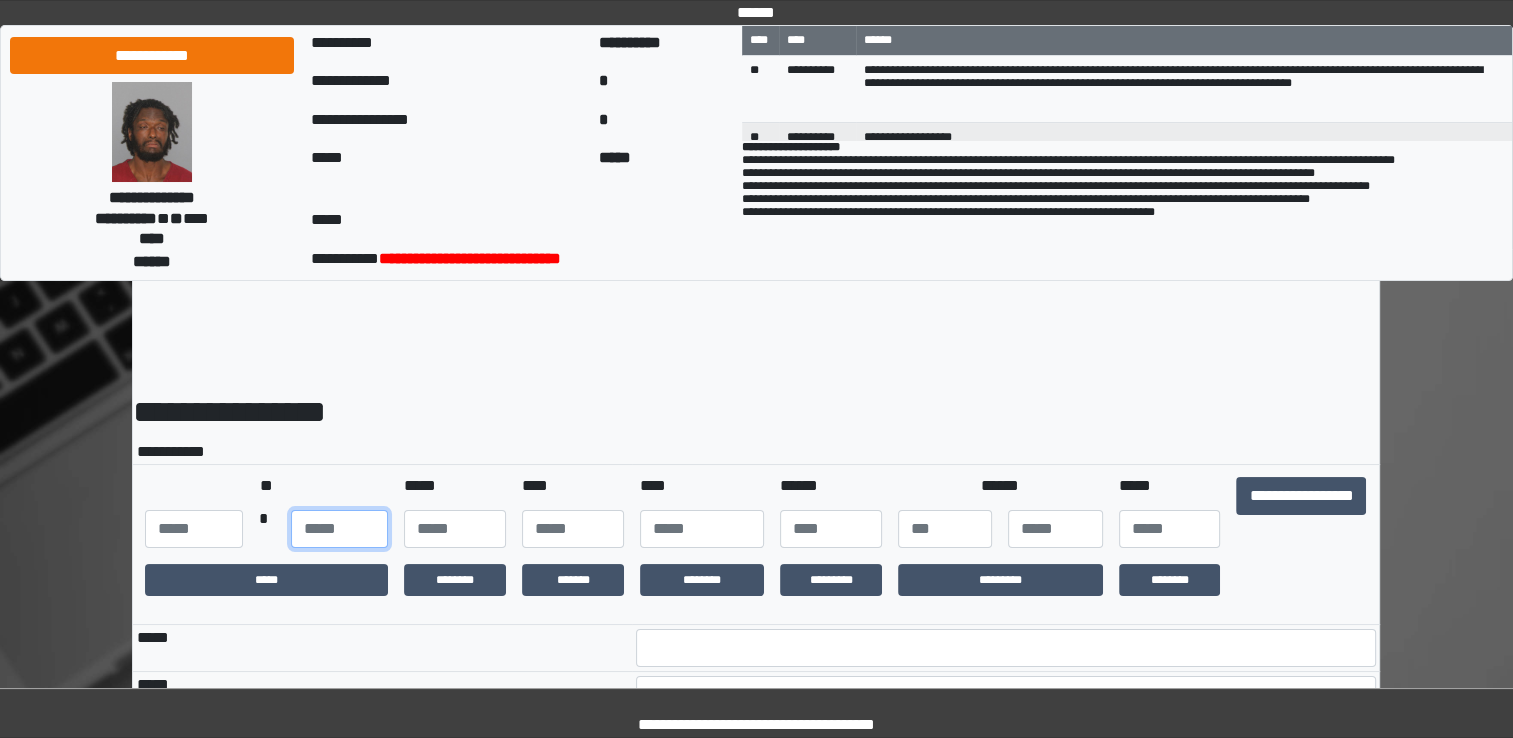click at bounding box center [339, 529] 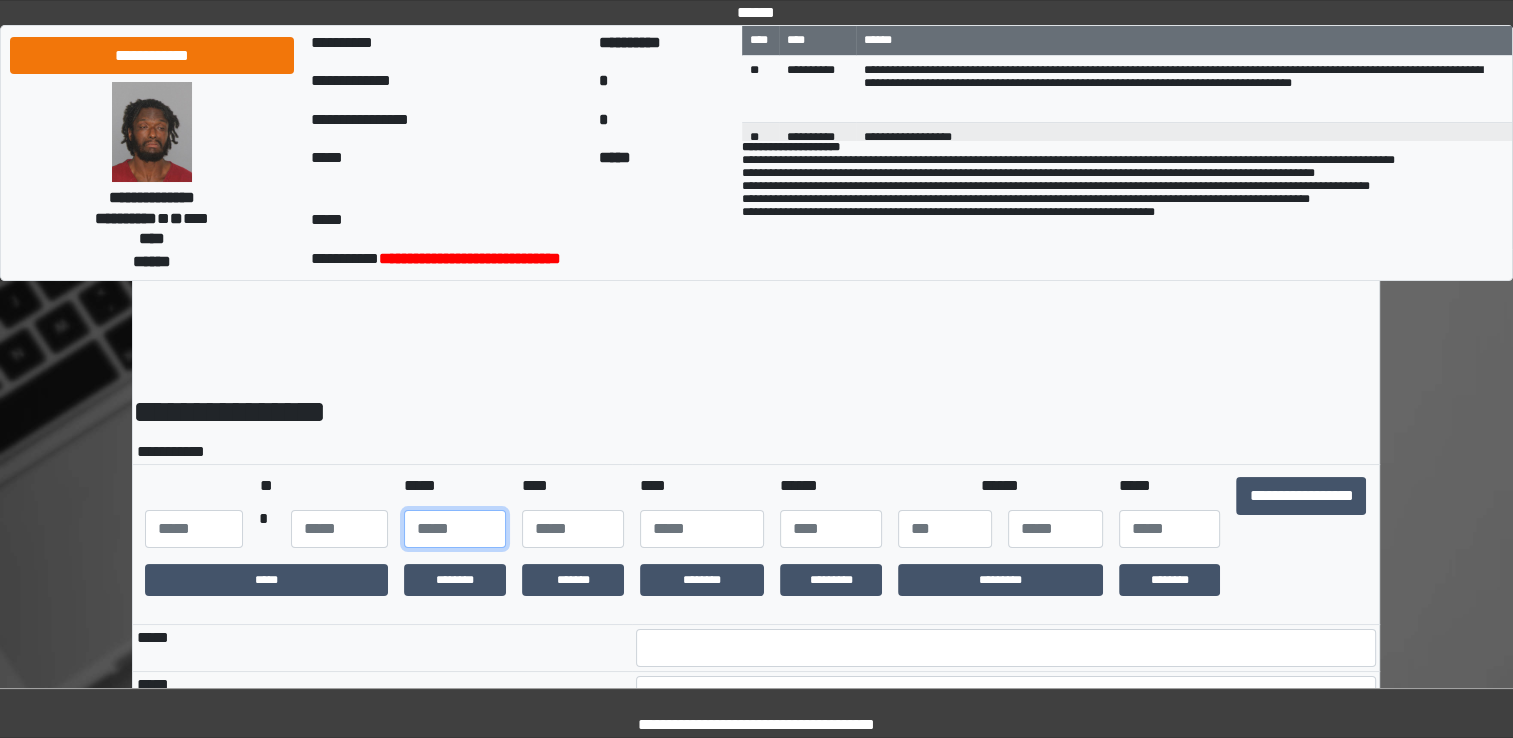 click at bounding box center (455, 529) 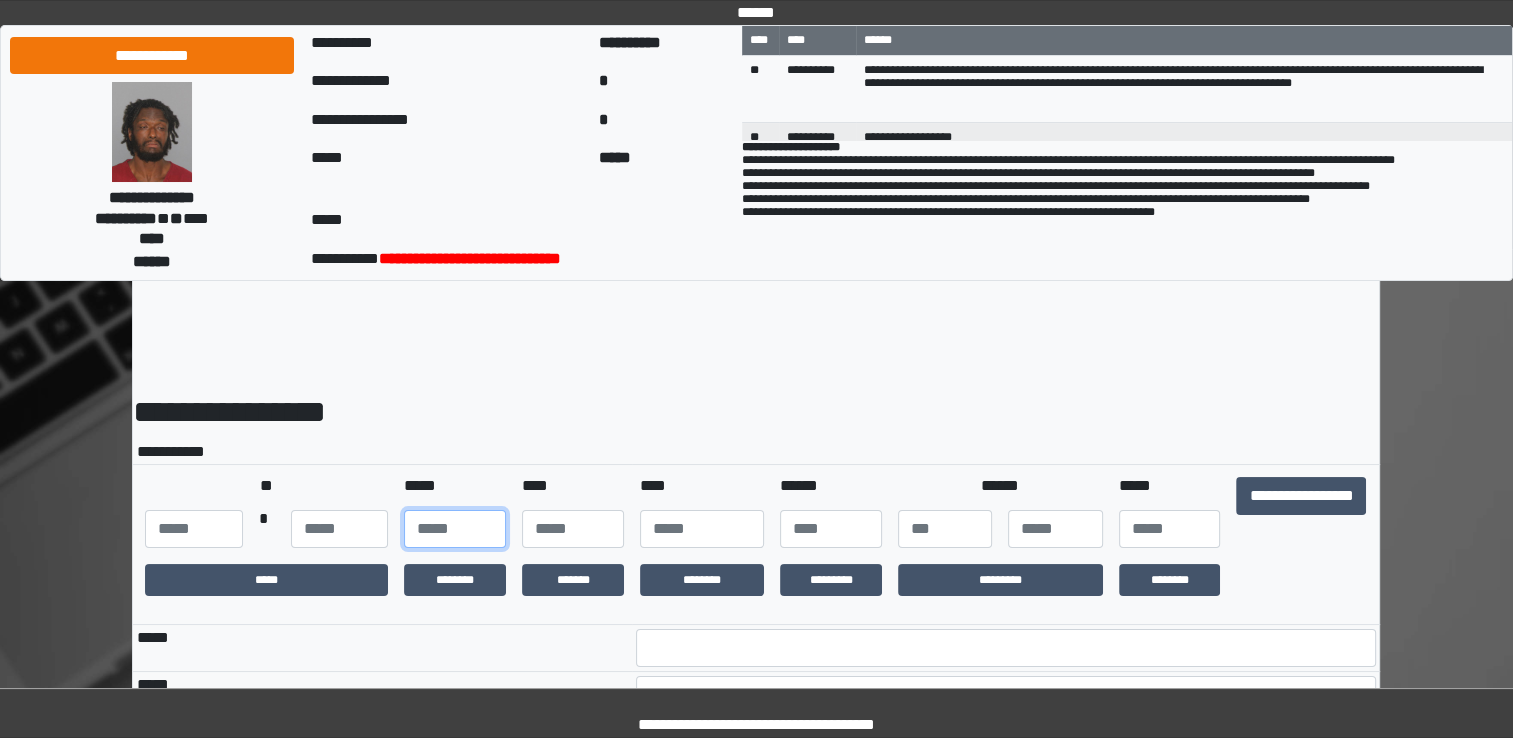 type on "**" 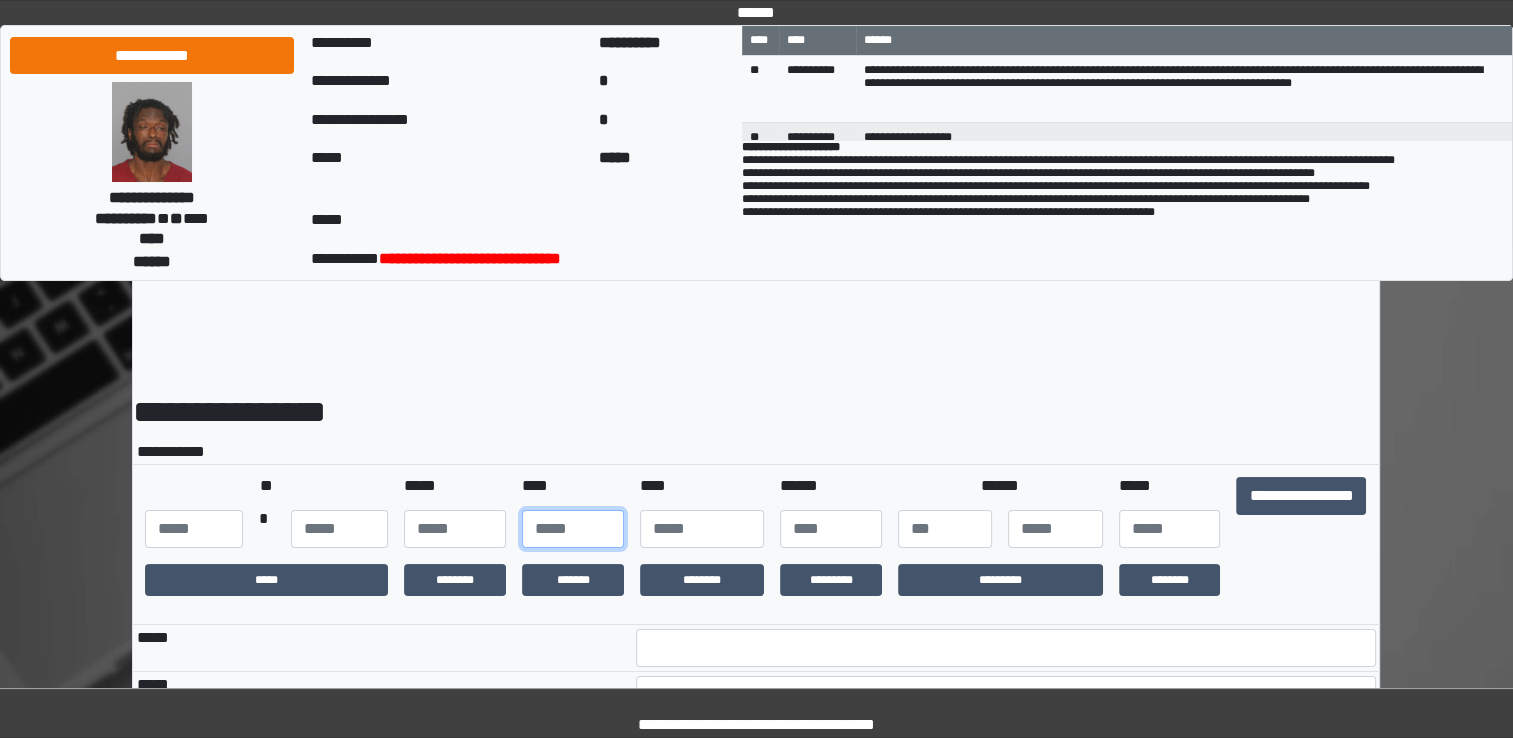click at bounding box center [573, 529] 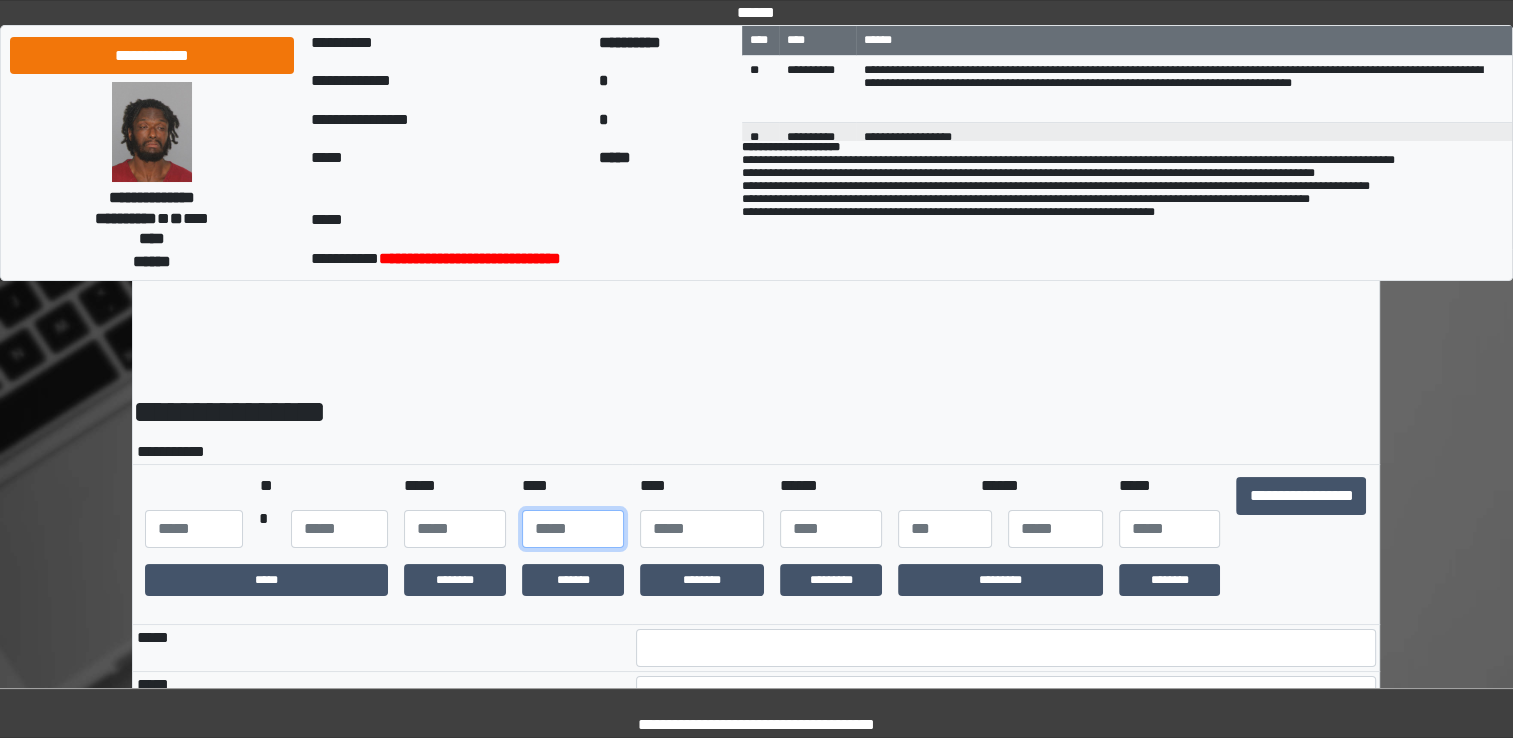 type on "**" 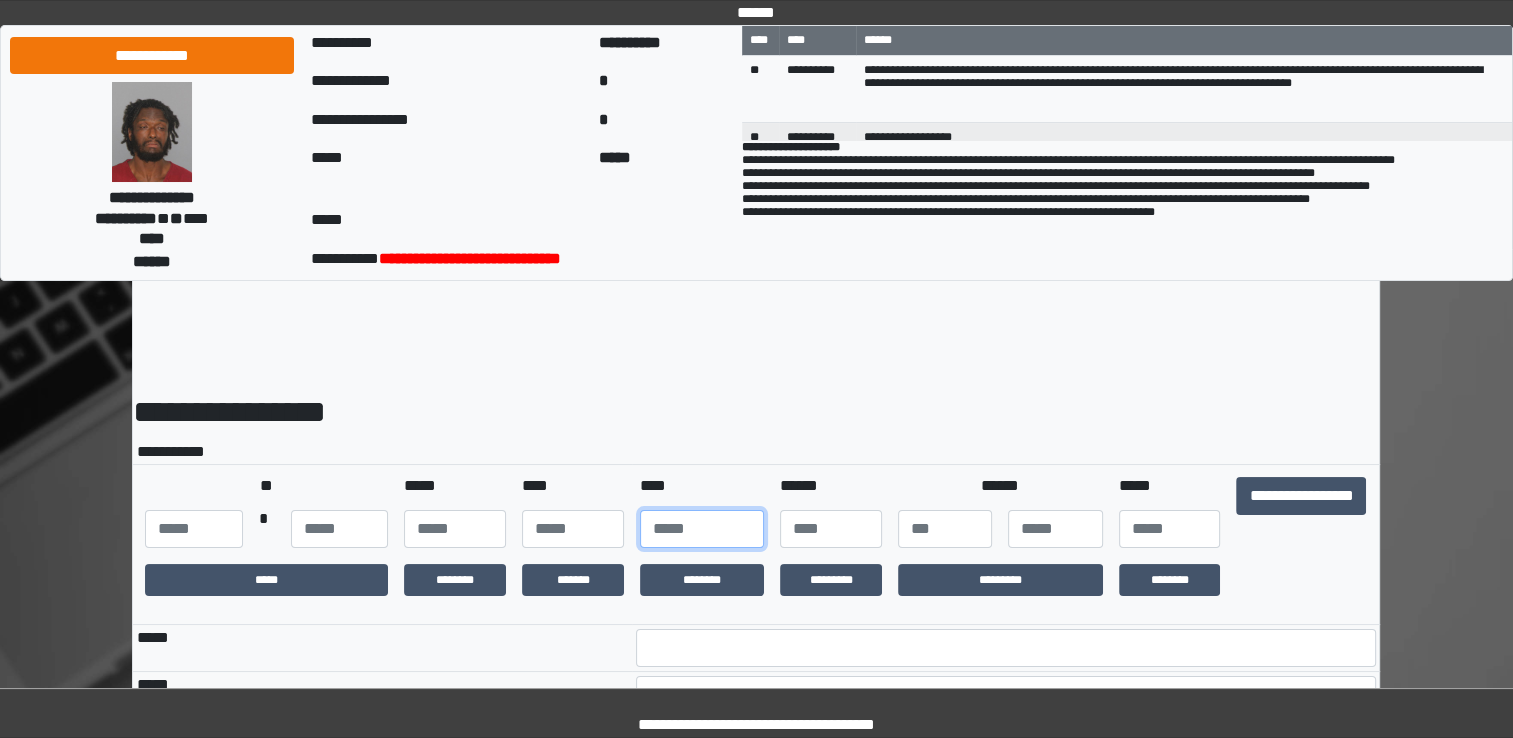 click at bounding box center (702, 529) 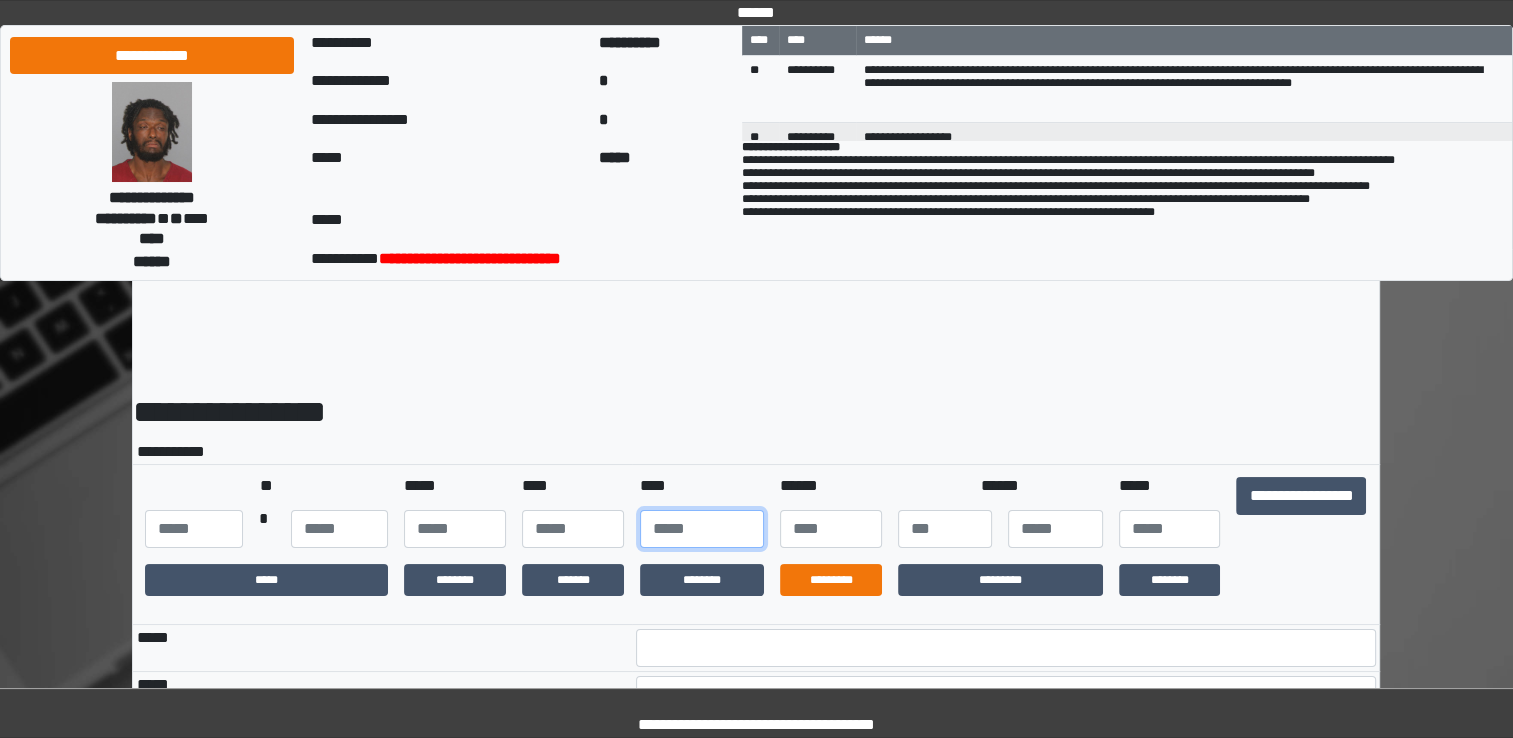 type on "****" 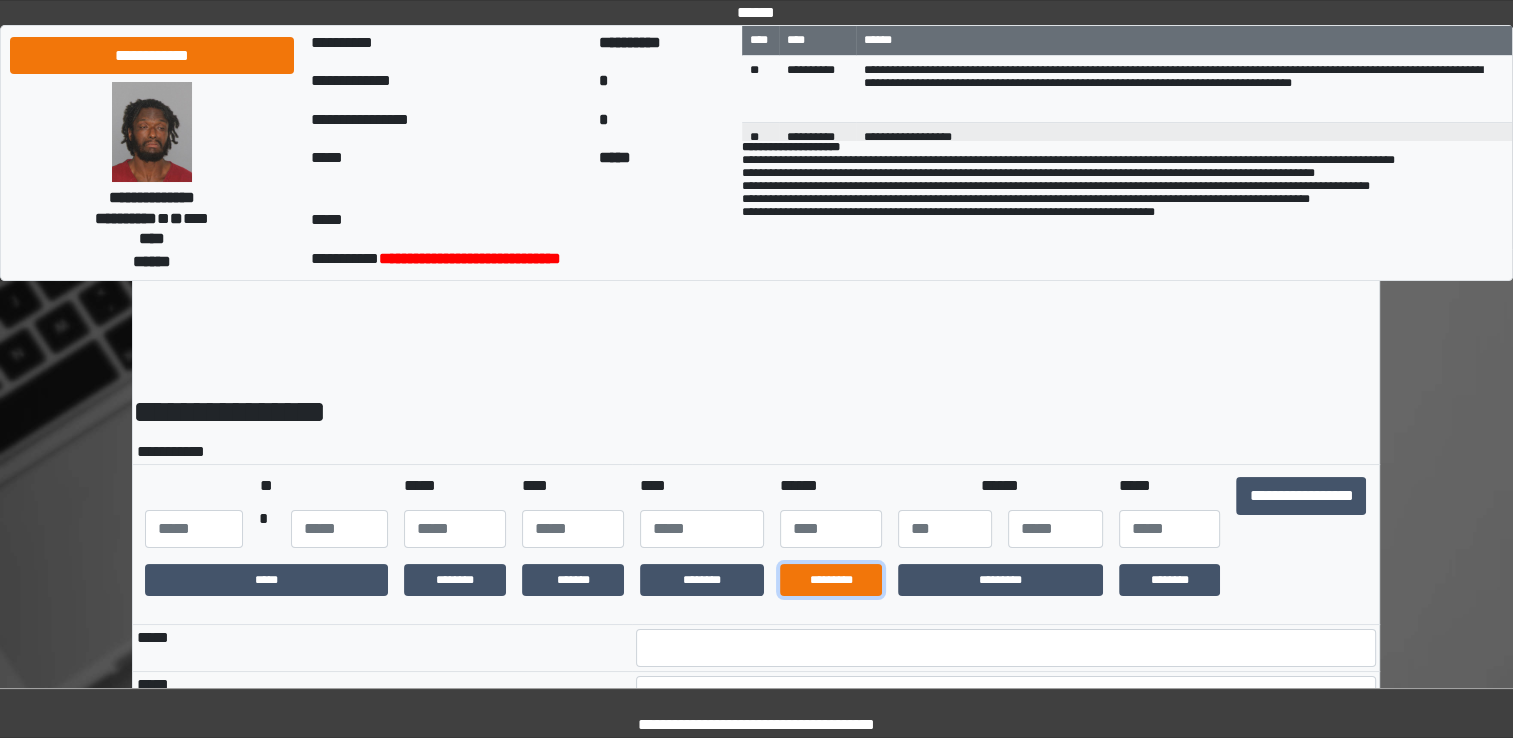 click on "*********" at bounding box center (831, 580) 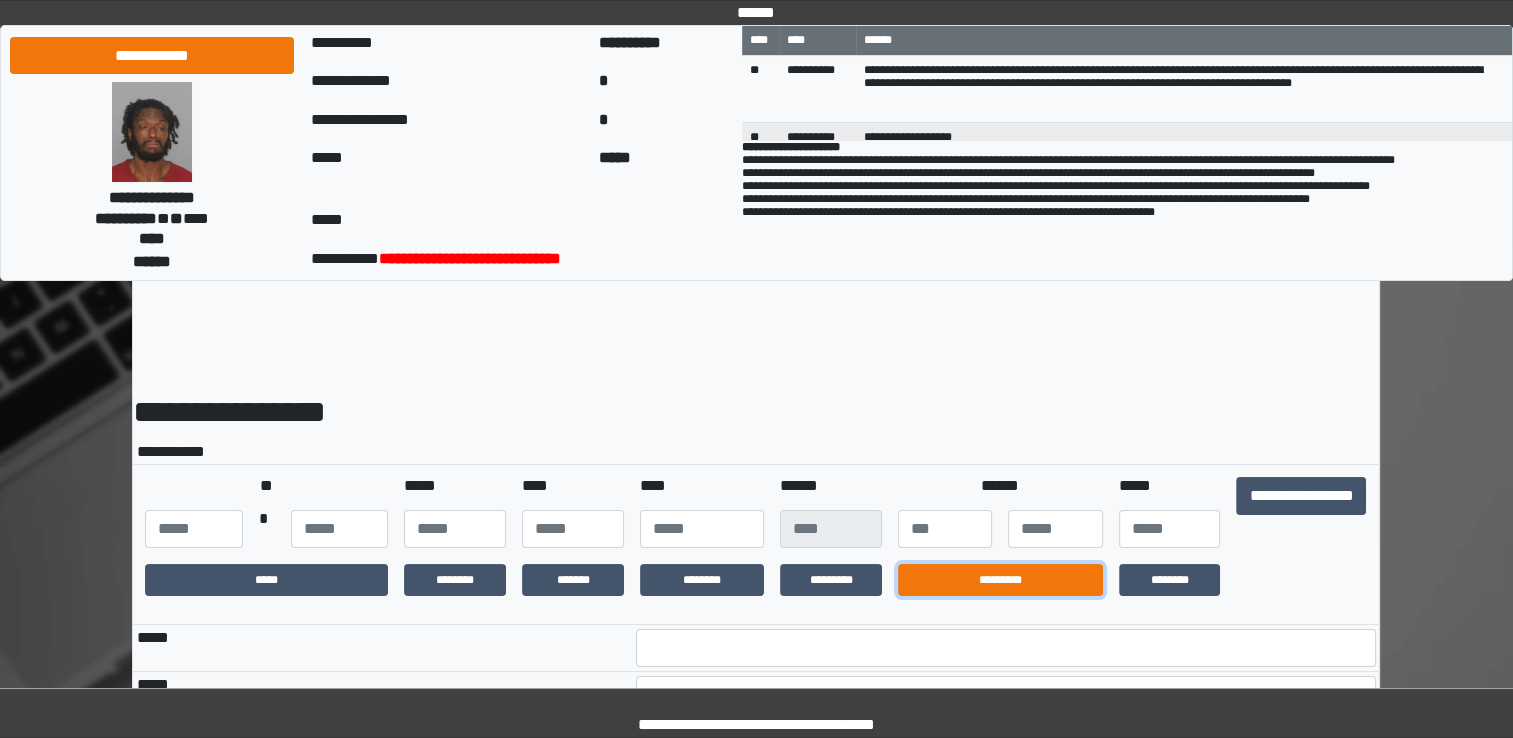 click on "*********" at bounding box center (1000, 580) 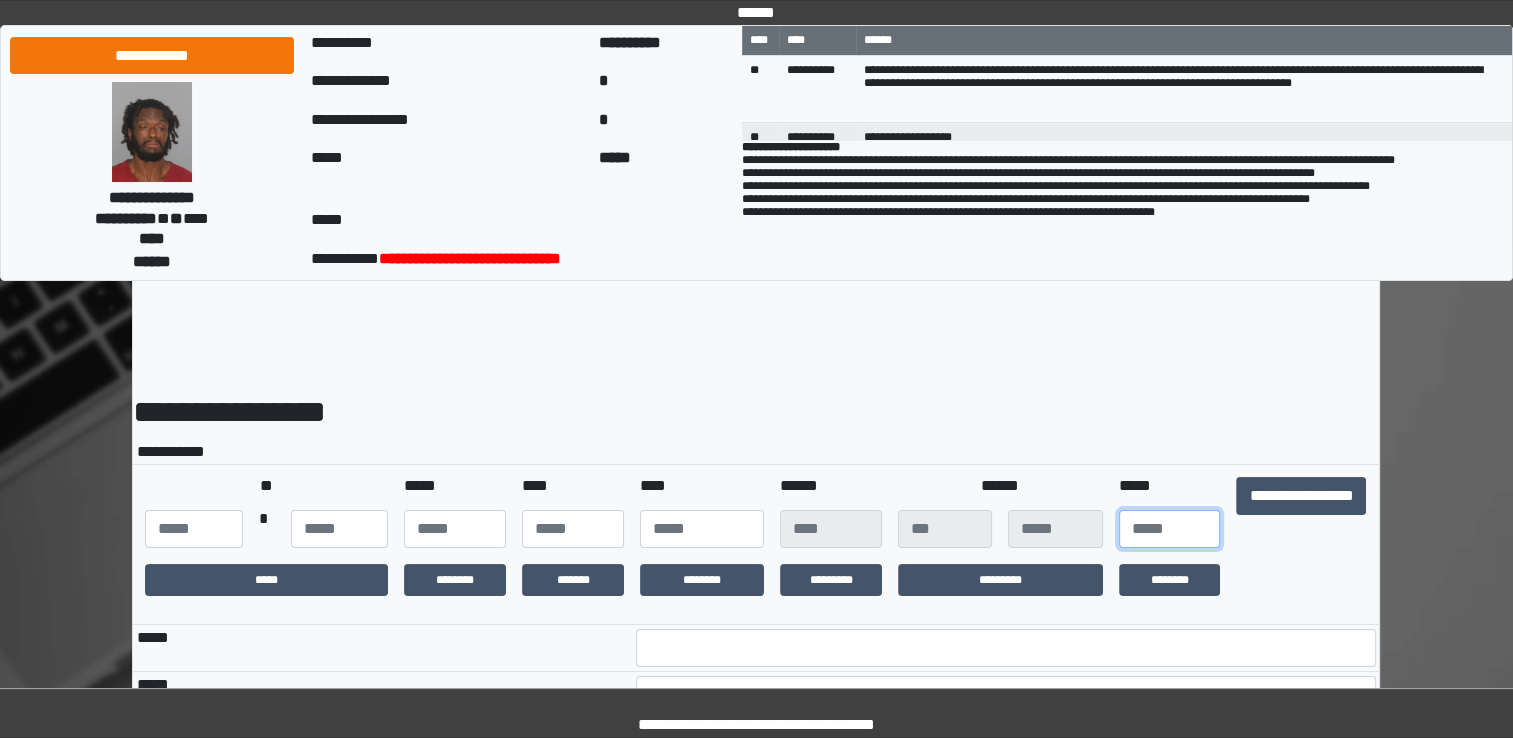 click at bounding box center (1170, 529) 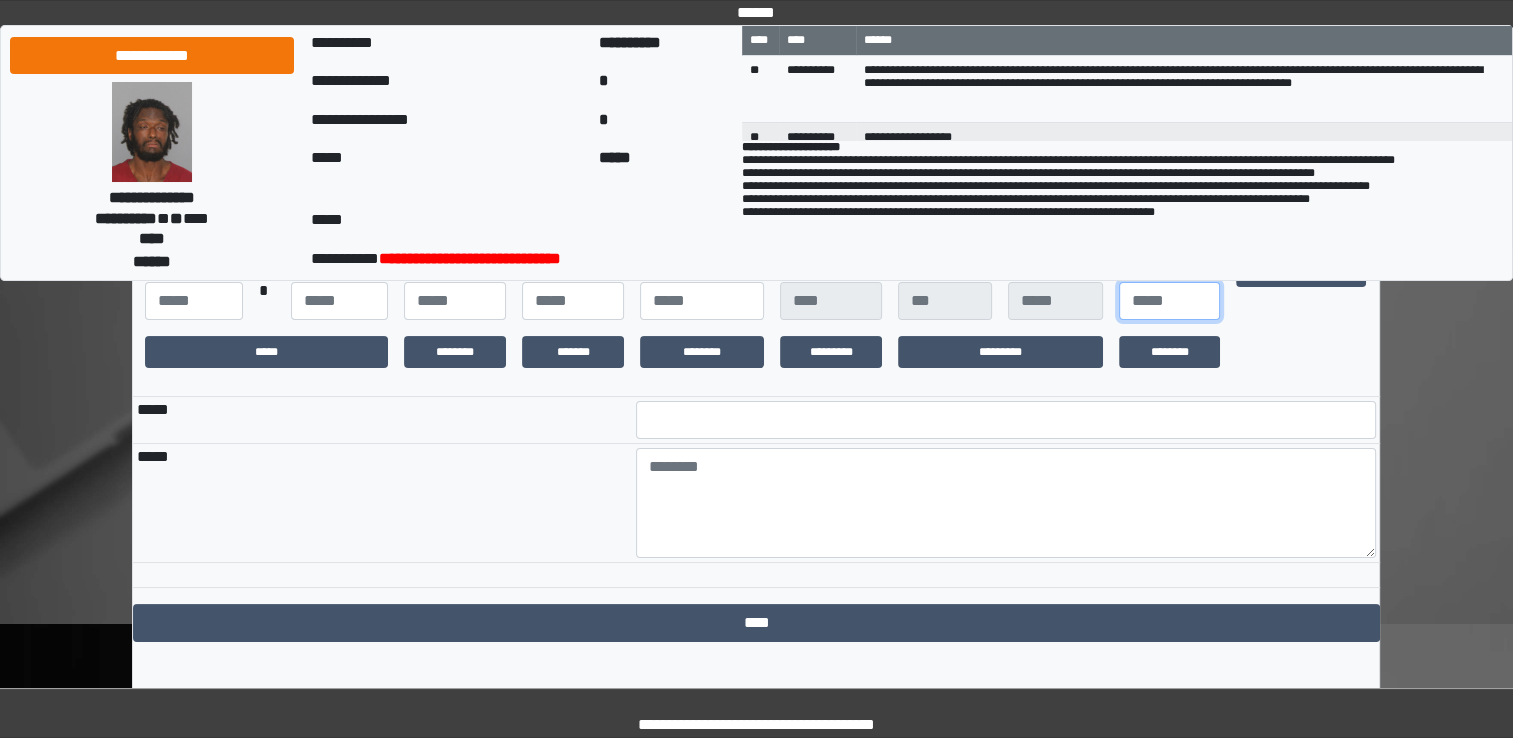 scroll, scrollTop: 267, scrollLeft: 0, axis: vertical 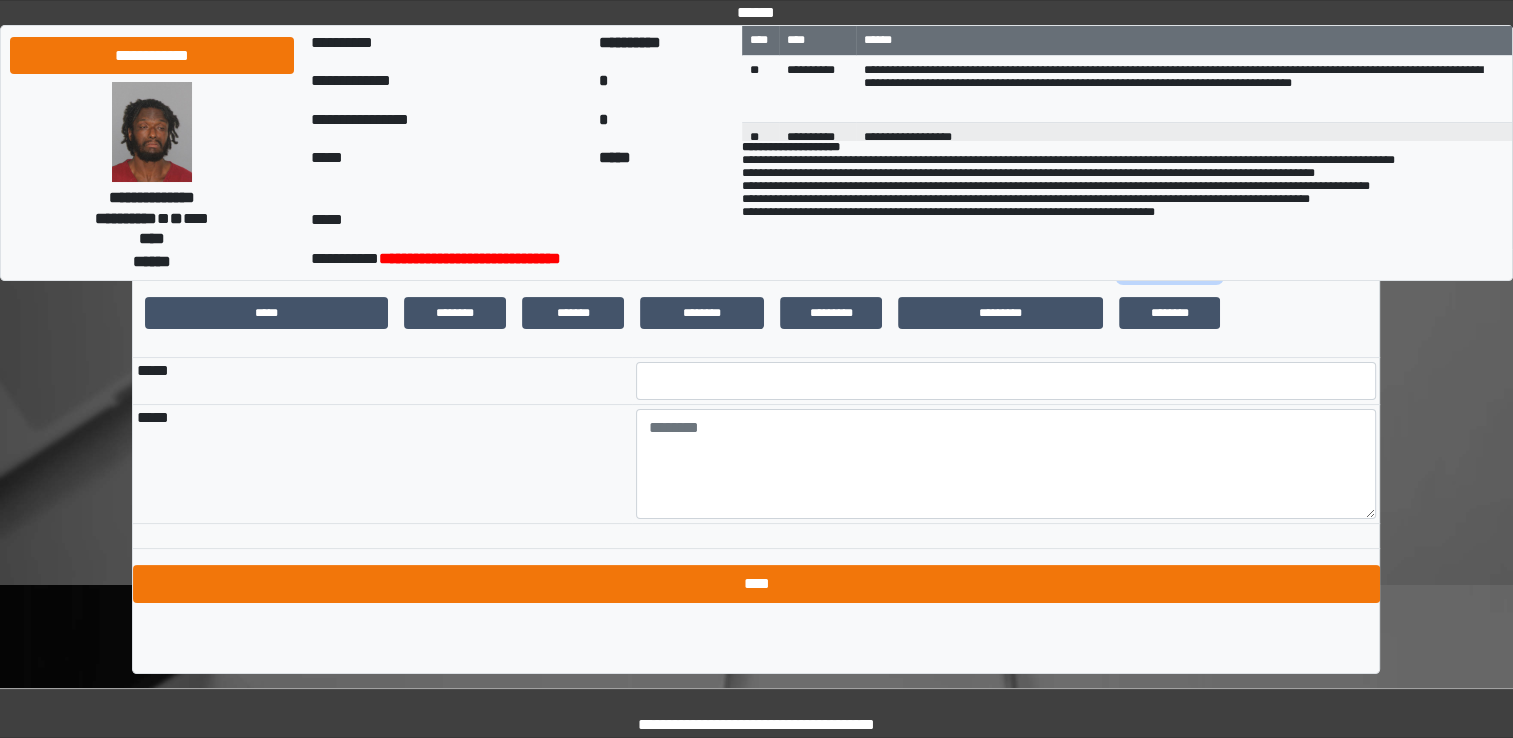 type on "***" 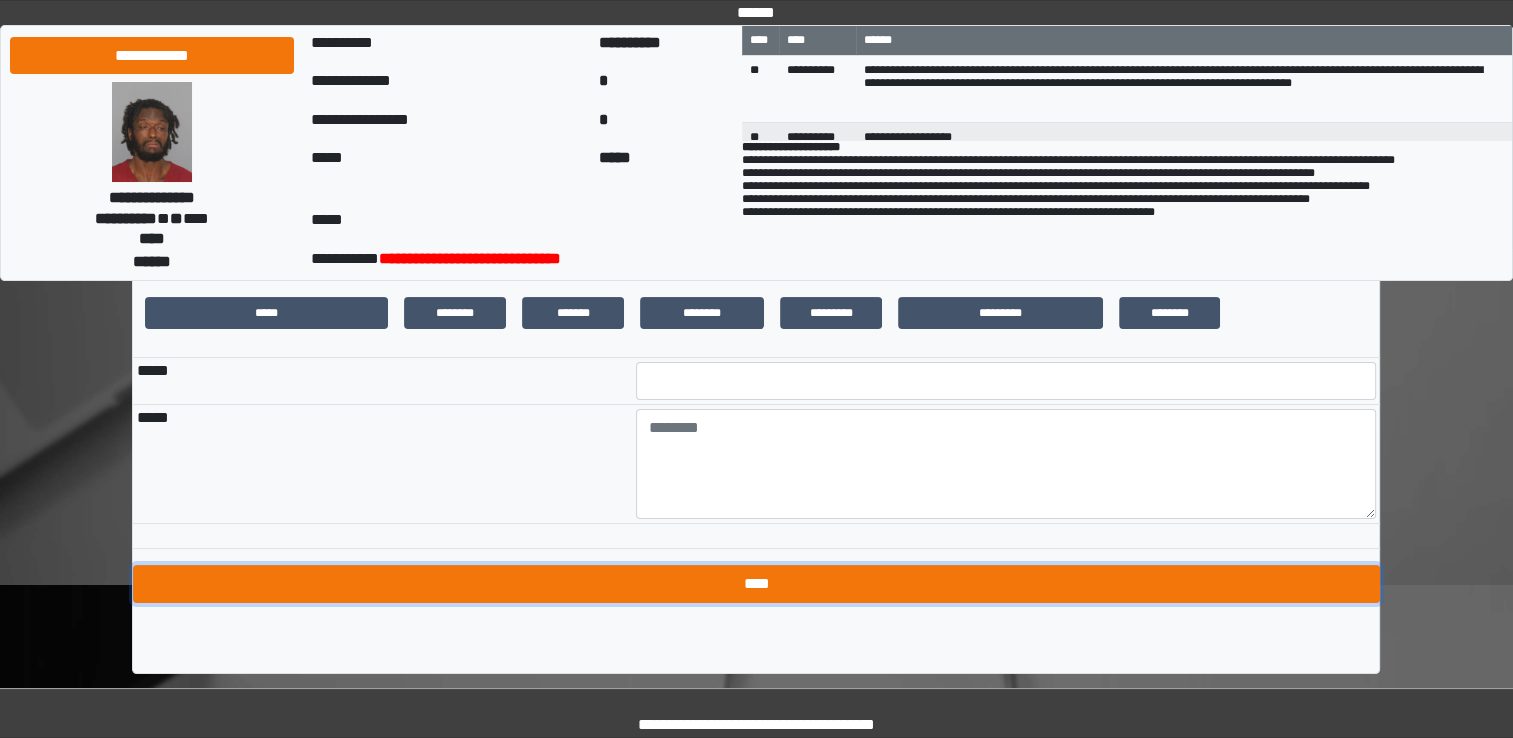 click on "****" at bounding box center (756, 584) 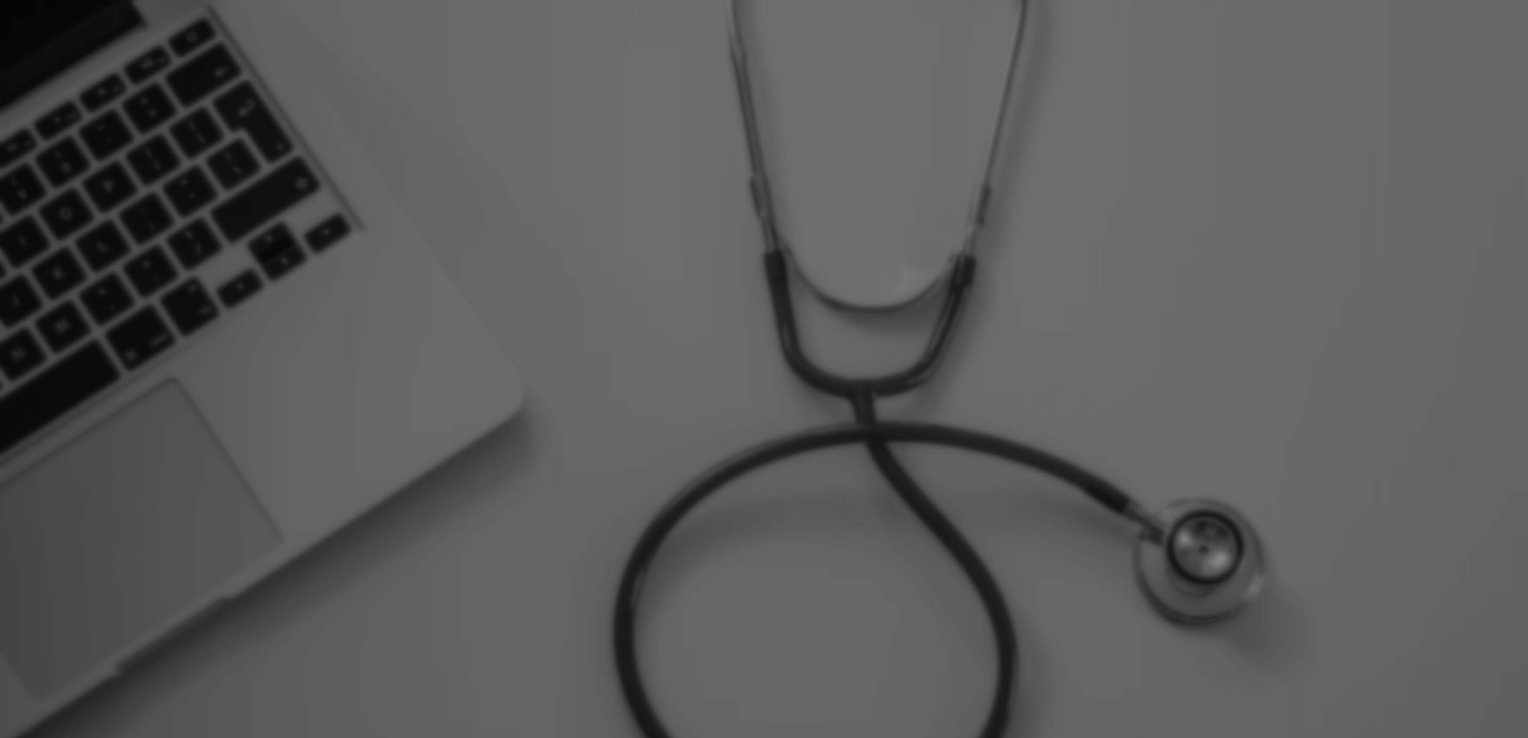 scroll, scrollTop: 0, scrollLeft: 0, axis: both 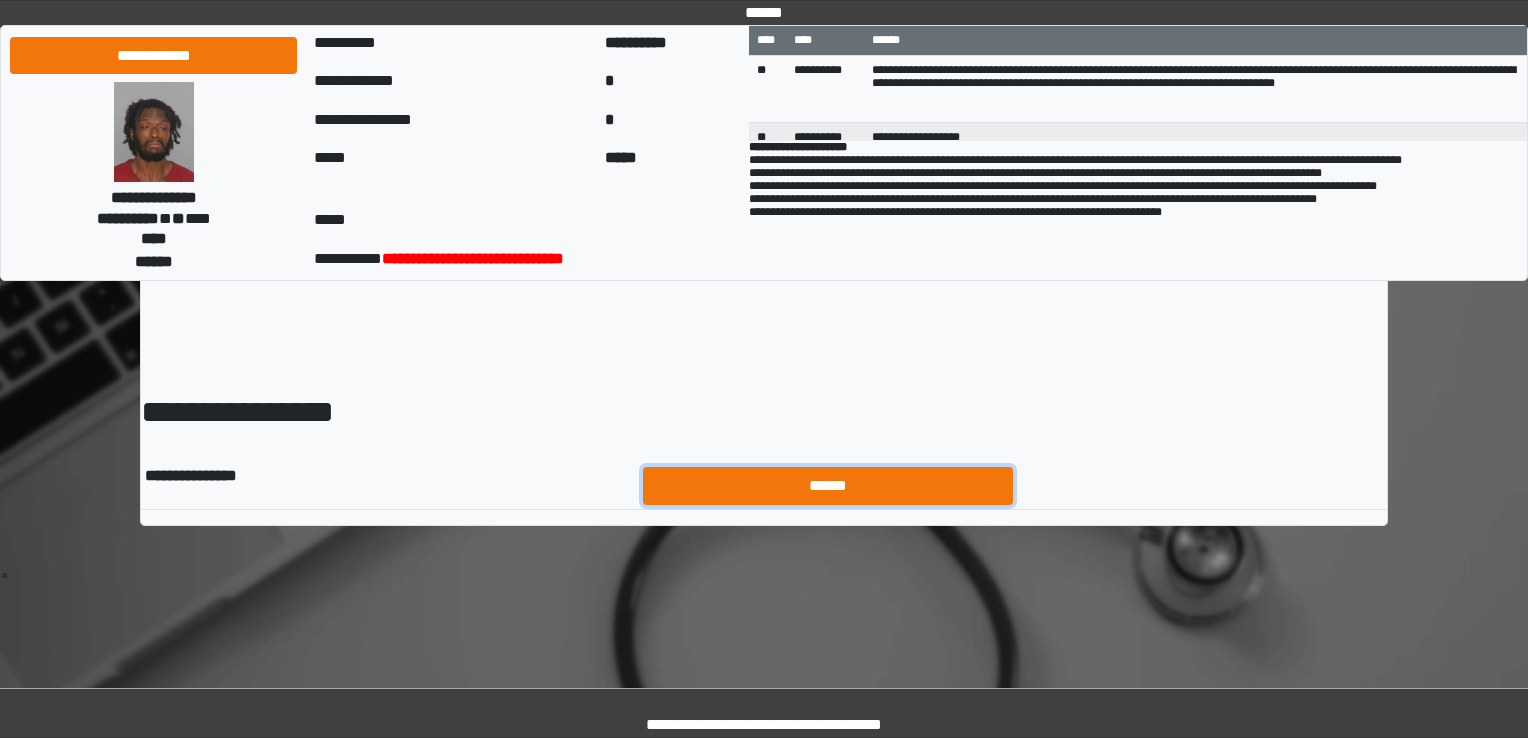 click on "******" at bounding box center [828, 486] 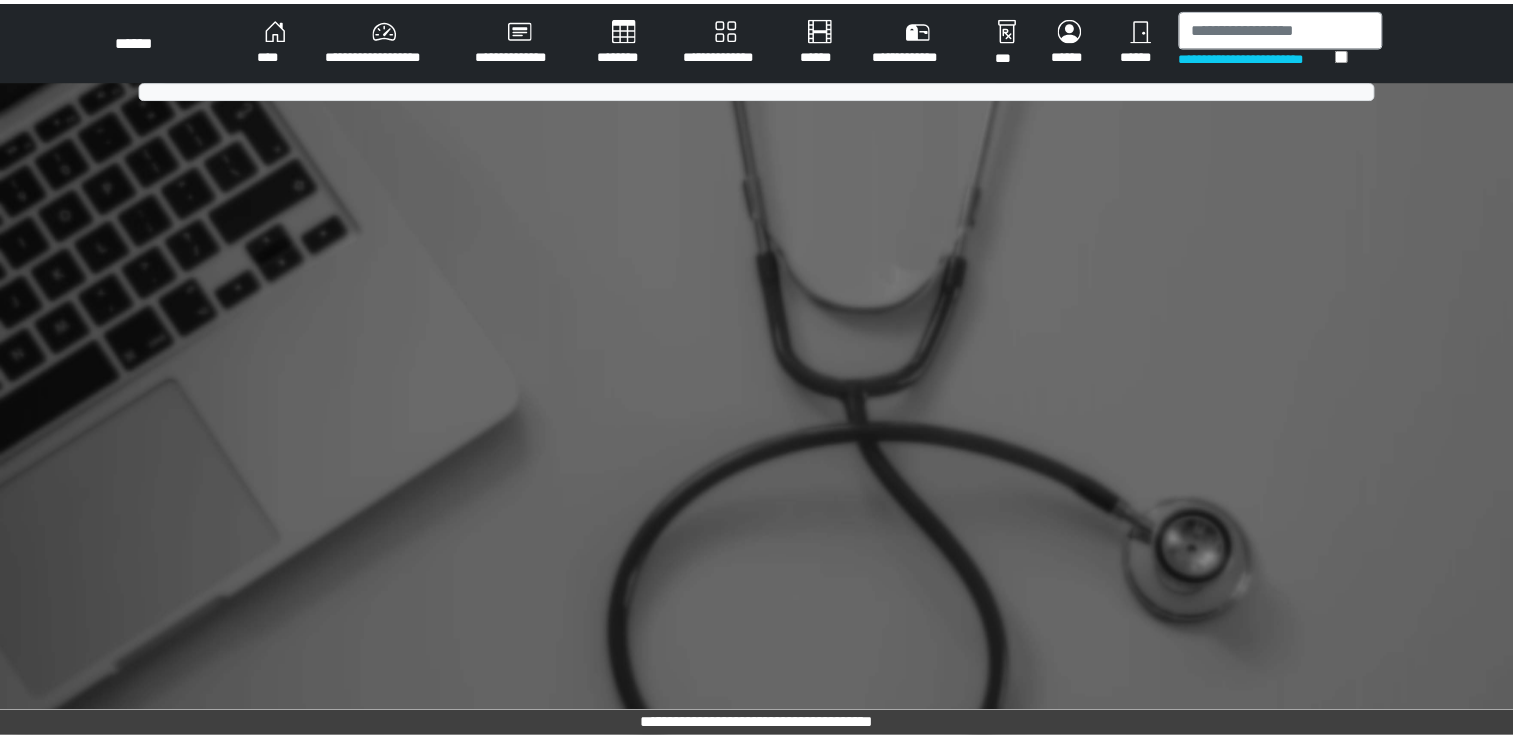 scroll, scrollTop: 0, scrollLeft: 0, axis: both 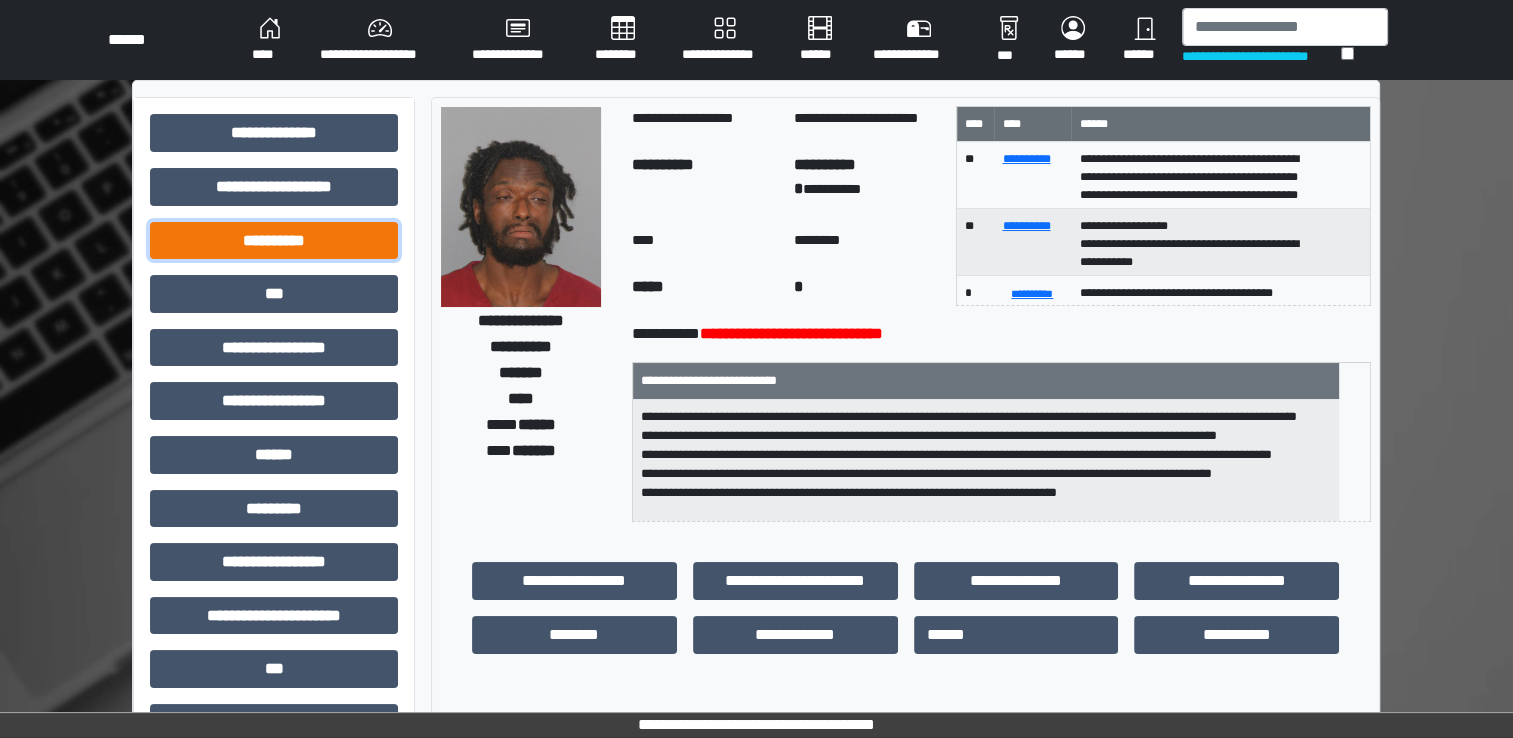click on "**********" at bounding box center [274, 241] 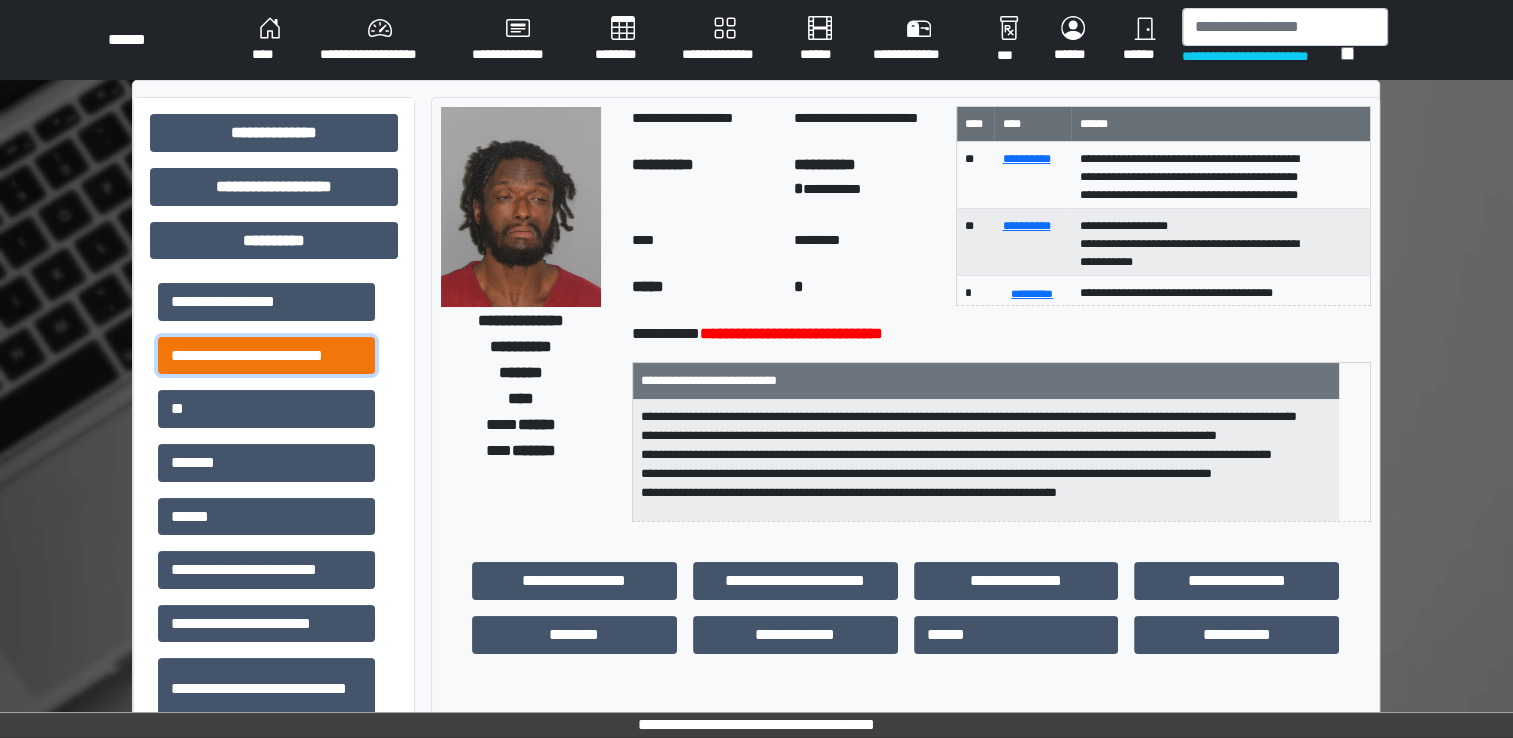 click on "**********" at bounding box center (266, 356) 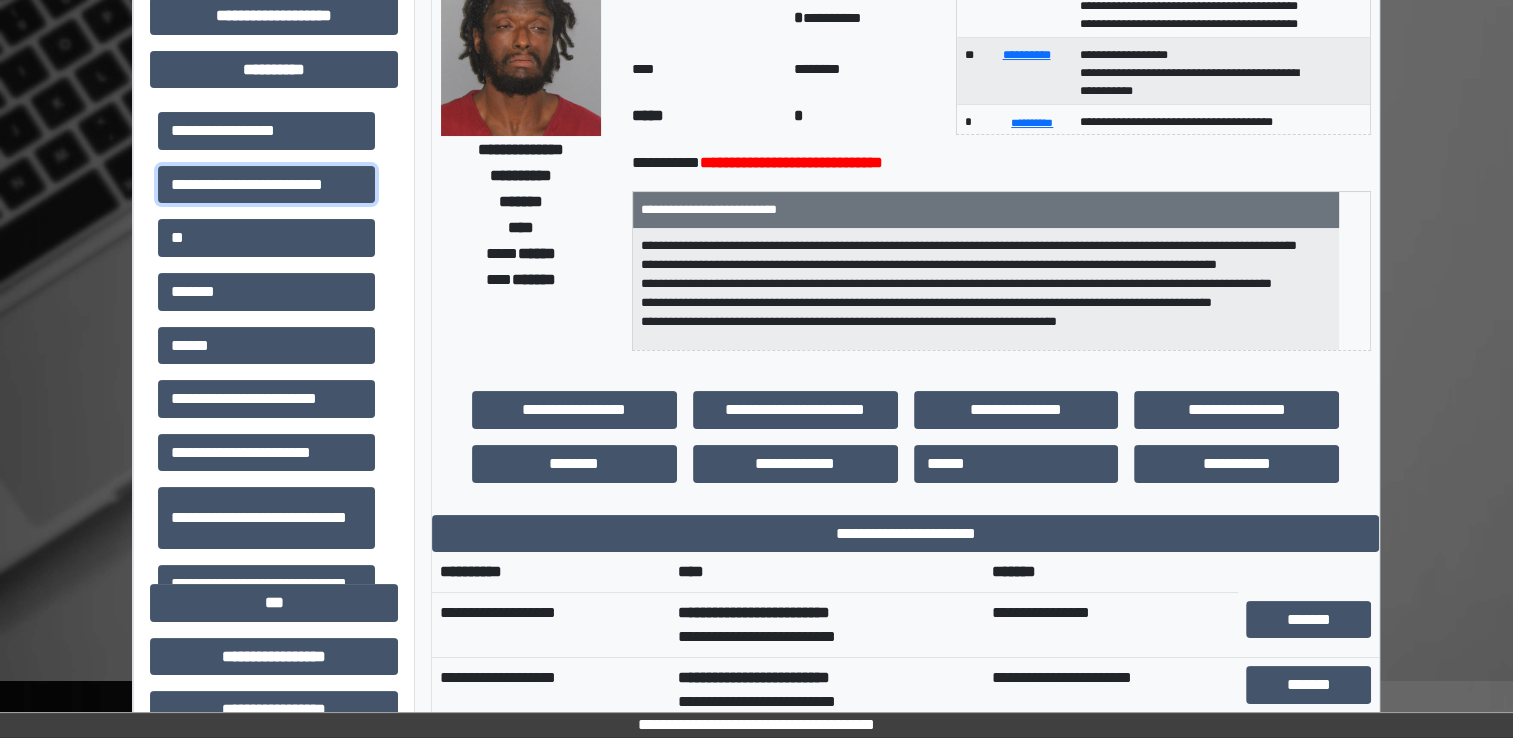 scroll, scrollTop: 200, scrollLeft: 0, axis: vertical 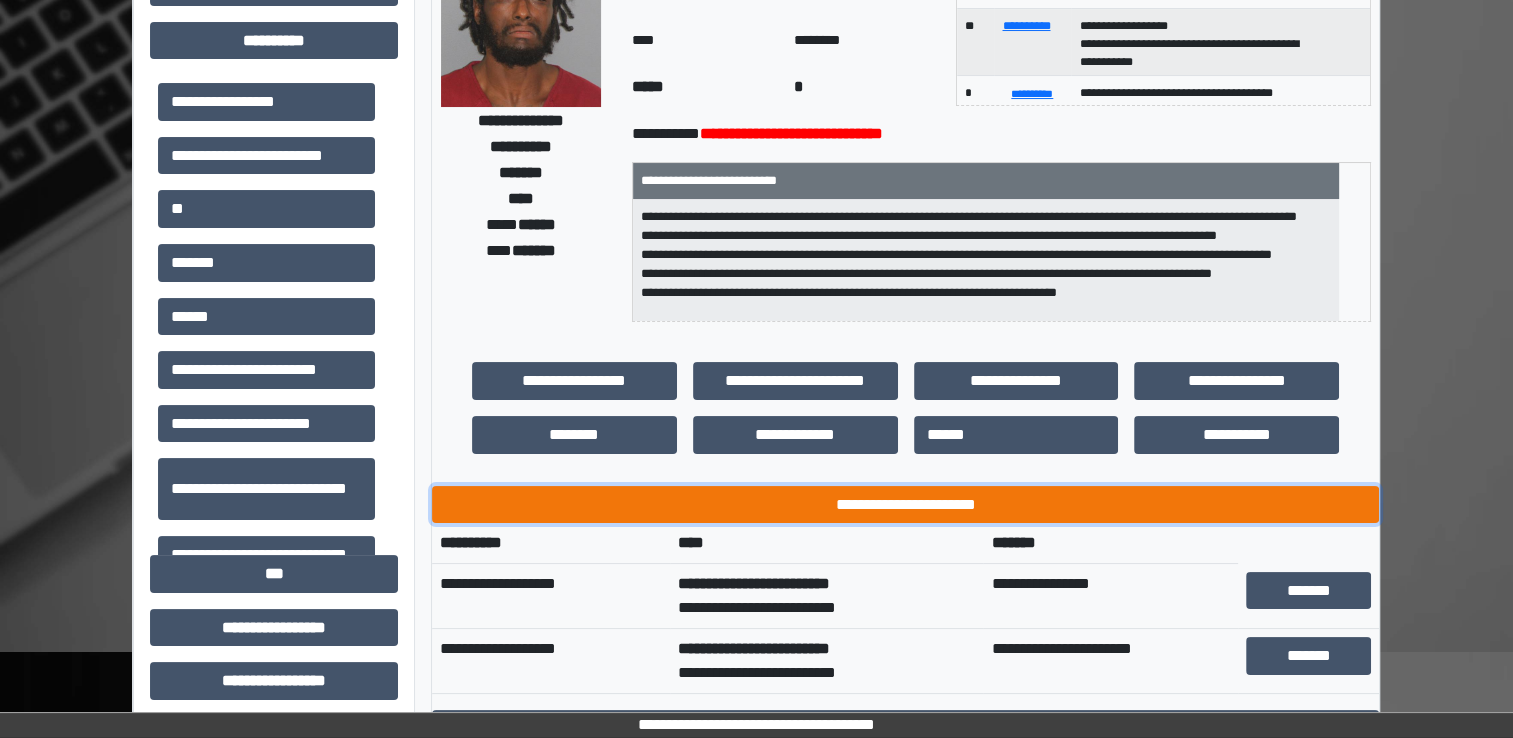 click on "**********" at bounding box center (905, 505) 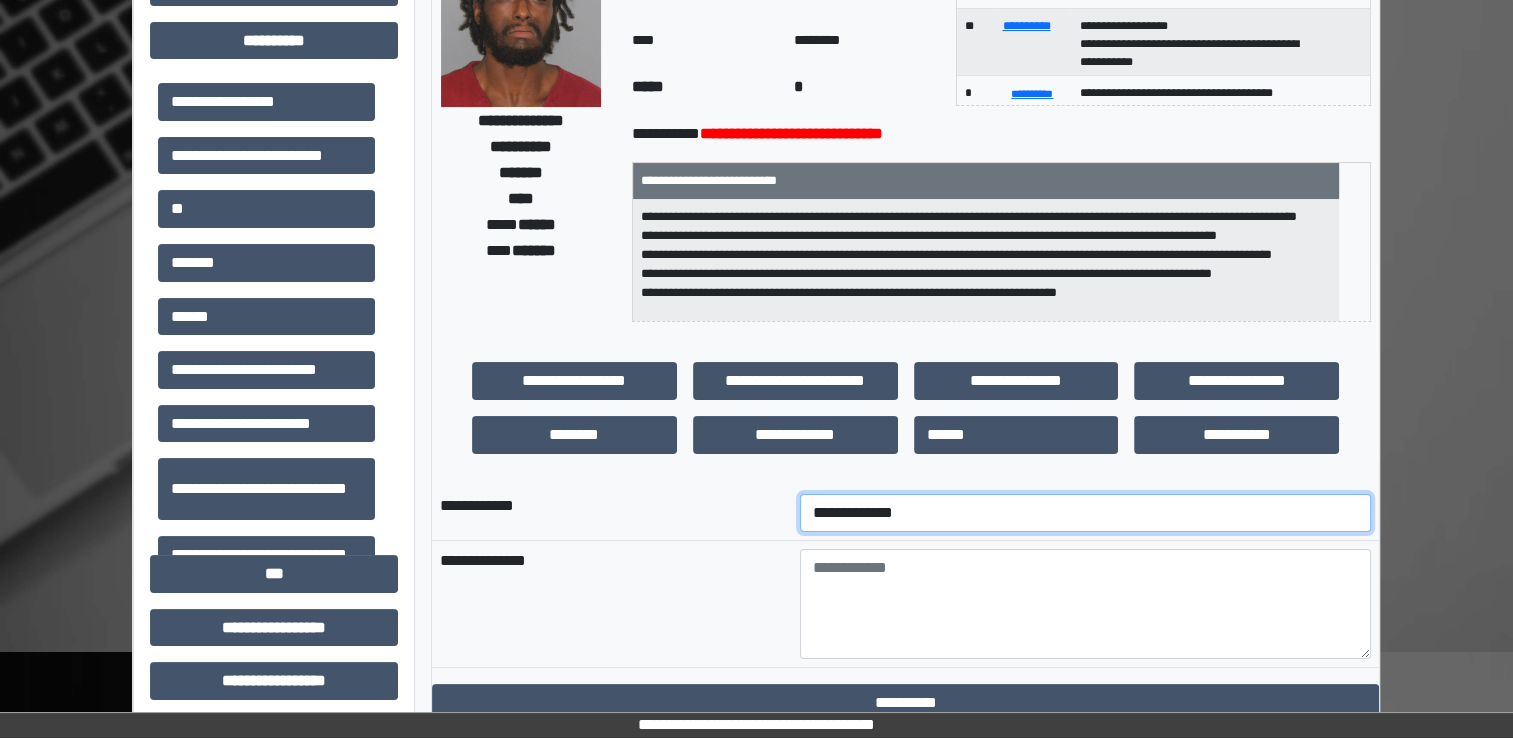 click on "**********" at bounding box center [1085, 513] 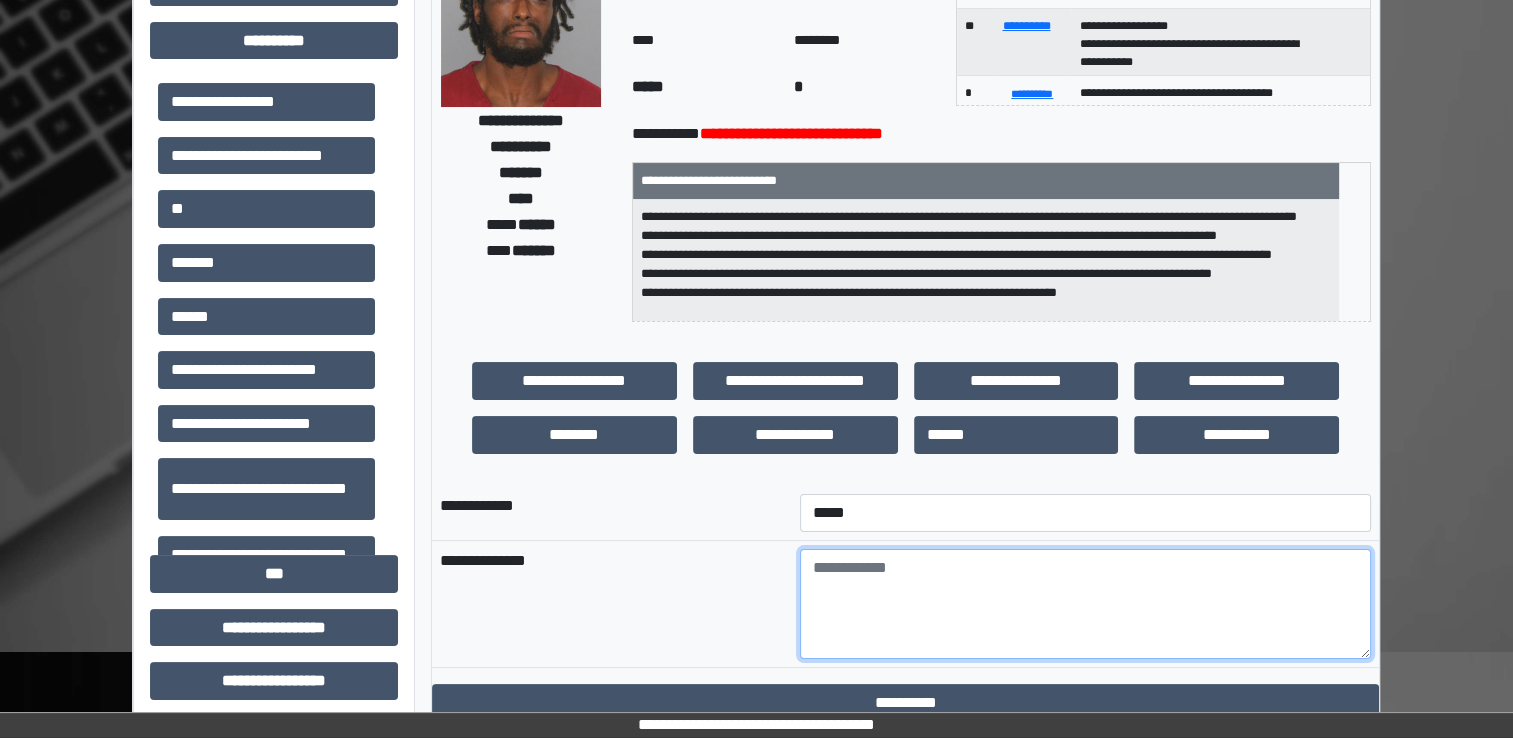 click at bounding box center [1085, 604] 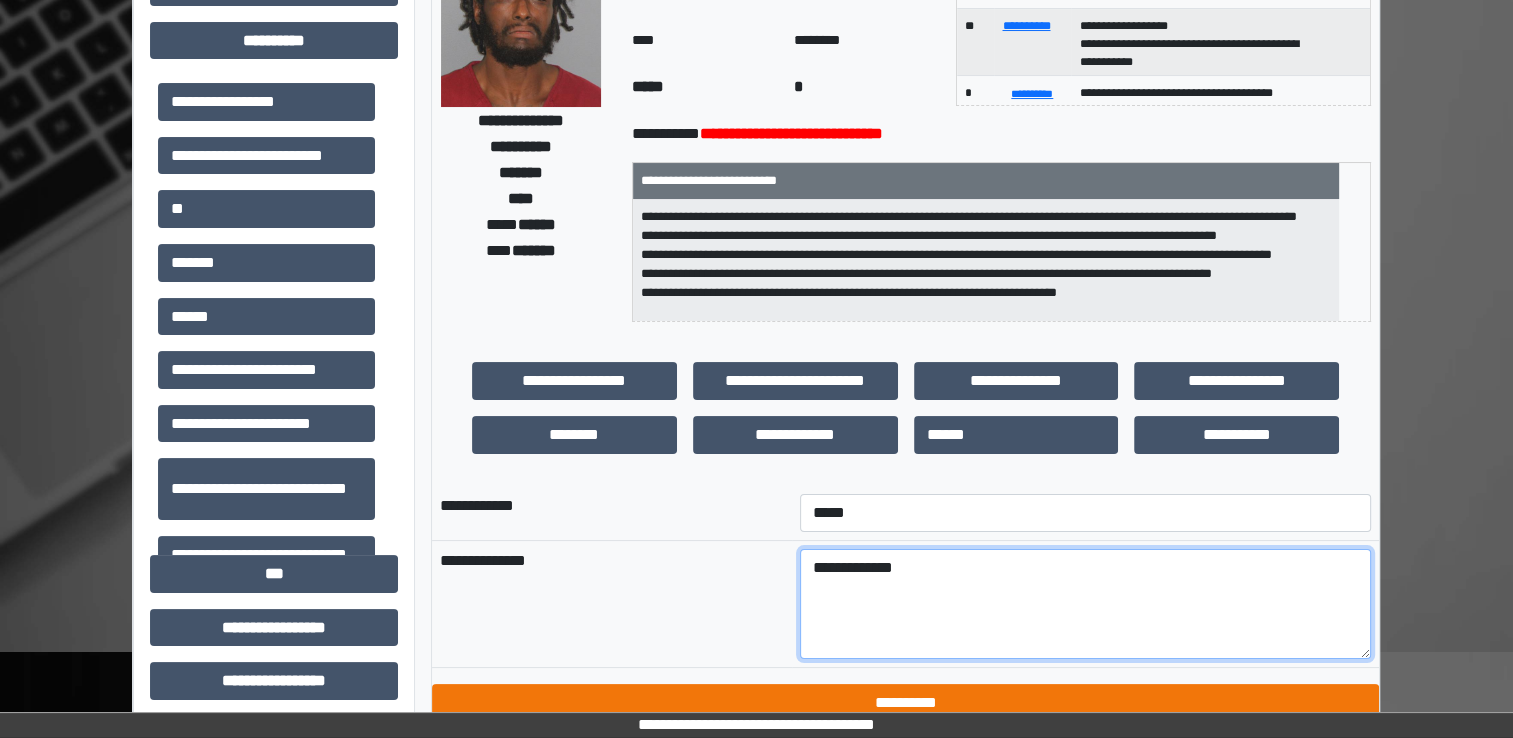 type on "**********" 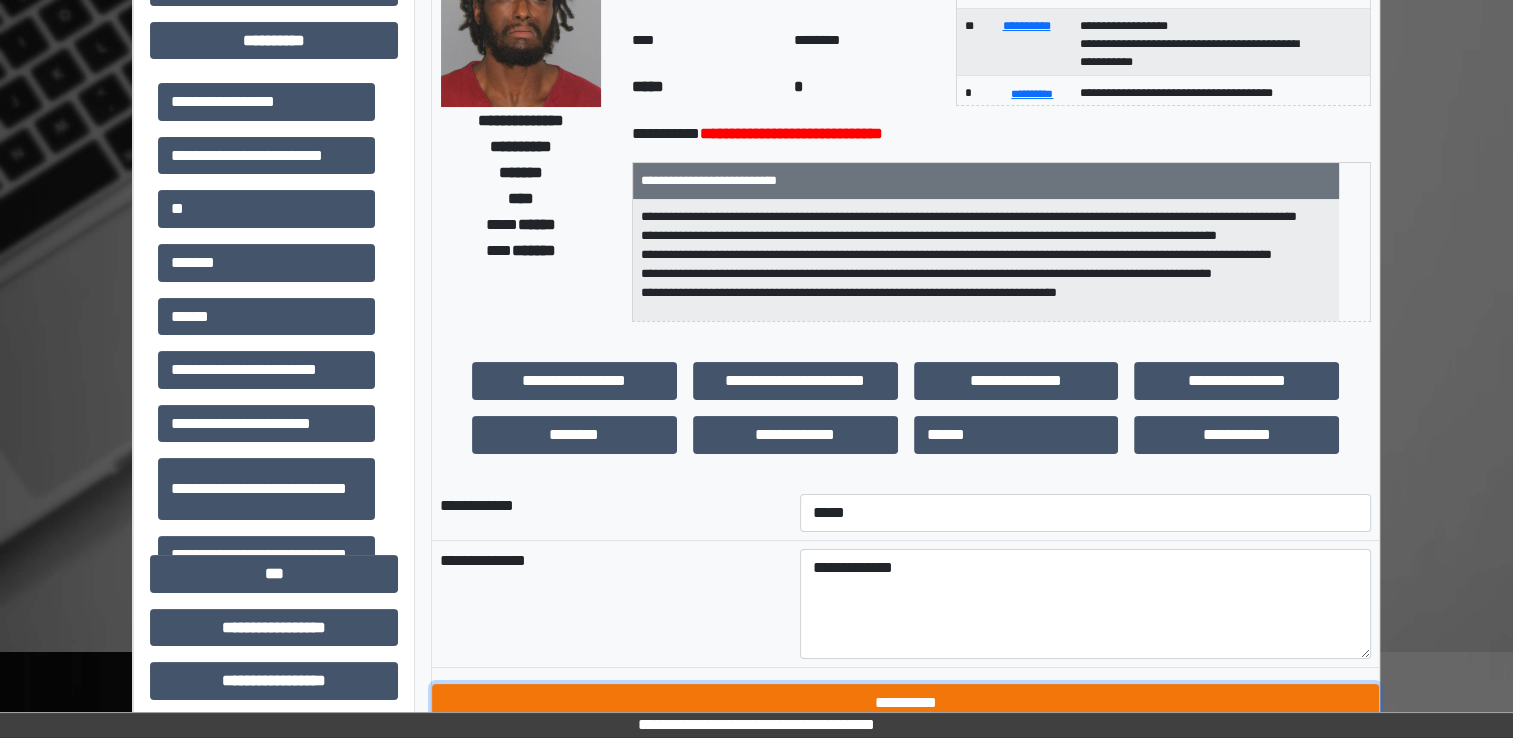 click on "**********" at bounding box center [905, 703] 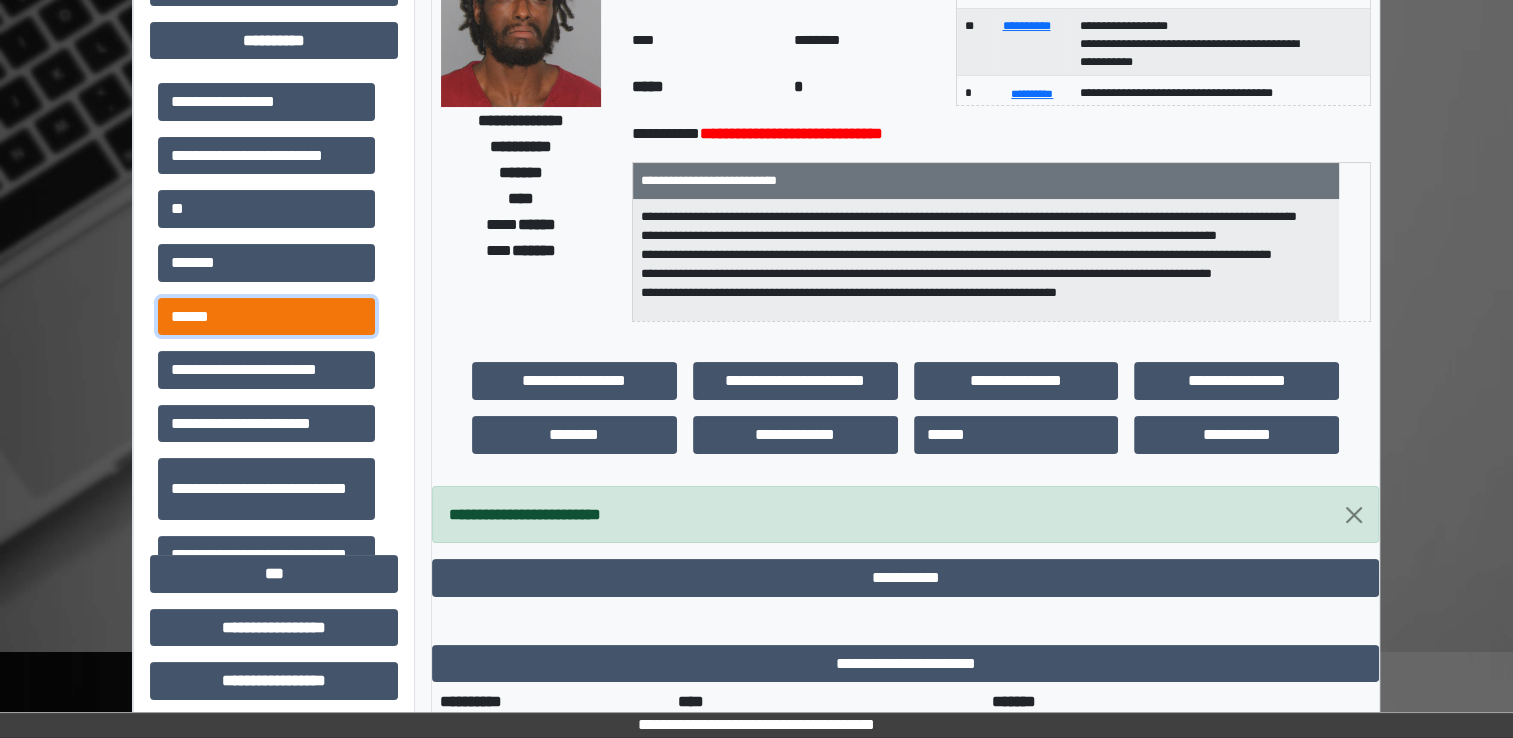 click on "******" at bounding box center (266, 317) 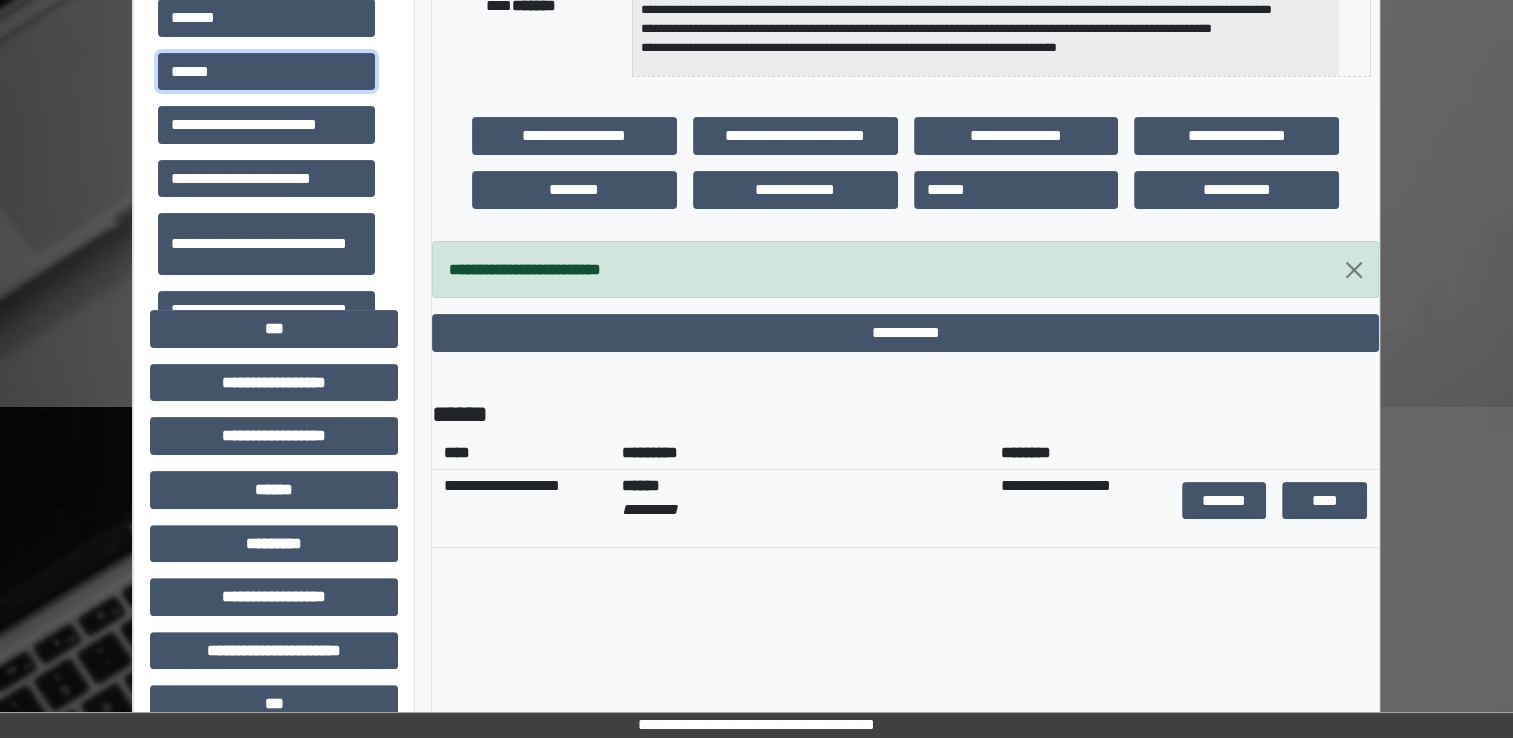 scroll, scrollTop: 500, scrollLeft: 0, axis: vertical 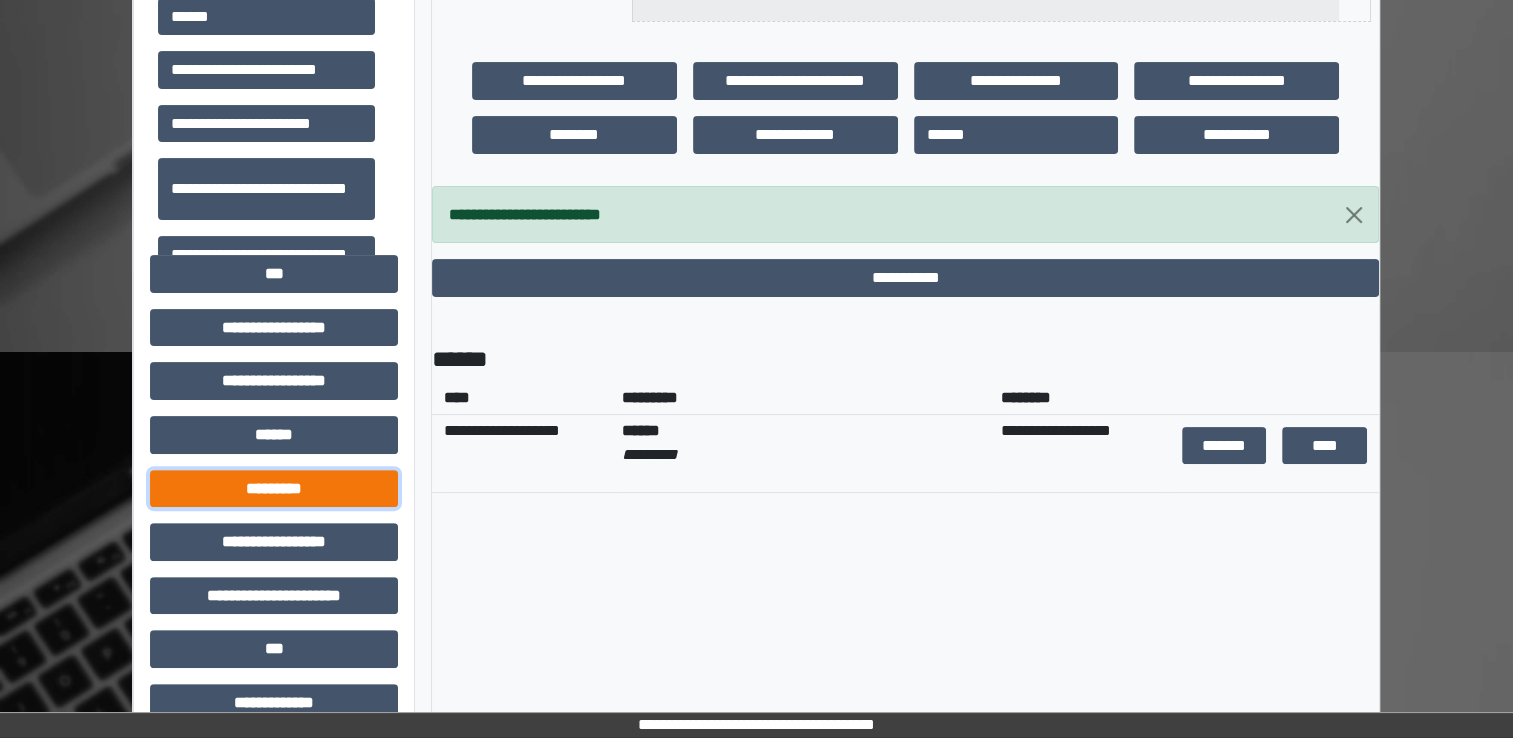 click on "*********" at bounding box center (274, 489) 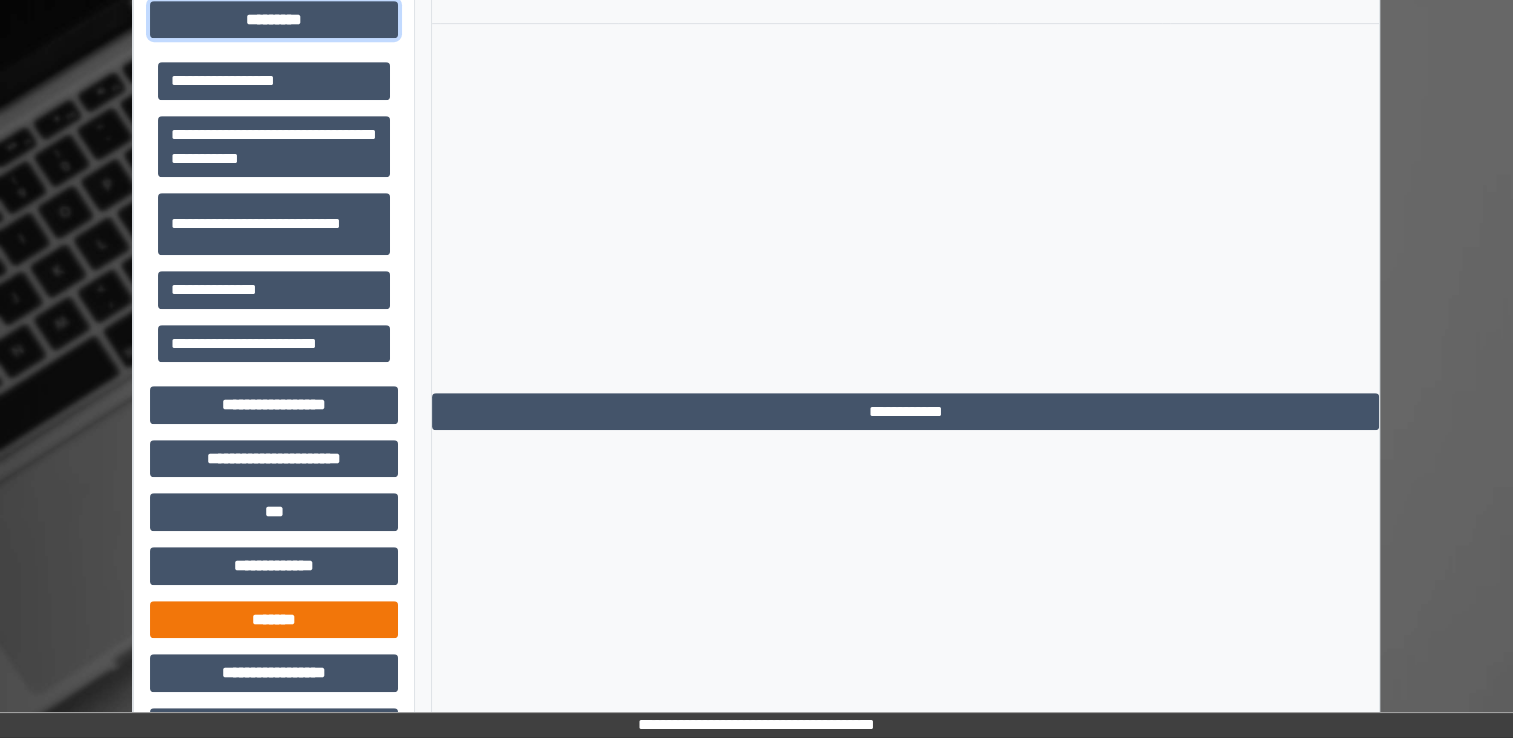 scroll, scrollTop: 1100, scrollLeft: 0, axis: vertical 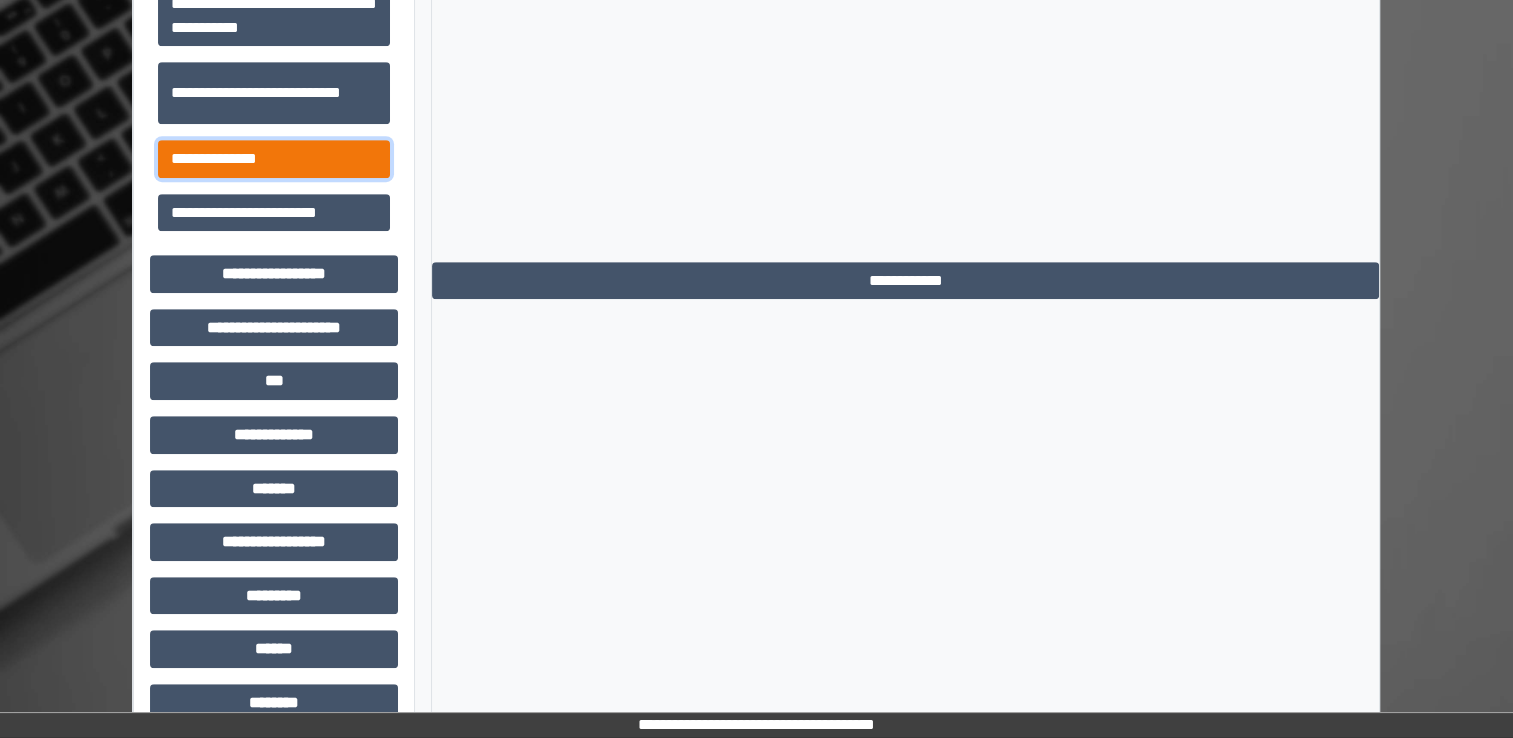 click on "**********" at bounding box center (274, 159) 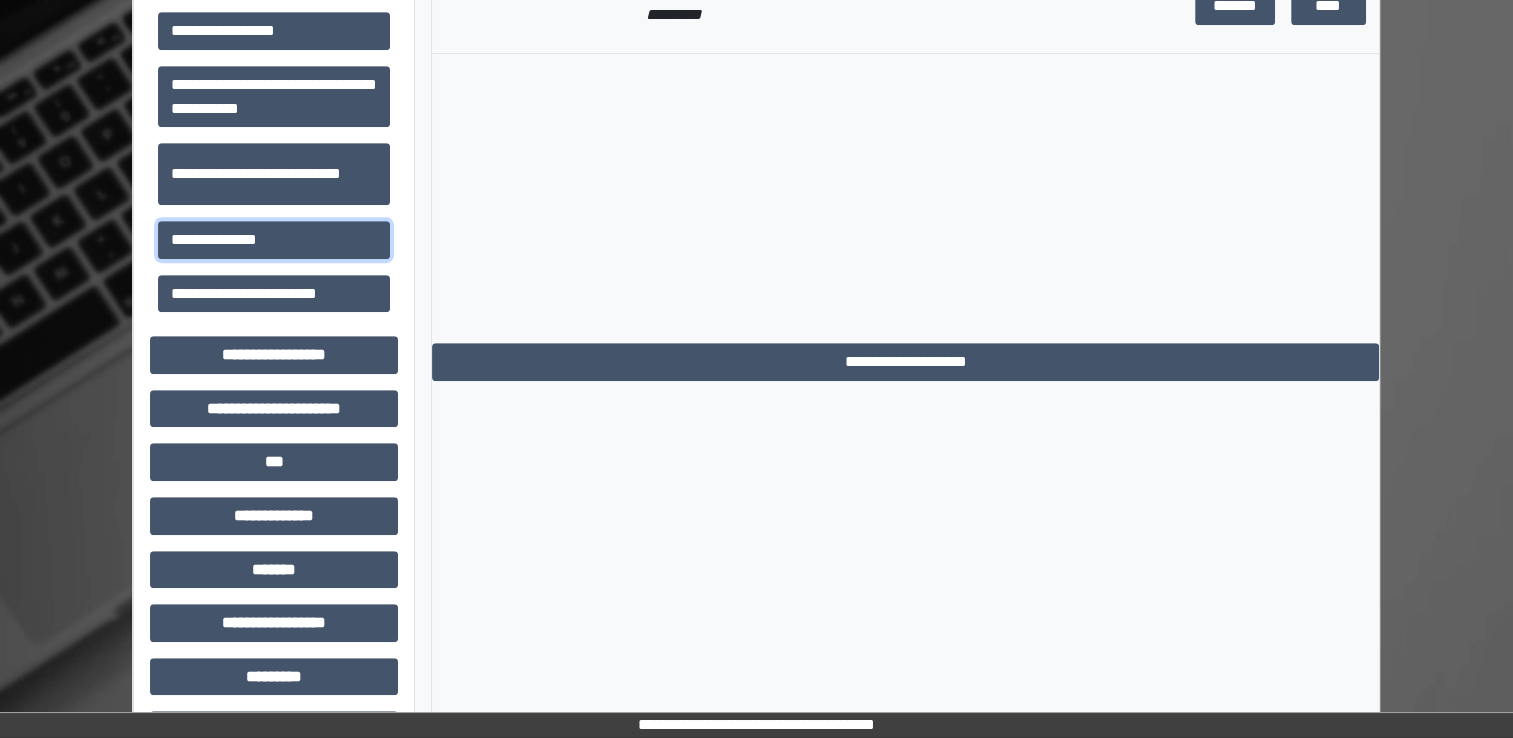 scroll, scrollTop: 700, scrollLeft: 0, axis: vertical 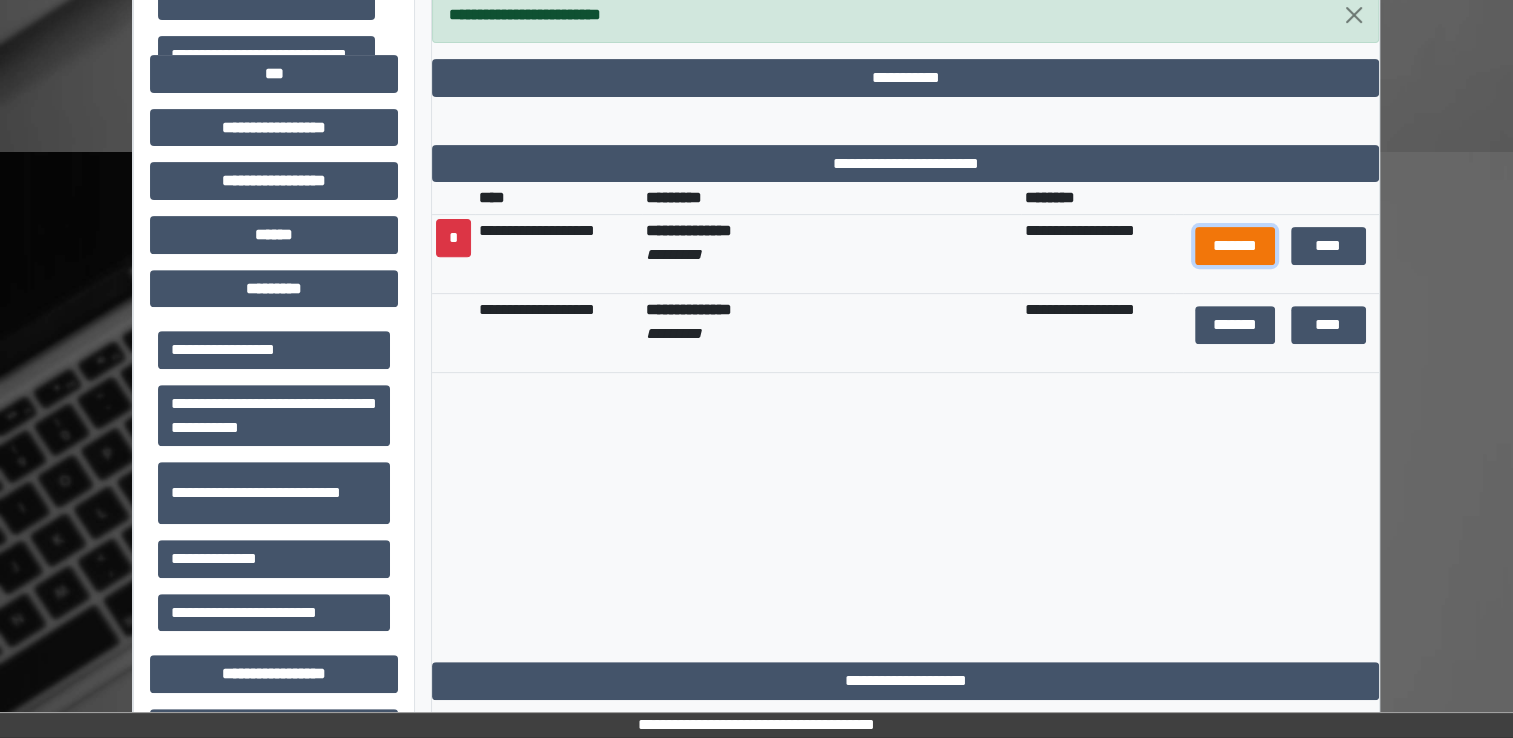 click on "*******" at bounding box center (1235, 246) 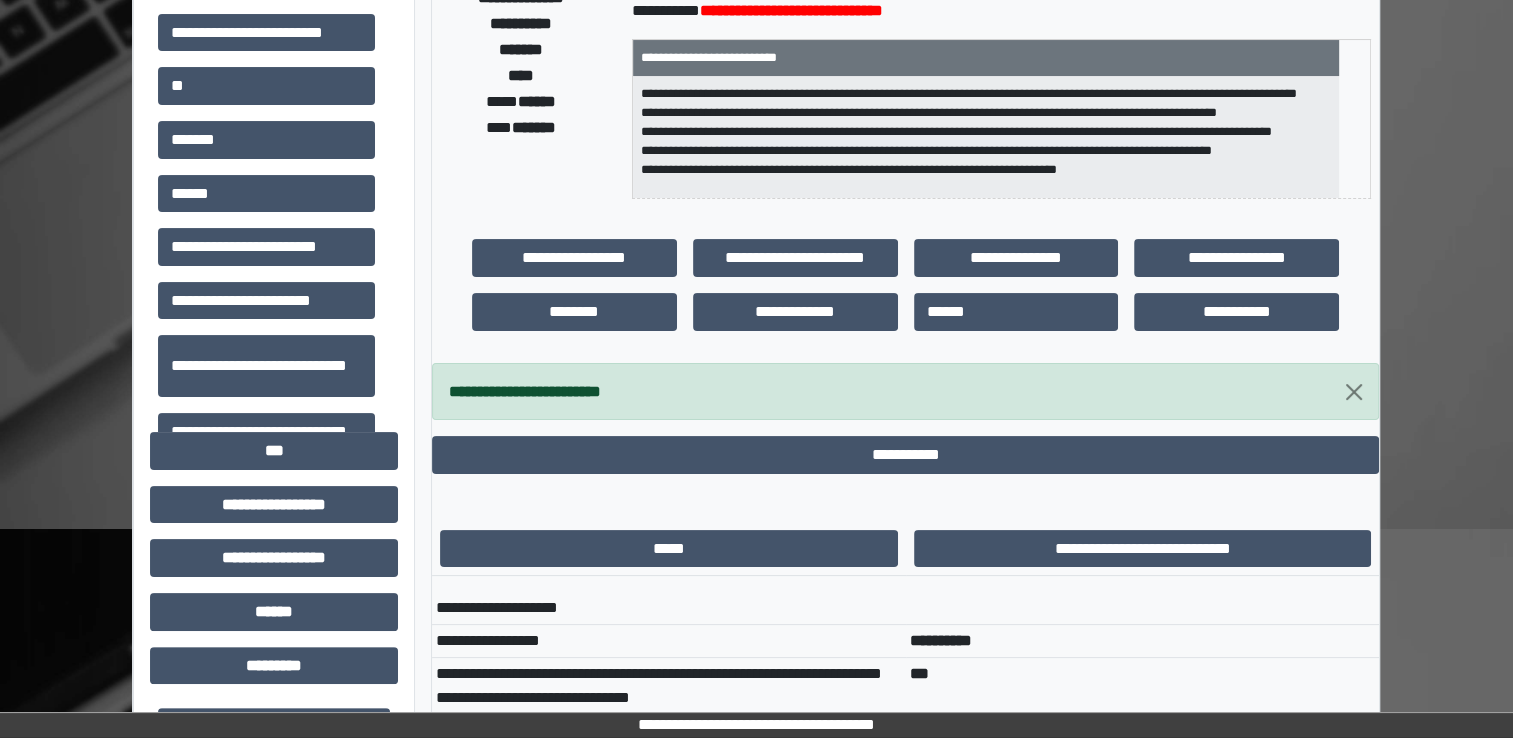 scroll, scrollTop: 249, scrollLeft: 0, axis: vertical 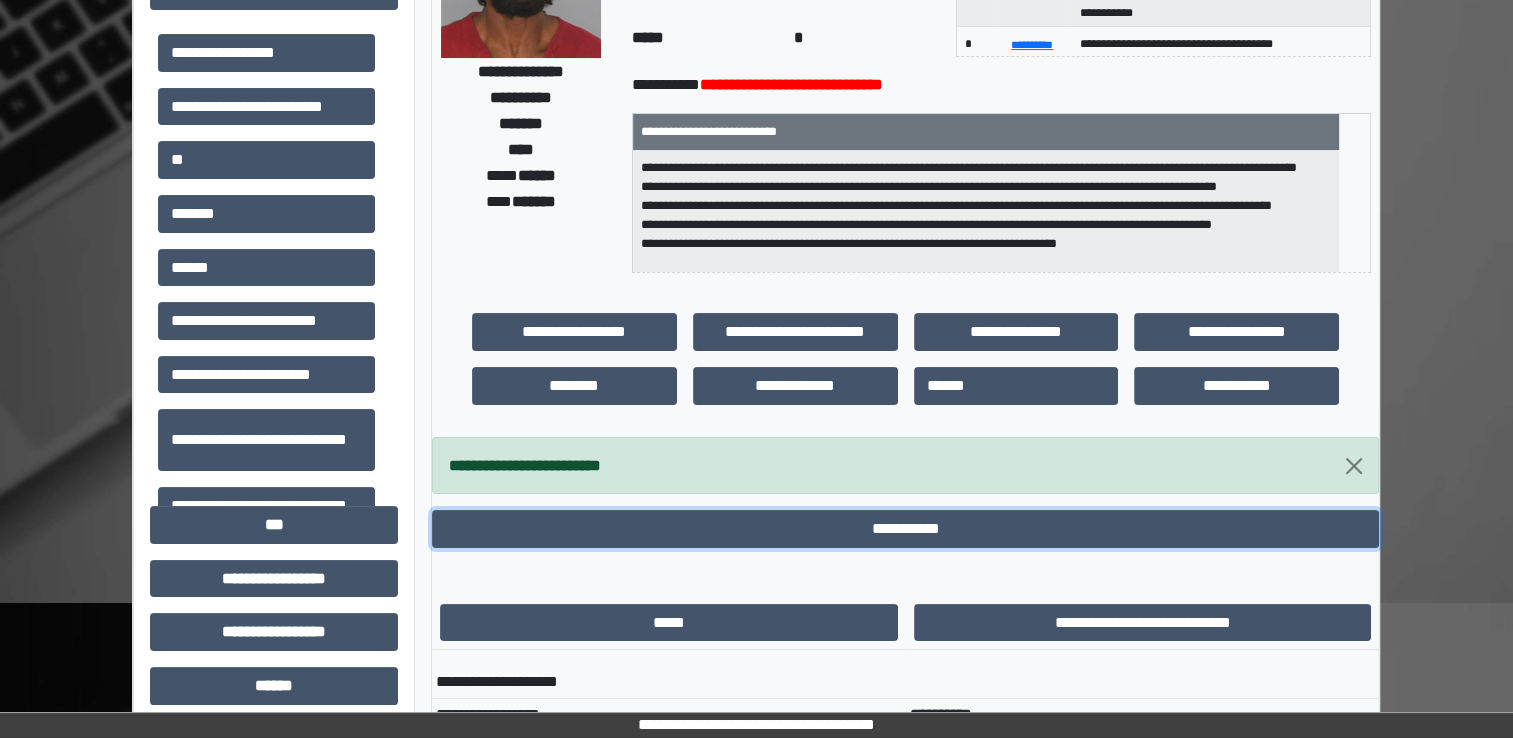 drag, startPoint x: 877, startPoint y: 530, endPoint x: 500, endPoint y: 502, distance: 378.03836 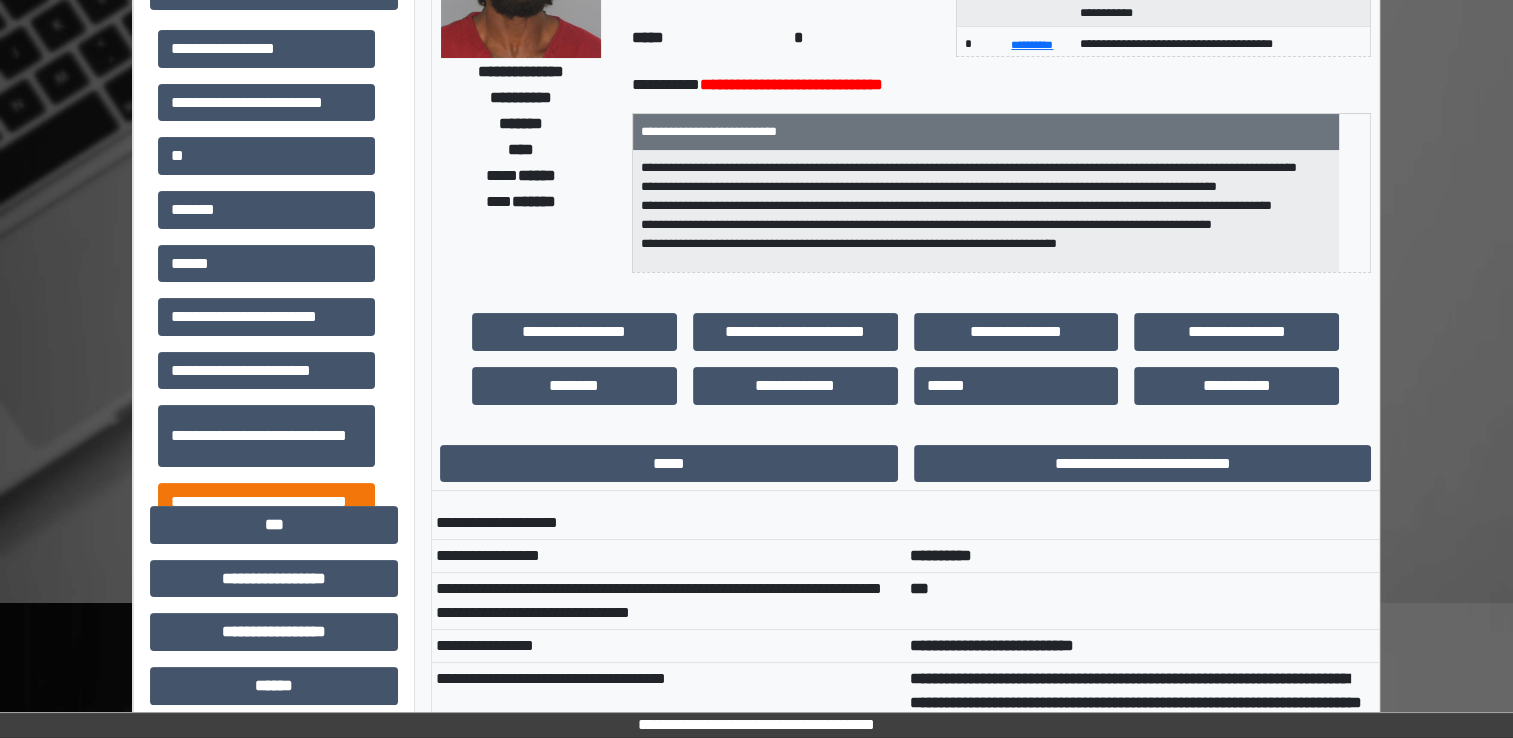 scroll, scrollTop: 0, scrollLeft: 0, axis: both 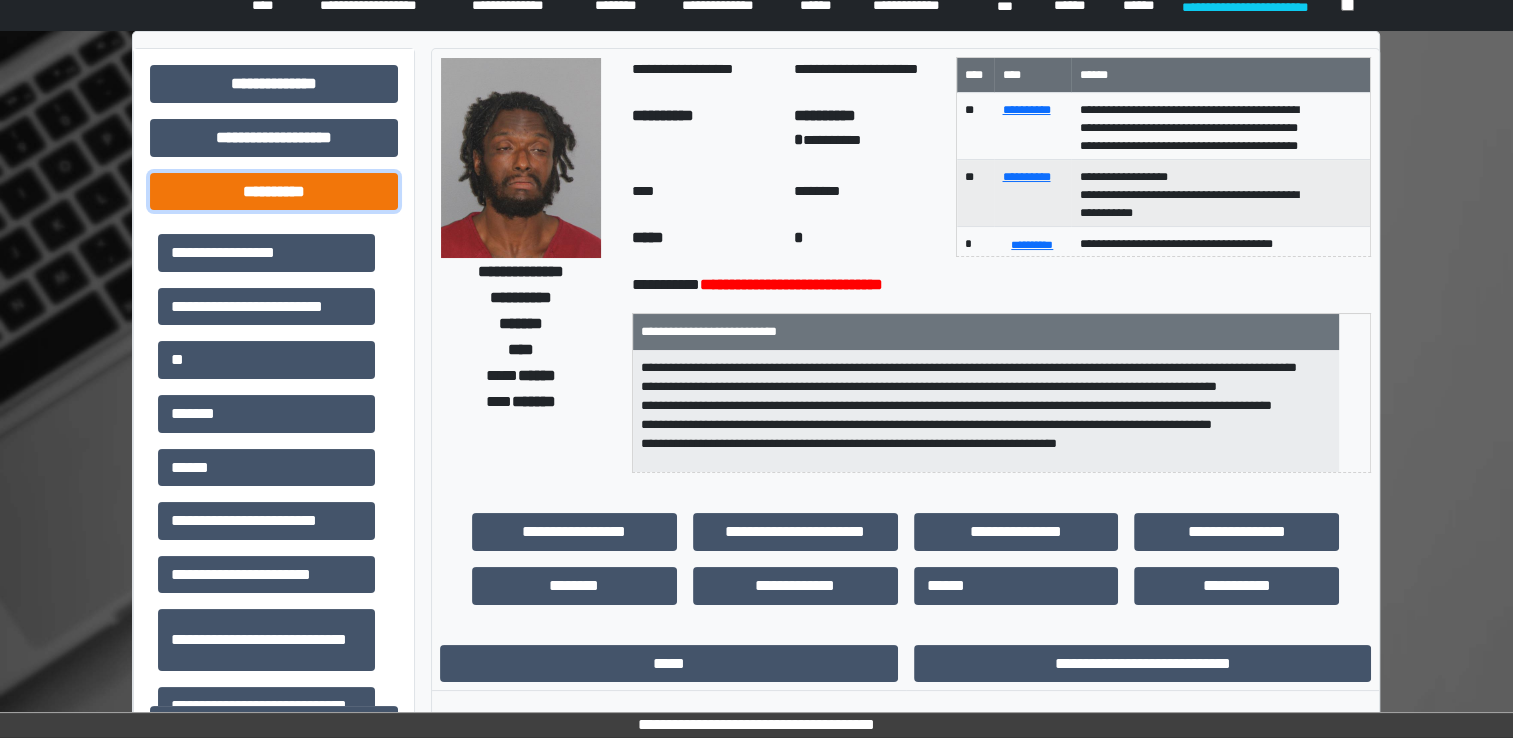click on "**********" at bounding box center (274, 192) 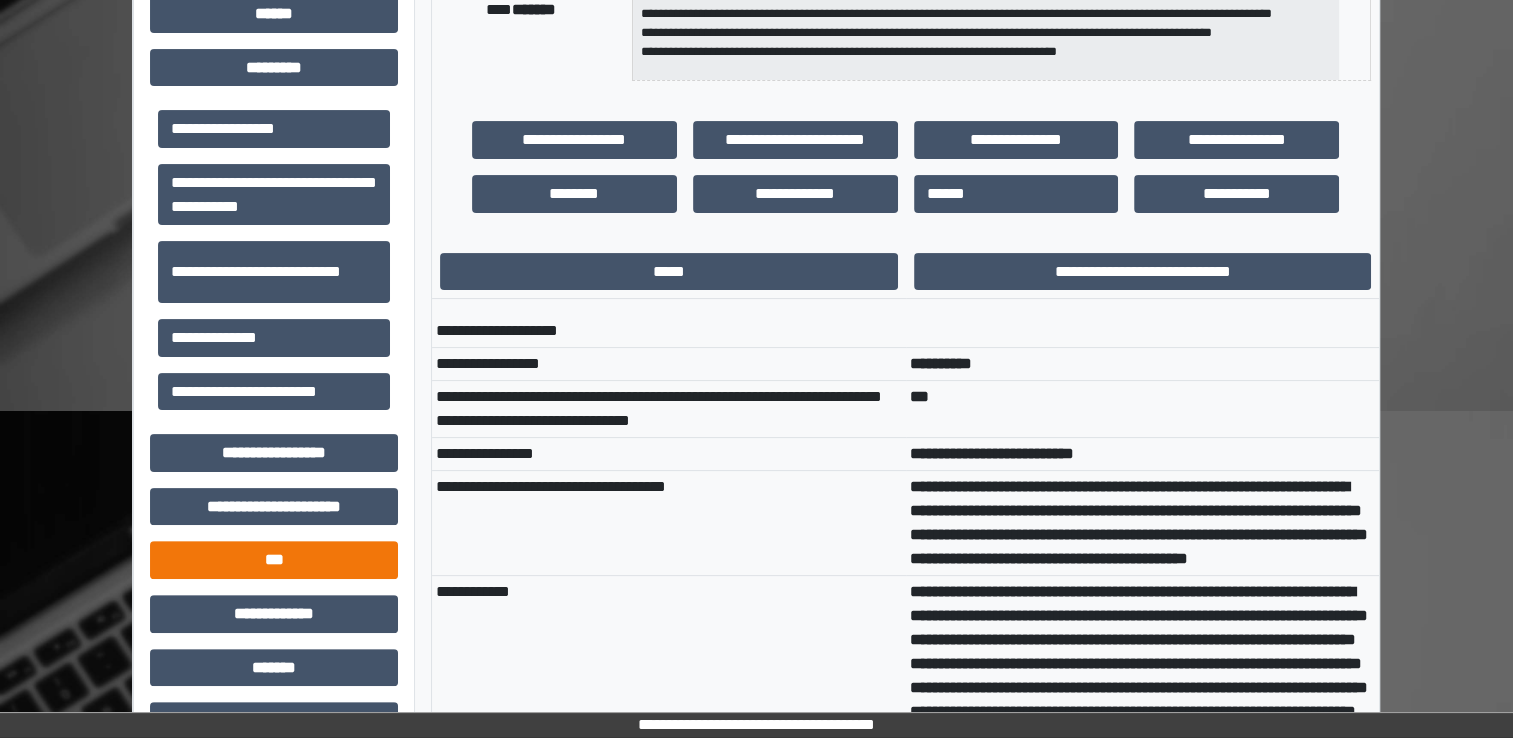 scroll, scrollTop: 449, scrollLeft: 0, axis: vertical 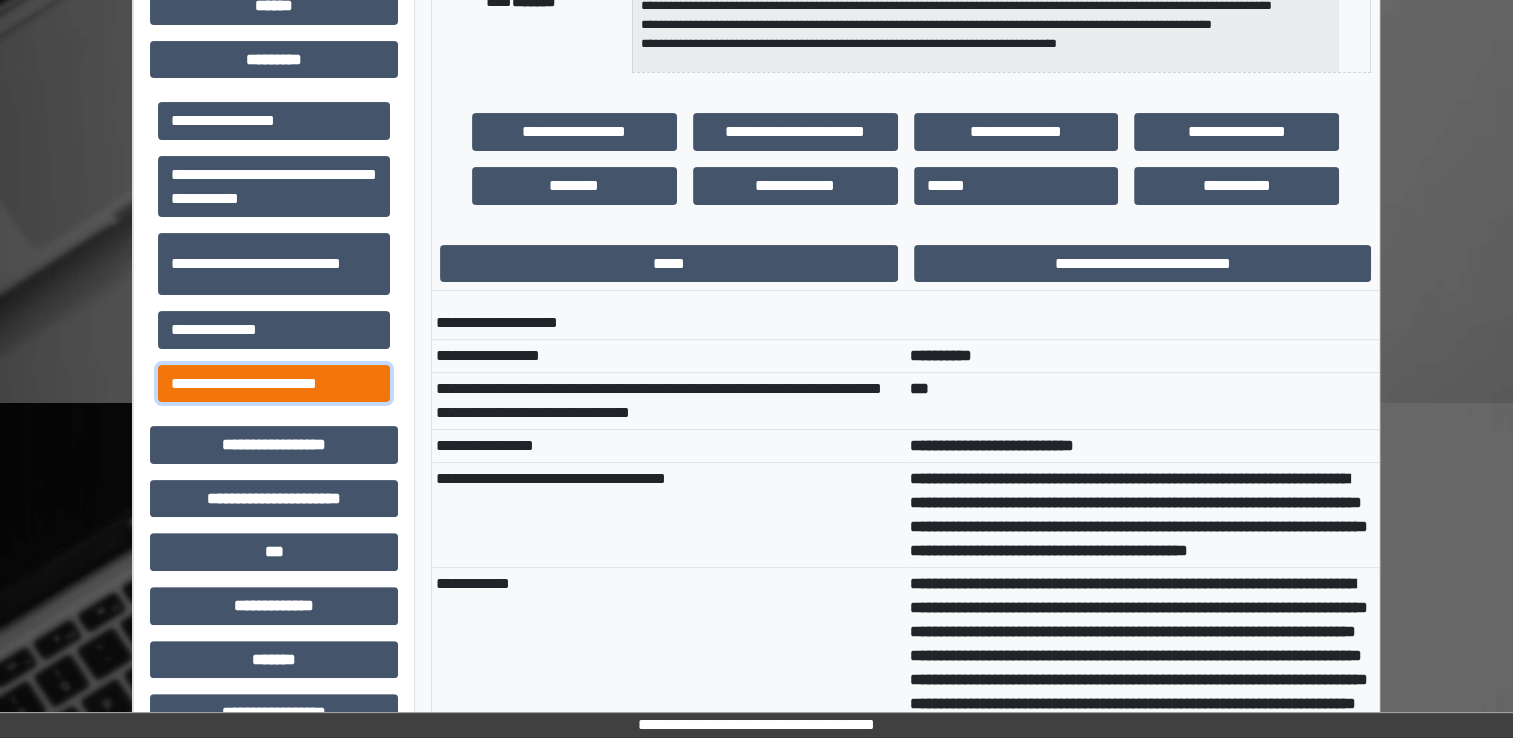 click on "**********" at bounding box center (274, 384) 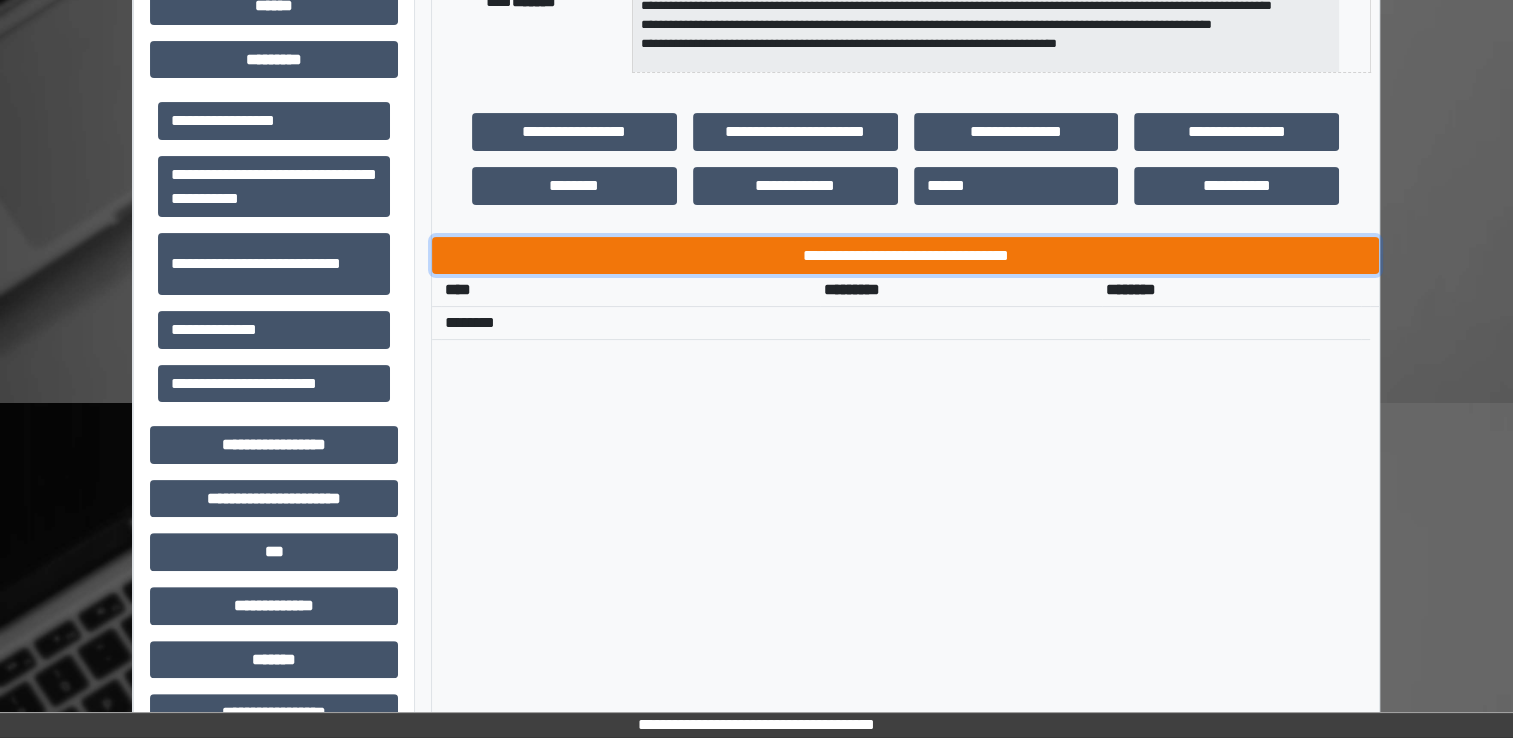 click on "**********" at bounding box center [905, 256] 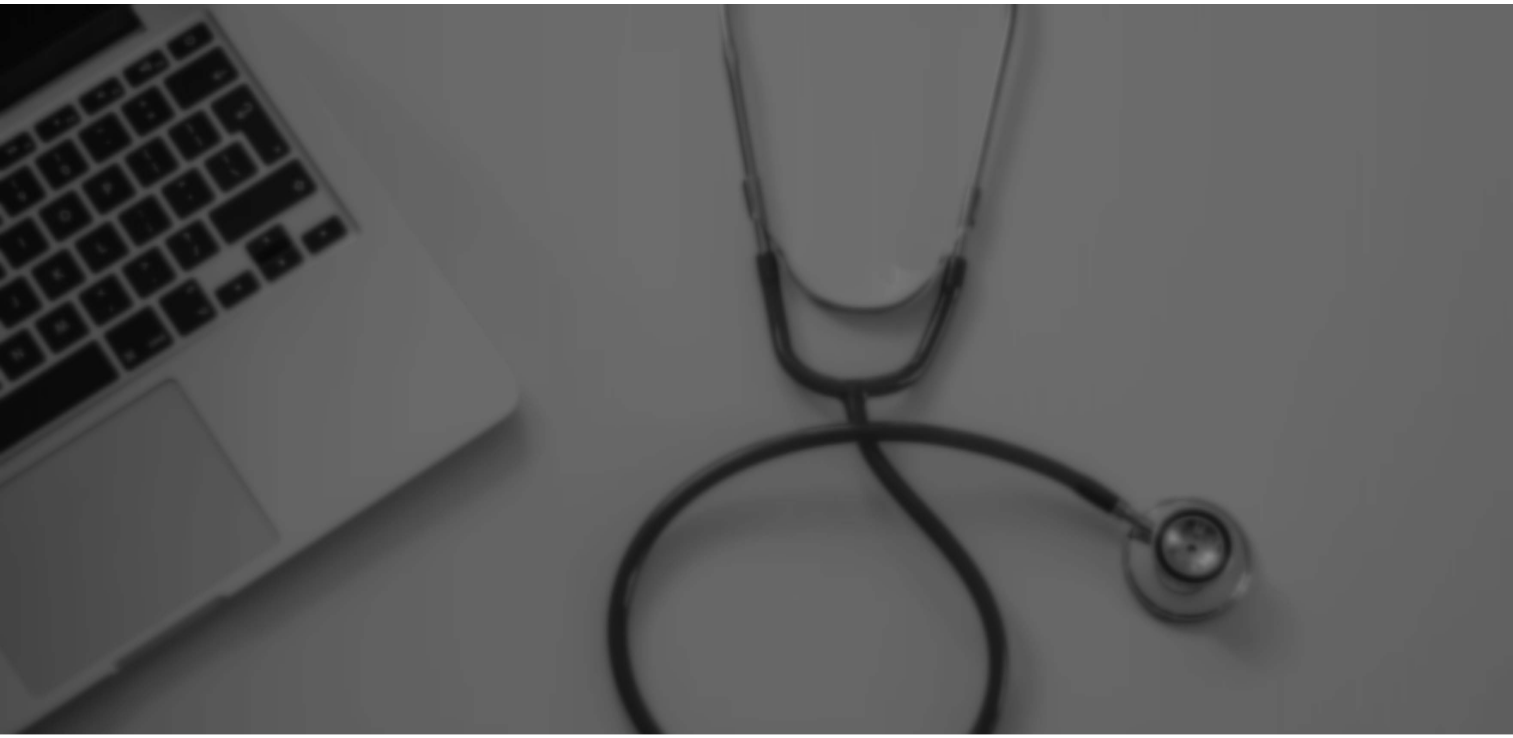 scroll, scrollTop: 0, scrollLeft: 0, axis: both 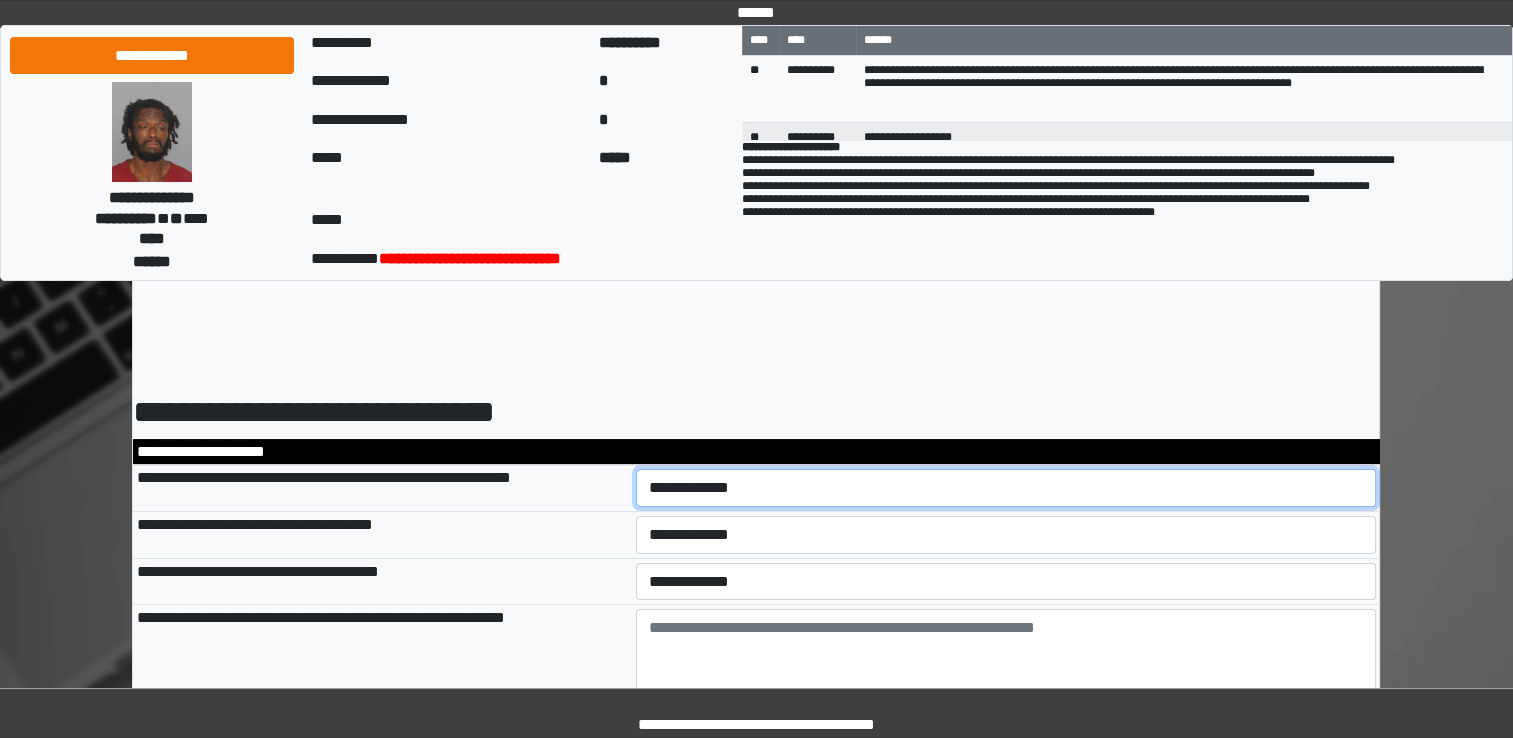 click on "**********" at bounding box center [1006, 488] 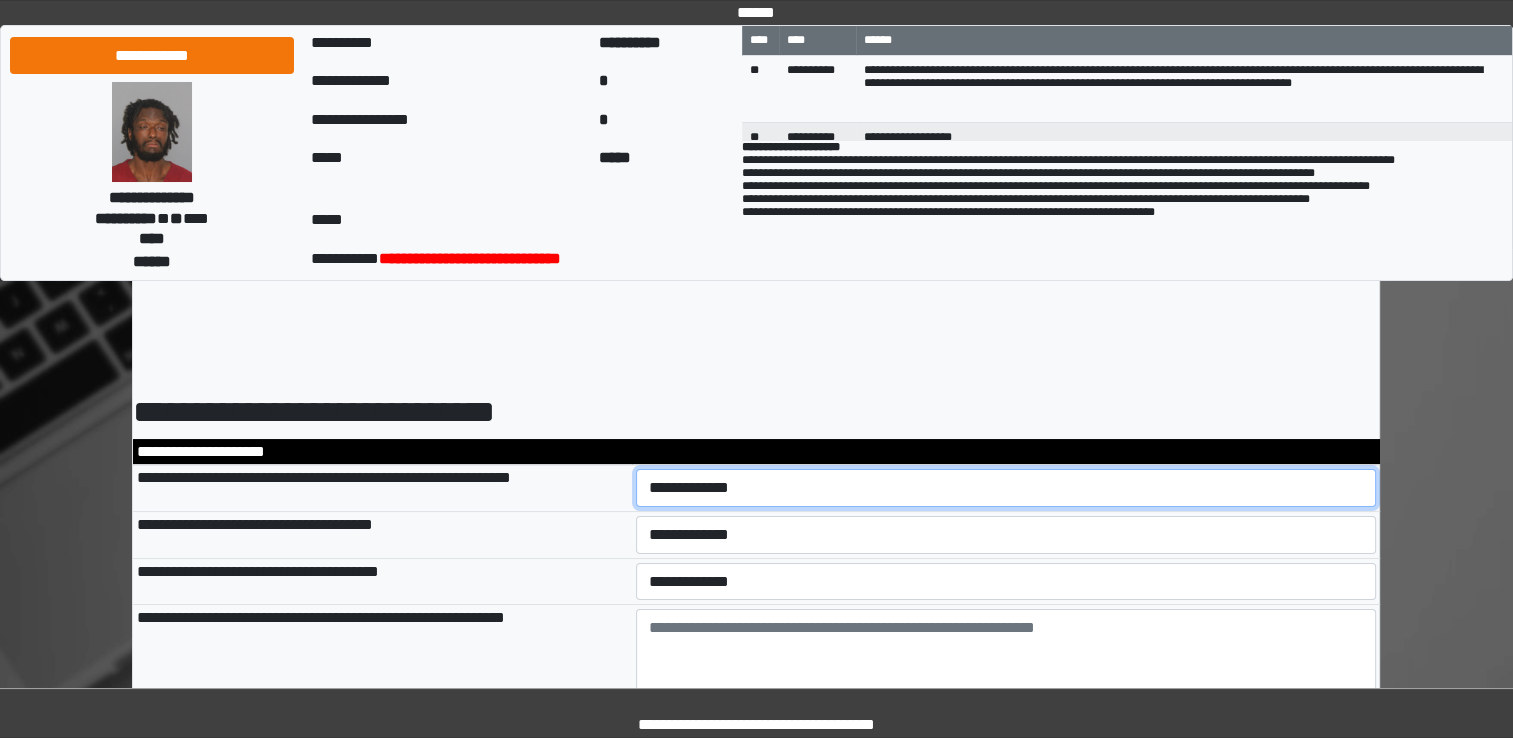 select on "*" 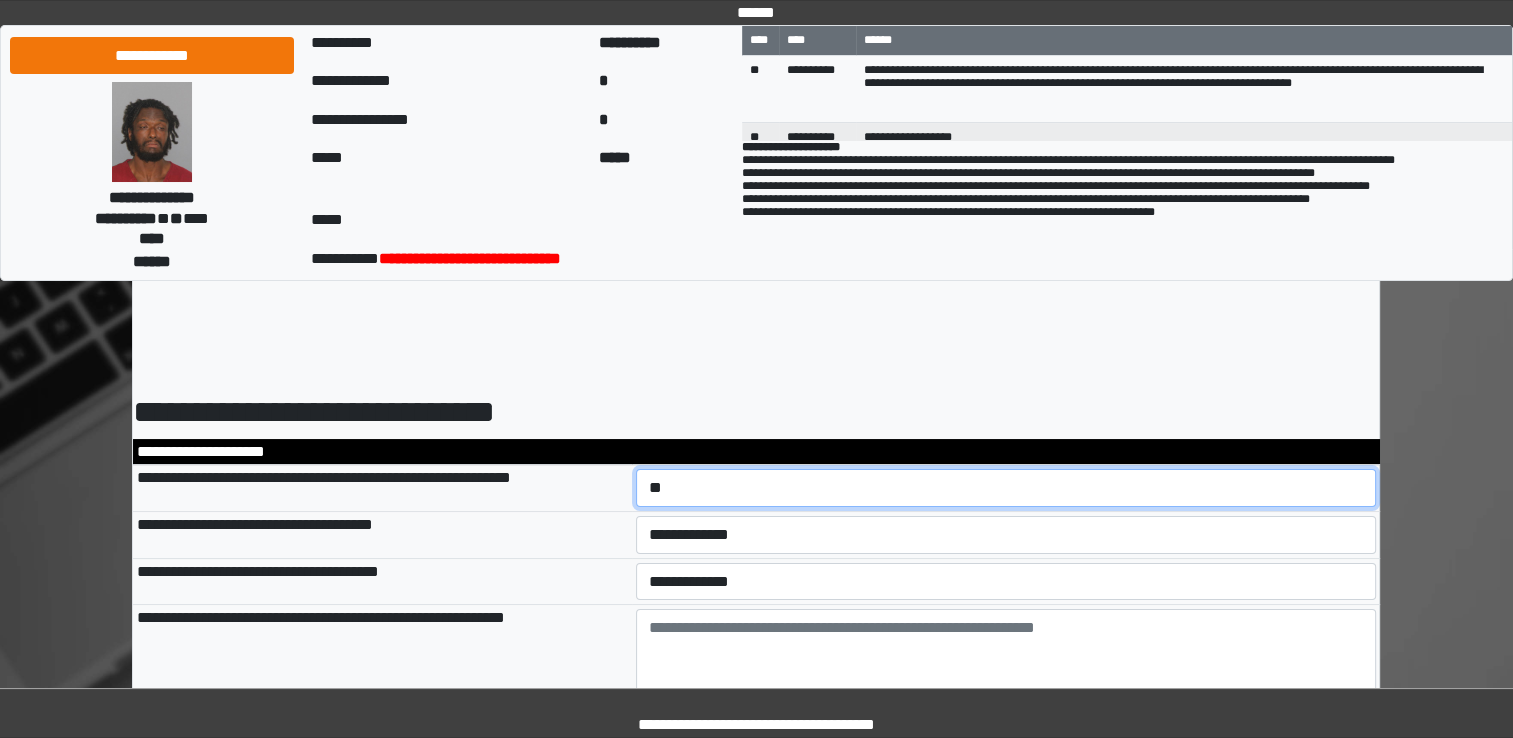 click on "**********" at bounding box center [1006, 488] 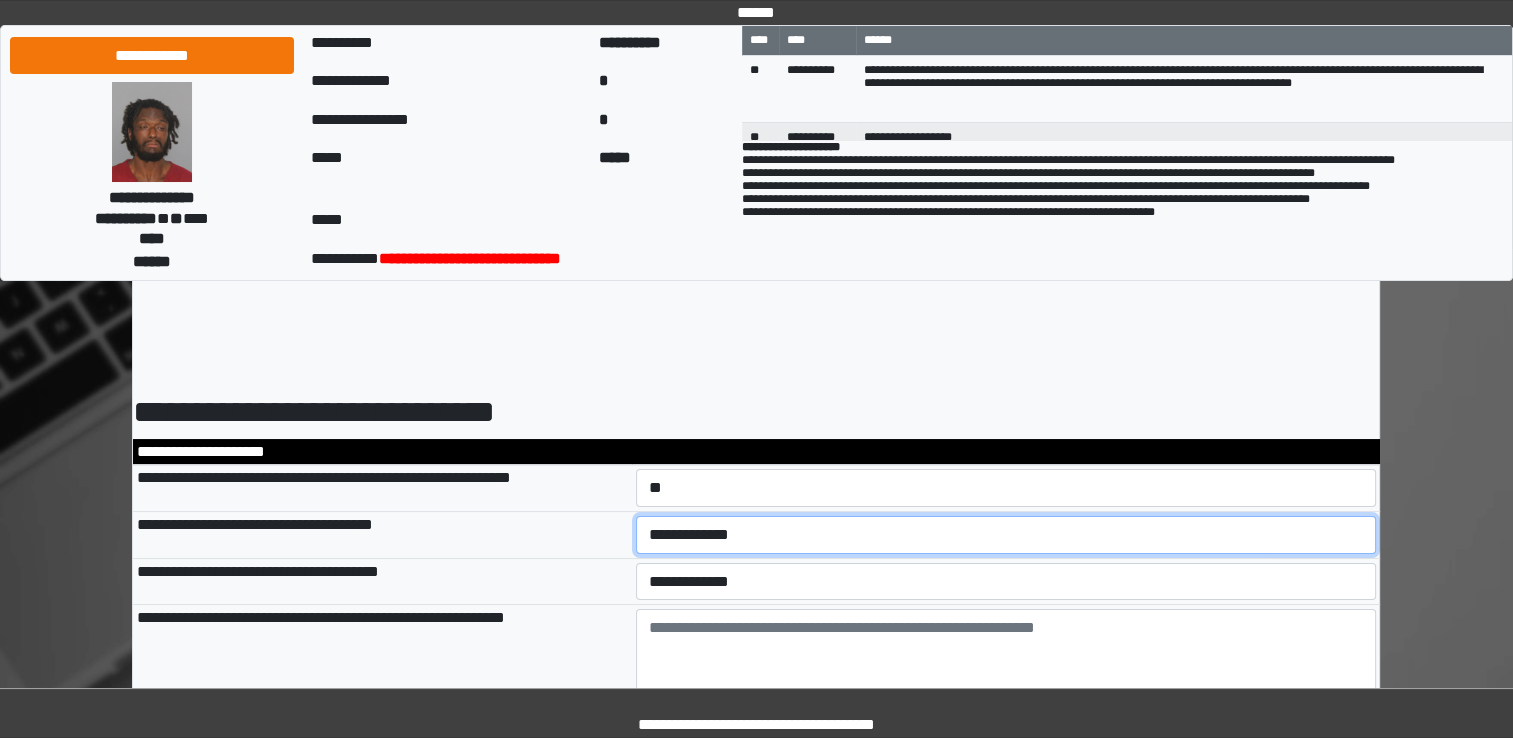 click on "**********" at bounding box center [1006, 535] 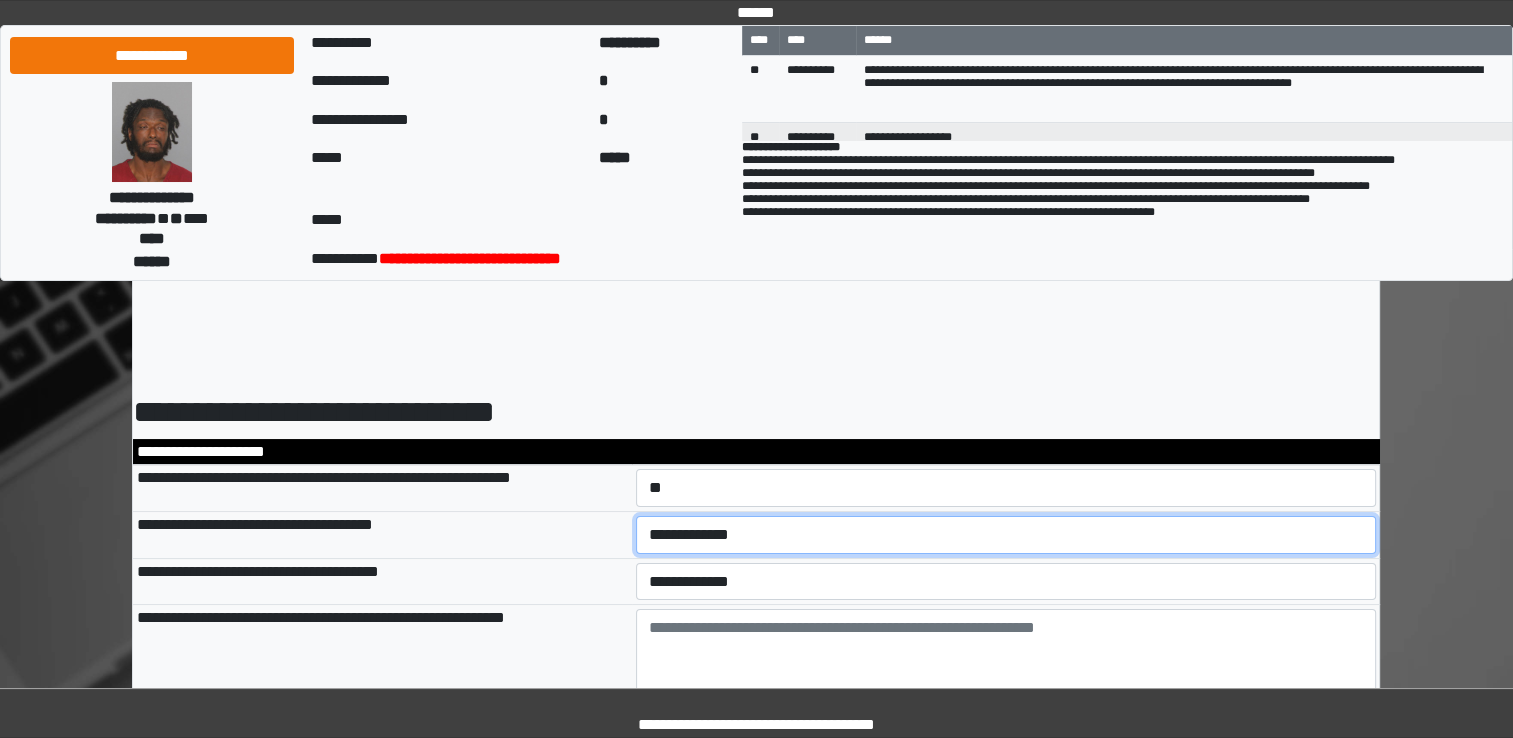 select on "*" 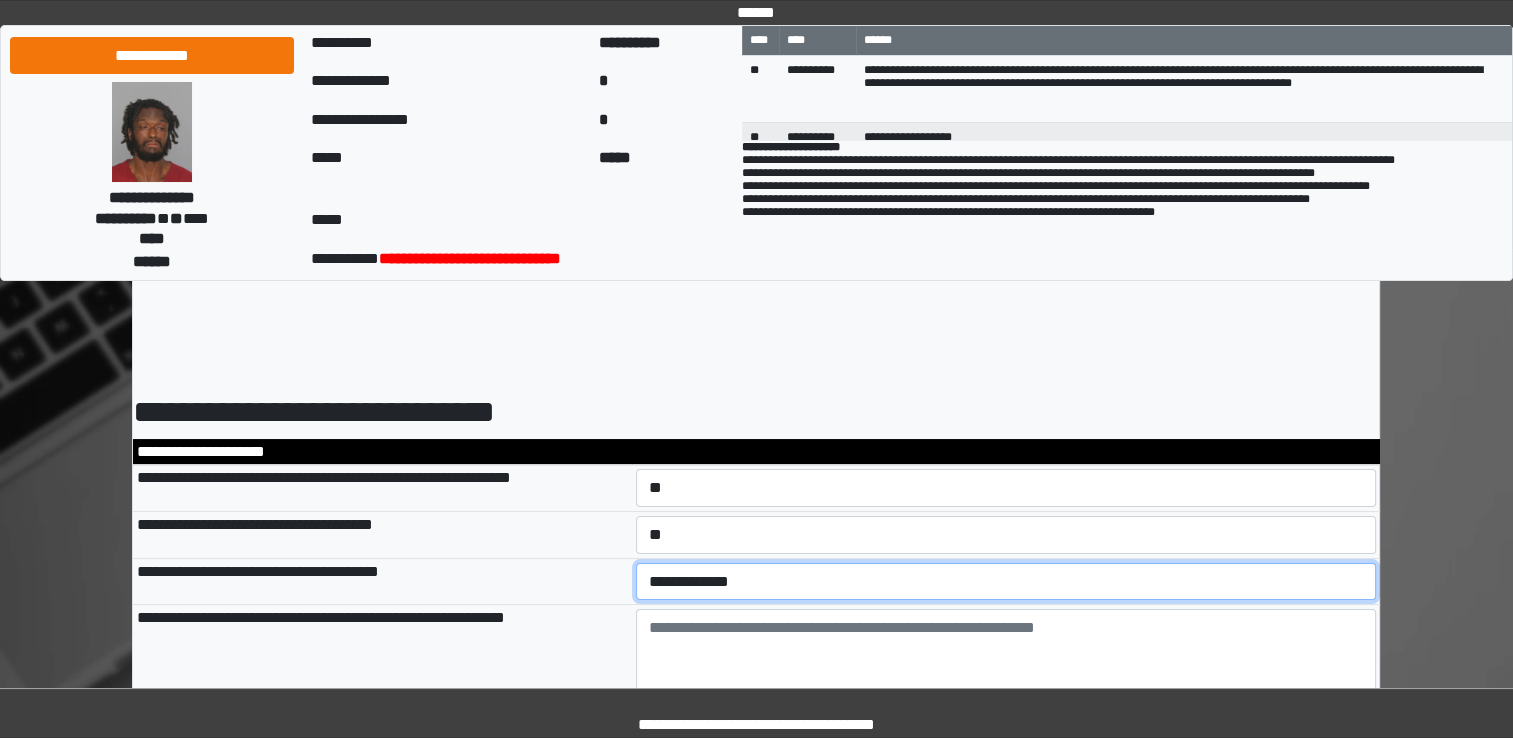 click on "**********" at bounding box center [1006, 582] 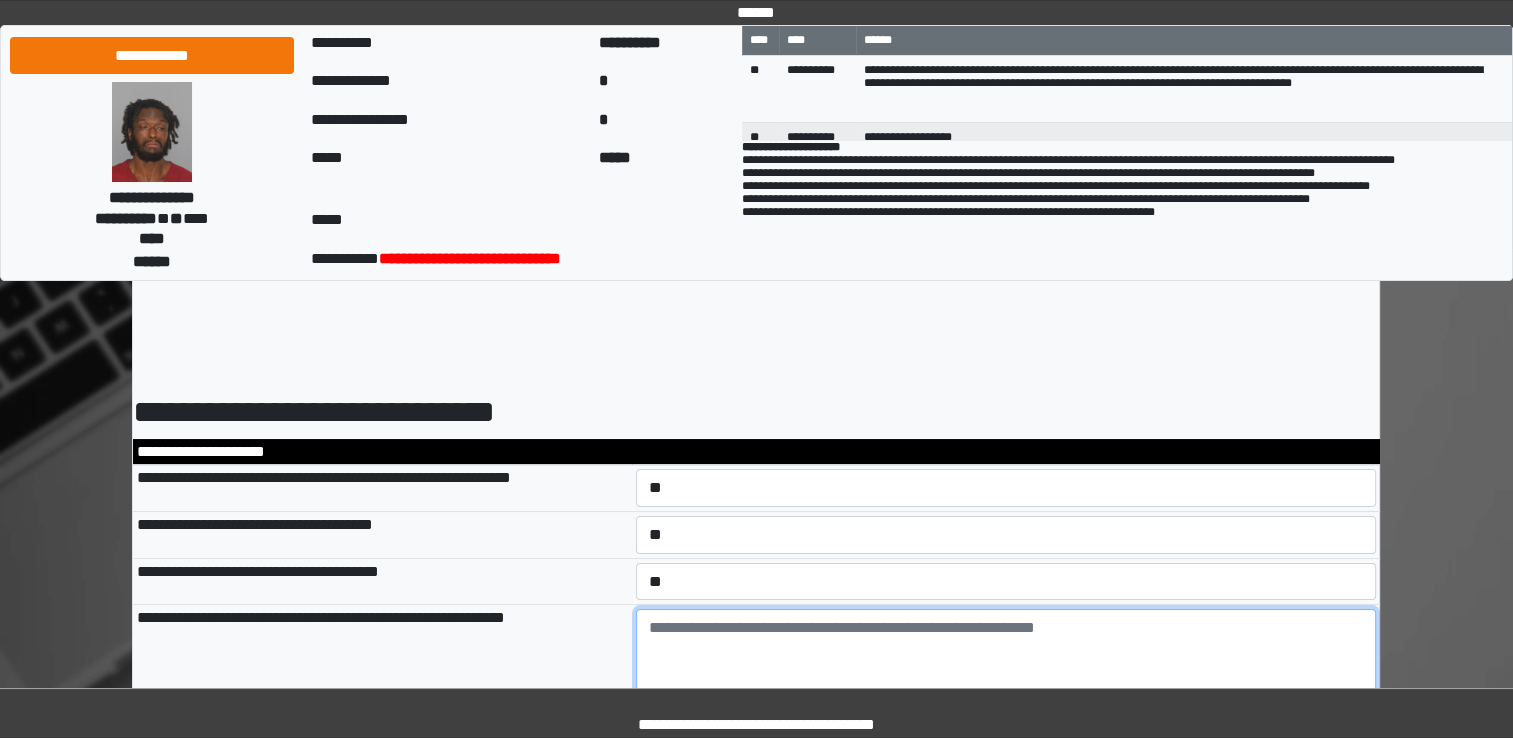 click at bounding box center [1006, 664] 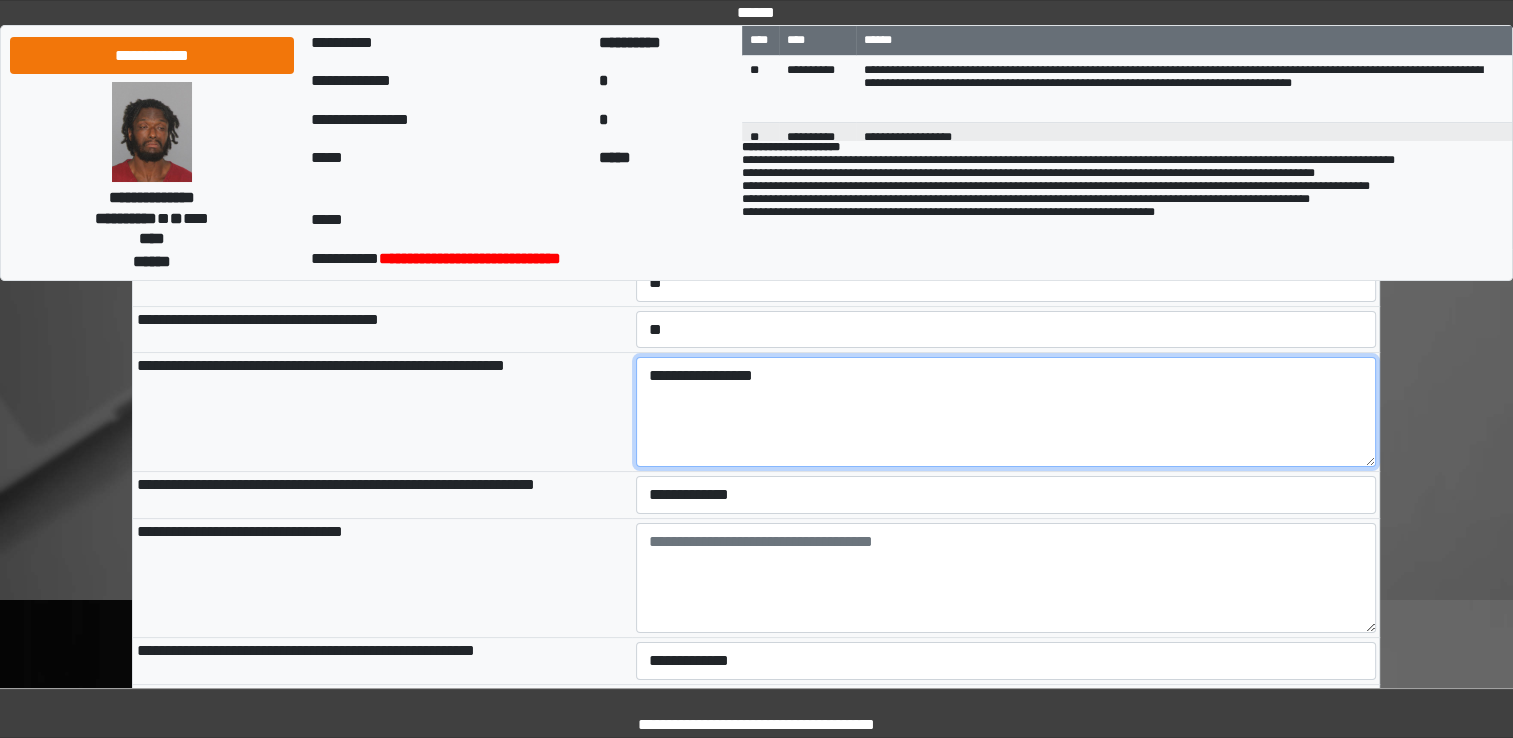 scroll, scrollTop: 300, scrollLeft: 0, axis: vertical 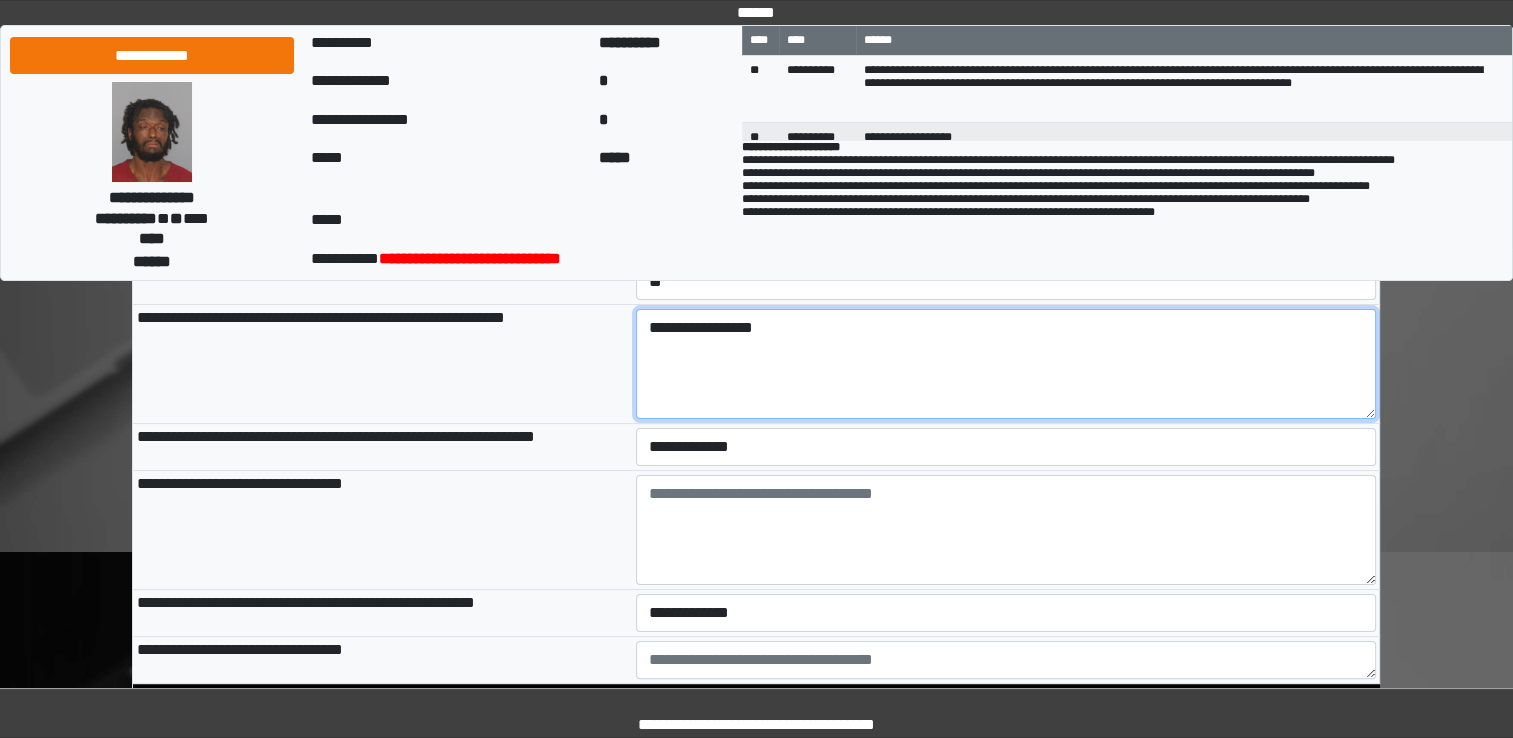 click on "**********" at bounding box center [1006, 364] 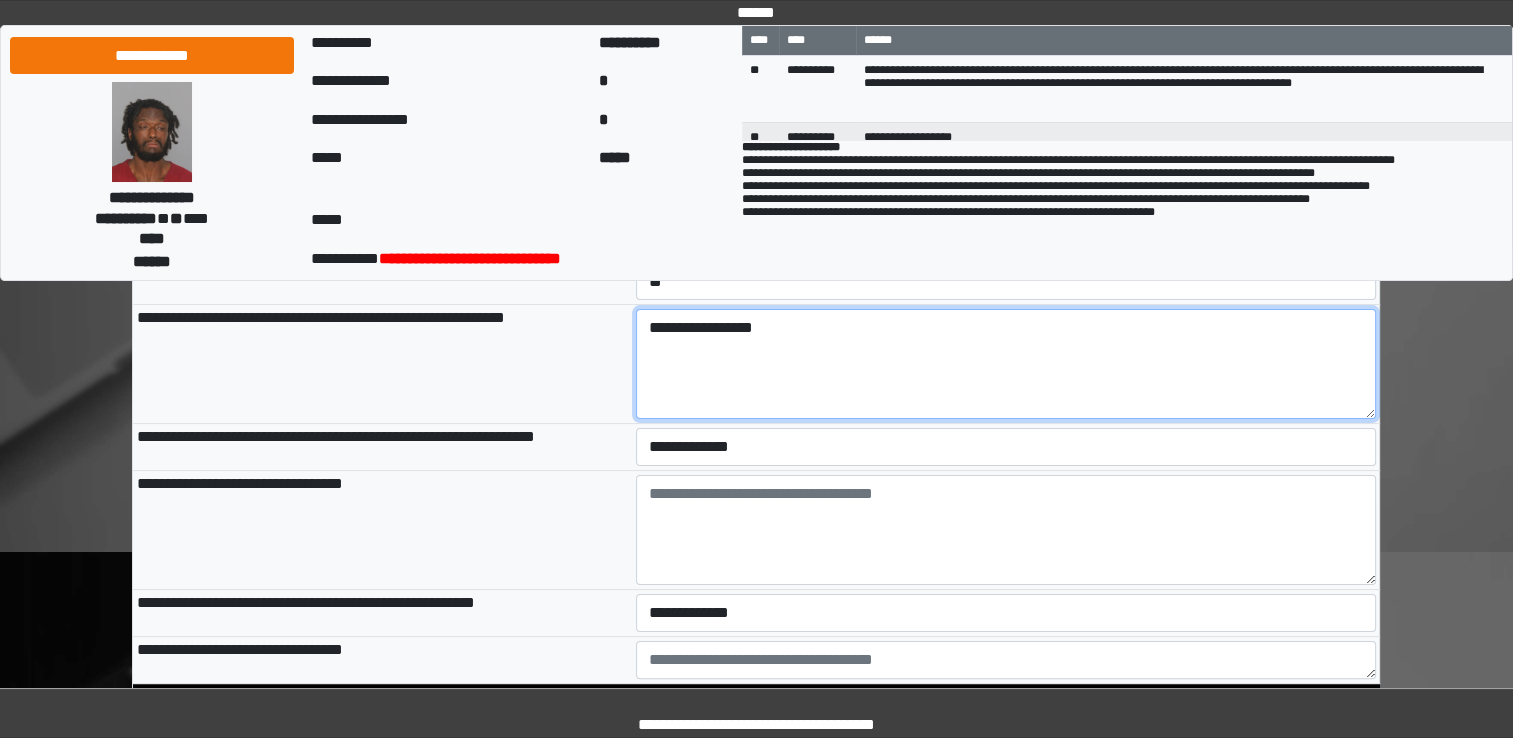 type on "**********" 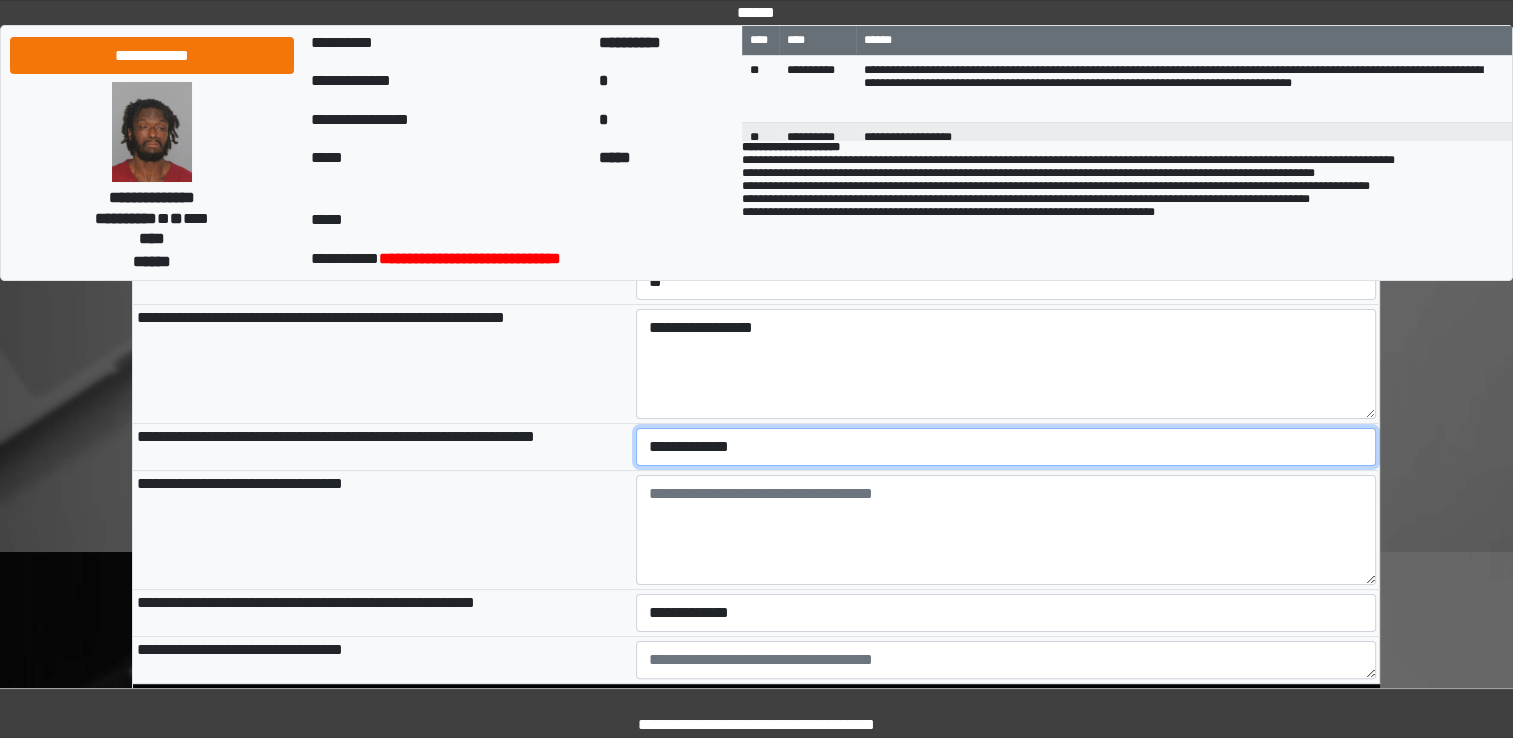 click on "**********" at bounding box center (1006, 447) 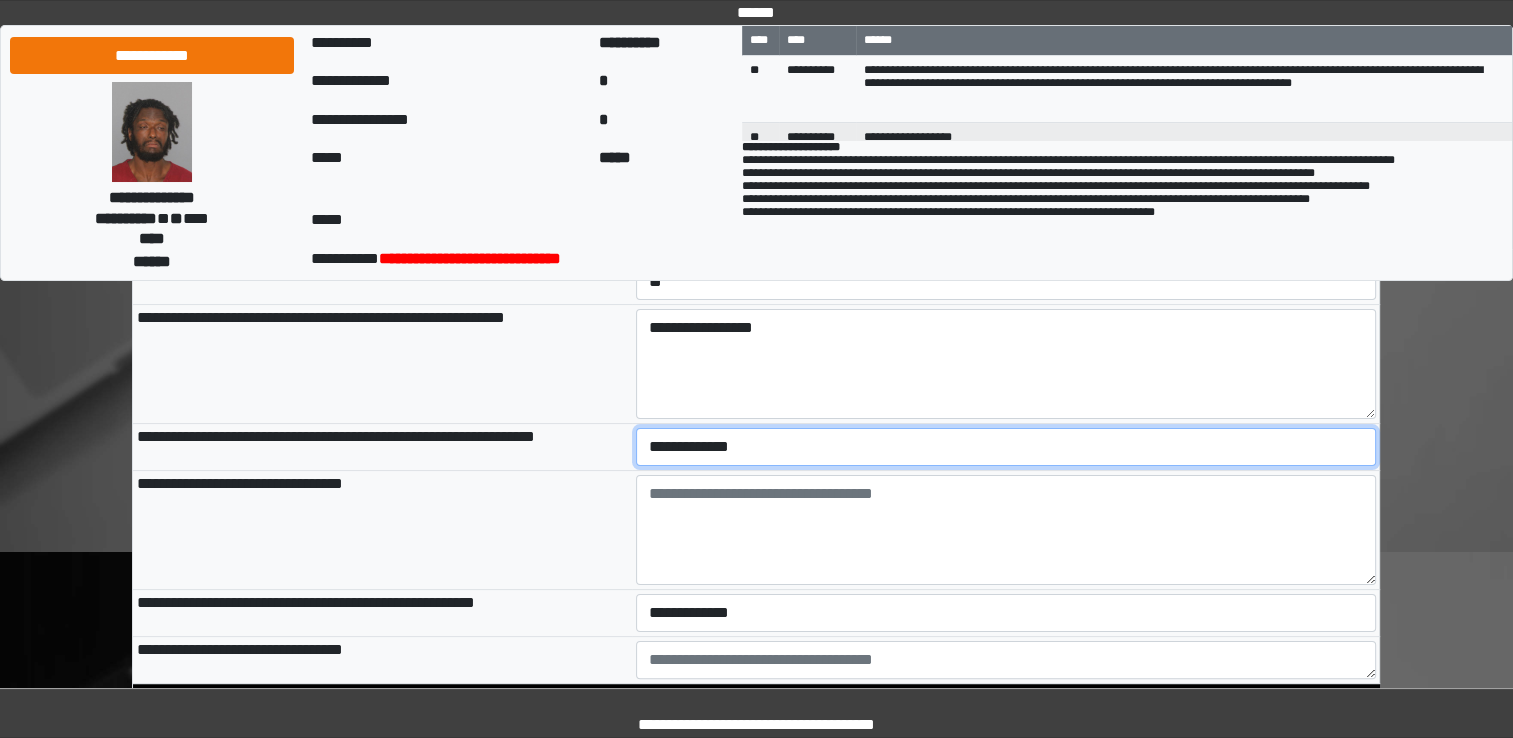 select on "***" 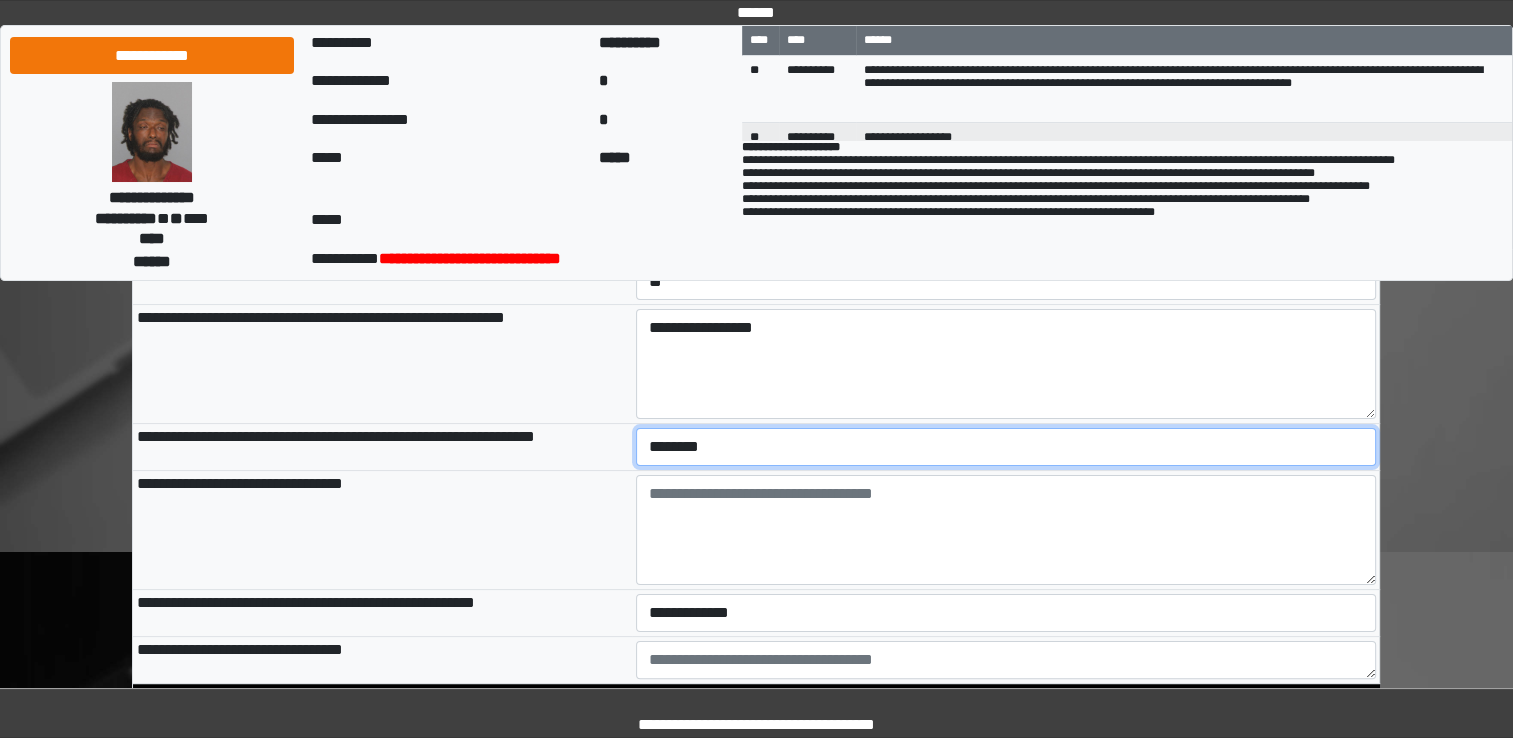 click on "**********" at bounding box center (1006, 447) 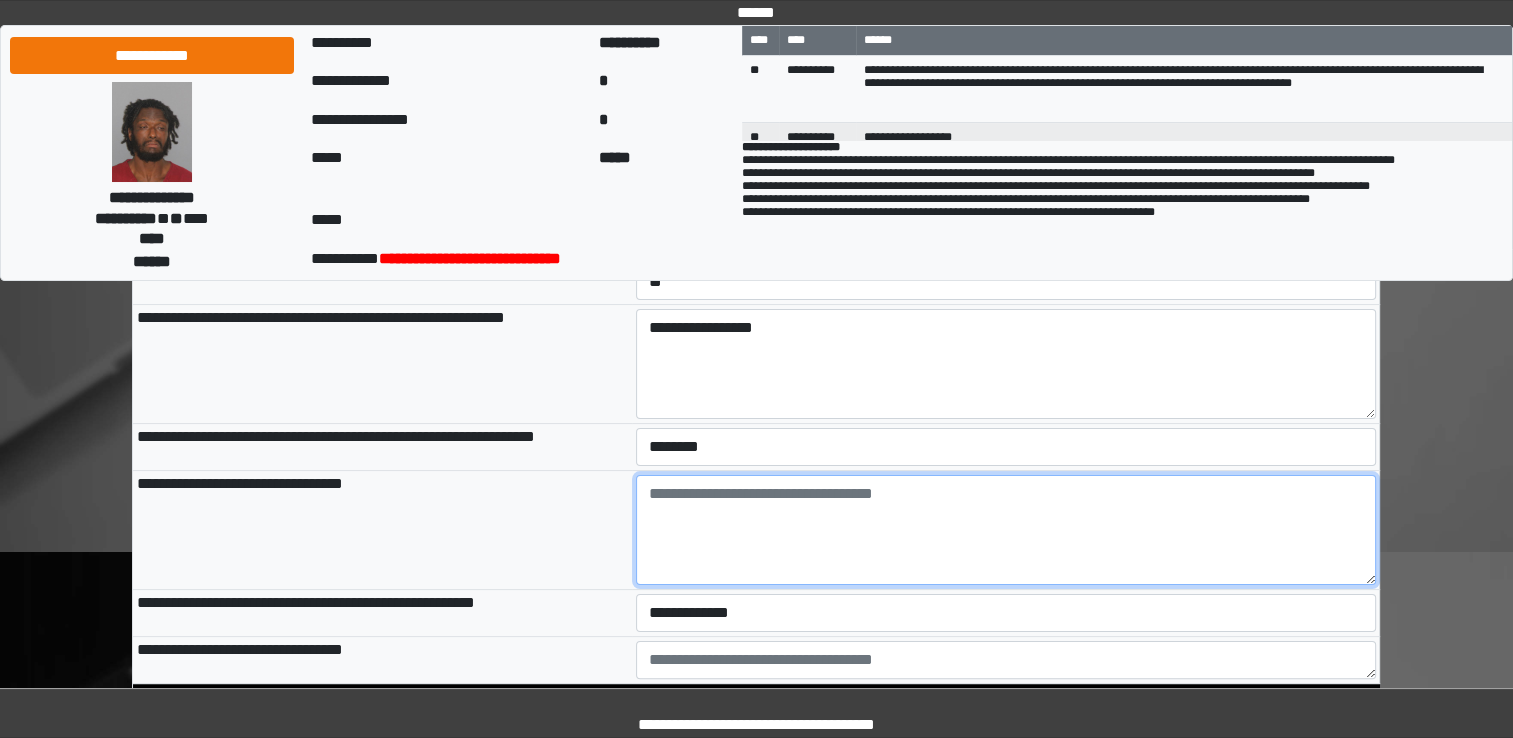 click at bounding box center [1006, 530] 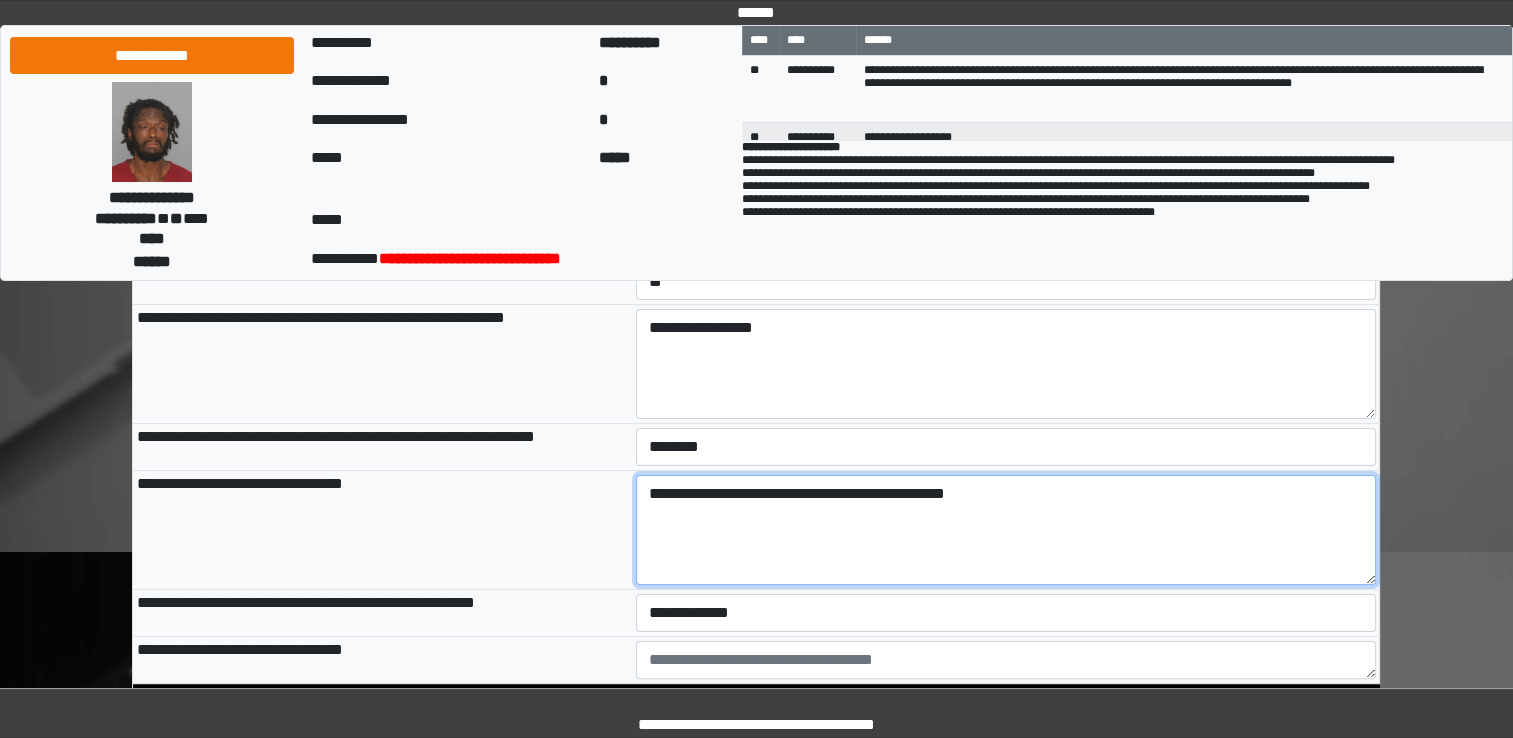 click on "**********" at bounding box center [1006, 530] 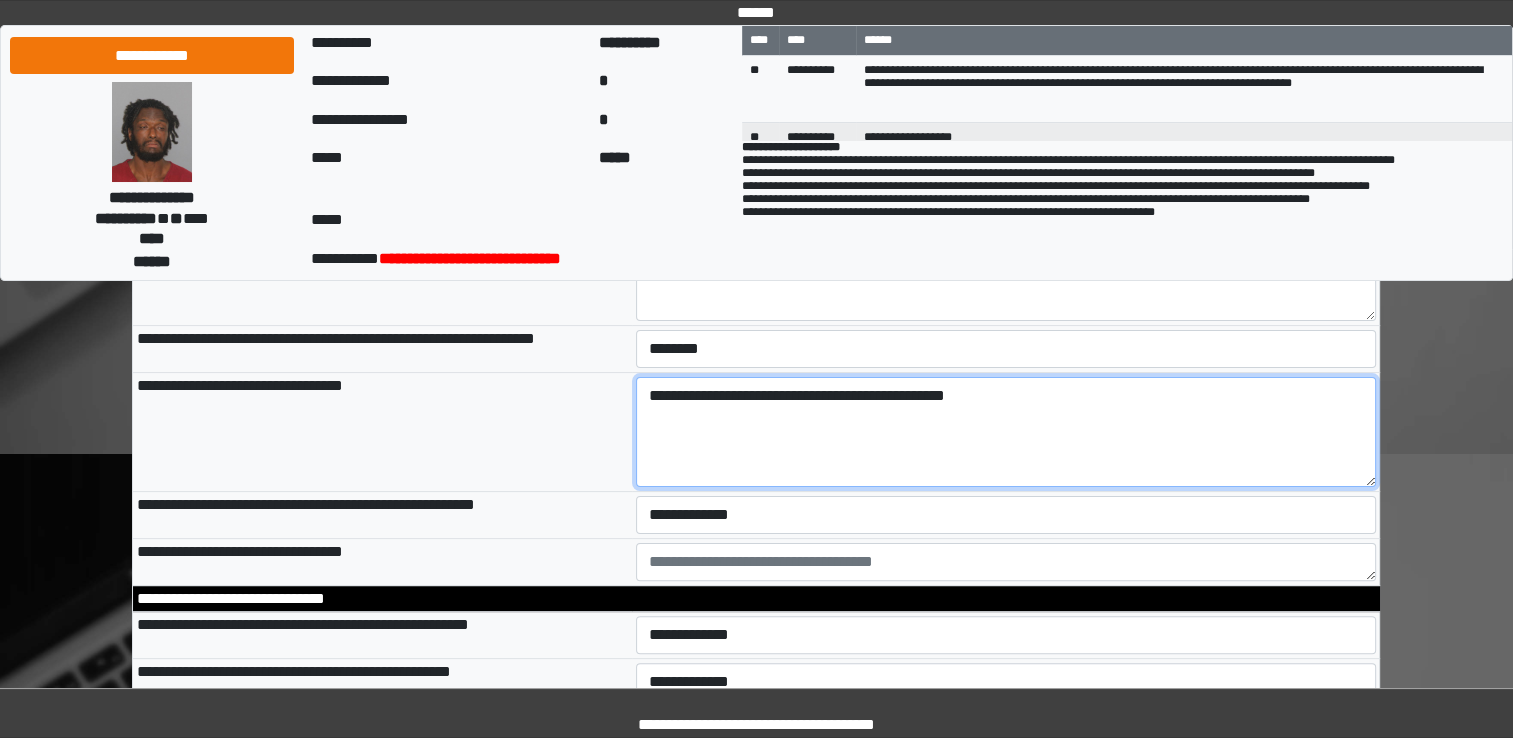 scroll, scrollTop: 400, scrollLeft: 0, axis: vertical 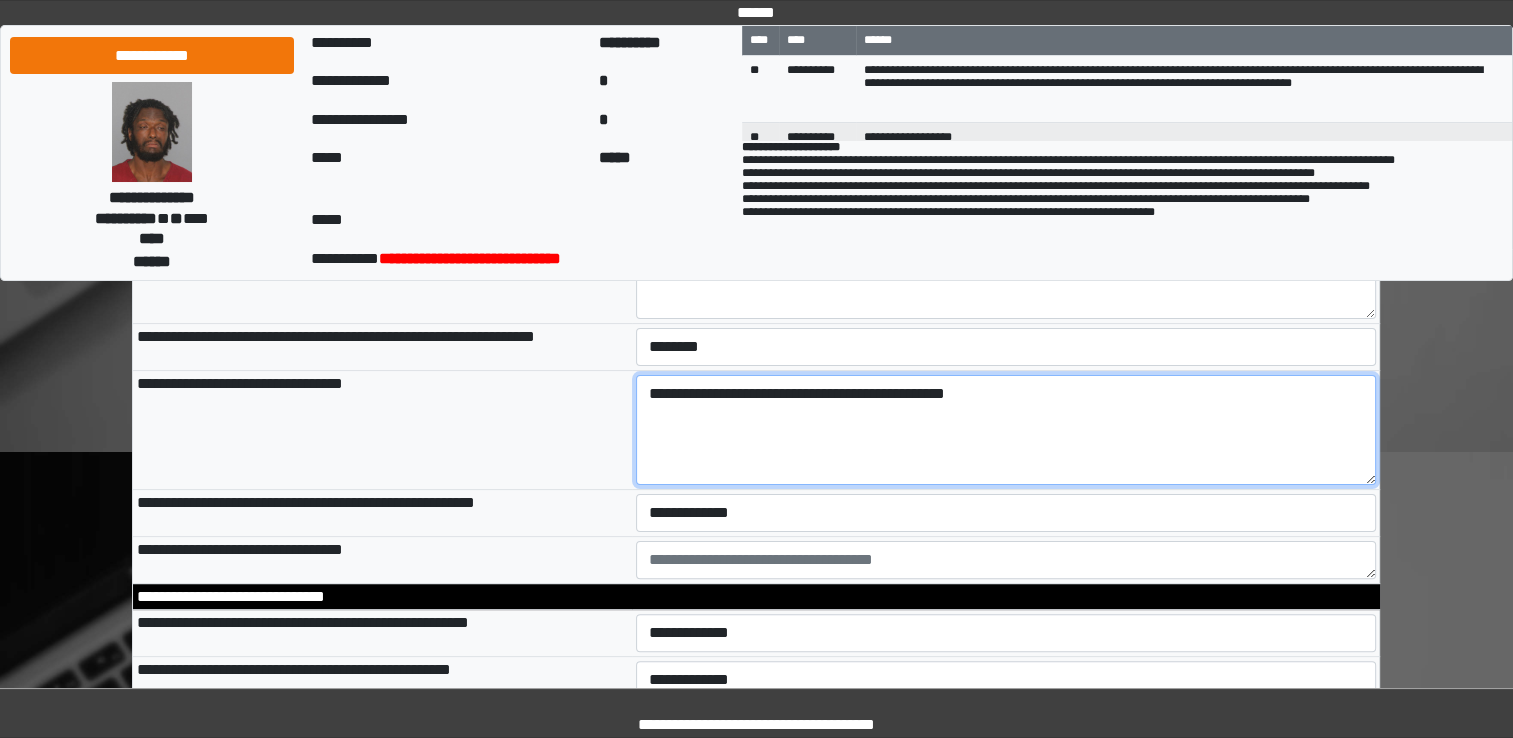 type on "**********" 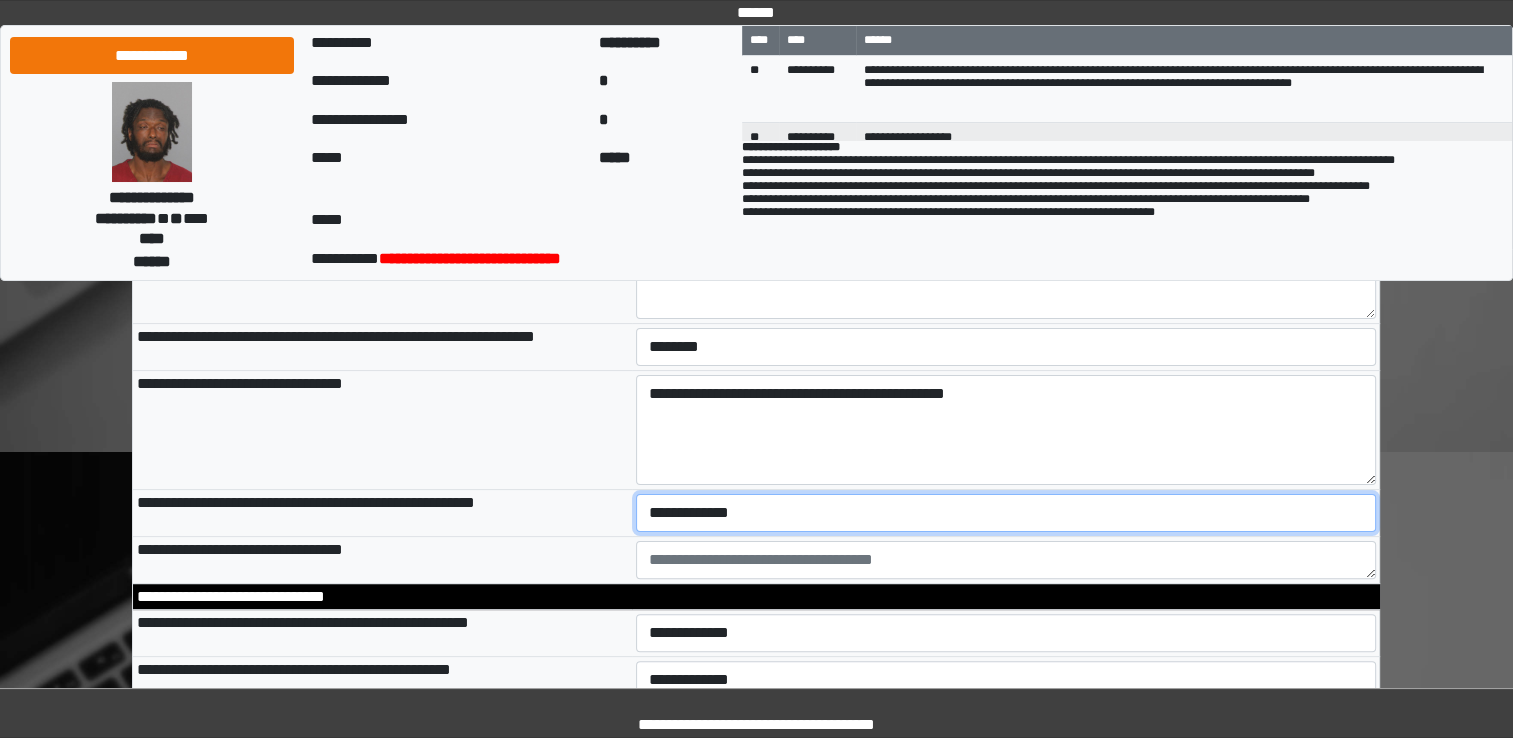 click on "**********" at bounding box center [1006, 513] 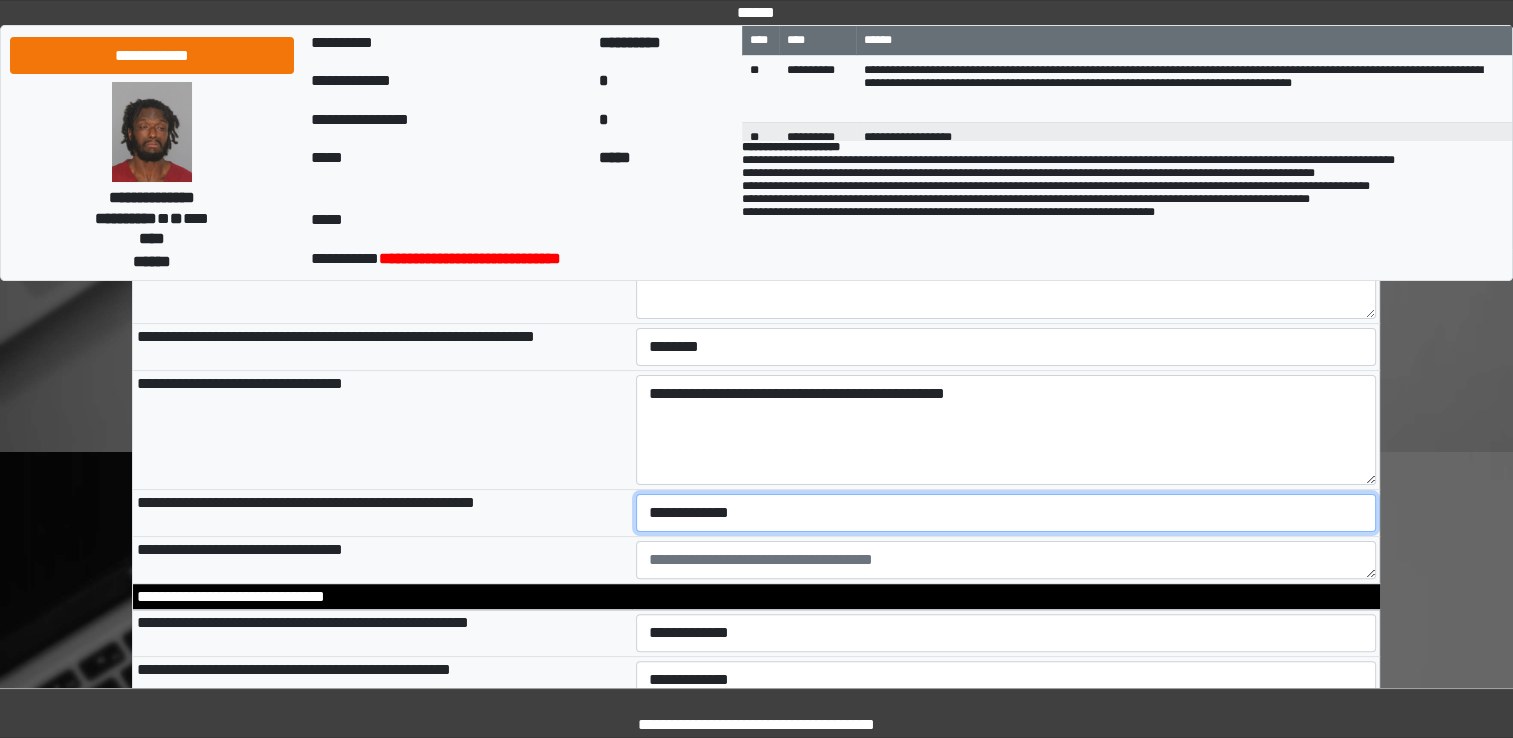 select on "***" 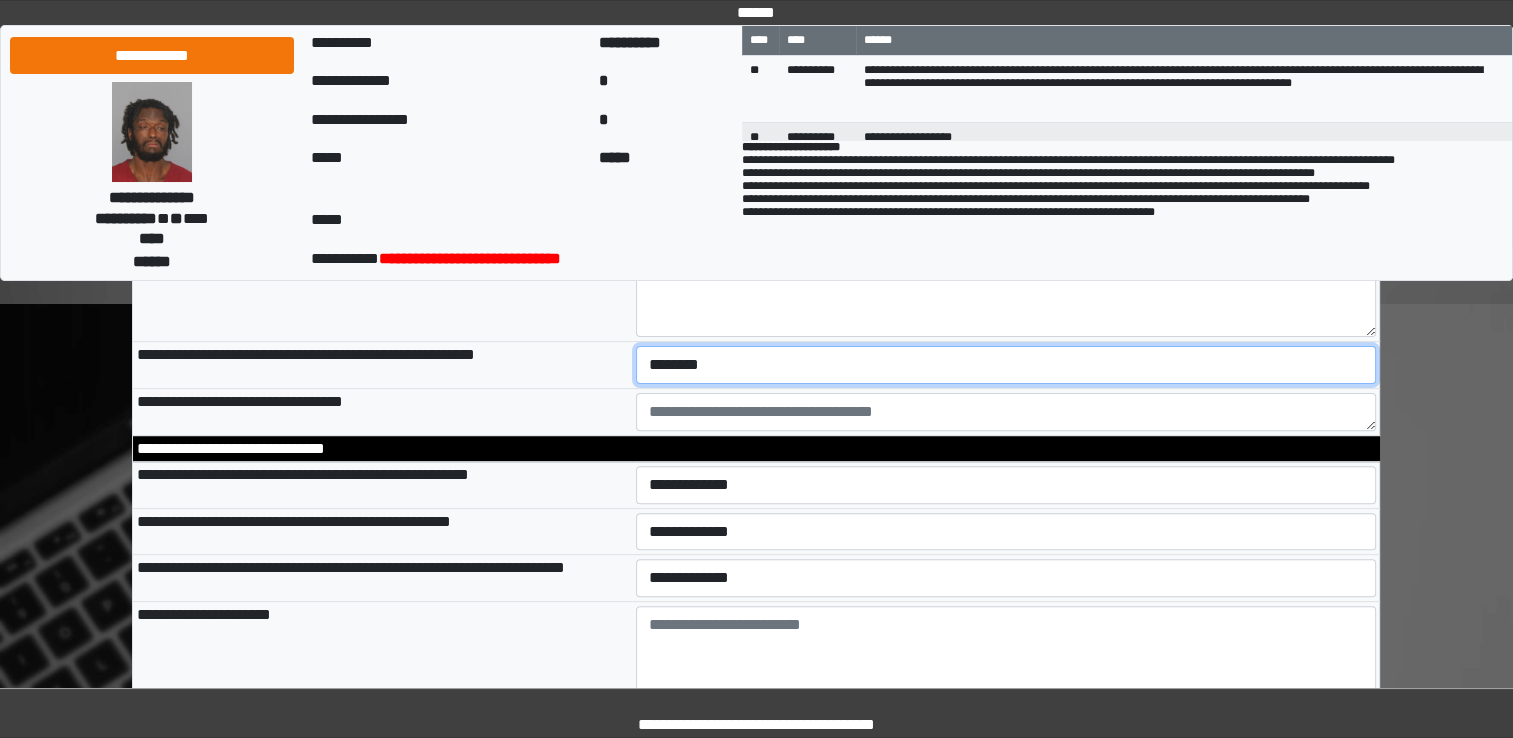 scroll, scrollTop: 600, scrollLeft: 0, axis: vertical 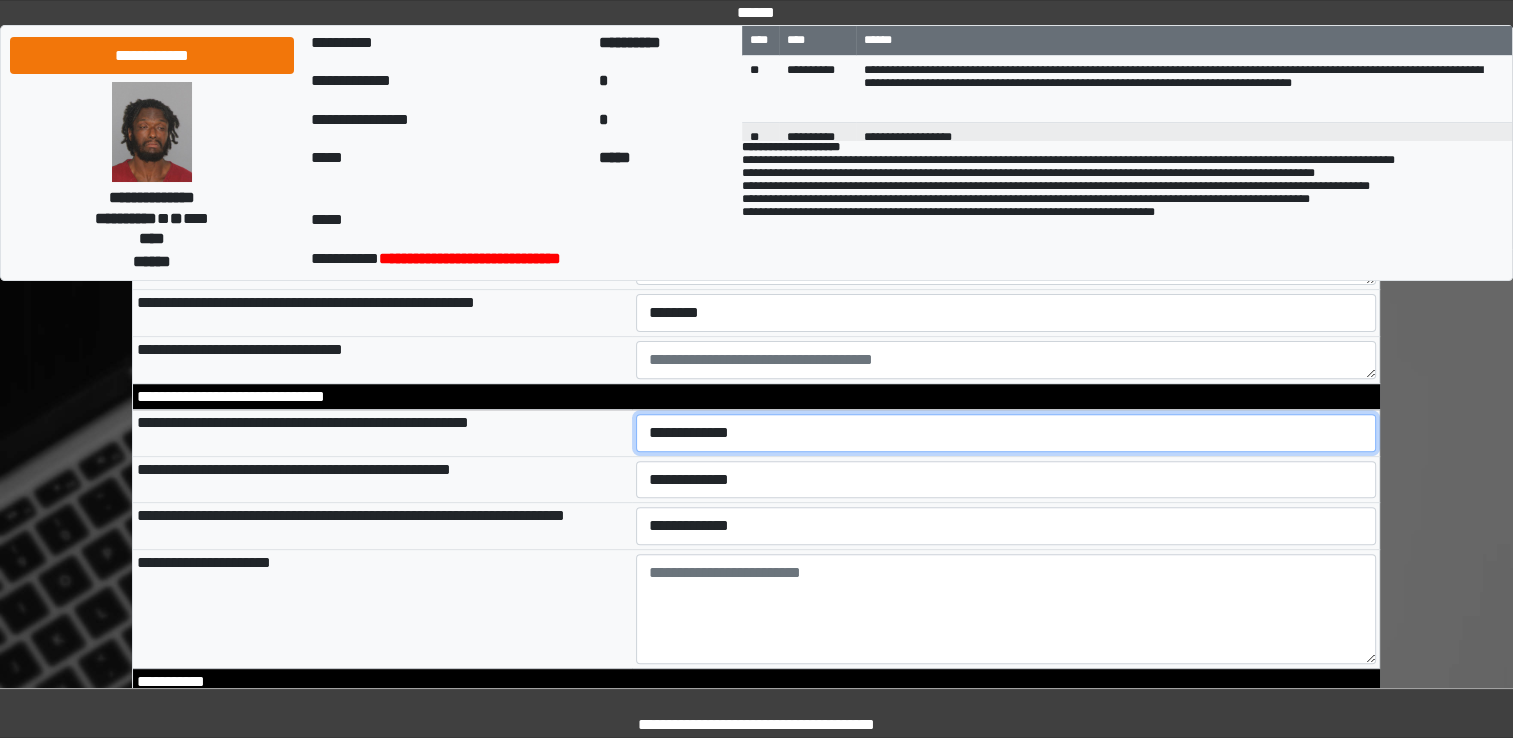 click on "**********" at bounding box center [1006, 433] 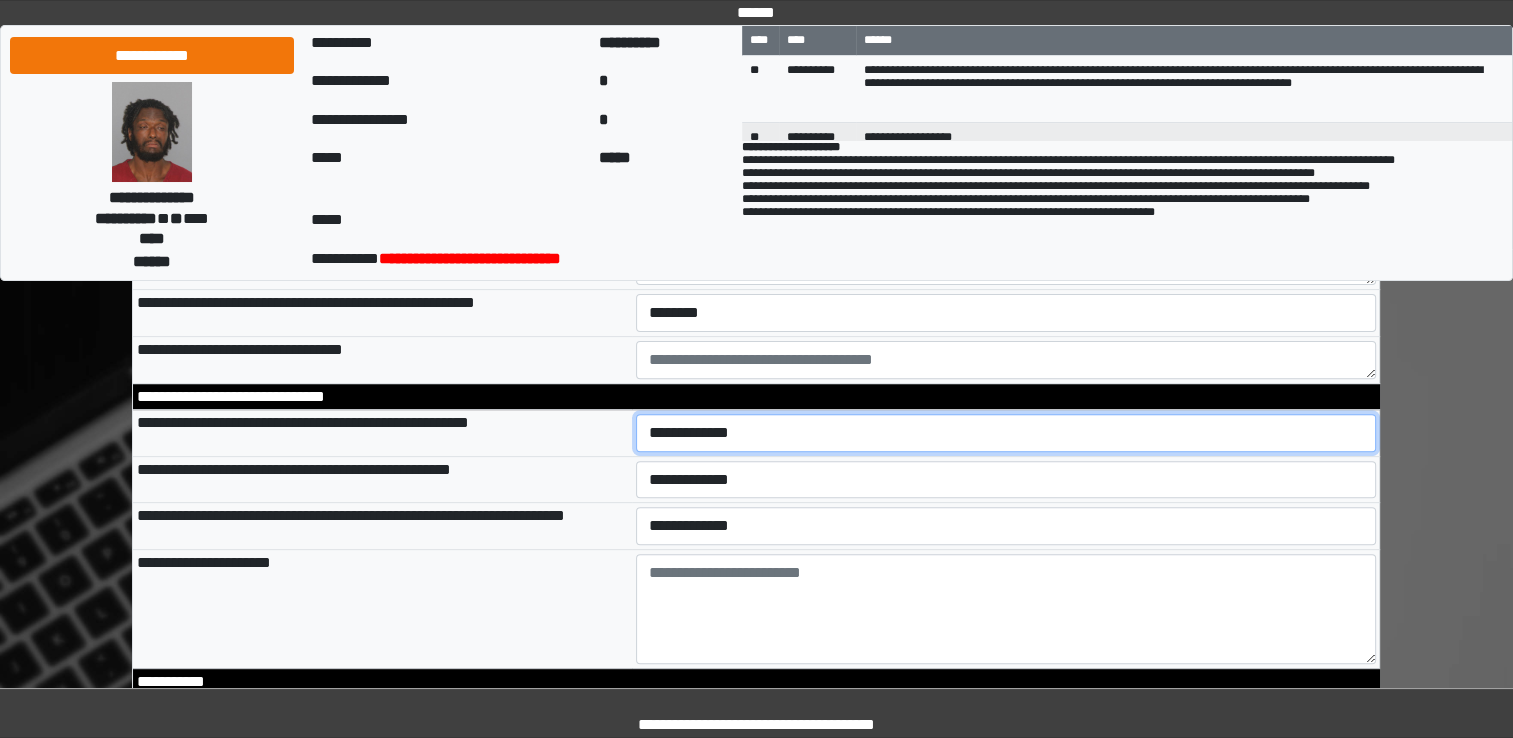 select on "*" 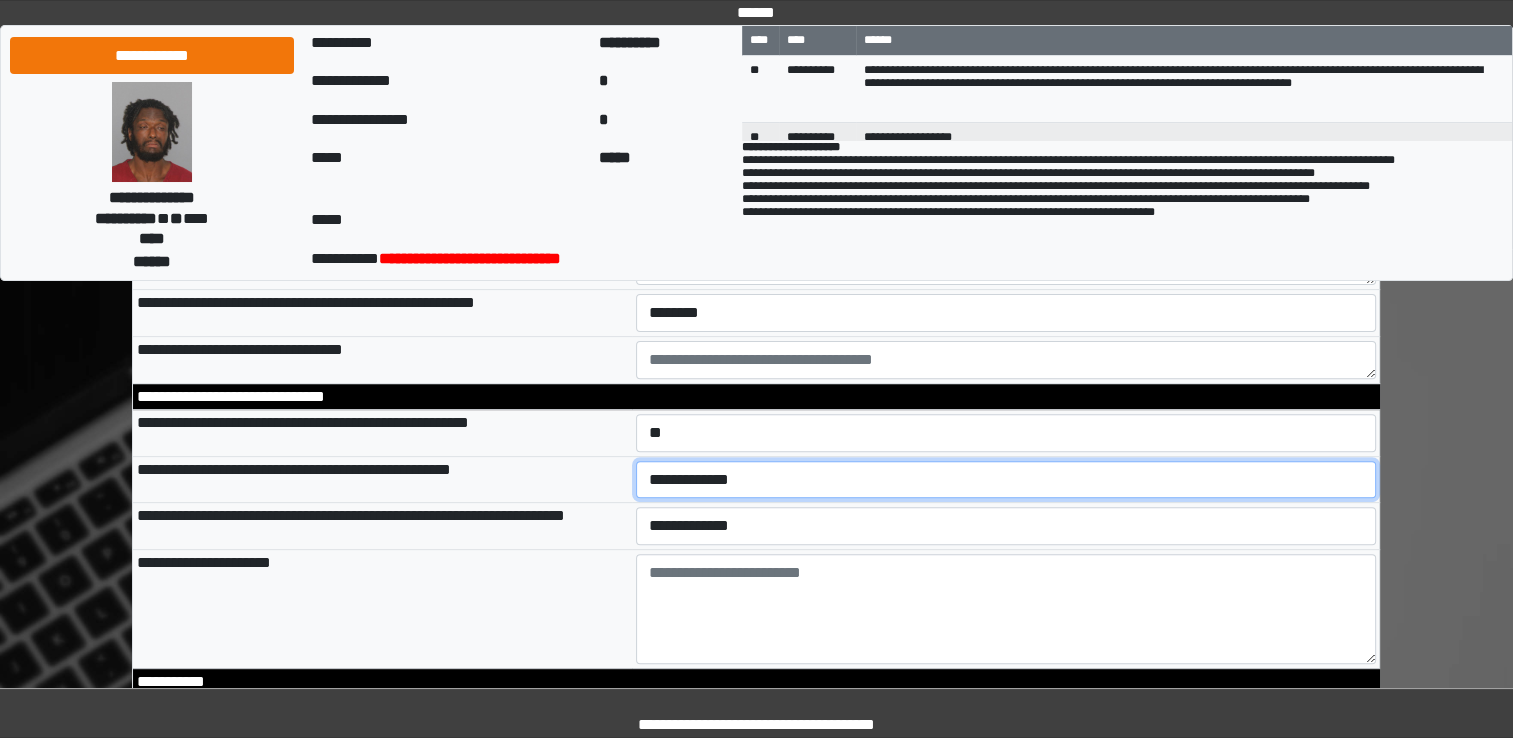 click on "**********" at bounding box center (1006, 480) 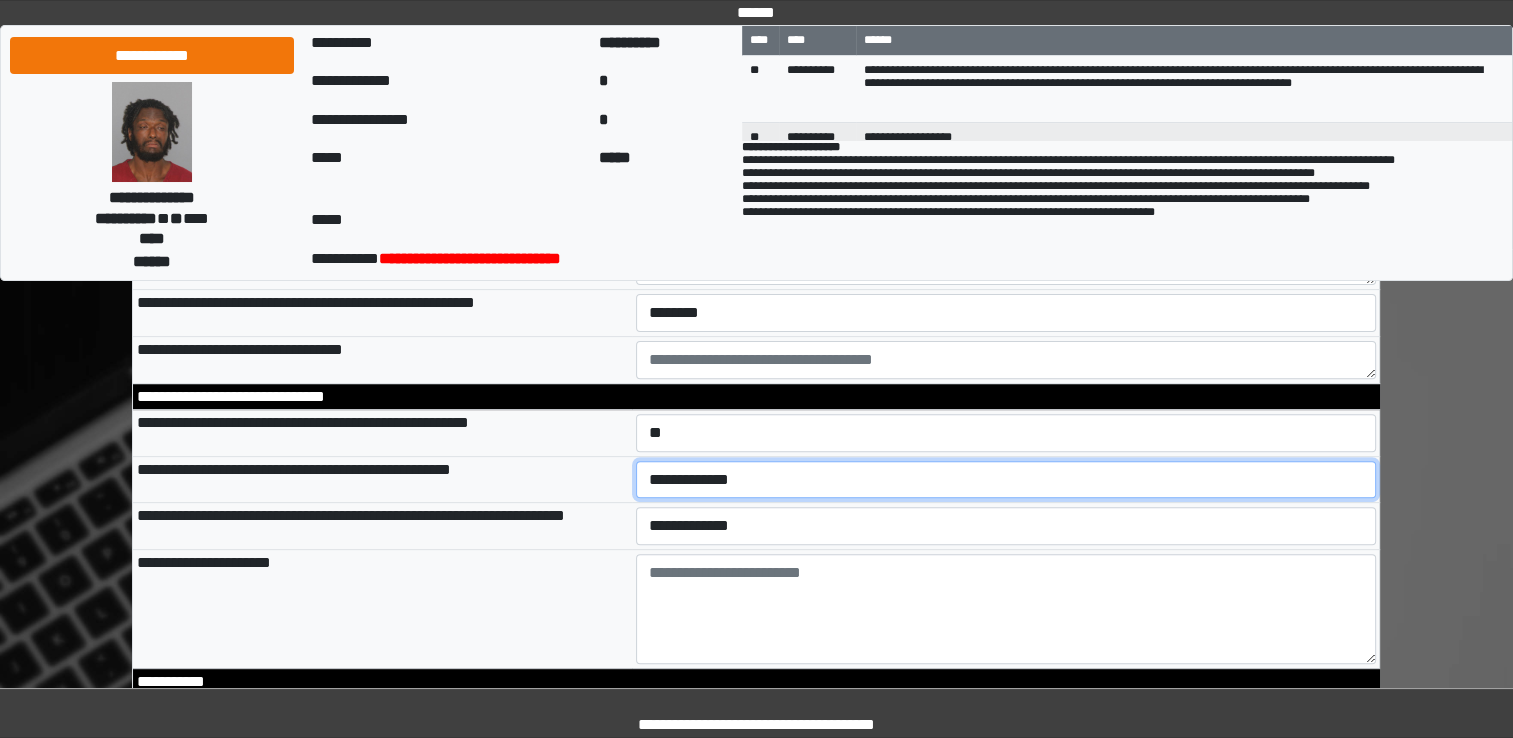 select on "*" 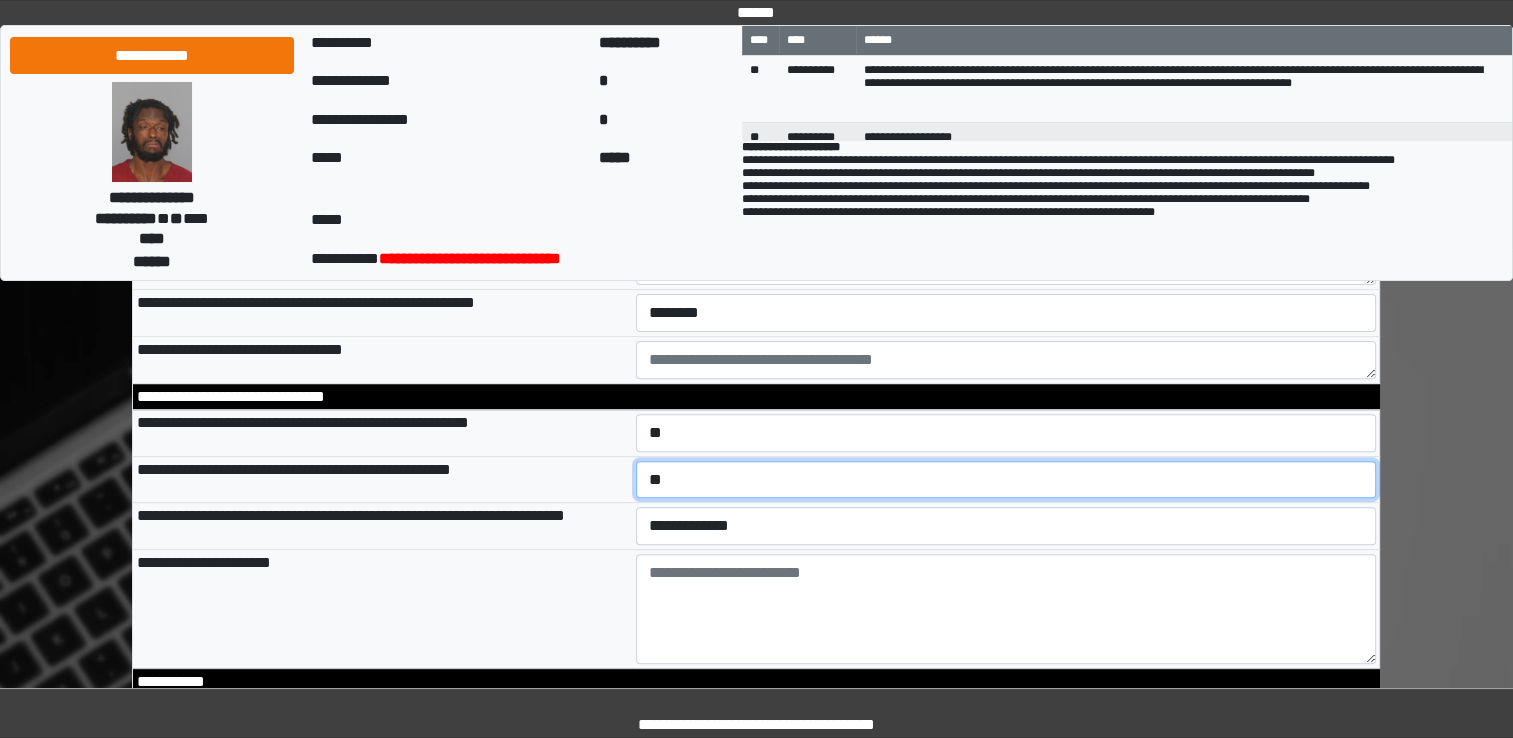 click on "**********" at bounding box center [1006, 480] 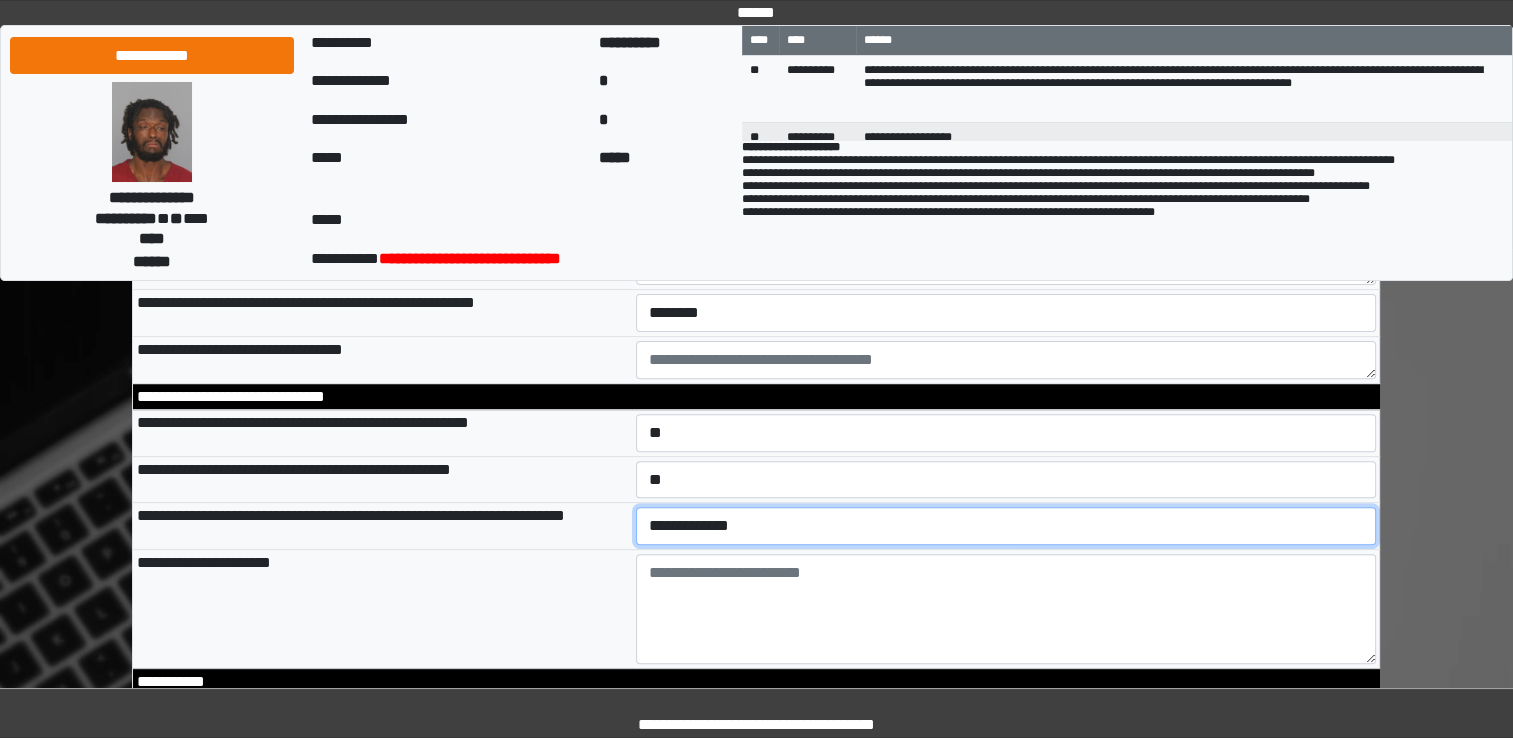 click on "**********" at bounding box center [1006, 526] 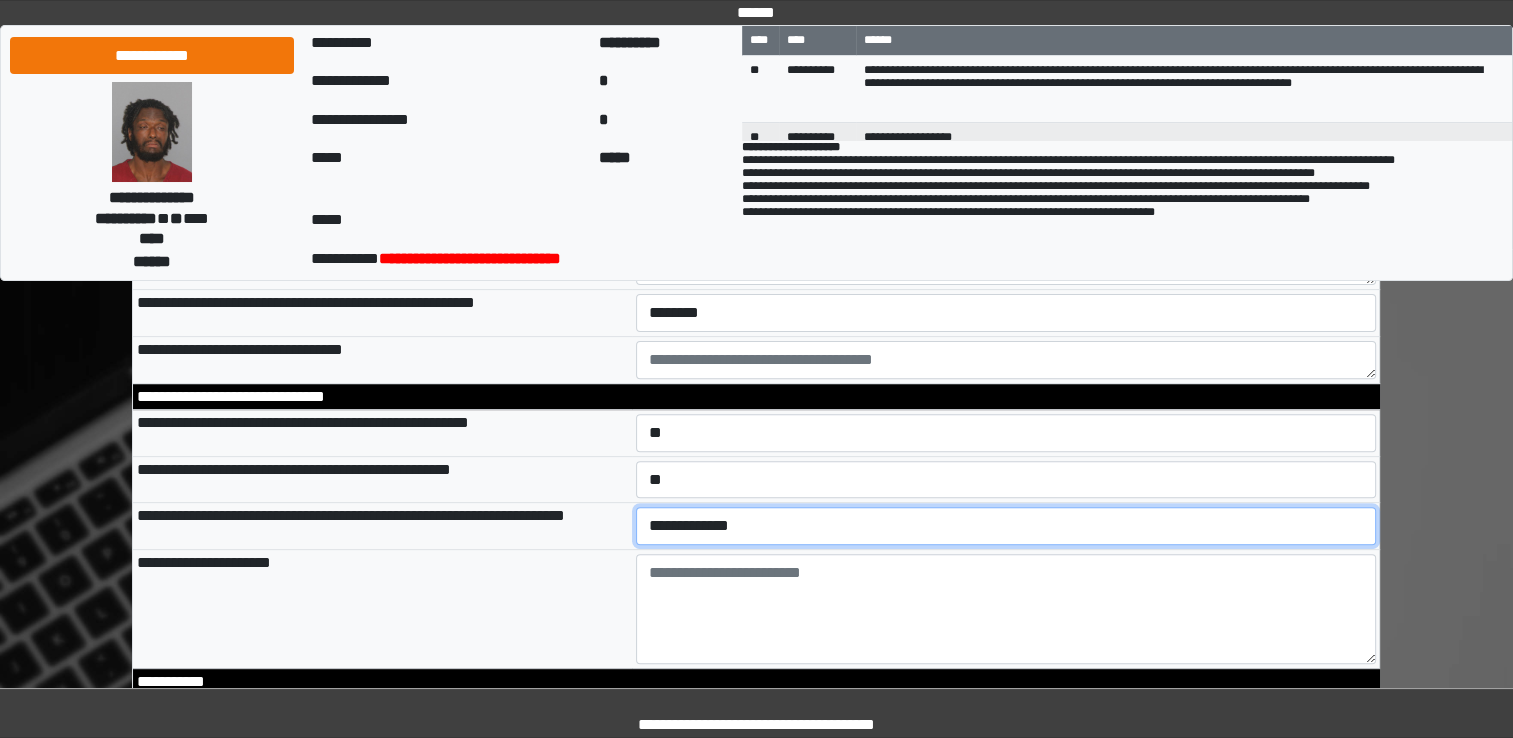 select on "*" 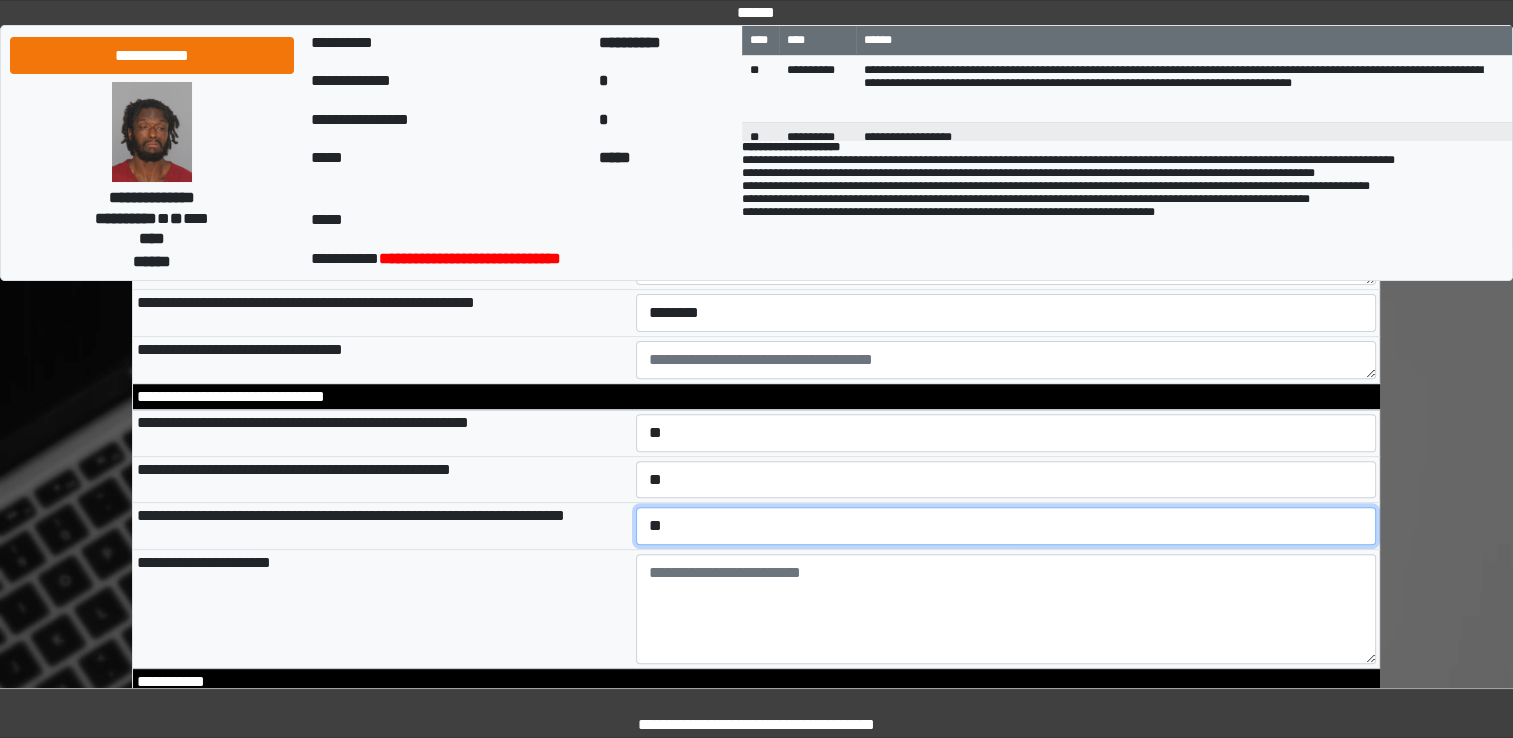 click on "**********" at bounding box center (1006, 526) 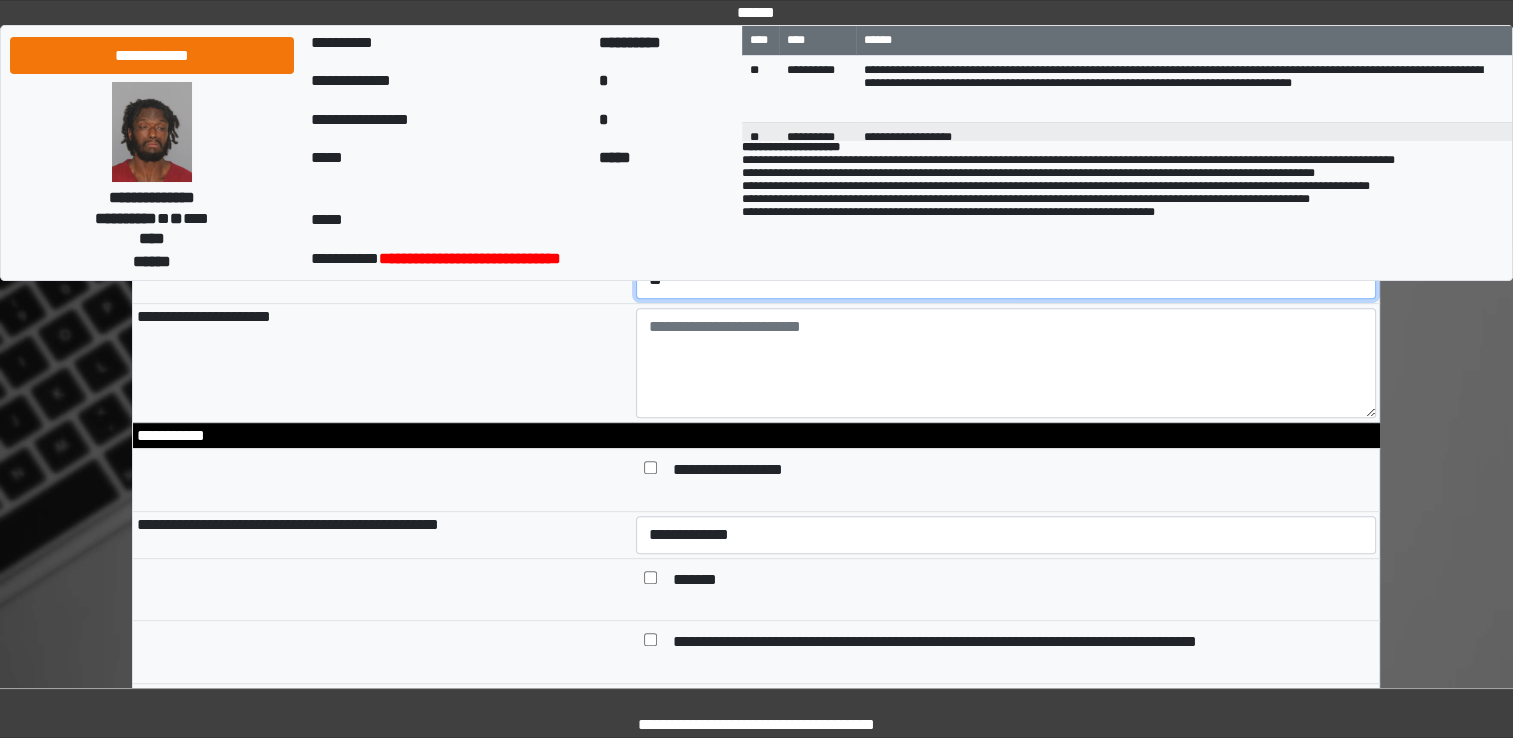 scroll, scrollTop: 1000, scrollLeft: 0, axis: vertical 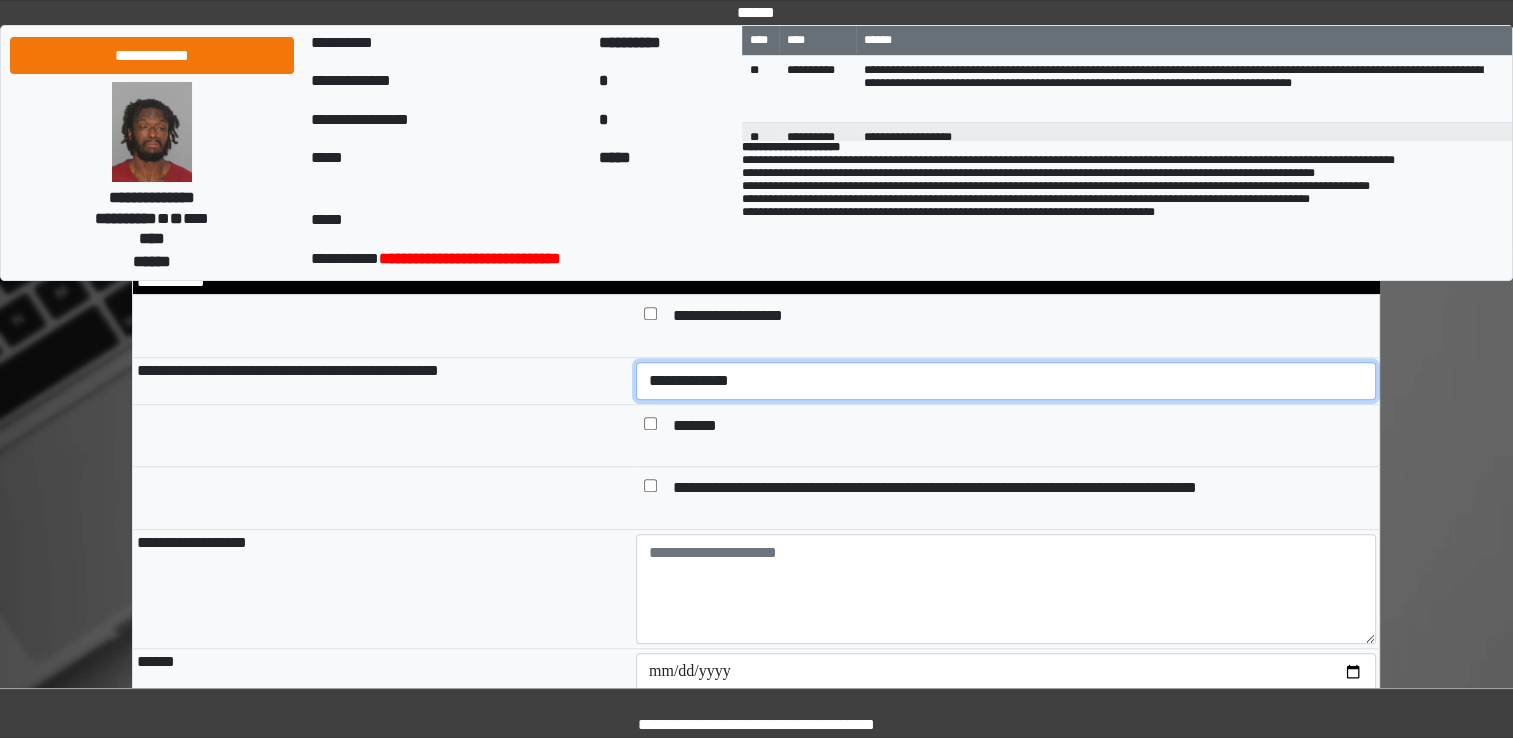 click on "**********" at bounding box center [1006, 381] 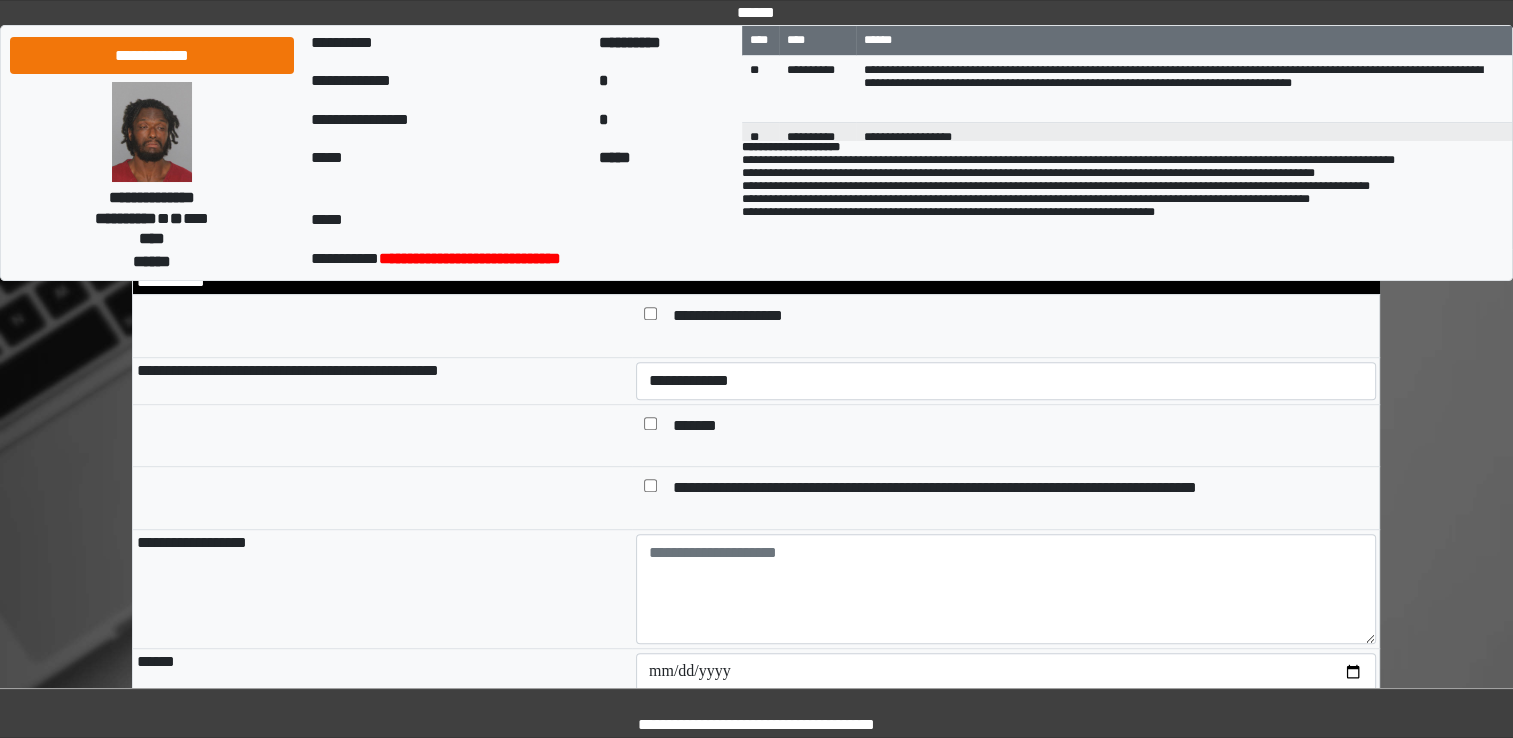 click on "*******" at bounding box center [1020, 428] 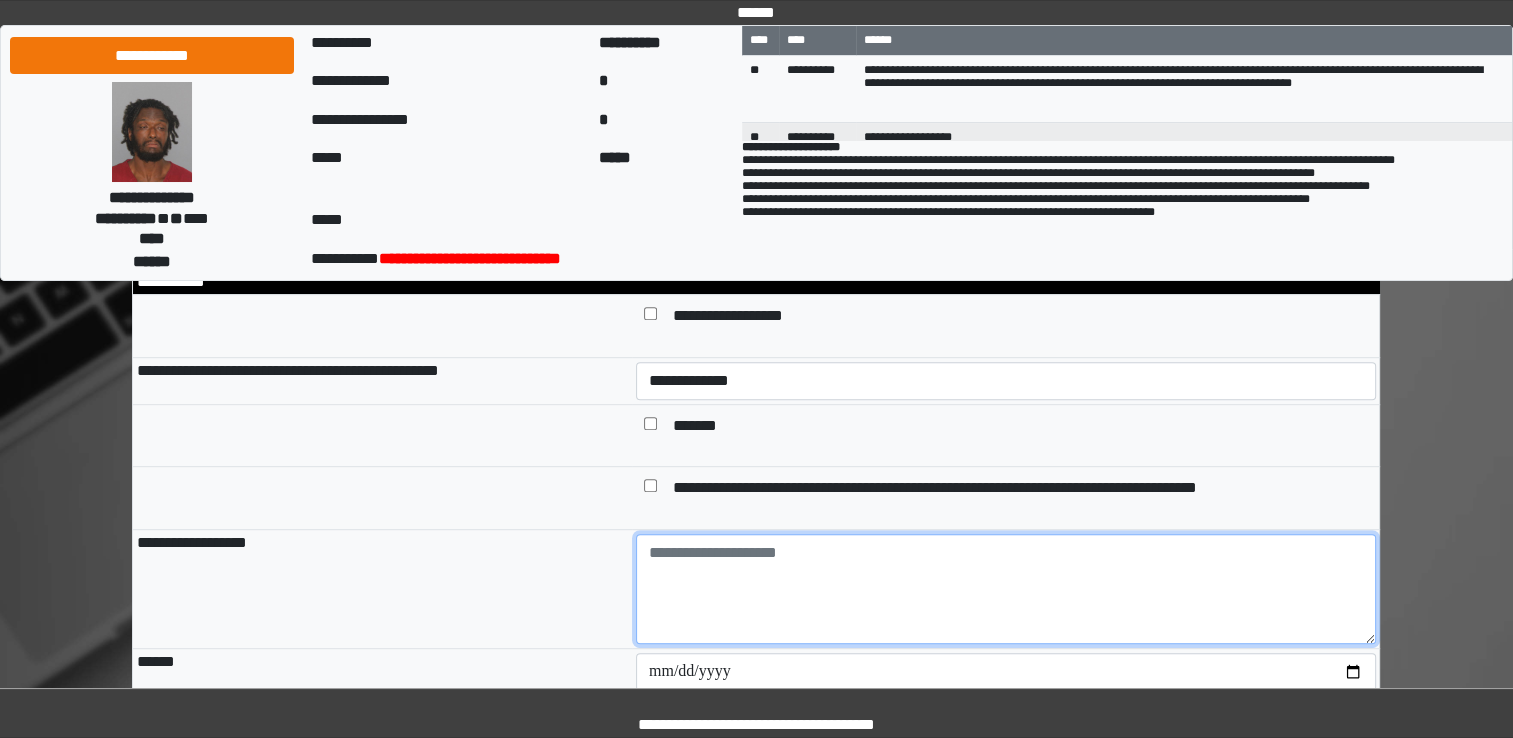 click at bounding box center [1006, 589] 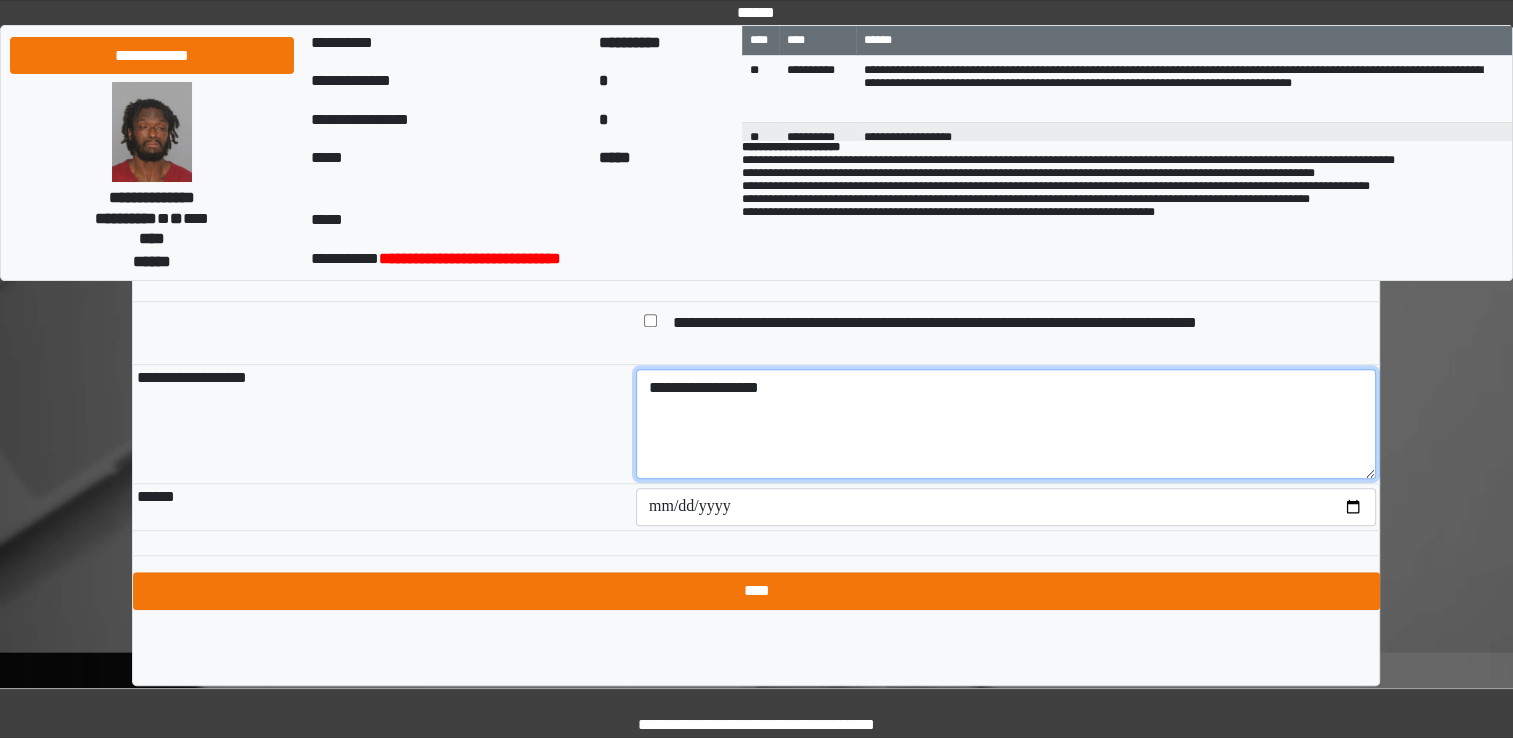 scroll, scrollTop: 1176, scrollLeft: 0, axis: vertical 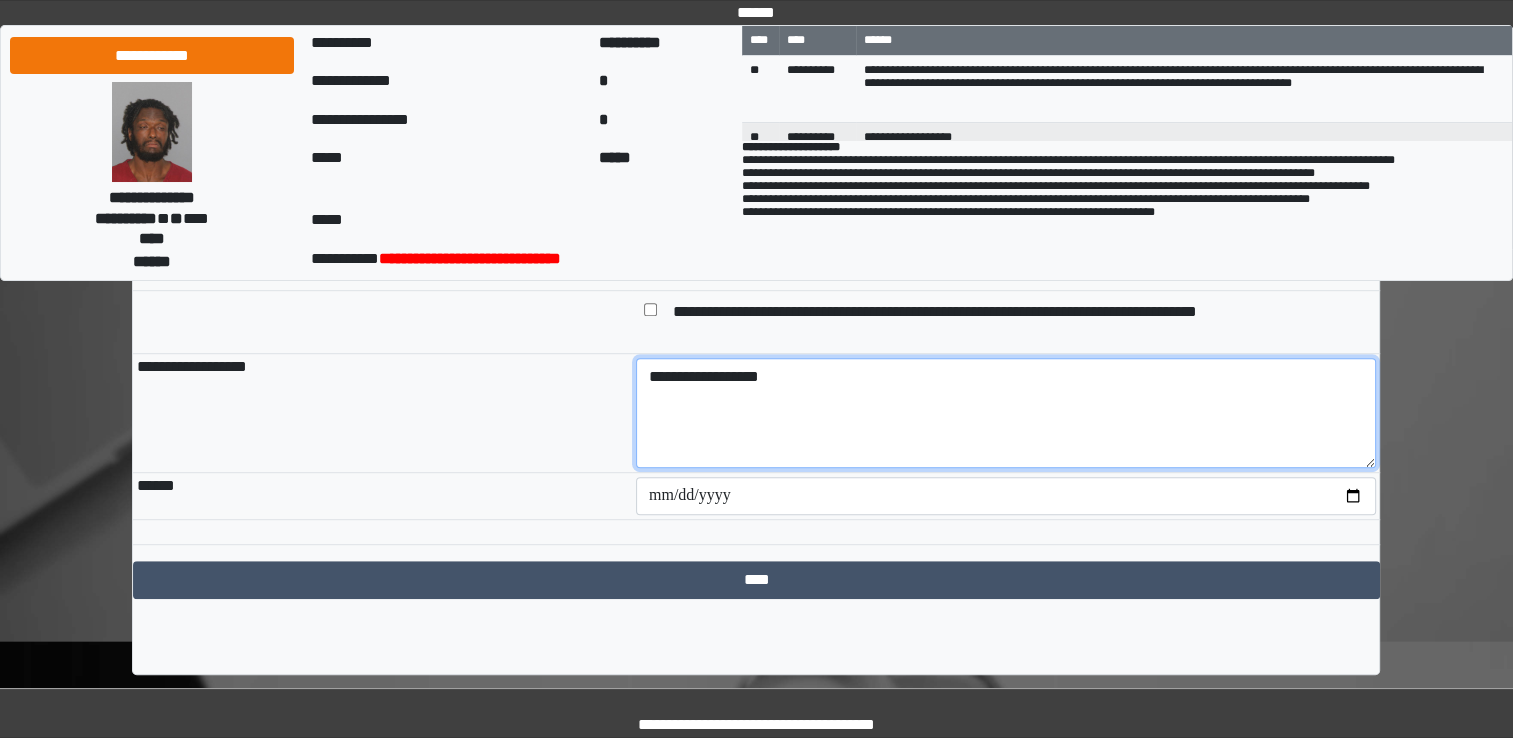 type on "**********" 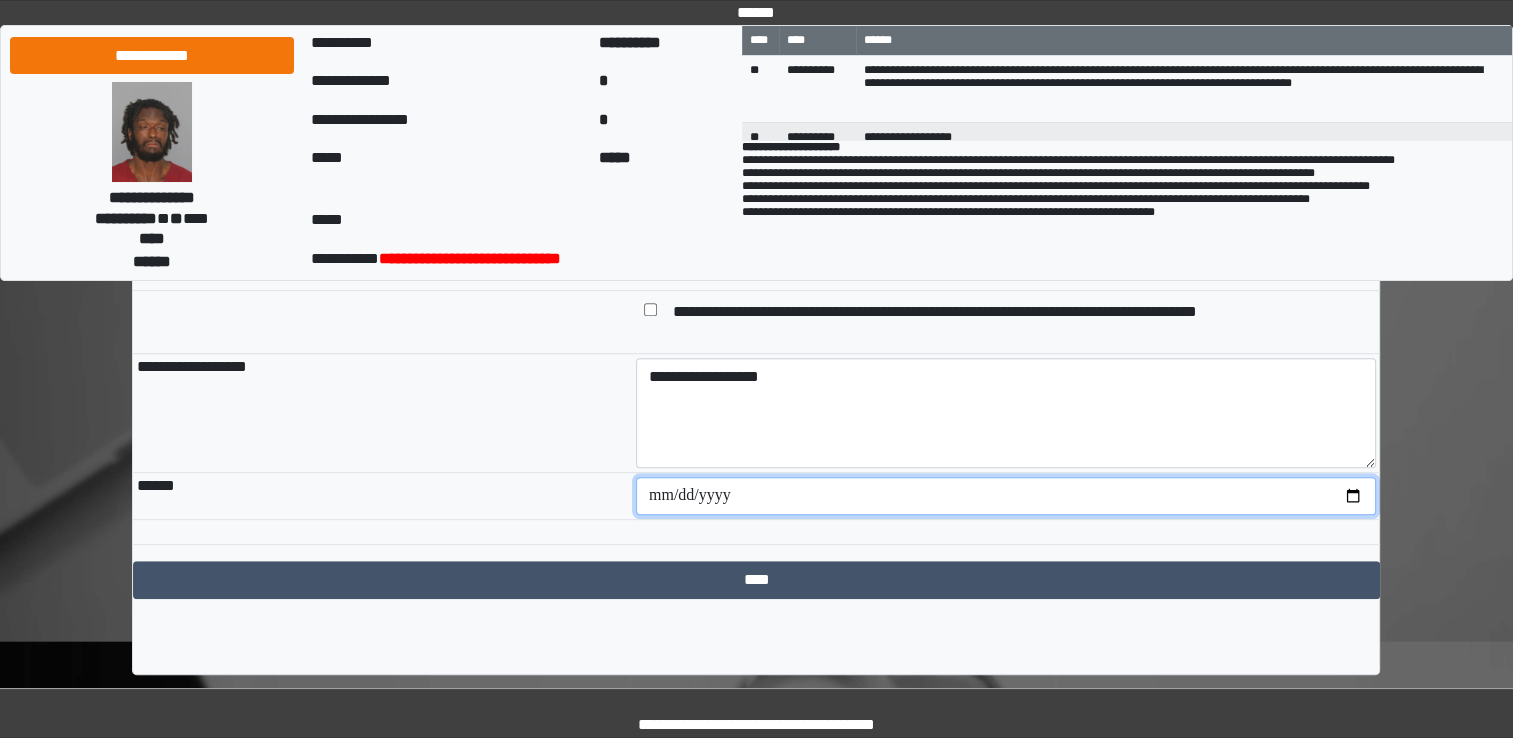 click at bounding box center (1006, 496) 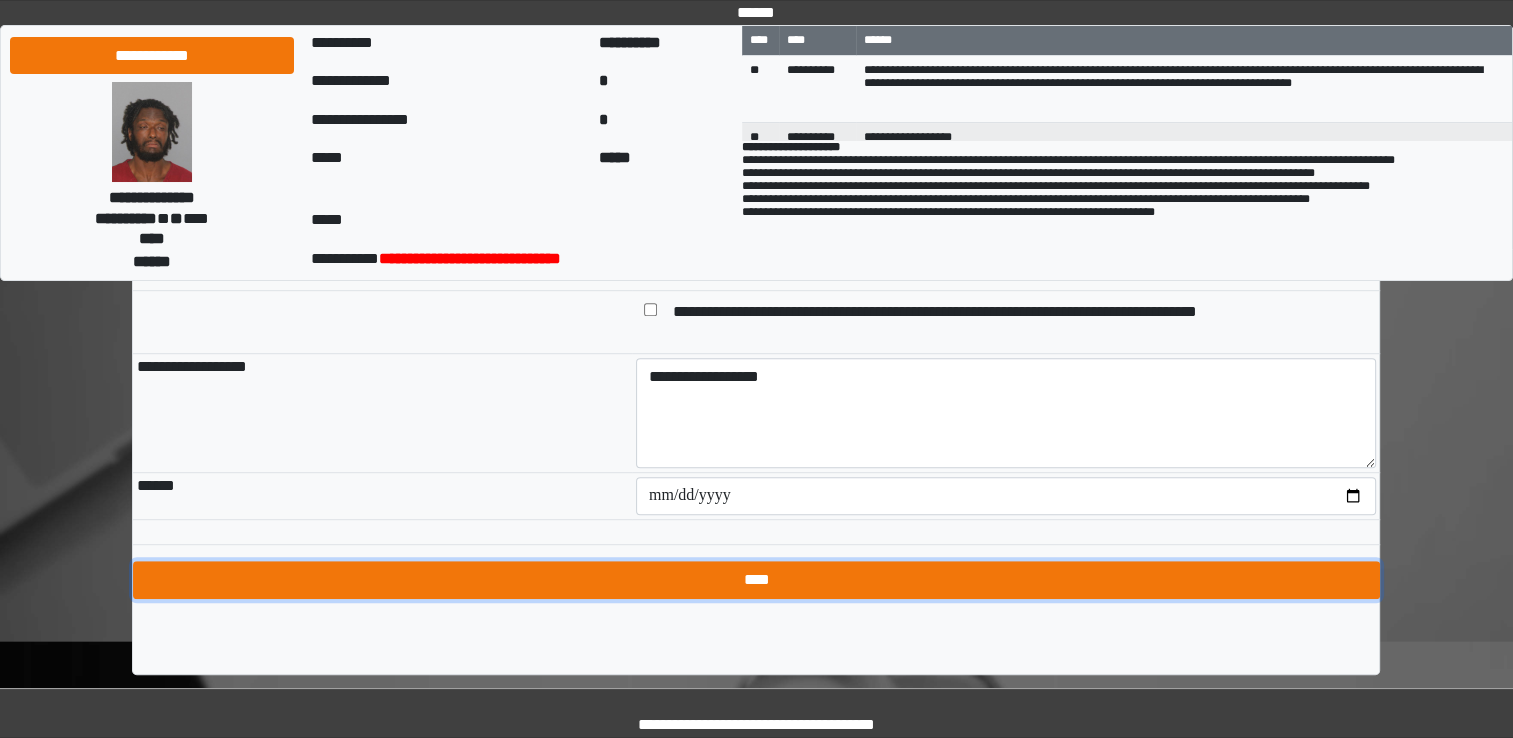click on "****" at bounding box center (756, 580) 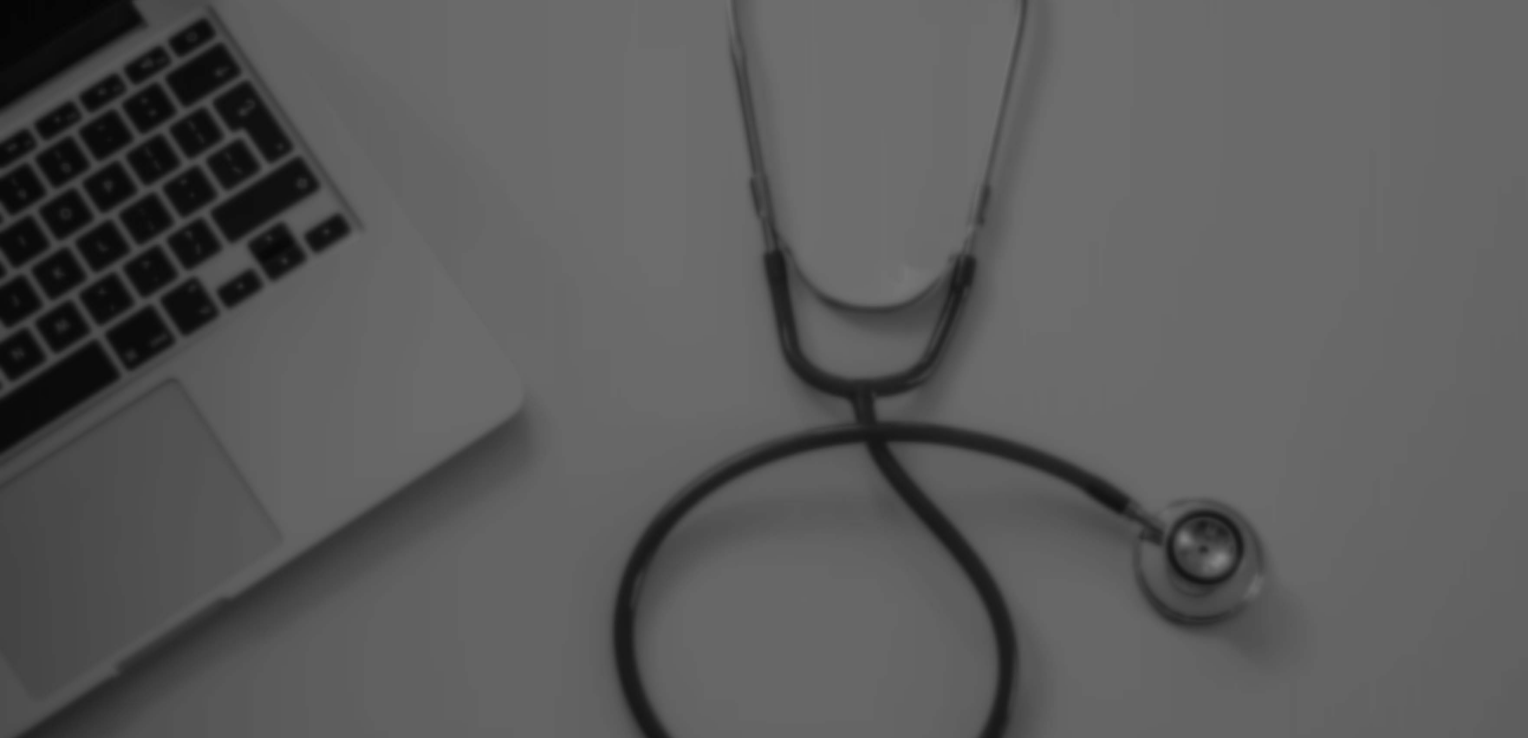 scroll, scrollTop: 0, scrollLeft: 0, axis: both 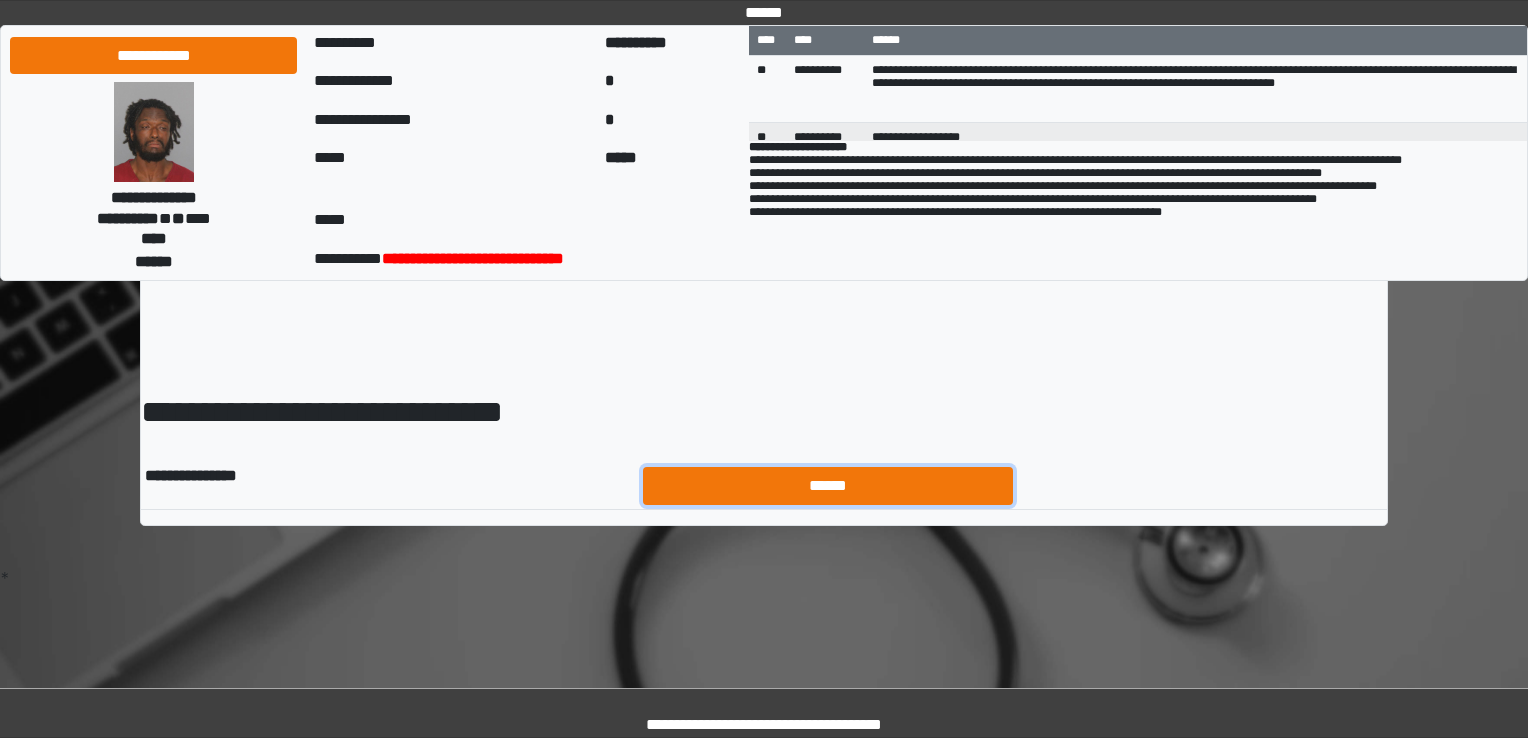 click on "******" at bounding box center (828, 486) 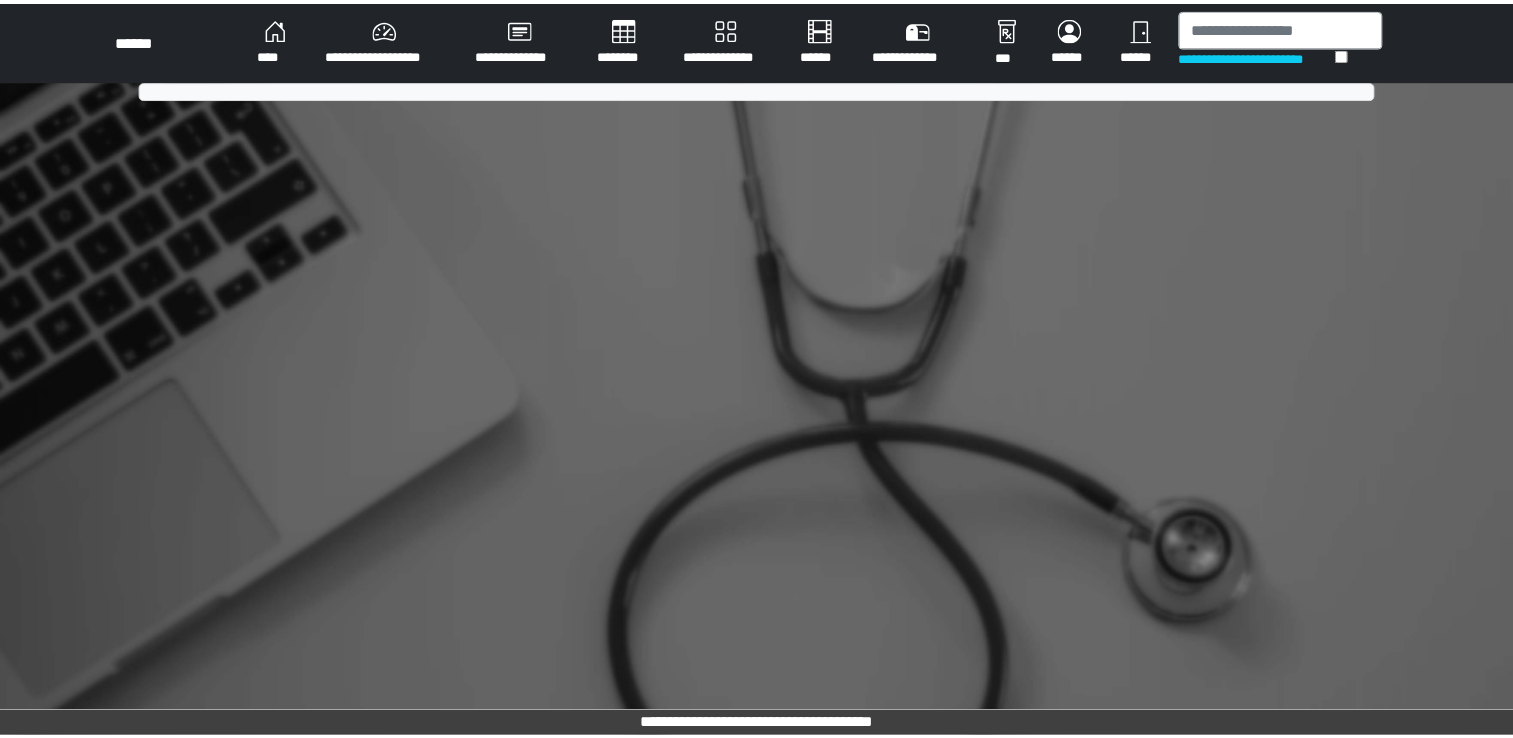 scroll, scrollTop: 0, scrollLeft: 0, axis: both 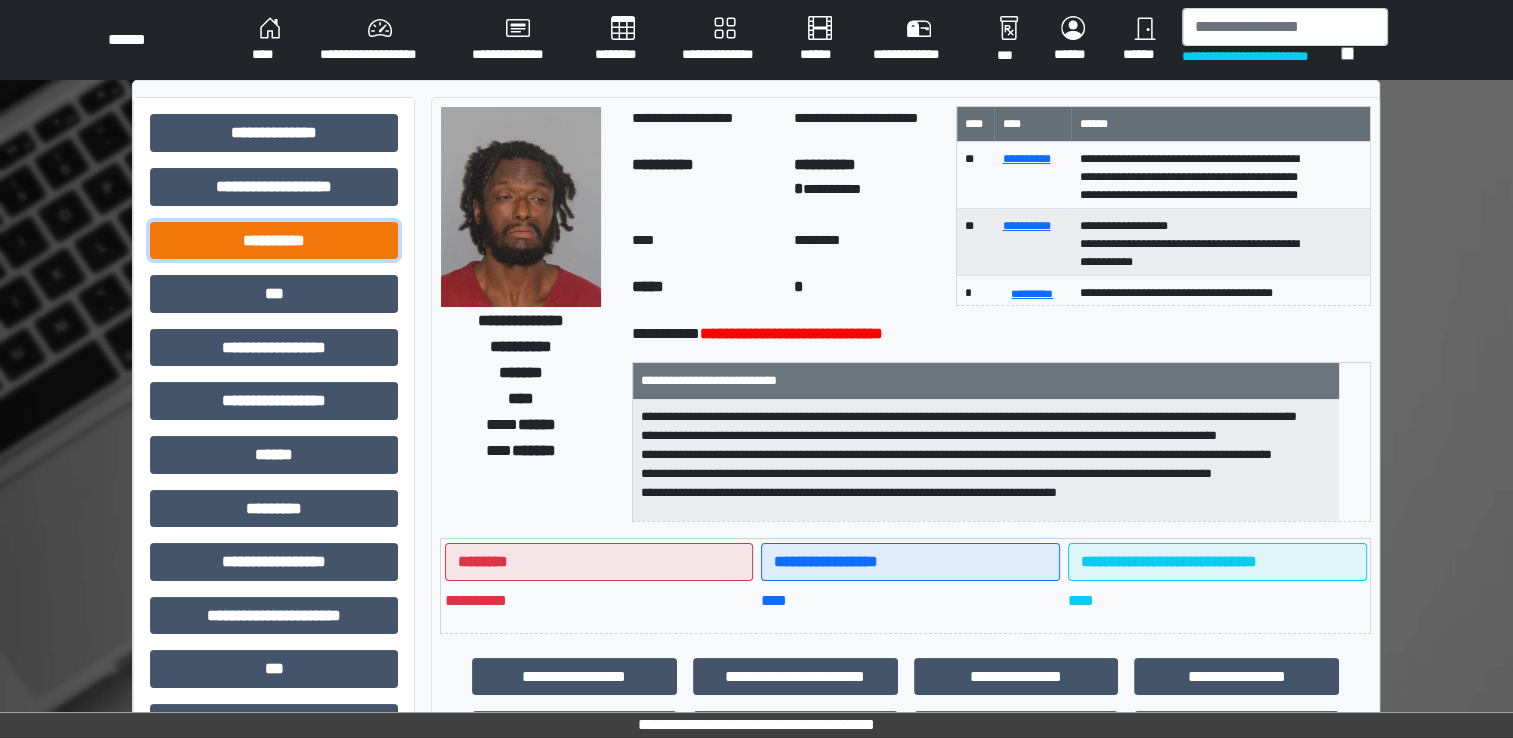 click on "**********" at bounding box center (274, 241) 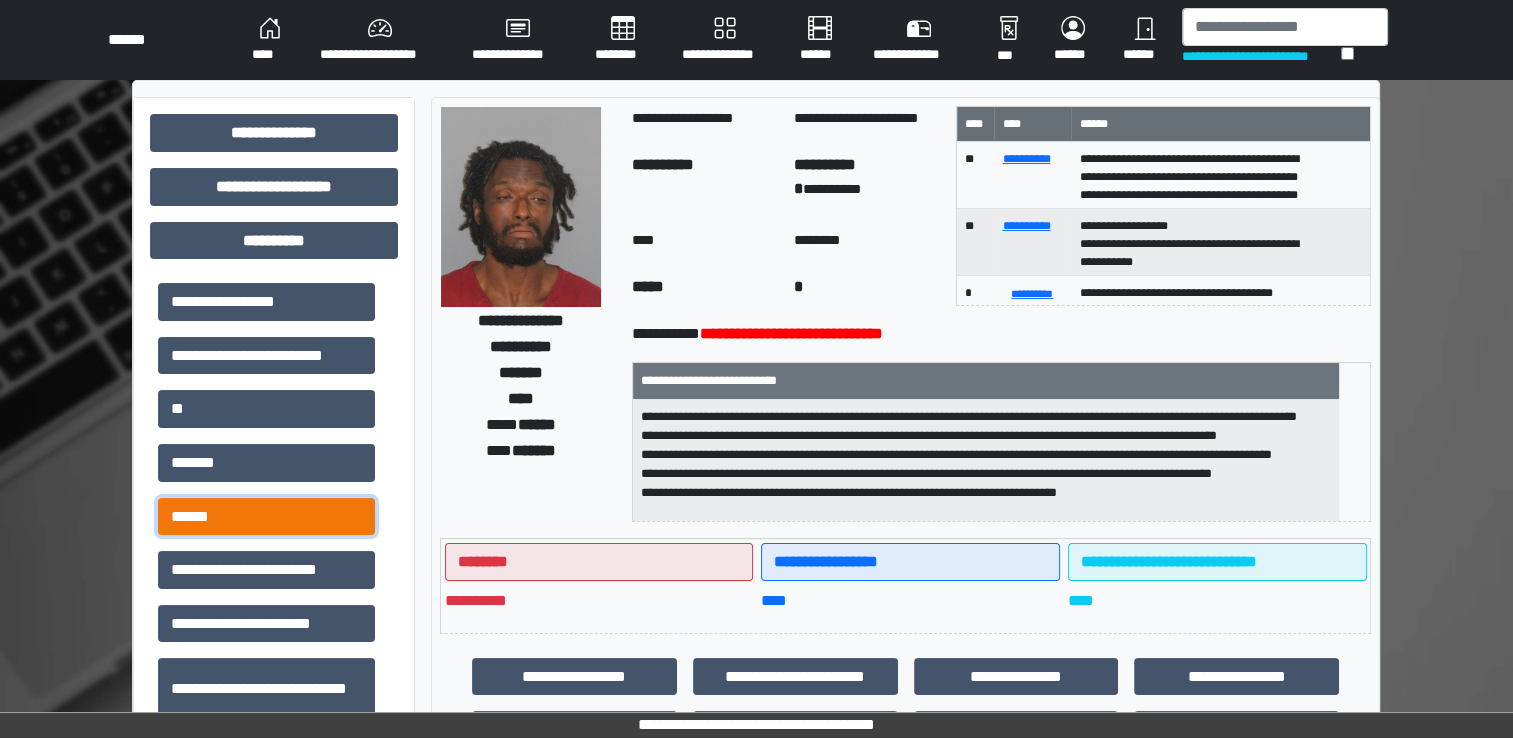 click on "******" at bounding box center (266, 517) 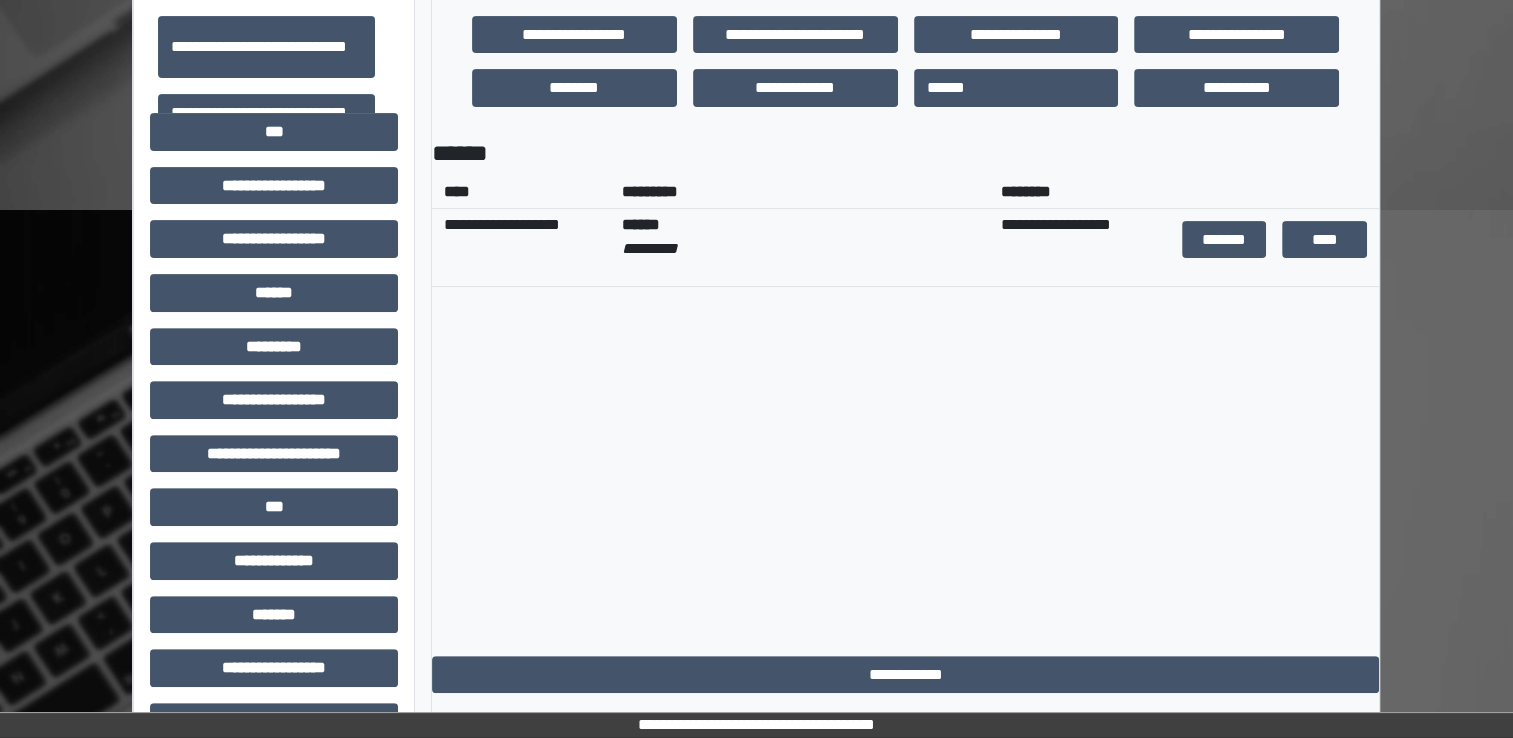 scroll, scrollTop: 700, scrollLeft: 0, axis: vertical 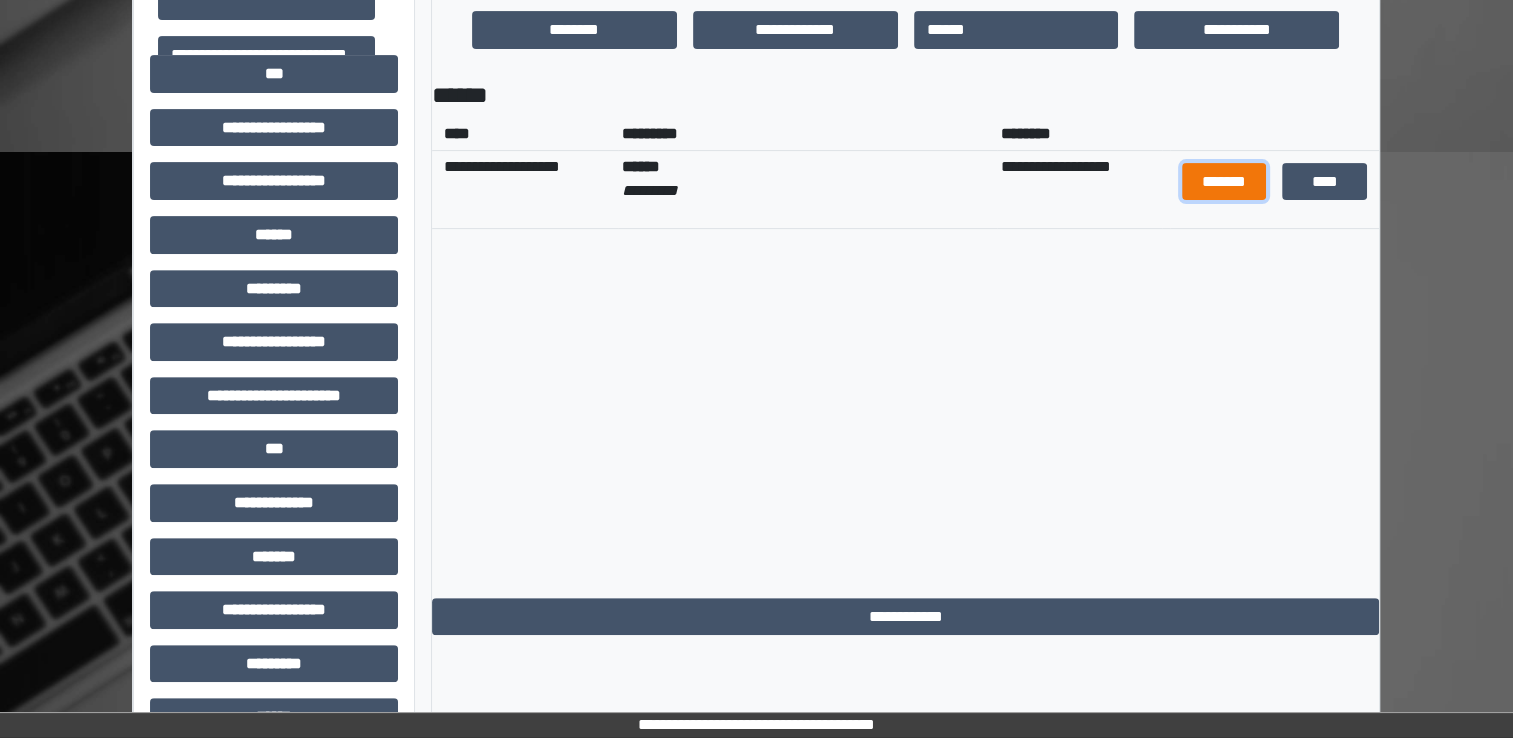 click on "*******" at bounding box center [1224, 182] 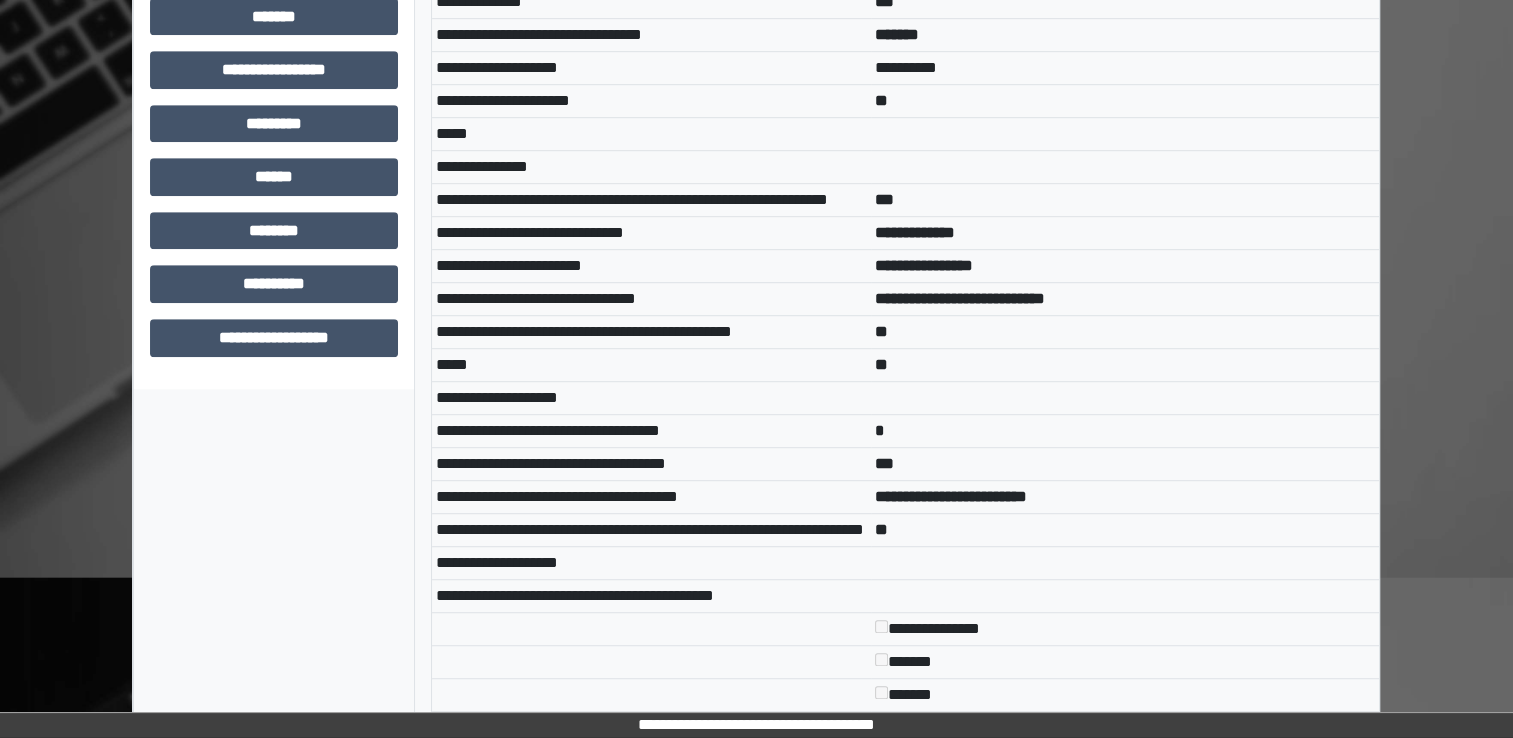 scroll, scrollTop: 1300, scrollLeft: 0, axis: vertical 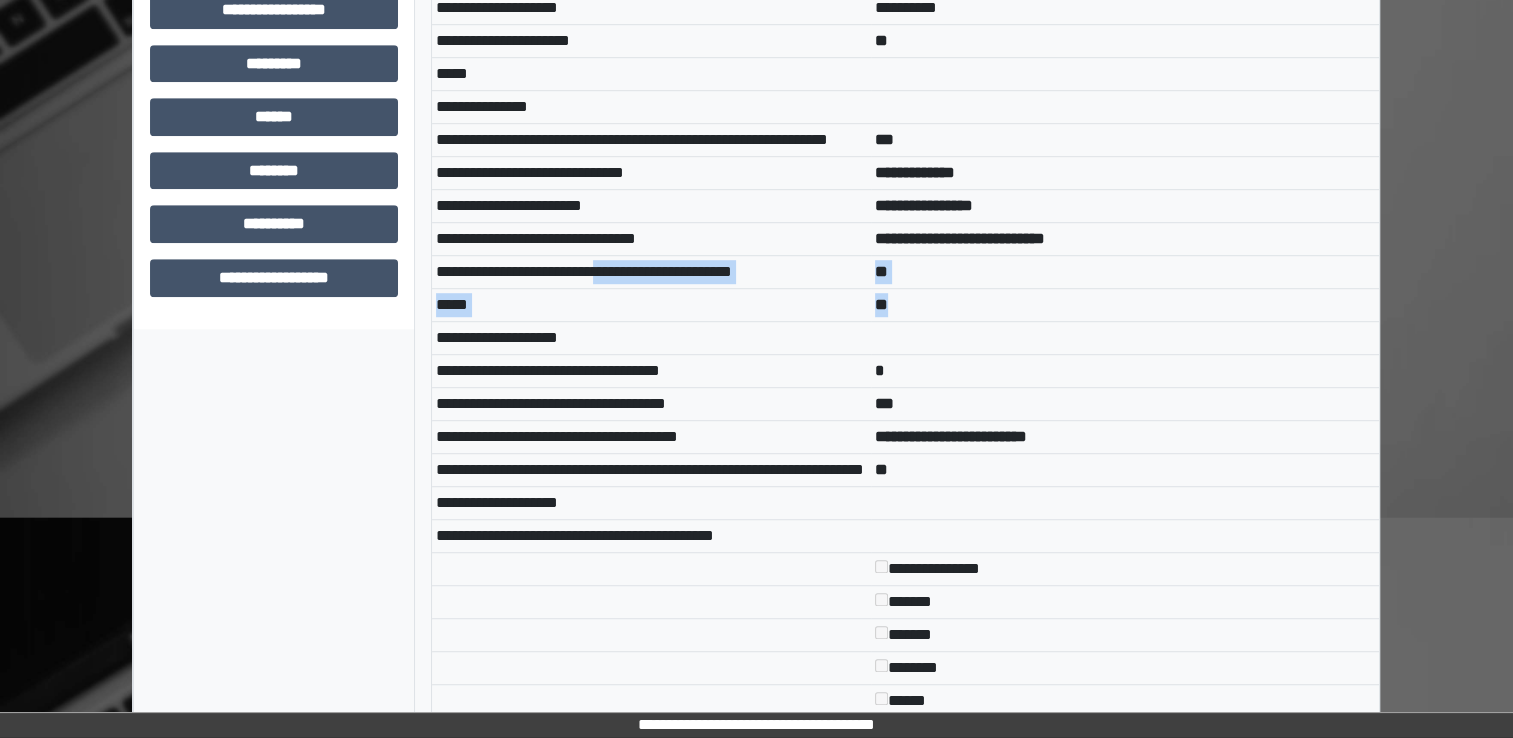 drag, startPoint x: 656, startPoint y: 279, endPoint x: 606, endPoint y: 278, distance: 50.01 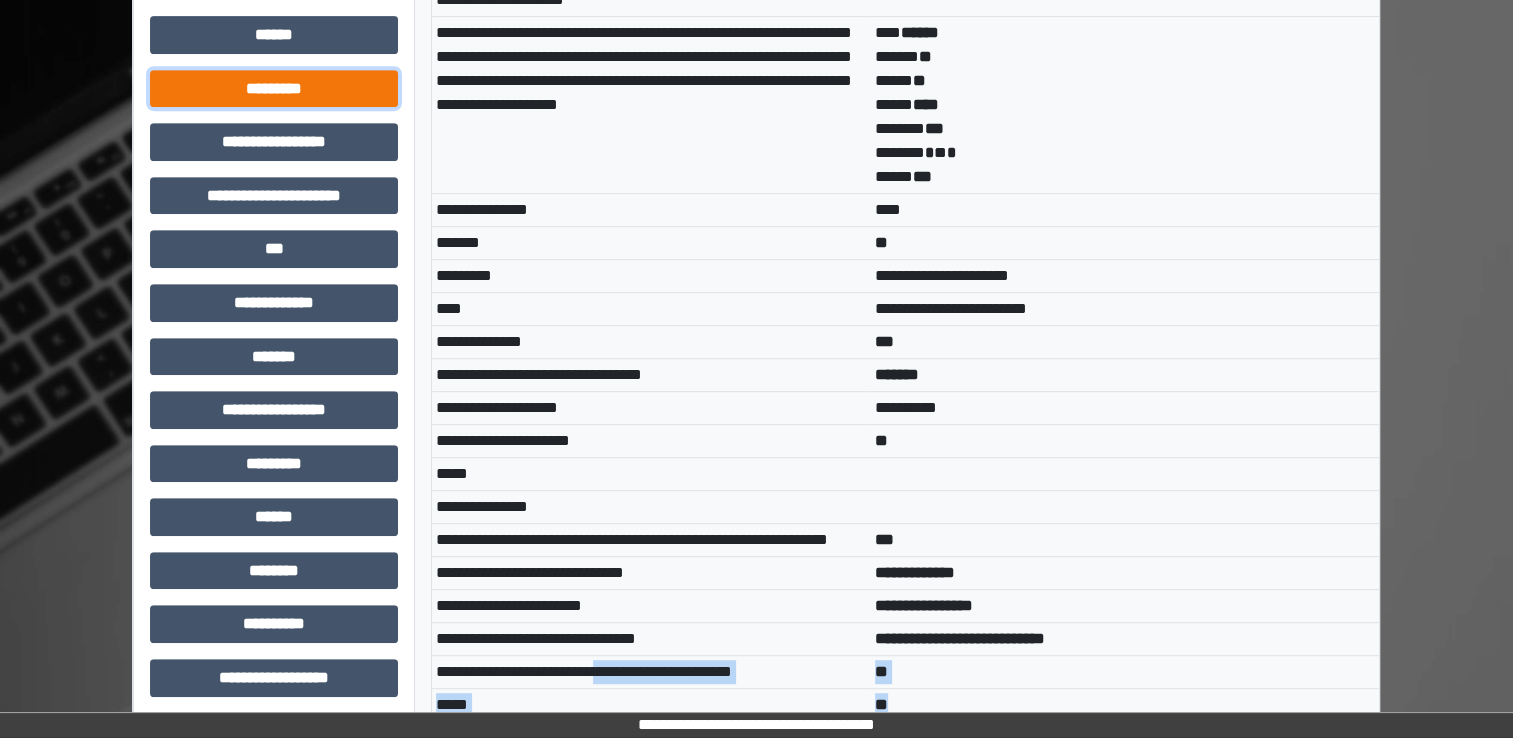 click on "*********" at bounding box center (274, 89) 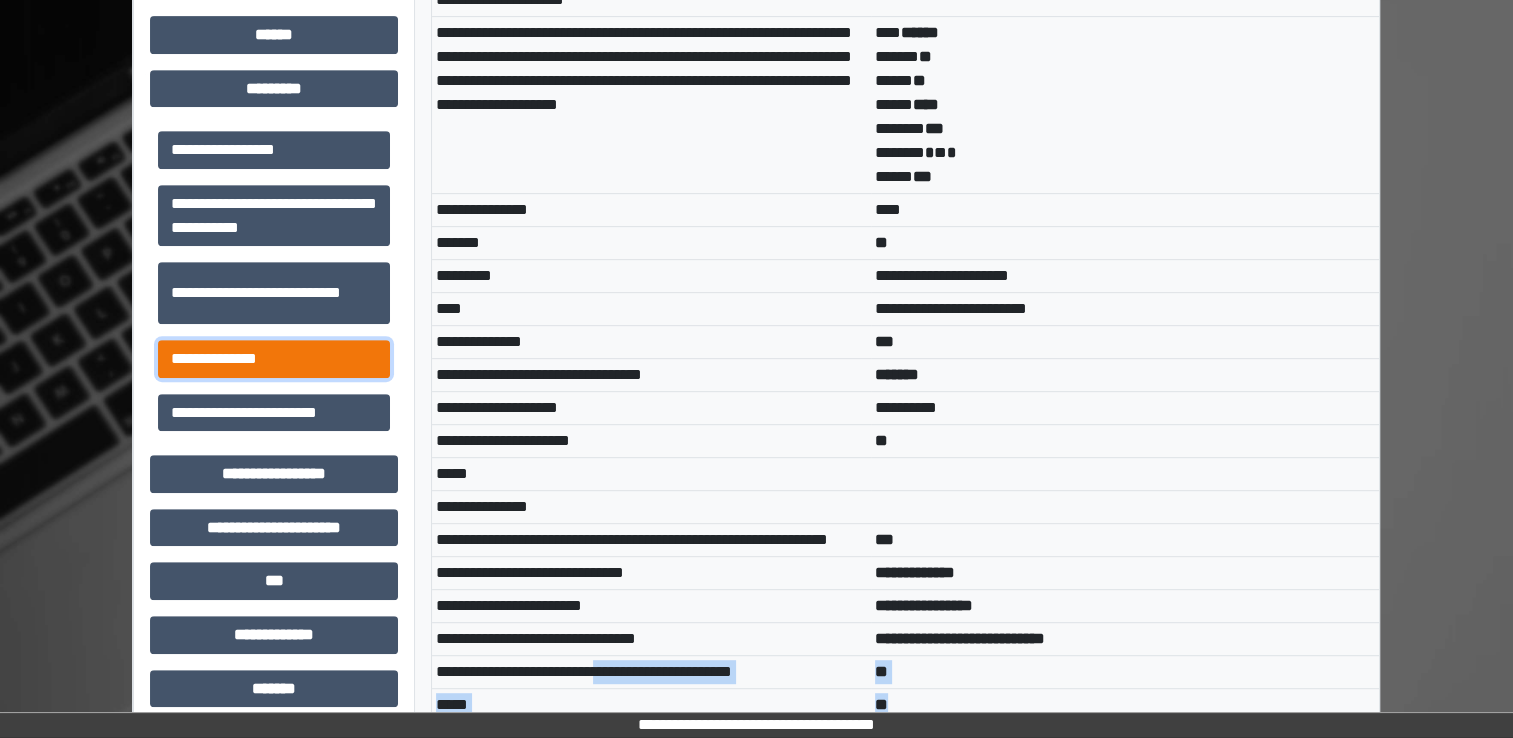 click on "**********" at bounding box center (274, 359) 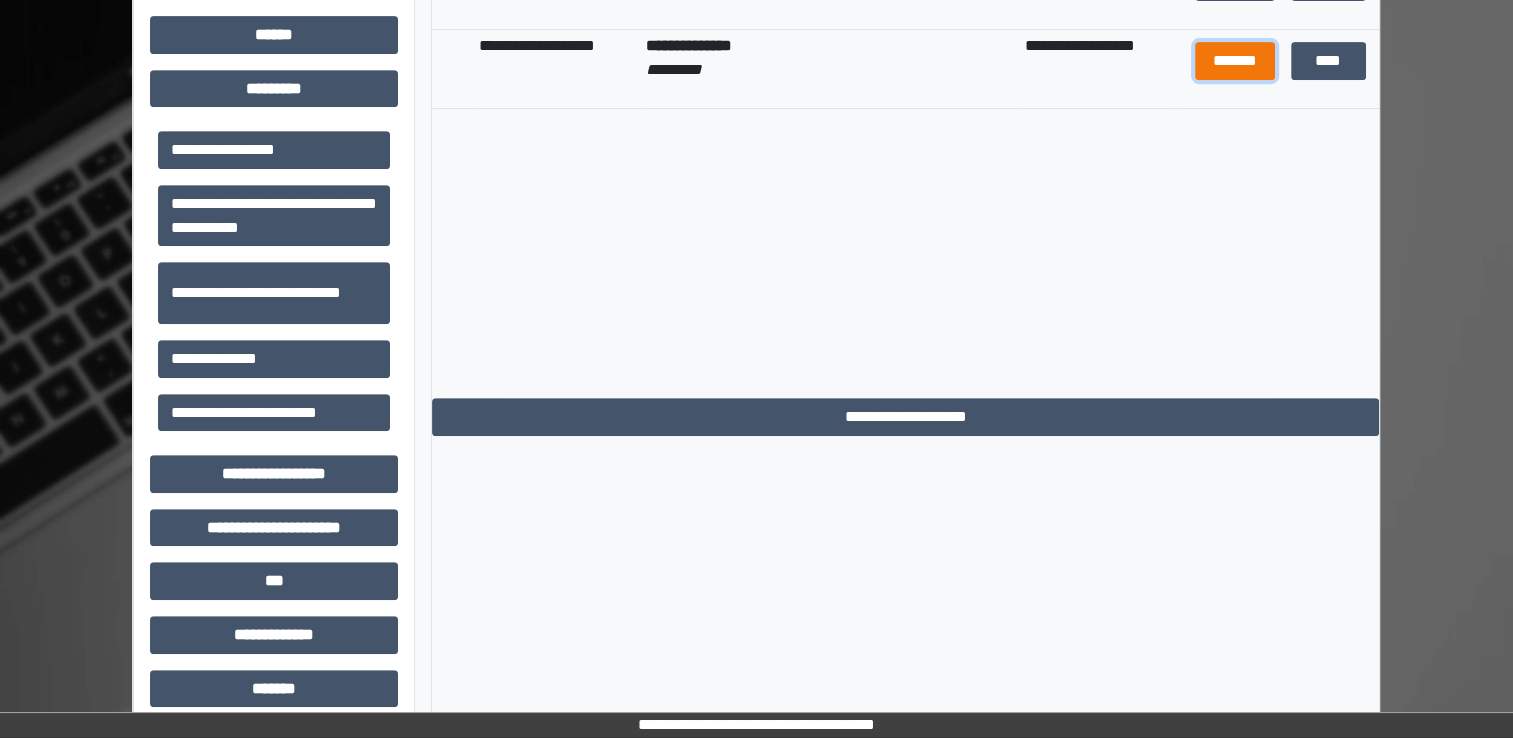 click on "*******" at bounding box center (1235, 61) 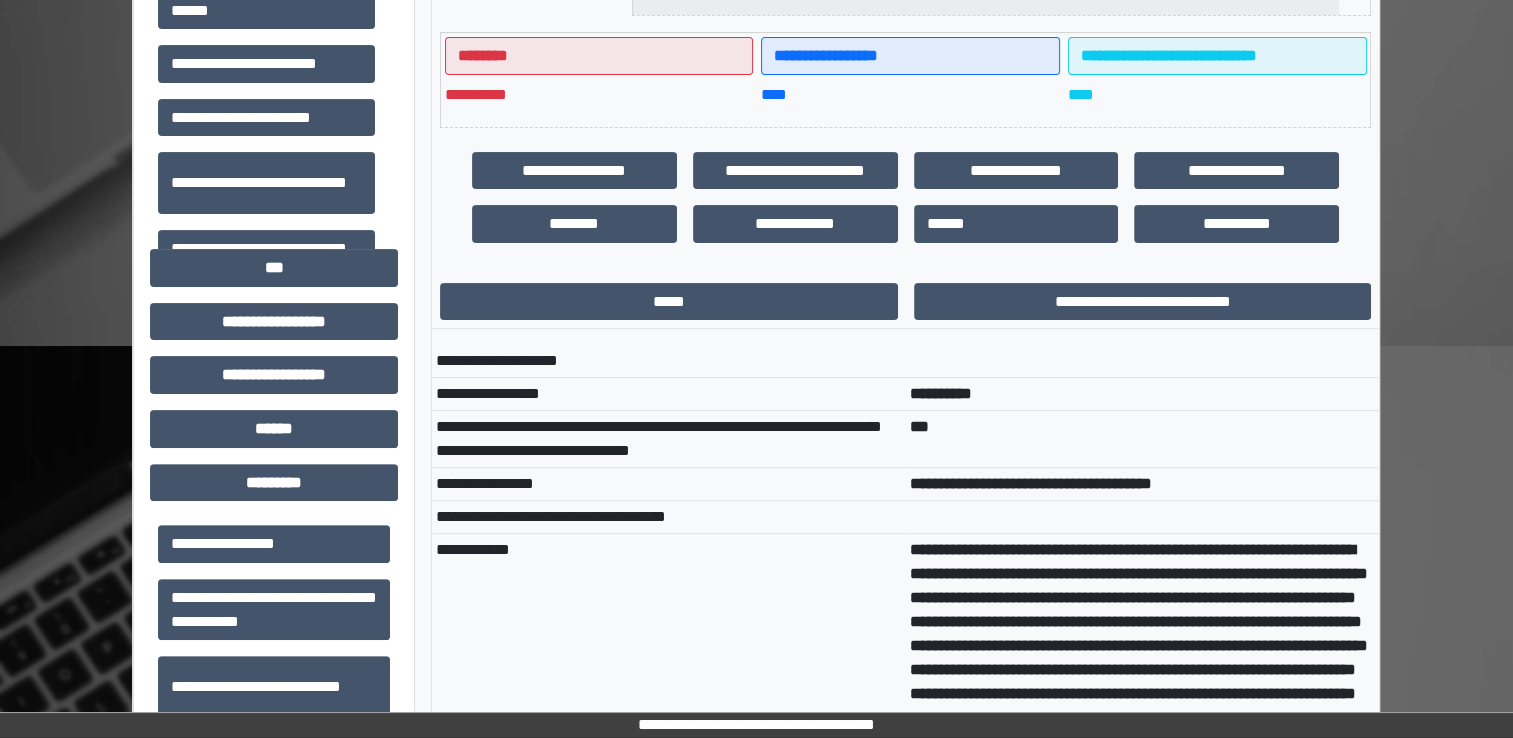 scroll, scrollTop: 489, scrollLeft: 0, axis: vertical 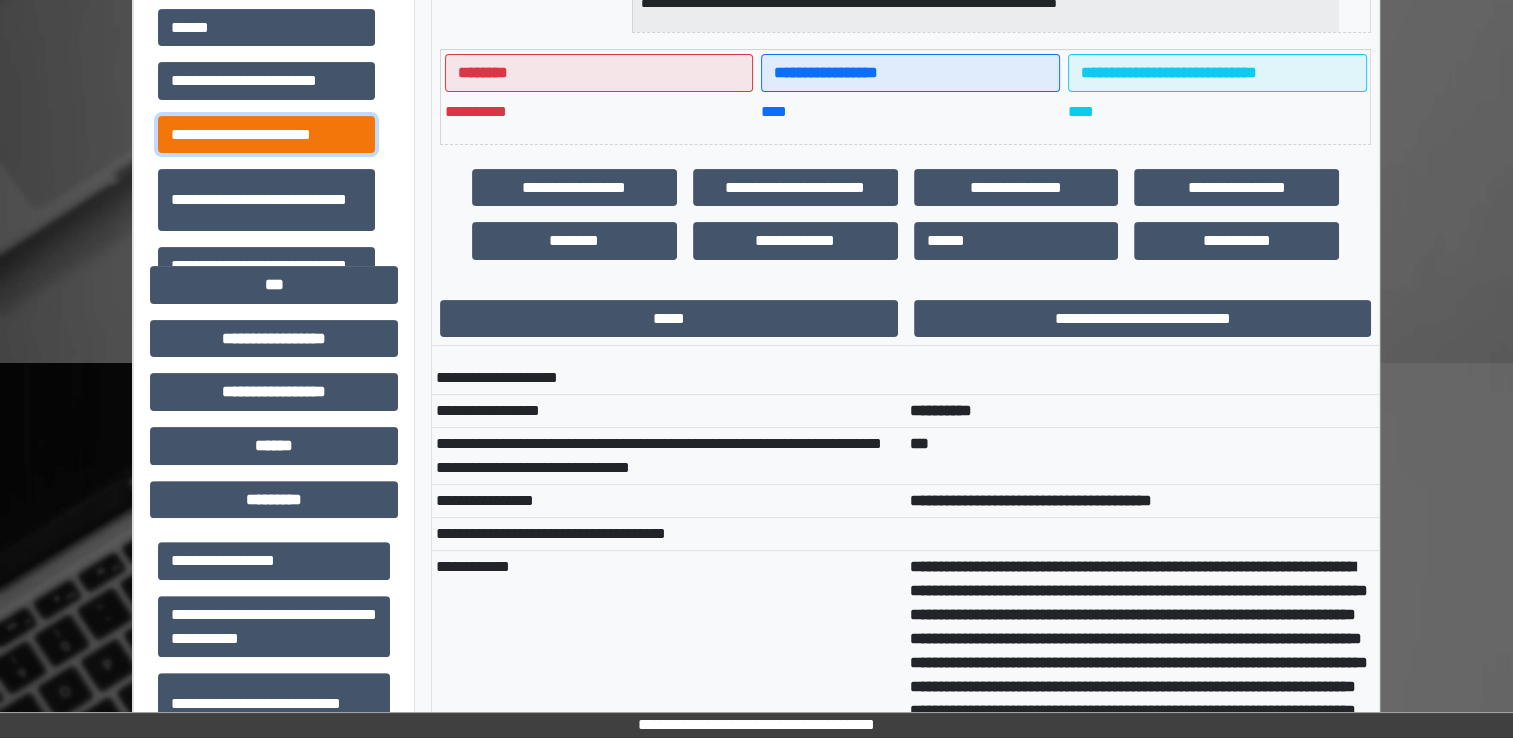 click on "**********" at bounding box center [266, 135] 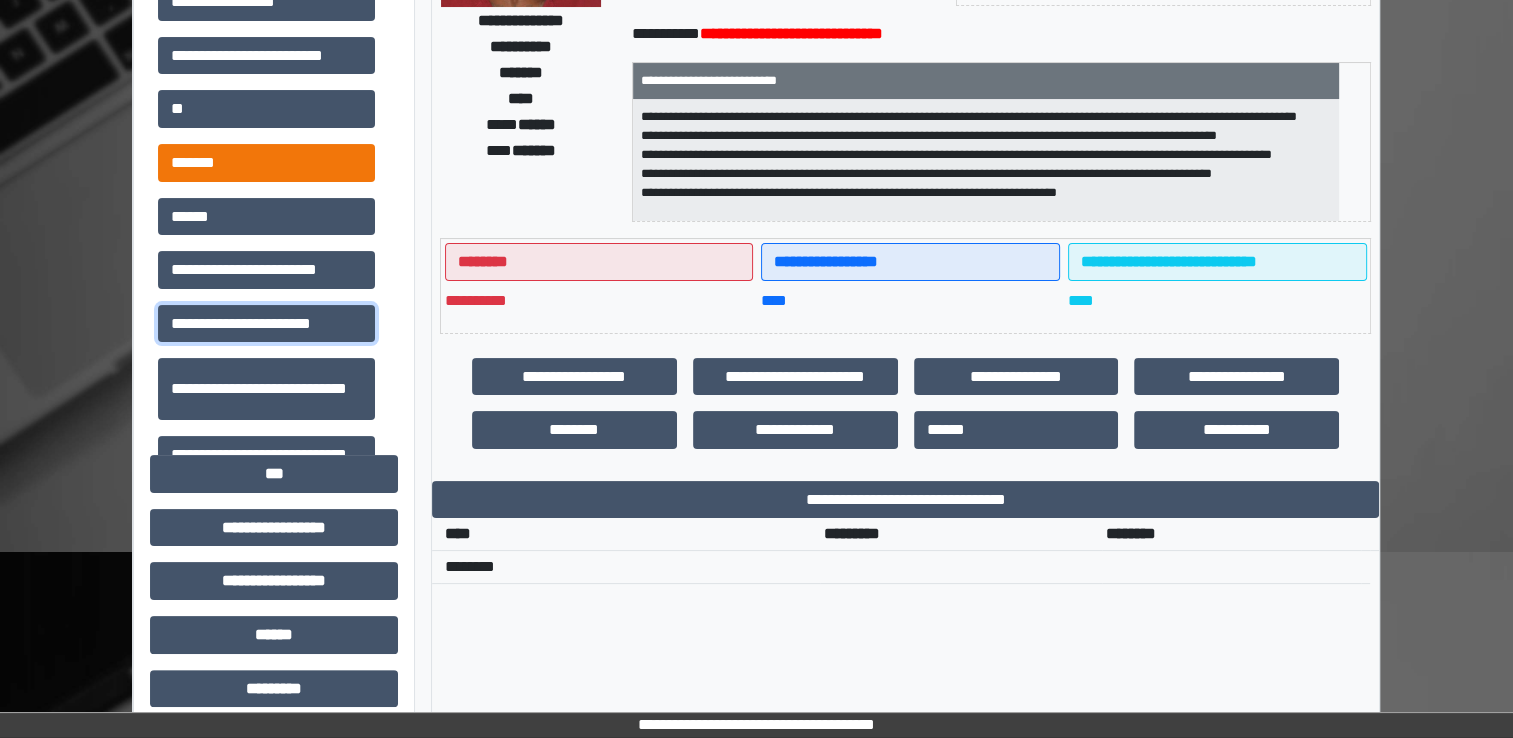 scroll, scrollTop: 289, scrollLeft: 0, axis: vertical 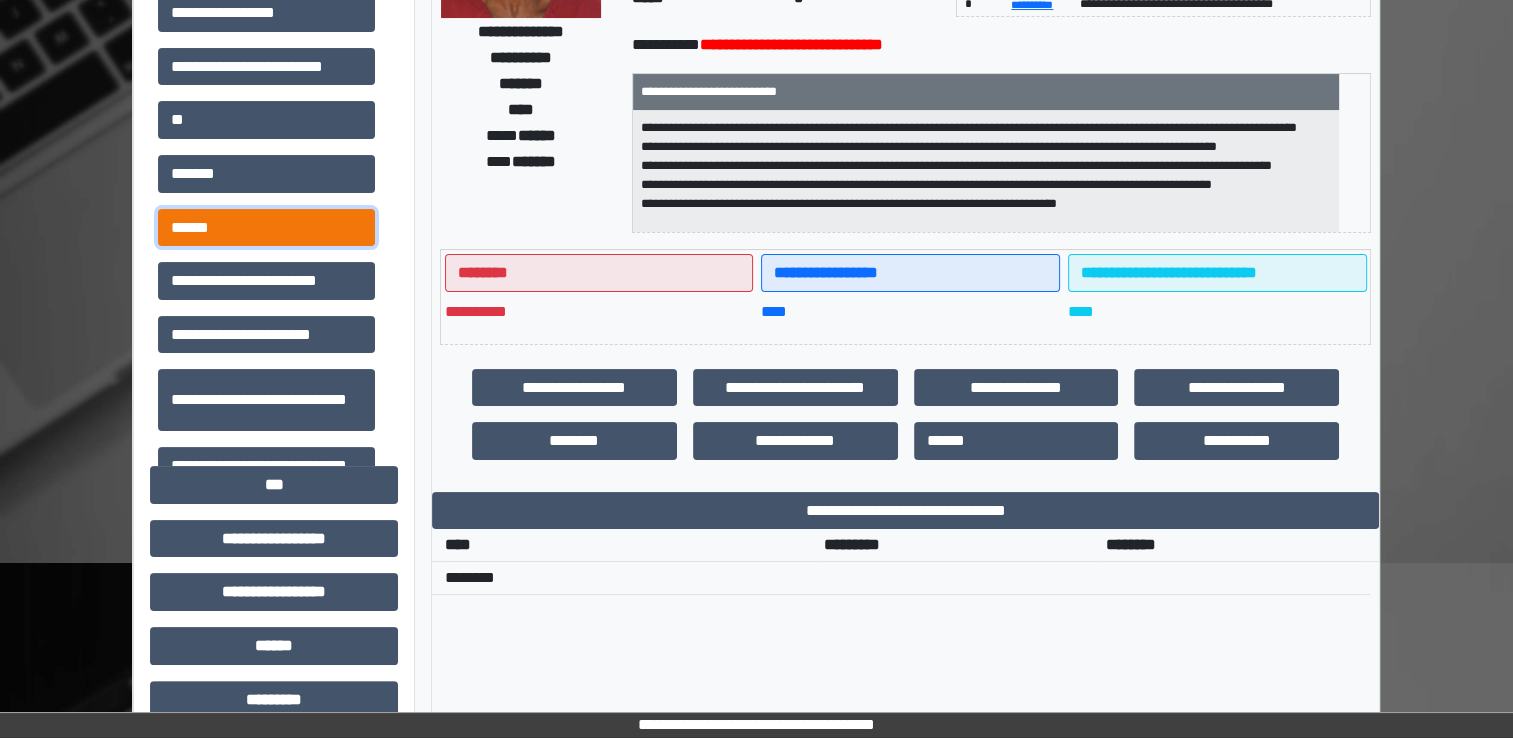 click on "******" at bounding box center (266, 228) 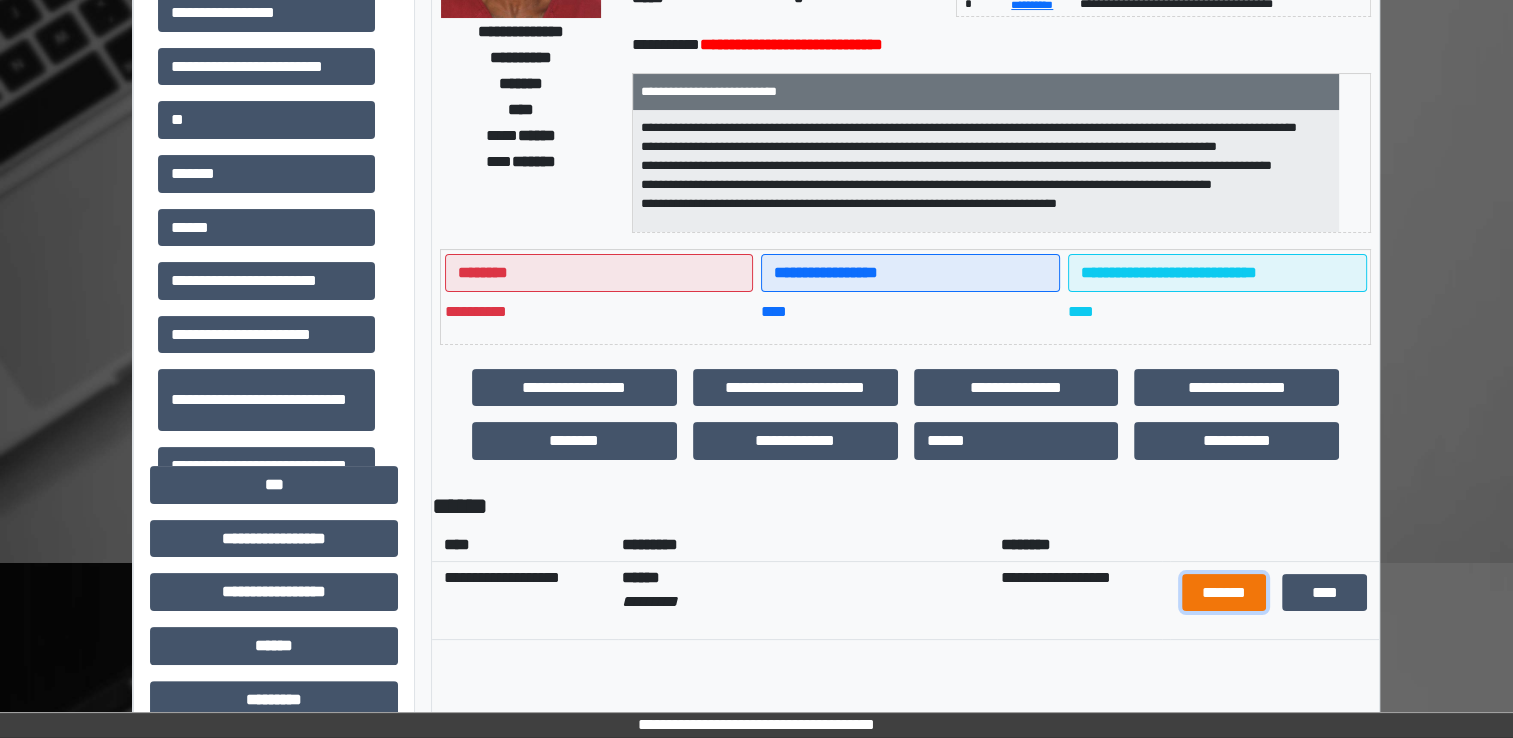 click on "*******" at bounding box center [1224, 593] 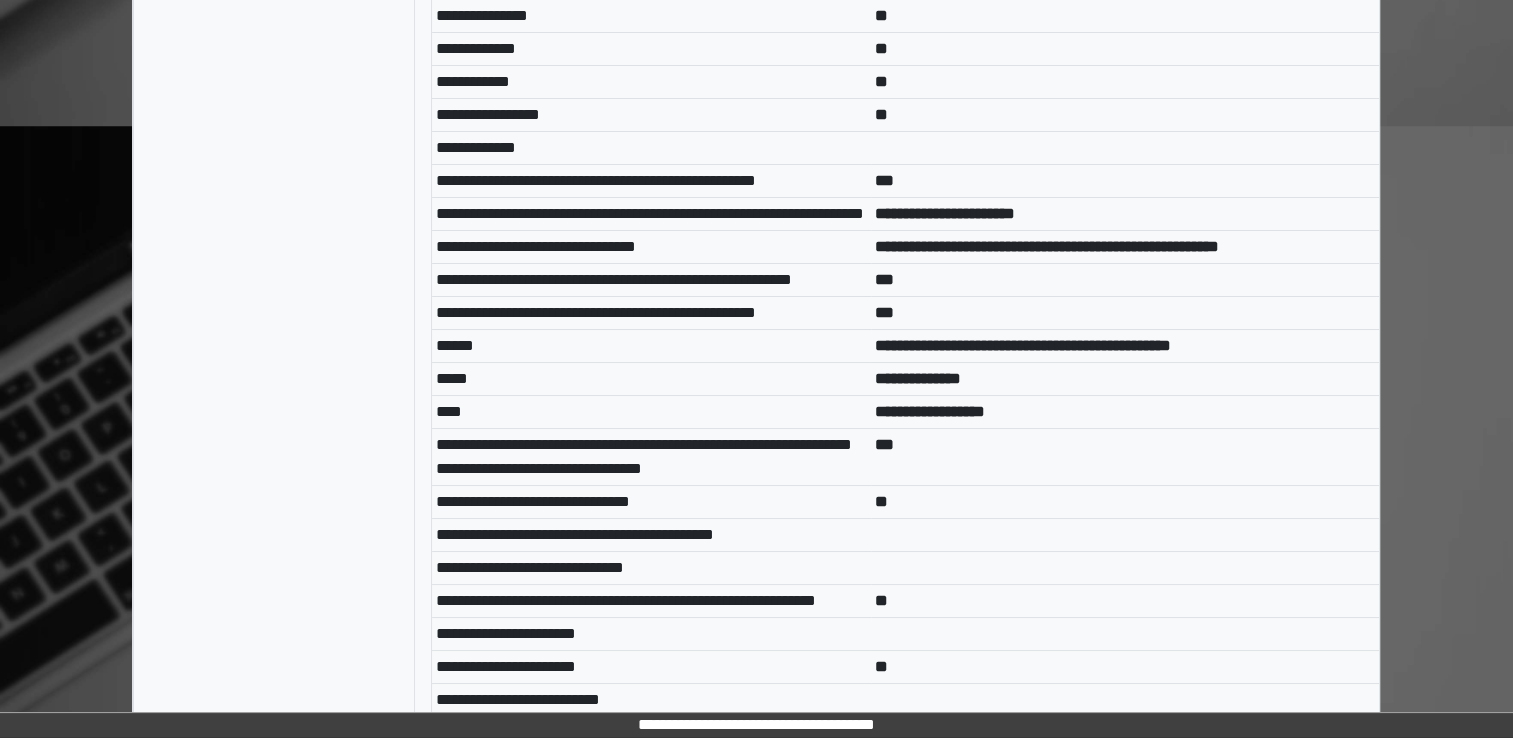 scroll, scrollTop: 7489, scrollLeft: 0, axis: vertical 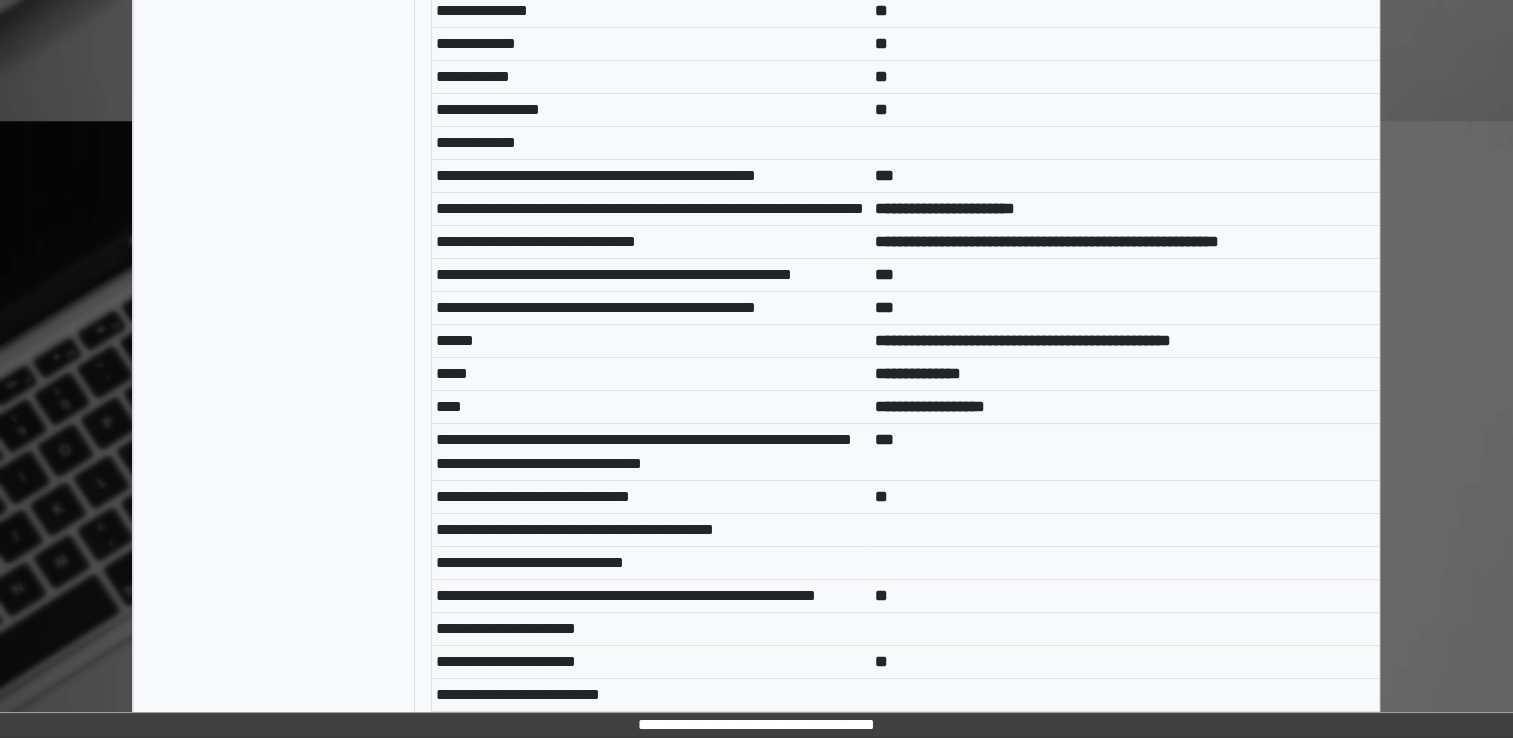 drag, startPoint x: 1099, startPoint y: 196, endPoint x: 1312, endPoint y: 202, distance: 213.08449 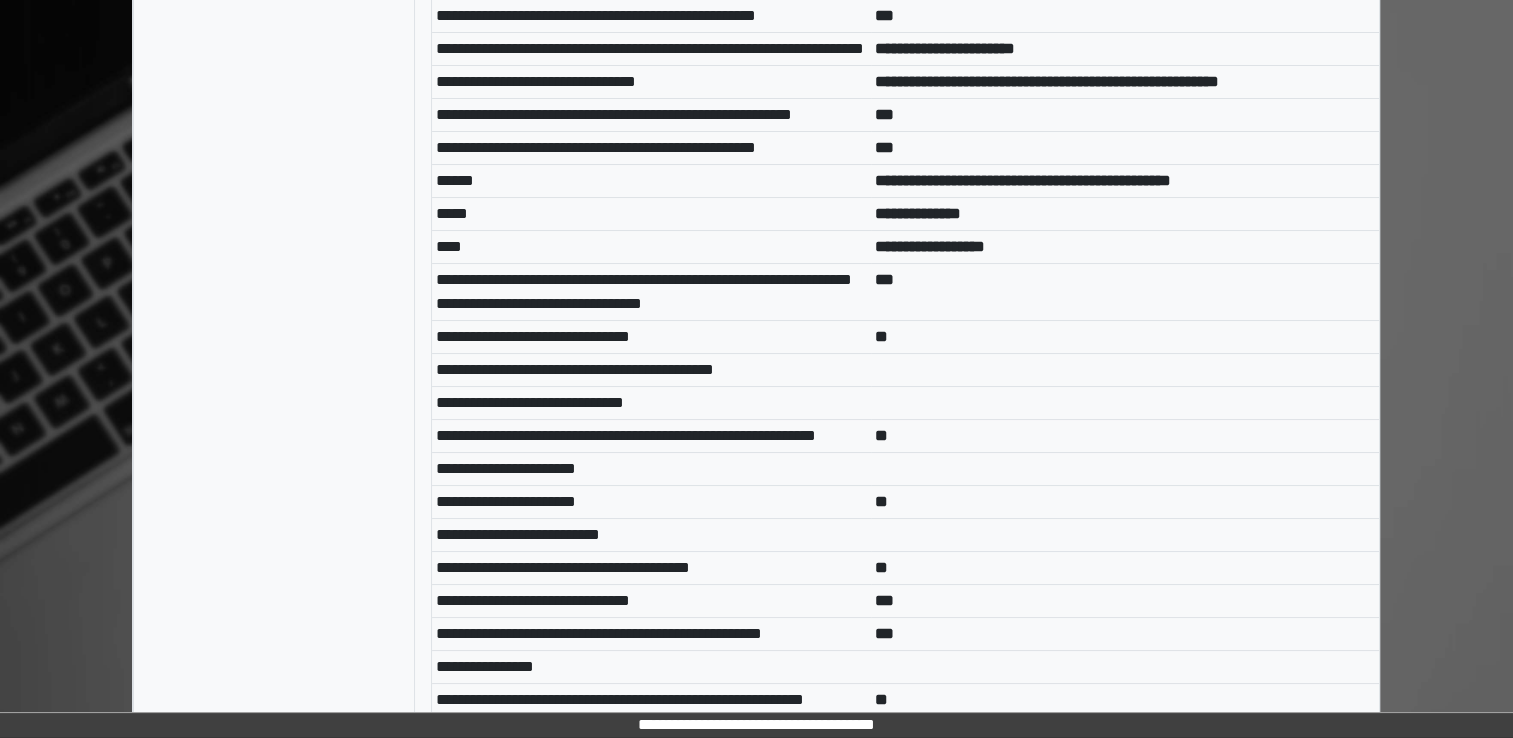 scroll, scrollTop: 7689, scrollLeft: 0, axis: vertical 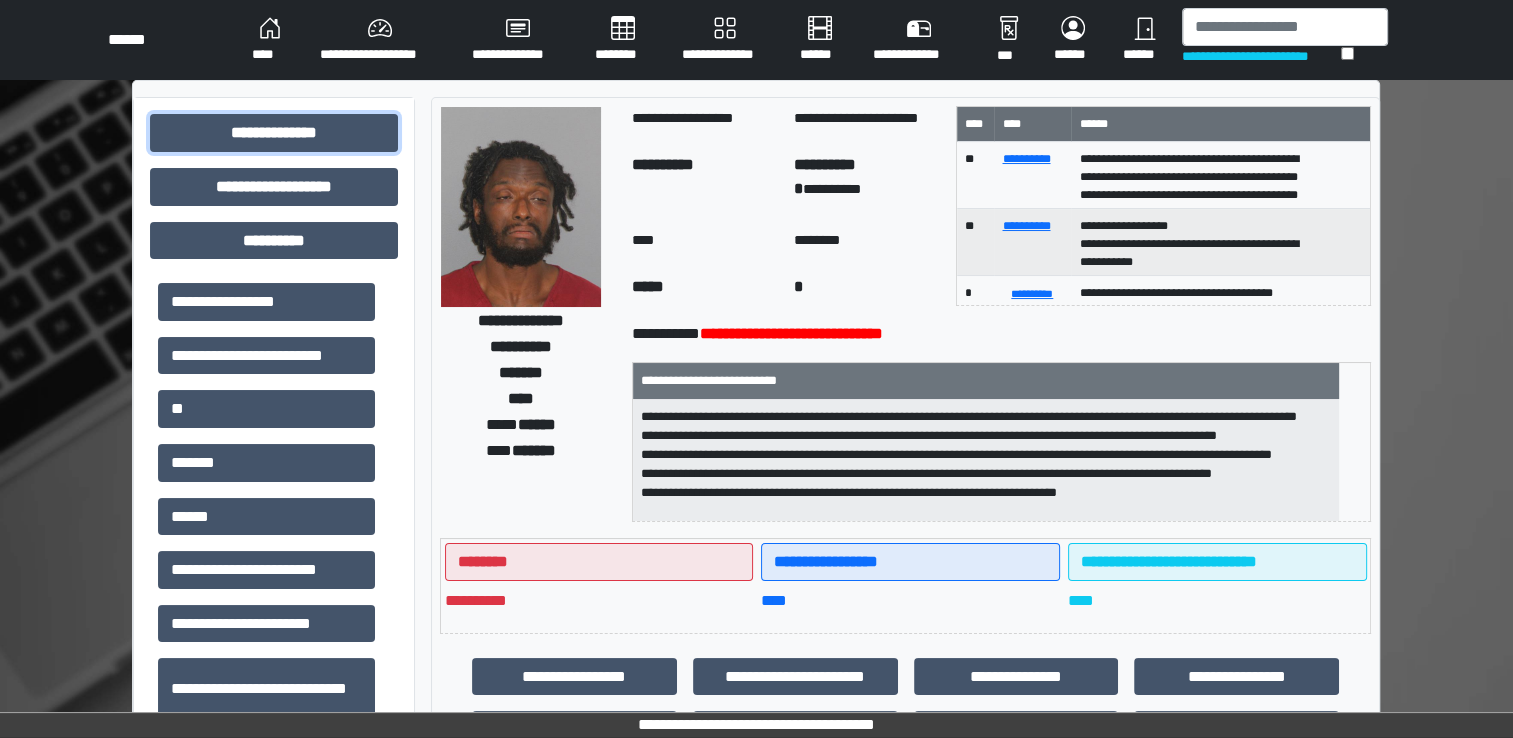 drag, startPoint x: 306, startPoint y: 138, endPoint x: 292, endPoint y: 189, distance: 52.886673 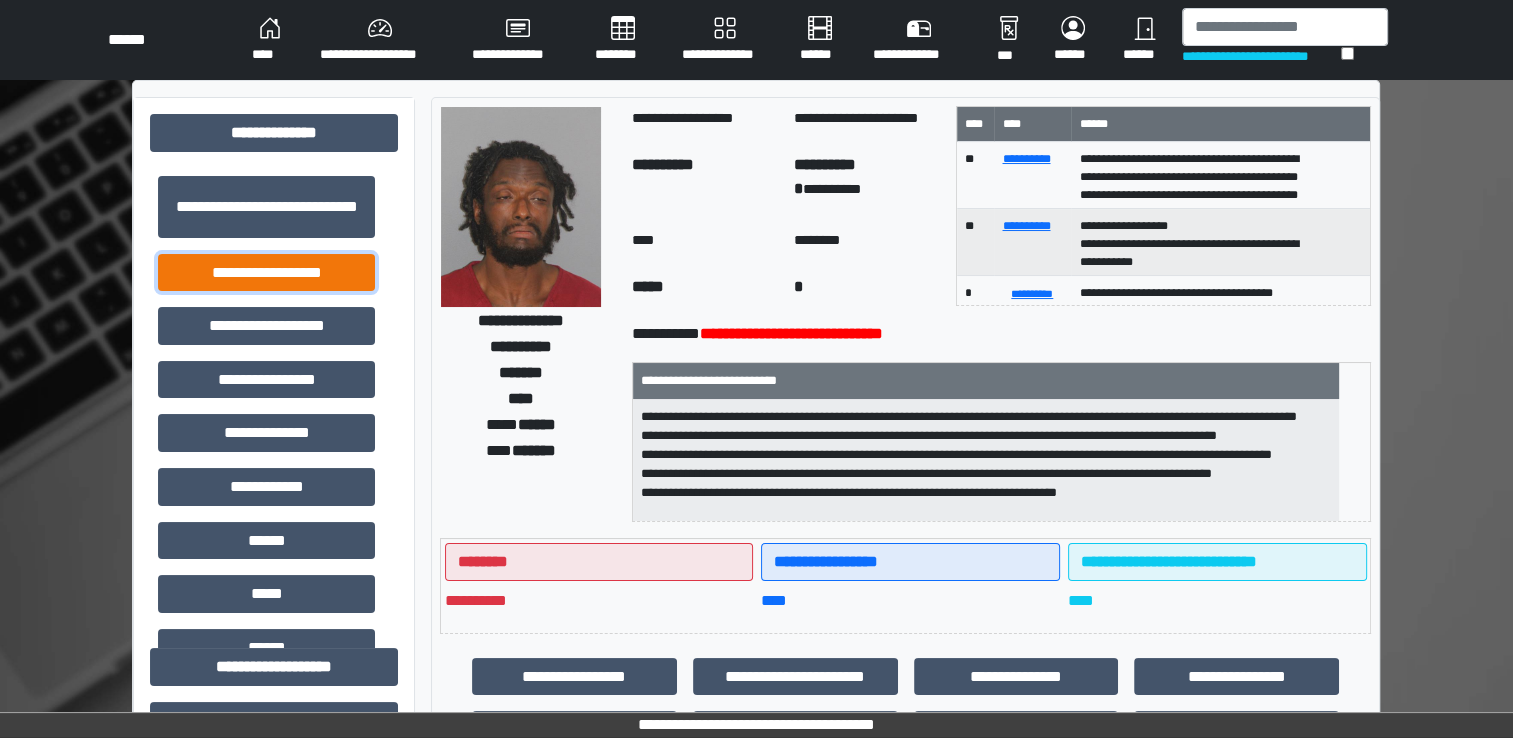 click on "**********" at bounding box center [266, 273] 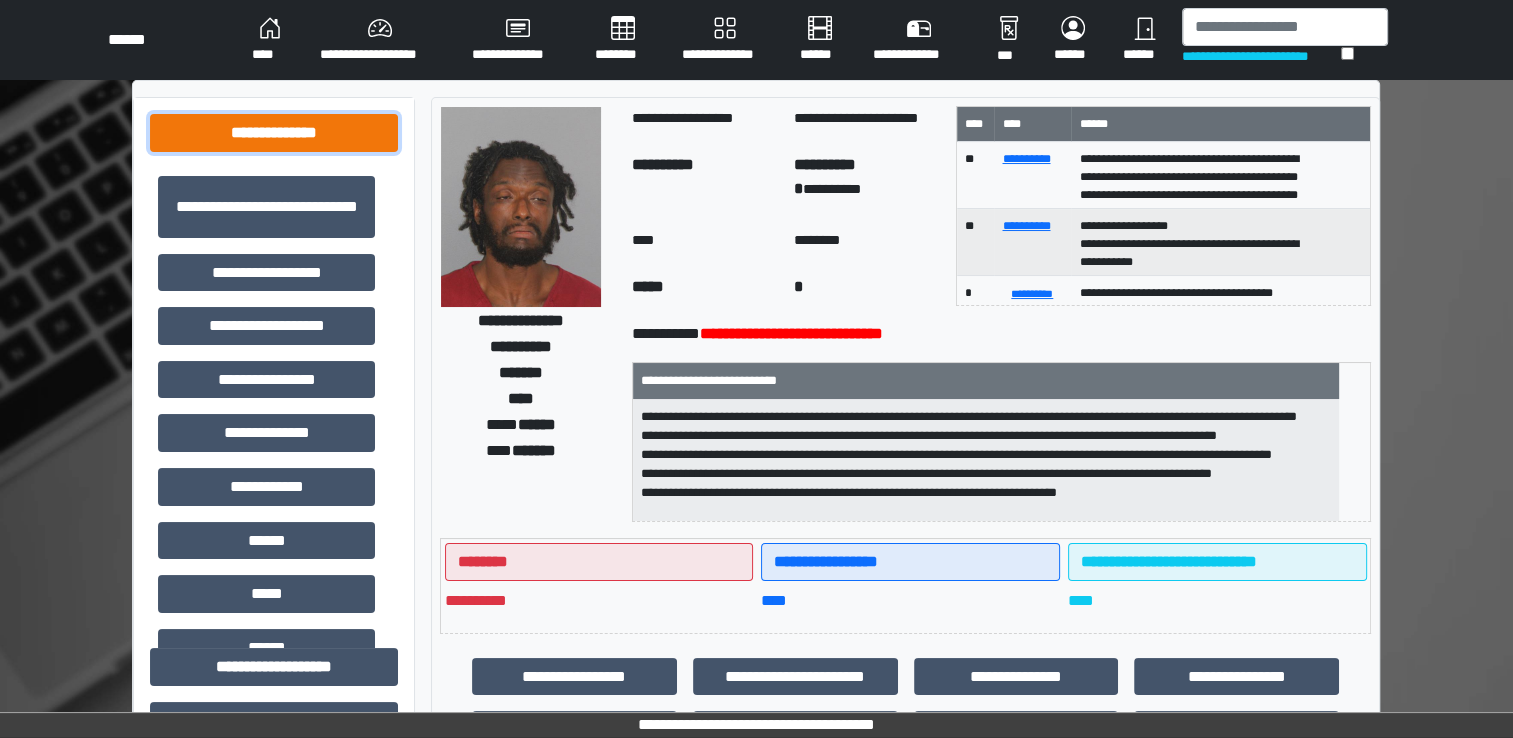 click on "**********" at bounding box center [274, 133] 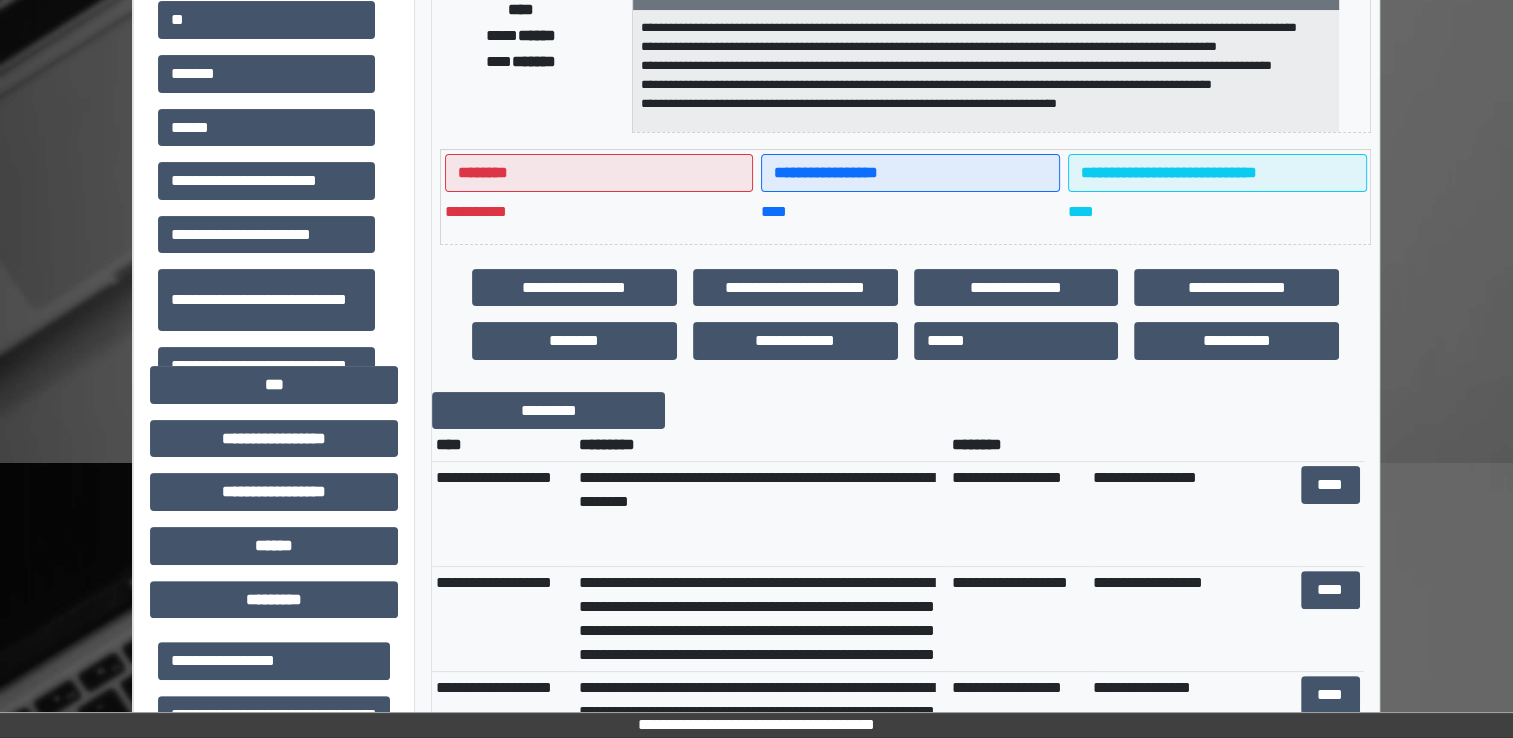 scroll, scrollTop: 500, scrollLeft: 0, axis: vertical 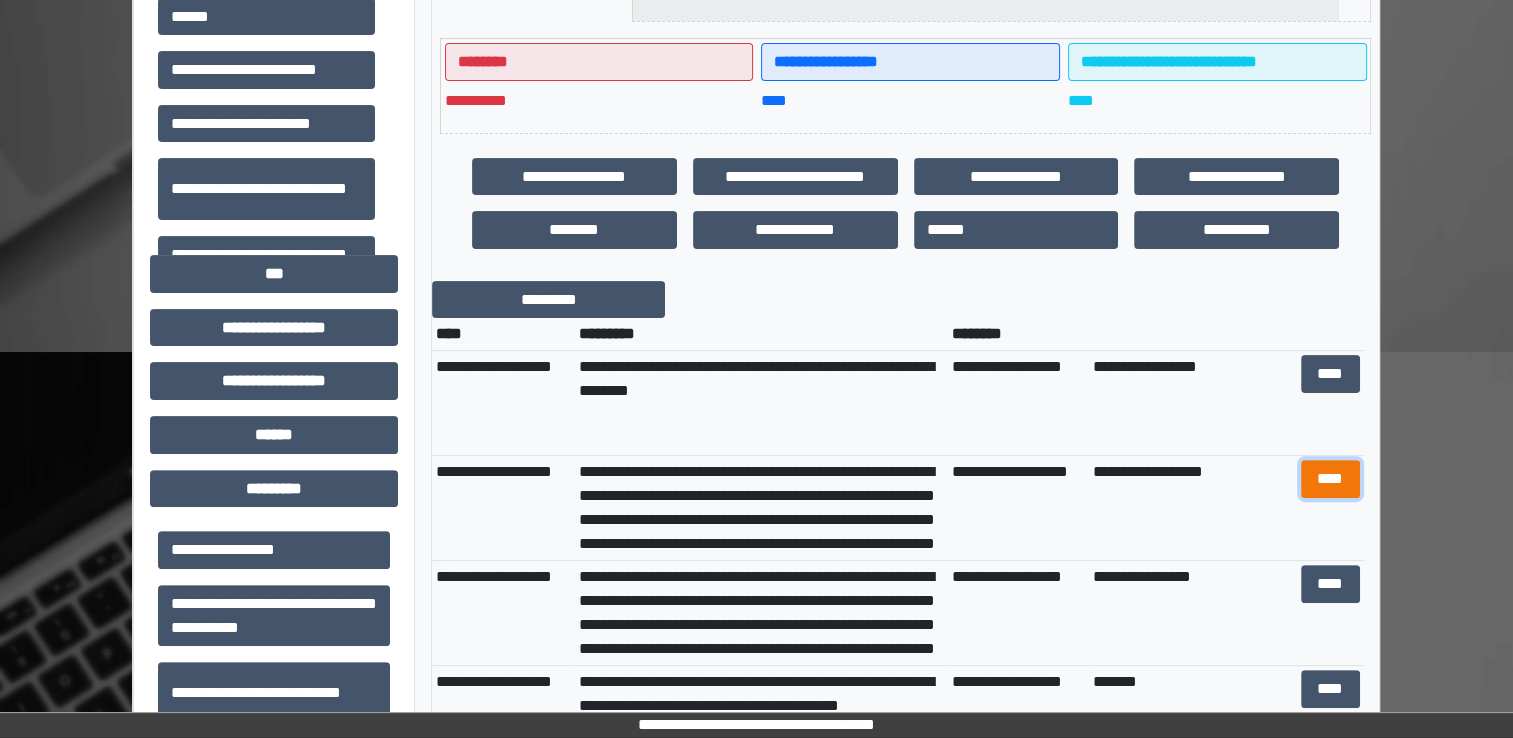 click on "****" at bounding box center [1330, 479] 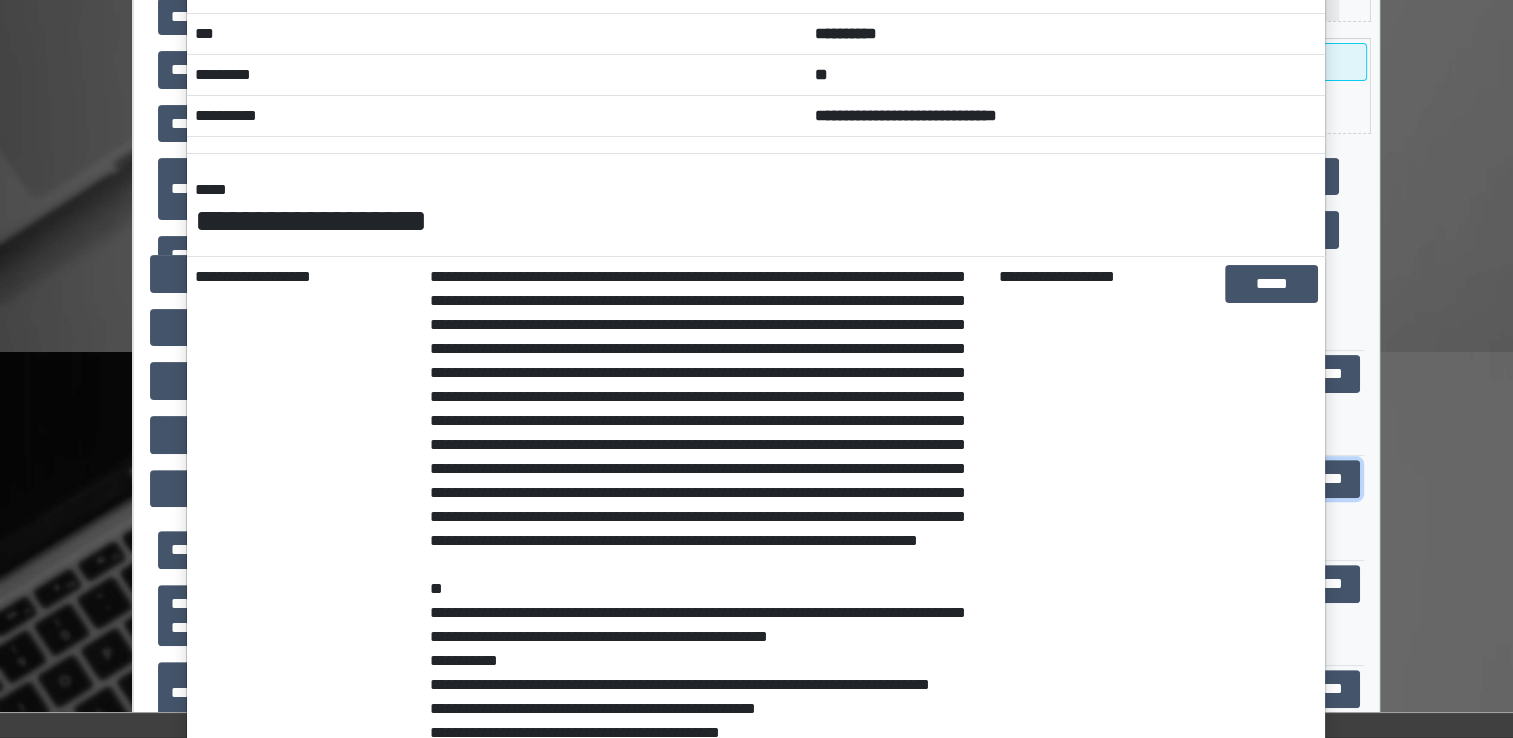 scroll, scrollTop: 200, scrollLeft: 0, axis: vertical 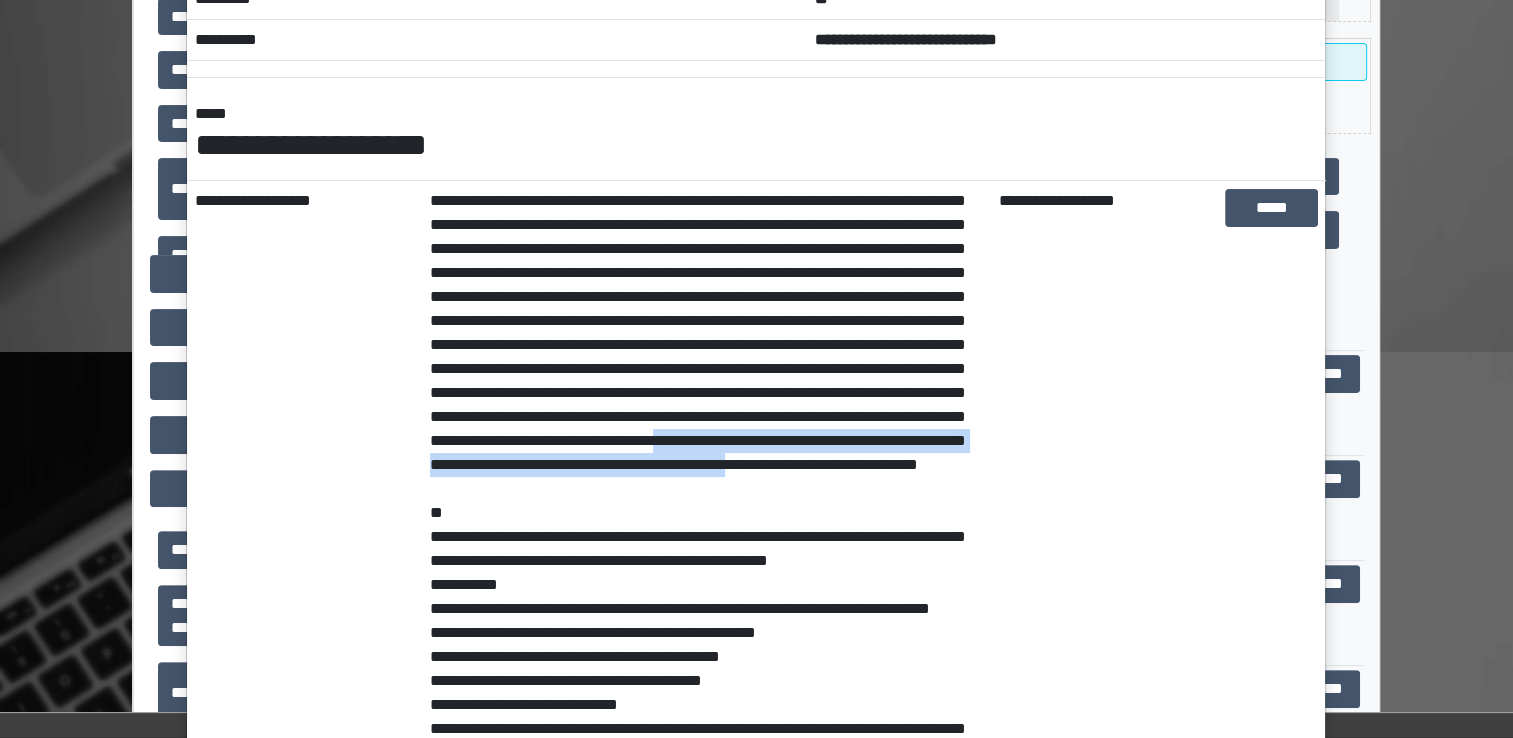 drag, startPoint x: 560, startPoint y: 494, endPoint x: 720, endPoint y: 503, distance: 160.25293 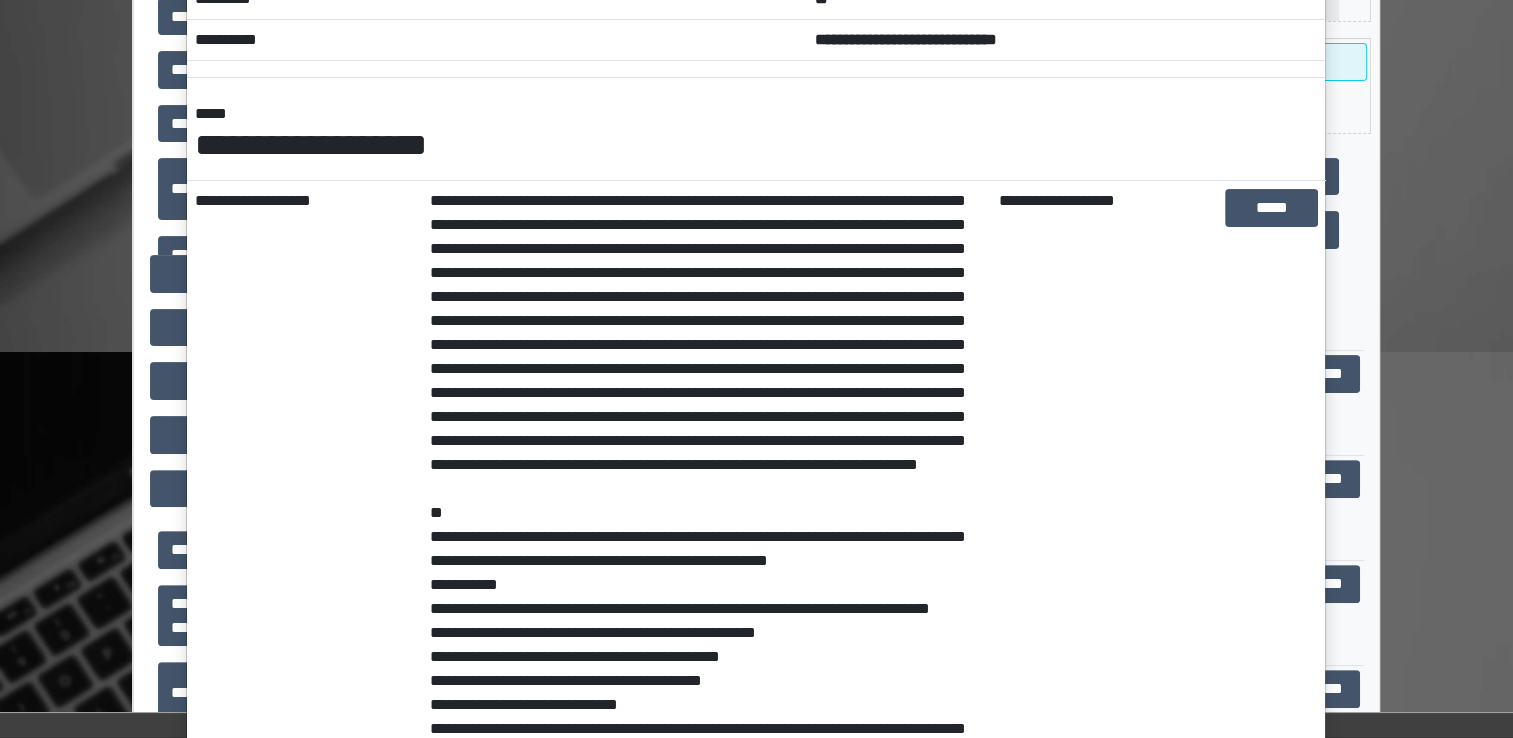 drag, startPoint x: 720, startPoint y: 503, endPoint x: 708, endPoint y: 530, distance: 29.546574 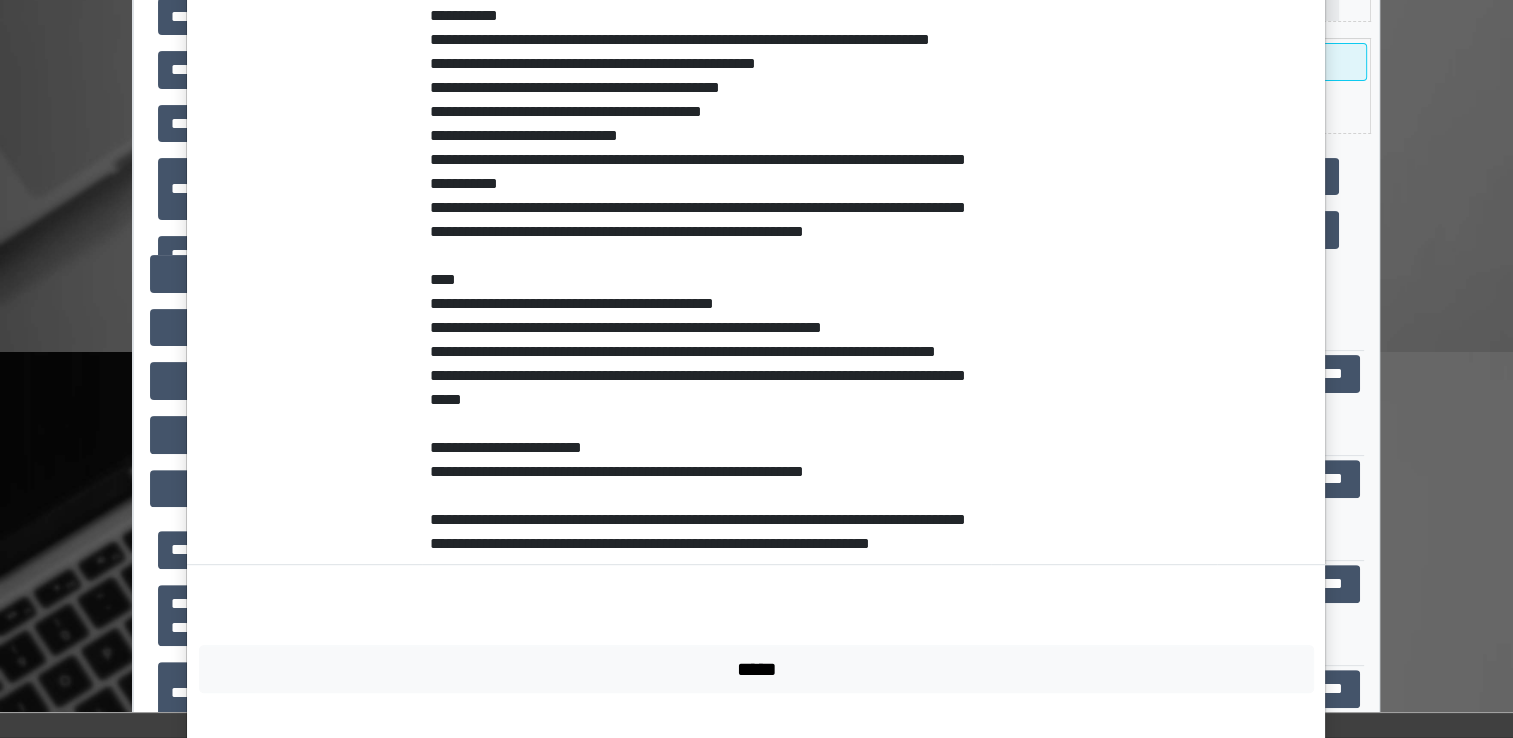 scroll, scrollTop: 800, scrollLeft: 0, axis: vertical 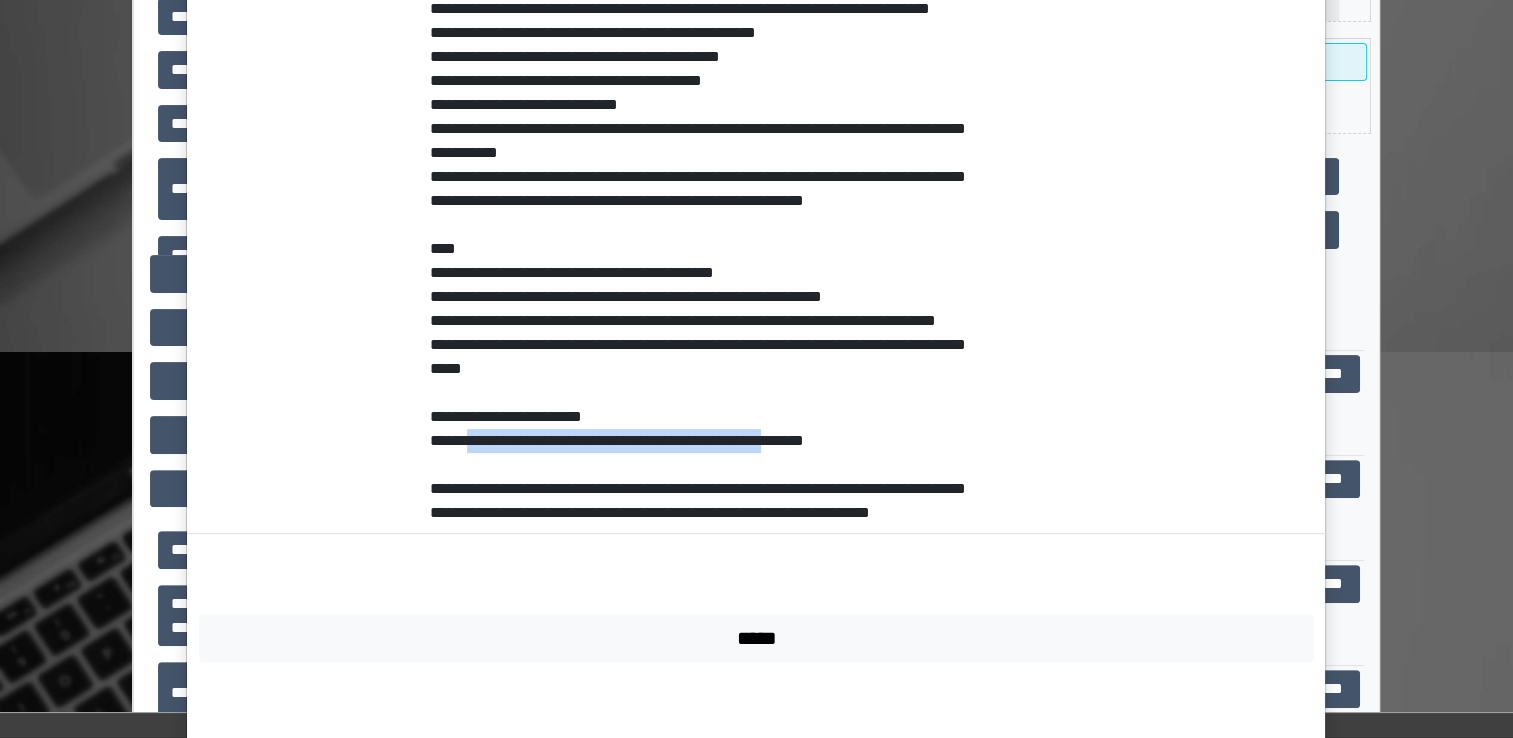 drag, startPoint x: 465, startPoint y: 532, endPoint x: 814, endPoint y: 544, distance: 349.20624 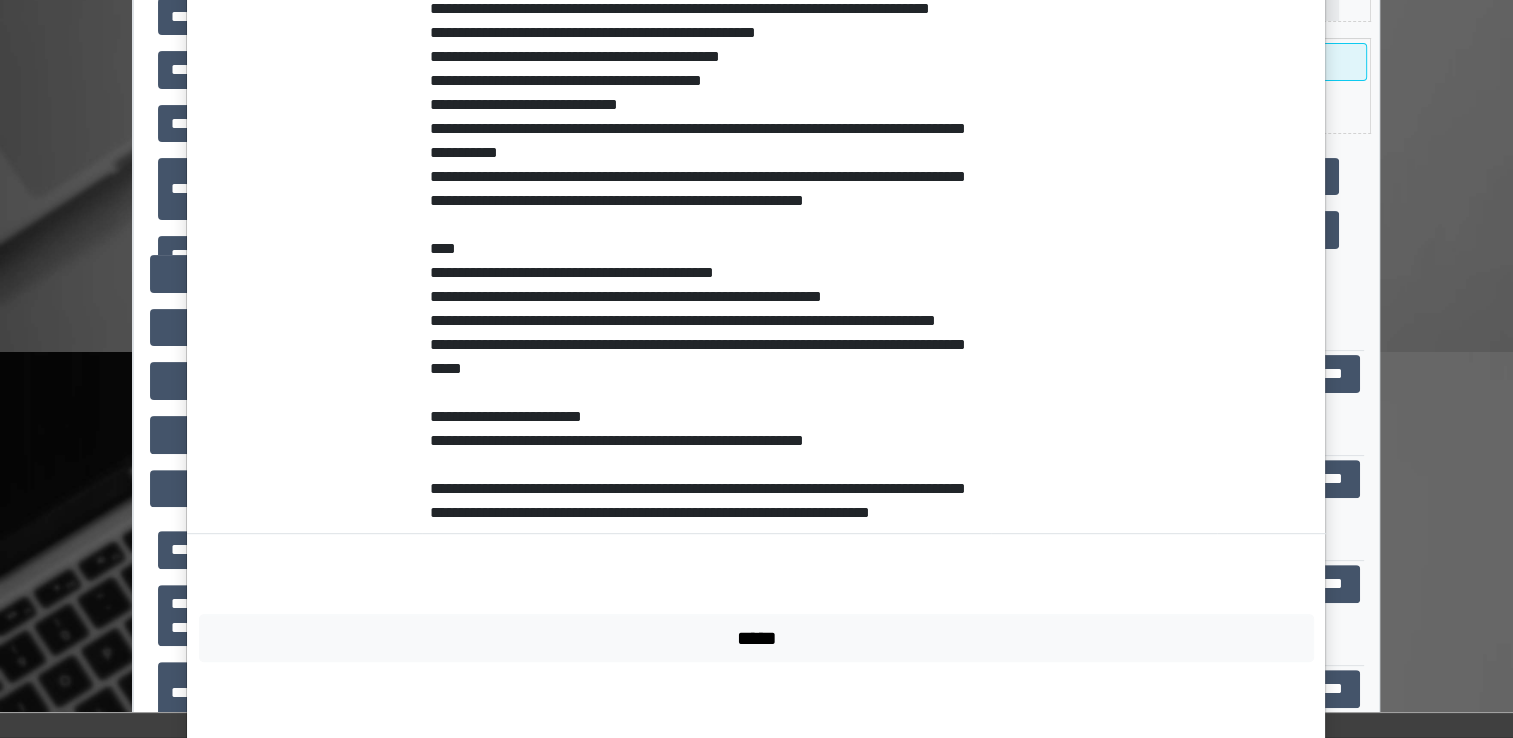 click on "[FIRST] [LAST] [STREET_NAME] [CITY] [STATE] [ZIP_CODE] [COUNTRY] [PHONE] [EMAIL] [SSN] [CREDIT_CARD] [DRIVER_LICENSE] [PASSPORT_NUMBER] [DATE_OF_BIRTH] [AGE]" at bounding box center (706, 57) 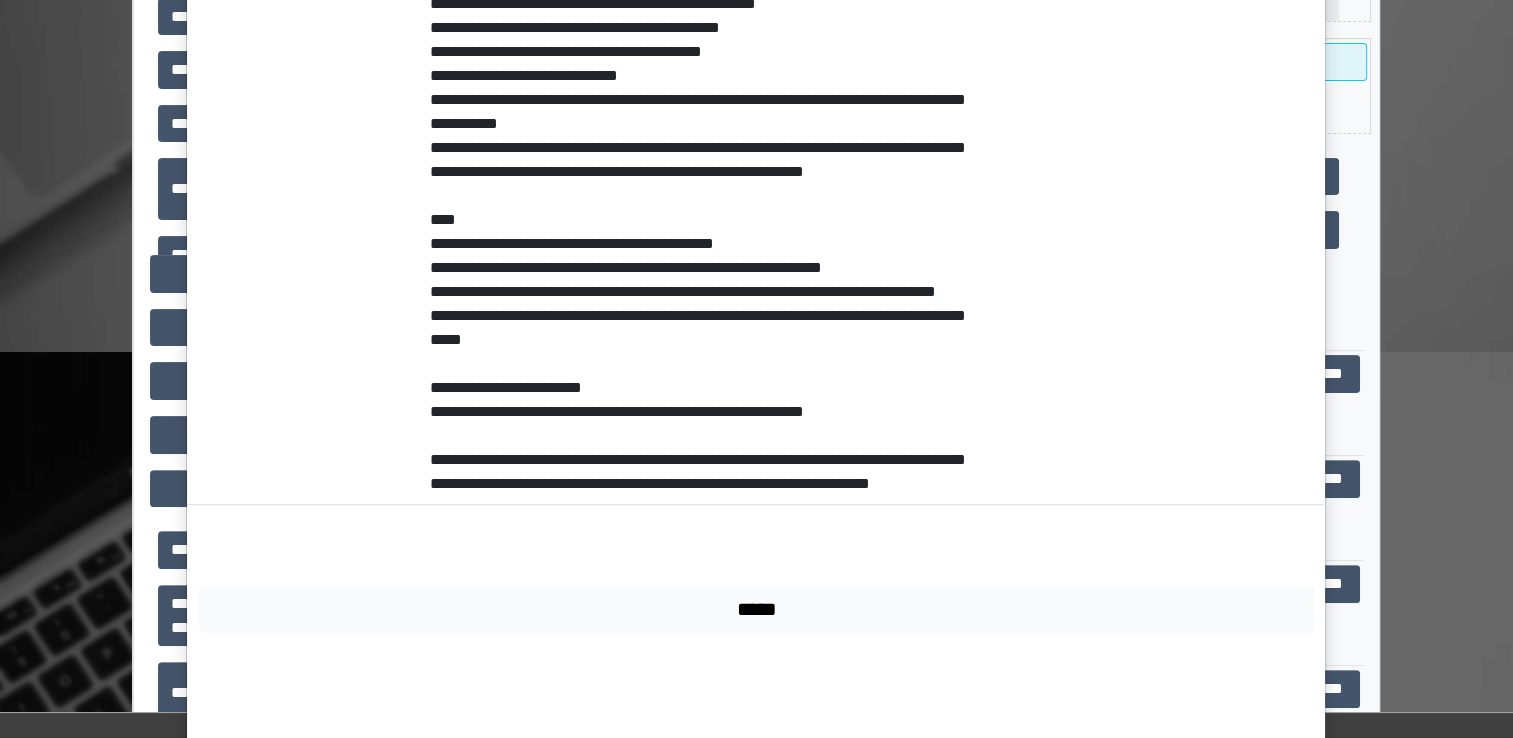 scroll, scrollTop: 887, scrollLeft: 0, axis: vertical 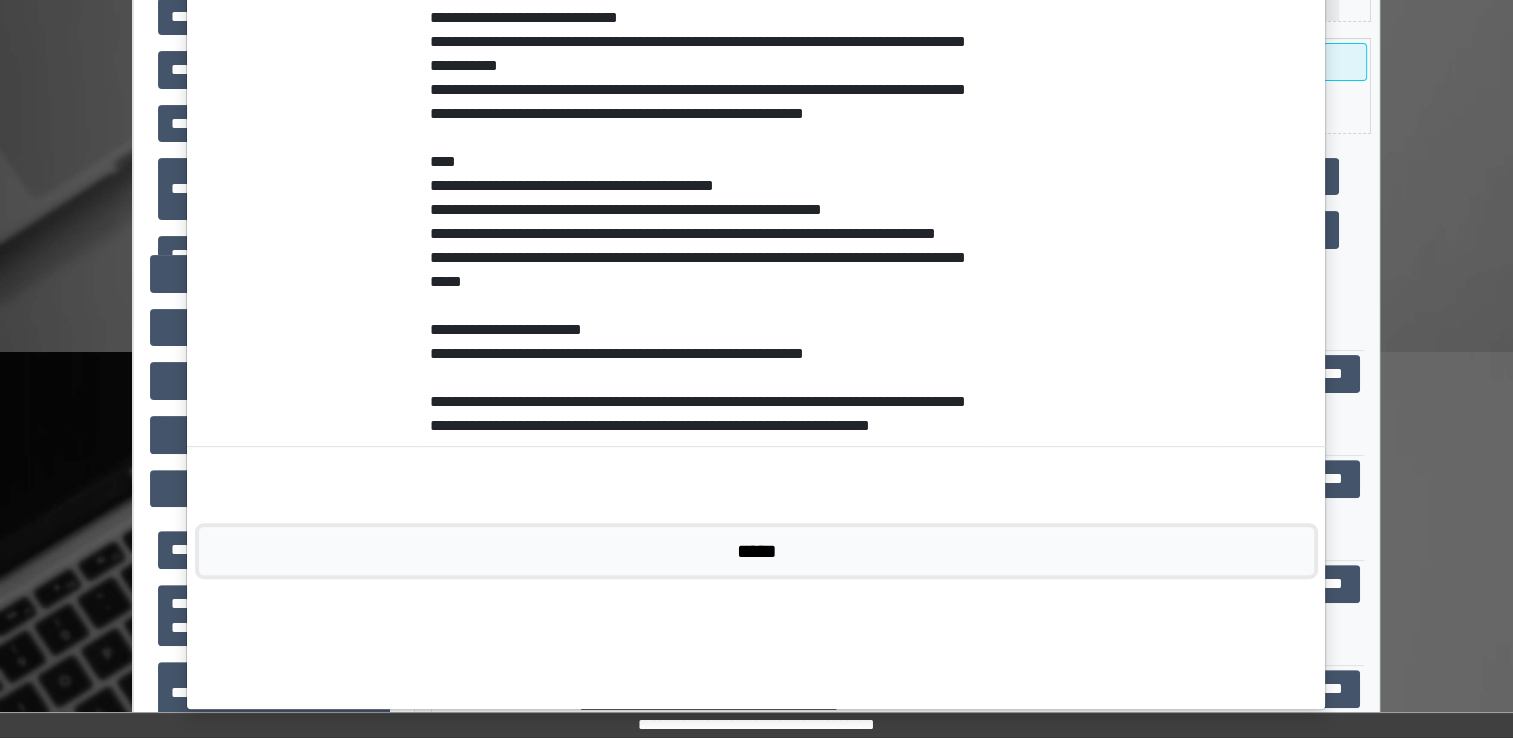 click on "*****" at bounding box center (756, 551) 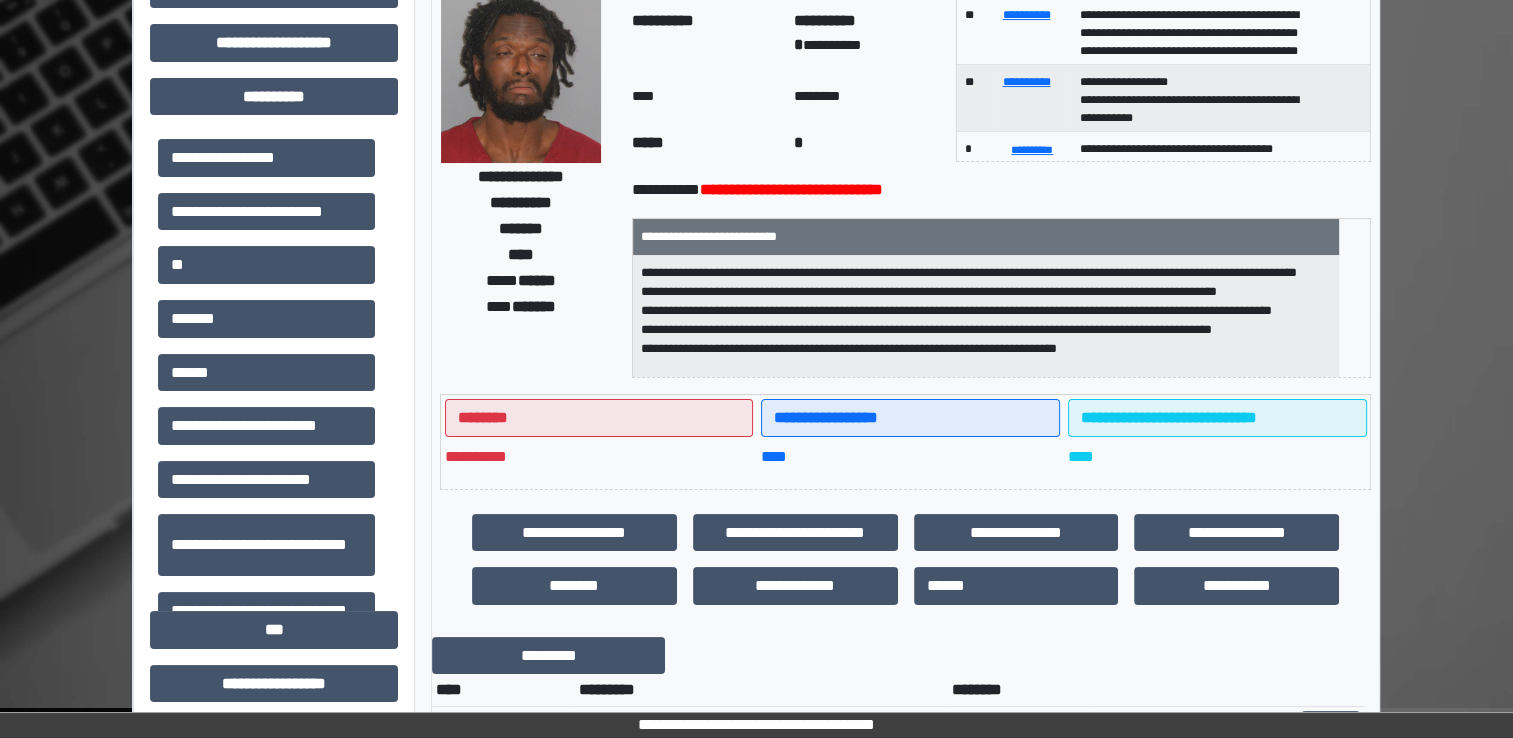 scroll, scrollTop: 0, scrollLeft: 0, axis: both 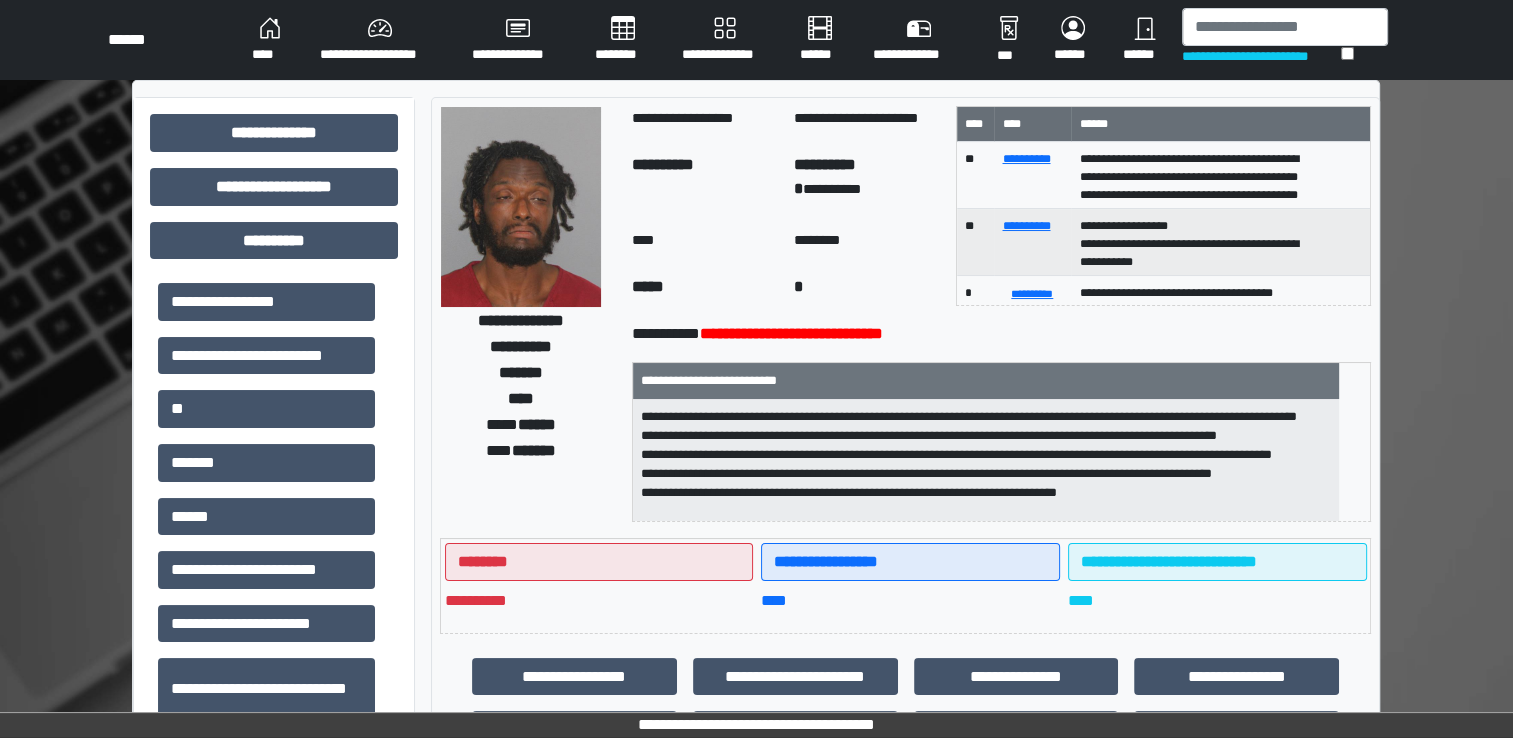click on "****" at bounding box center (270, 40) 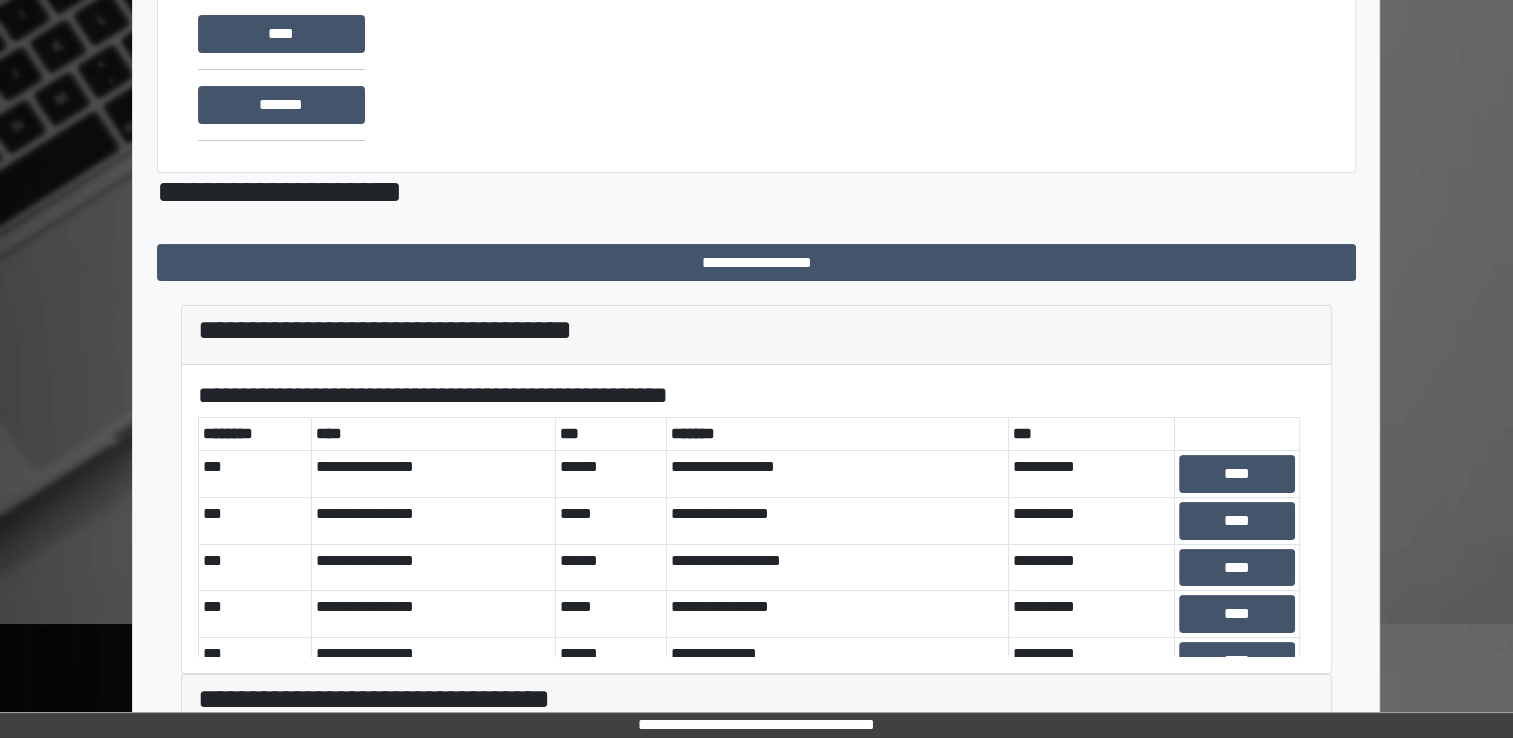 scroll, scrollTop: 572, scrollLeft: 0, axis: vertical 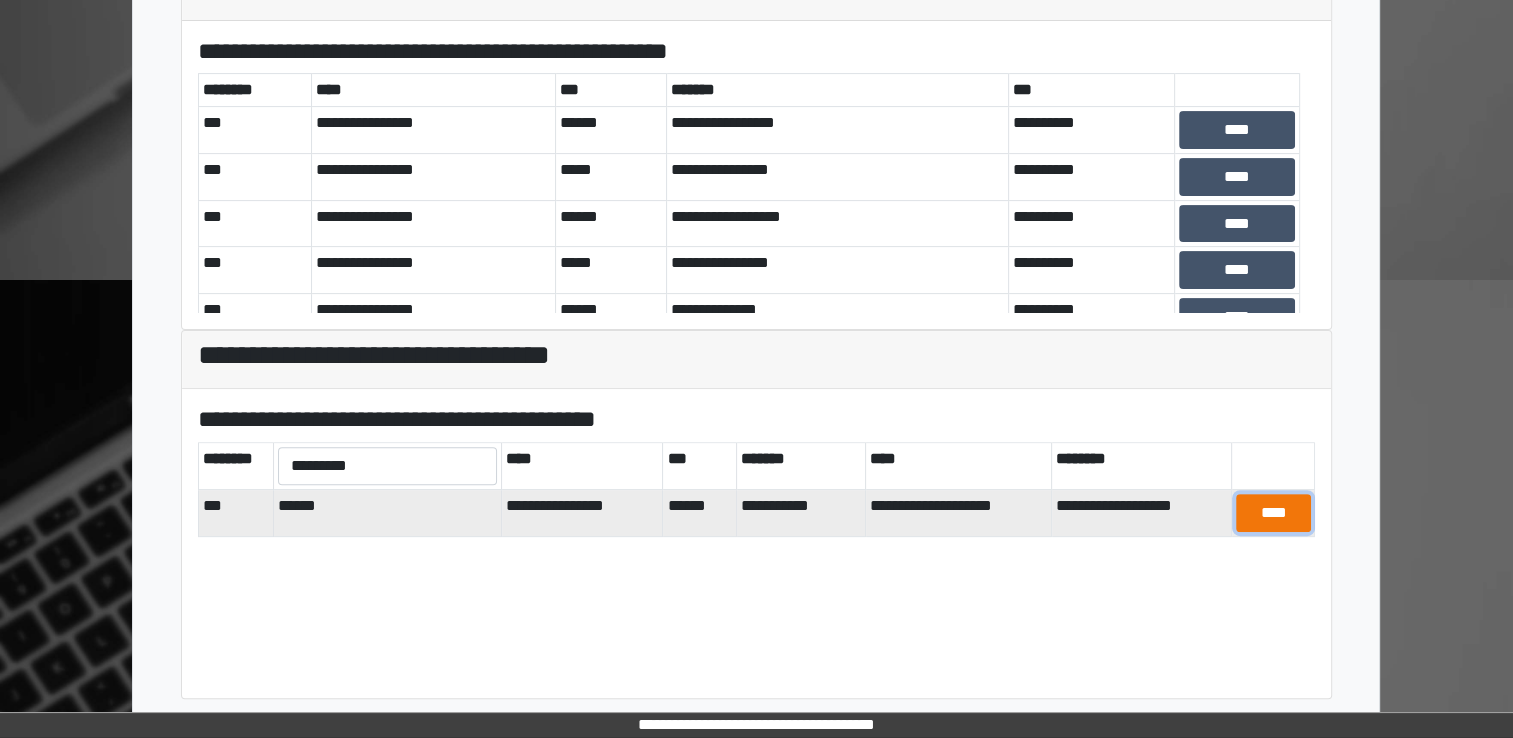 click on "****" at bounding box center [1273, 513] 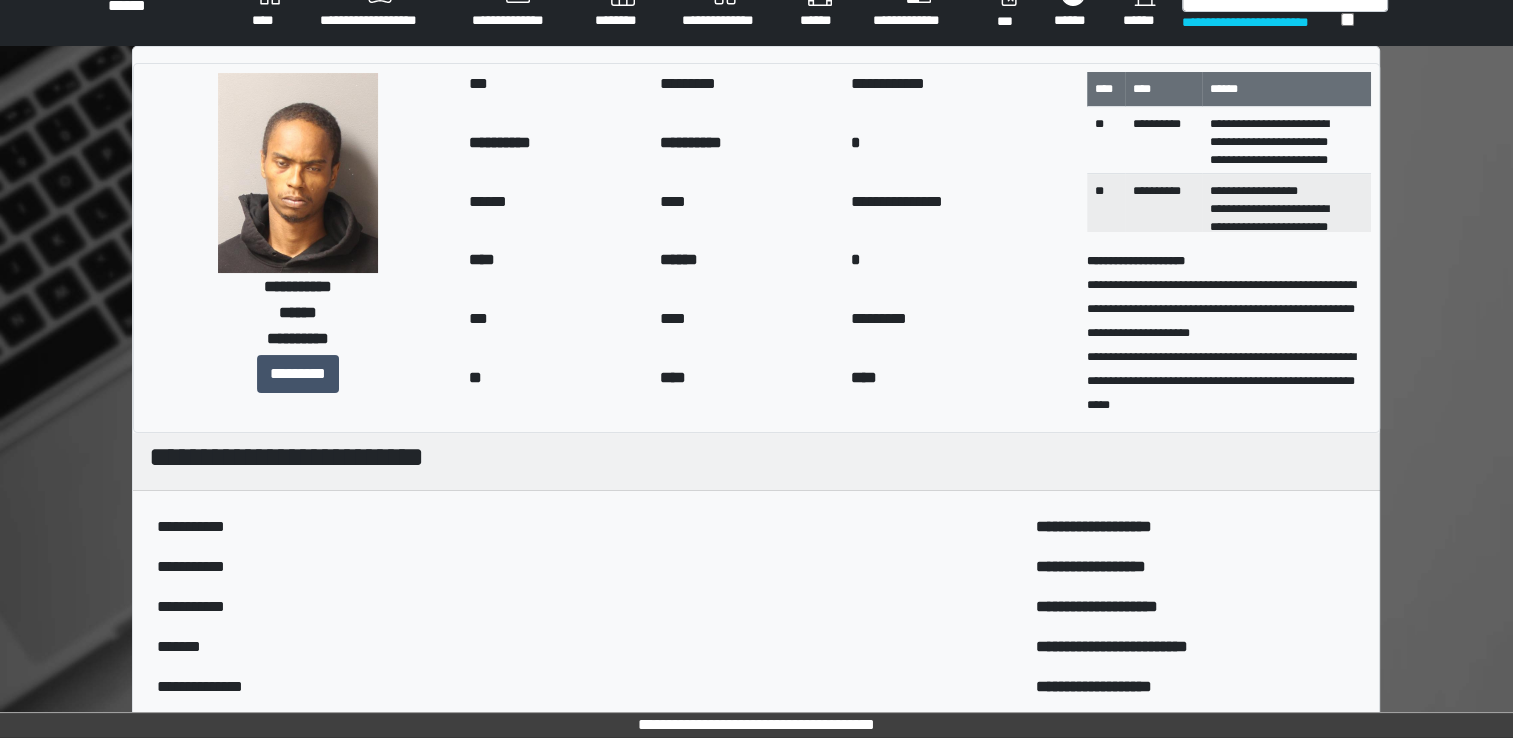 scroll, scrollTop: 0, scrollLeft: 0, axis: both 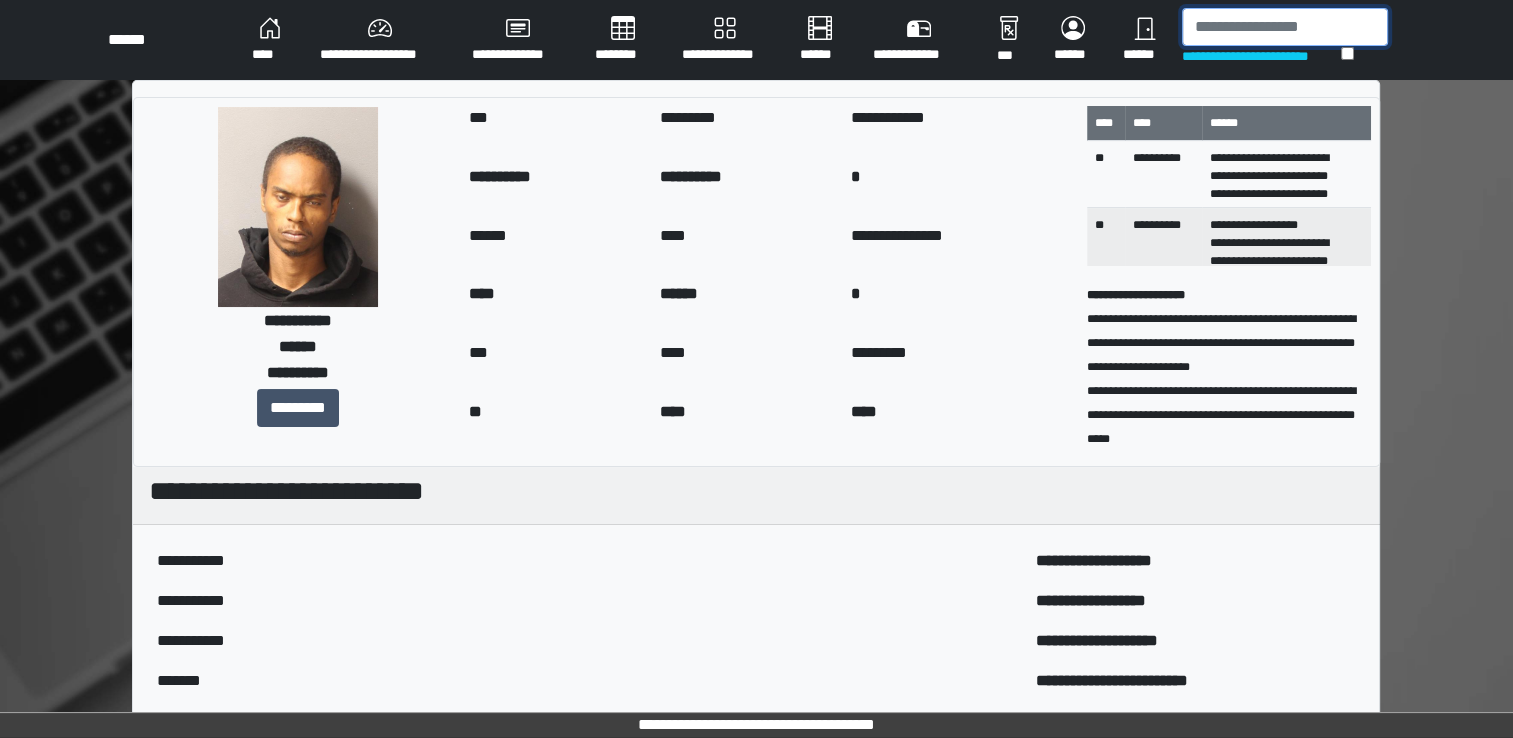 click at bounding box center (1285, 27) 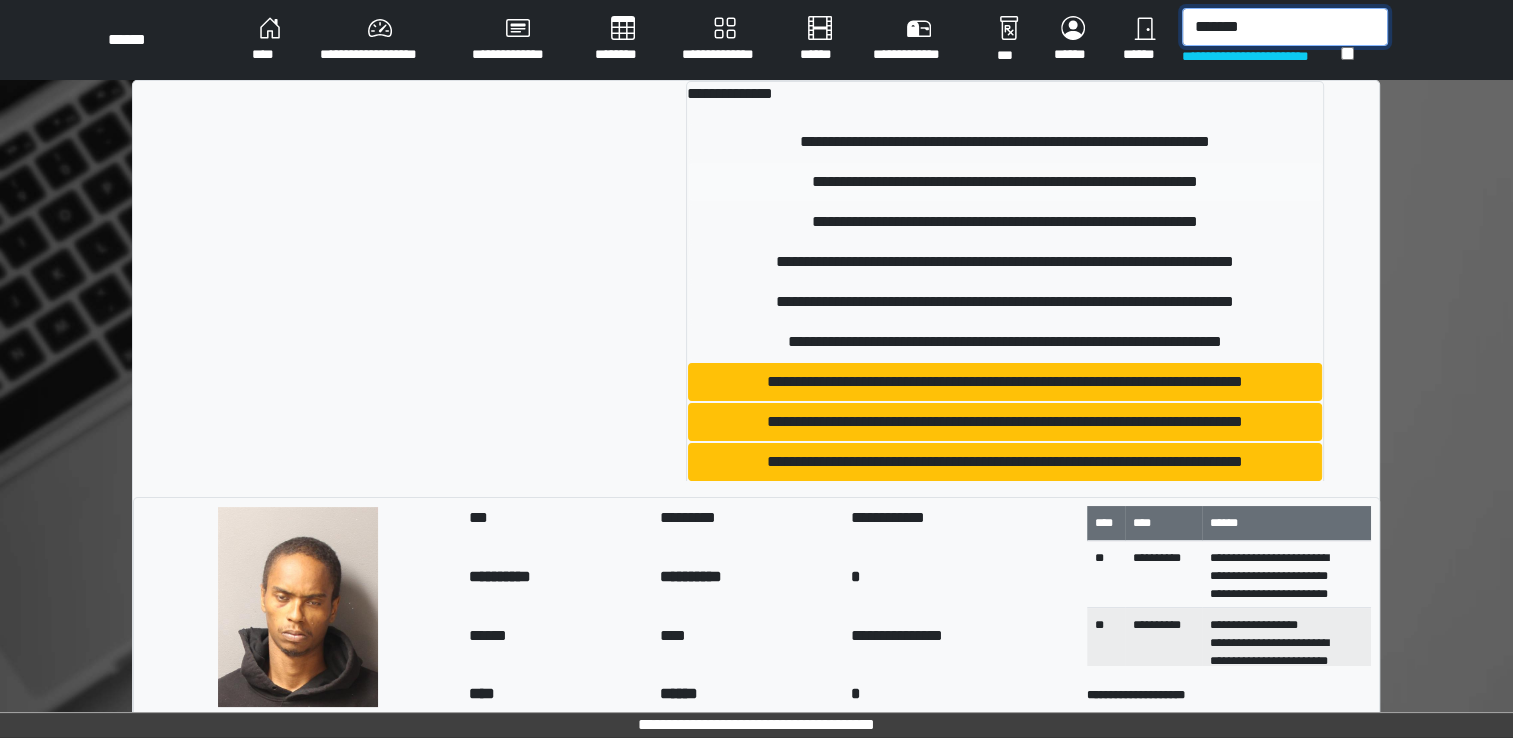 type on "*******" 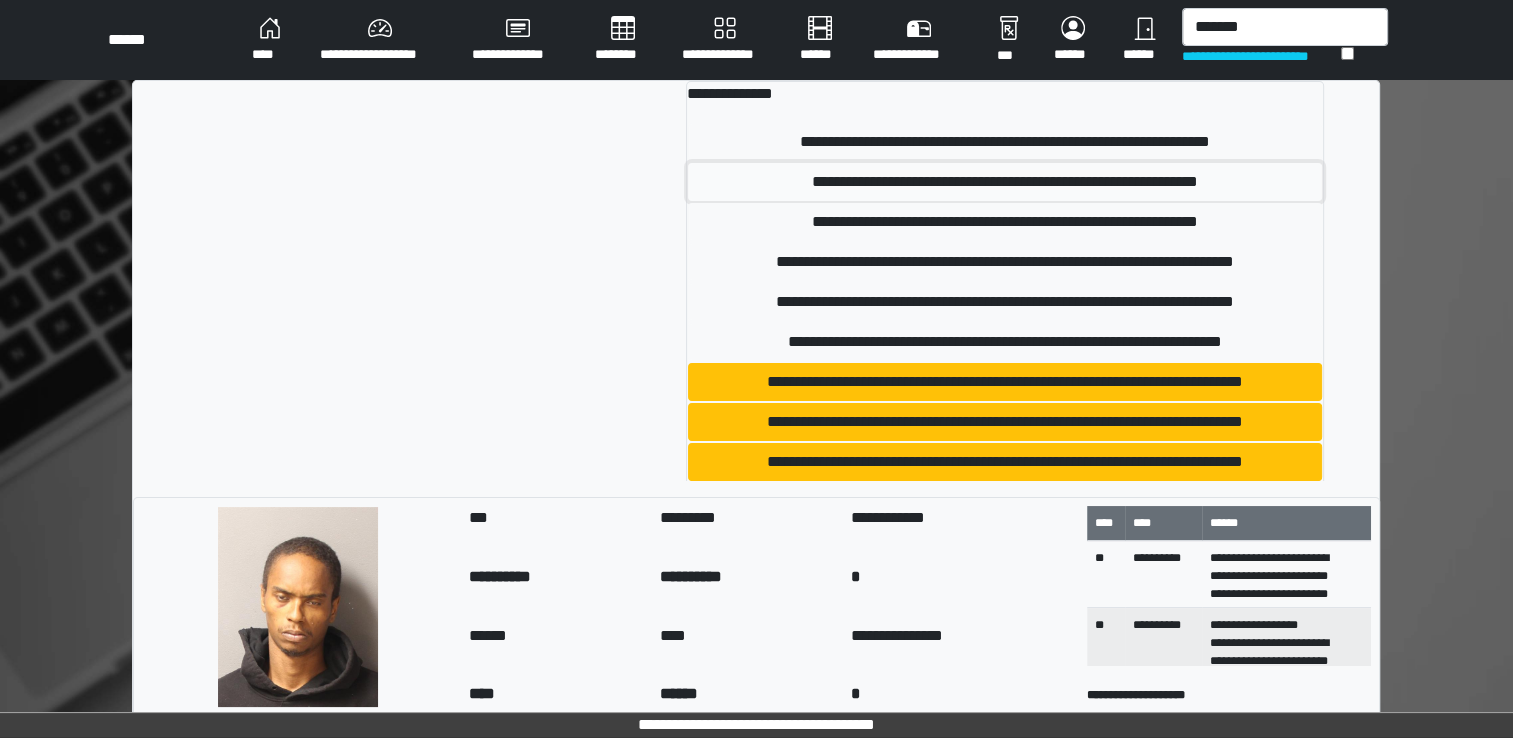 click on "**********" at bounding box center [1005, 182] 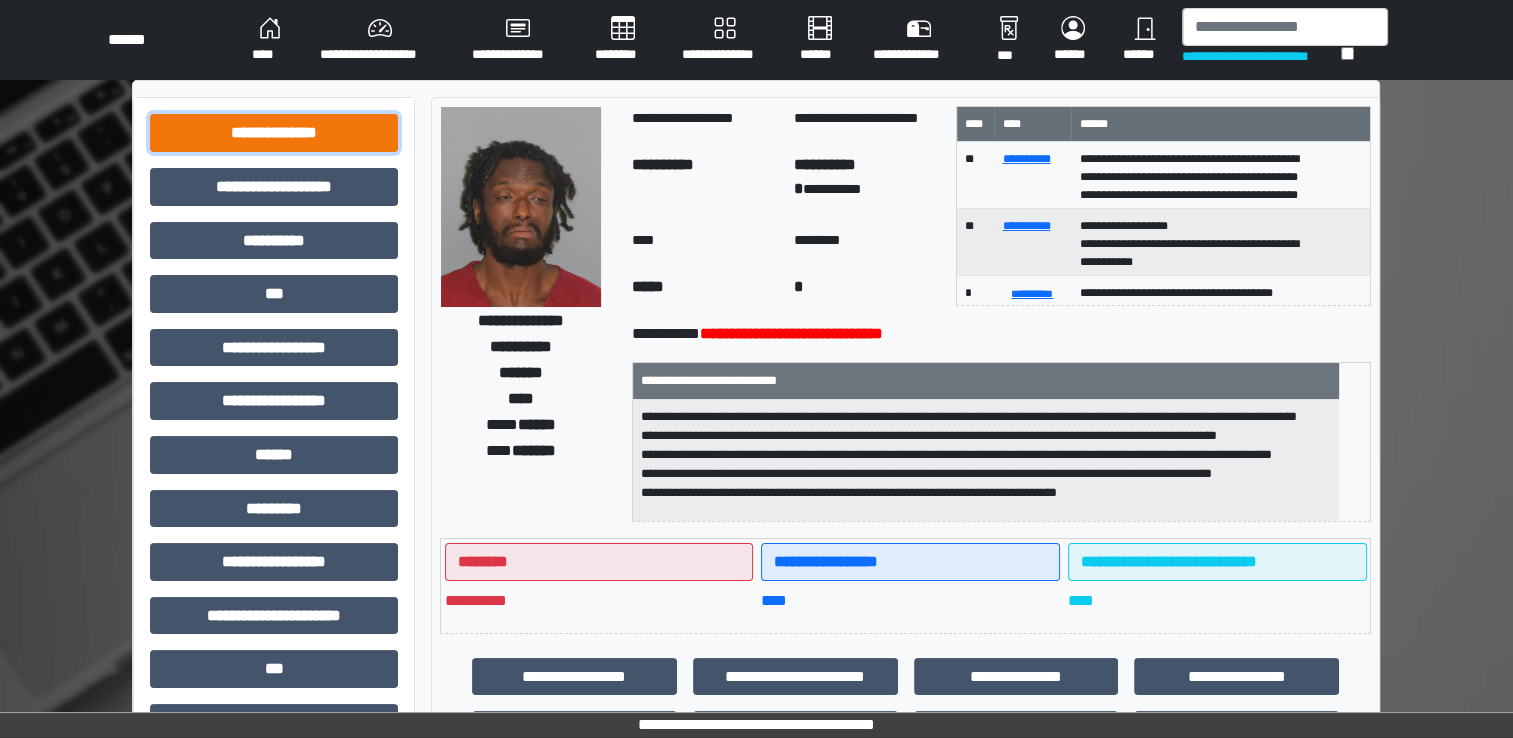click on "**********" at bounding box center [274, 133] 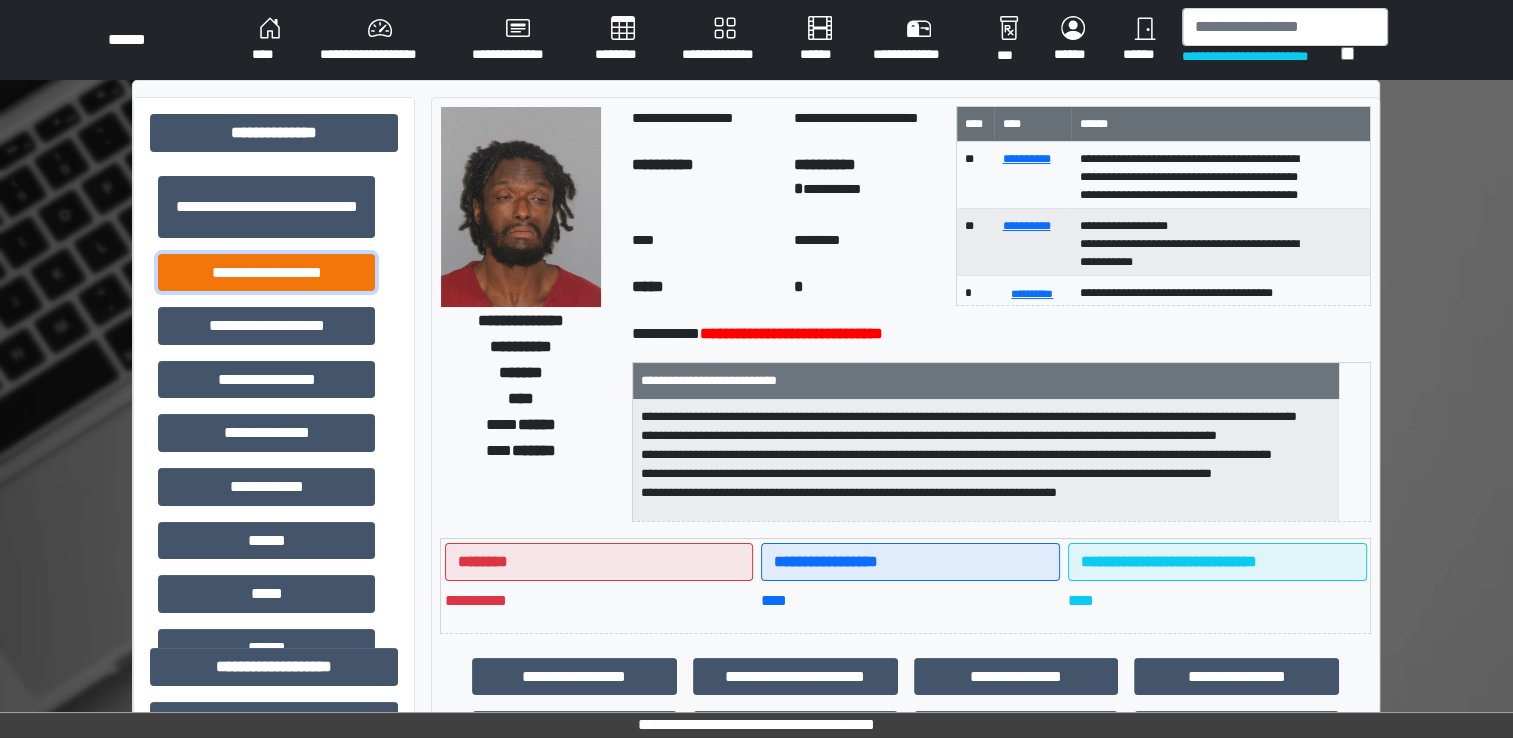 click on "**********" at bounding box center (266, 273) 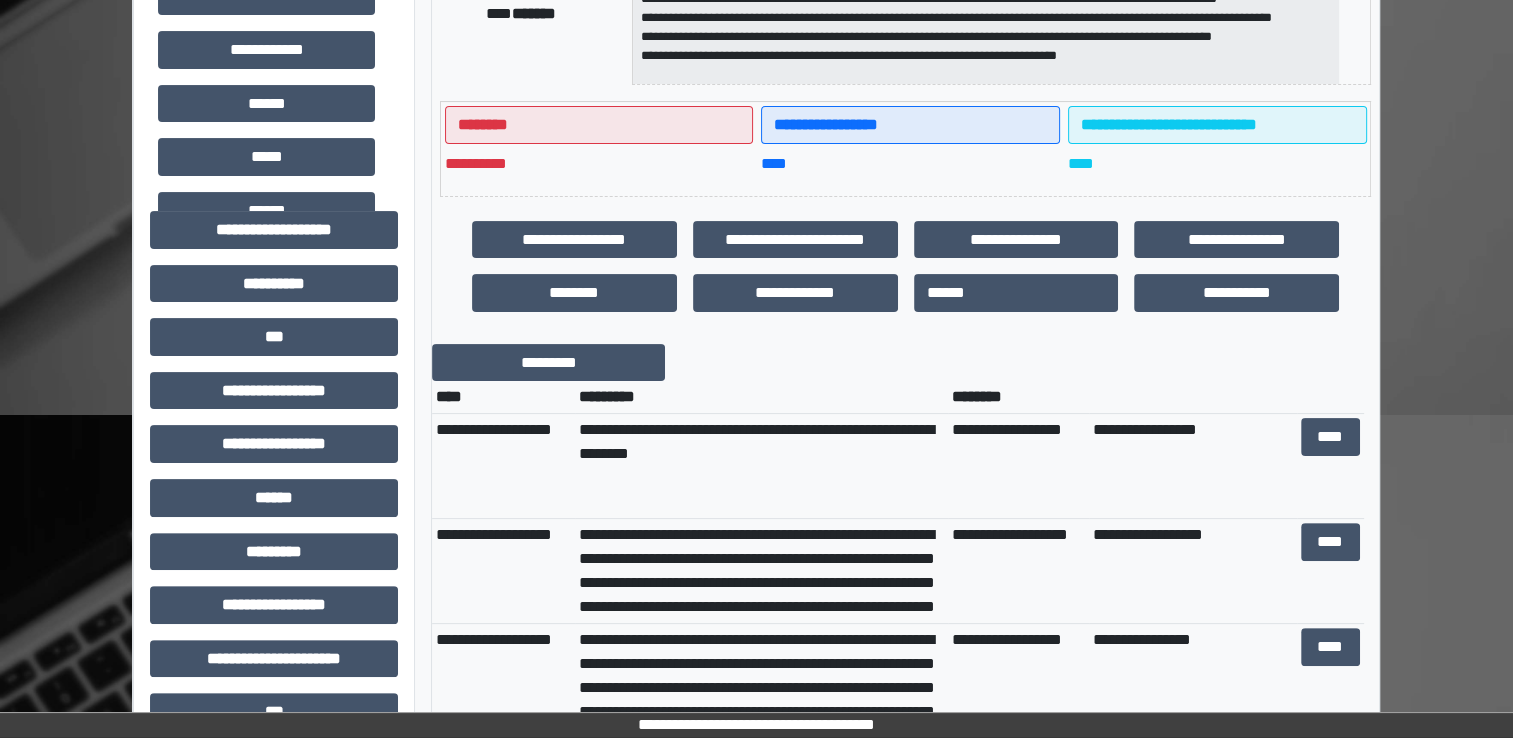 scroll, scrollTop: 500, scrollLeft: 0, axis: vertical 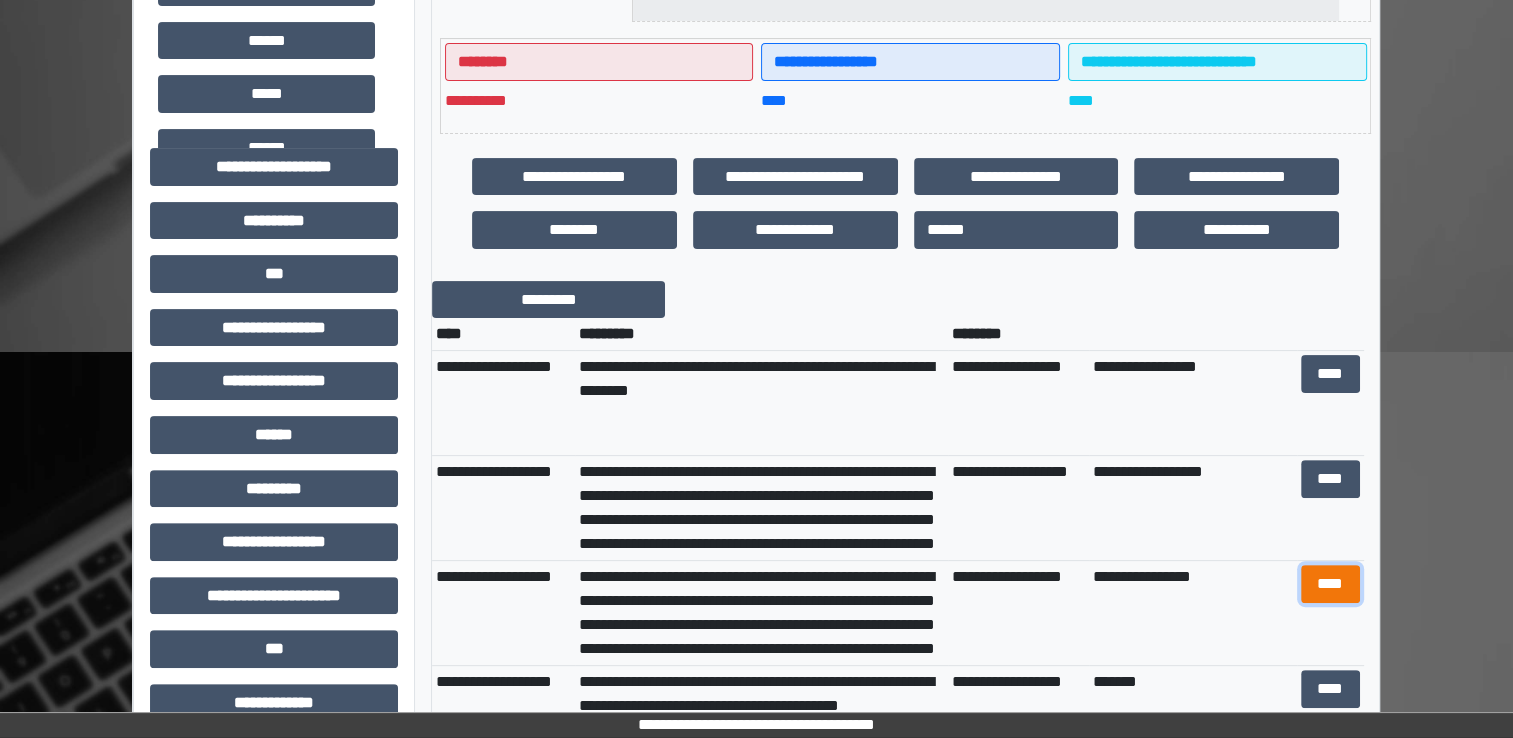 click on "****" at bounding box center [1330, 584] 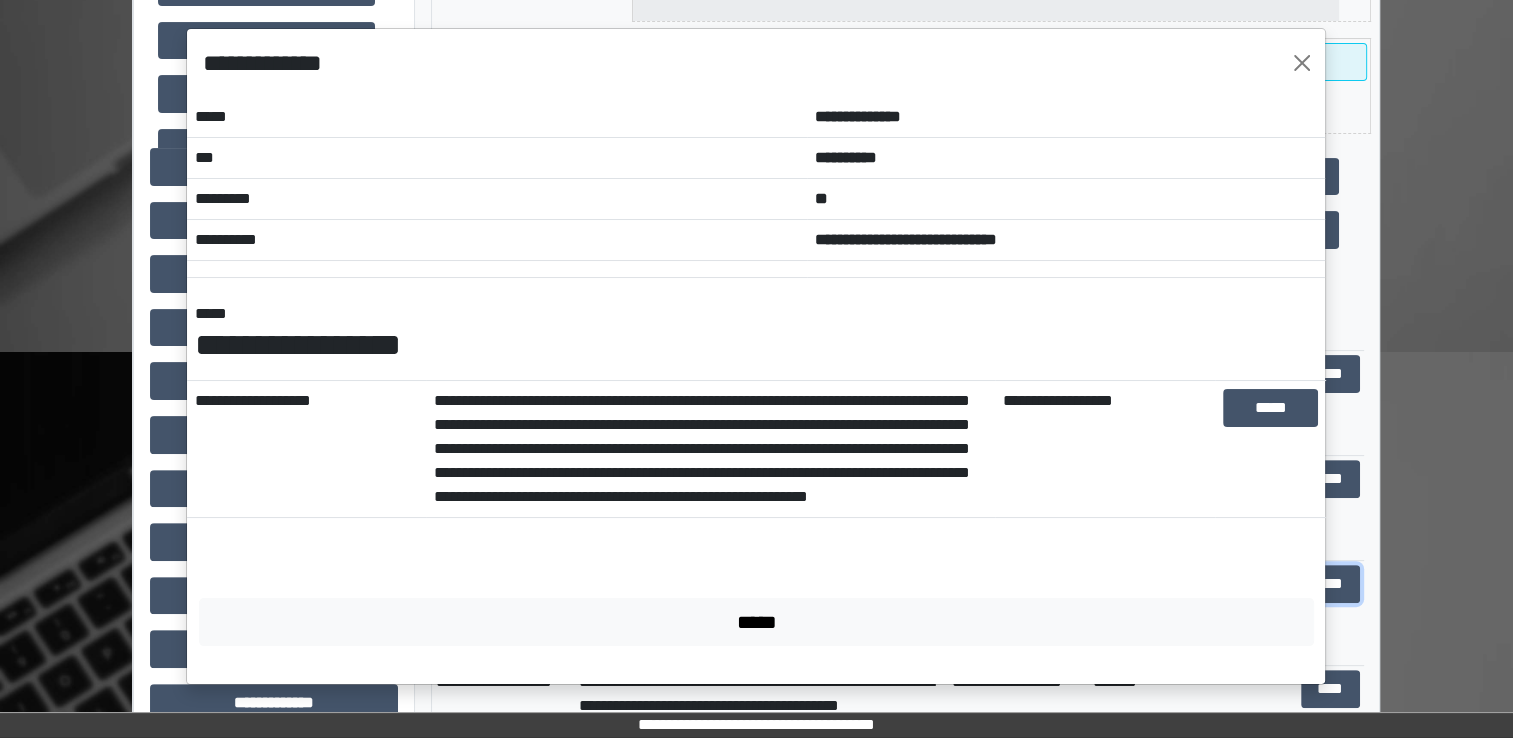 scroll, scrollTop: 0, scrollLeft: 0, axis: both 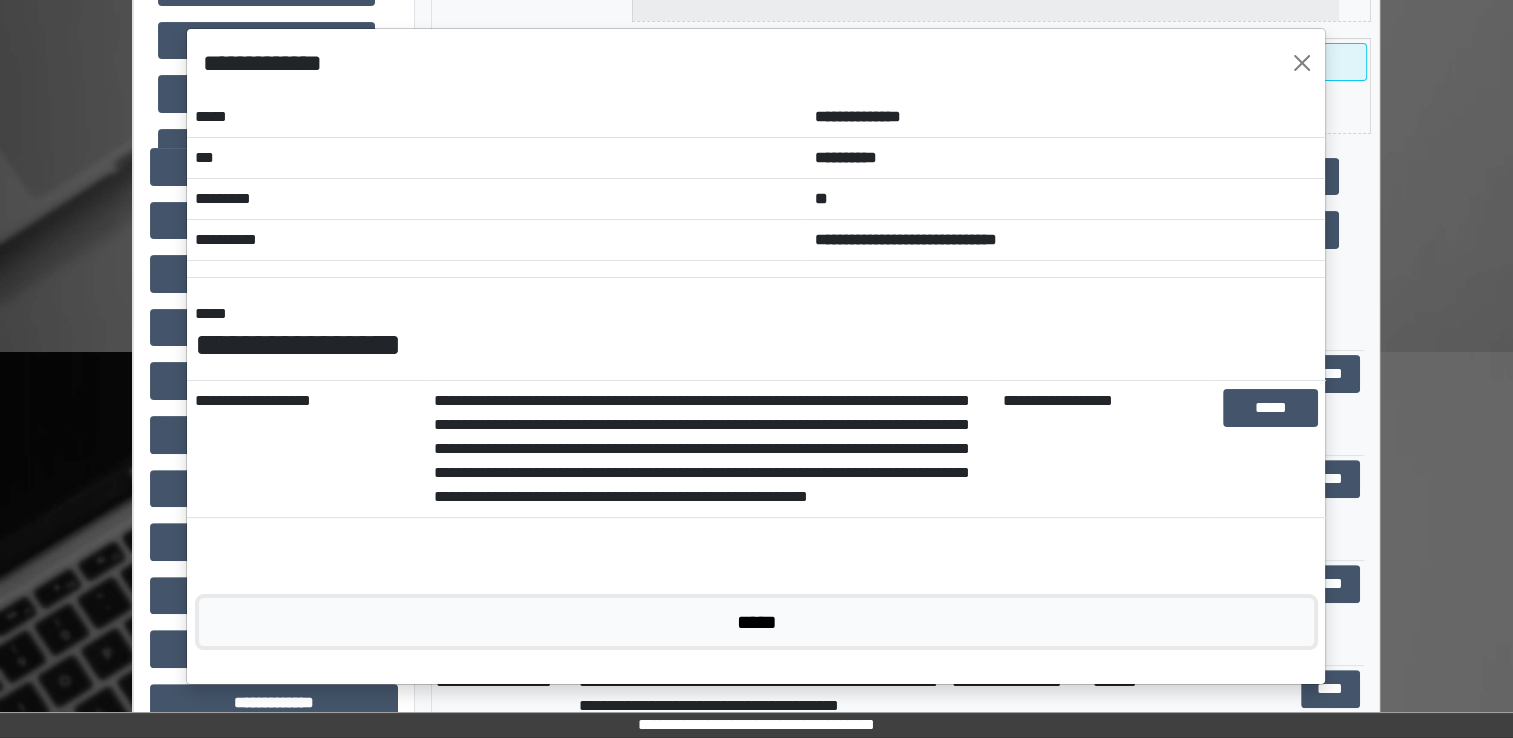 click on "*****" at bounding box center (756, 622) 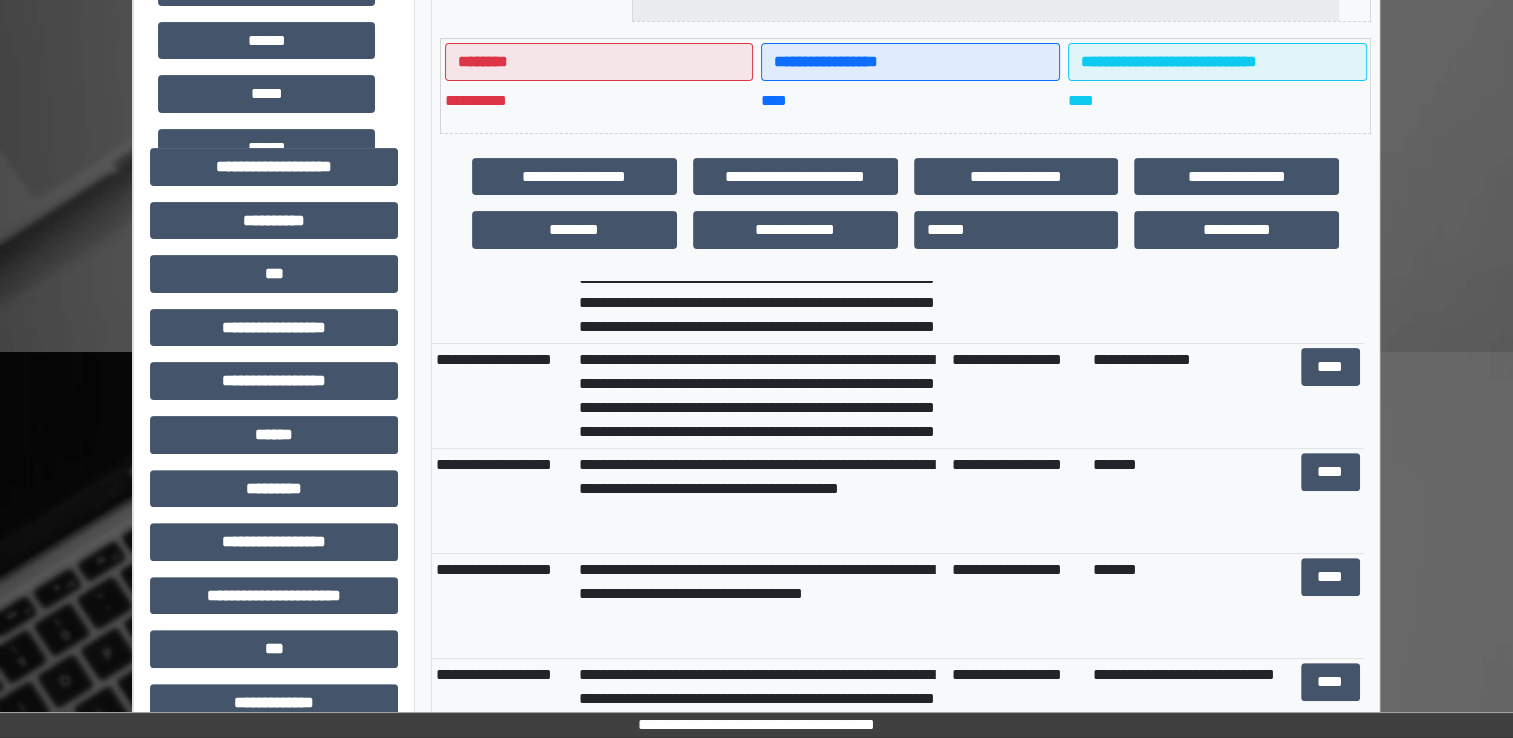 scroll, scrollTop: 235, scrollLeft: 0, axis: vertical 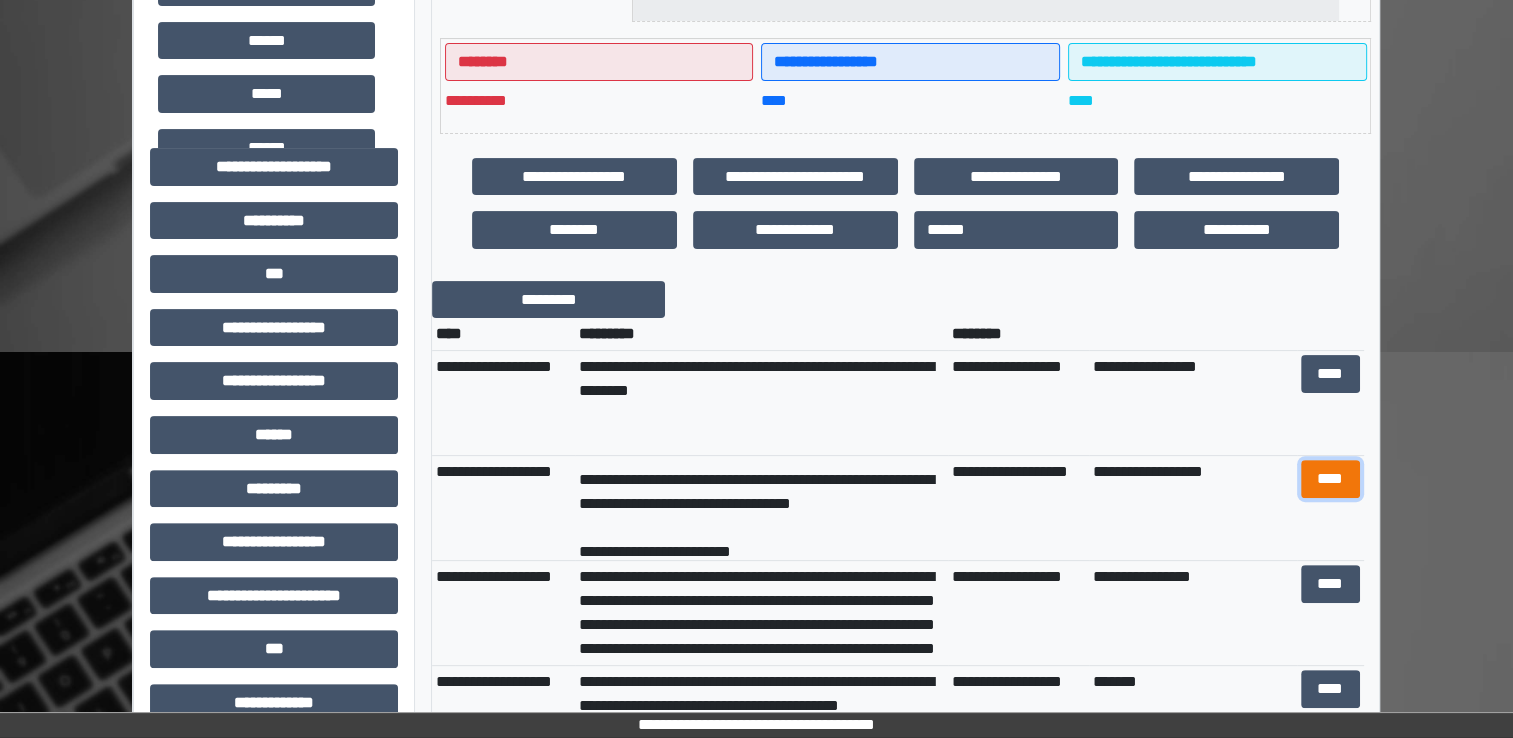click on "****" at bounding box center [1330, 479] 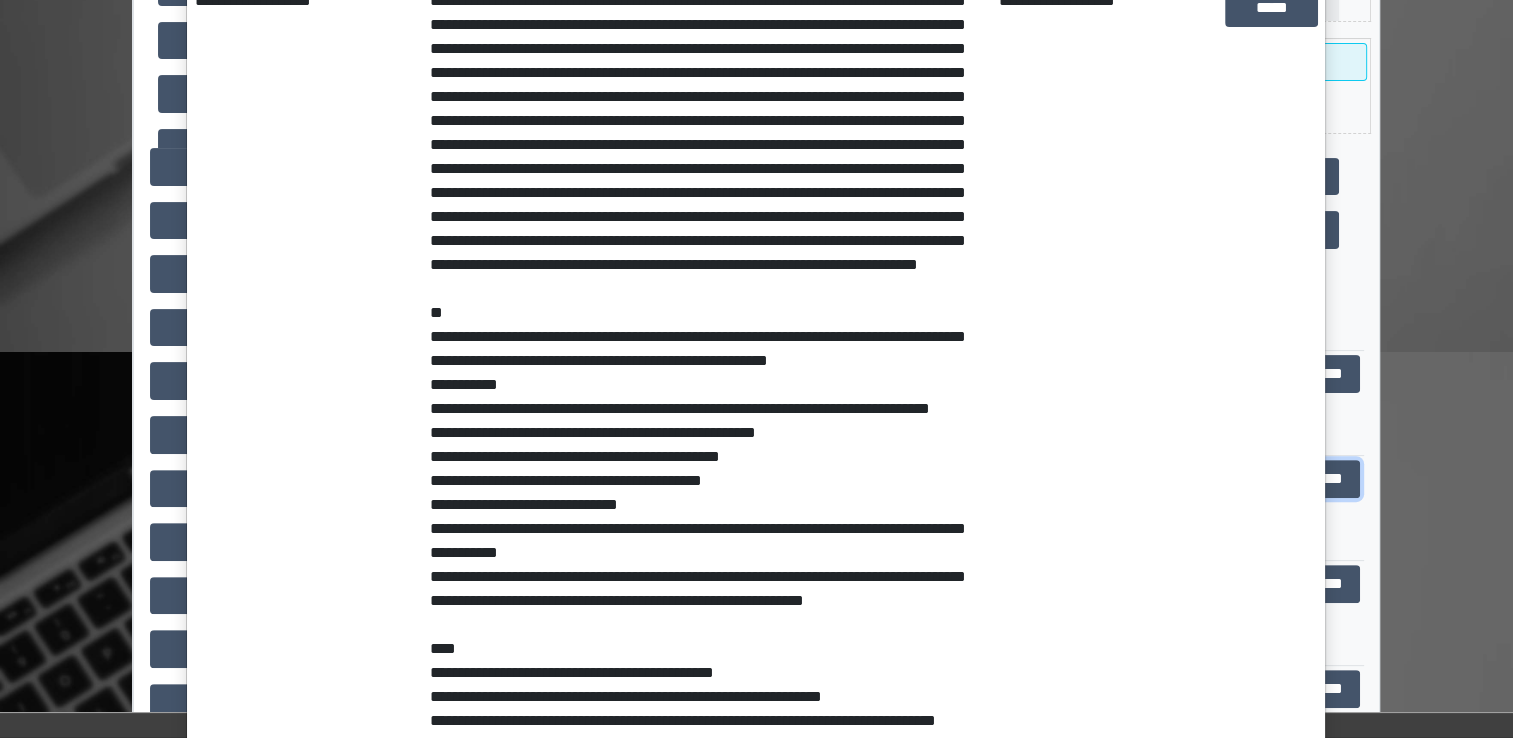 scroll, scrollTop: 0, scrollLeft: 0, axis: both 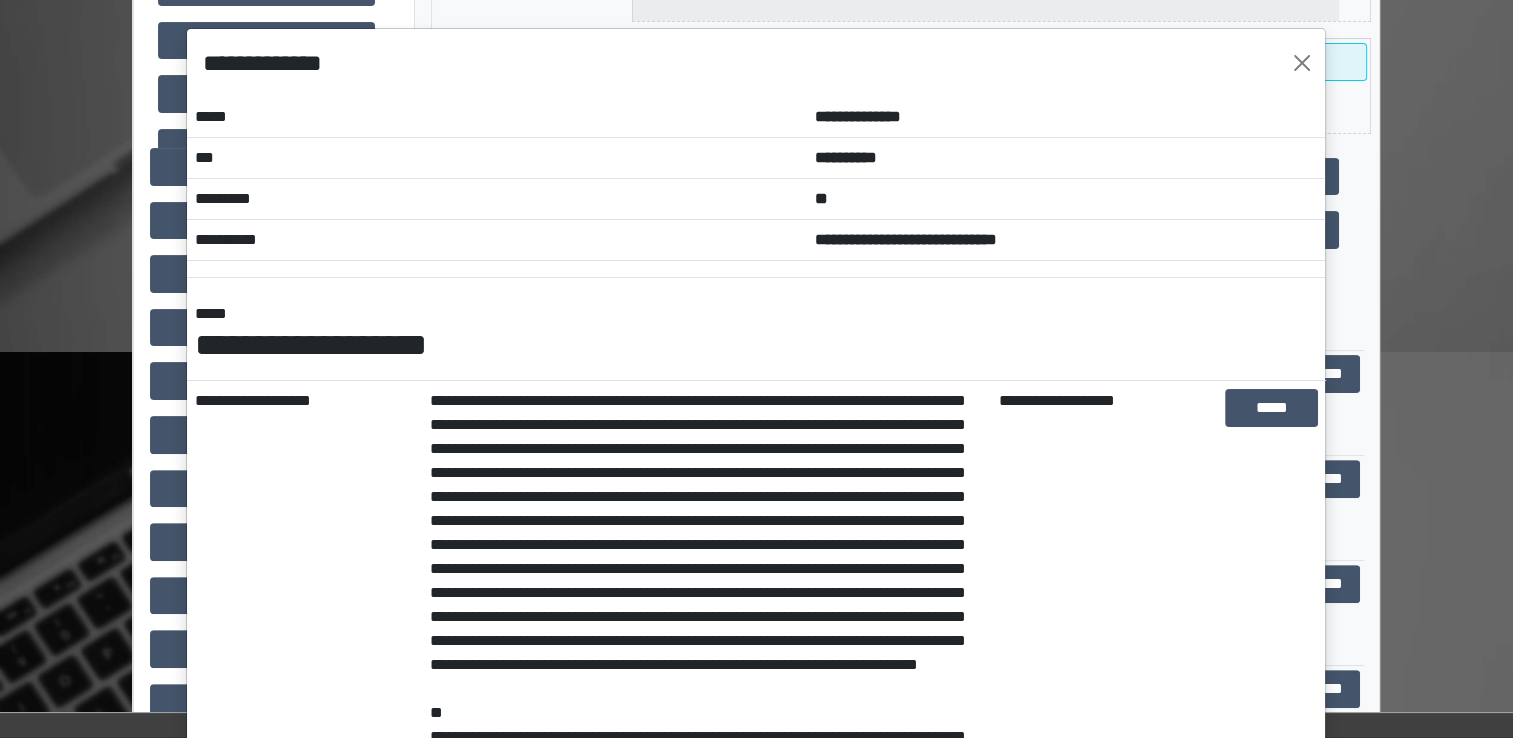 click on "**********" at bounding box center (1104, 857) 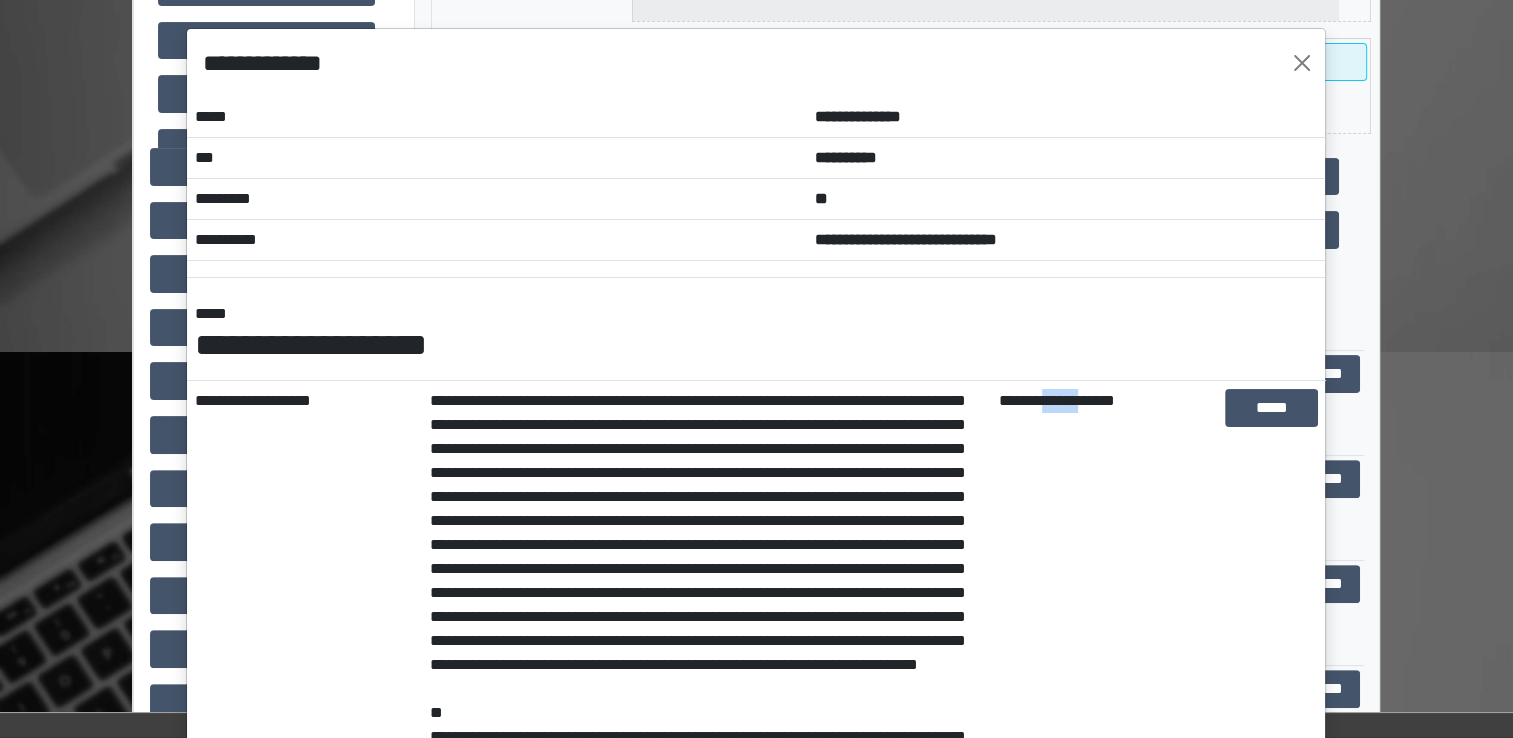click on "**********" at bounding box center [1104, 857] 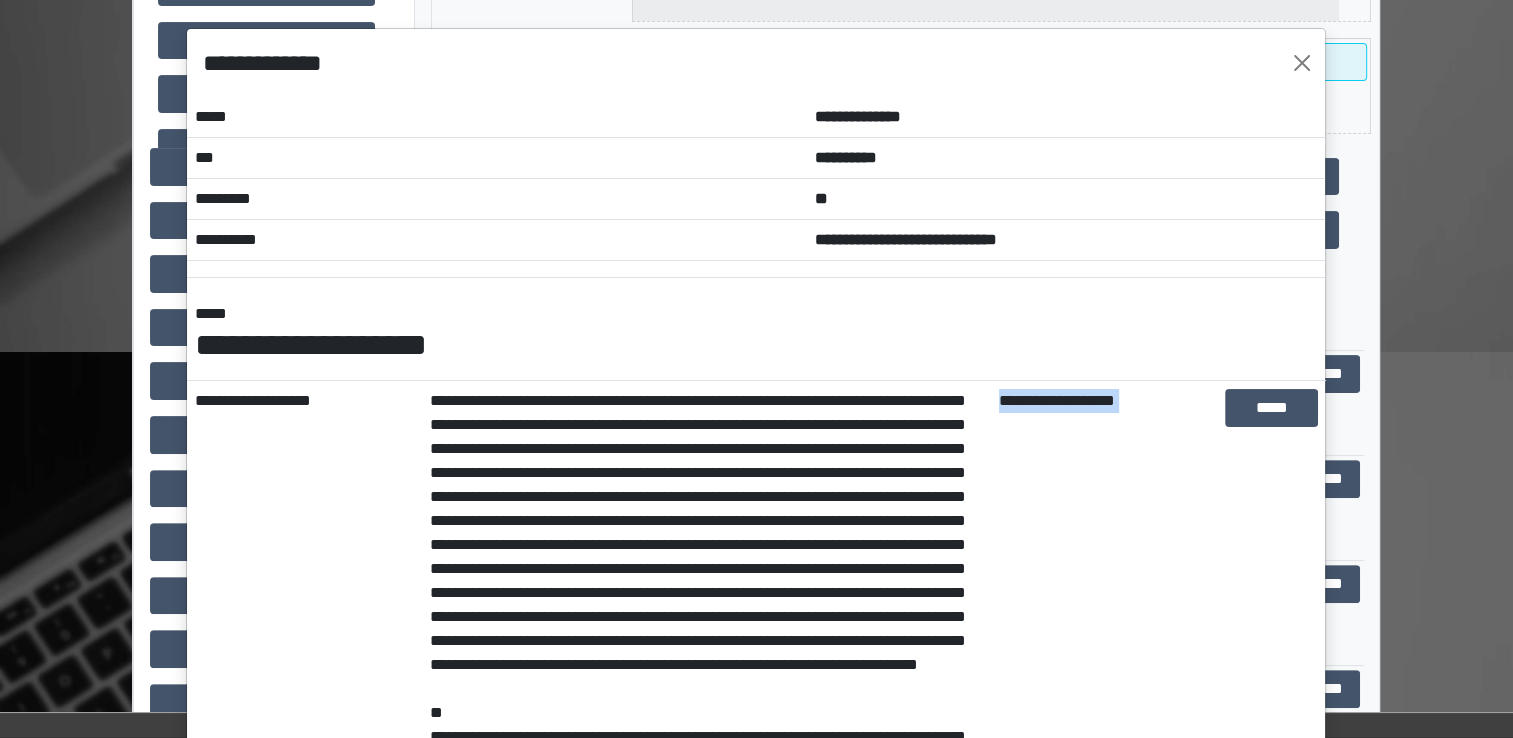 click on "**********" at bounding box center [1104, 857] 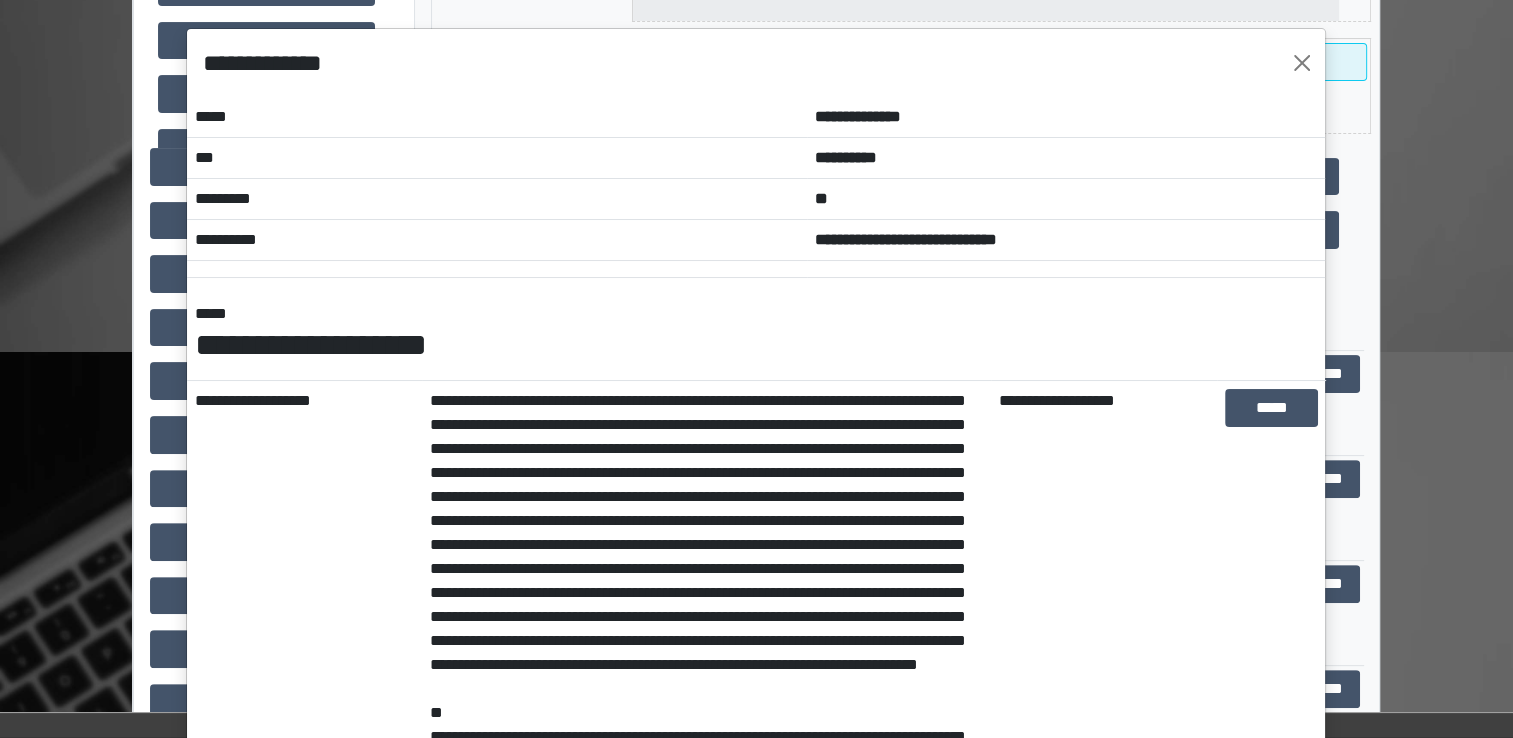 click on "[FIRST] [LAST] [STREET_NAME] [CITY] [STATE] [ZIP_CODE] [COUNTRY] [PHONE] [EMAIL] [SSN] [CREDIT_CARD] [DRIVER_LICENSE] [PASSPORT_NUMBER] [DATE_OF_BIRTH] [AGE]" at bounding box center (706, 857) 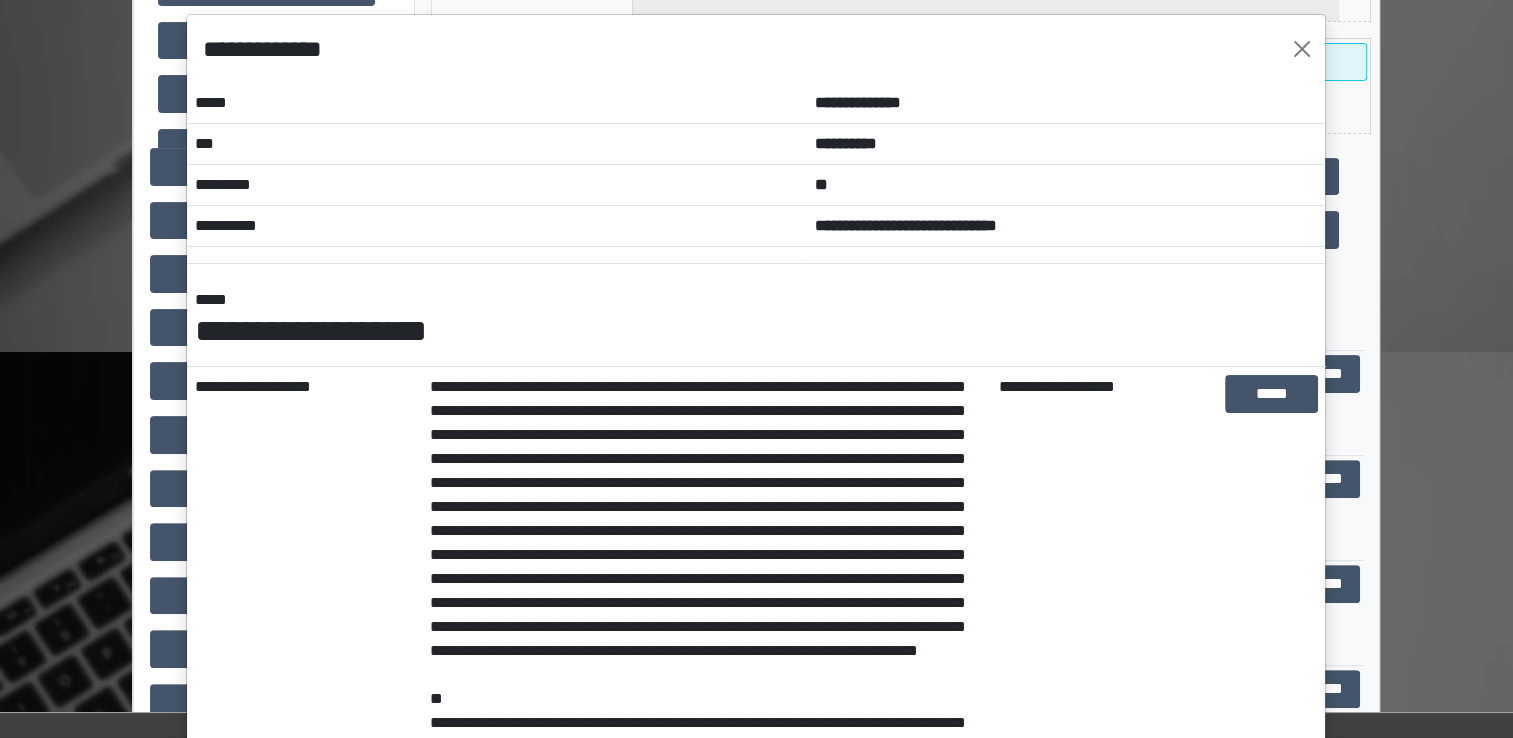 scroll, scrollTop: 0, scrollLeft: 0, axis: both 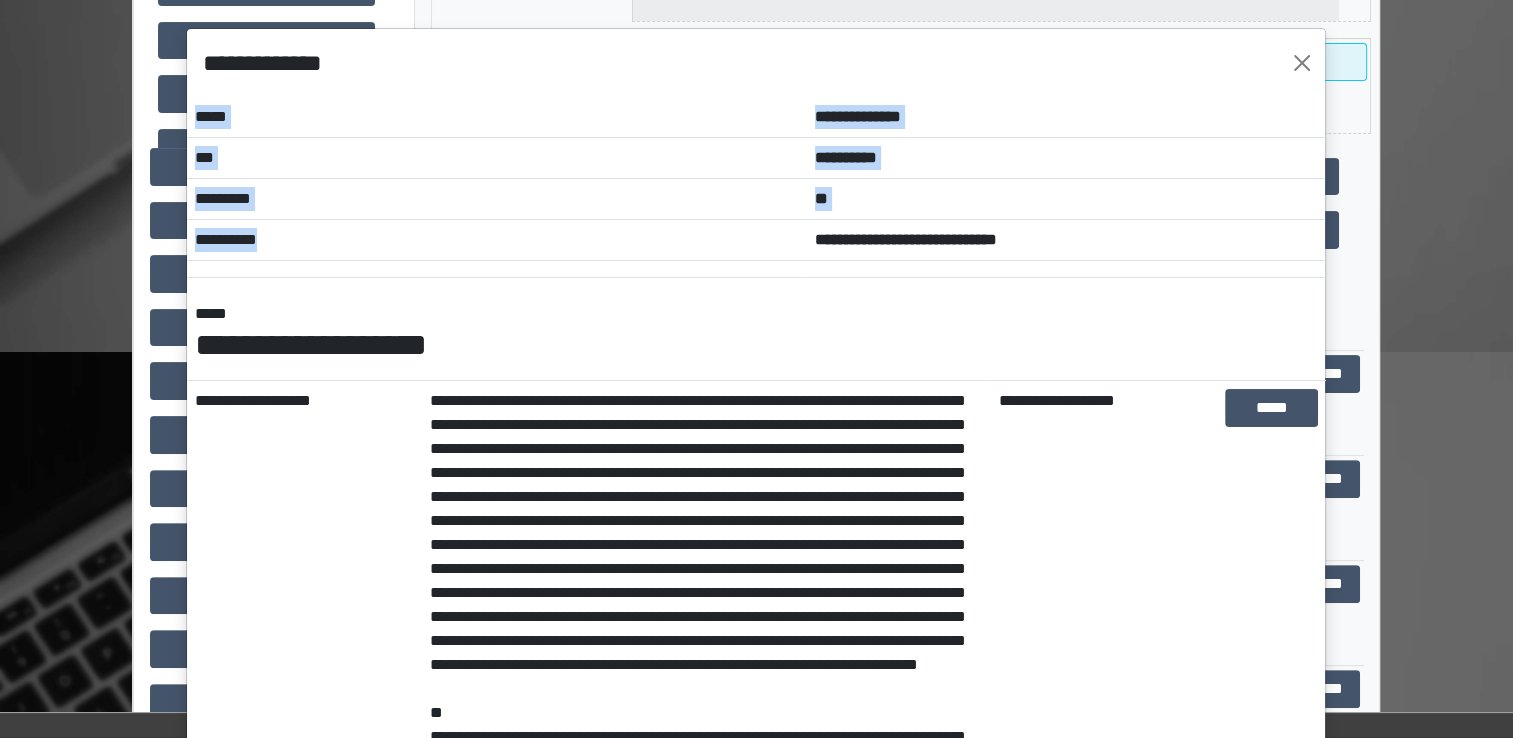 drag, startPoint x: 413, startPoint y: 244, endPoint x: 691, endPoint y: 282, distance: 280.5851 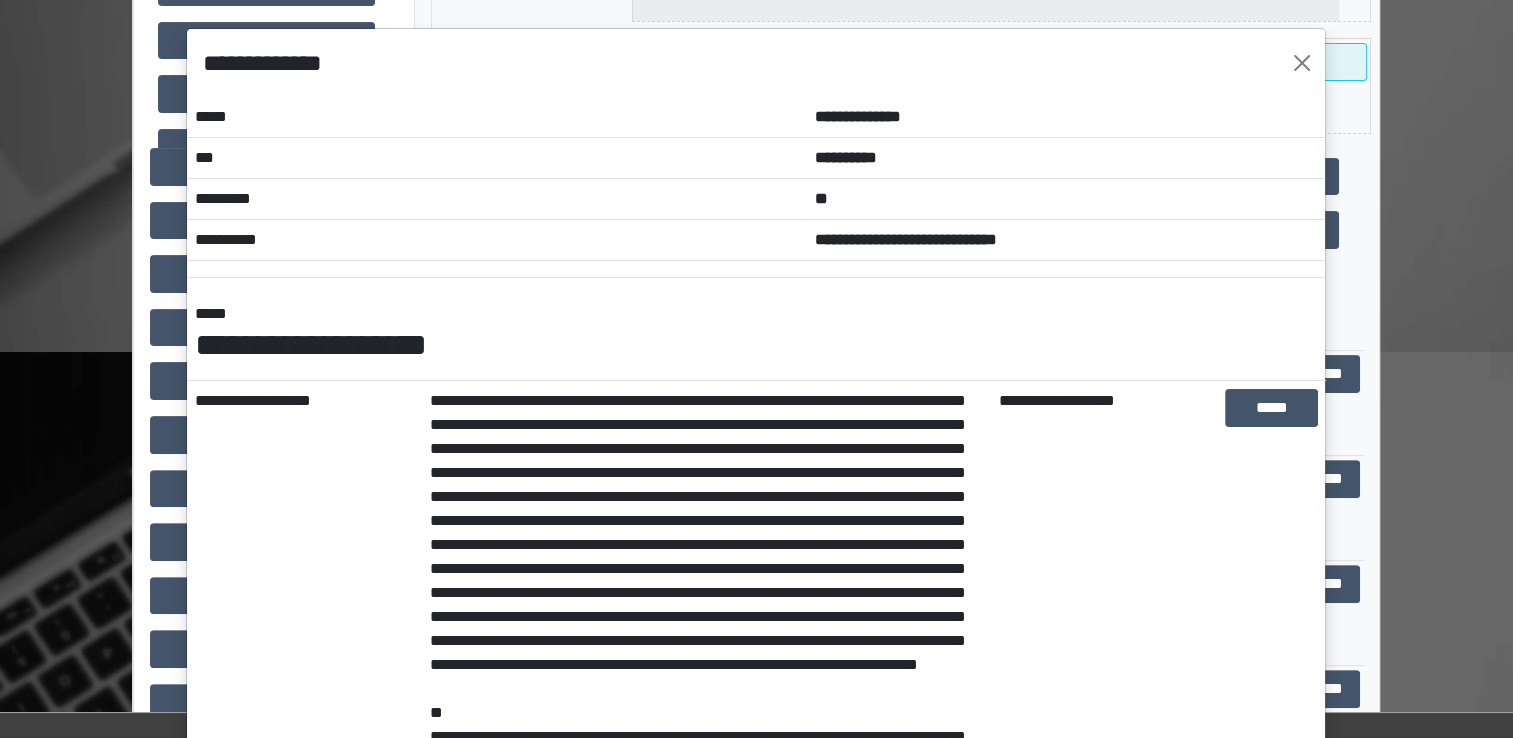 click on "**********" at bounding box center (858, 116) 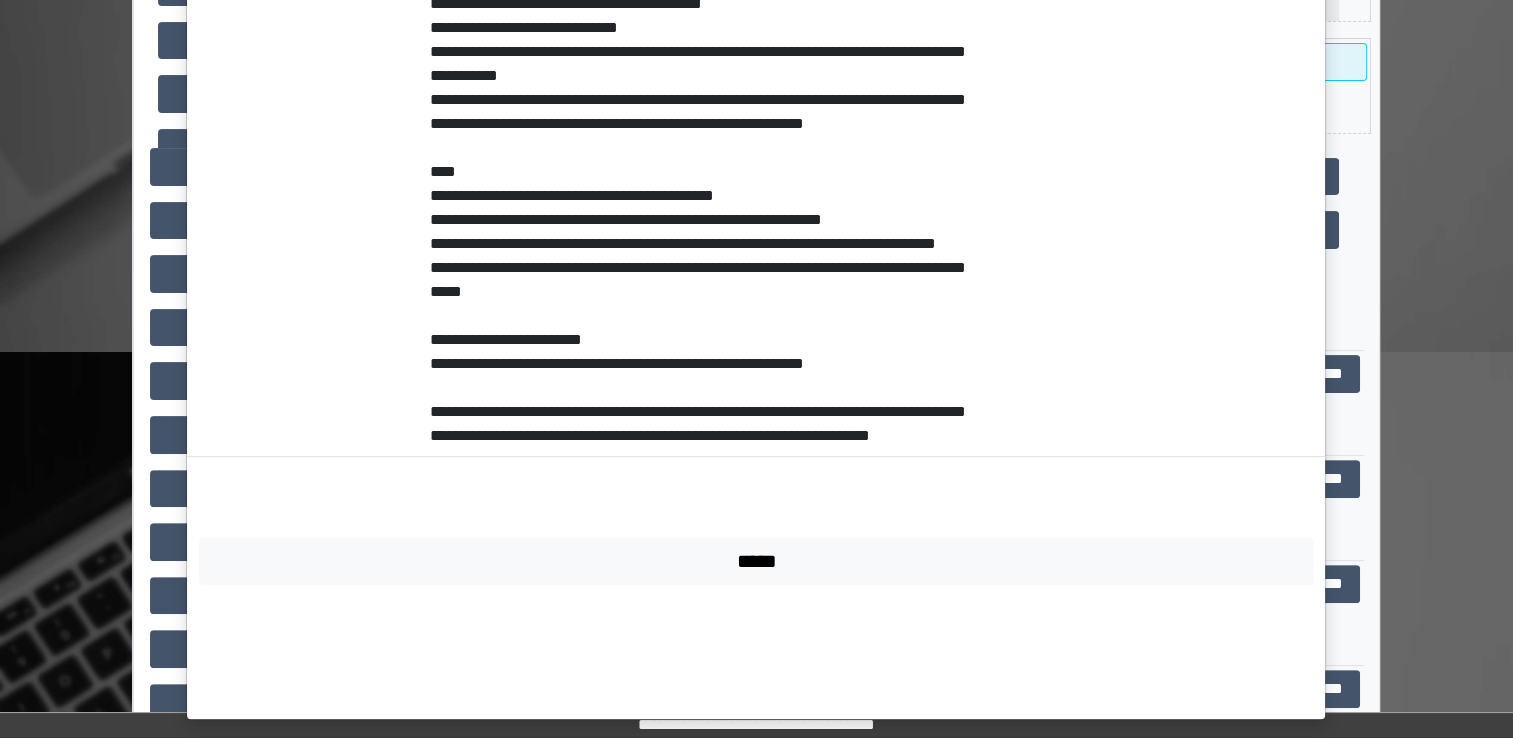 scroll, scrollTop: 887, scrollLeft: 0, axis: vertical 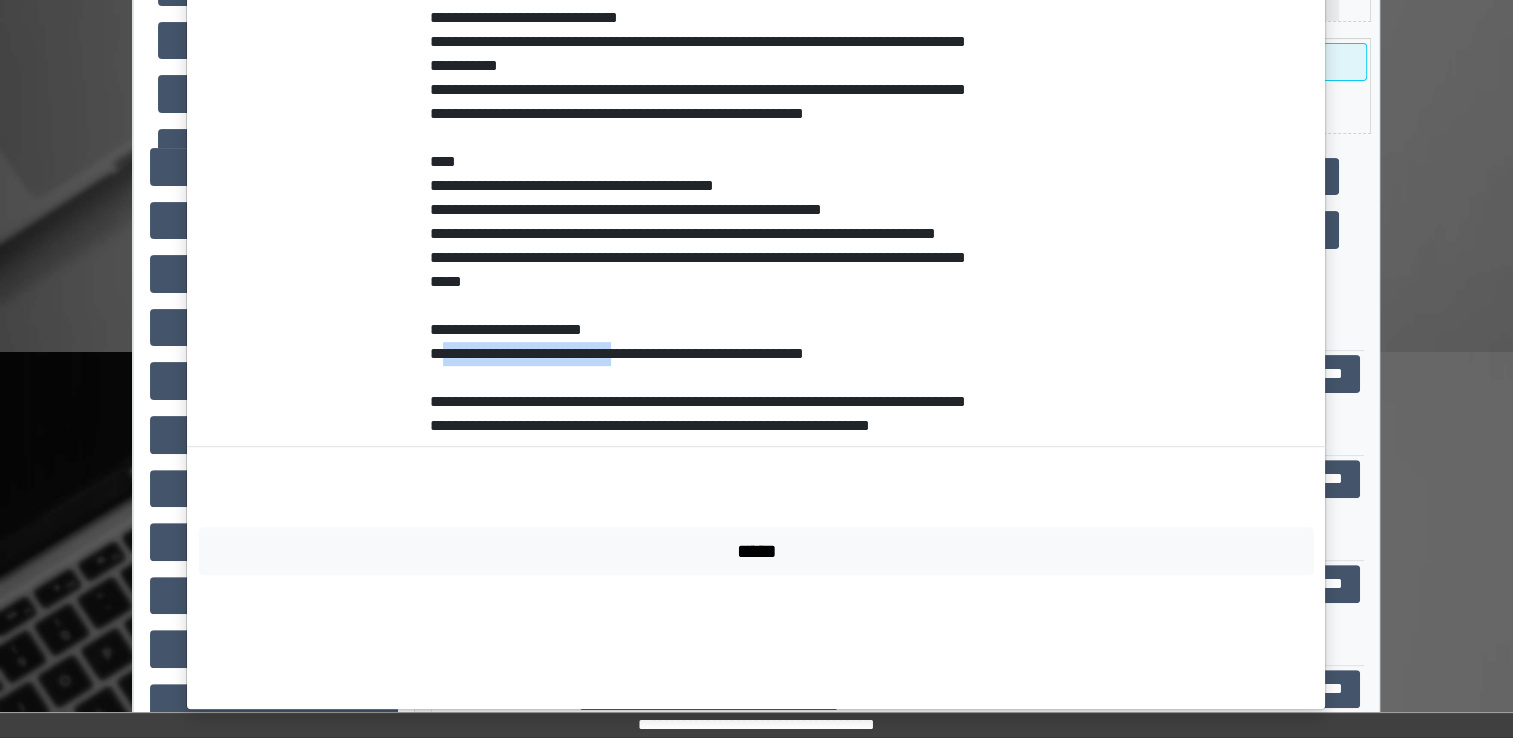 drag, startPoint x: 436, startPoint y: 454, endPoint x: 626, endPoint y: 446, distance: 190.16835 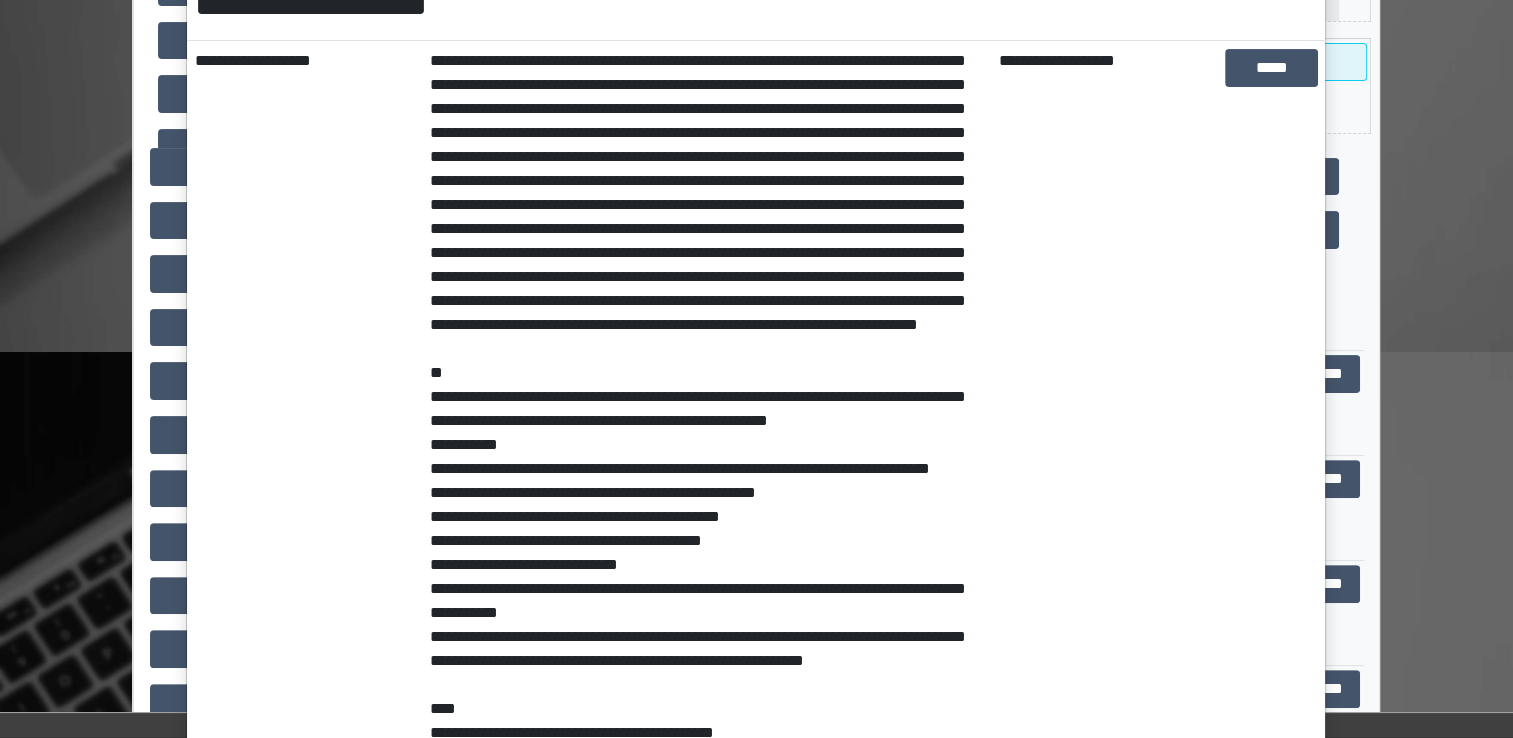 scroll, scrollTop: 287, scrollLeft: 0, axis: vertical 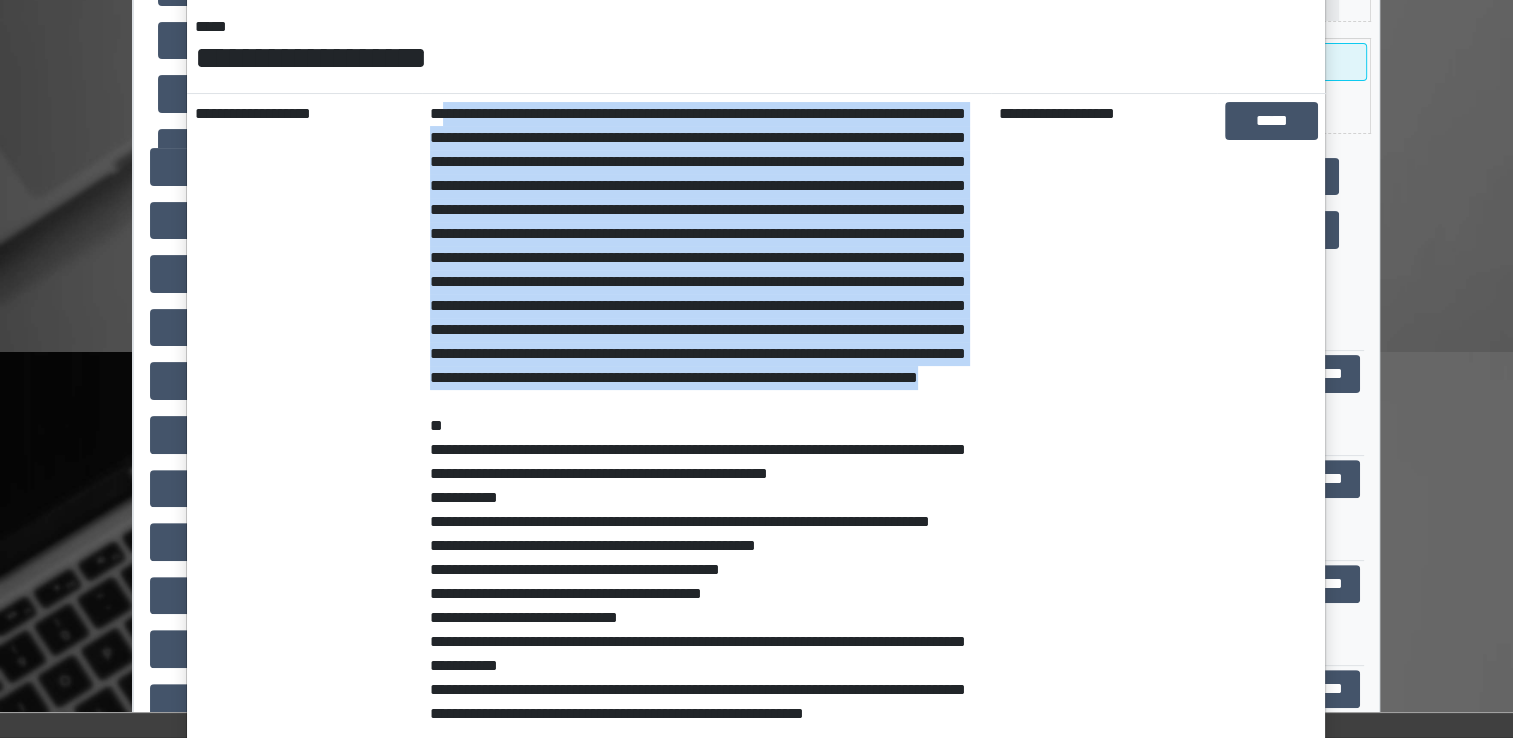 drag, startPoint x: 948, startPoint y: 430, endPoint x: 434, endPoint y: 114, distance: 603.36725 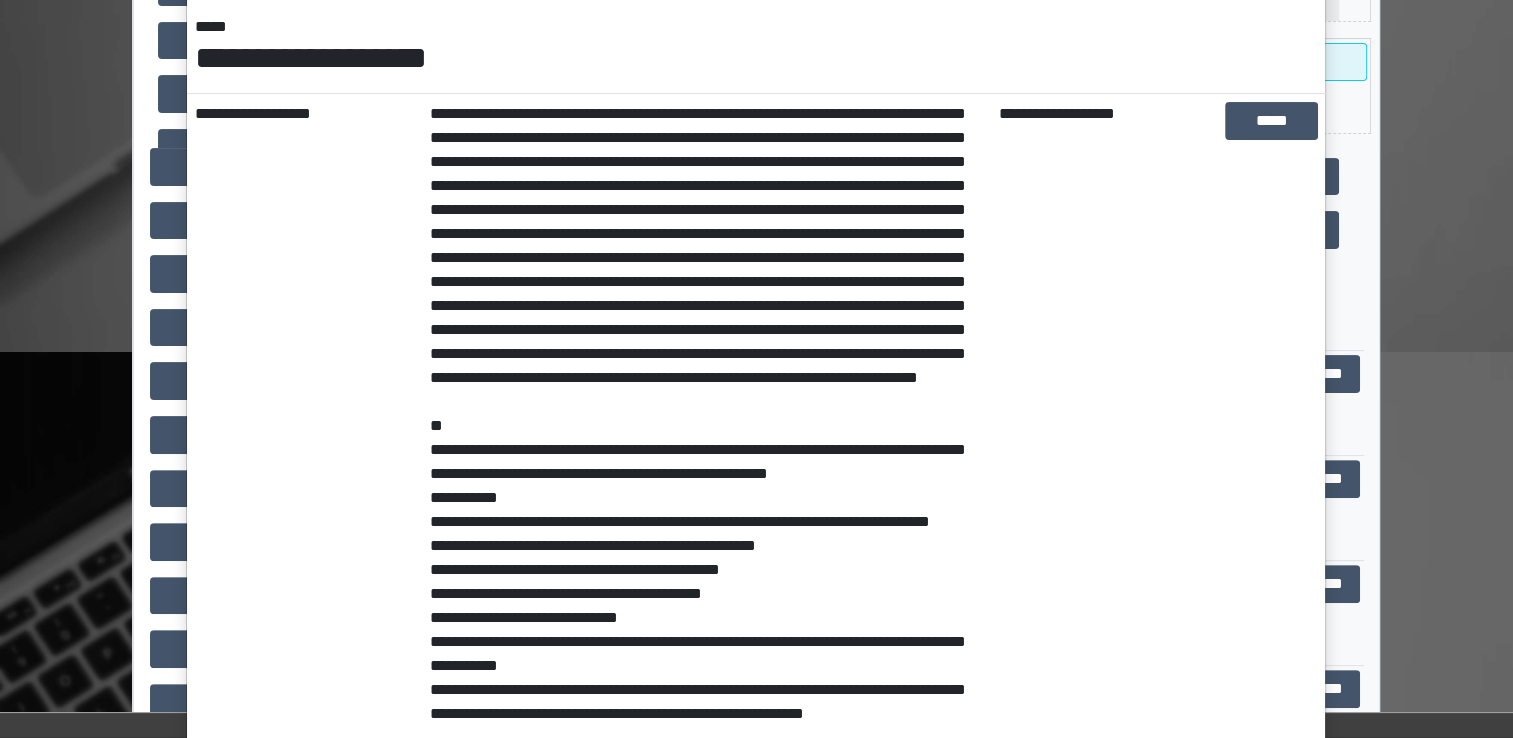 drag, startPoint x: 434, startPoint y: 114, endPoint x: 423, endPoint y: 110, distance: 11.7046995 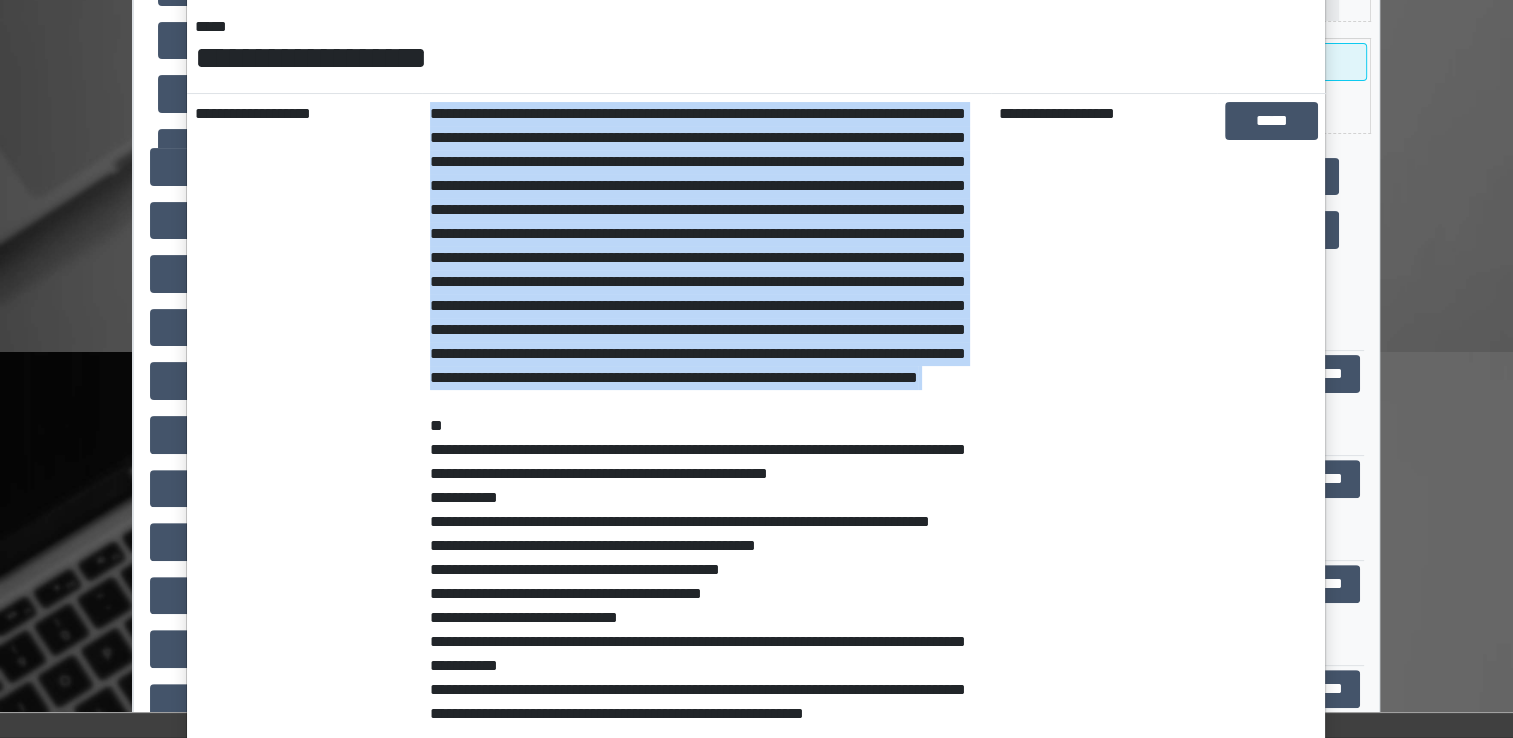 drag, startPoint x: 423, startPoint y: 114, endPoint x: 948, endPoint y: 451, distance: 623.8541 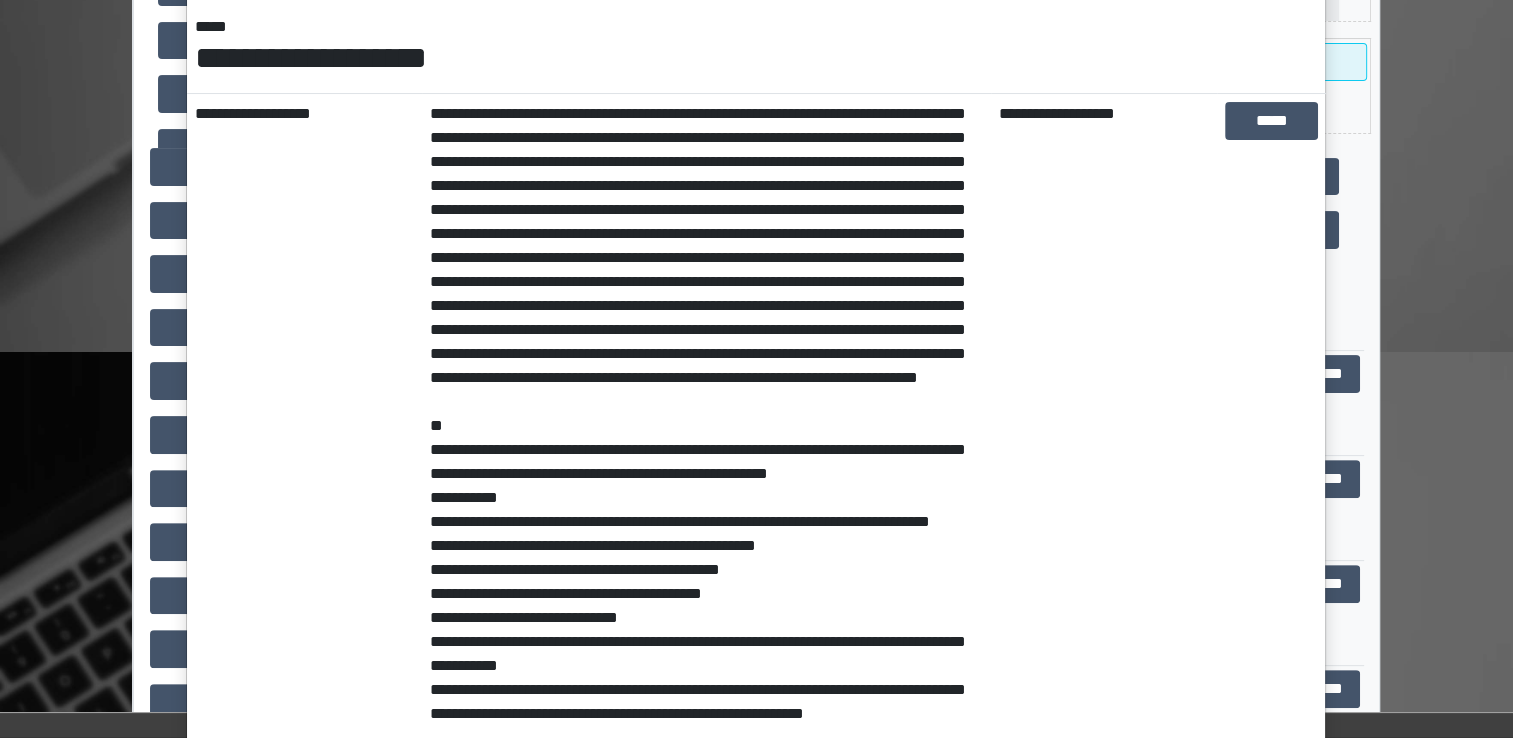 click on "[FIRST] [LAST] [STREET_NAME] [CITY] [STATE] [ZIP_CODE] [COUNTRY] [PHONE] [EMAIL] [SSN] [CREDIT_CARD] [DRIVER_LICENSE] [PASSPORT_NUMBER] [DATE_OF_BIRTH] [AGE]" at bounding box center [706, 570] 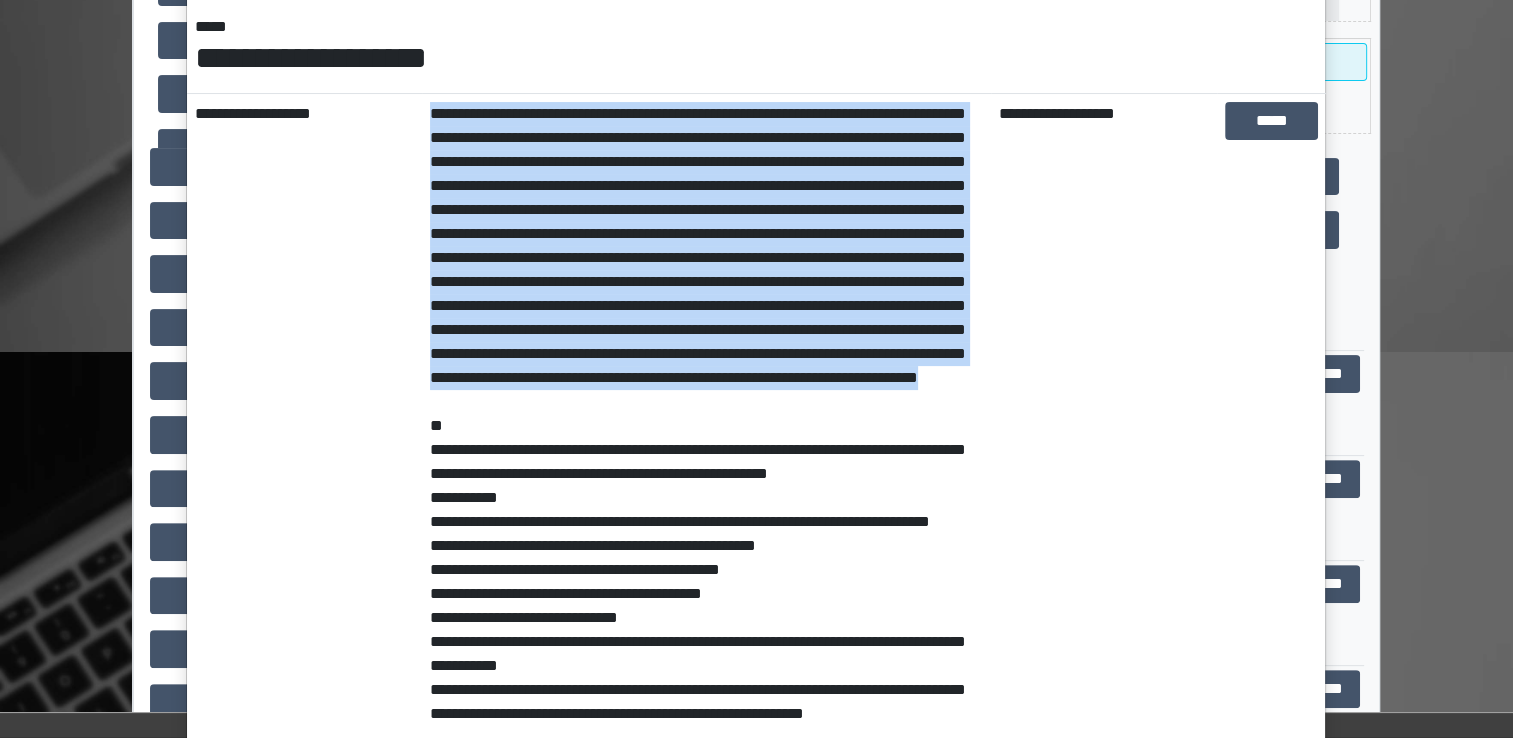 drag, startPoint x: 958, startPoint y: 422, endPoint x: 364, endPoint y: 151, distance: 652.8989 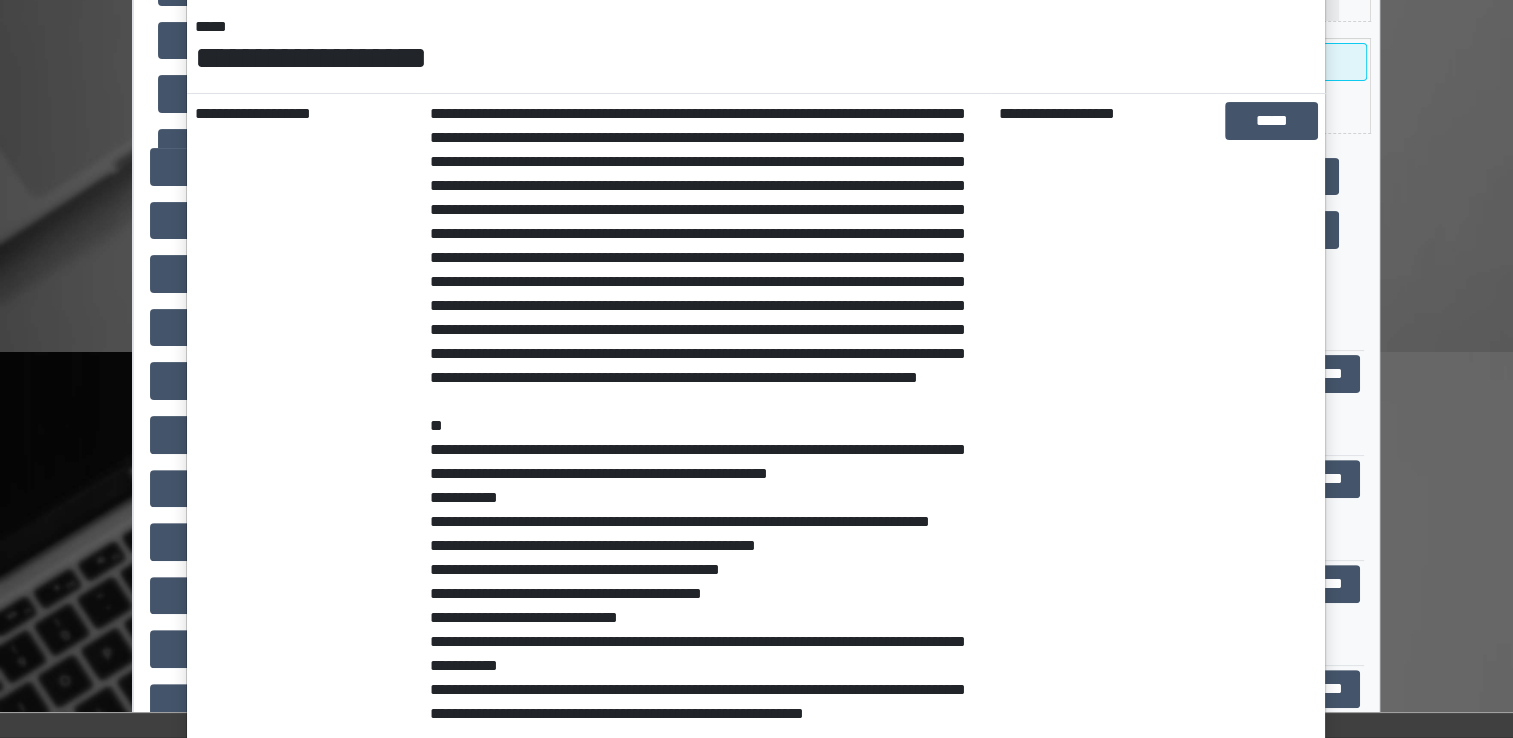 click on "[FIRST] [LAST] [STREET_NAME] [CITY] [STATE] [ZIP_CODE] [COUNTRY] [PHONE] [EMAIL] [SSN] [CREDIT_CARD] [DRIVER_LICENSE] [PASSPORT_NUMBER] [DATE_OF_BIRTH] [AGE]" at bounding box center [706, 570] 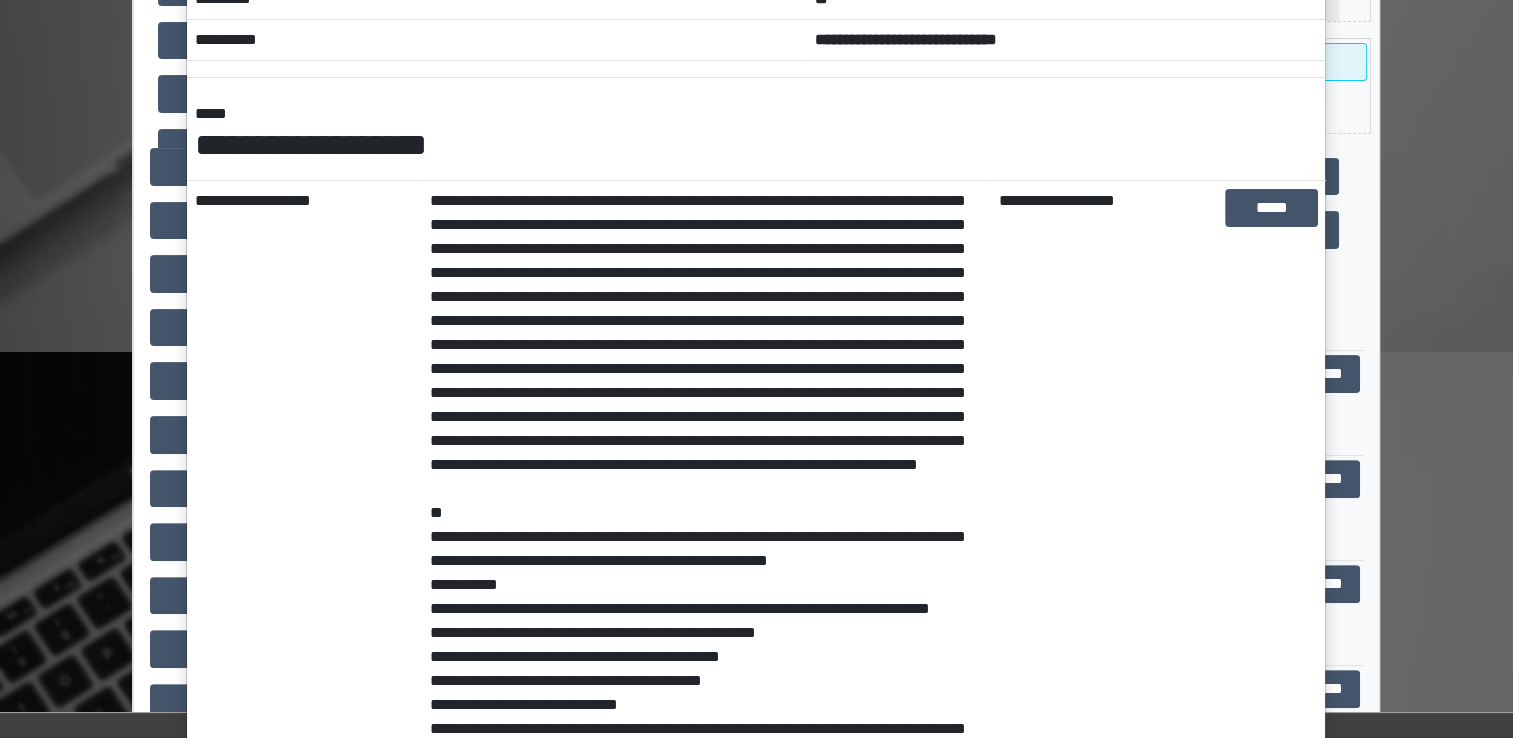 scroll, scrollTop: 300, scrollLeft: 0, axis: vertical 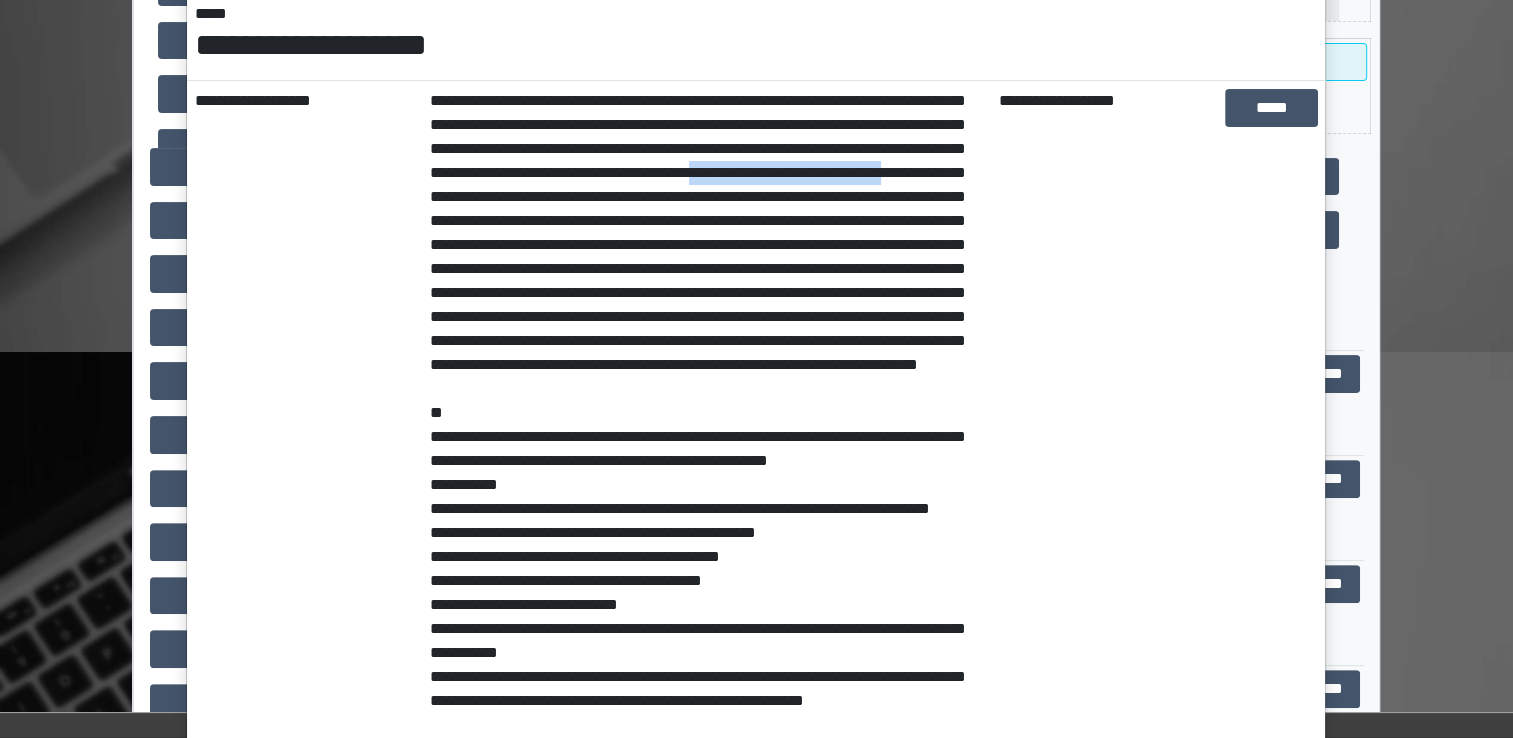 drag, startPoint x: 601, startPoint y: 203, endPoint x: 725, endPoint y: 196, distance: 124.197426 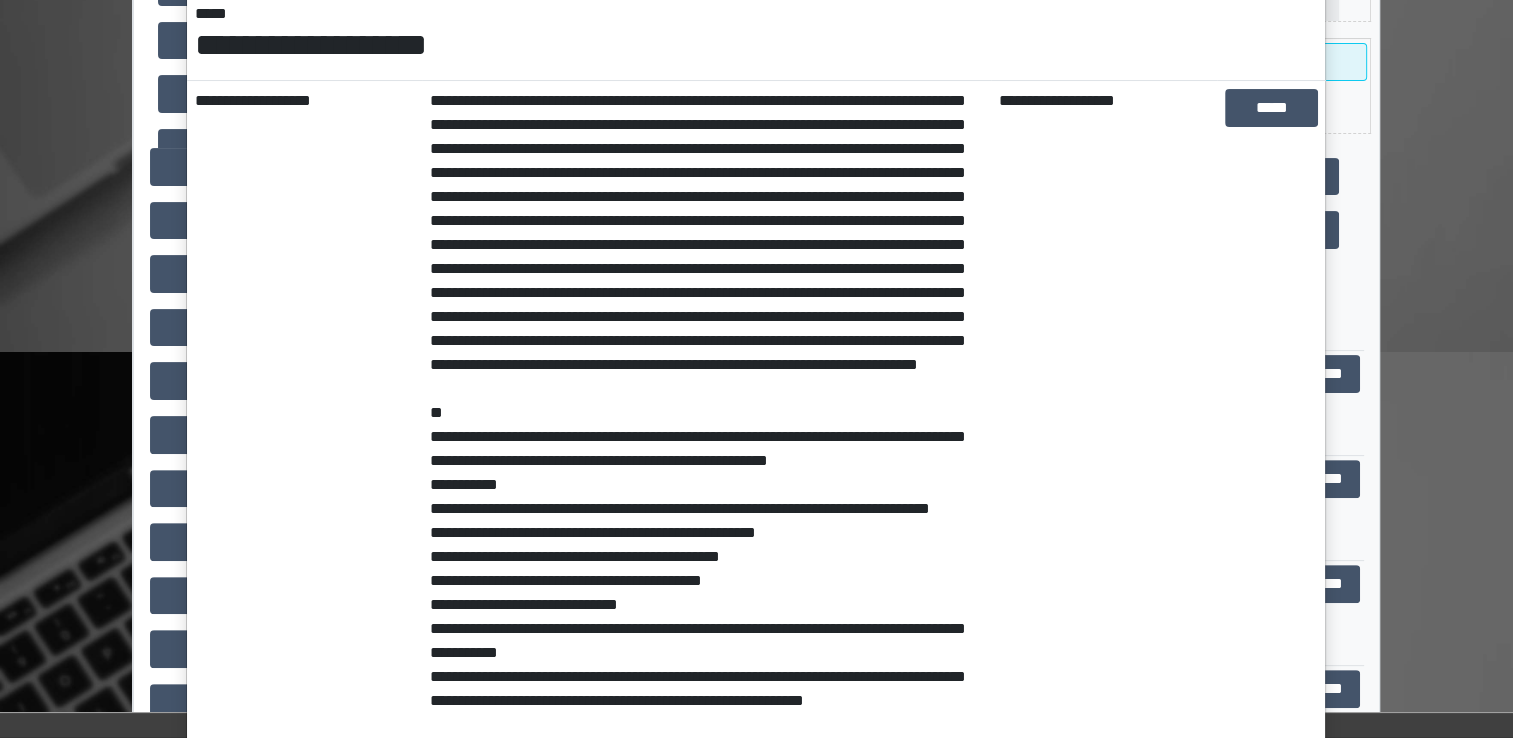 click on "[FIRST] [LAST] [STREET_NAME] [CITY] [STATE] [ZIP_CODE] [COUNTRY] [PHONE] [EMAIL] [SSN] [CREDIT_CARD] [DRIVER_LICENSE] [PASSPORT_NUMBER] [DATE_OF_BIRTH] [AGE]" at bounding box center [706, 557] 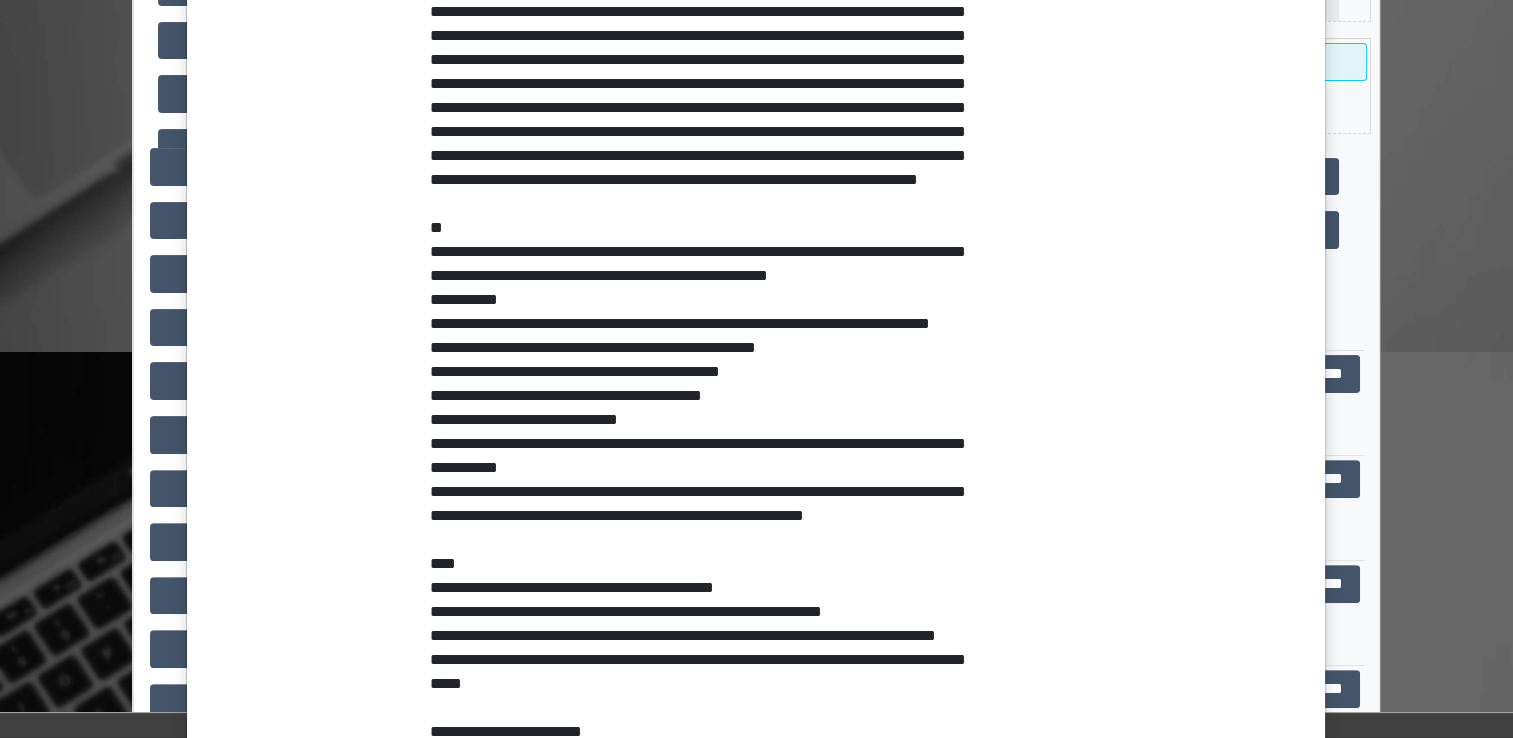 scroll, scrollTop: 887, scrollLeft: 0, axis: vertical 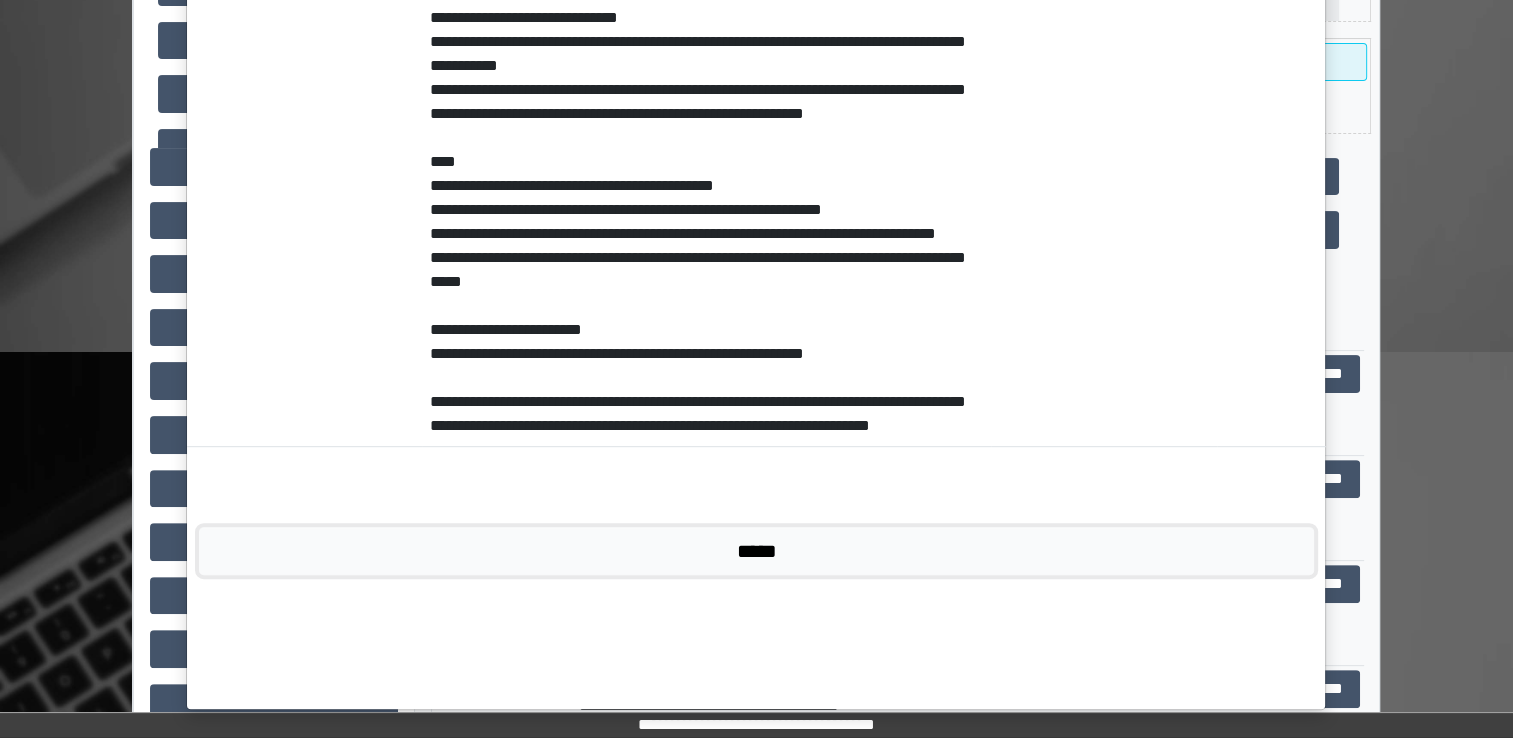 click on "*****" at bounding box center [756, 551] 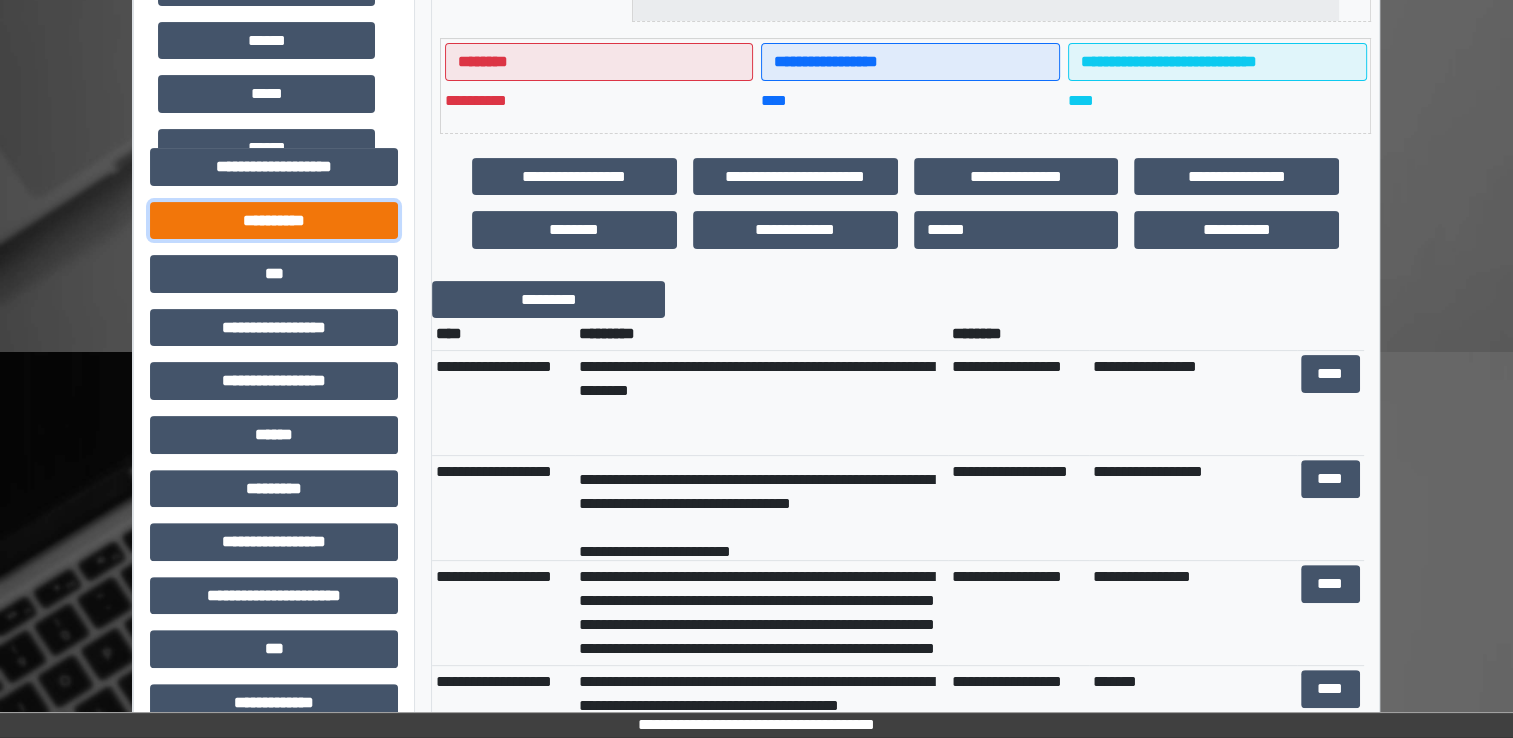click on "**********" at bounding box center (274, 221) 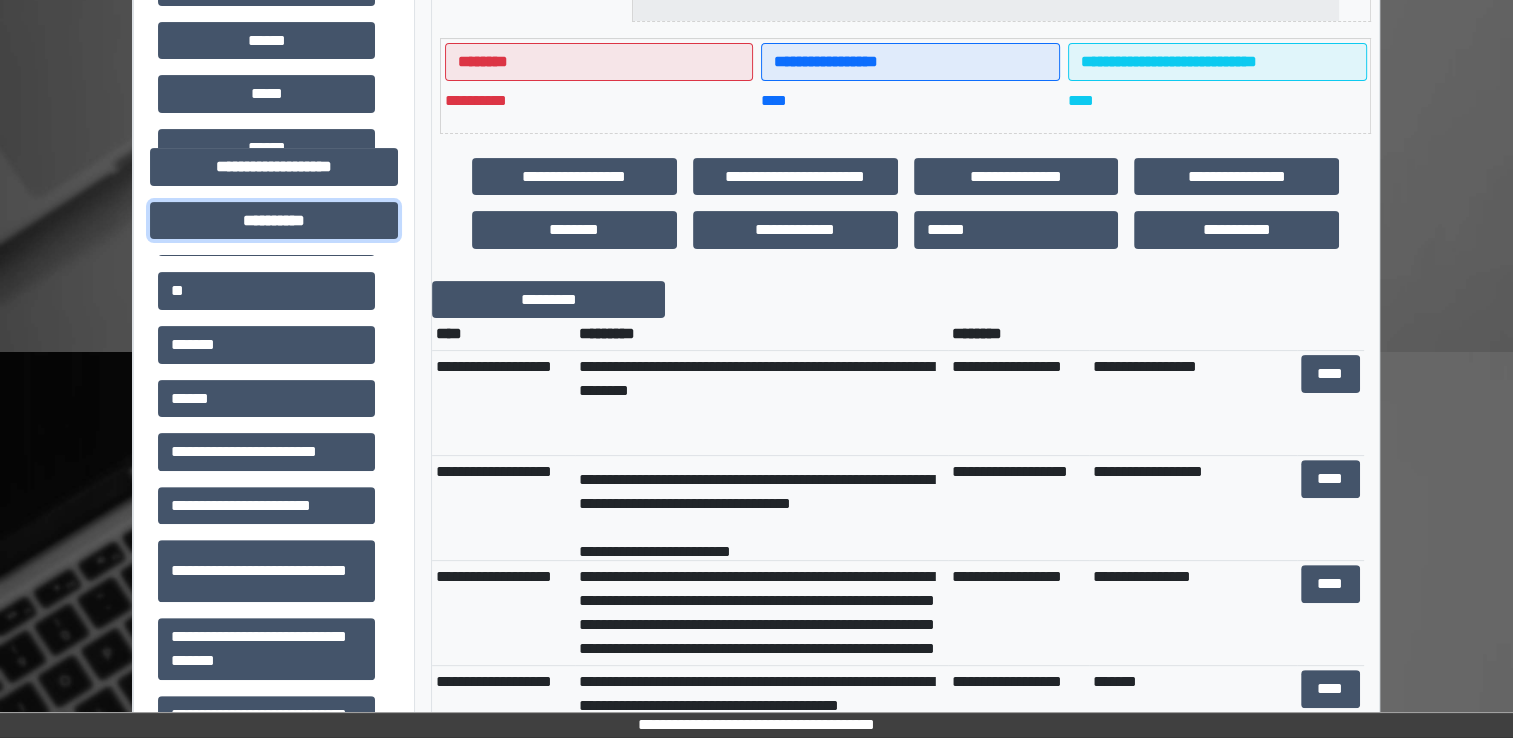 scroll, scrollTop: 100, scrollLeft: 0, axis: vertical 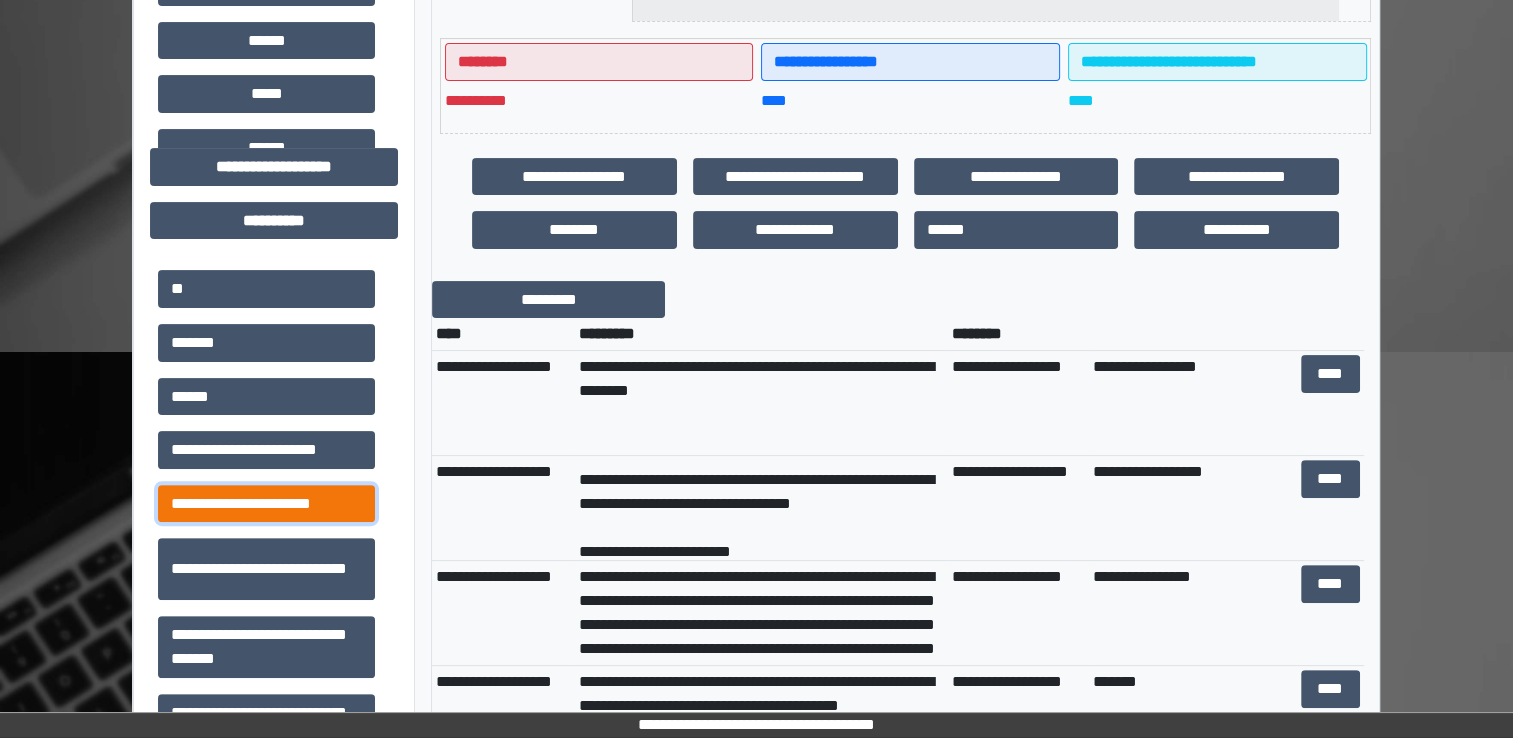 click on "**********" at bounding box center (266, 504) 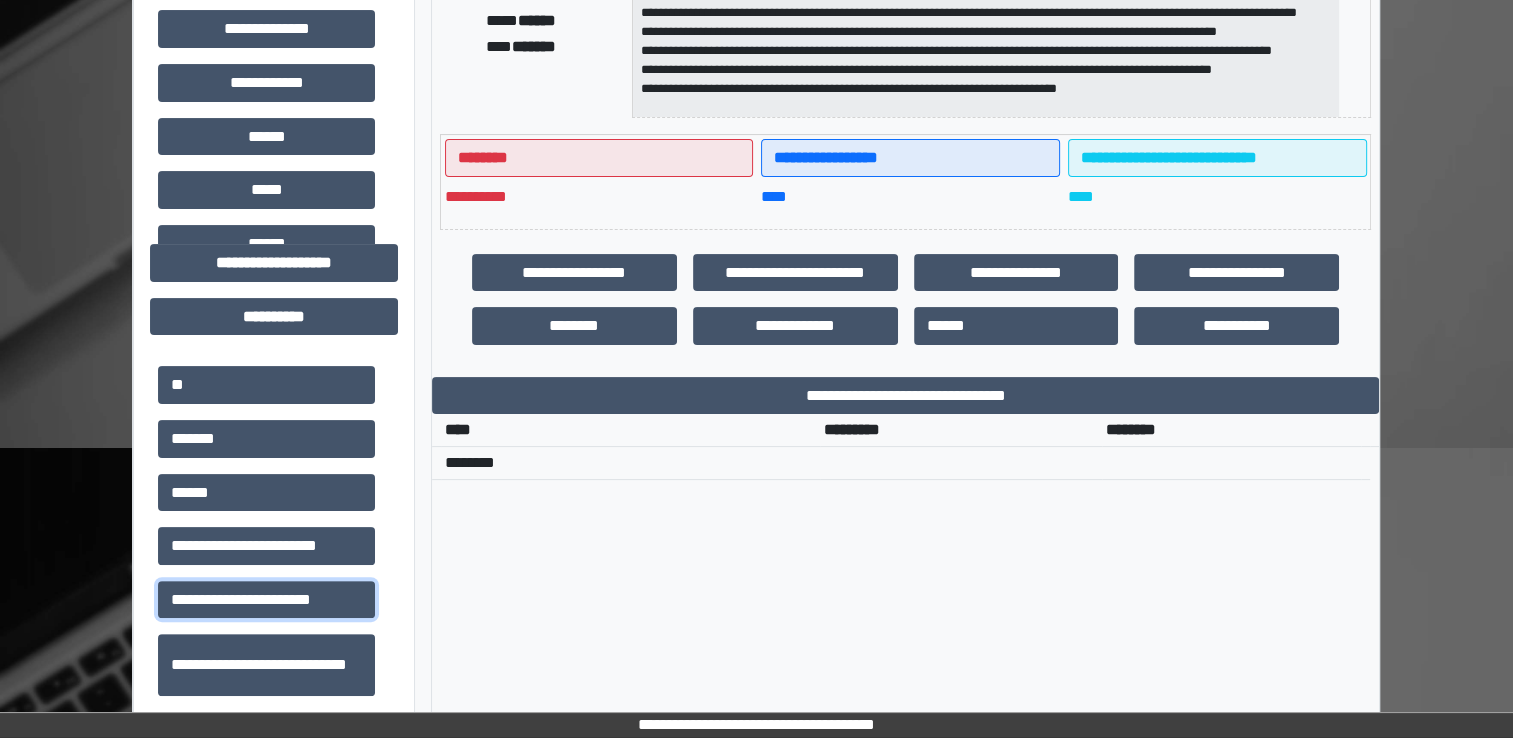 scroll, scrollTop: 0, scrollLeft: 0, axis: both 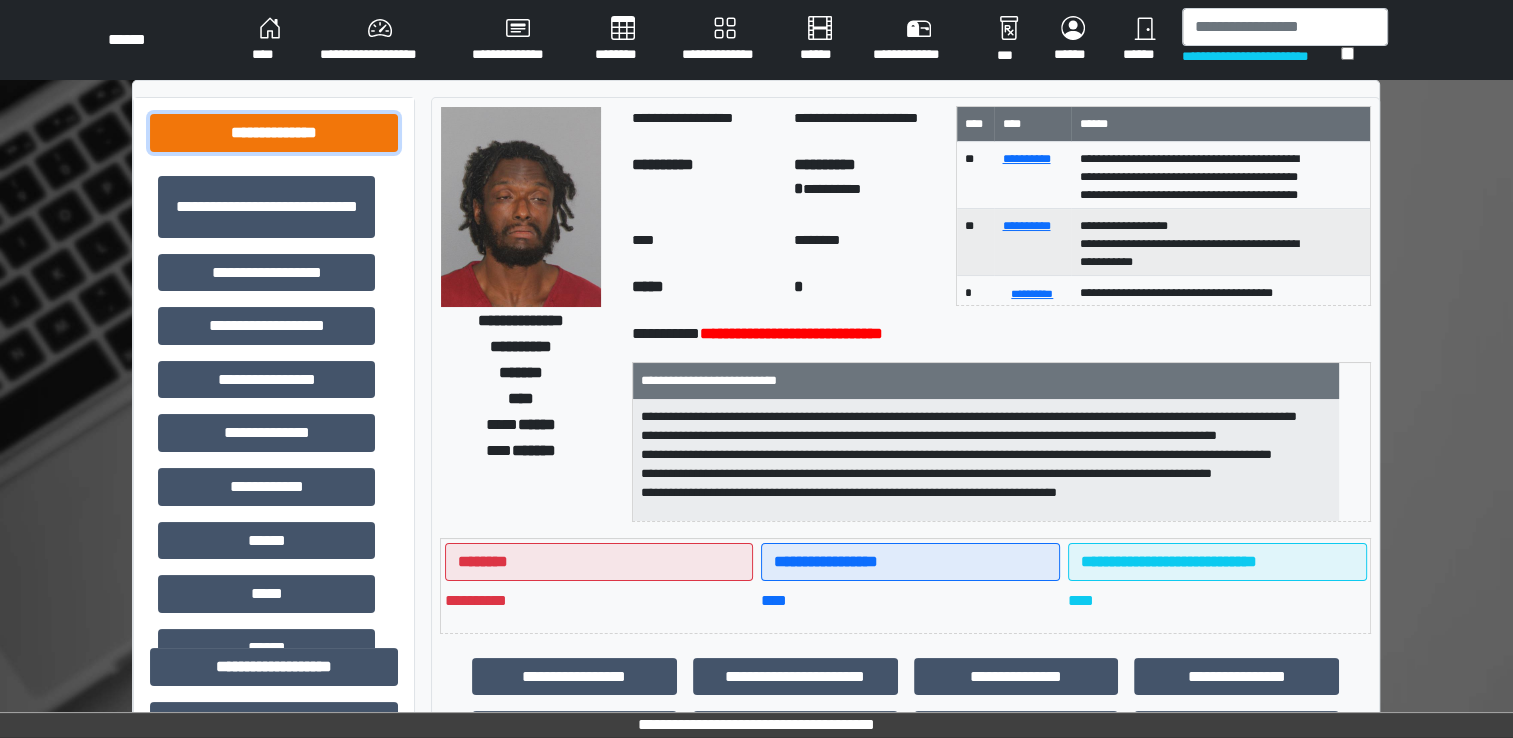 click on "**********" at bounding box center (274, 133) 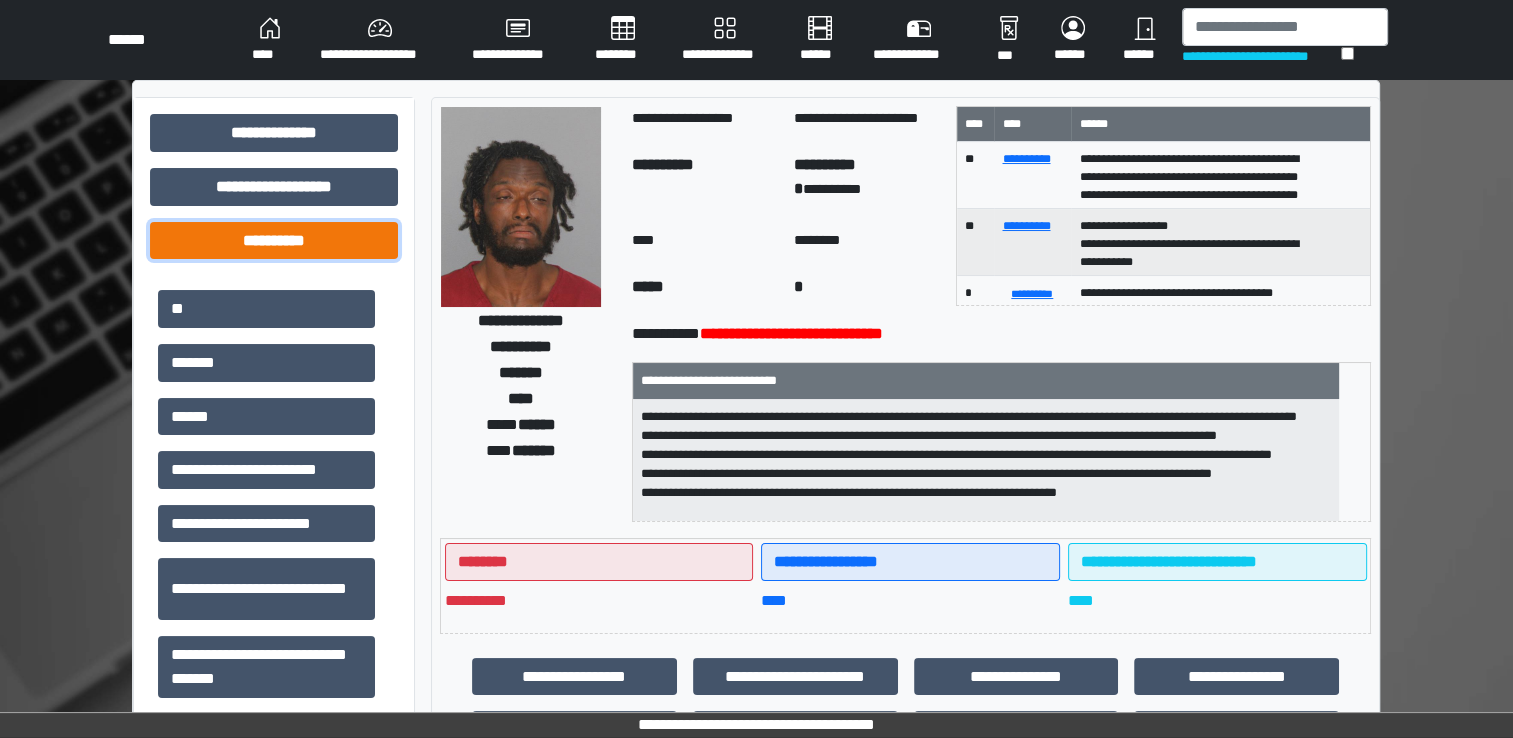 click on "**********" at bounding box center (274, 241) 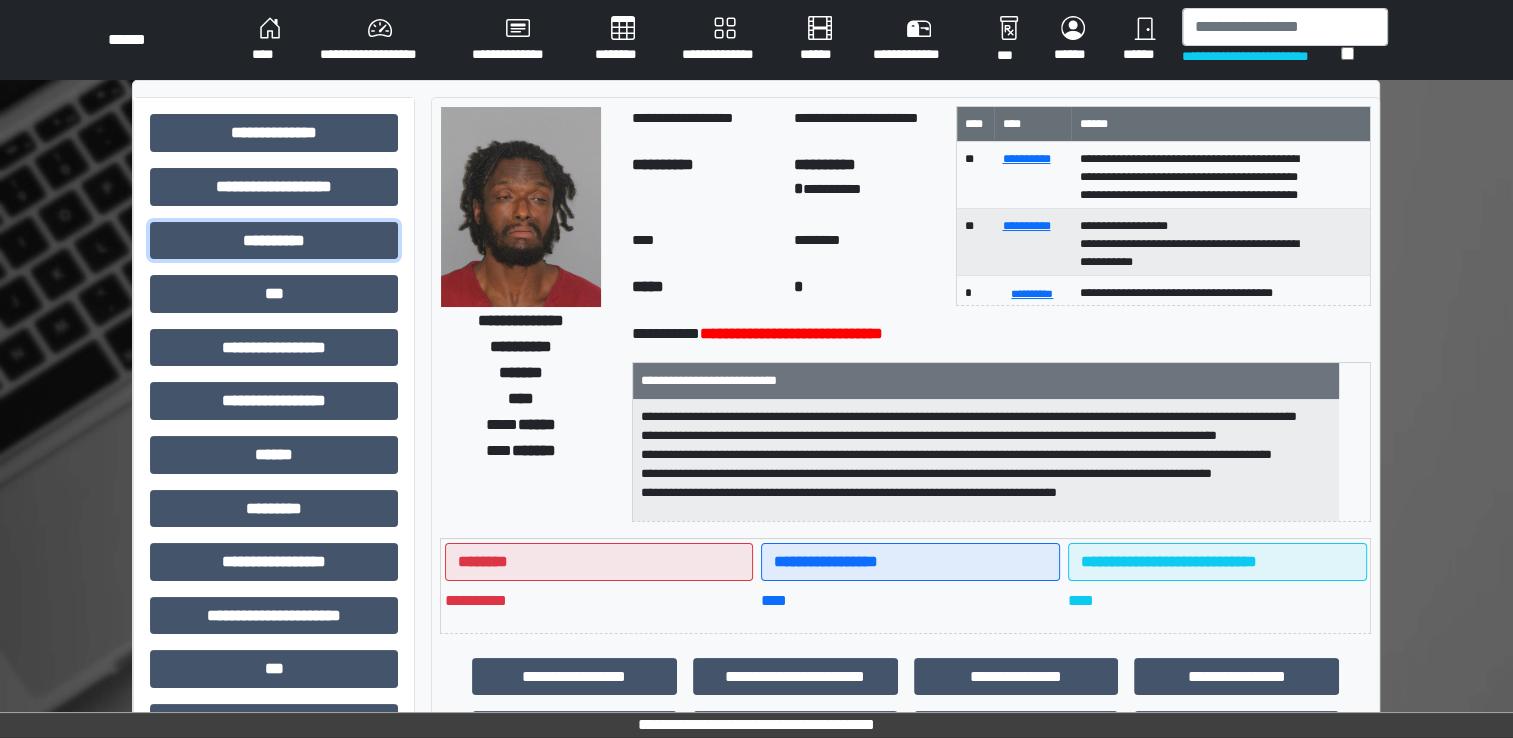 scroll, scrollTop: 0, scrollLeft: 0, axis: both 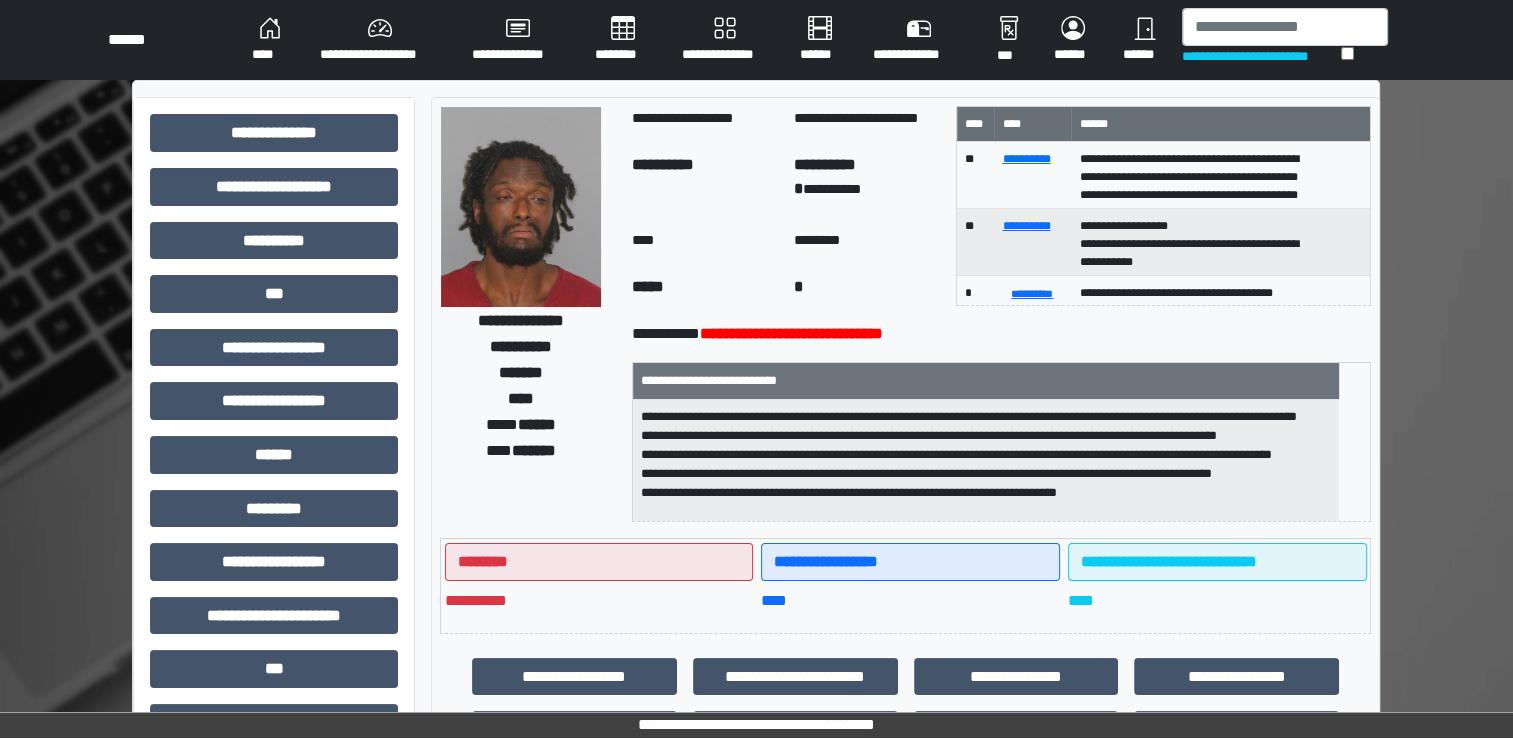 click on "**********" at bounding box center [756, 716] 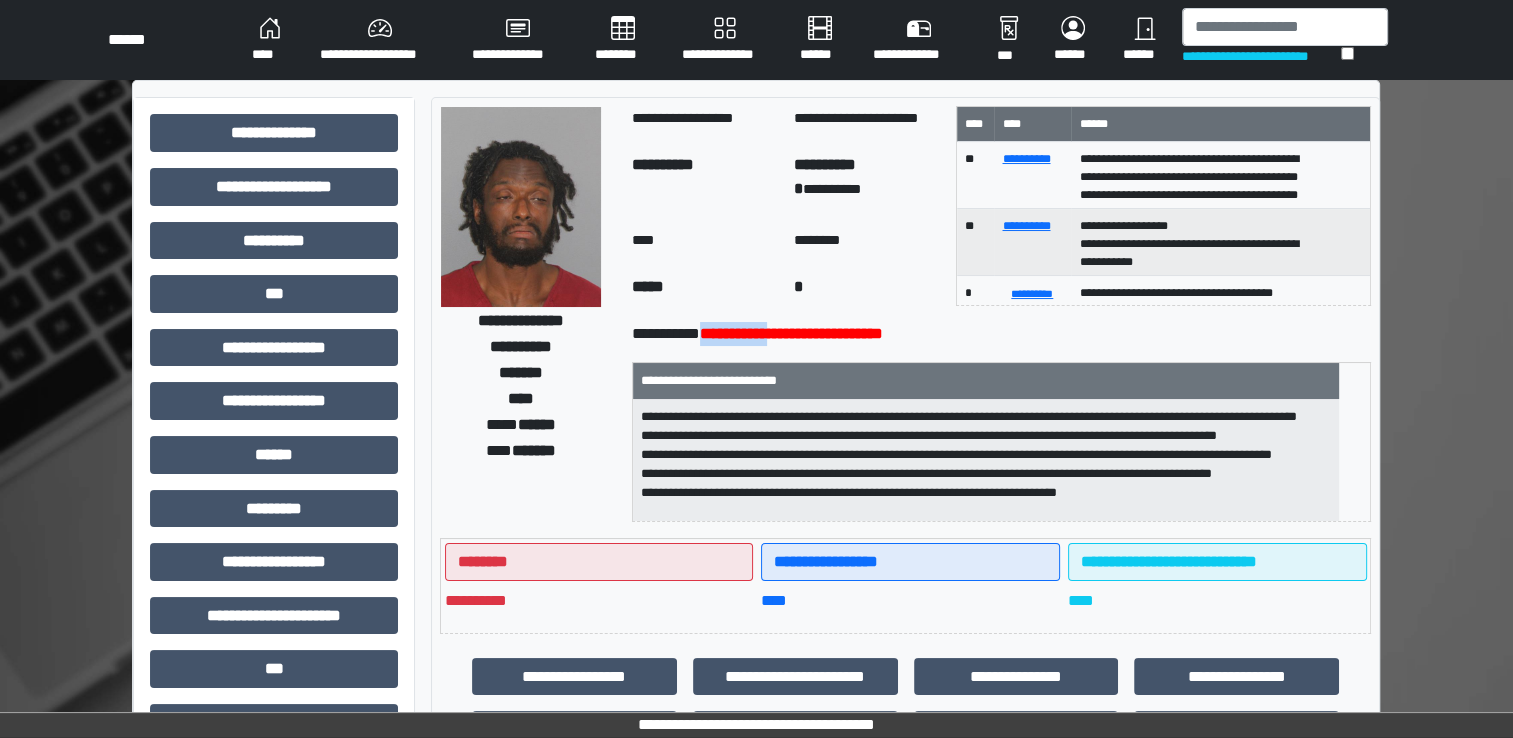 click on "**********" at bounding box center [791, 333] 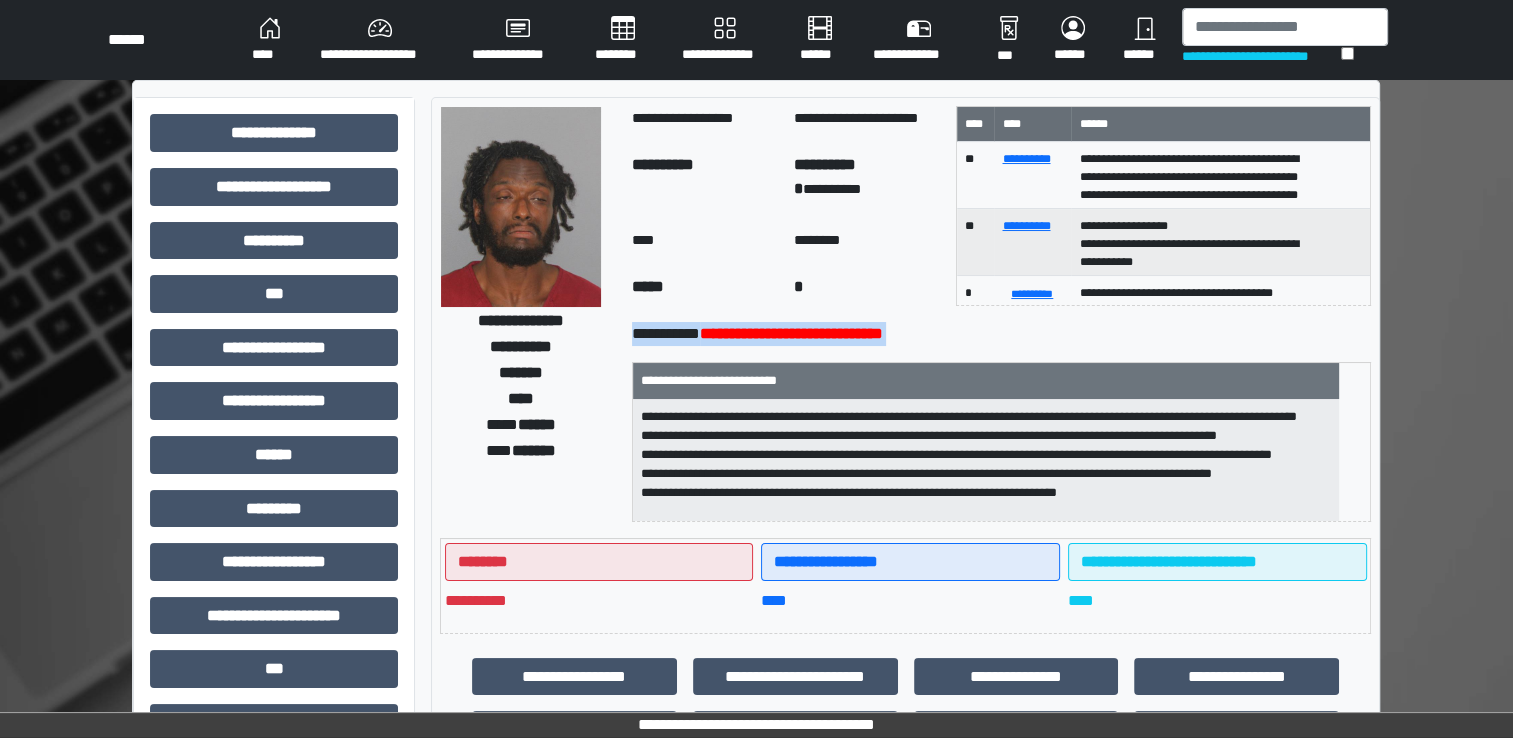 click on "**********" at bounding box center [791, 333] 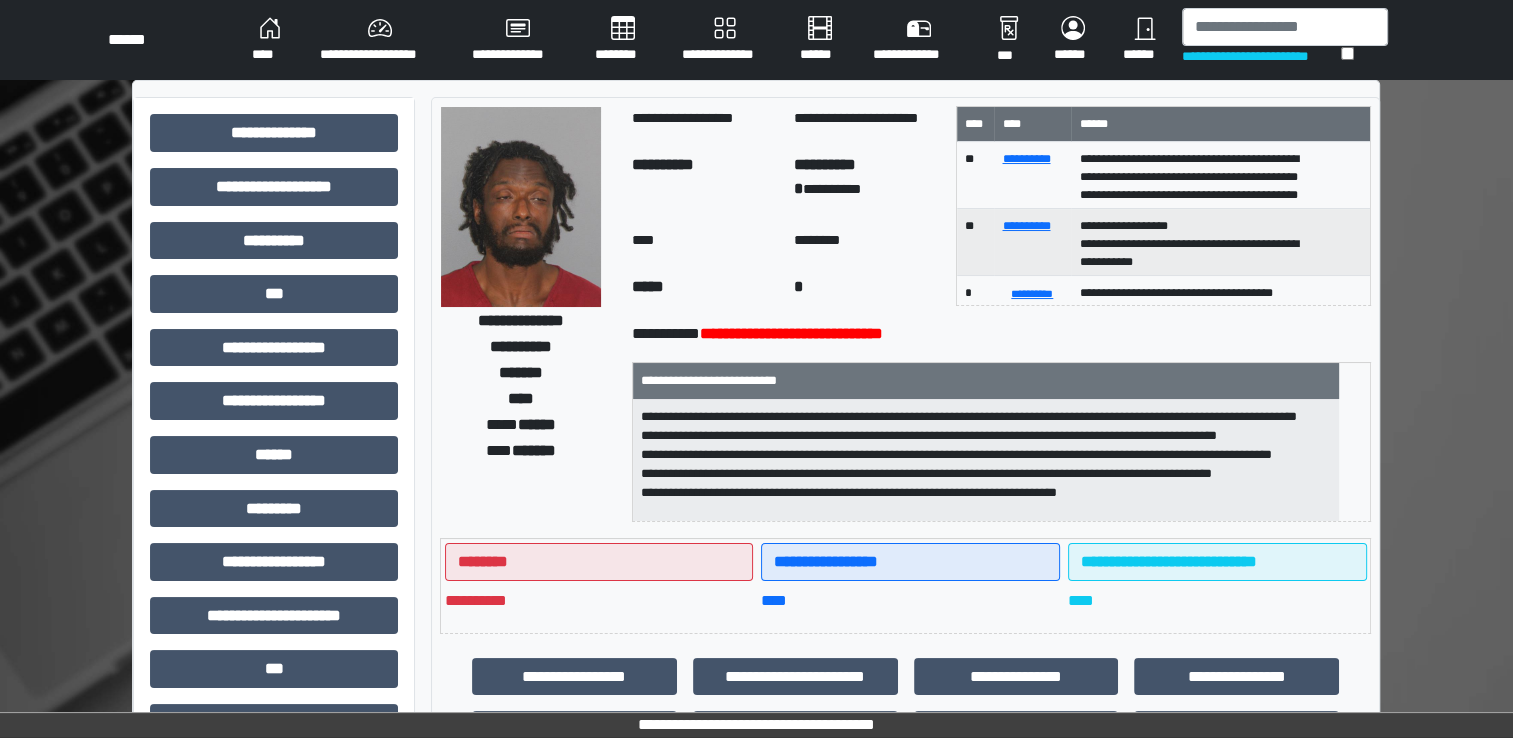 drag, startPoint x: 752, startPoint y: 325, endPoint x: 879, endPoint y: 362, distance: 132.28 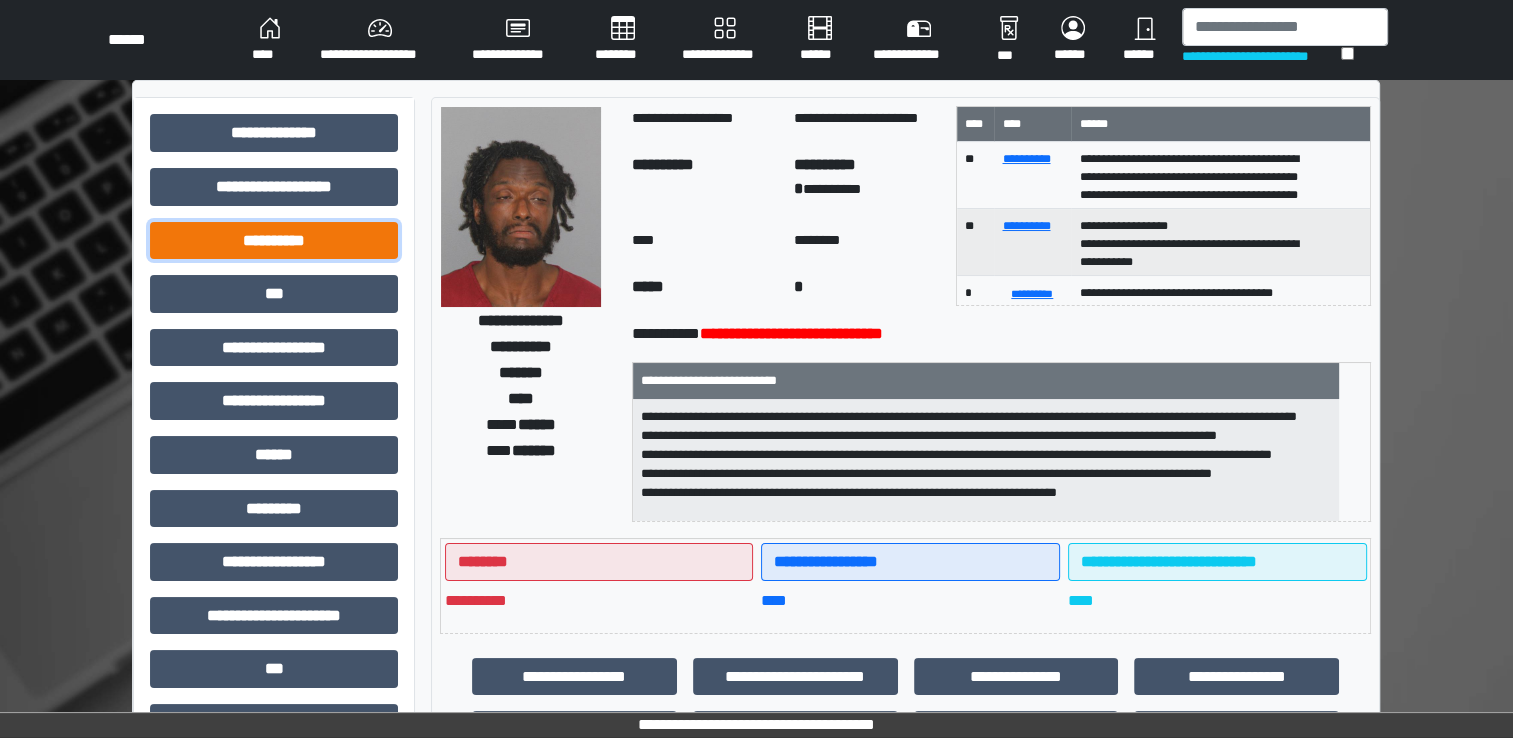 click on "**********" at bounding box center (274, 241) 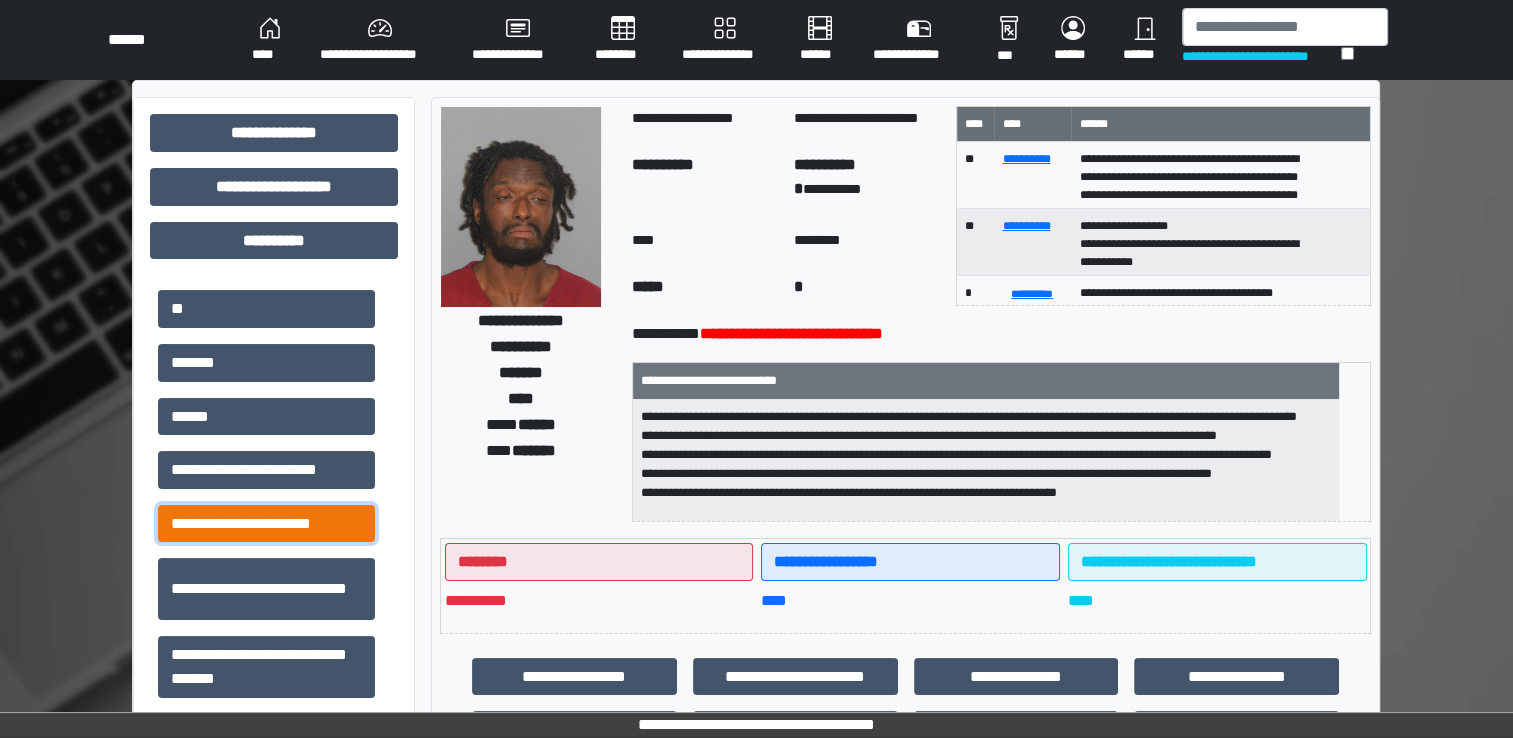 click on "**********" at bounding box center [266, 524] 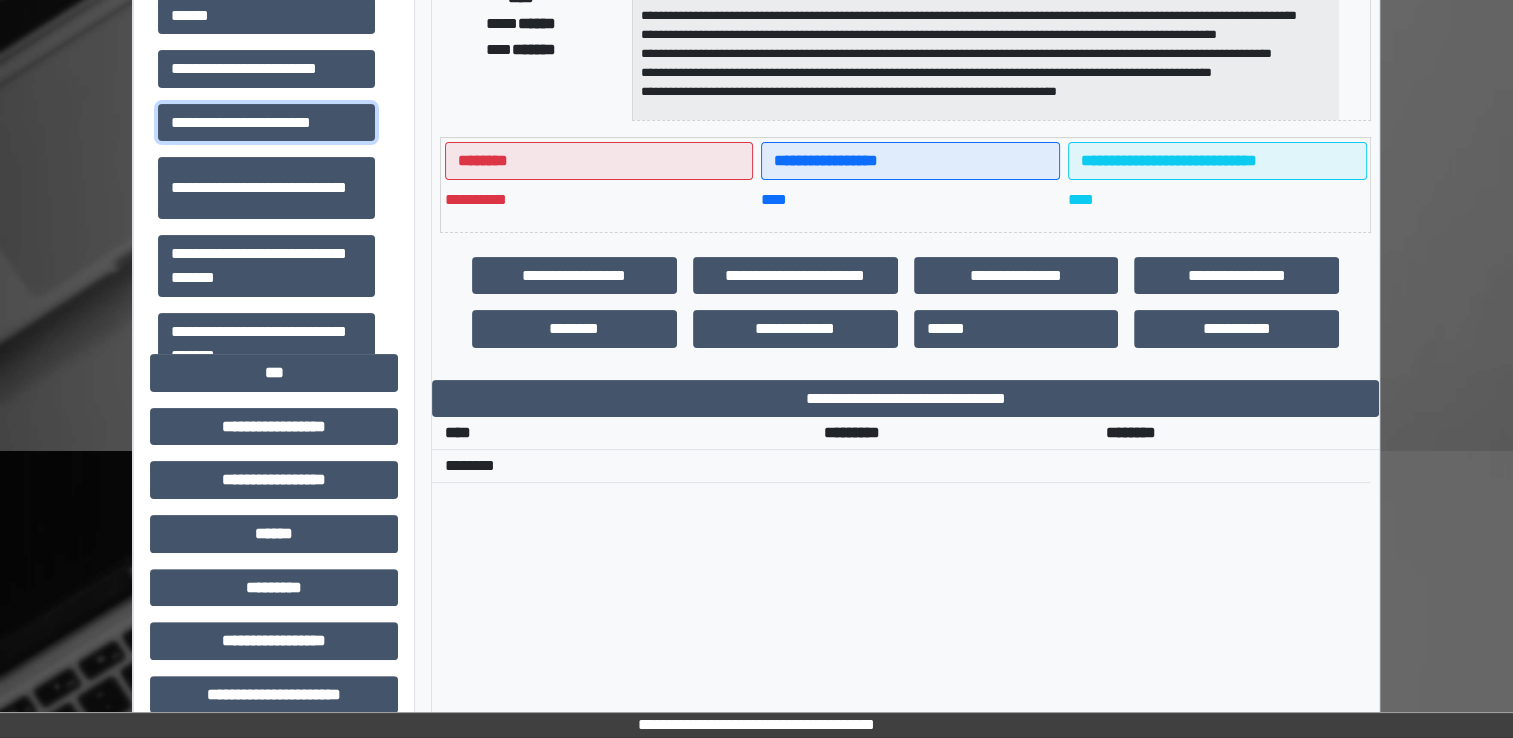 scroll, scrollTop: 400, scrollLeft: 0, axis: vertical 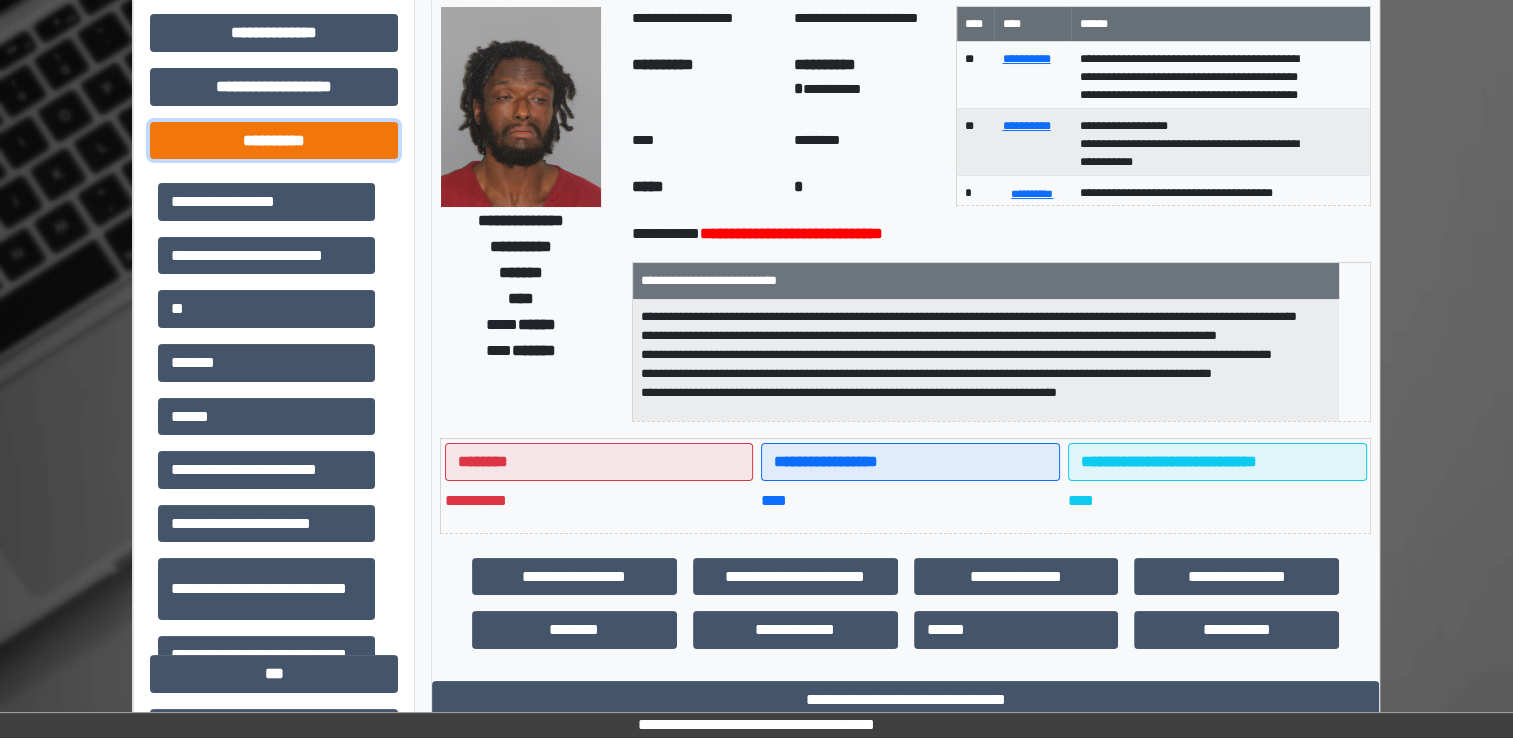 click on "**********" at bounding box center (274, 141) 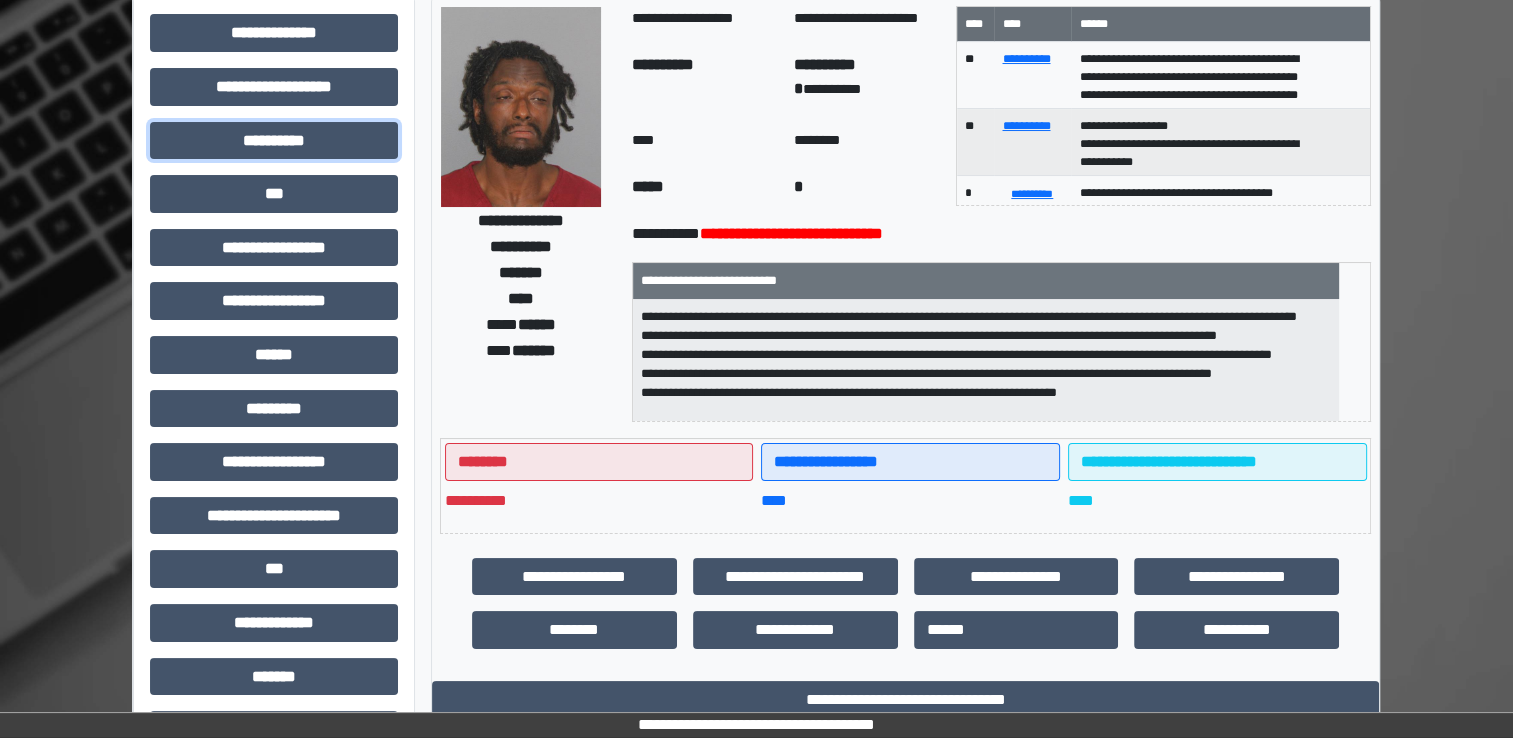 scroll, scrollTop: 44, scrollLeft: 0, axis: vertical 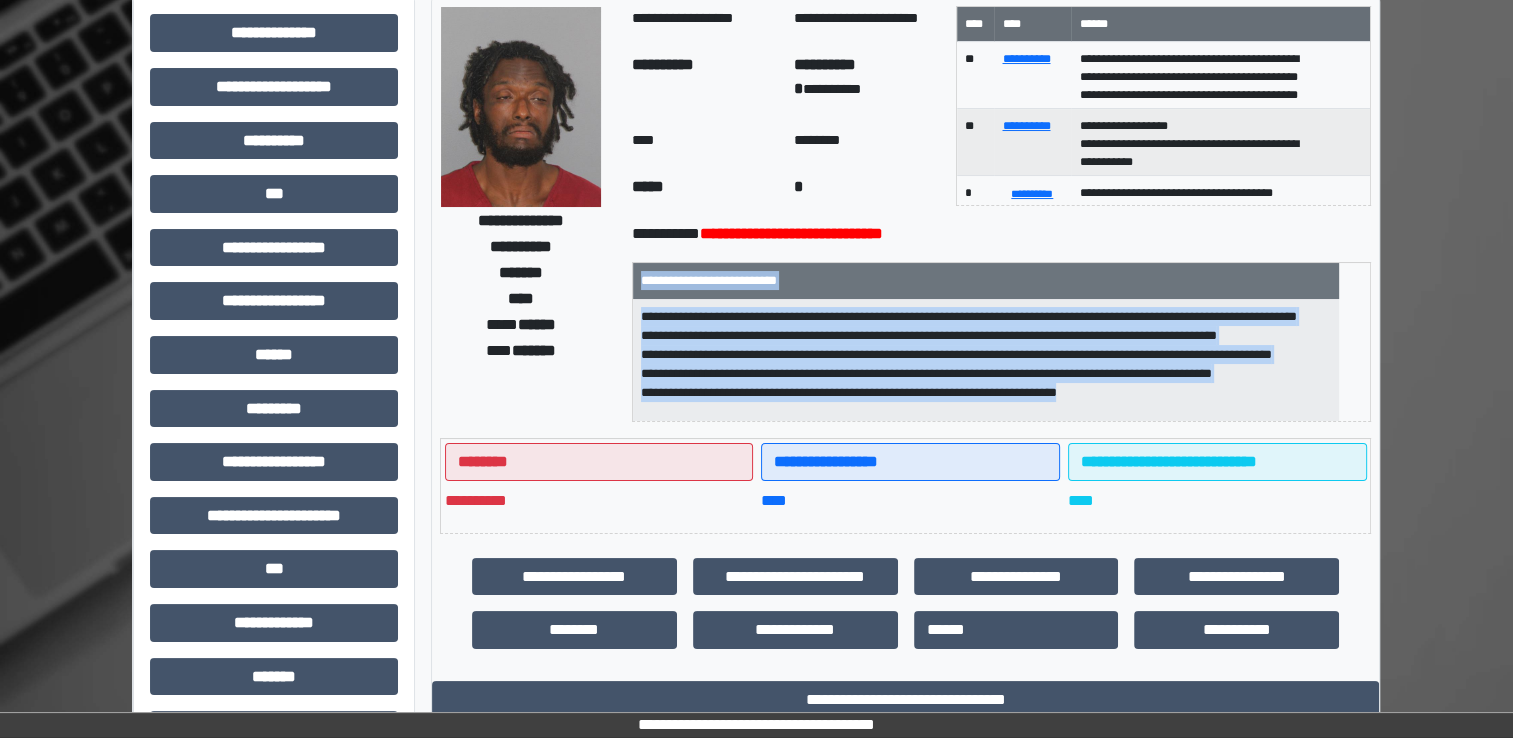 drag, startPoint x: 1166, startPoint y: 404, endPoint x: 654, endPoint y: 275, distance: 528.001 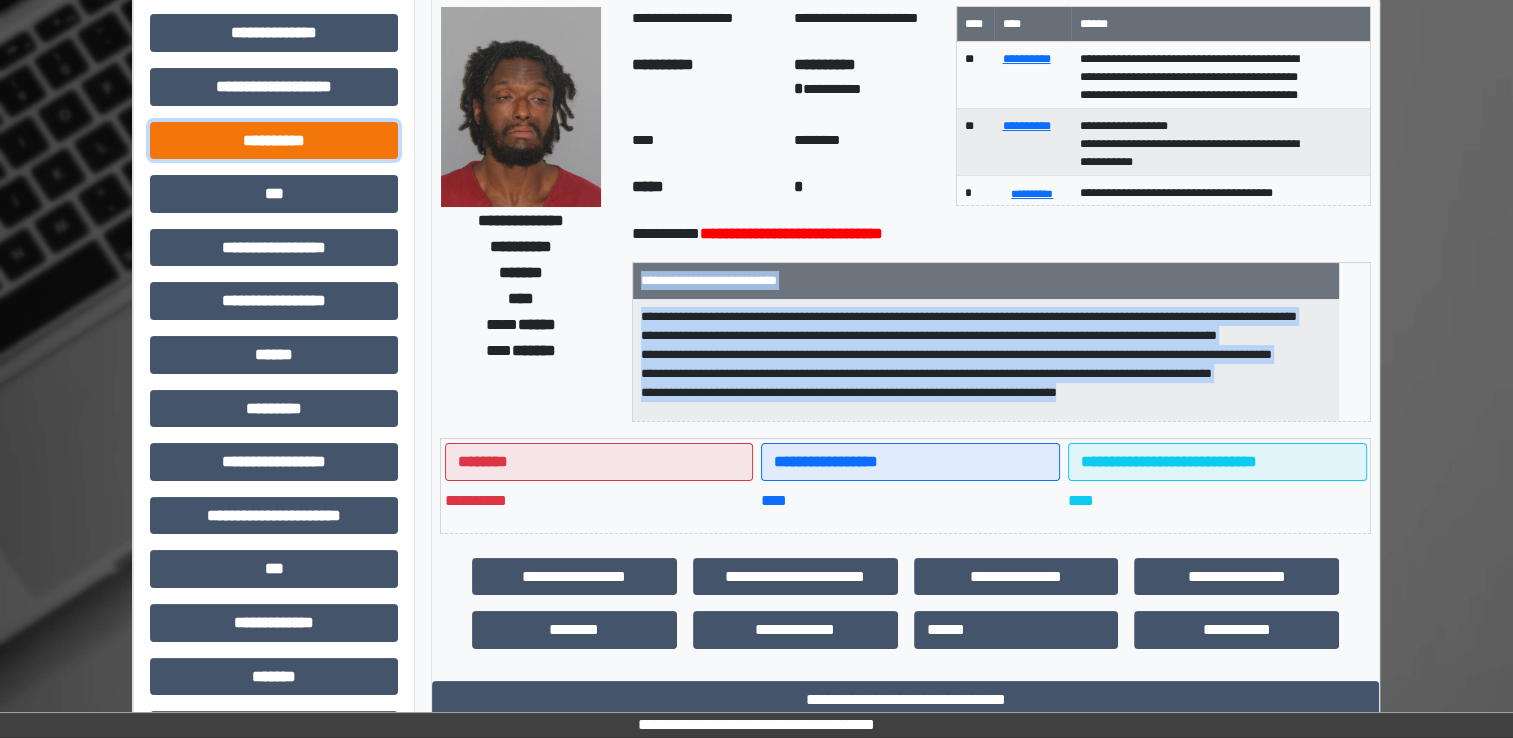 click on "**********" at bounding box center [274, 141] 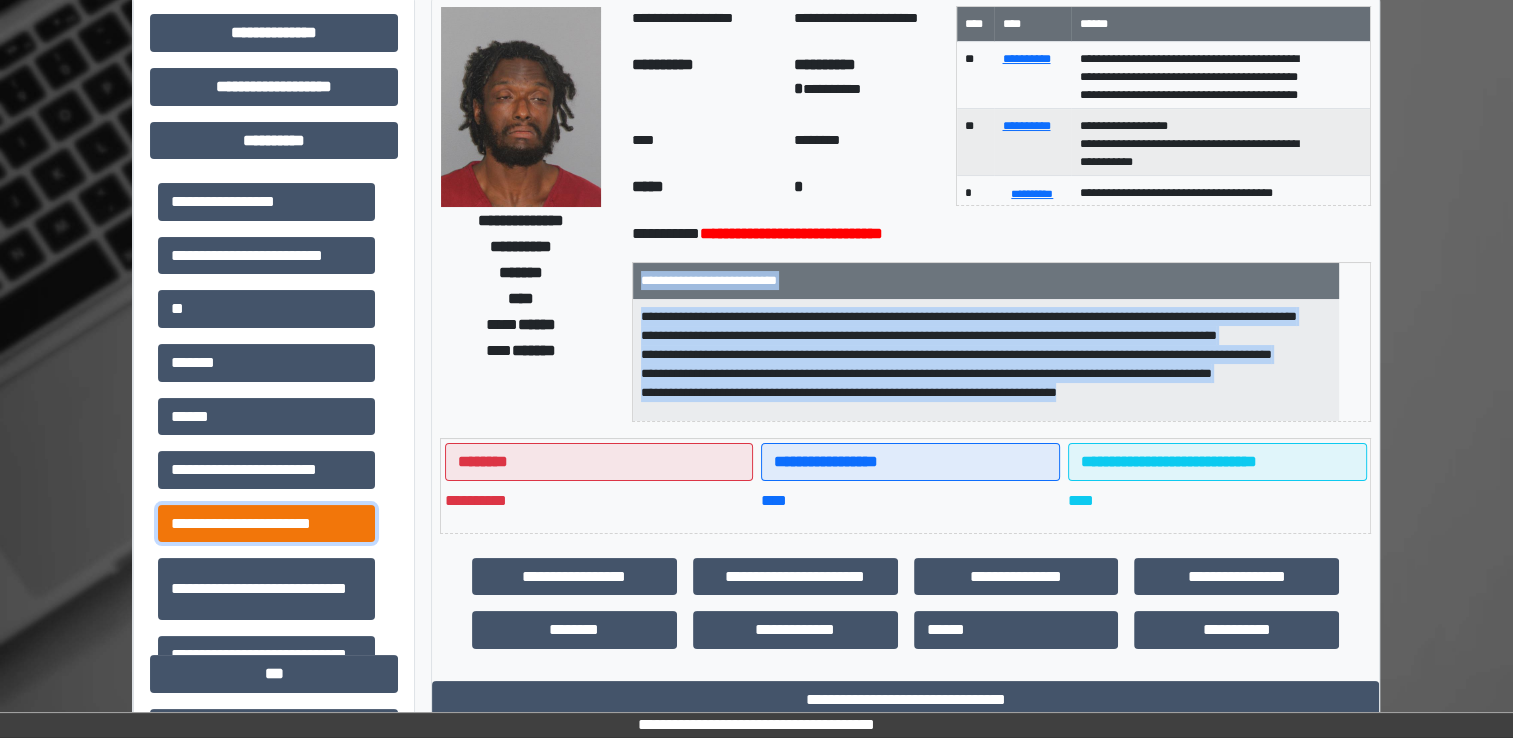 click on "**********" at bounding box center (266, 524) 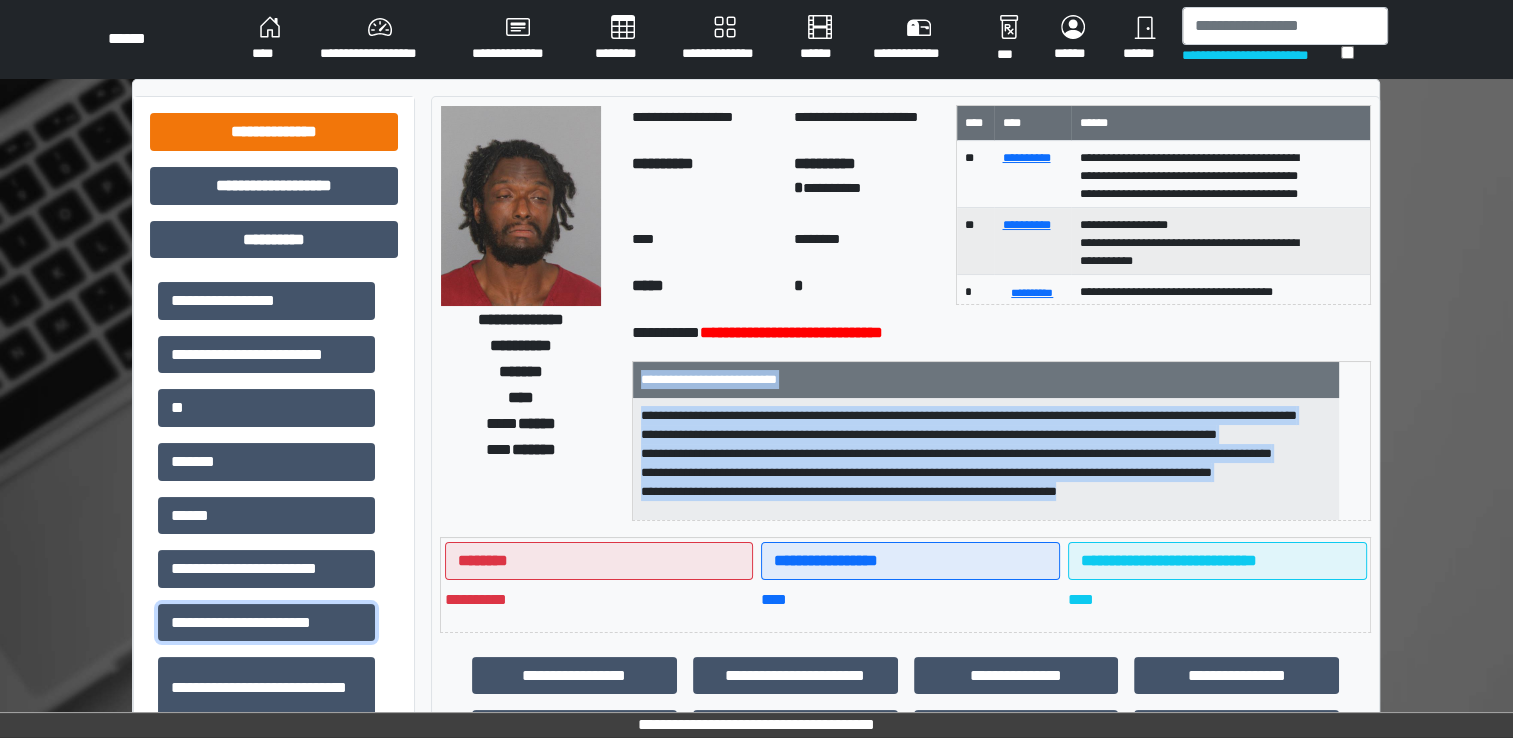 scroll, scrollTop: 0, scrollLeft: 0, axis: both 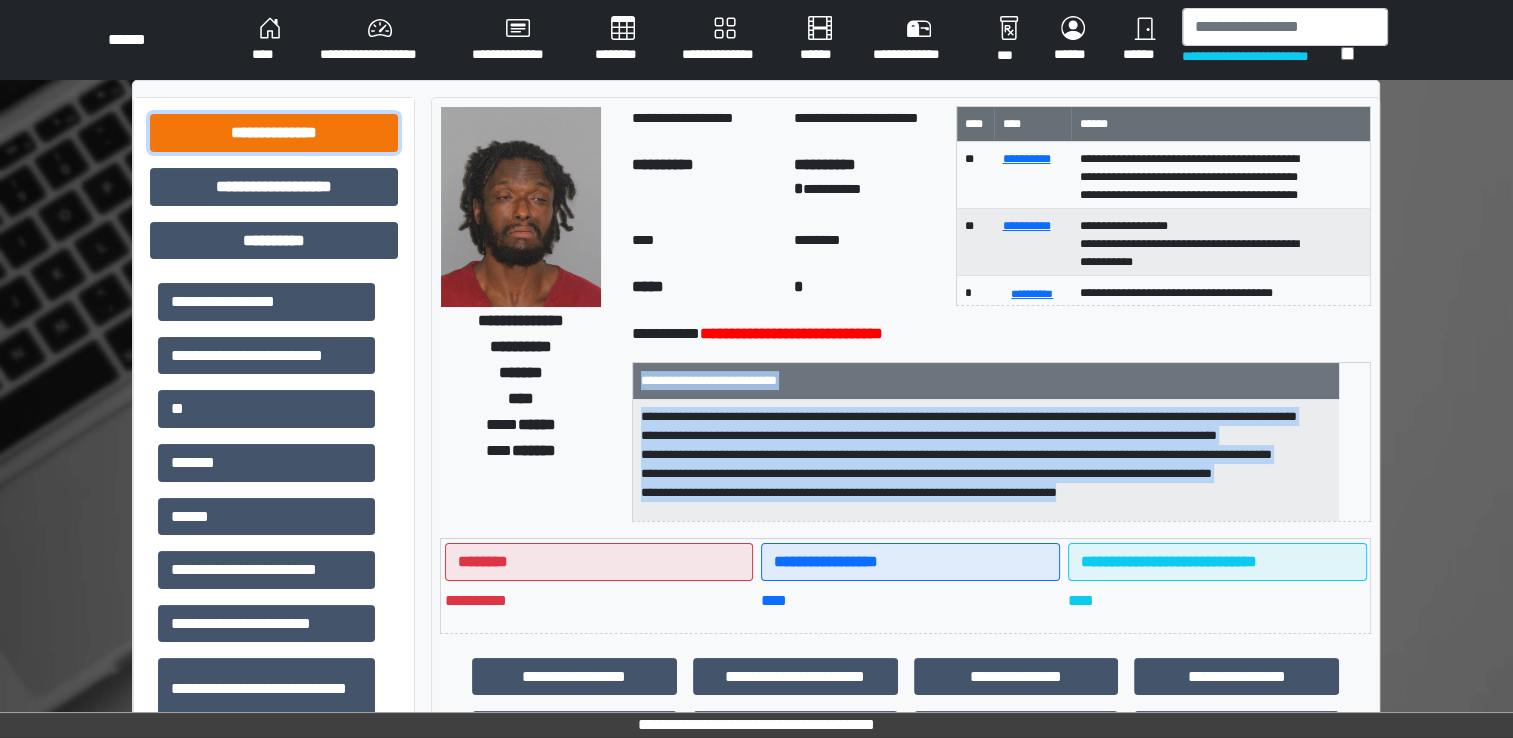 click on "**********" at bounding box center [274, 133] 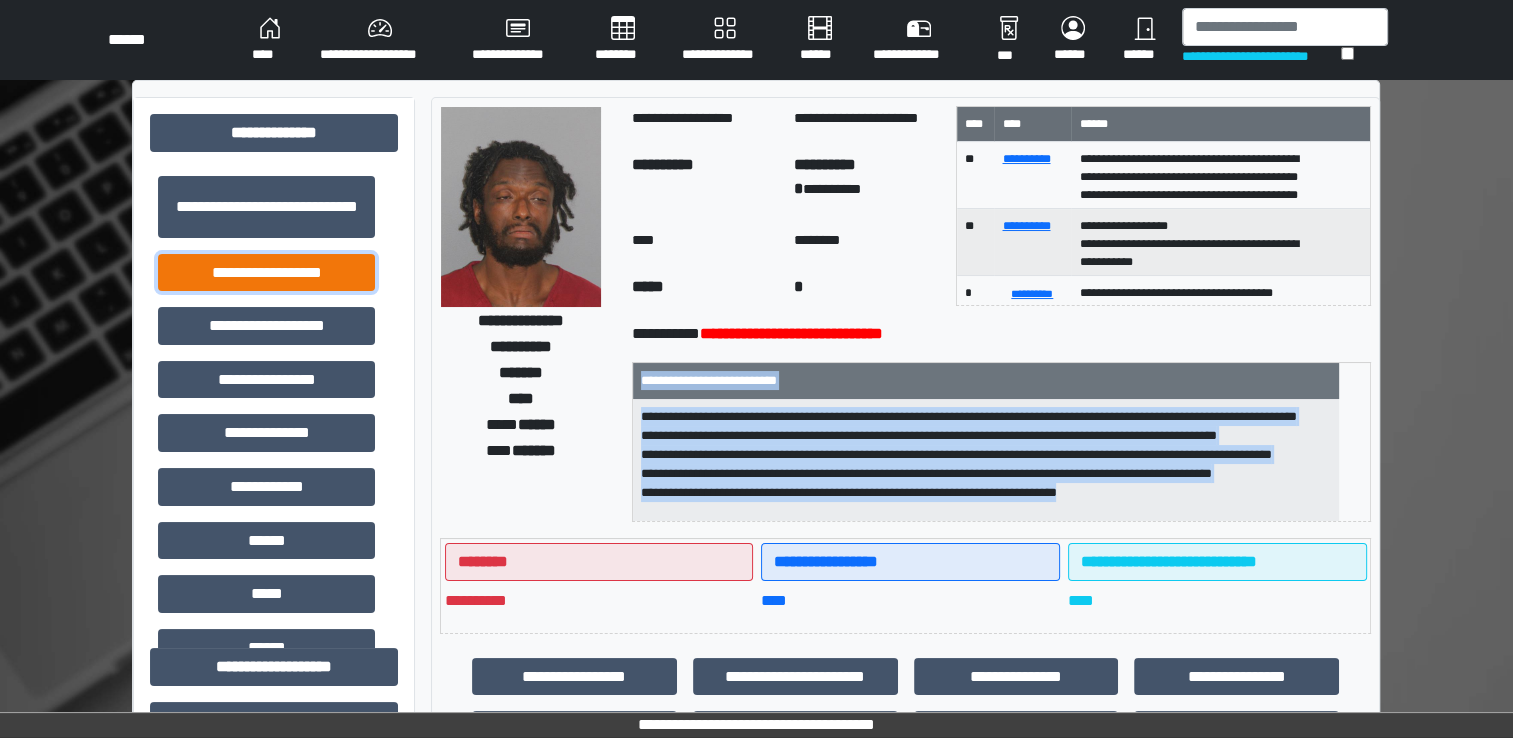 click on "**********" at bounding box center [266, 273] 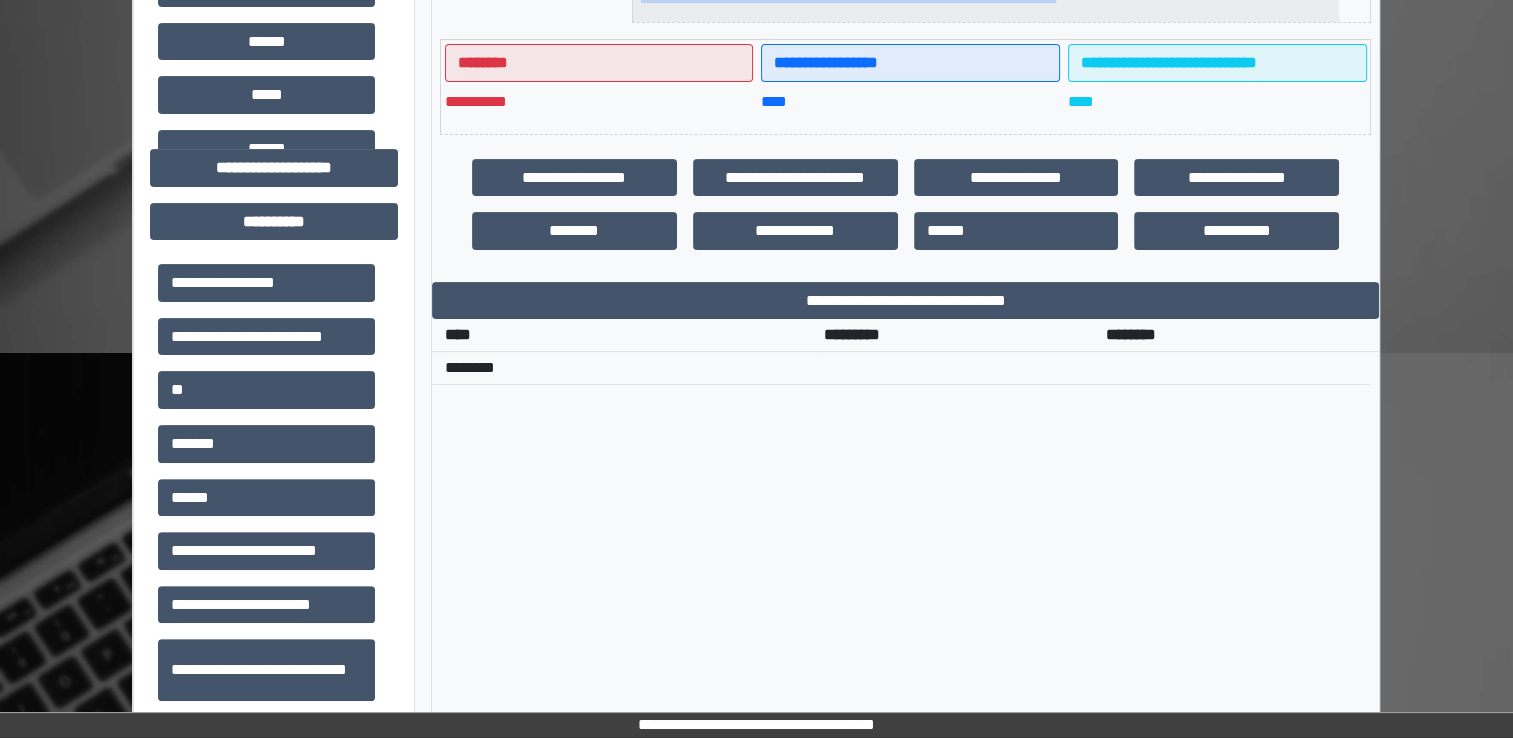scroll, scrollTop: 500, scrollLeft: 0, axis: vertical 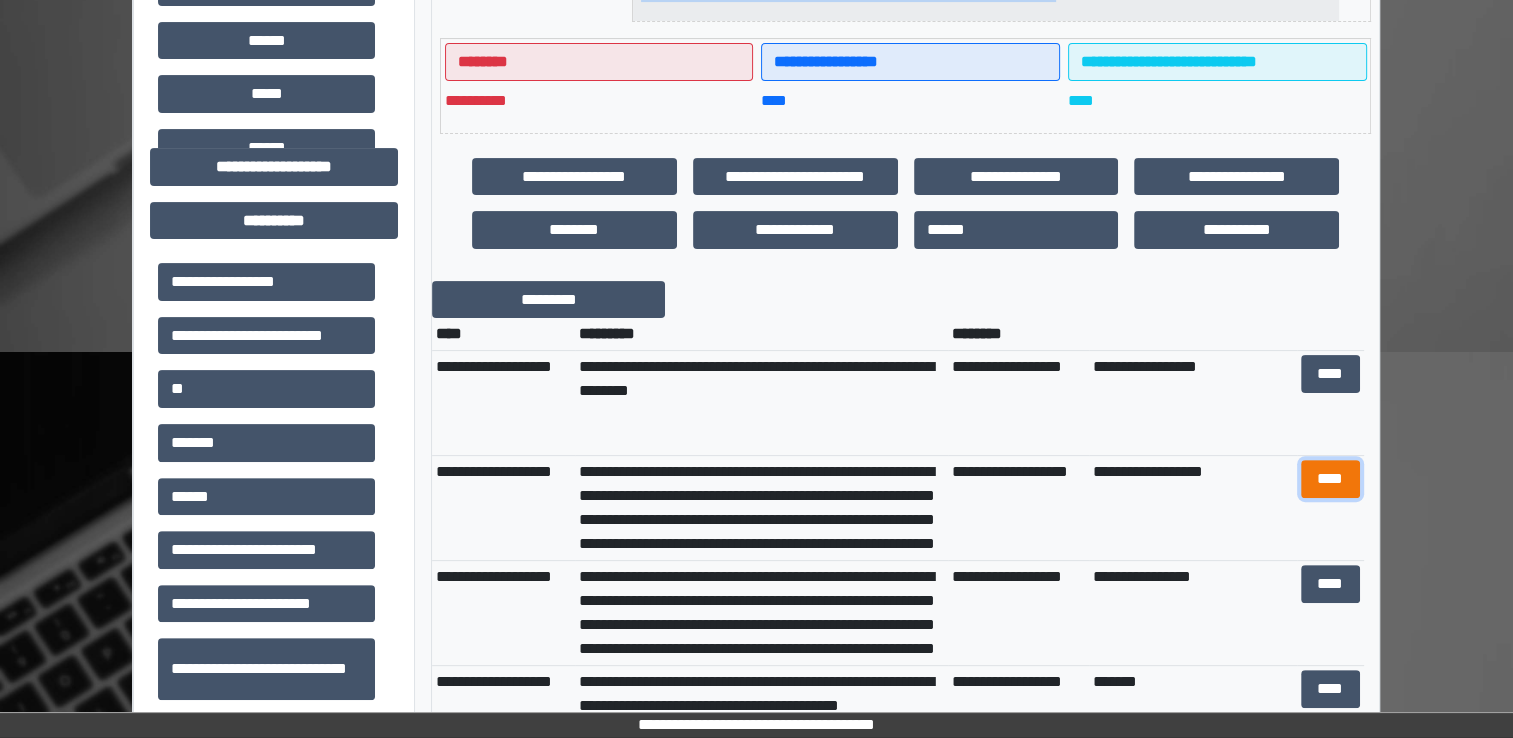 click on "****" at bounding box center [1330, 479] 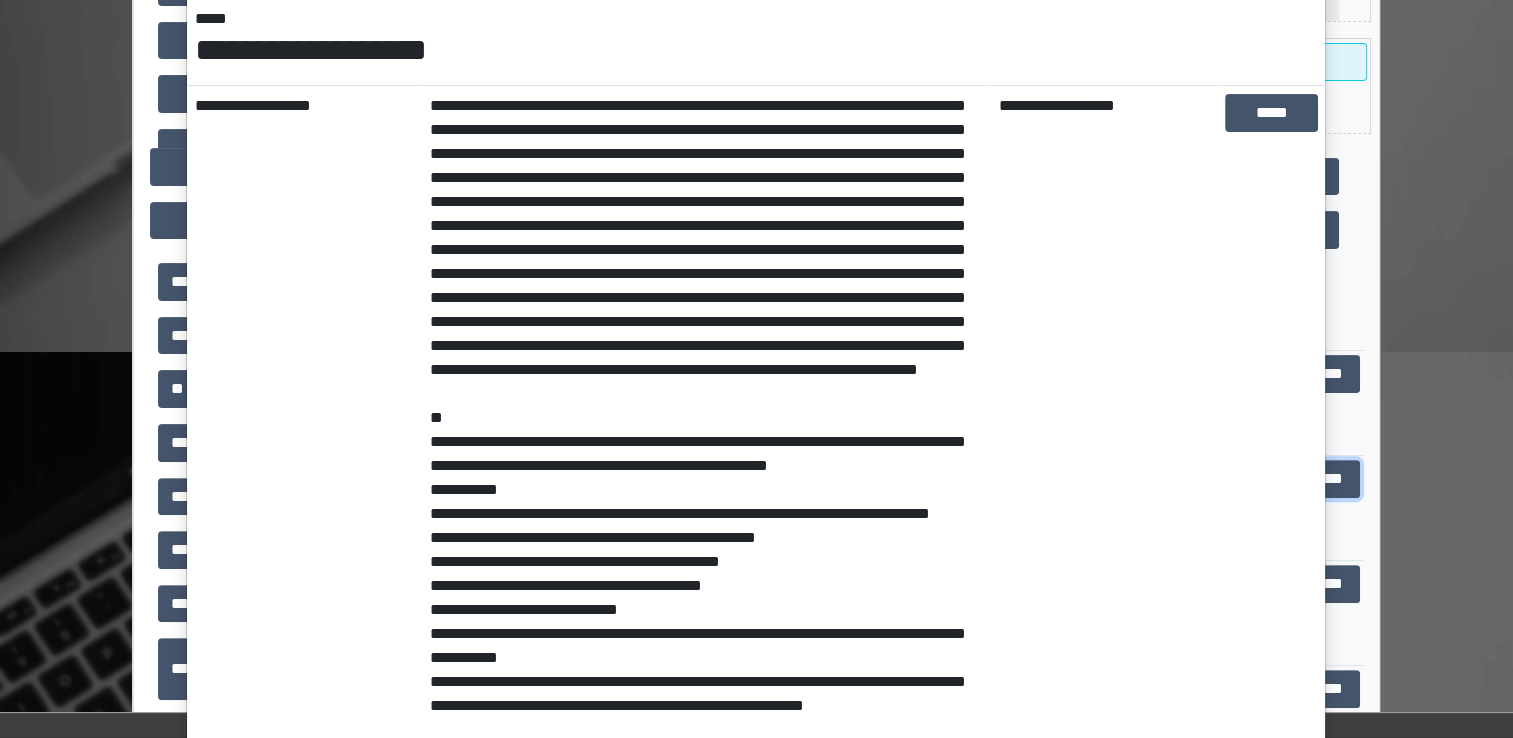 scroll, scrollTop: 287, scrollLeft: 0, axis: vertical 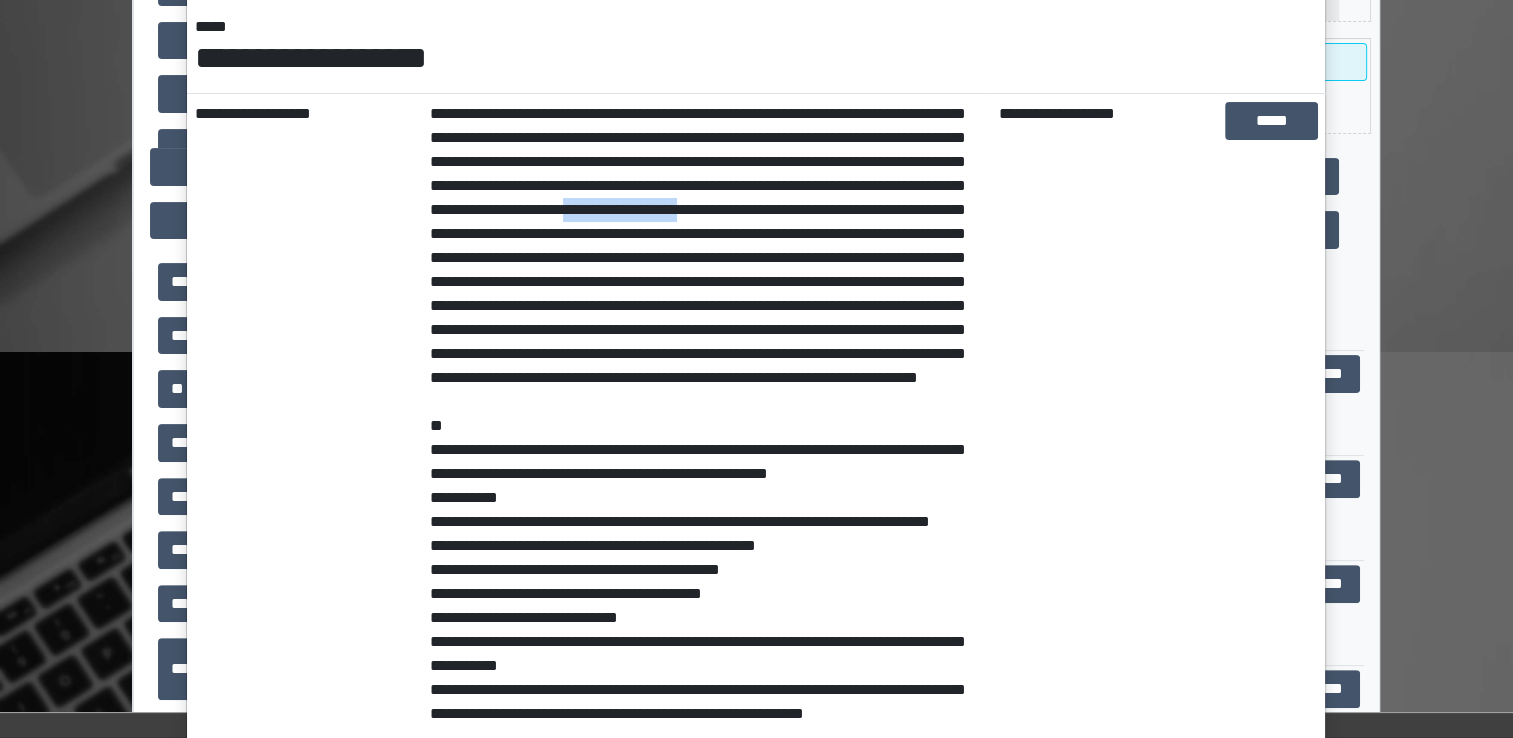 drag, startPoint x: 423, startPoint y: 229, endPoint x: 568, endPoint y: 238, distance: 145.27904 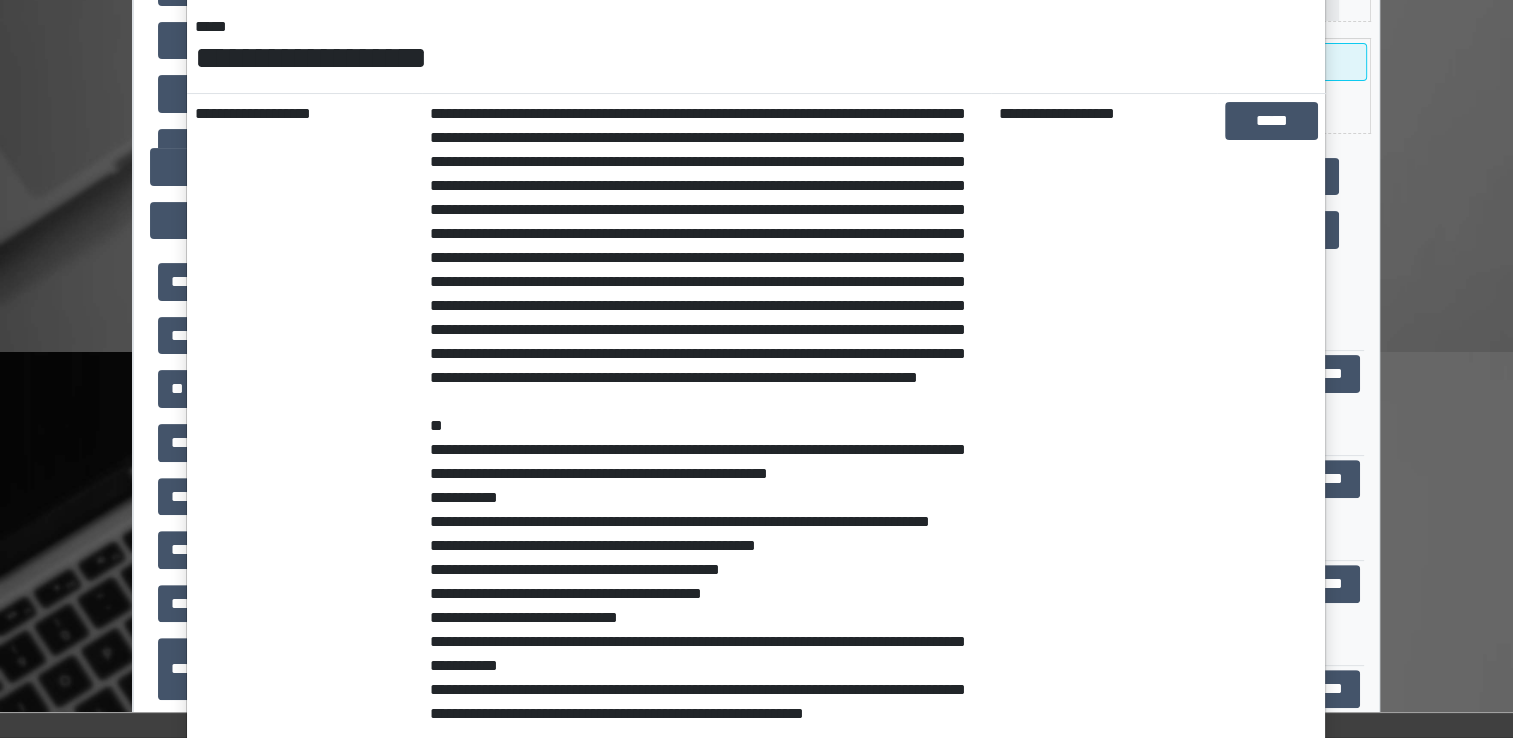 drag, startPoint x: 568, startPoint y: 238, endPoint x: 814, endPoint y: 281, distance: 249.72986 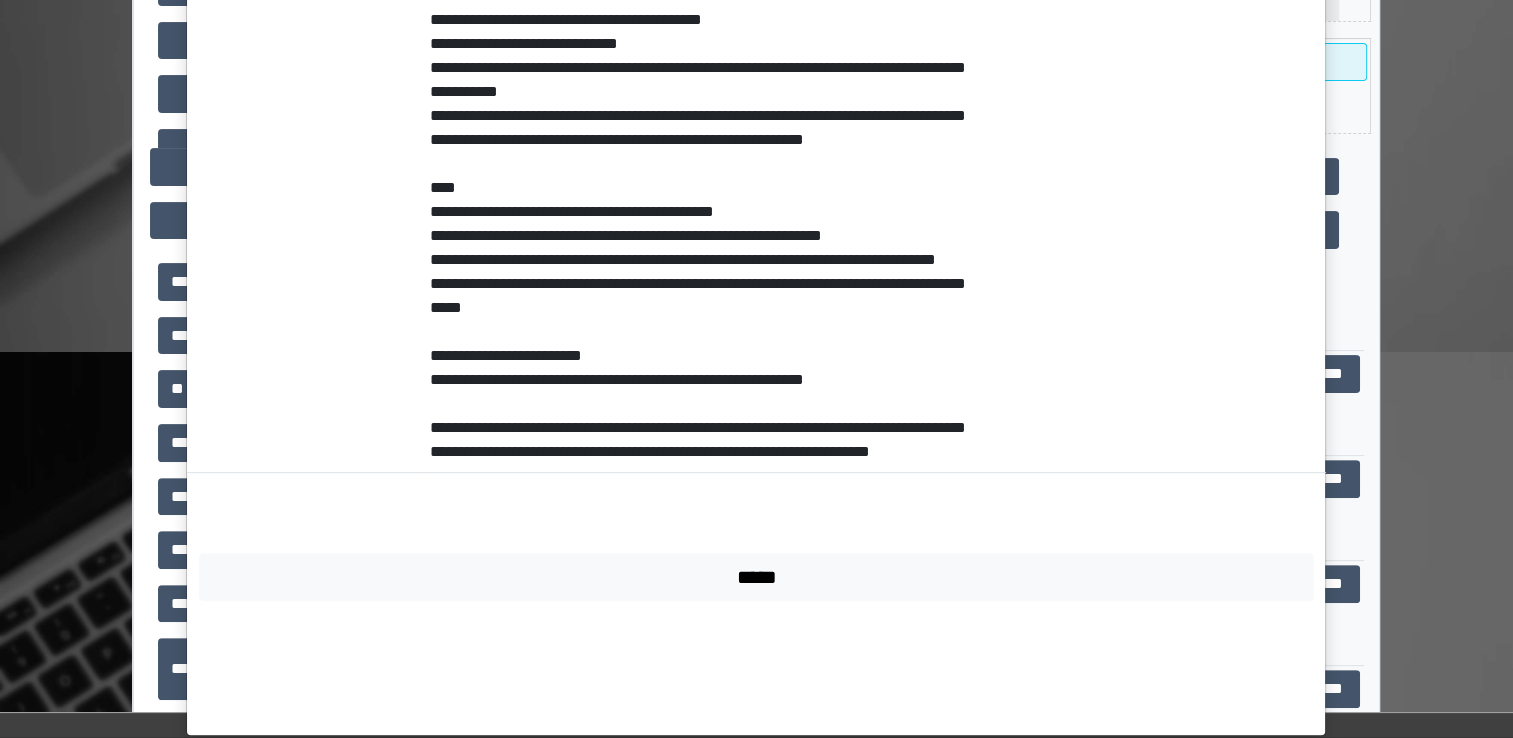 scroll, scrollTop: 887, scrollLeft: 0, axis: vertical 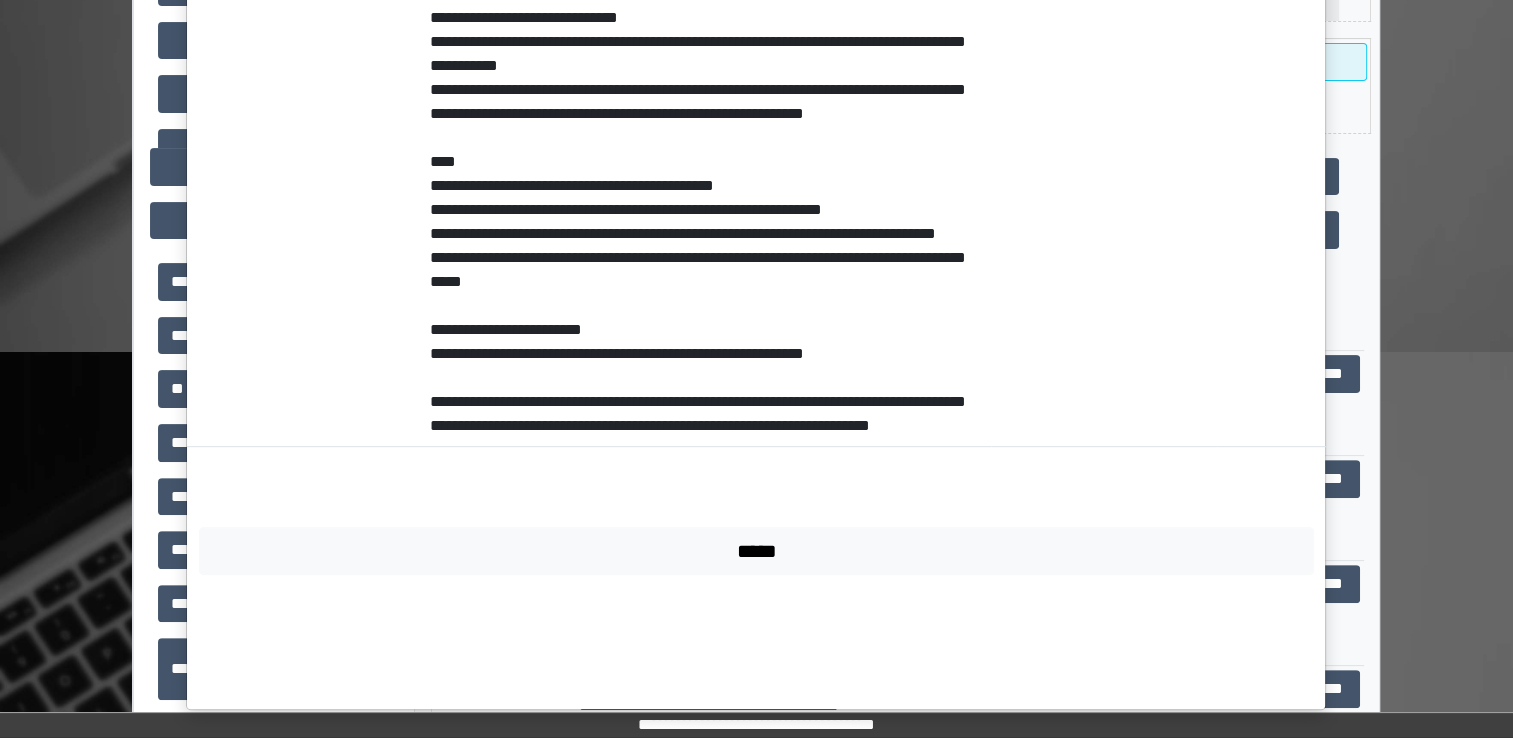 click on "[FIRST] [LAST] [STREET_NAME] [CITY] [STATE] [ZIP_CODE] [COUNTRY] [PHONE] [EMAIL] [SSN] [CREDIT_CARD] [DRIVER_LICENSE] [PASSPORT_NUMBER] [DATE_OF_BIRTH] [AGE]" at bounding box center [706, -30] 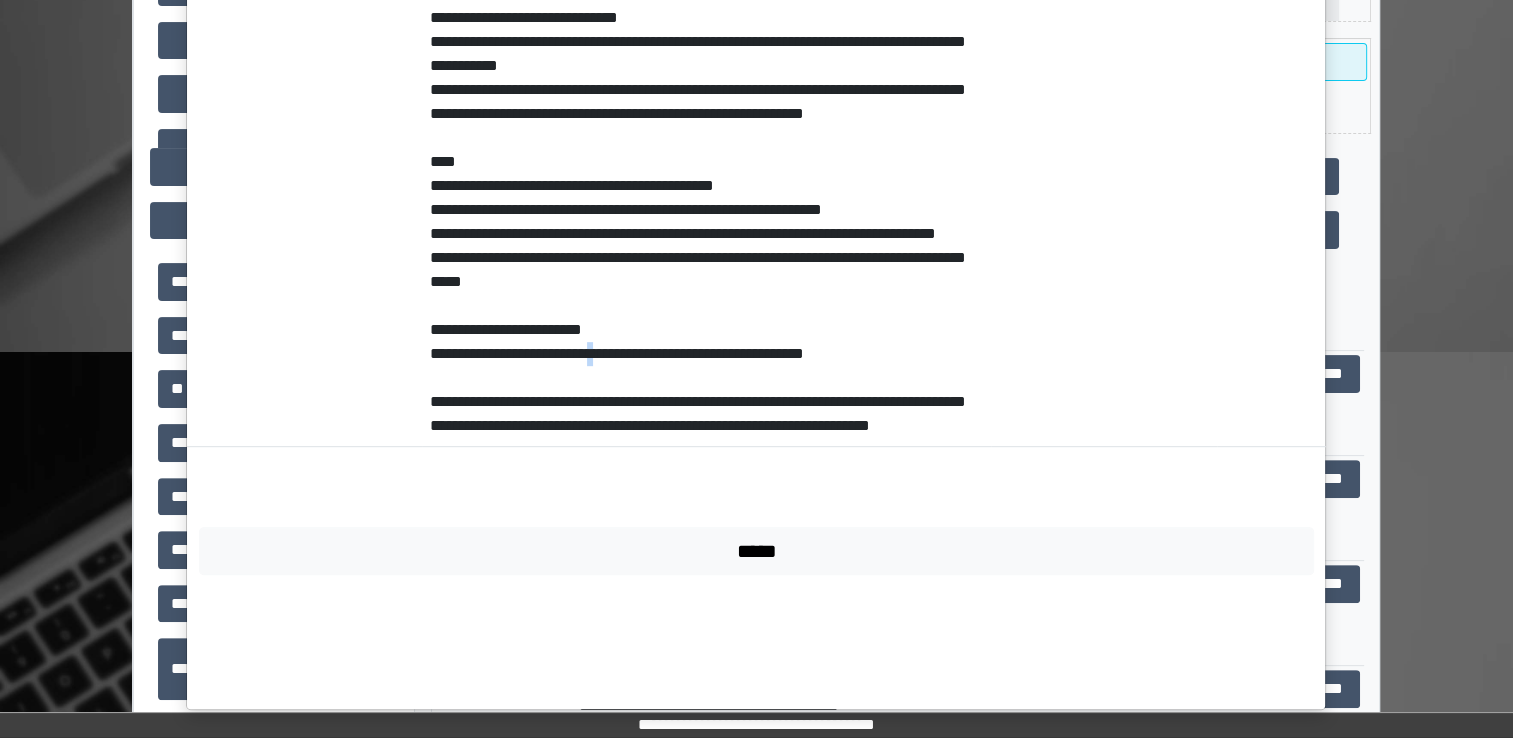 click on "[FIRST] [LAST] [STREET_NAME] [CITY] [STATE] [ZIP_CODE] [COUNTRY] [PHONE] [EMAIL] [SSN] [CREDIT_CARD] [DRIVER_LICENSE] [PASSPORT_NUMBER] [DATE_OF_BIRTH] [AGE]" at bounding box center [706, -30] 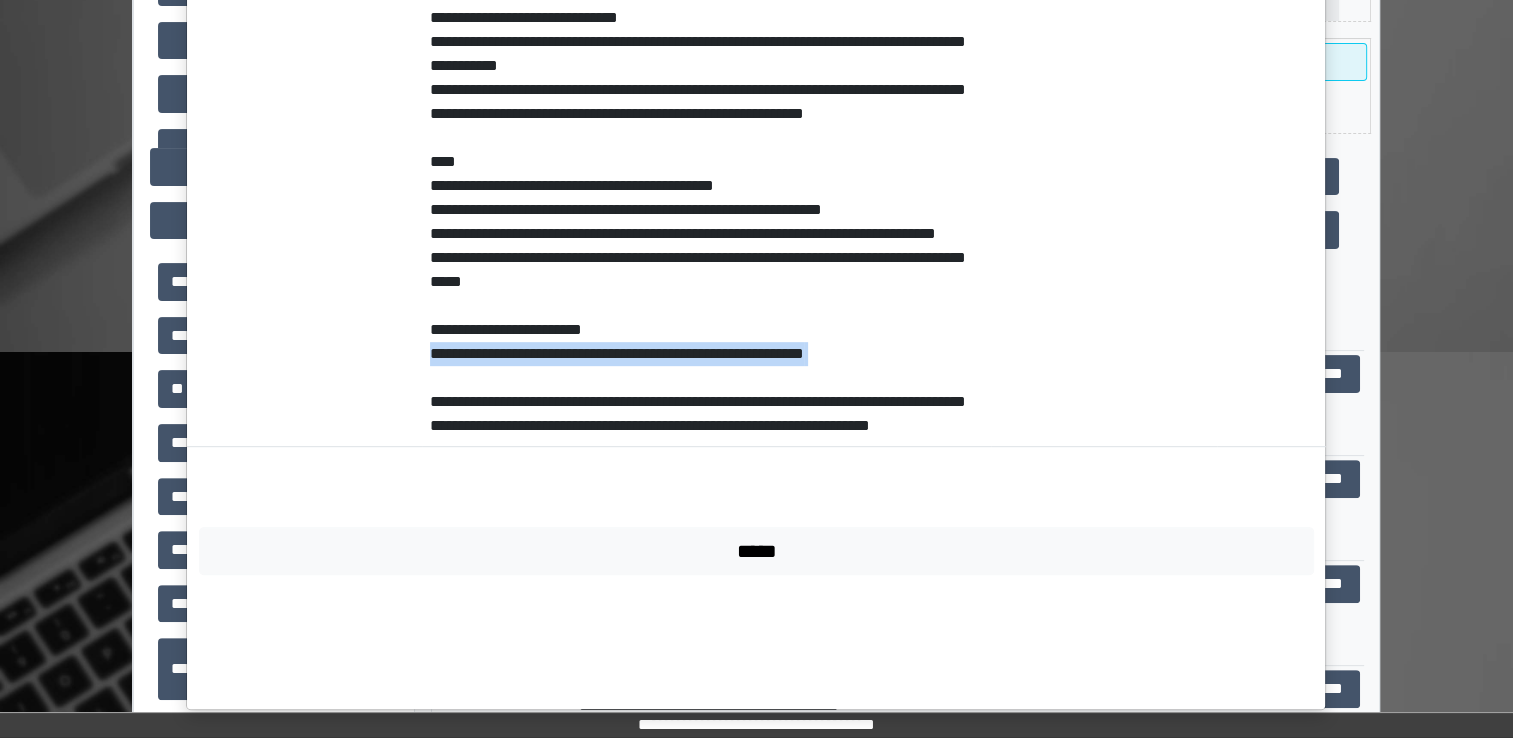 click on "[FIRST] [LAST] [STREET_NAME] [CITY] [STATE] [ZIP_CODE] [COUNTRY] [PHONE] [EMAIL] [SSN] [CREDIT_CARD] [DRIVER_LICENSE] [PASSPORT_NUMBER] [DATE_OF_BIRTH] [AGE]" at bounding box center [706, -30] 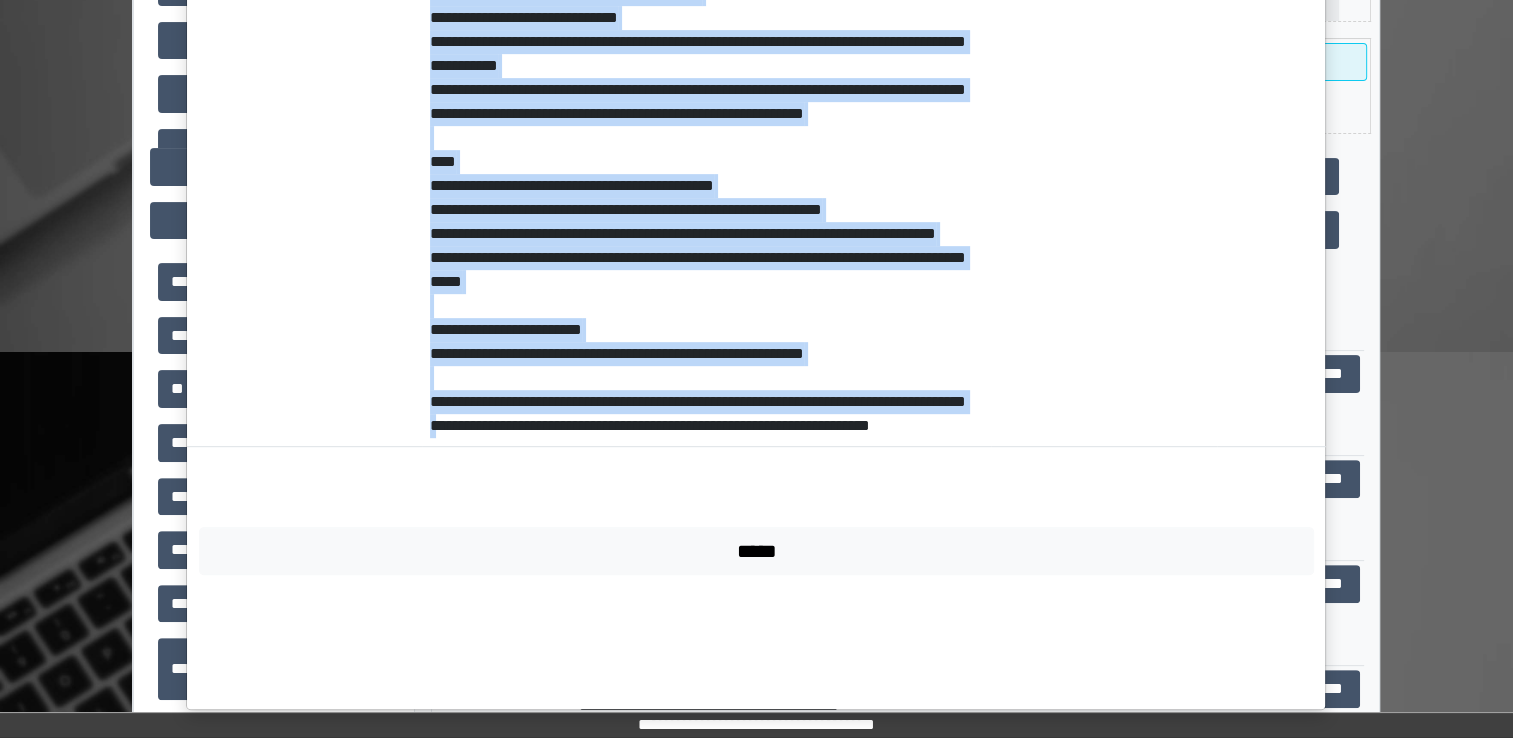 drag, startPoint x: 519, startPoint y: 528, endPoint x: 411, endPoint y: 426, distance: 148.55302 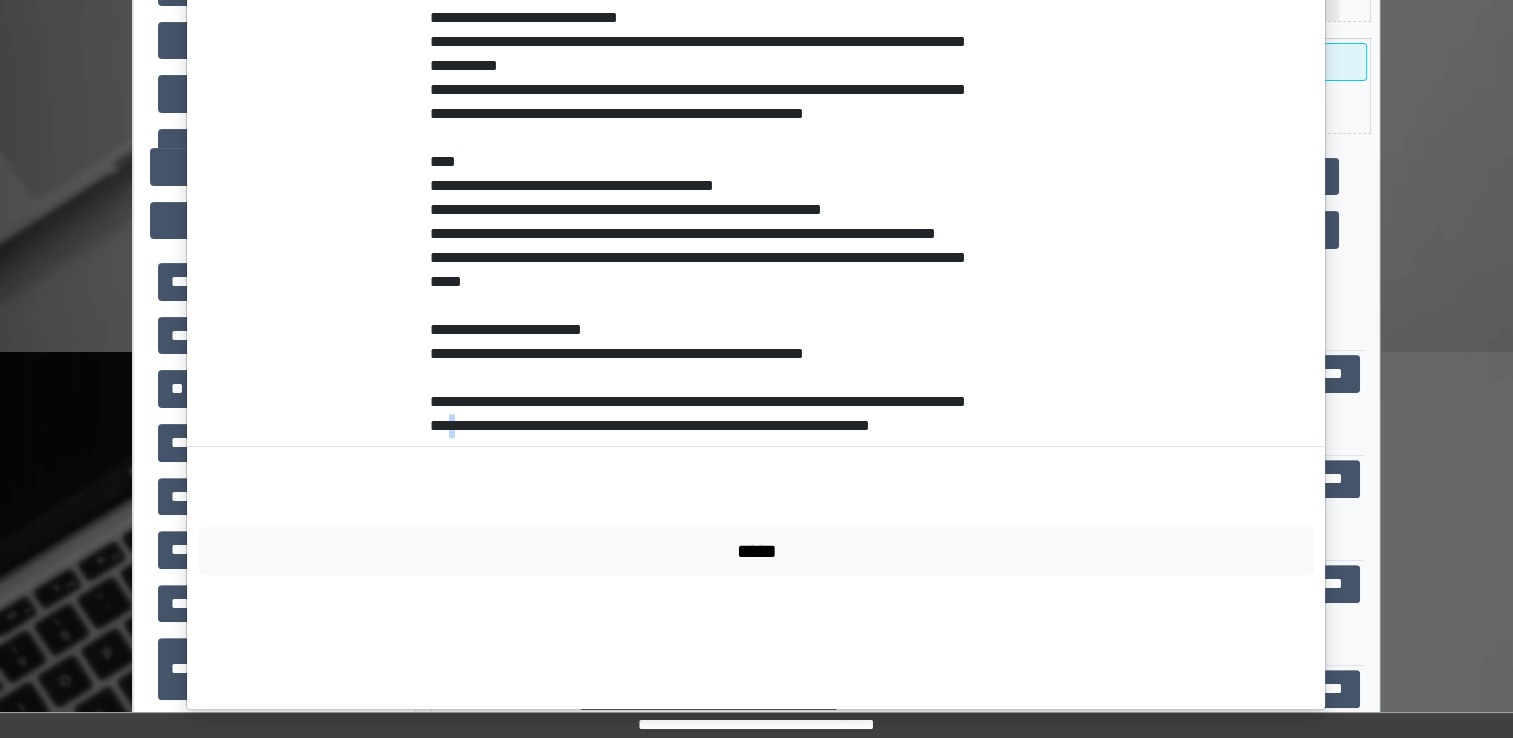 drag, startPoint x: 411, startPoint y: 426, endPoint x: 536, endPoint y: 514, distance: 152.86923 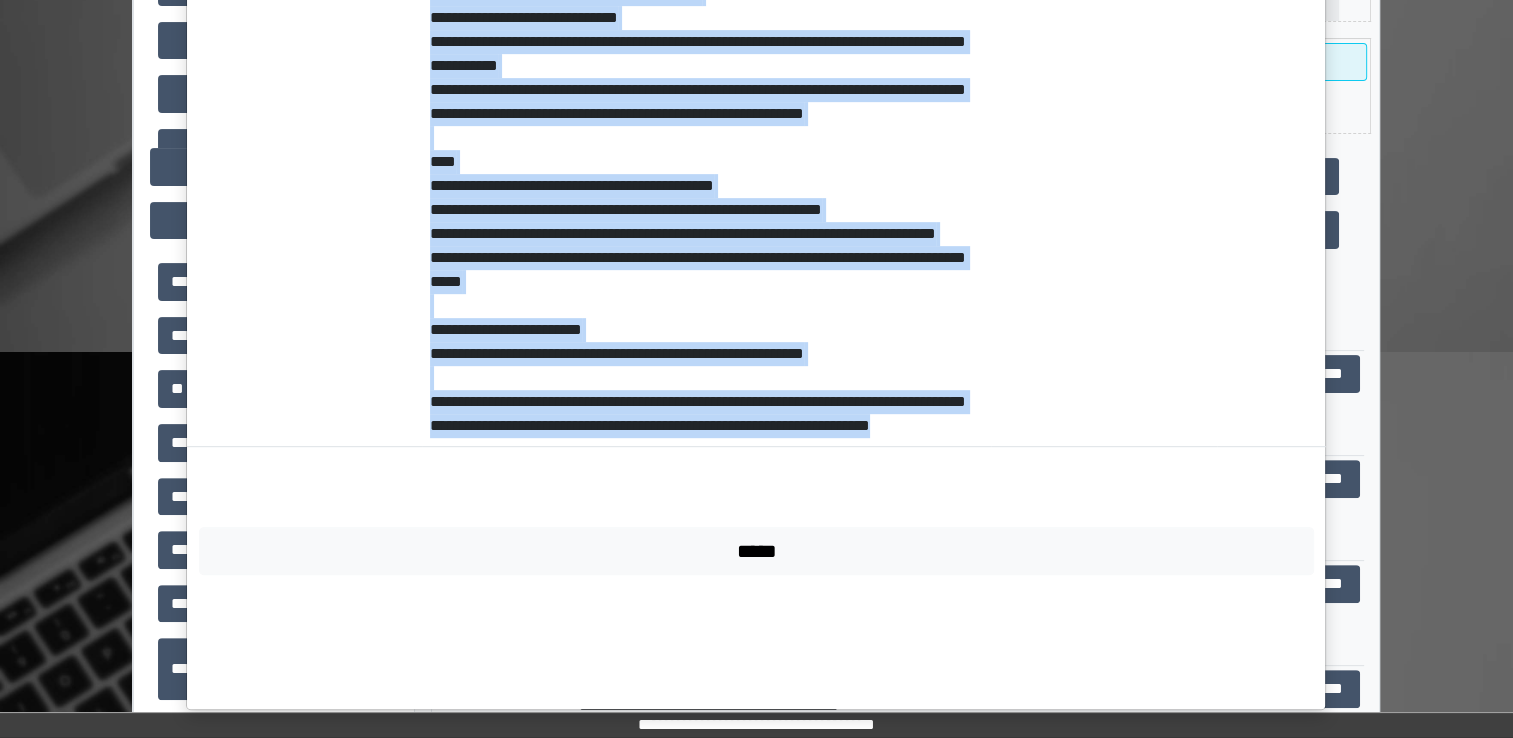 drag, startPoint x: 536, startPoint y: 514, endPoint x: 412, endPoint y: 419, distance: 156.20819 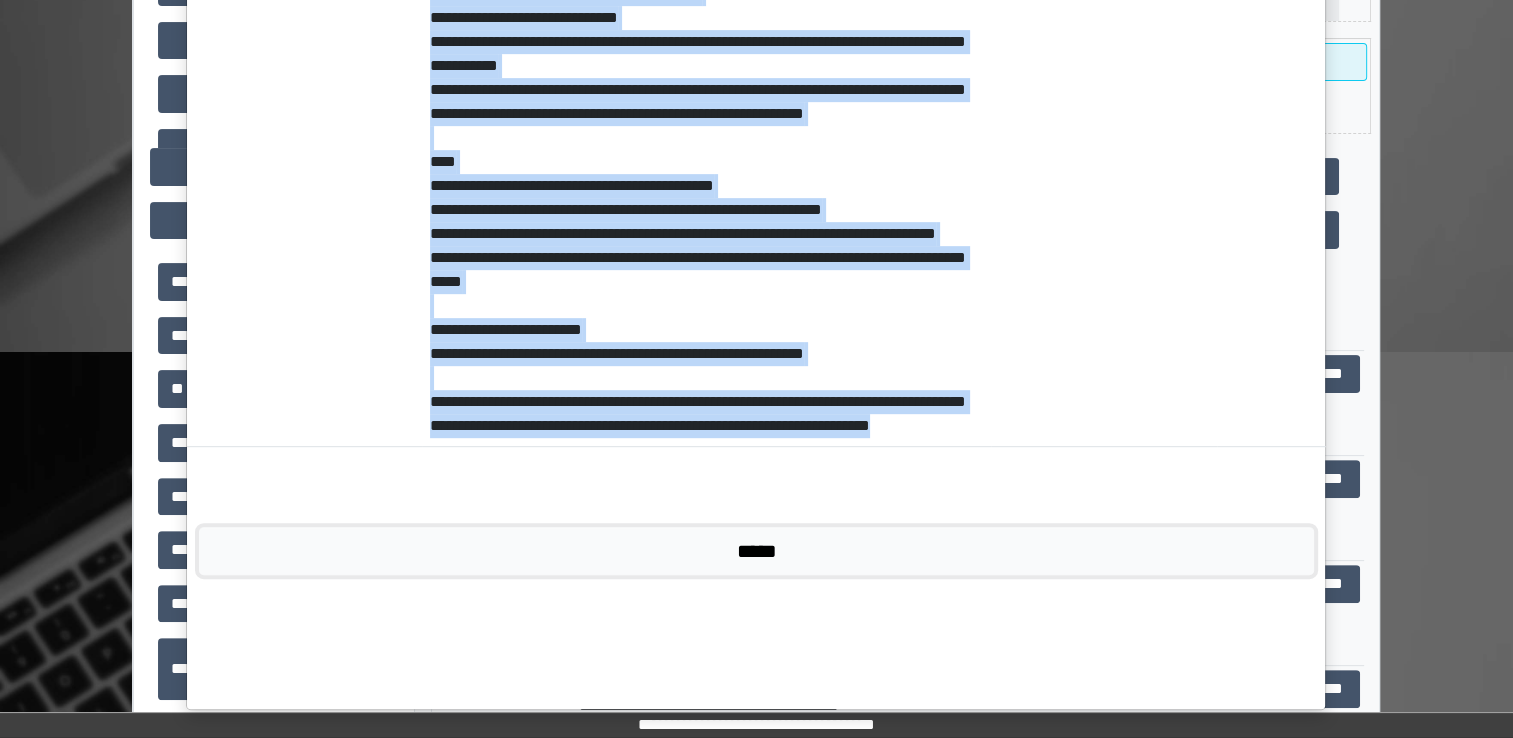 click on "*****" at bounding box center [756, 551] 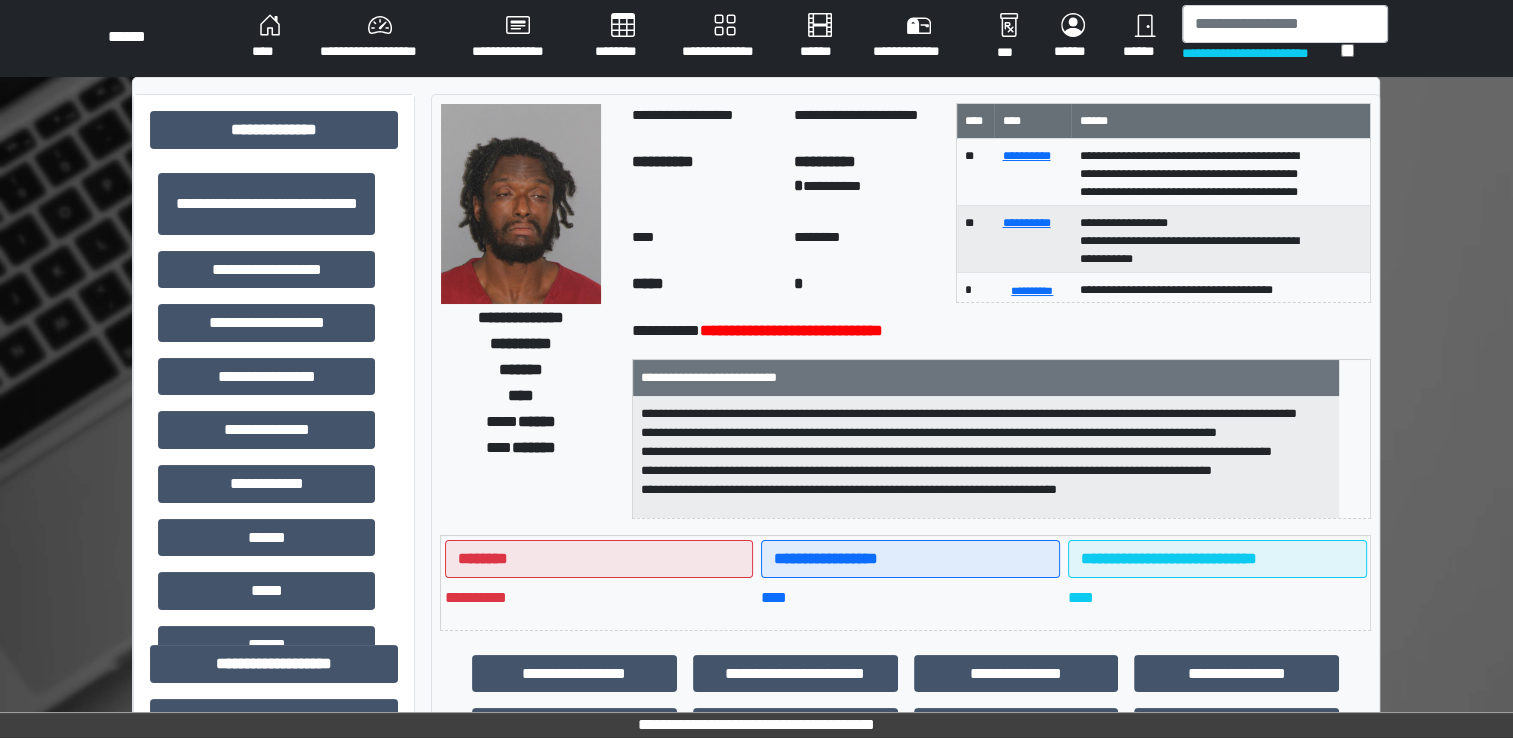 scroll, scrollTop: 0, scrollLeft: 0, axis: both 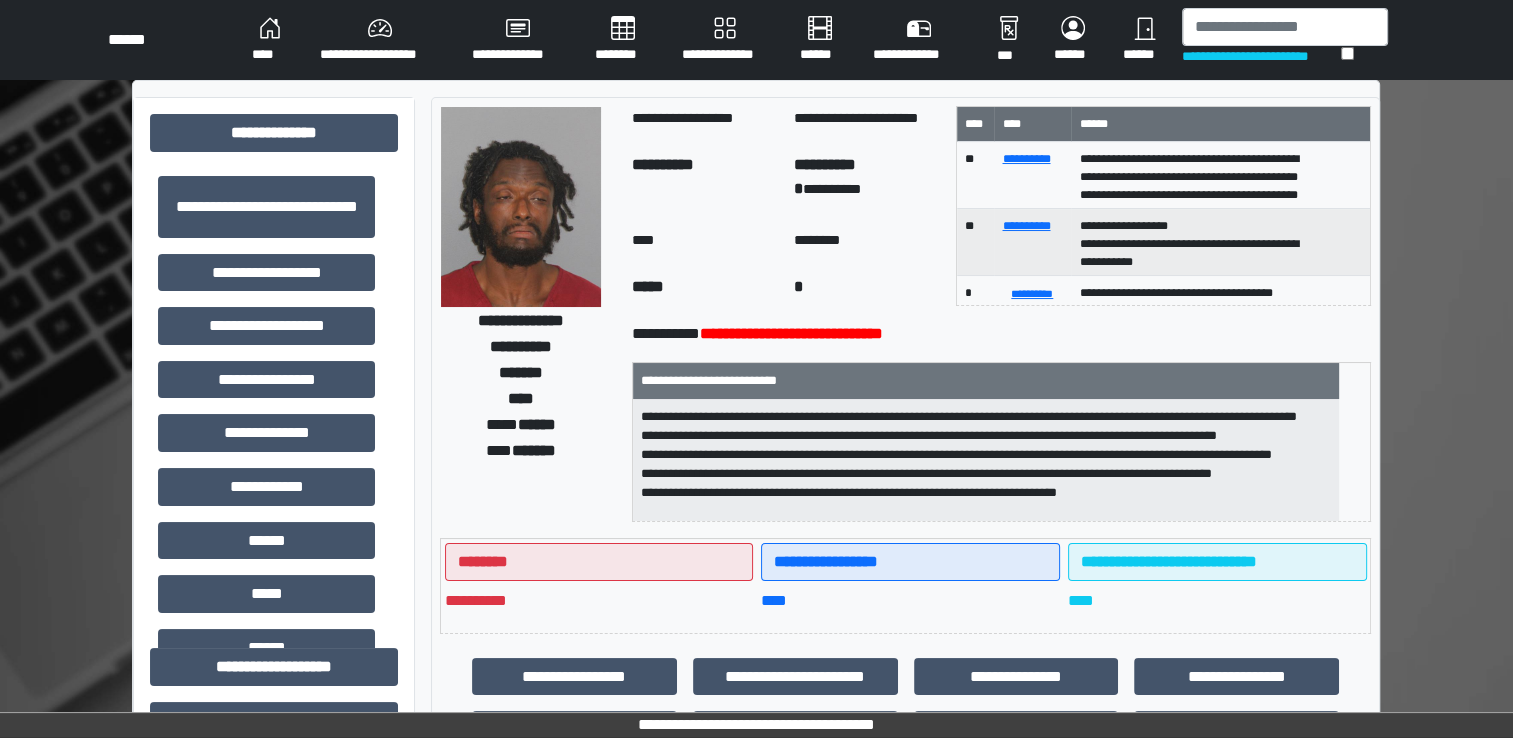 click on "**********" at bounding box center (521, 320) 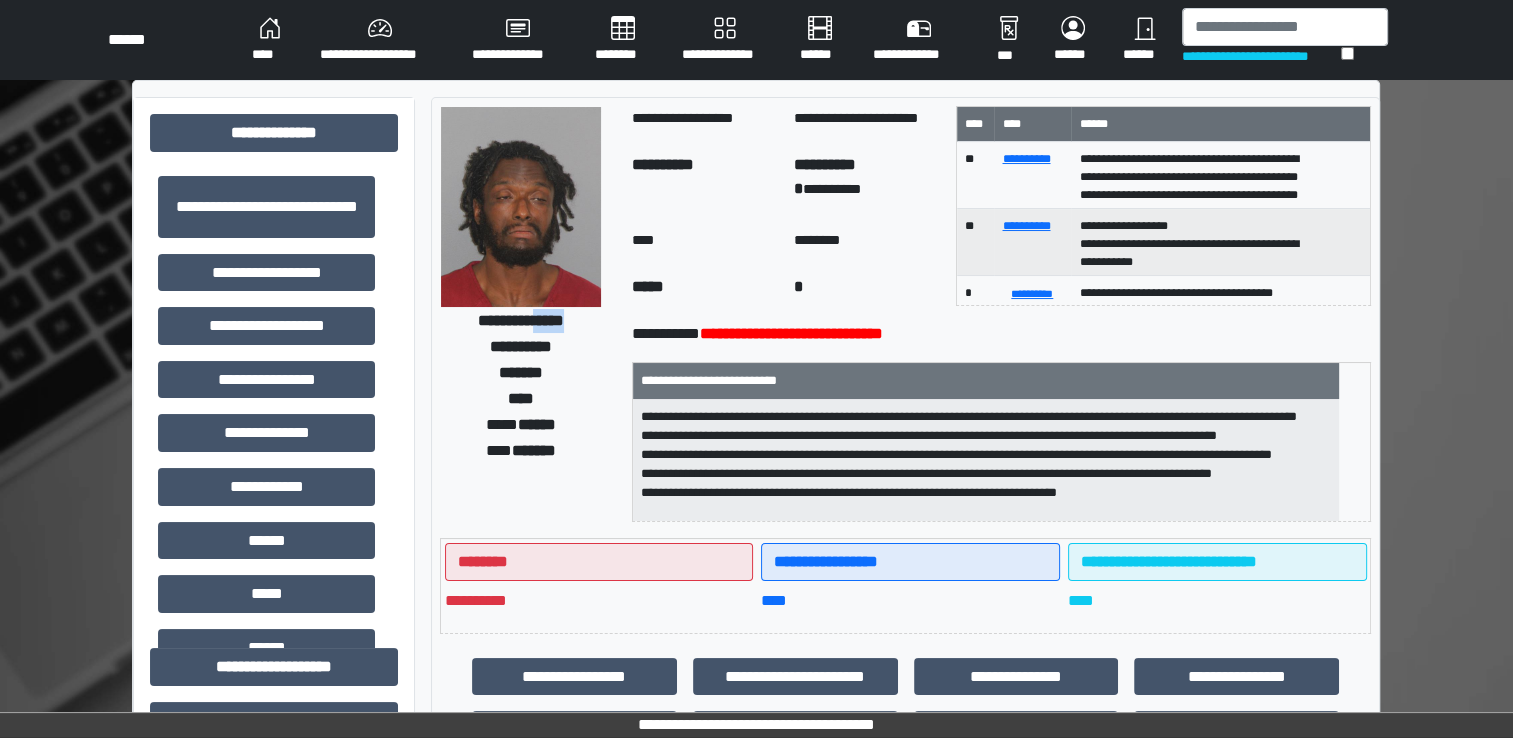 click on "**********" at bounding box center (521, 320) 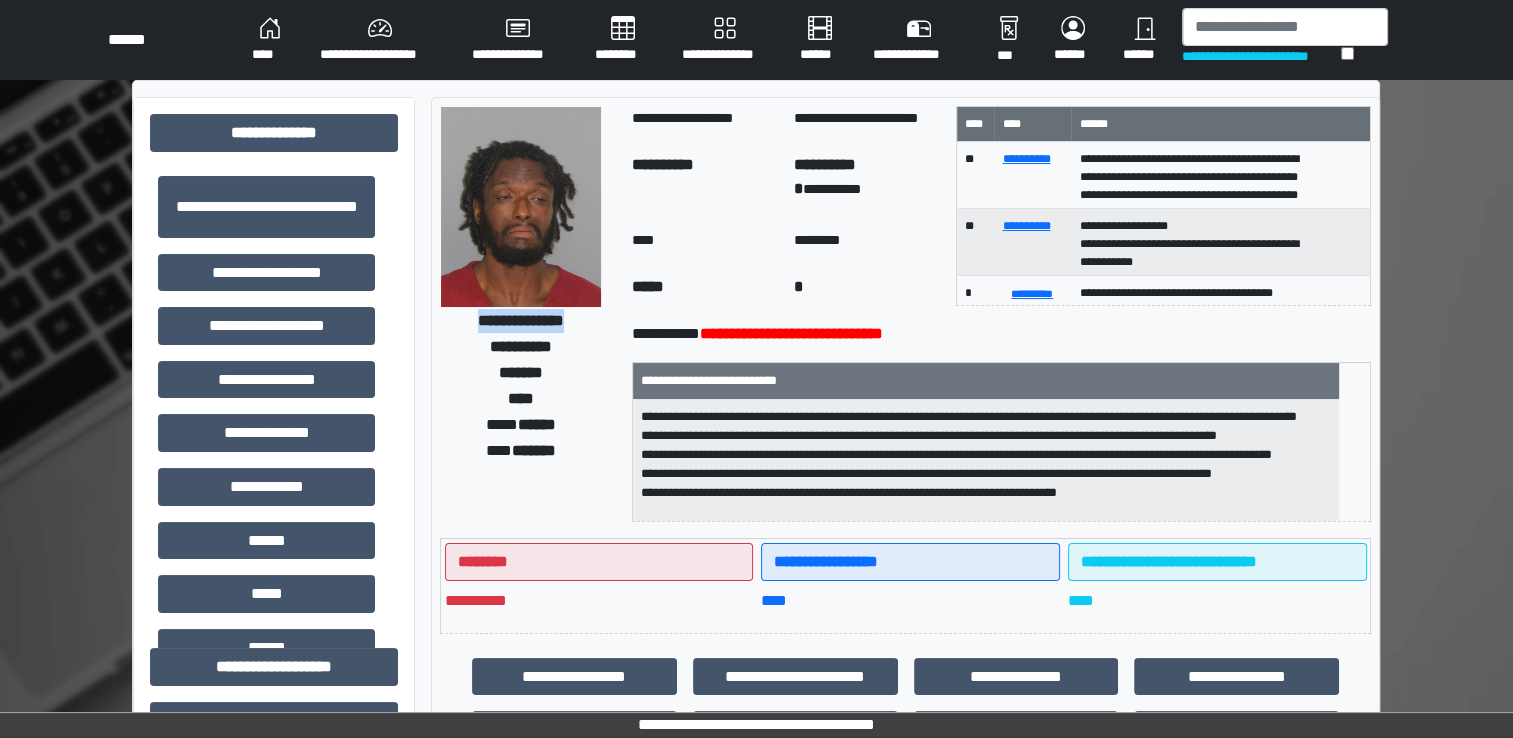 click on "**********" at bounding box center [521, 320] 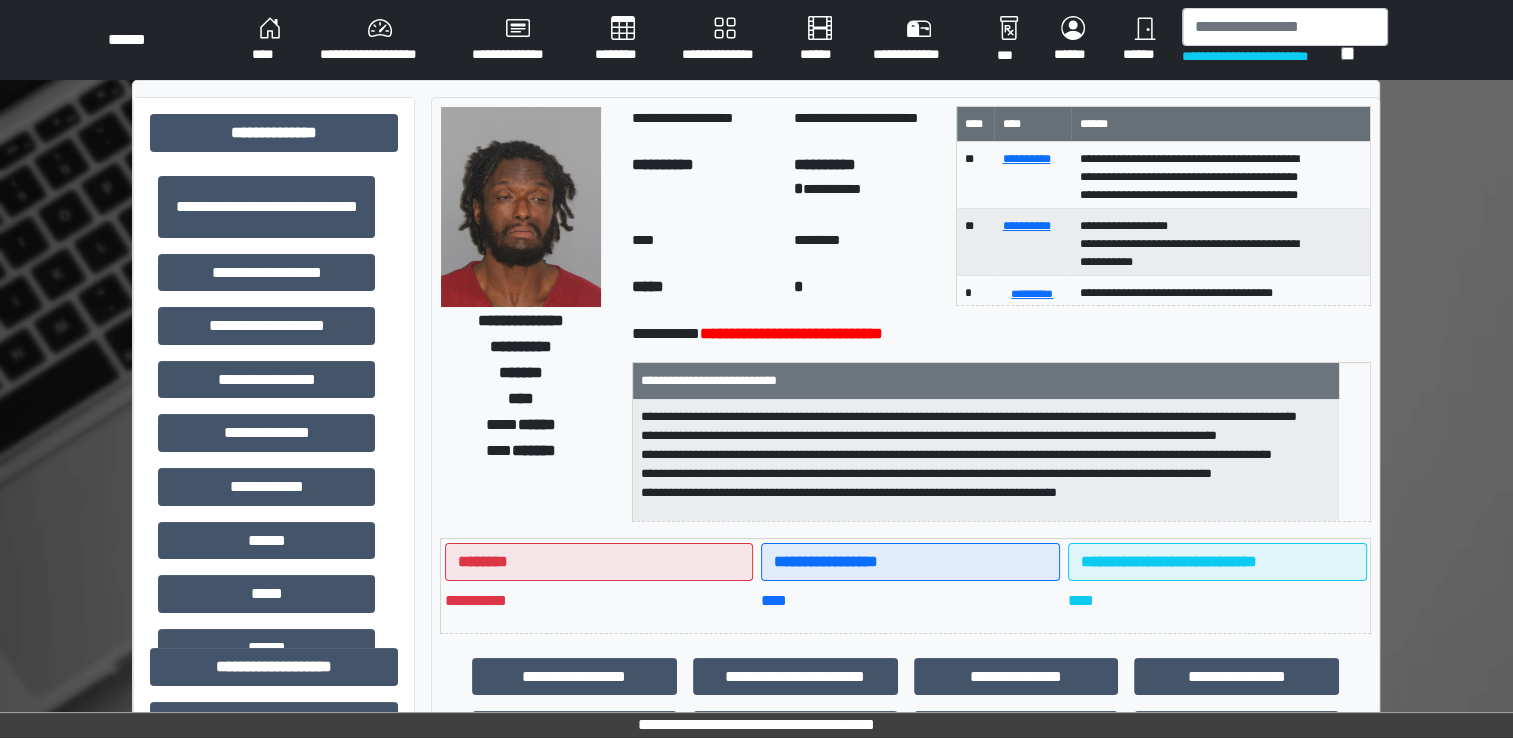 drag, startPoint x: 559, startPoint y: 320, endPoint x: 569, endPoint y: 378, distance: 58.855755 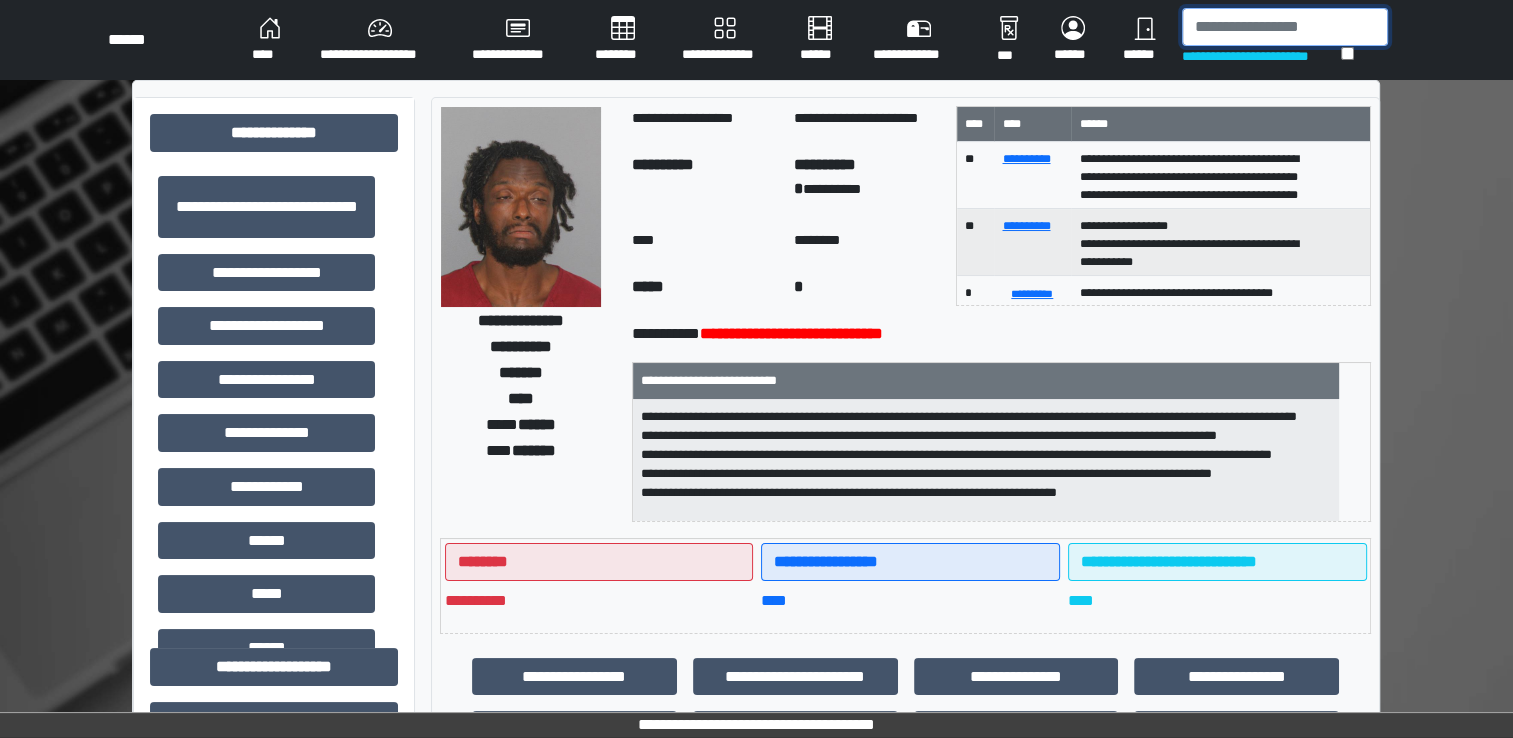 click at bounding box center [1285, 27] 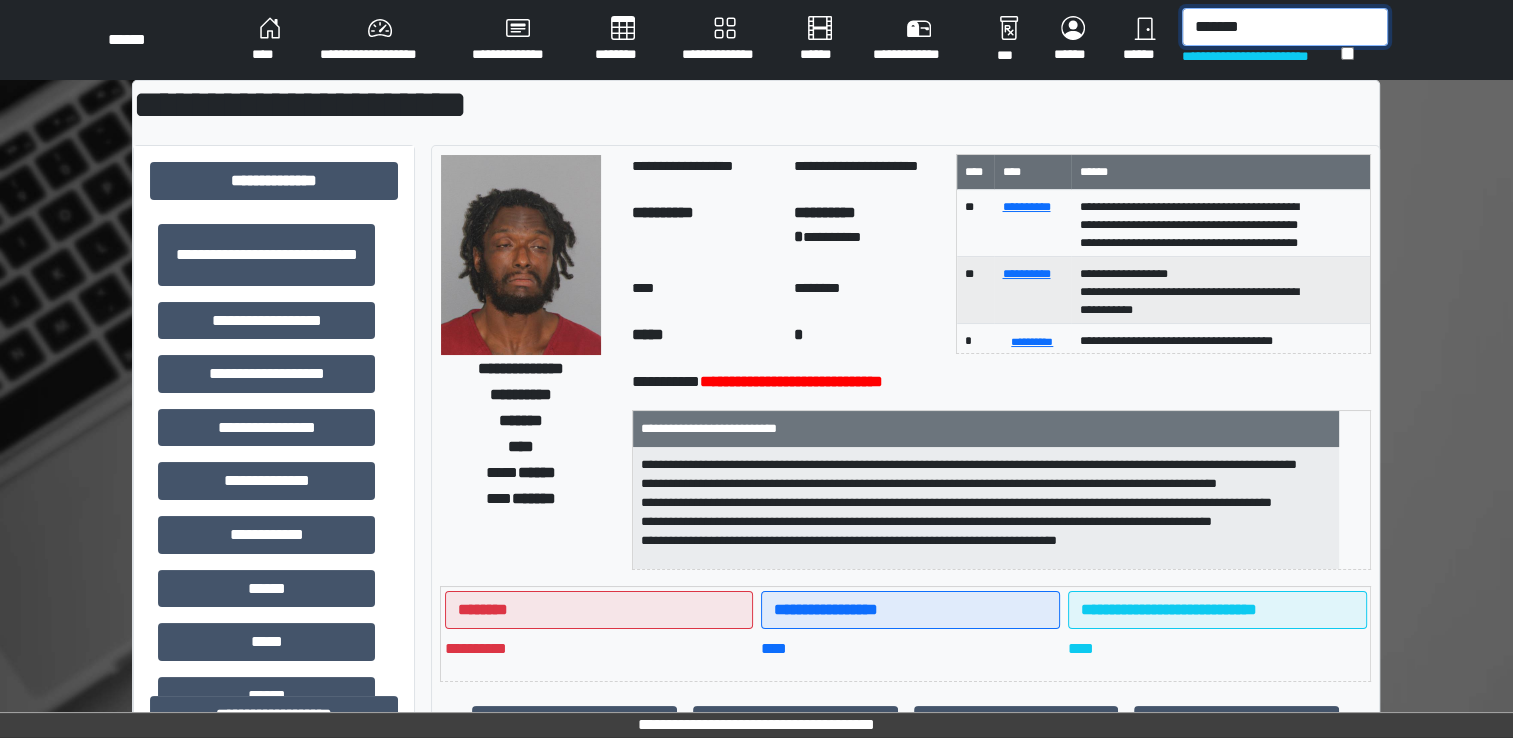 click on "*******" at bounding box center (1285, 27) 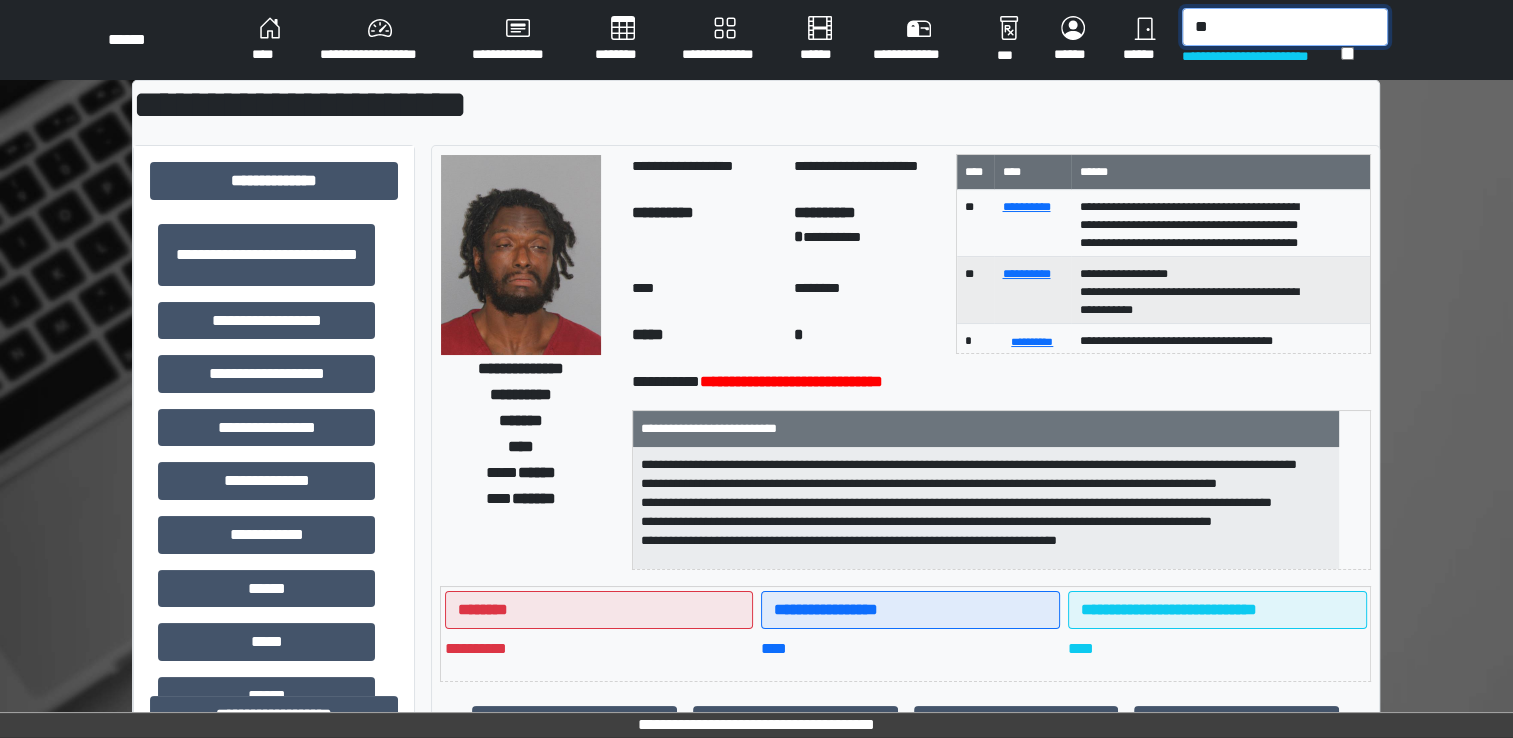 type on "*" 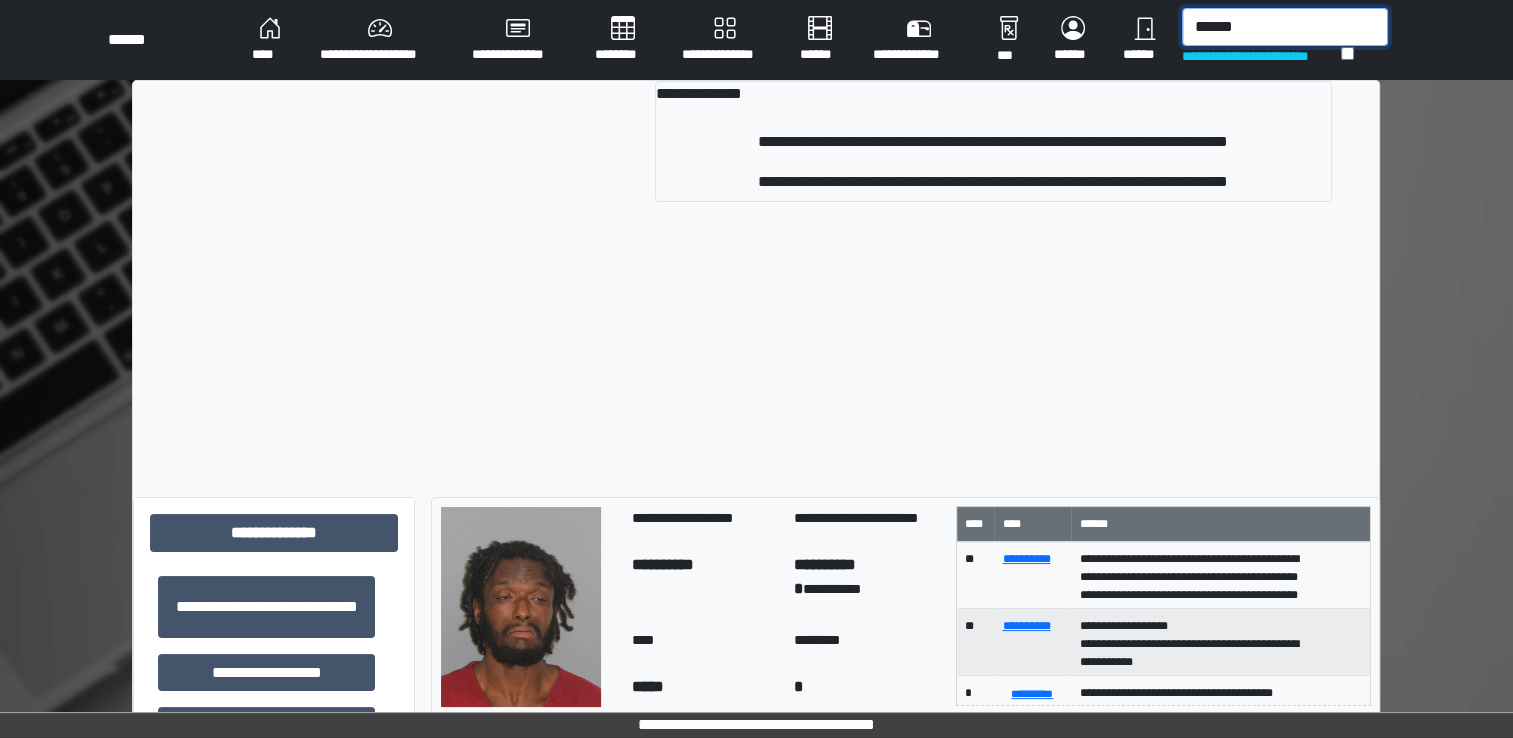 type on "******" 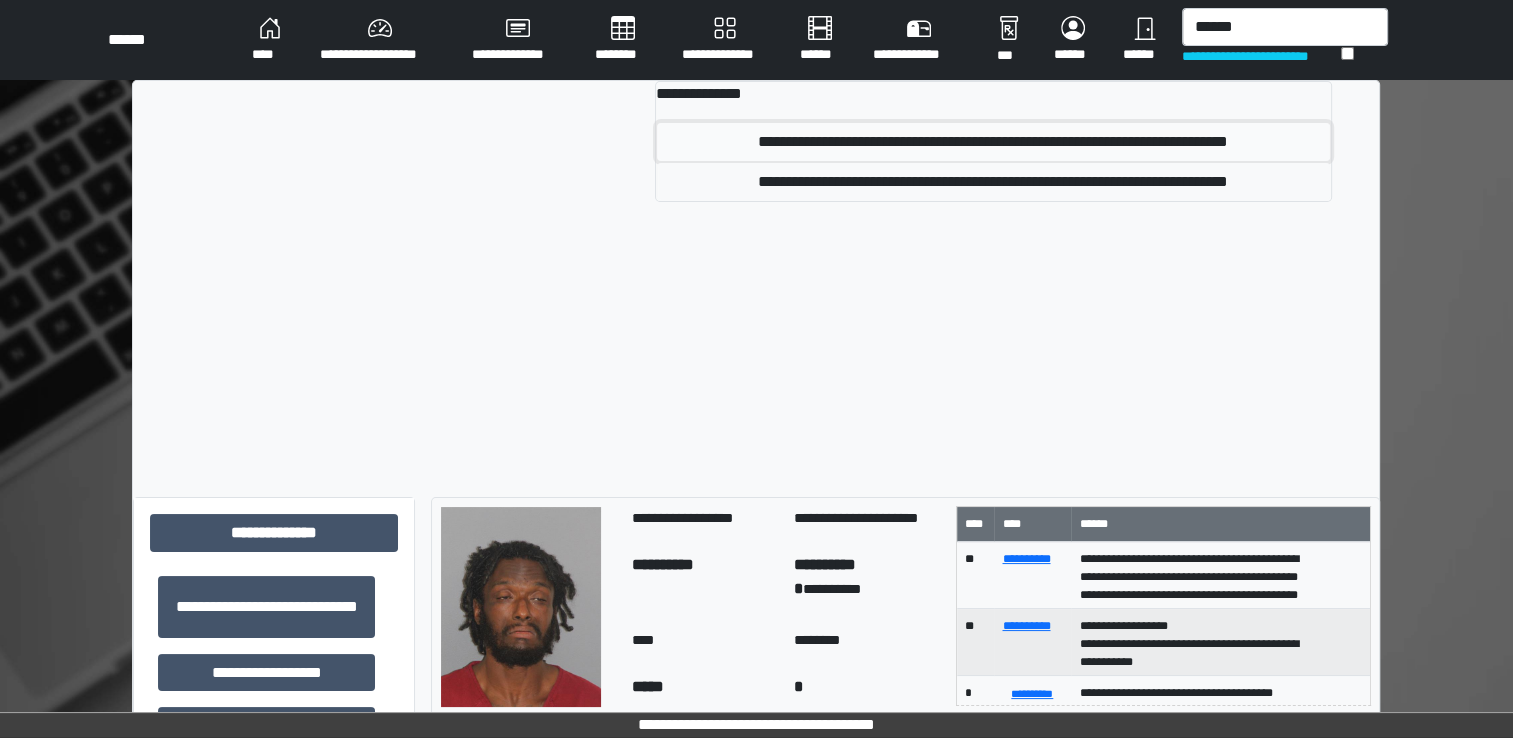 click on "**********" at bounding box center [993, 142] 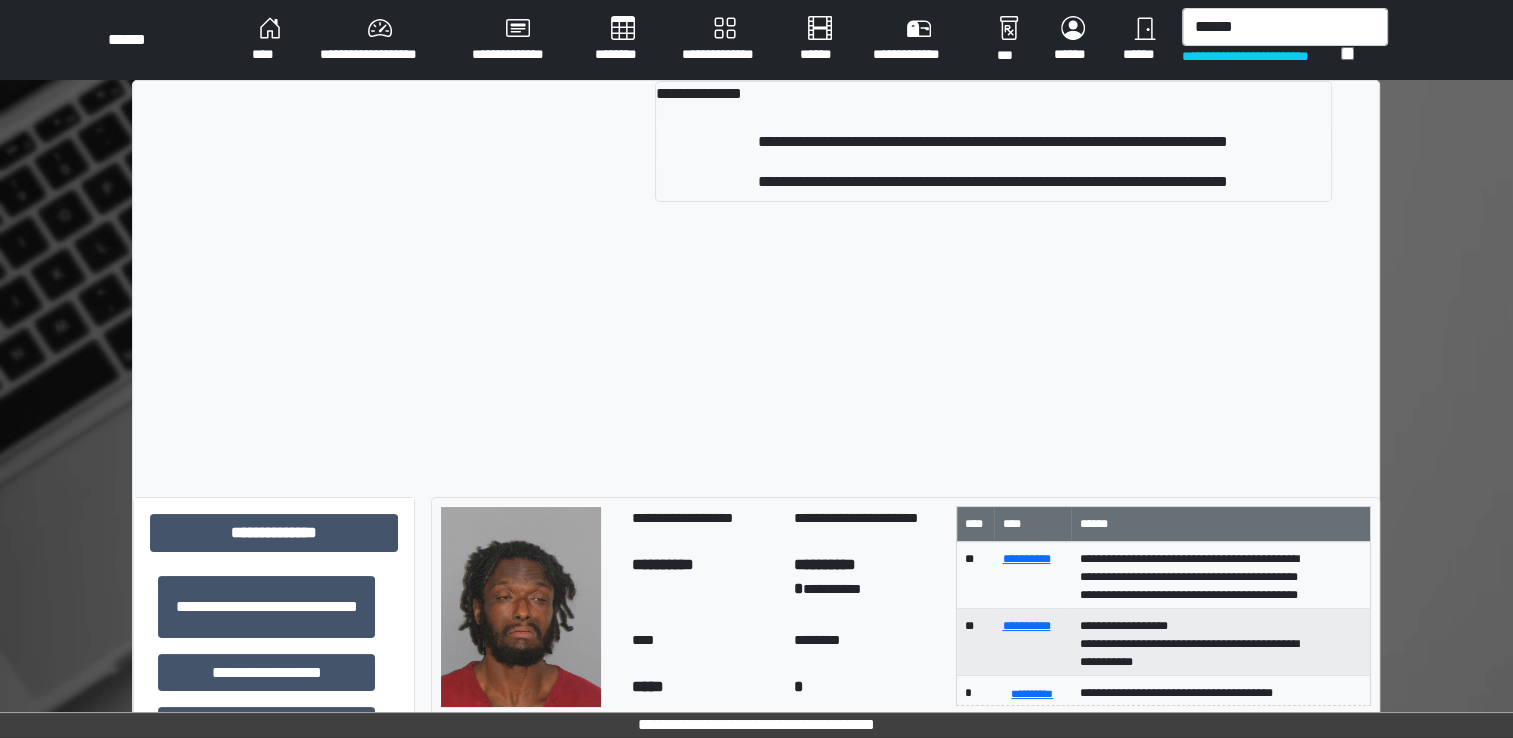 type 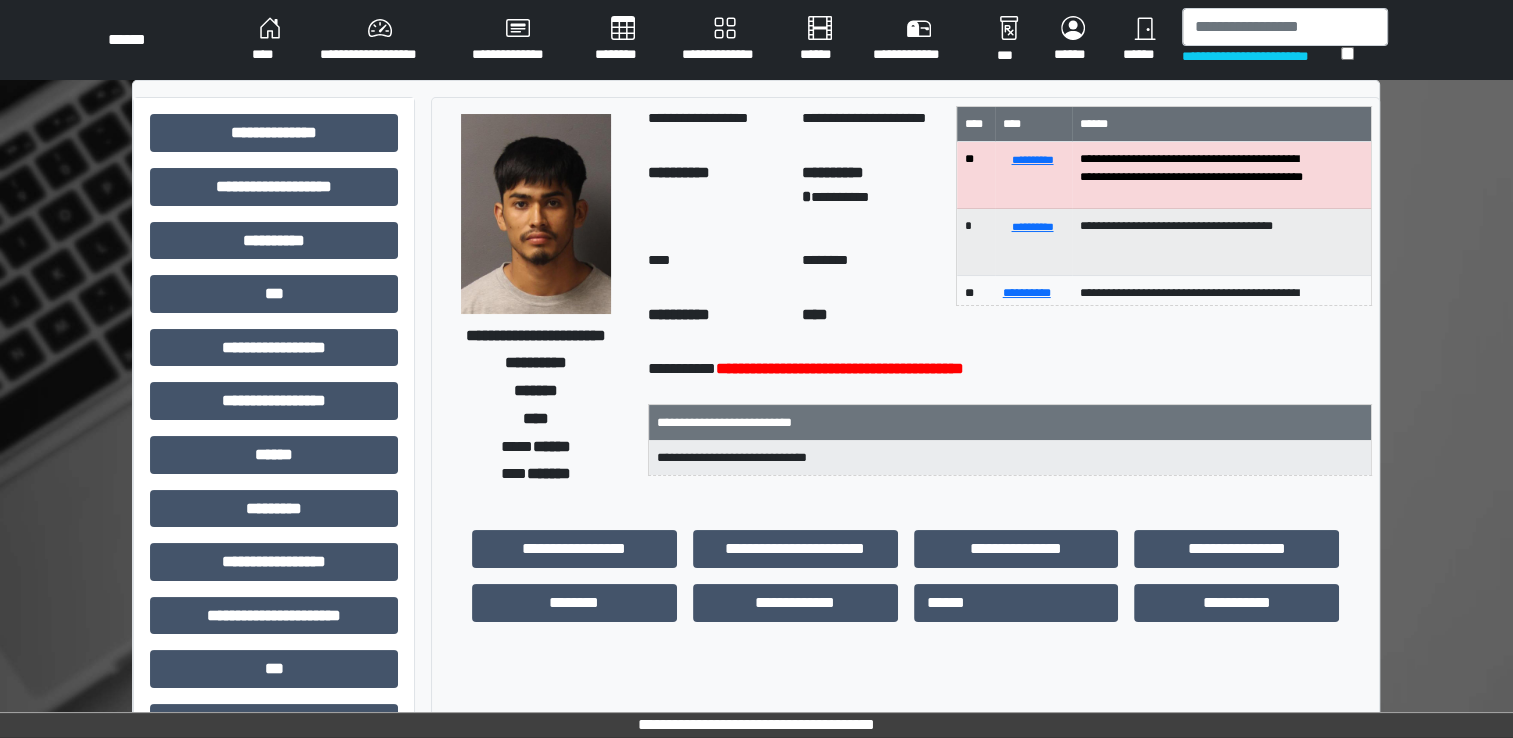 click on "********" at bounding box center (622, 40) 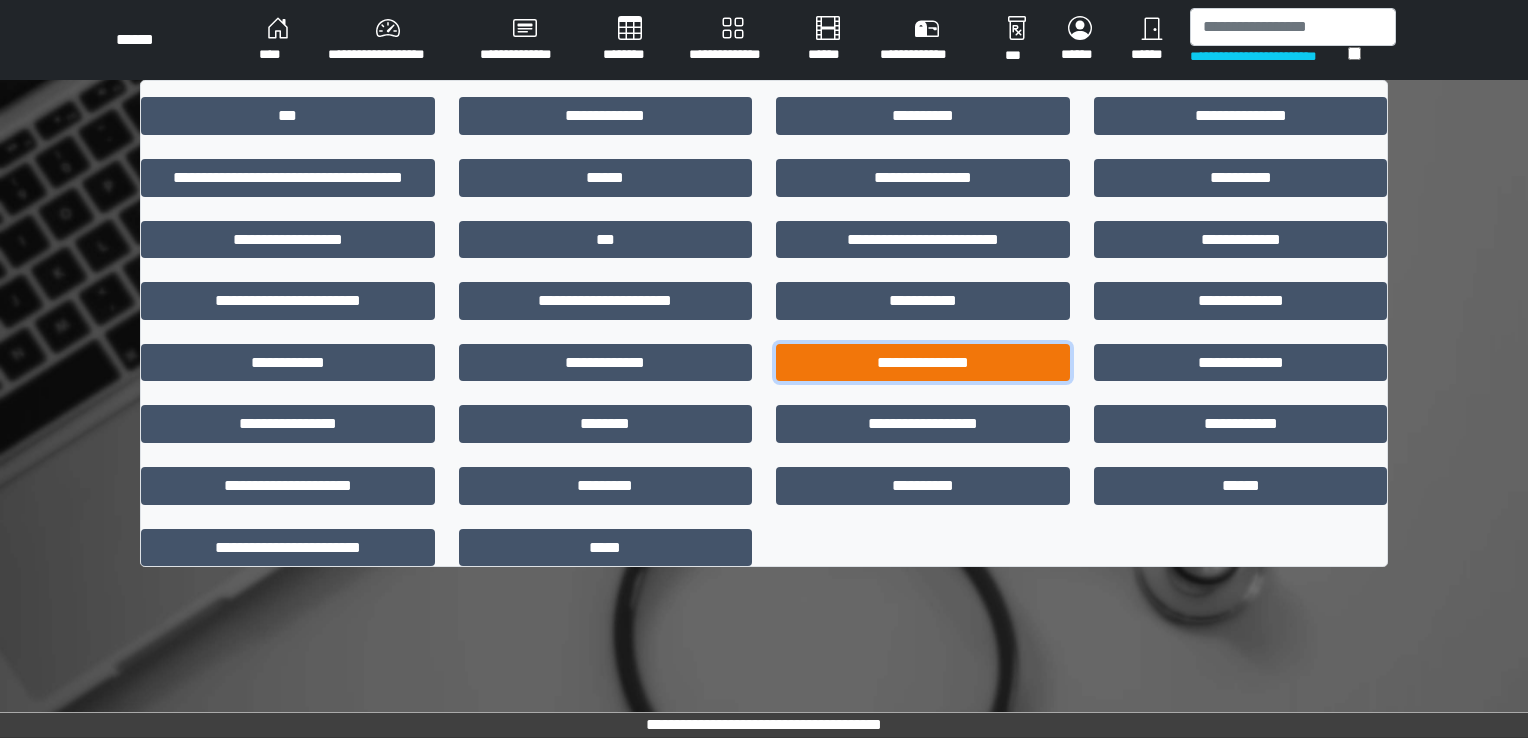 click on "**********" at bounding box center [923, 363] 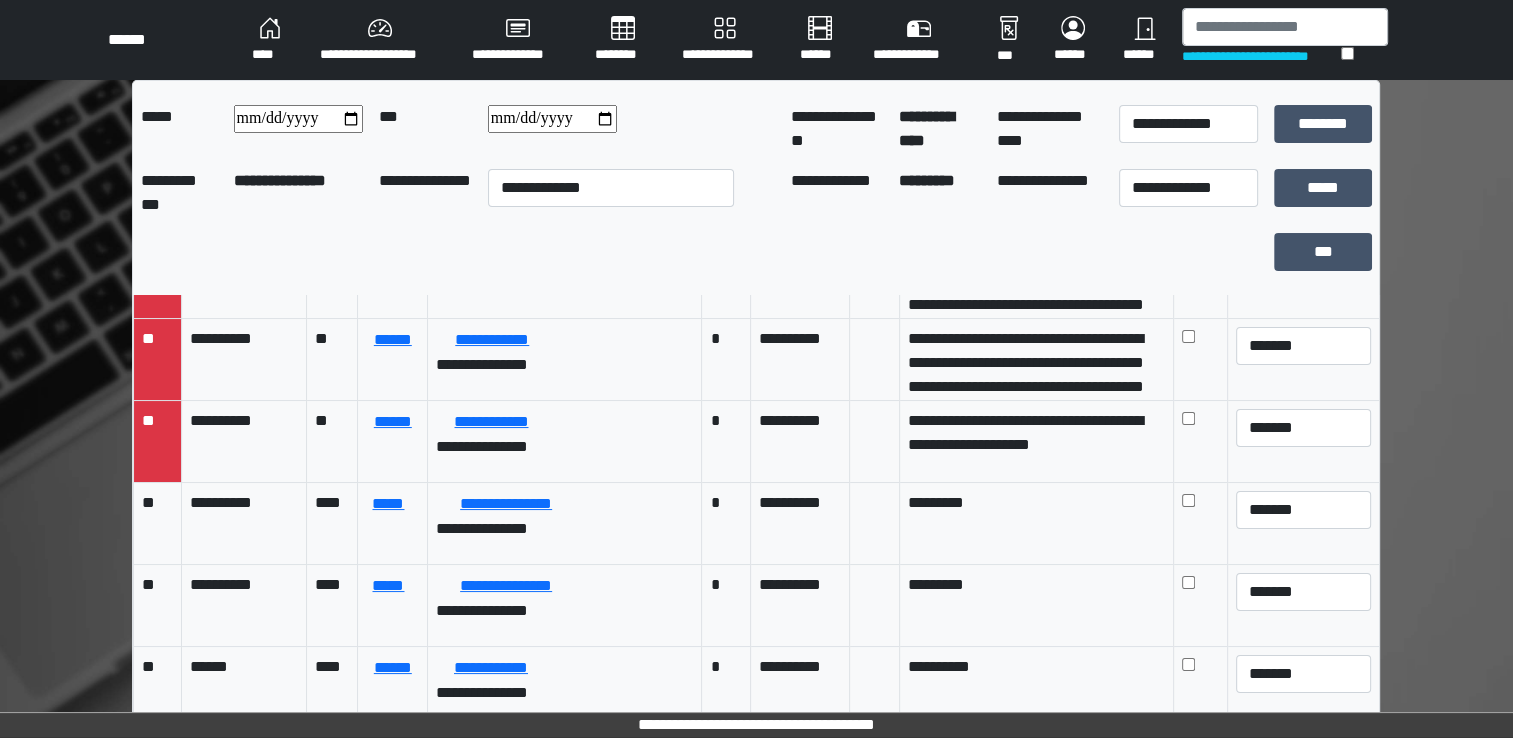 scroll, scrollTop: 1550, scrollLeft: 0, axis: vertical 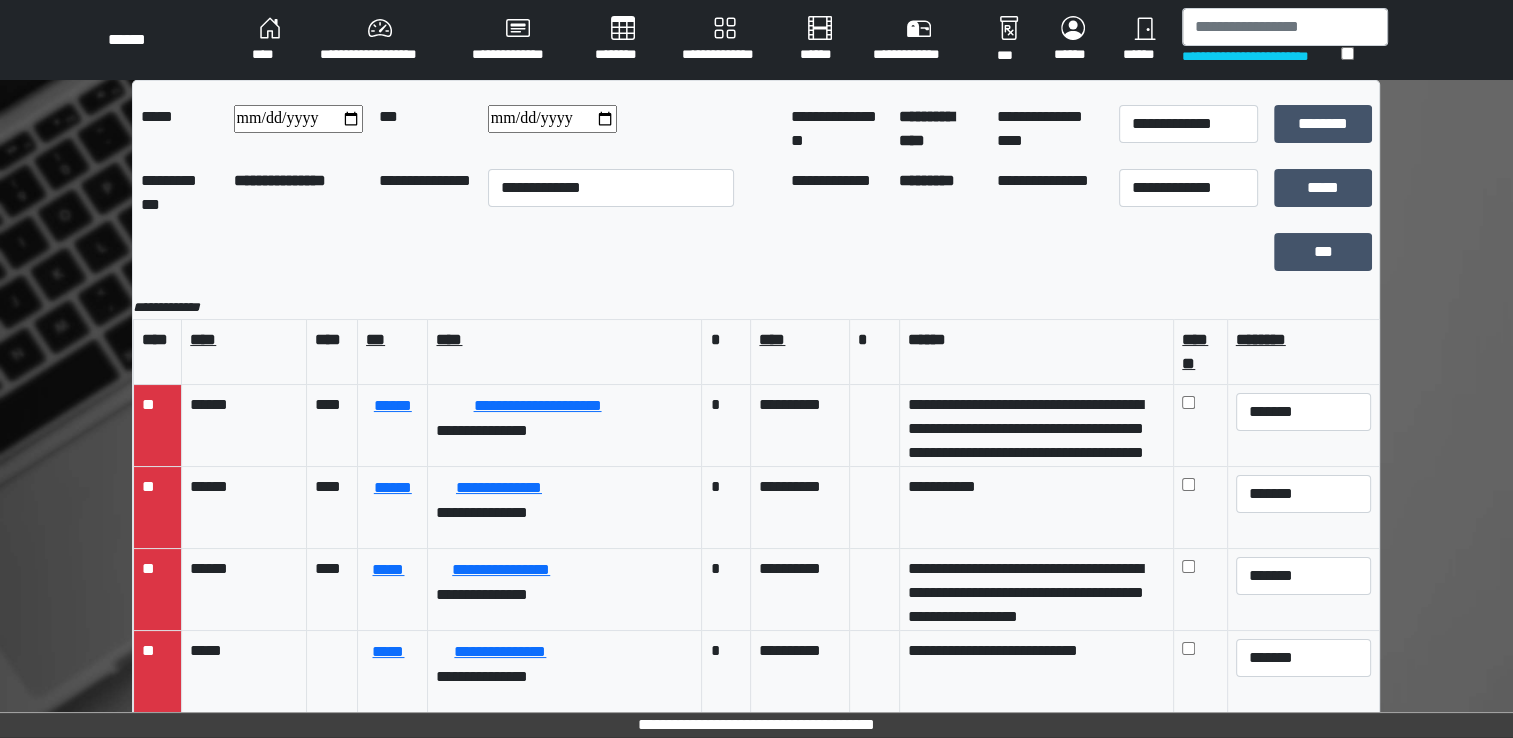 click on "**********" at bounding box center (940, 129) 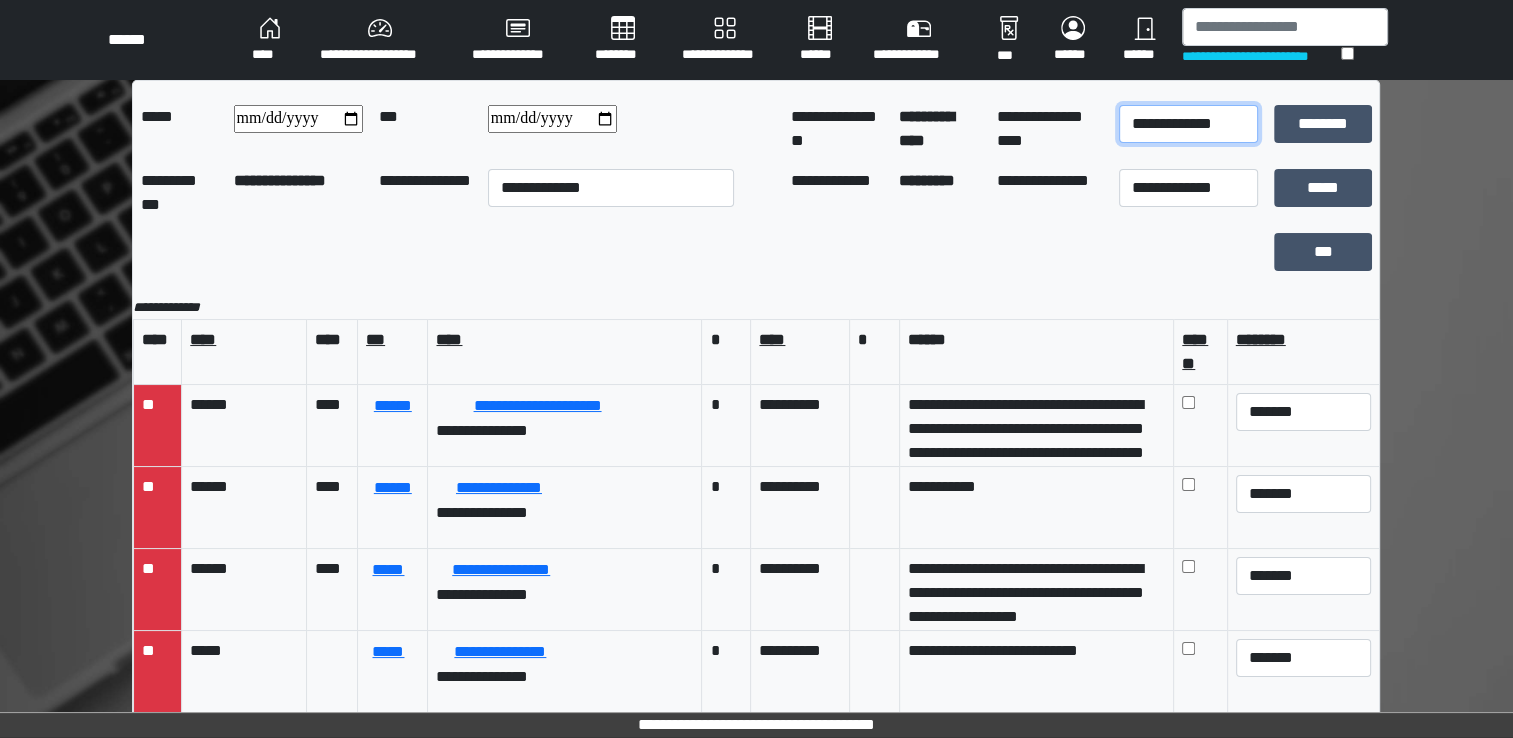 click on "**********" at bounding box center [1188, 124] 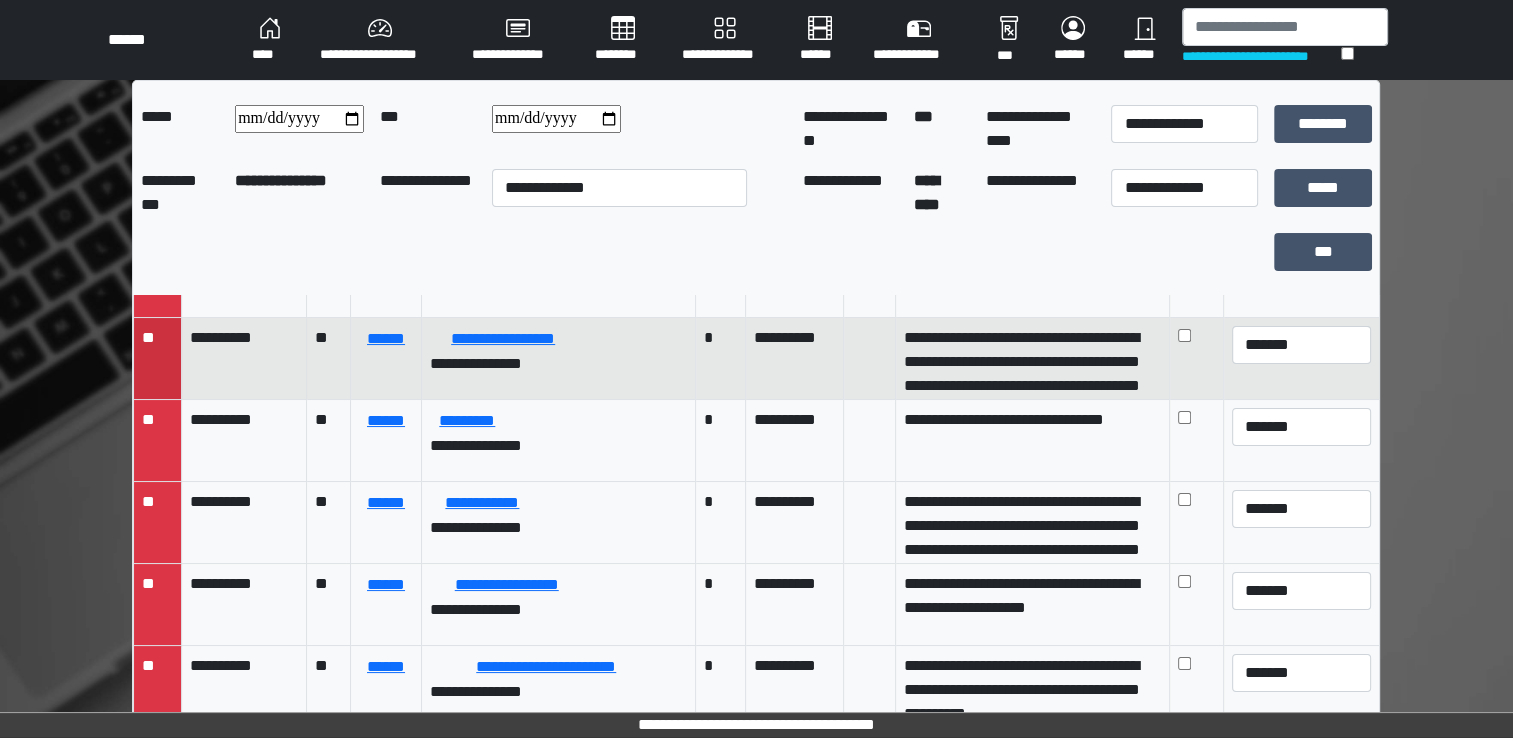 scroll, scrollTop: 500, scrollLeft: 0, axis: vertical 